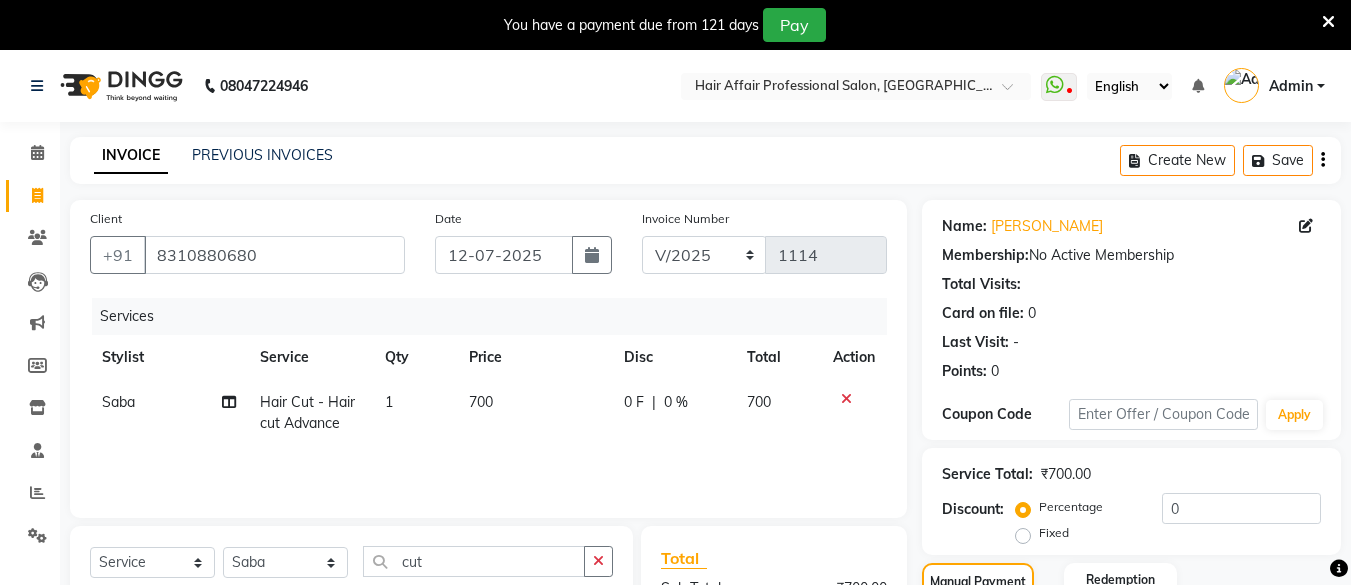 select on "service" 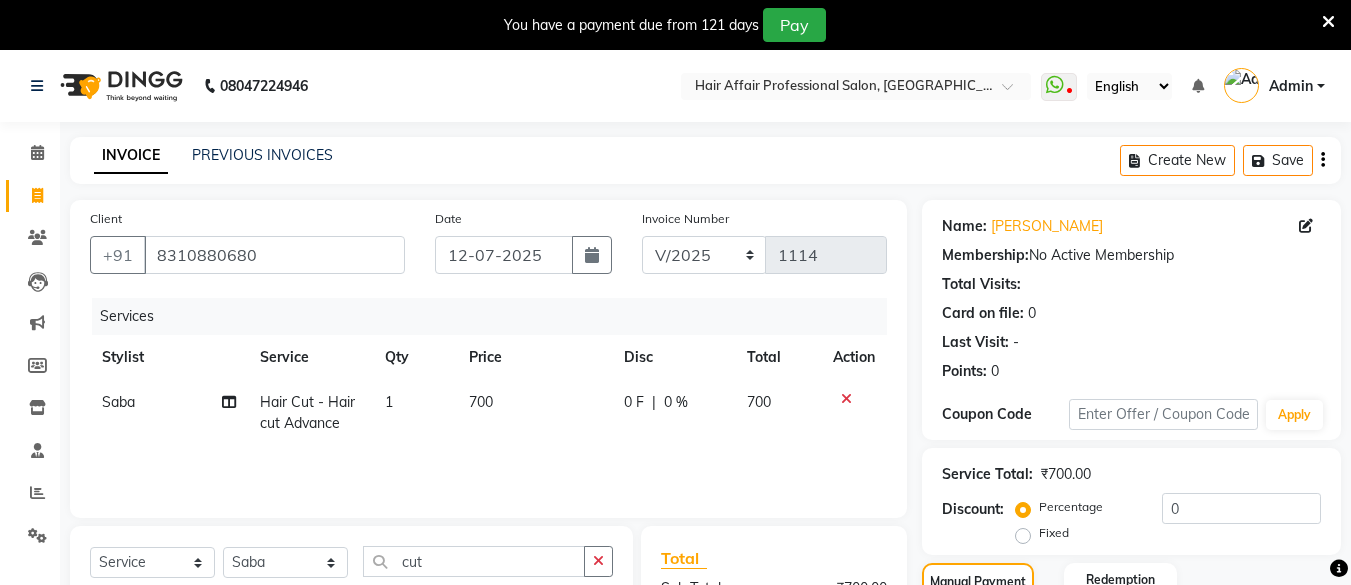 scroll, scrollTop: 268, scrollLeft: 0, axis: vertical 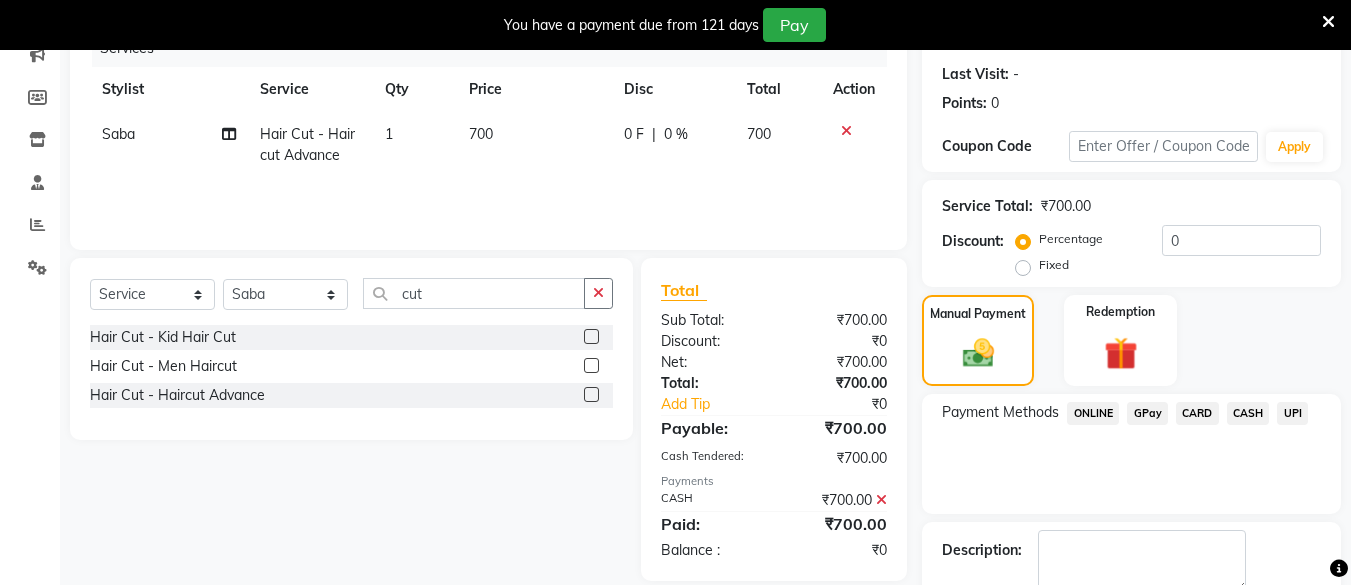 click on "UPI" 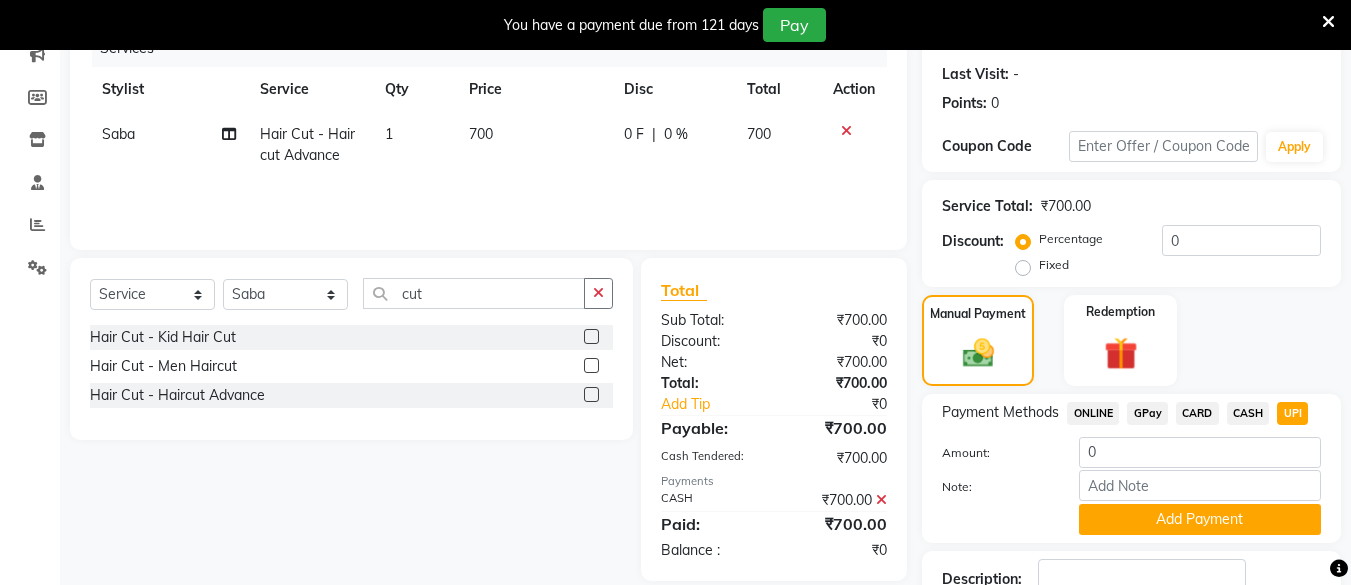 scroll, scrollTop: 410, scrollLeft: 0, axis: vertical 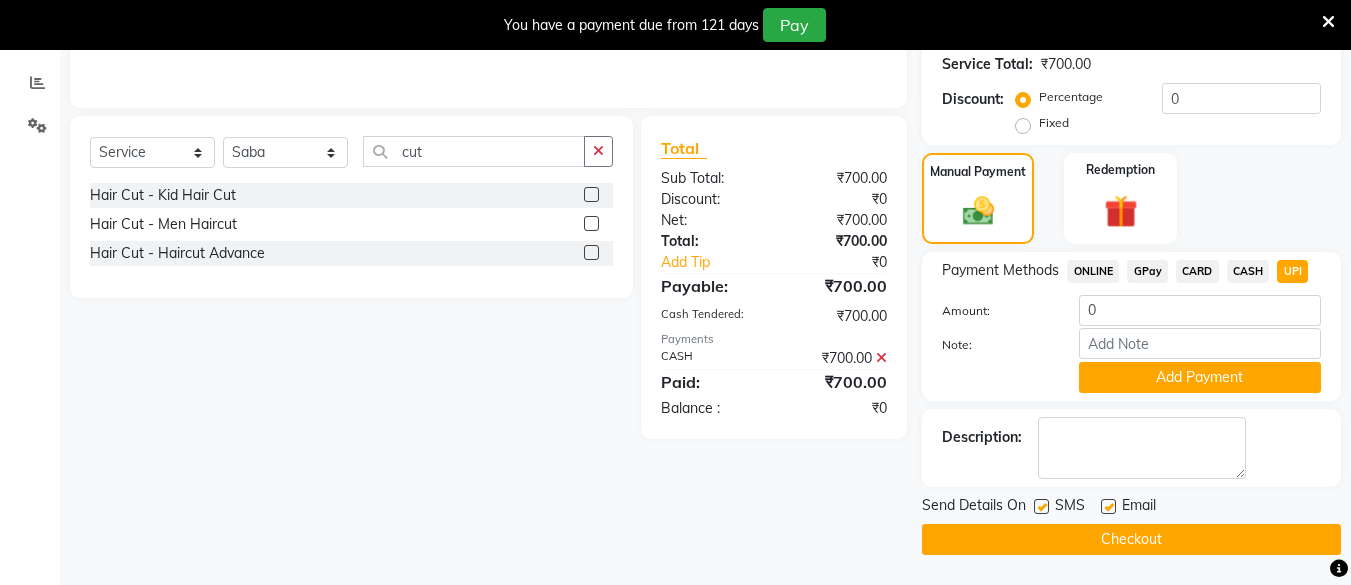 click on "Checkout" 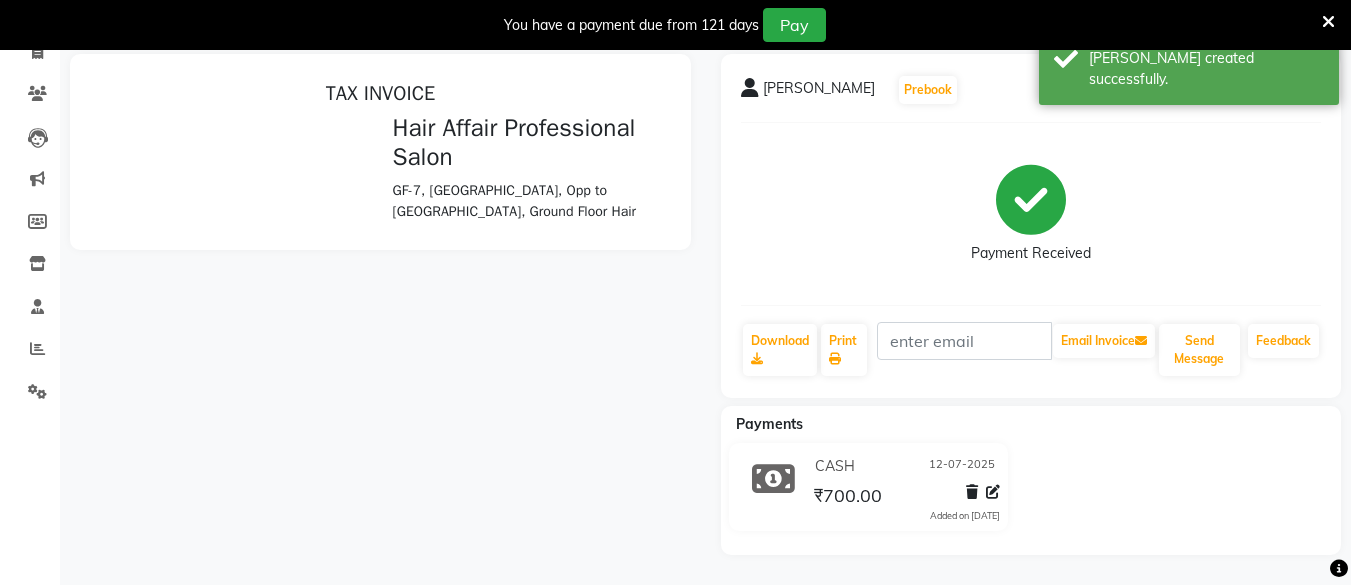scroll, scrollTop: 244, scrollLeft: 0, axis: vertical 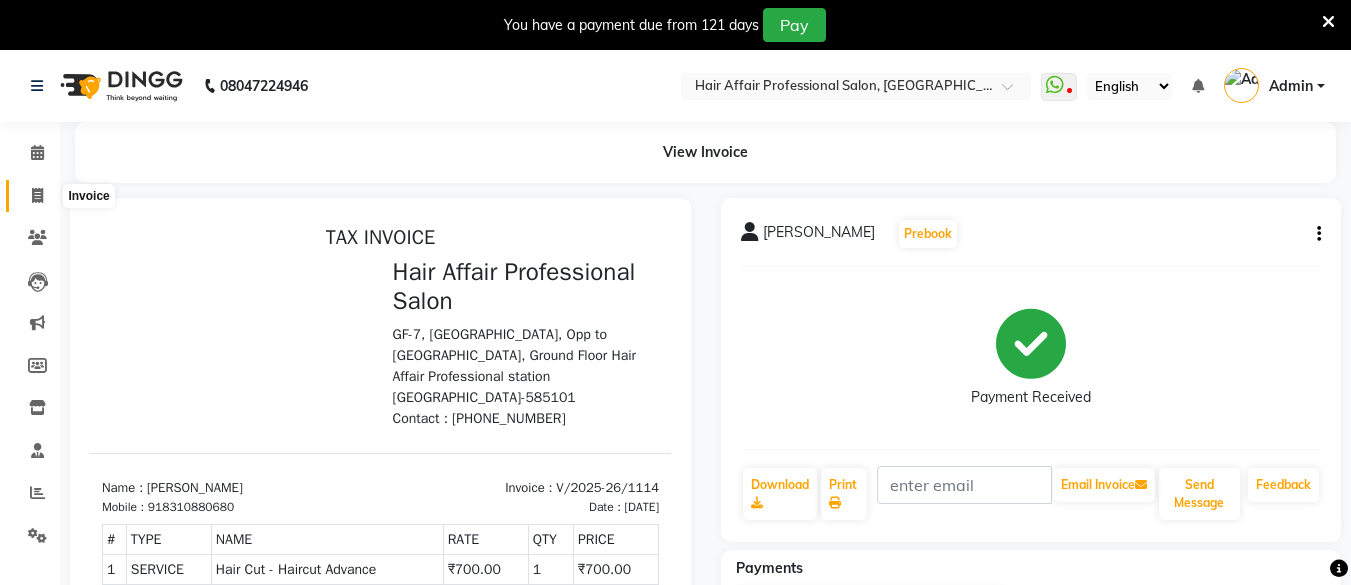 click 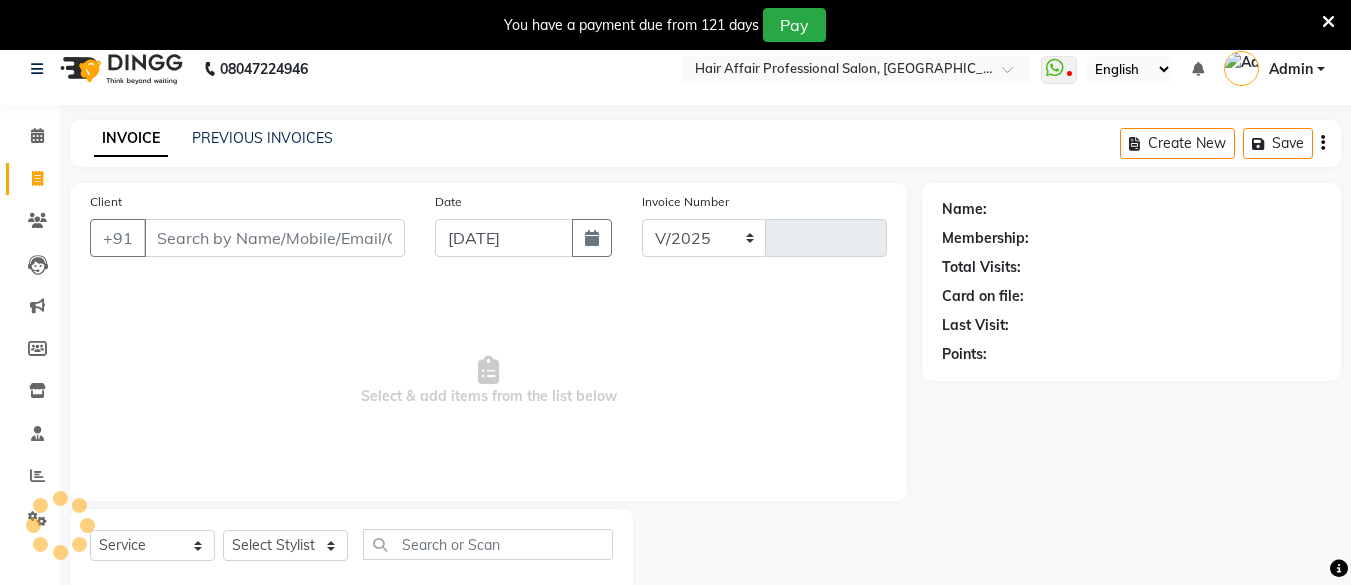 select on "657" 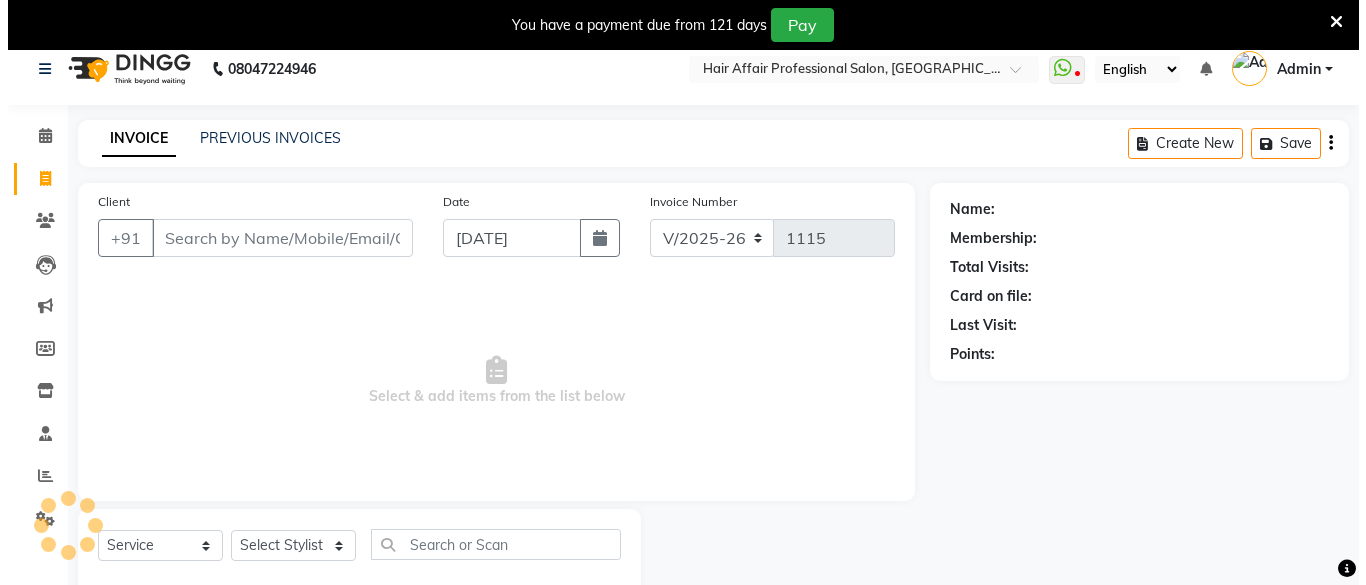scroll, scrollTop: 66, scrollLeft: 0, axis: vertical 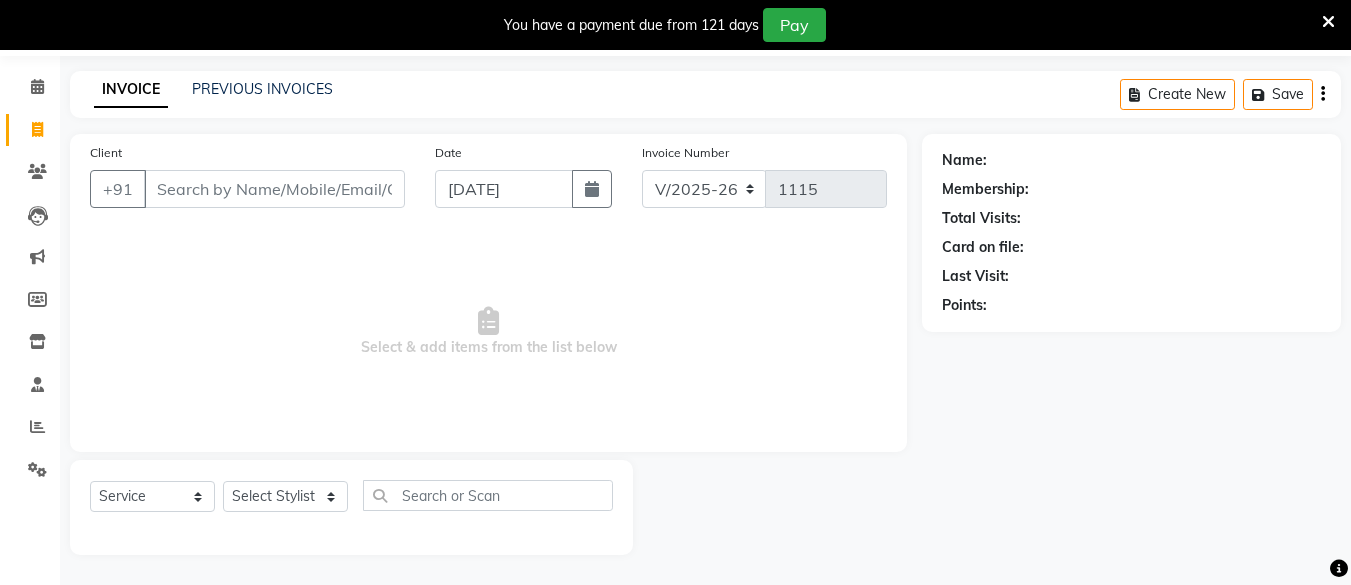 click on "Client" at bounding box center (274, 189) 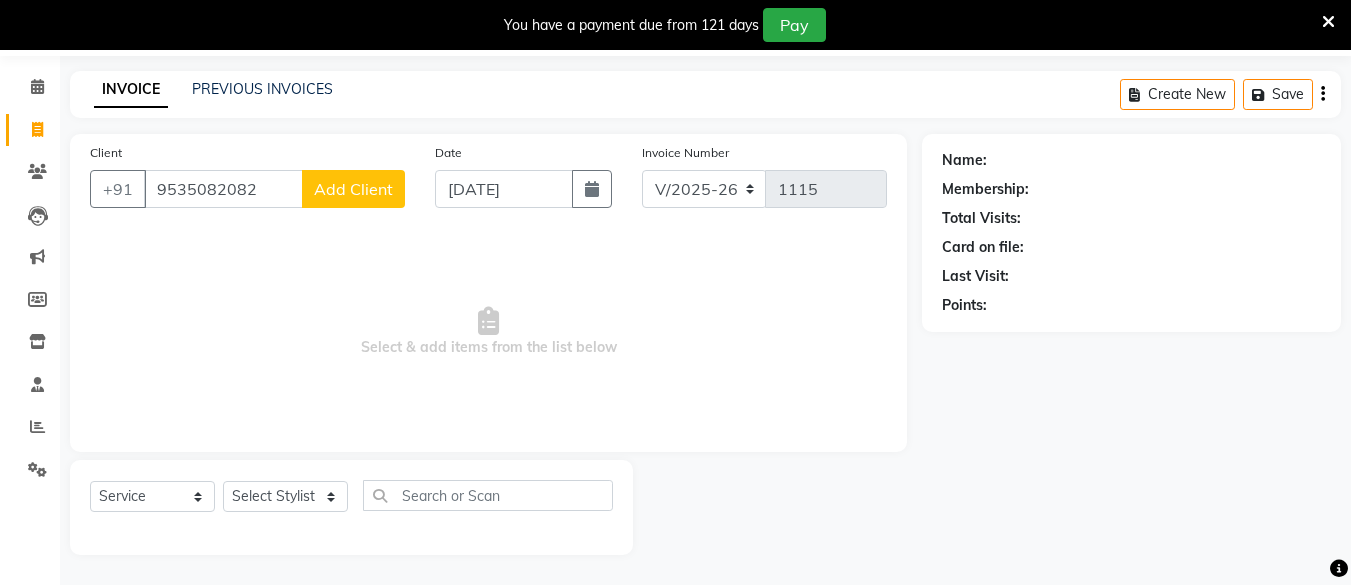 type on "9535082082" 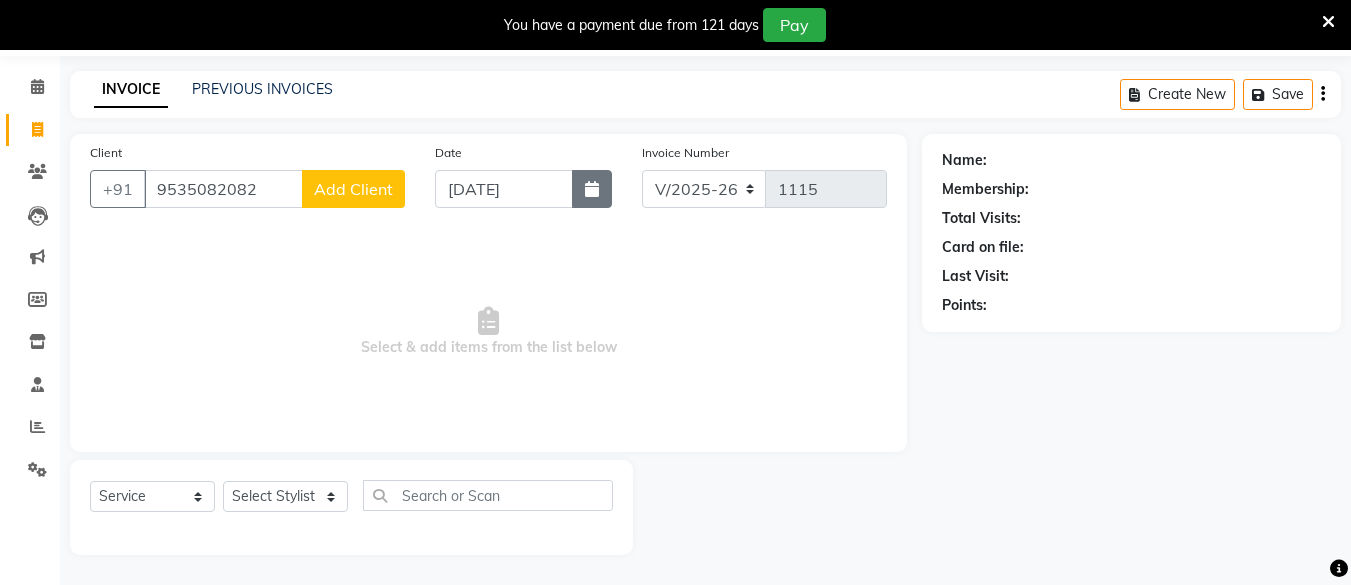 click 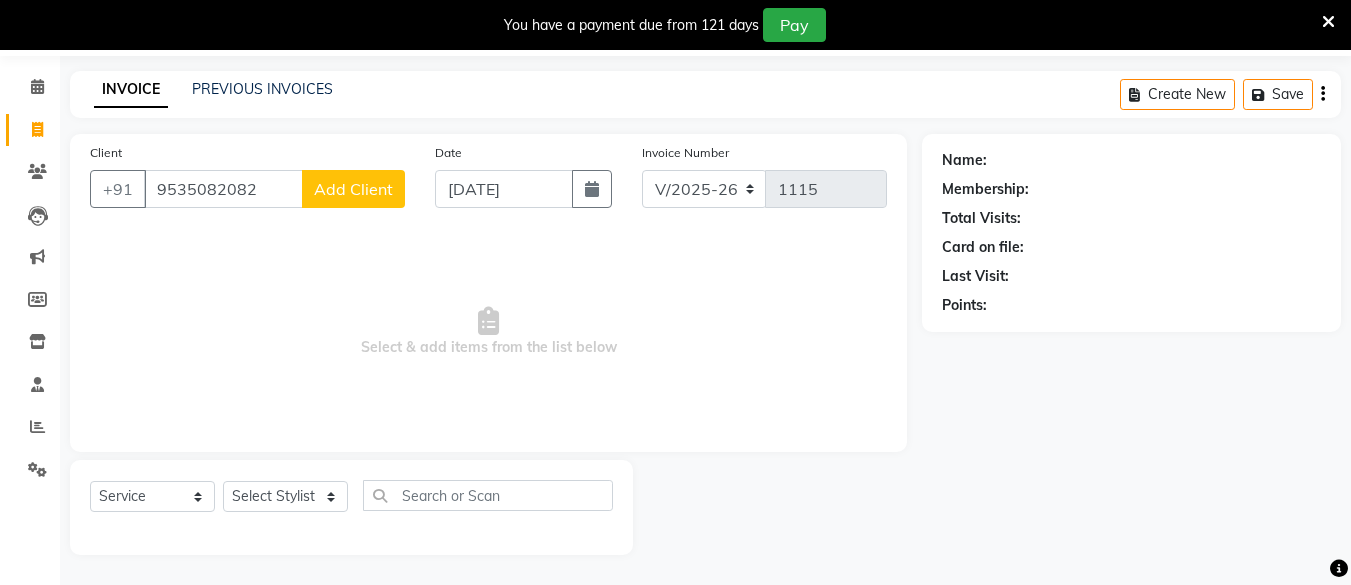 select on "7" 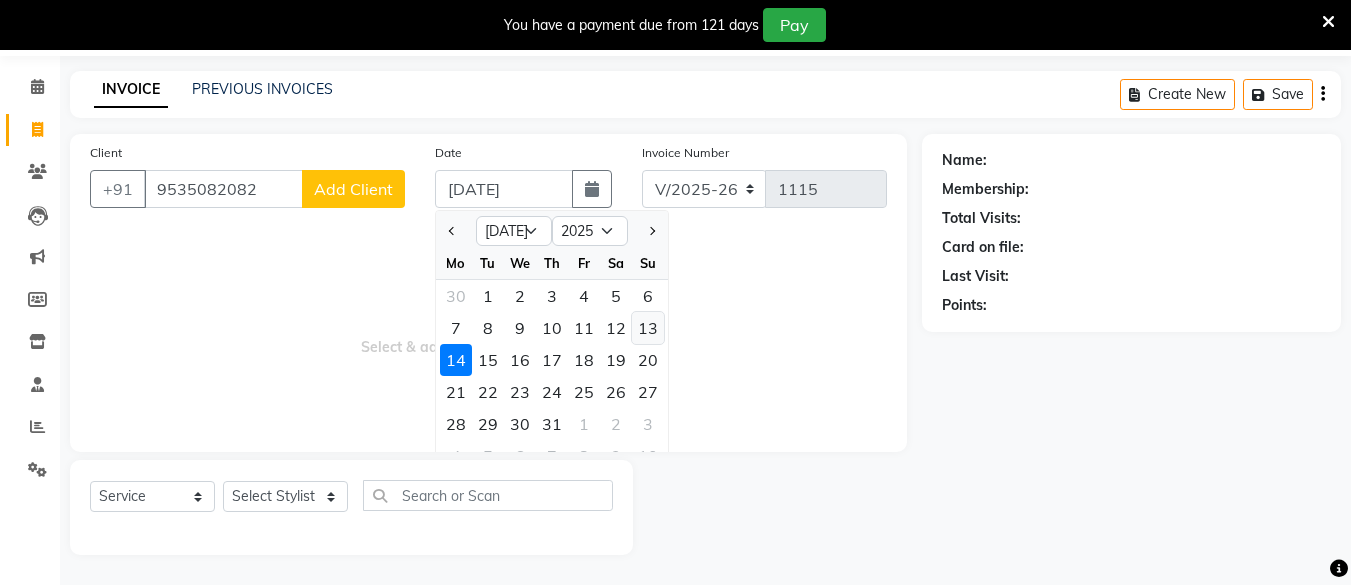 click on "13" 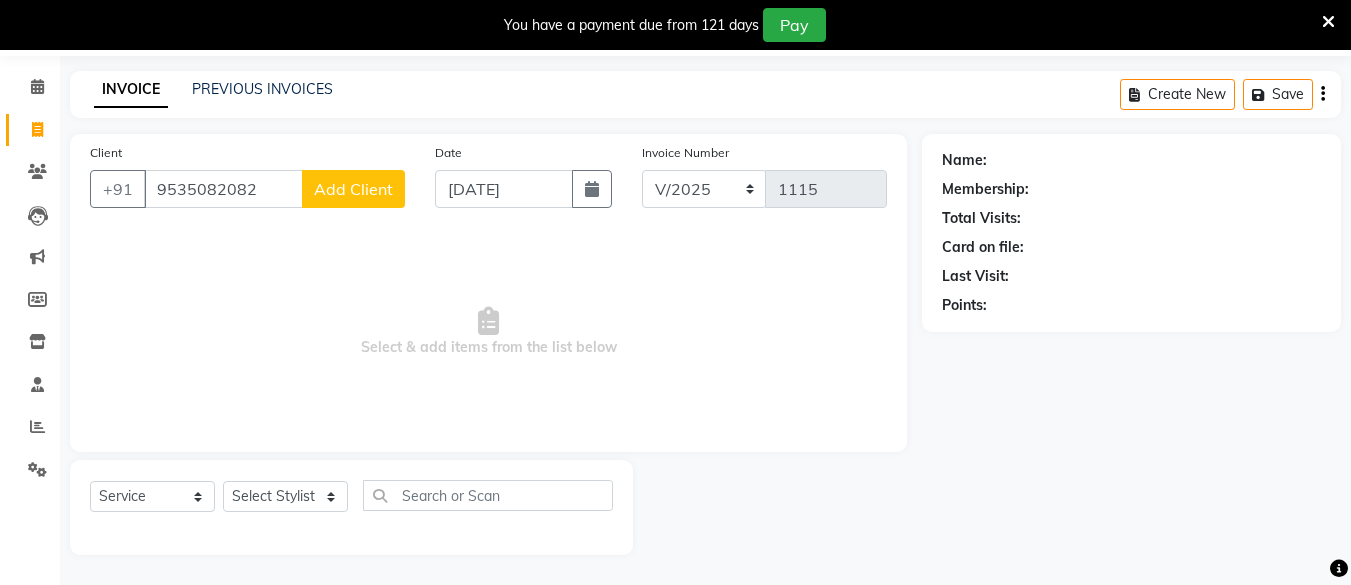 click on "Add Client" 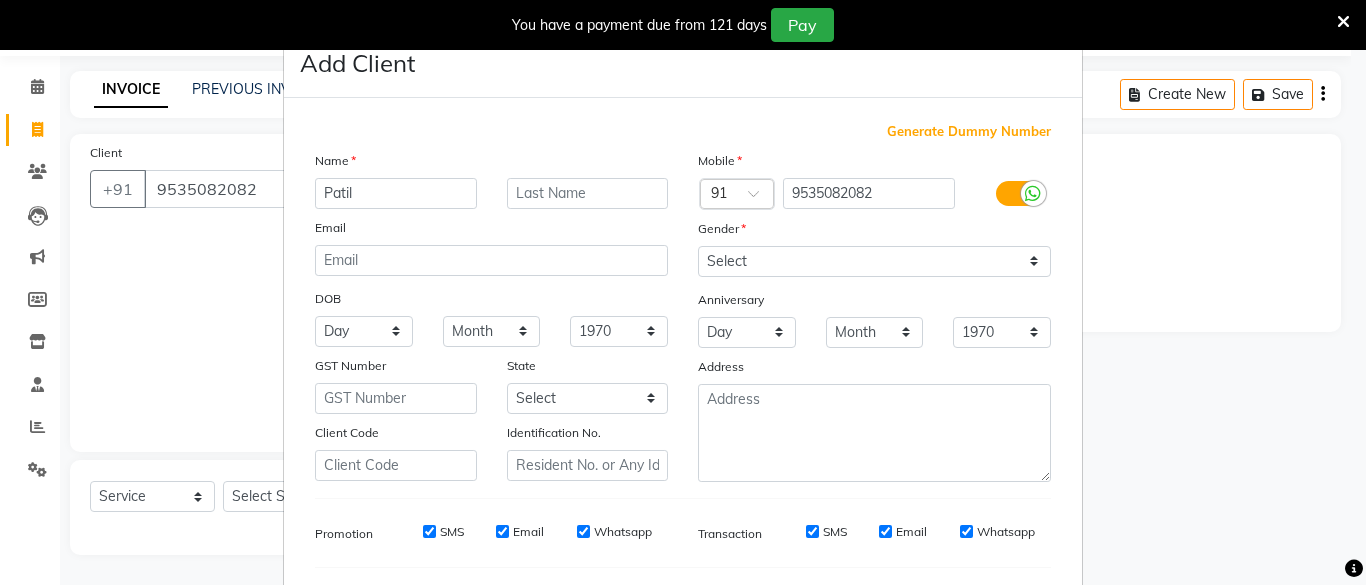 type on "Patil" 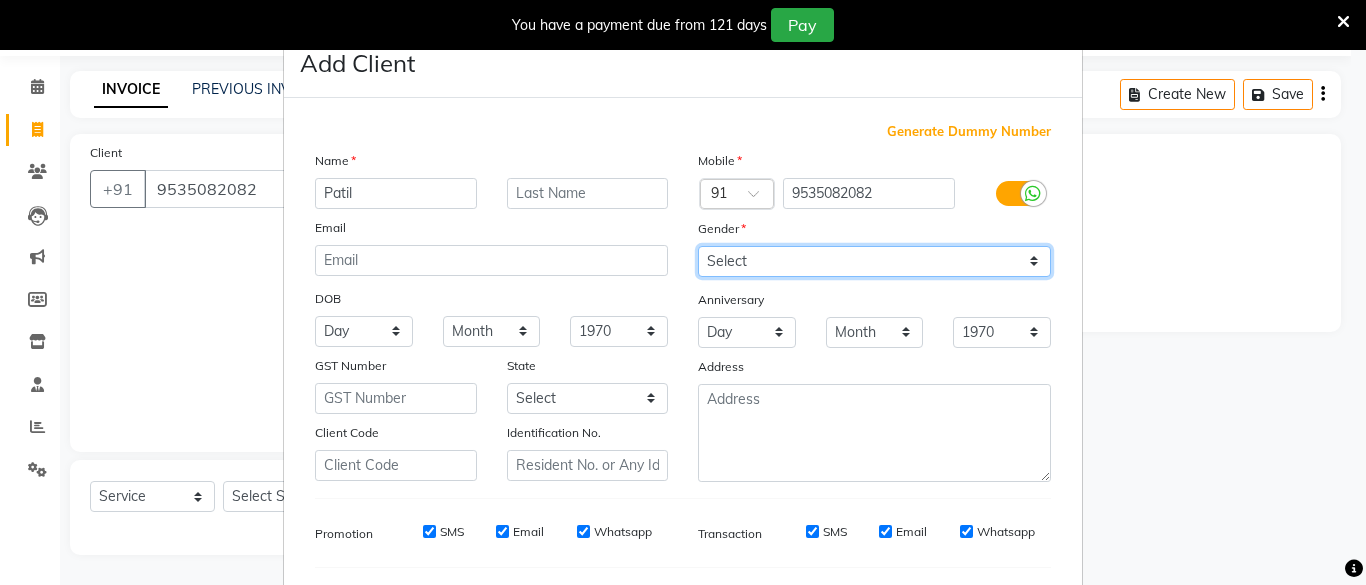 click on "Select [DEMOGRAPHIC_DATA] [DEMOGRAPHIC_DATA] Other Prefer Not To Say" at bounding box center (874, 261) 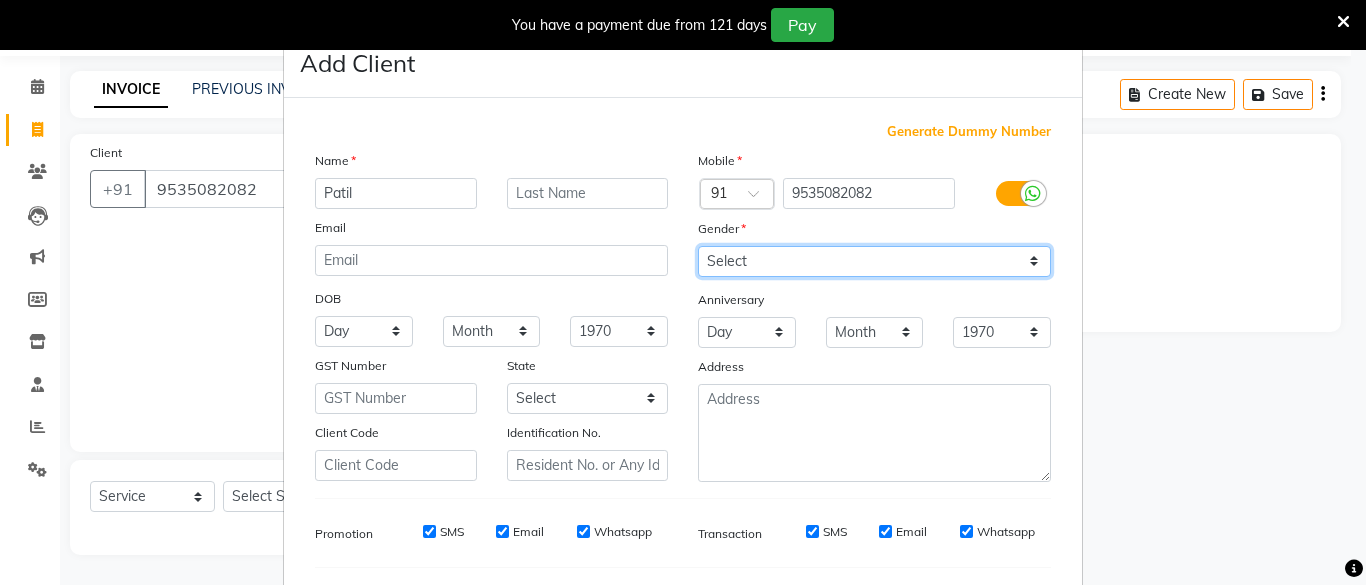 select on "[DEMOGRAPHIC_DATA]" 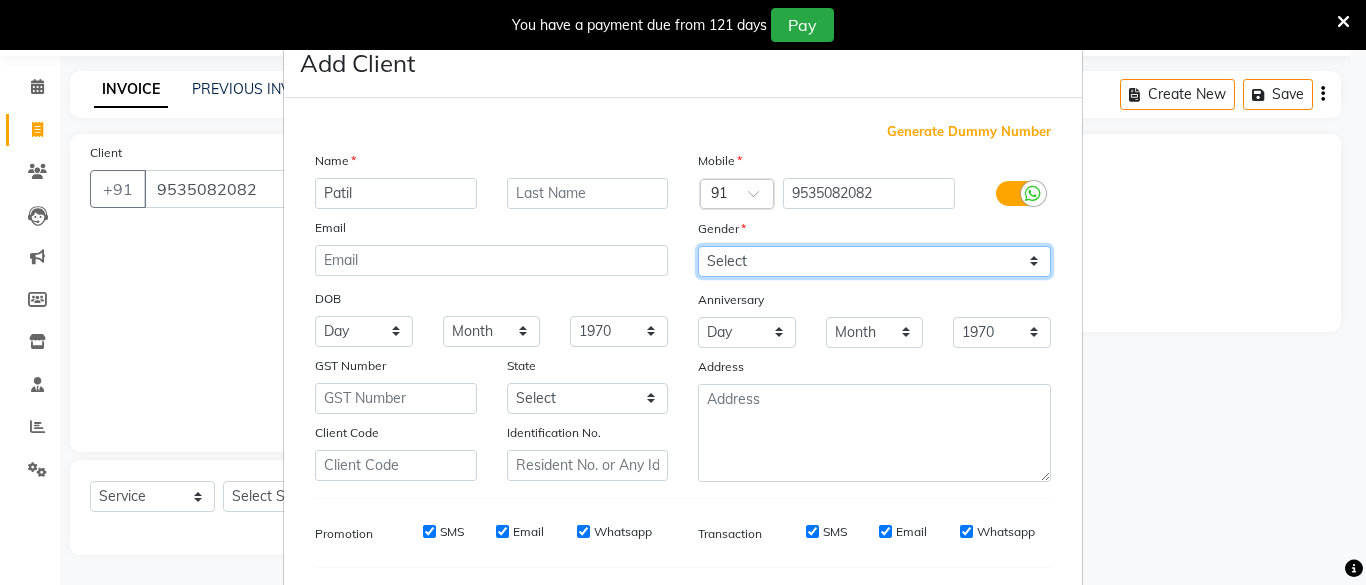 click on "Select [DEMOGRAPHIC_DATA] [DEMOGRAPHIC_DATA] Other Prefer Not To Say" at bounding box center [874, 261] 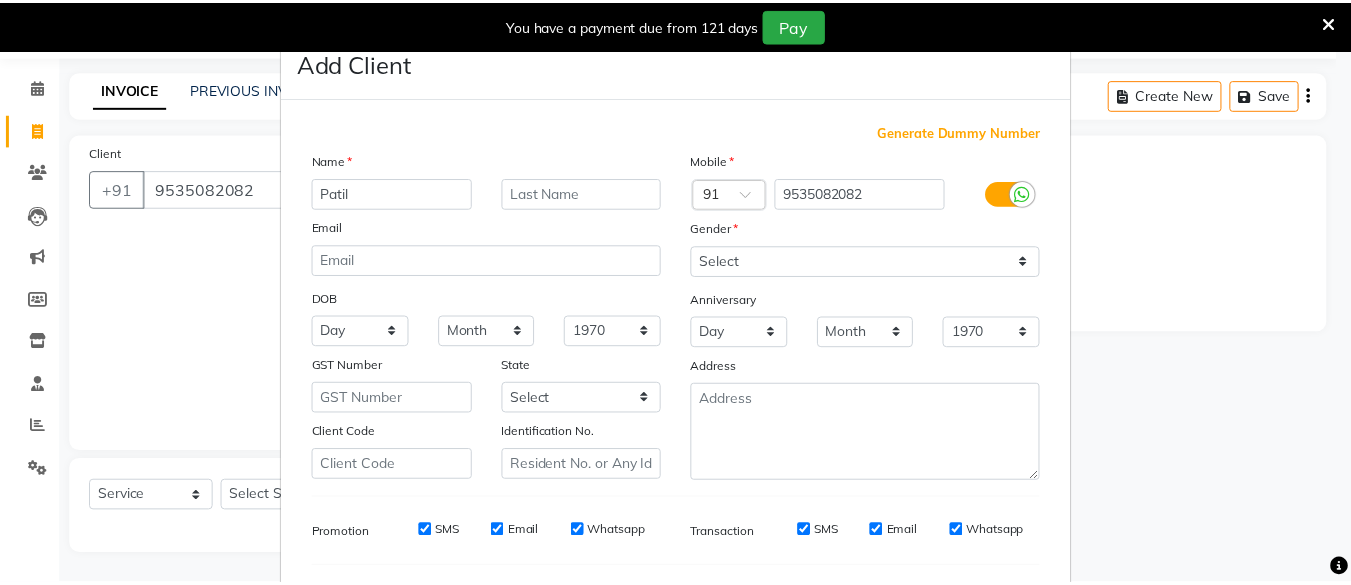 scroll, scrollTop: 264, scrollLeft: 0, axis: vertical 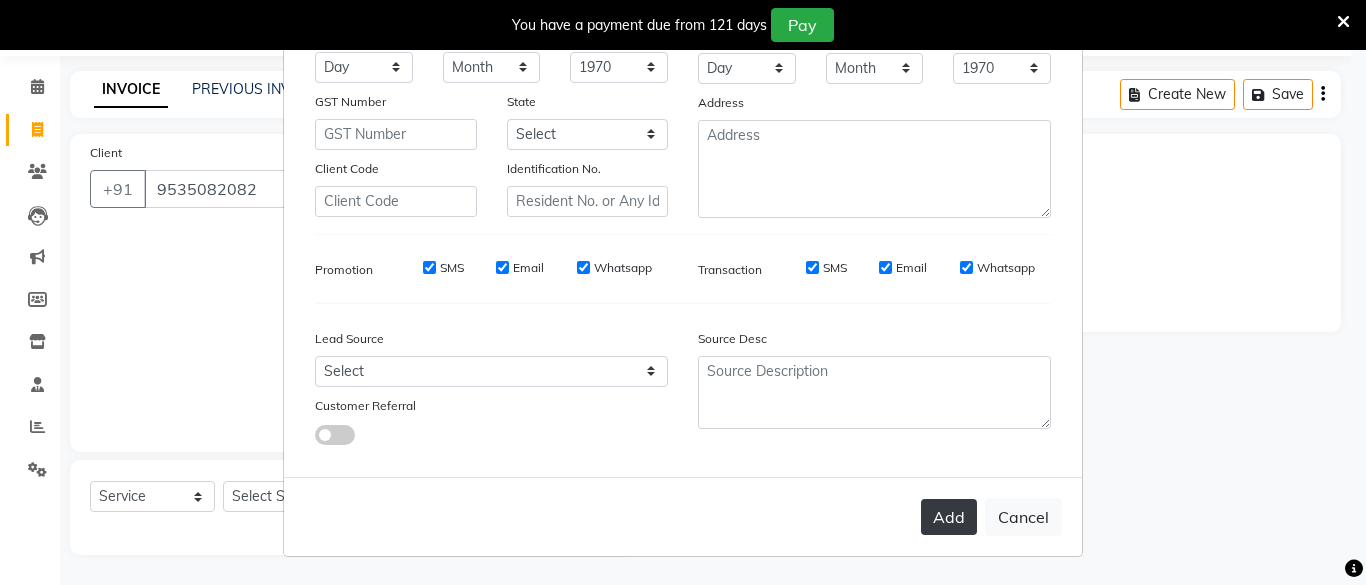 click on "Add" at bounding box center [949, 517] 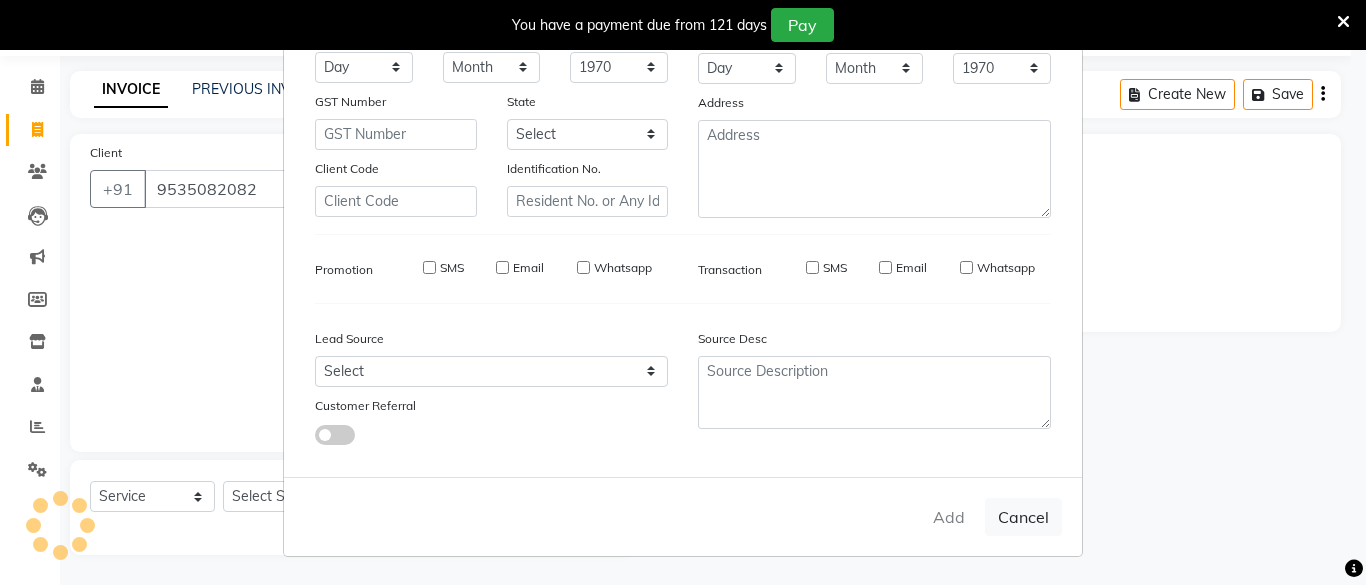 type 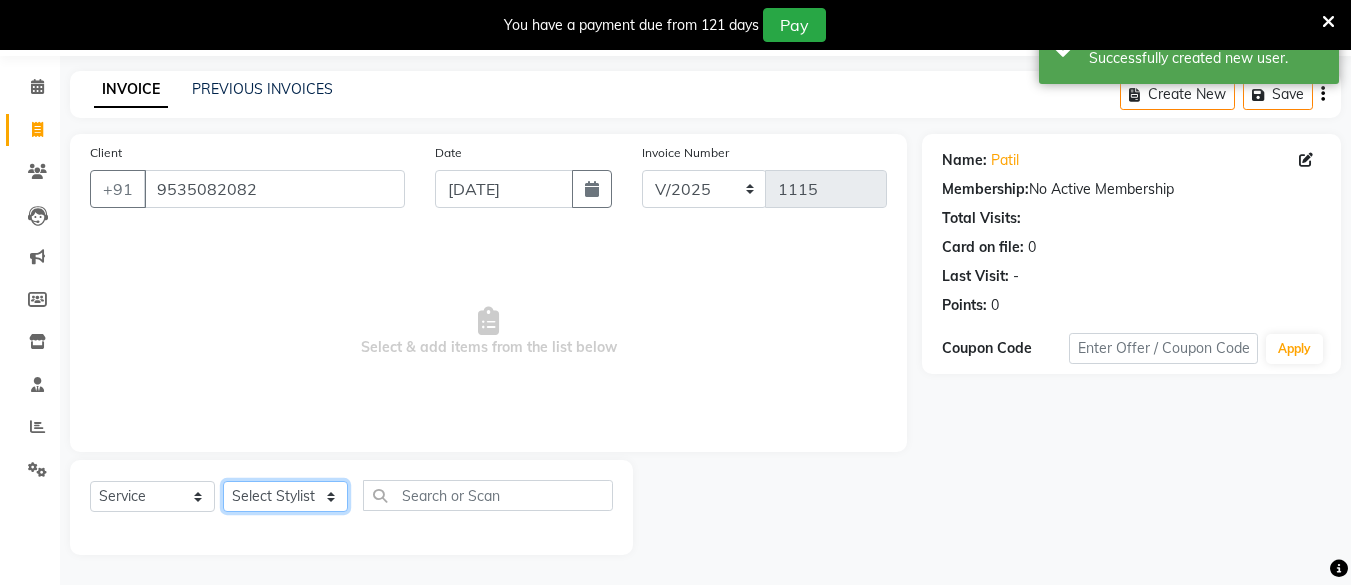 click on "Select Stylist [PERSON_NAME] Hair Affair [PERSON_NAME] [PERSON_NAME] [PERSON_NAME] sandhya [PERSON_NAME] [PERSON_NAME]" 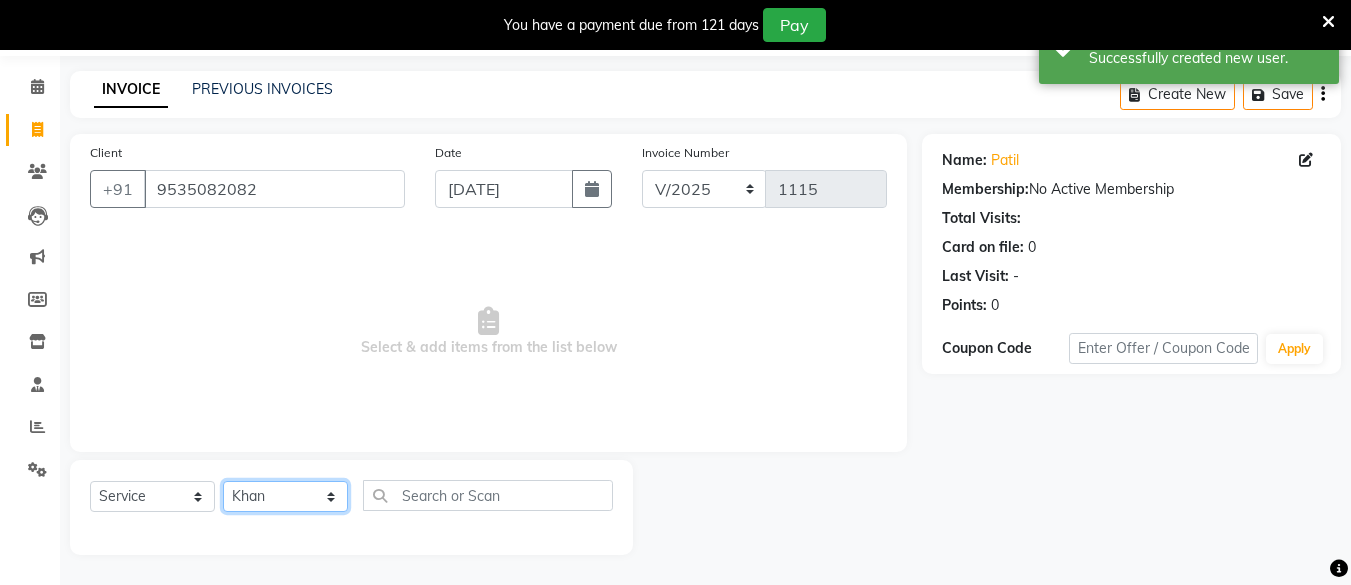 click on "Select Stylist [PERSON_NAME] Hair Affair [PERSON_NAME] [PERSON_NAME] [PERSON_NAME] sandhya [PERSON_NAME] [PERSON_NAME]" 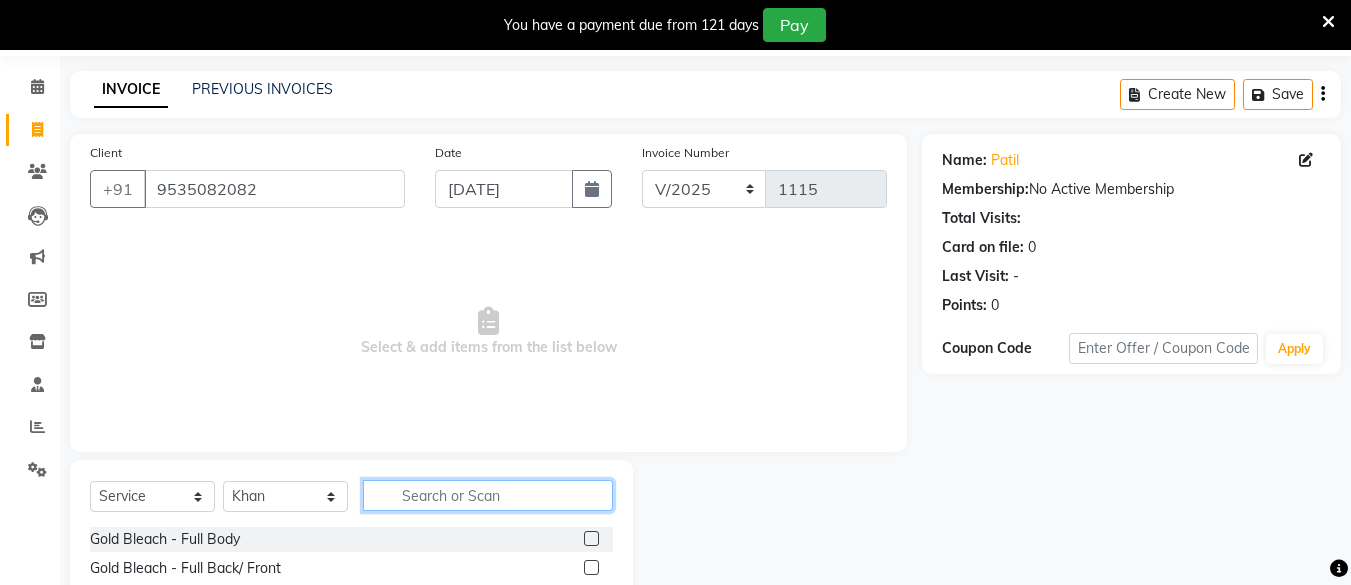 click 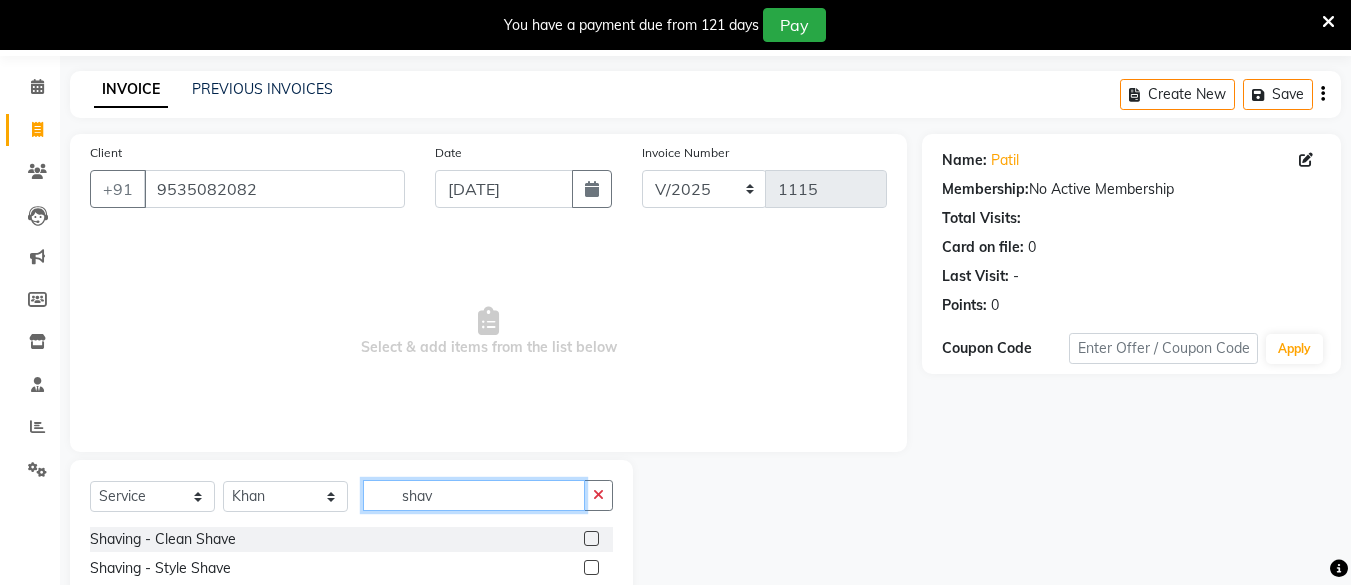 type on "shav" 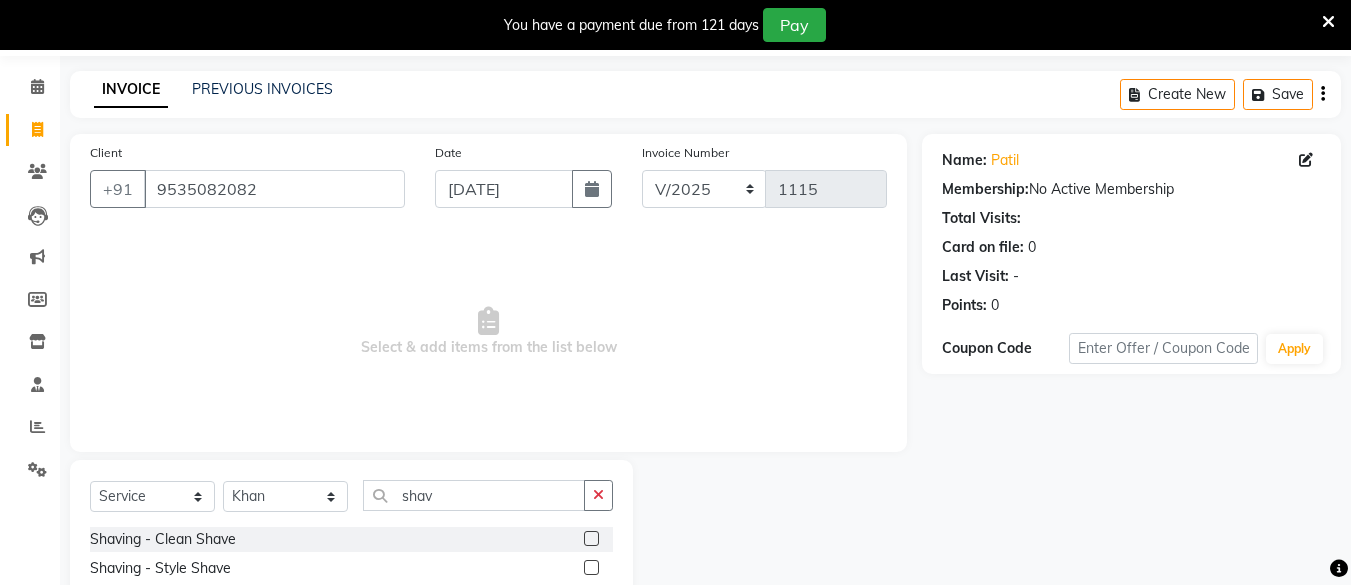 click 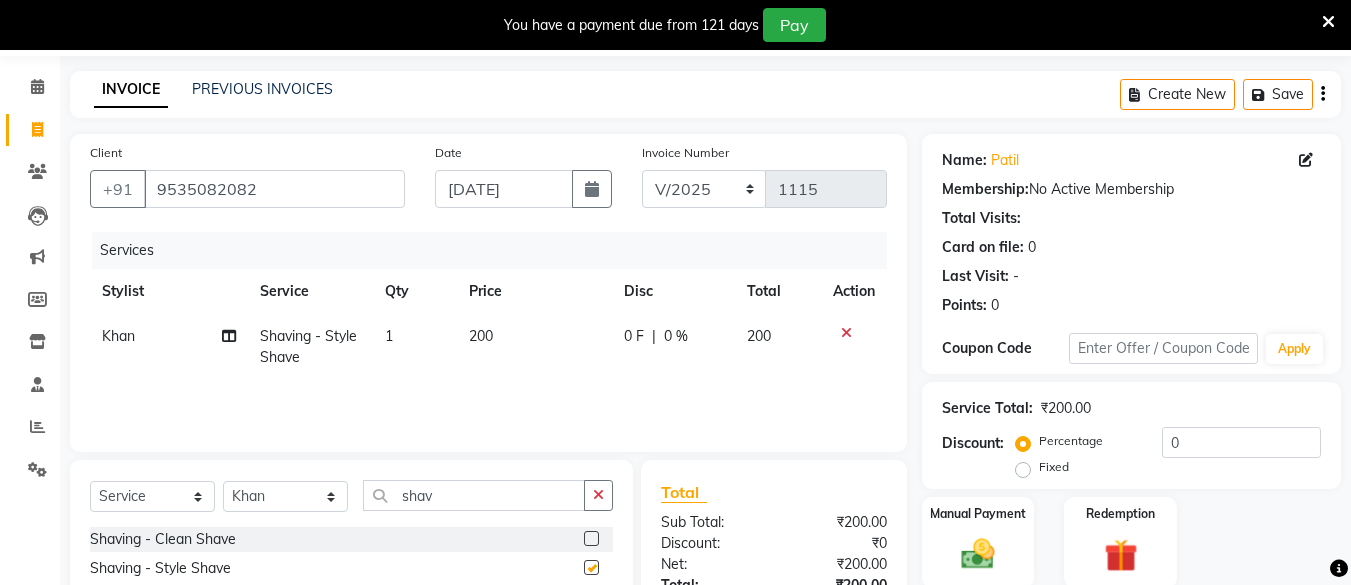 checkbox on "false" 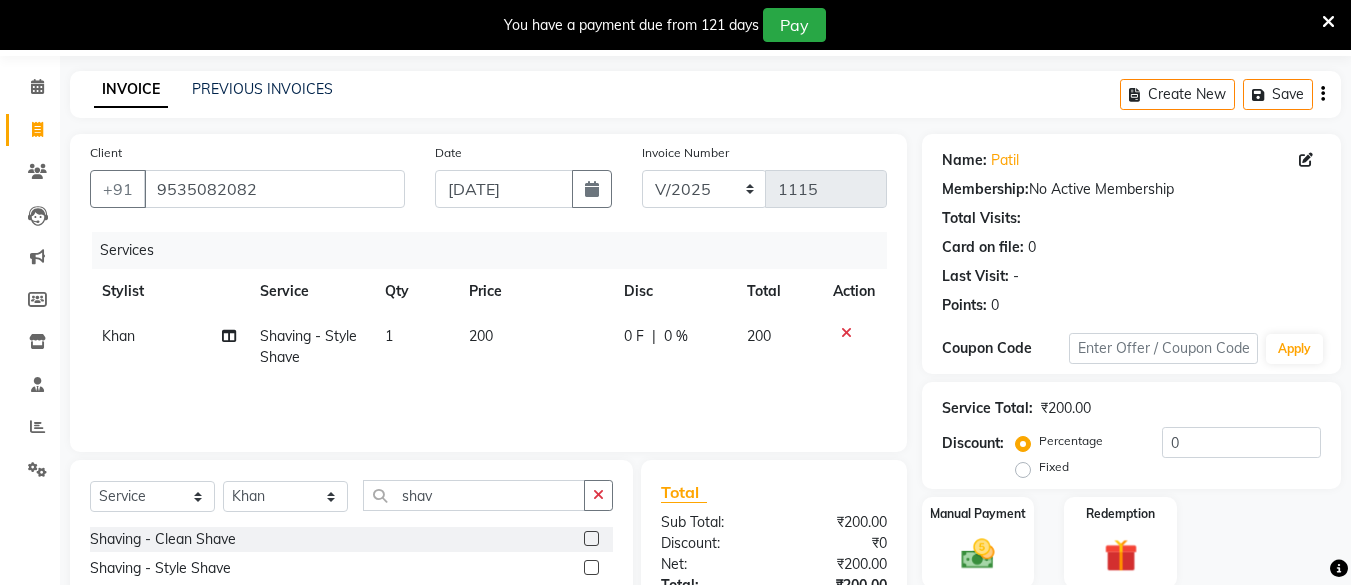 scroll, scrollTop: 223, scrollLeft: 0, axis: vertical 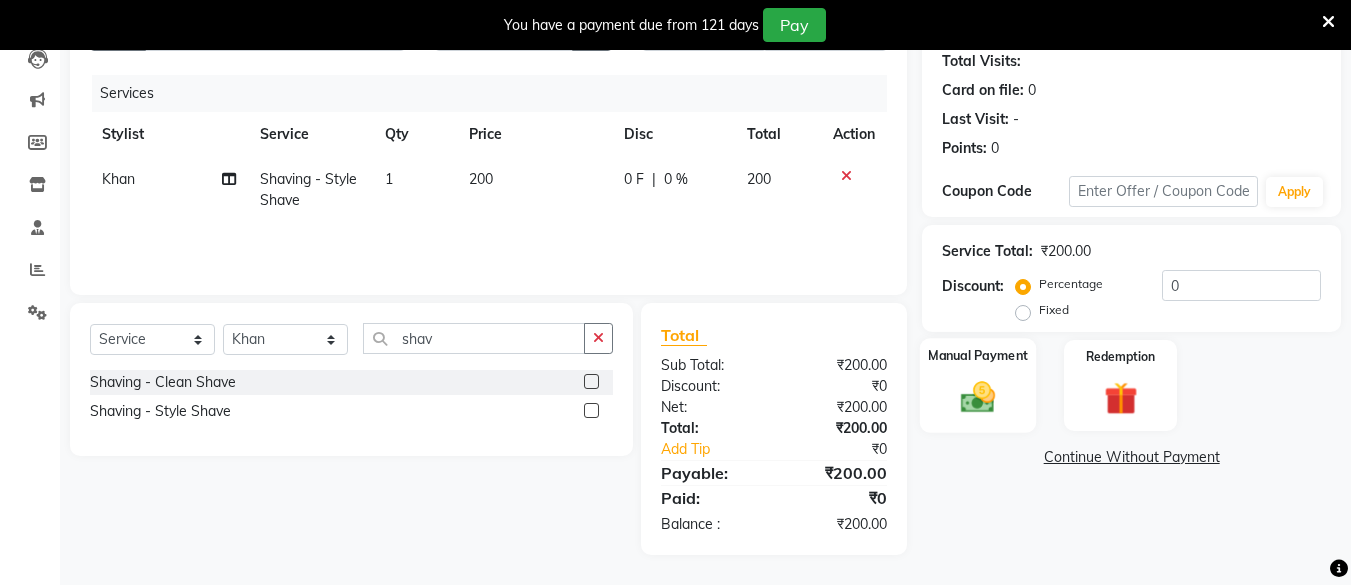click on "Manual Payment" 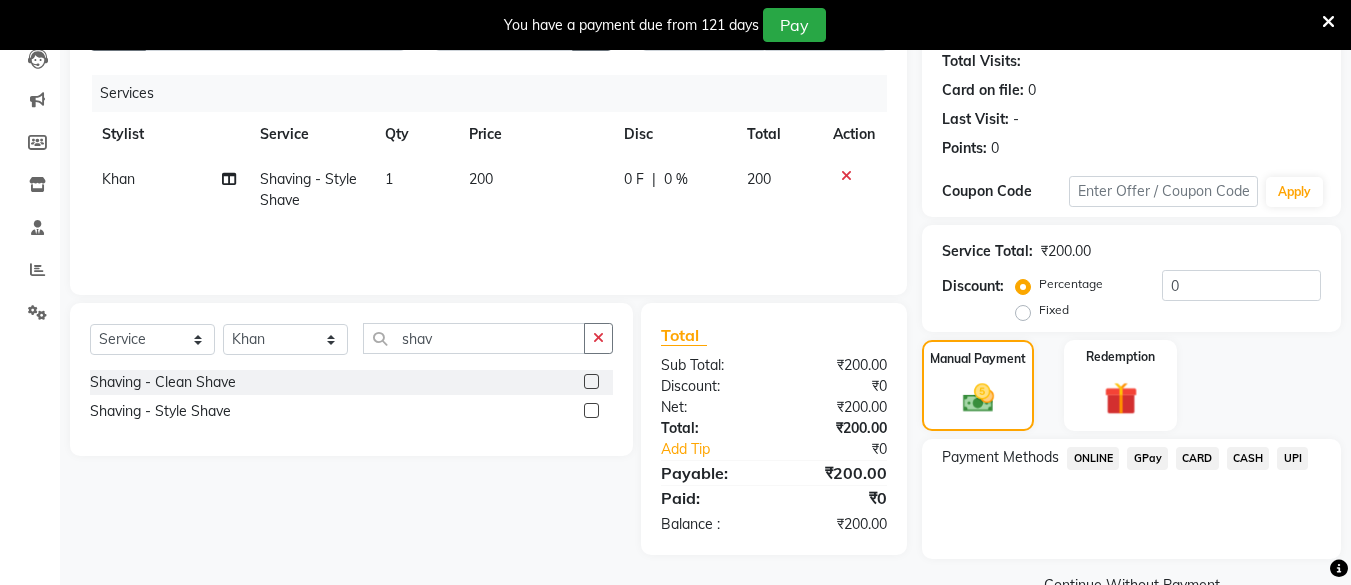 scroll, scrollTop: 268, scrollLeft: 0, axis: vertical 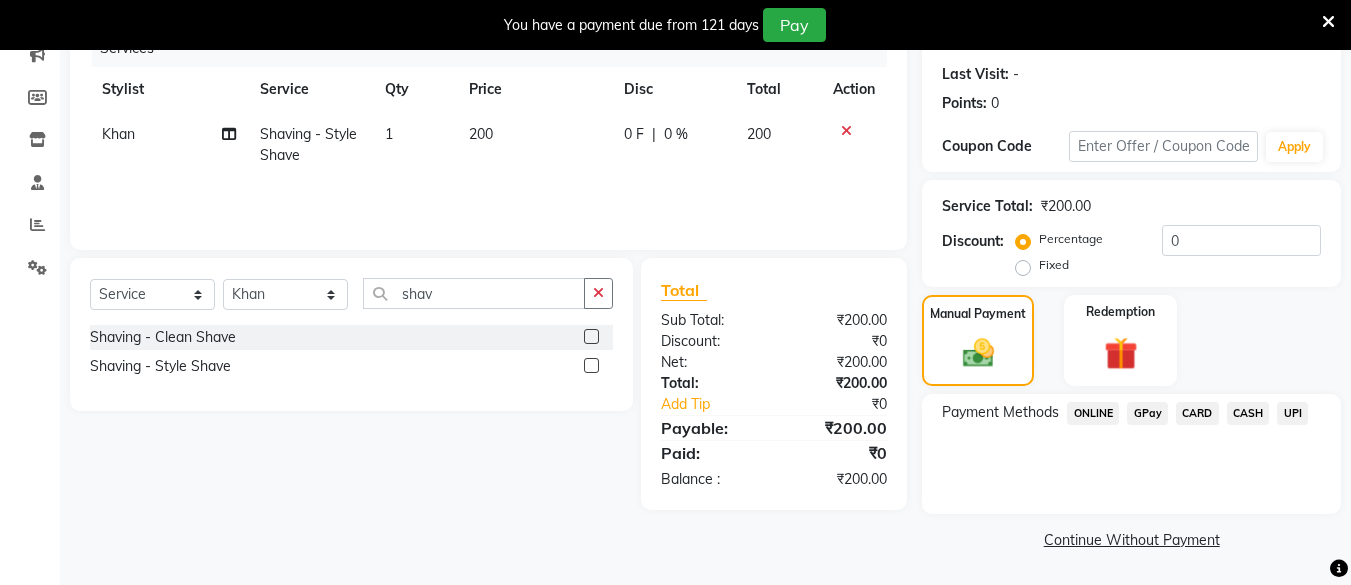 click on "UPI" 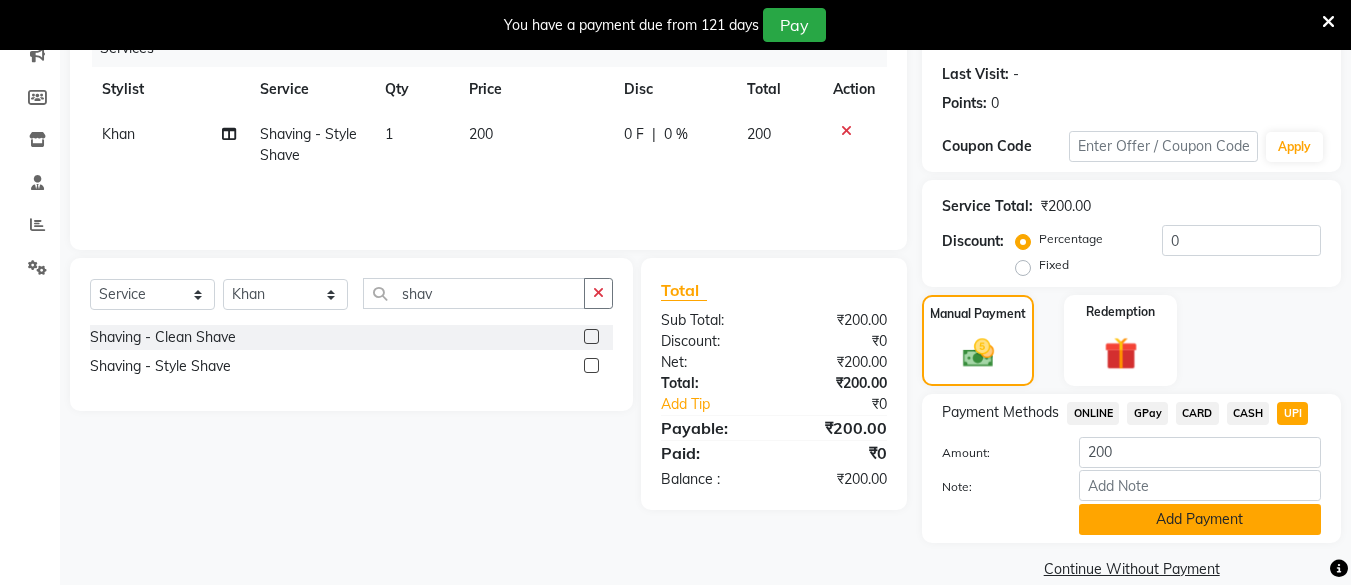 click on "Add Payment" 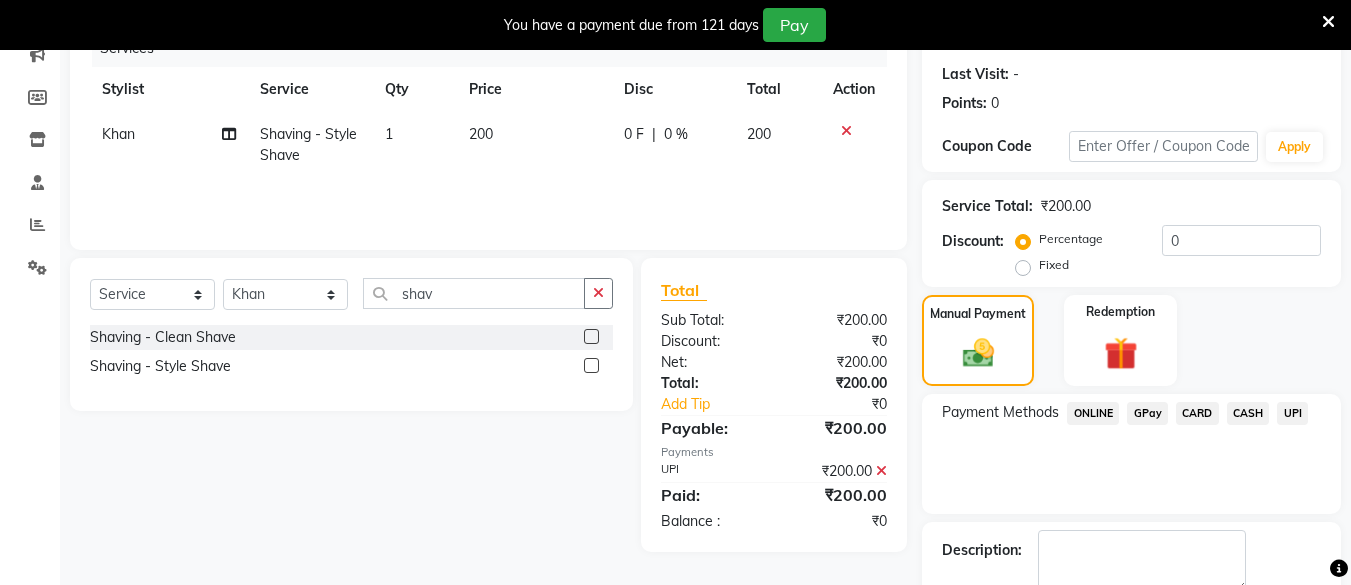scroll, scrollTop: 381, scrollLeft: 0, axis: vertical 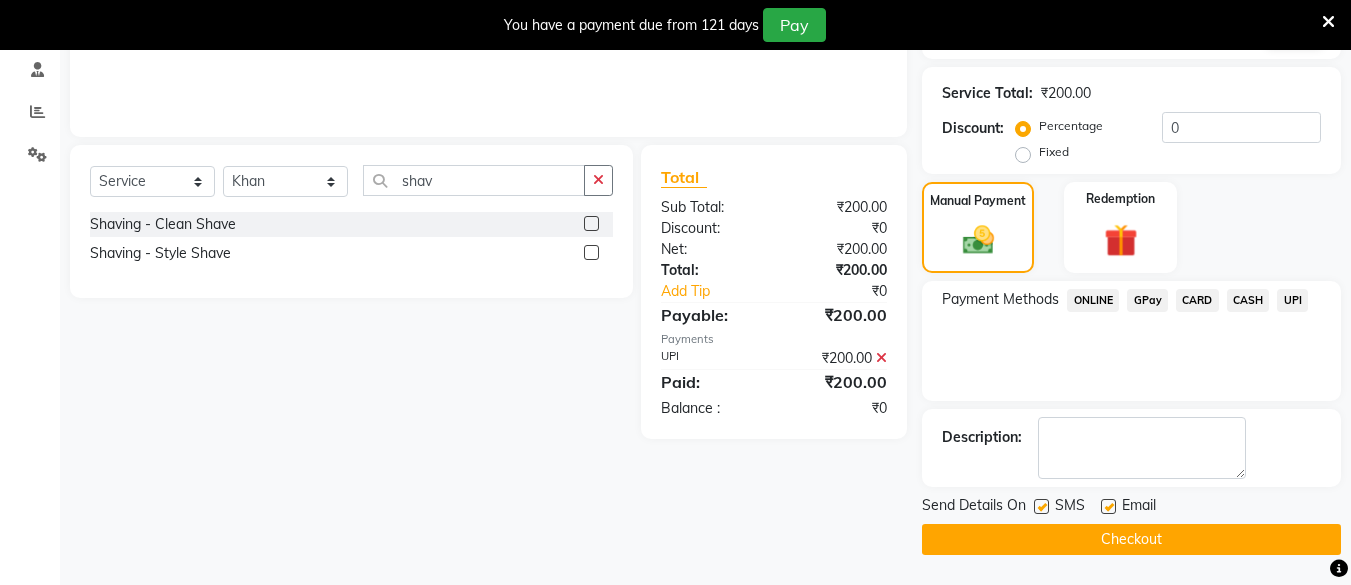 click on "Checkout" 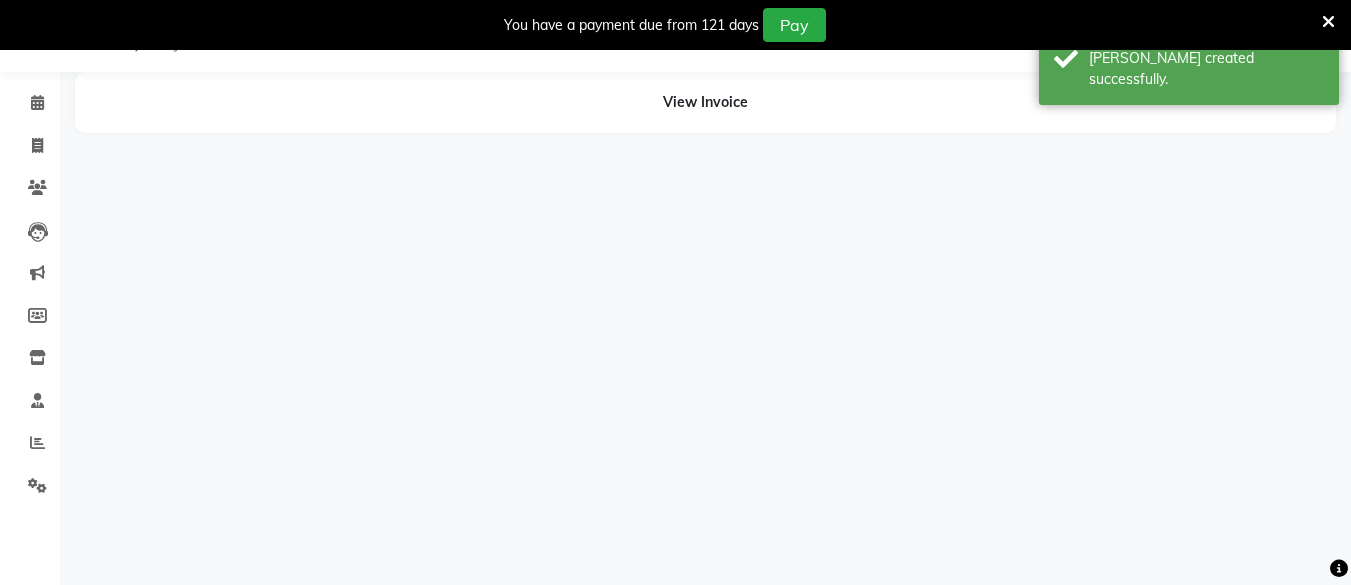 scroll, scrollTop: 50, scrollLeft: 0, axis: vertical 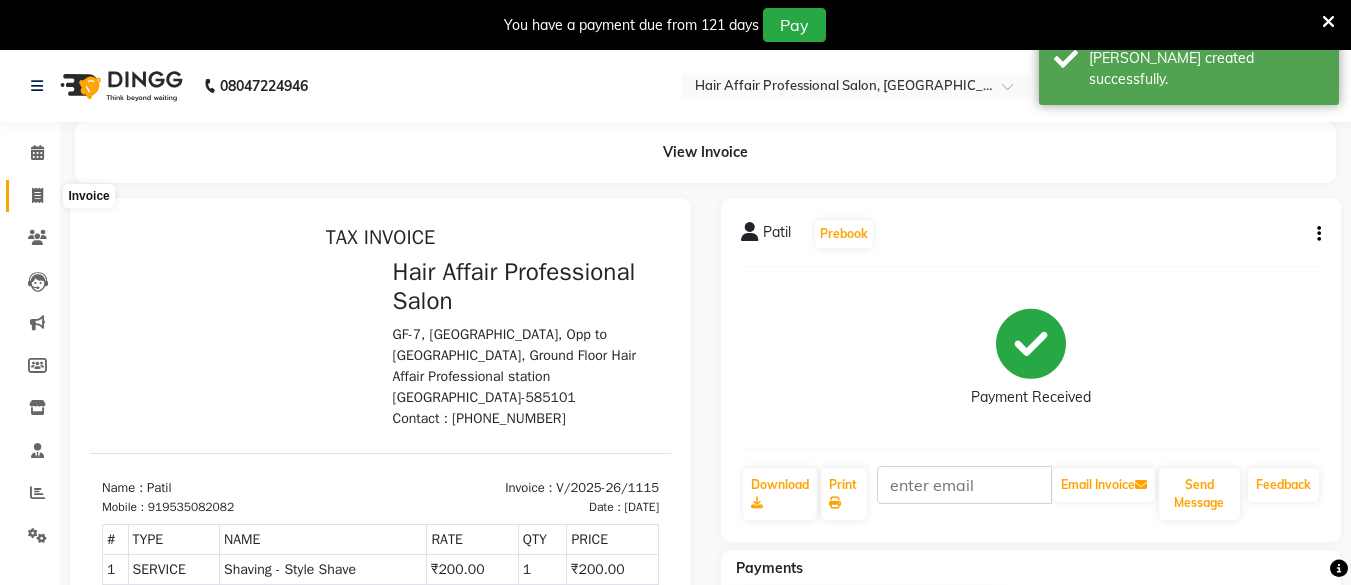 click 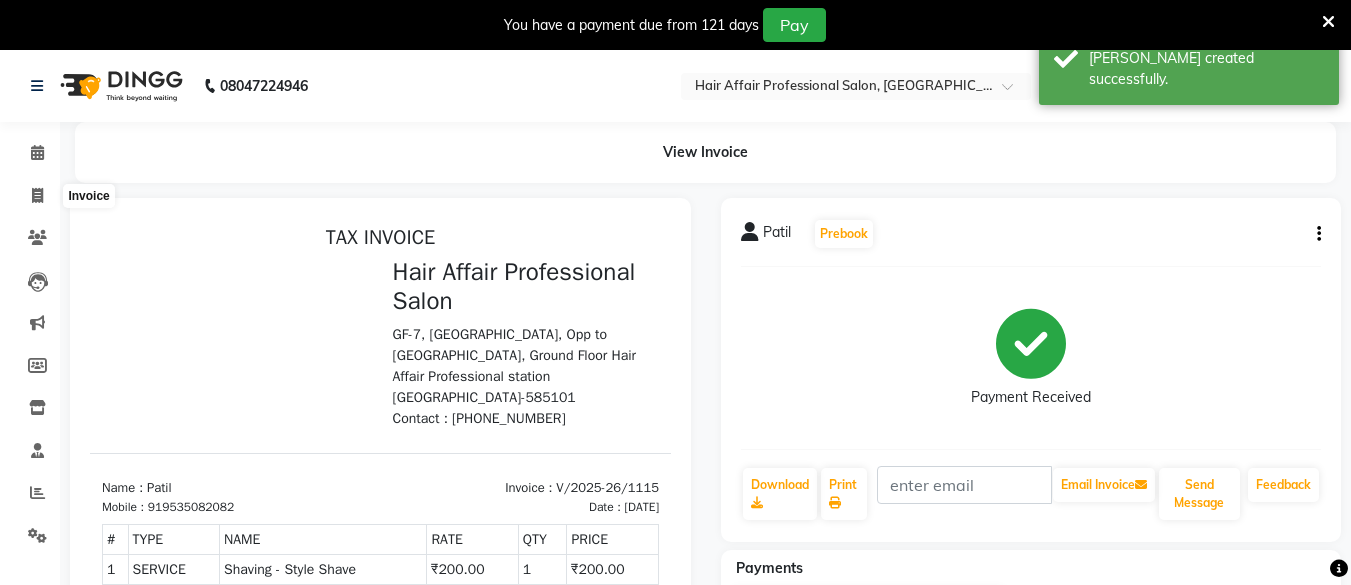 select on "service" 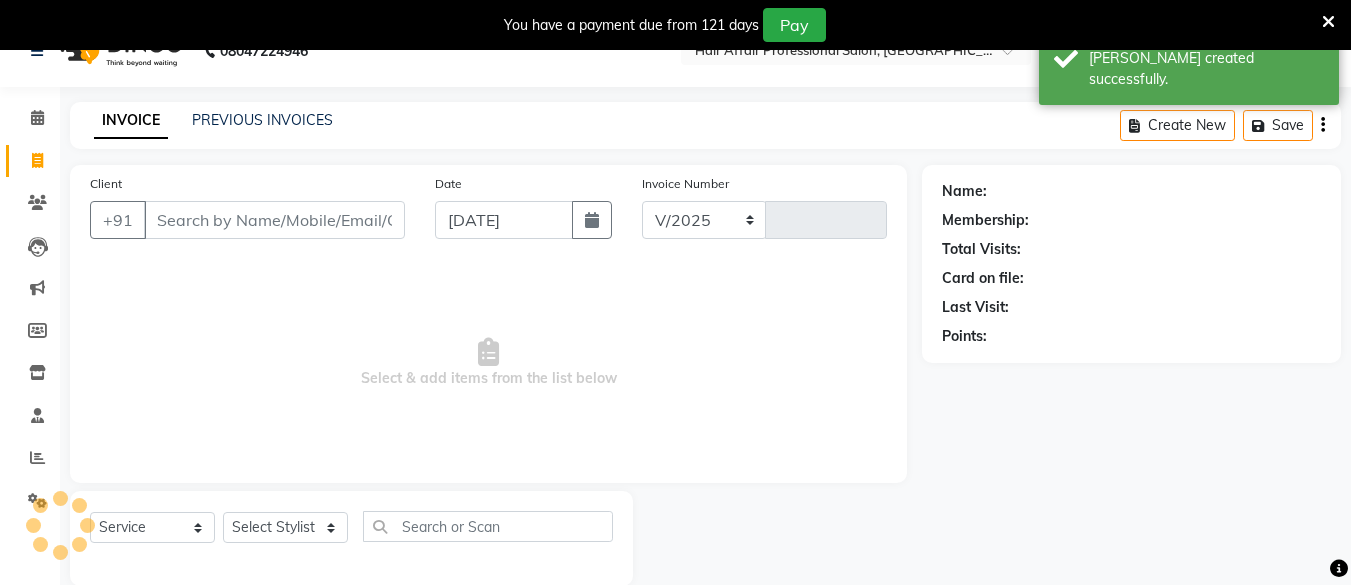 select on "657" 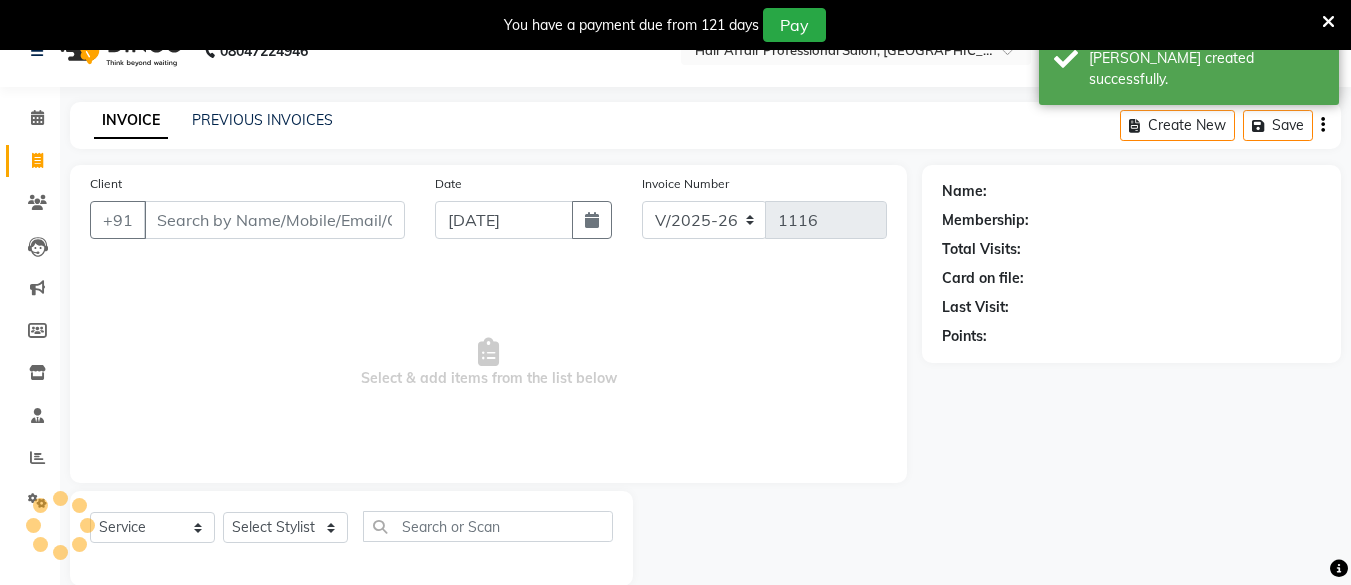 scroll, scrollTop: 66, scrollLeft: 0, axis: vertical 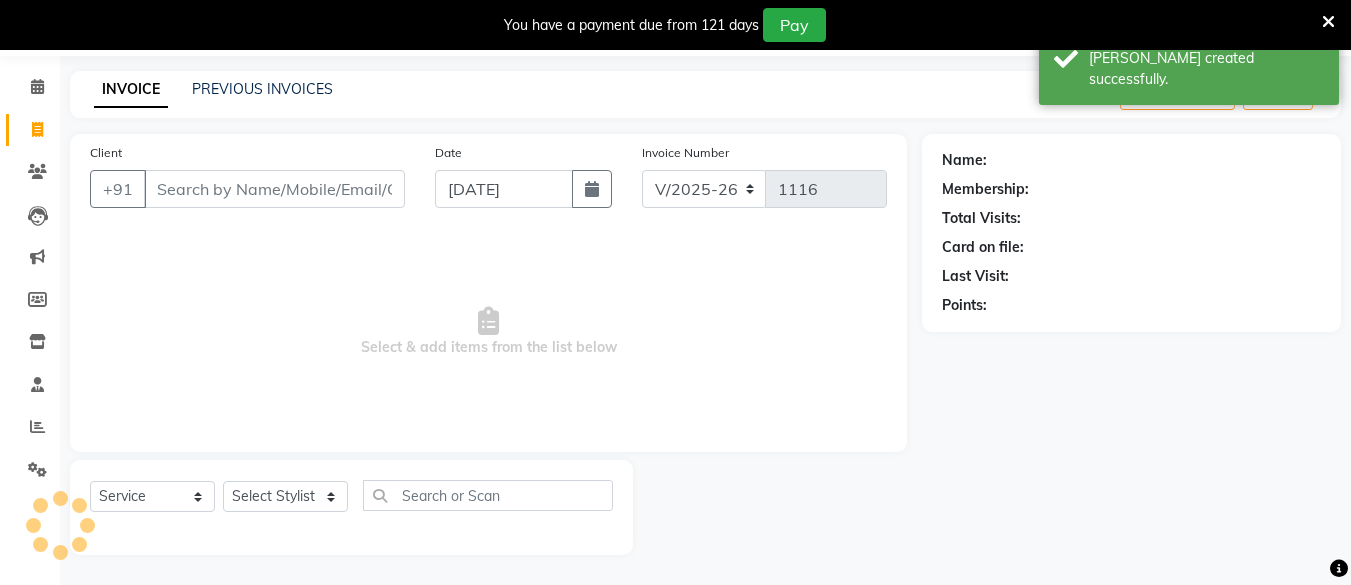 click on "Client" at bounding box center (274, 189) 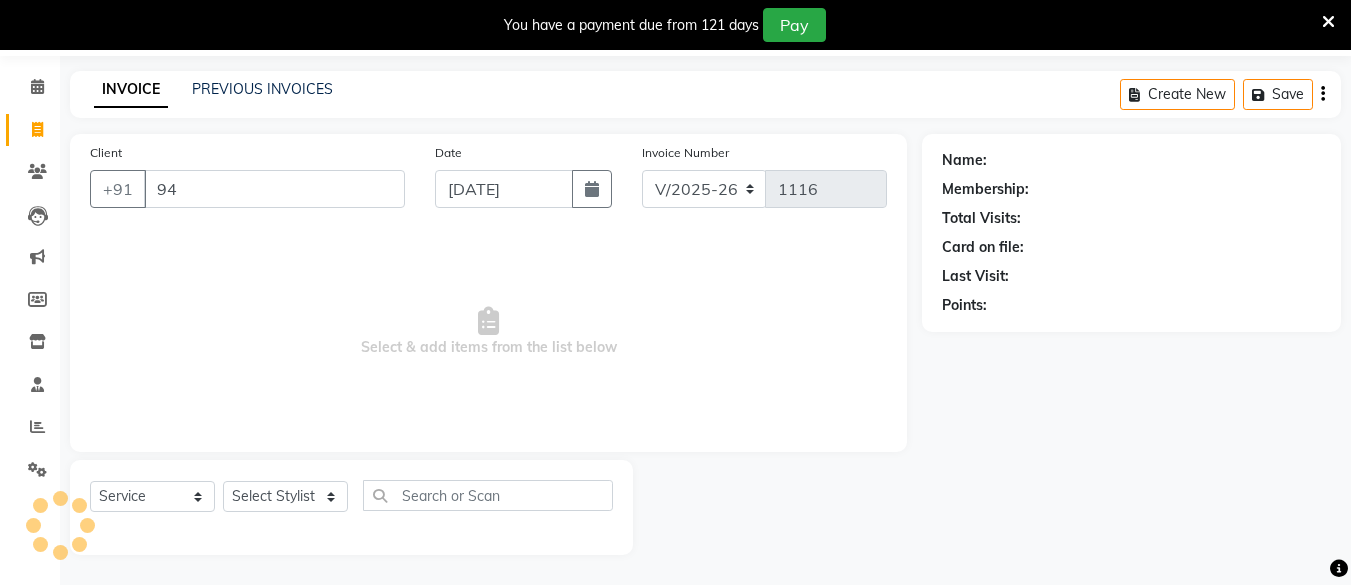 type on "9" 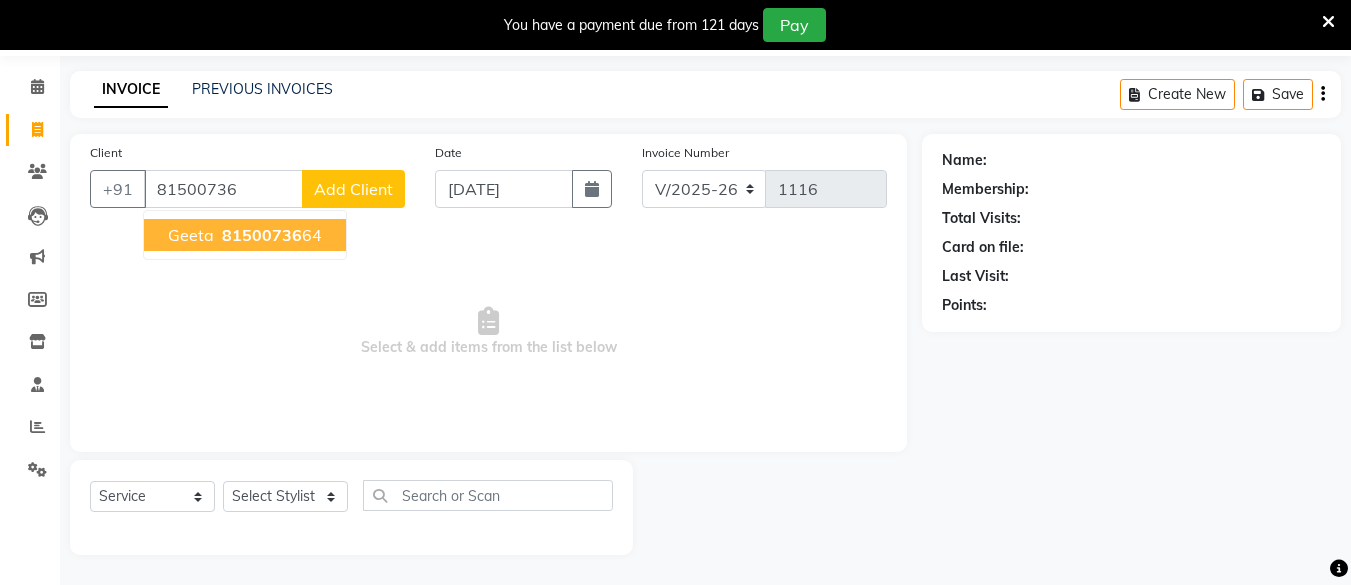 click on "81500736" at bounding box center [262, 235] 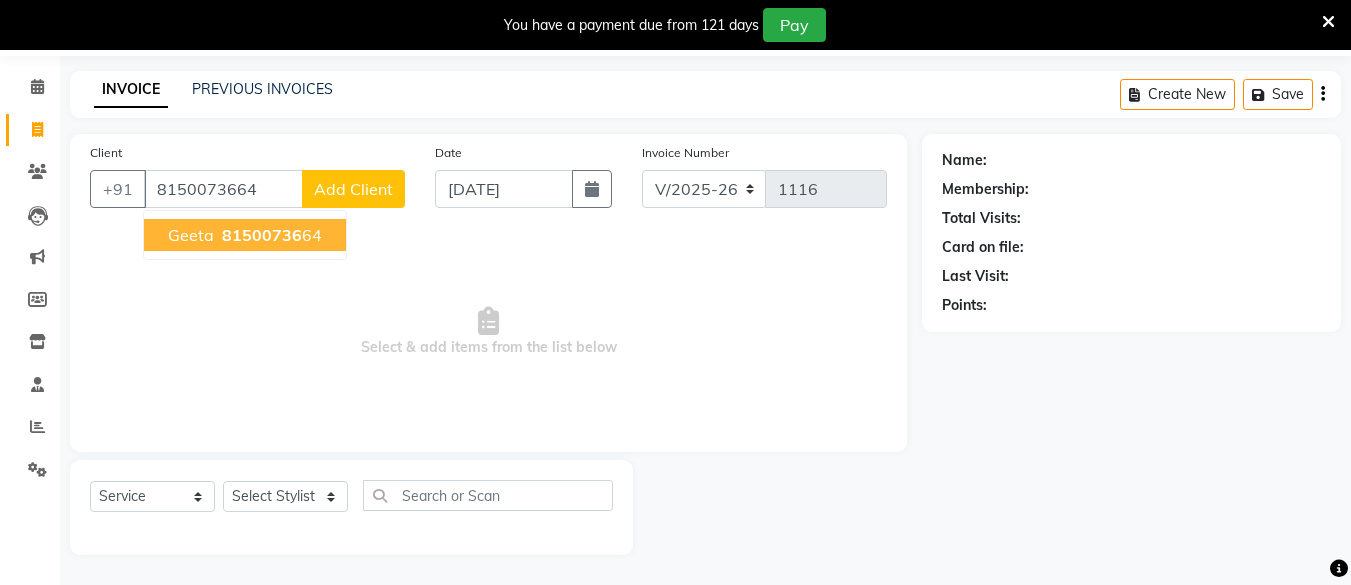 type on "8150073664" 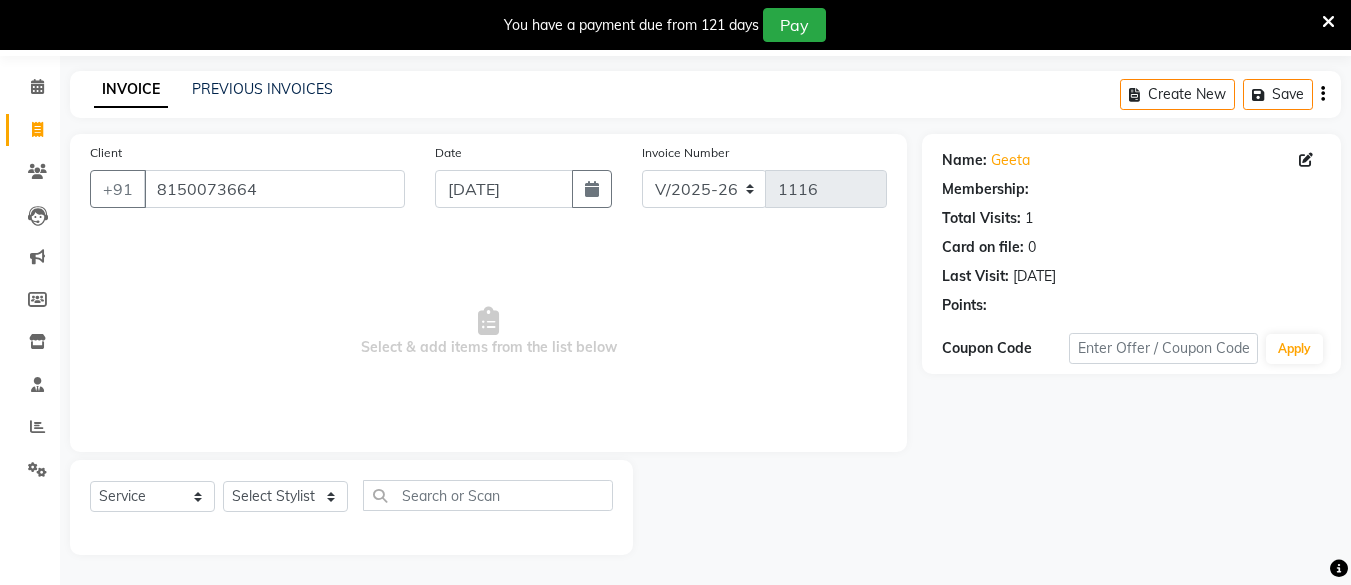 select on "1: Object" 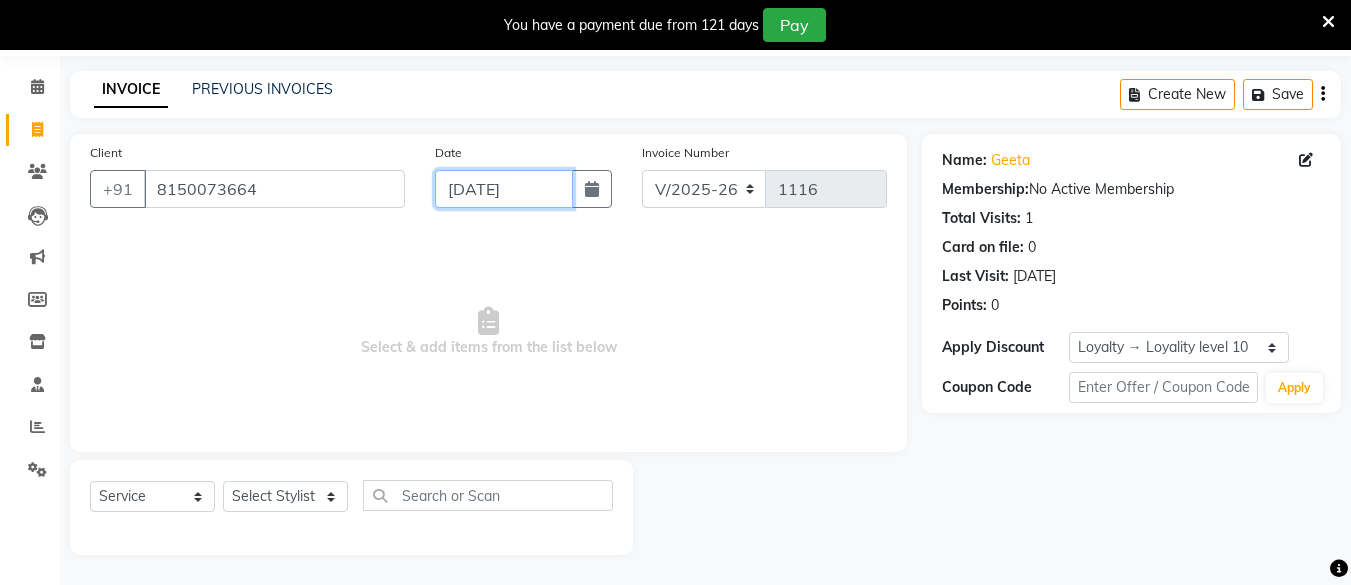 click on "[DATE]" 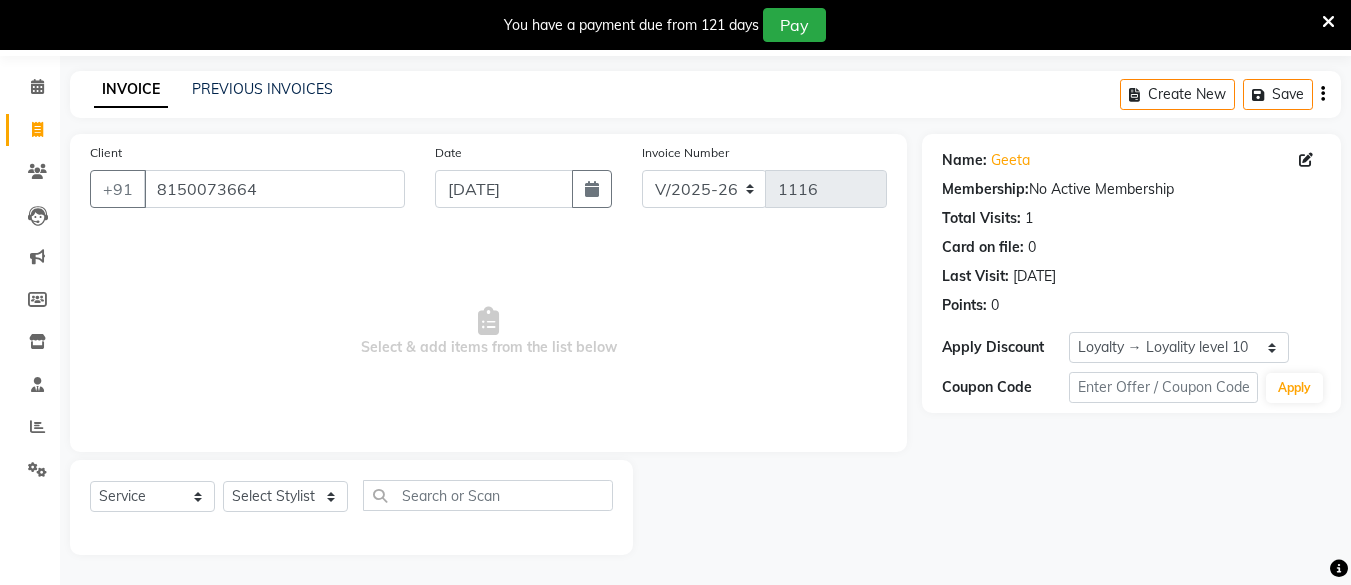 select on "7" 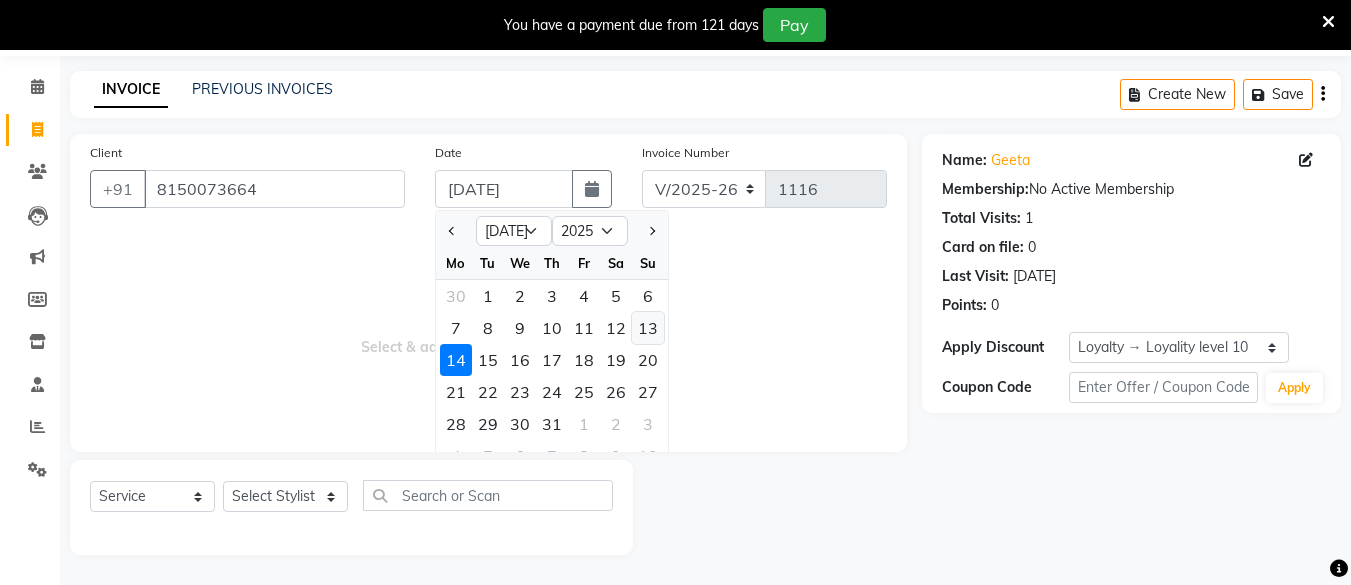 click on "13" 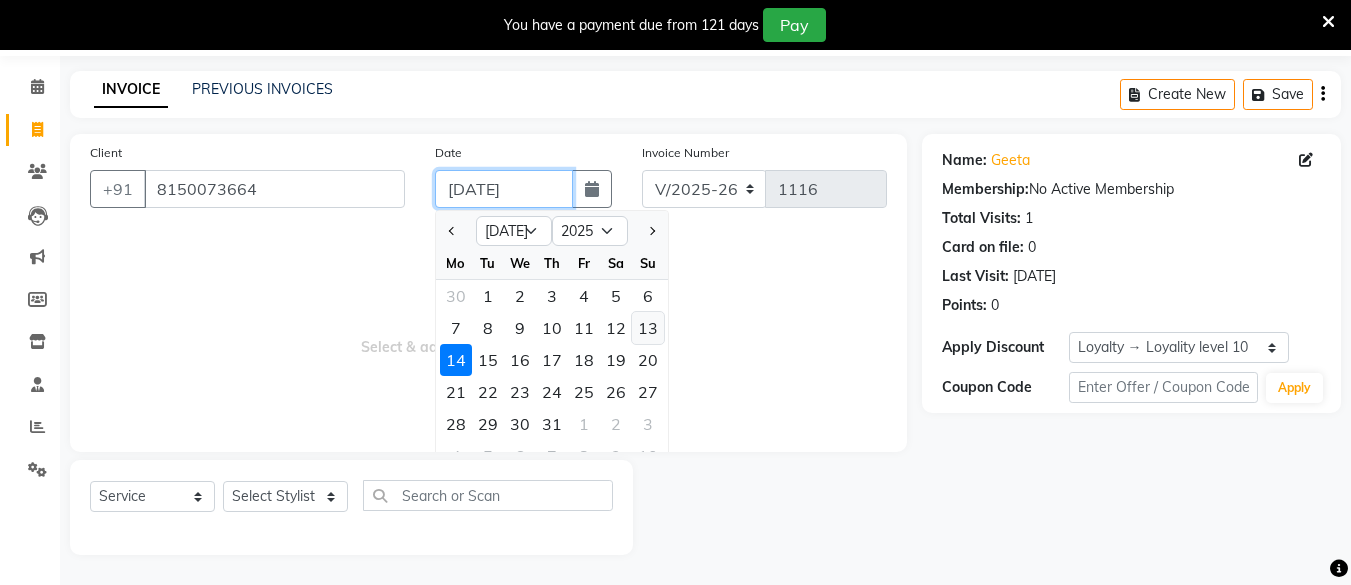 type on "[DATE]" 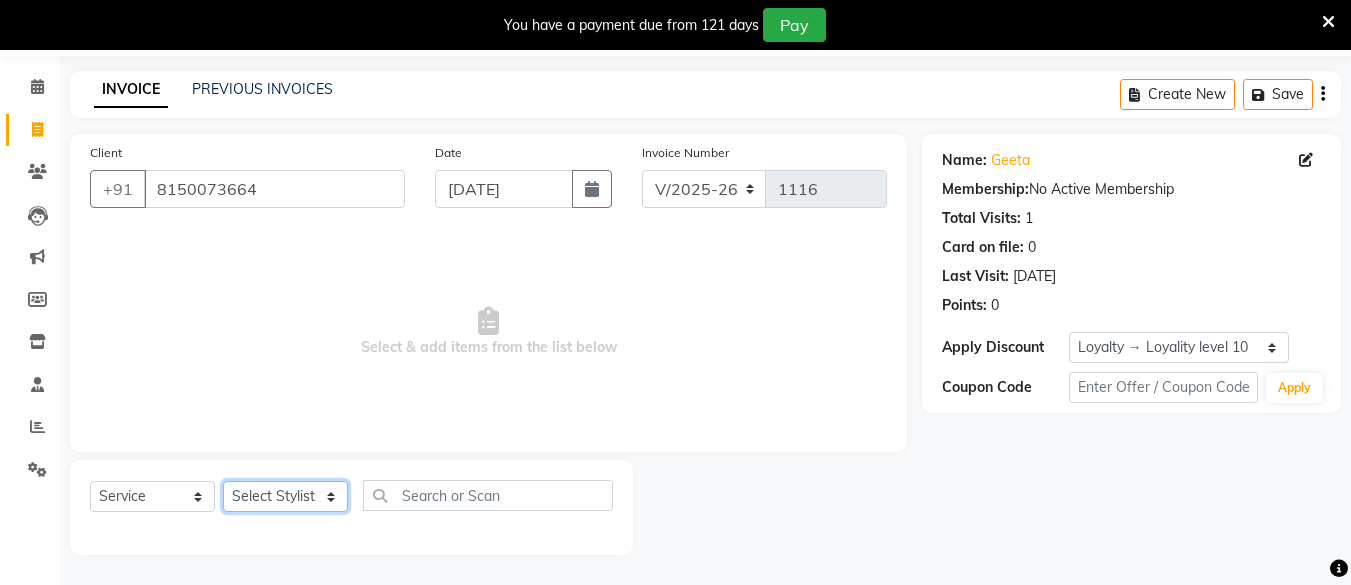 click on "Select Stylist [PERSON_NAME] Hair Affair [PERSON_NAME] [PERSON_NAME] [PERSON_NAME] sandhya [PERSON_NAME] [PERSON_NAME]" 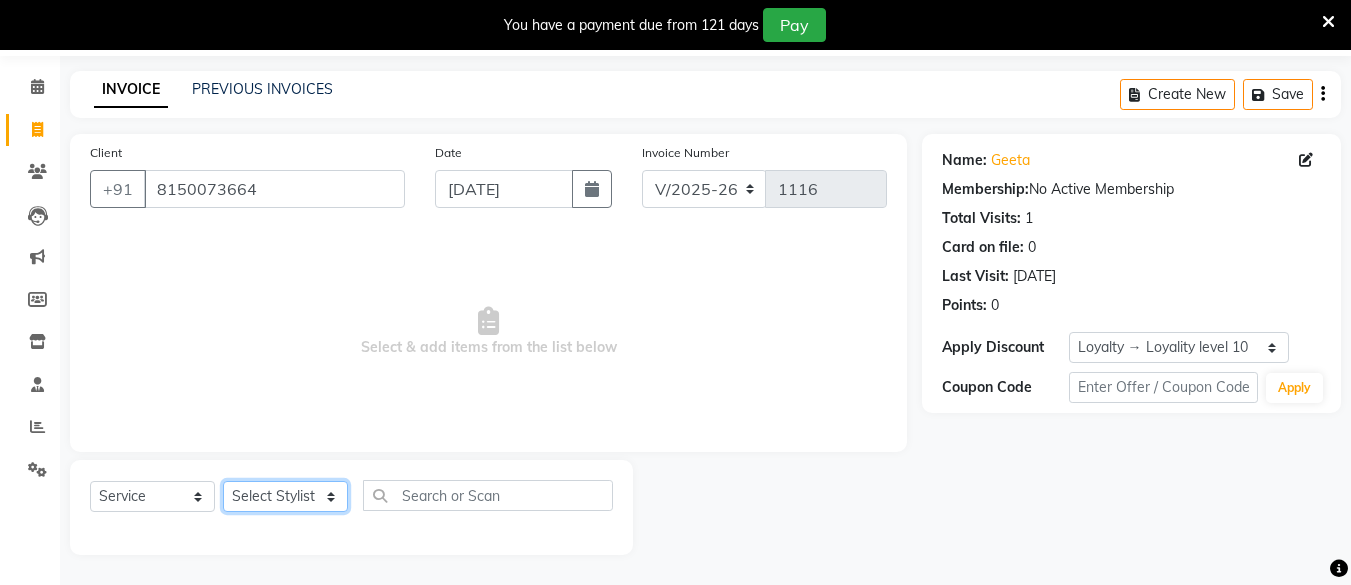 select on "57355" 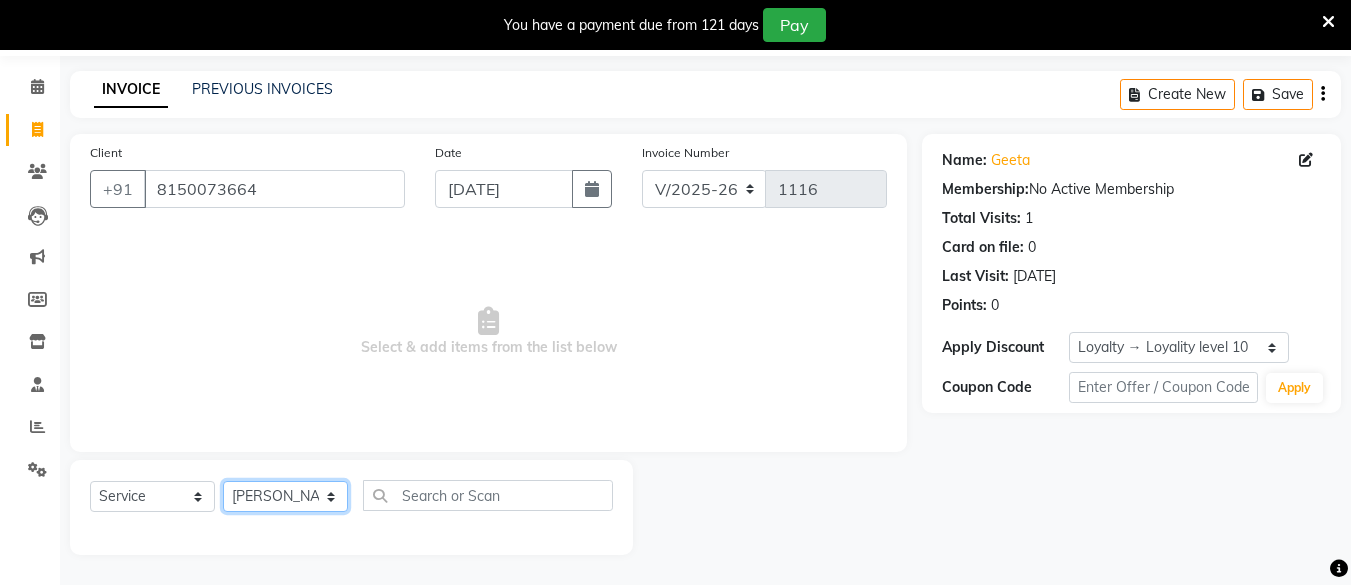 click on "Select Stylist [PERSON_NAME] Hair Affair [PERSON_NAME] [PERSON_NAME] [PERSON_NAME] sandhya [PERSON_NAME] [PERSON_NAME]" 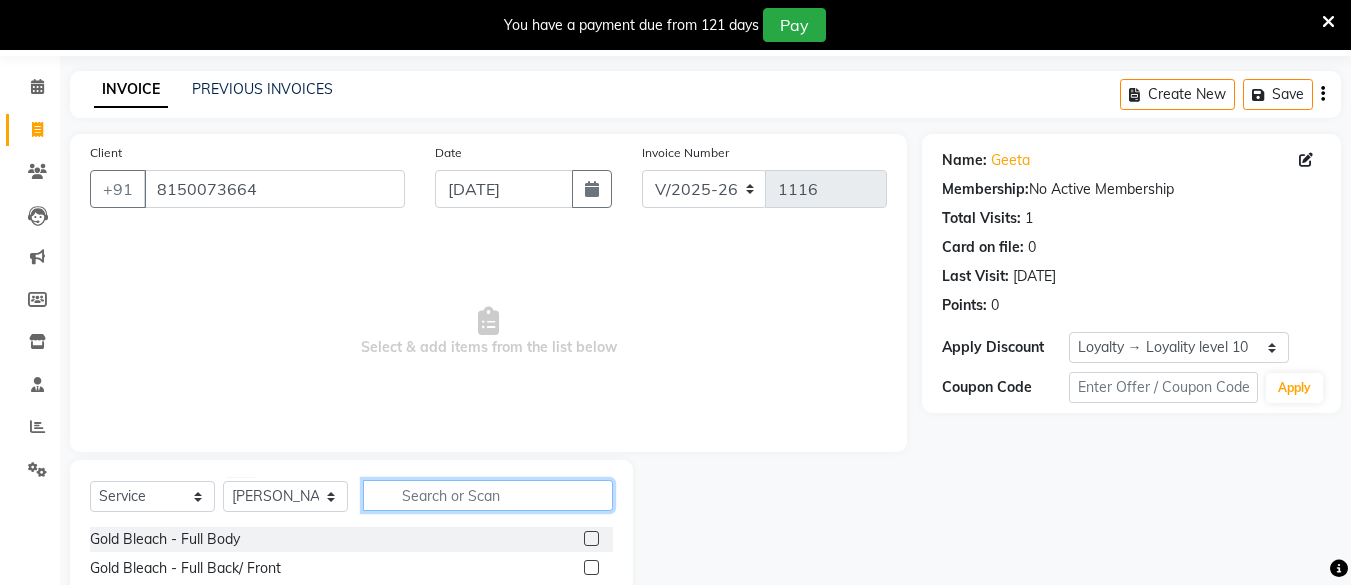 click 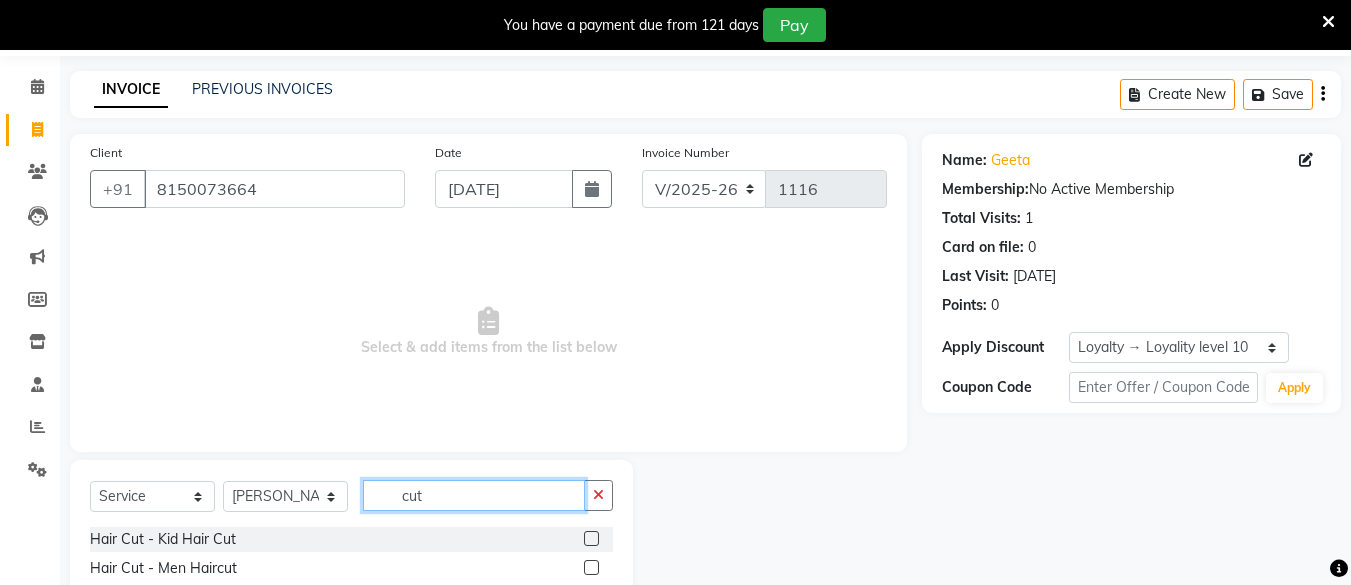 scroll, scrollTop: 153, scrollLeft: 0, axis: vertical 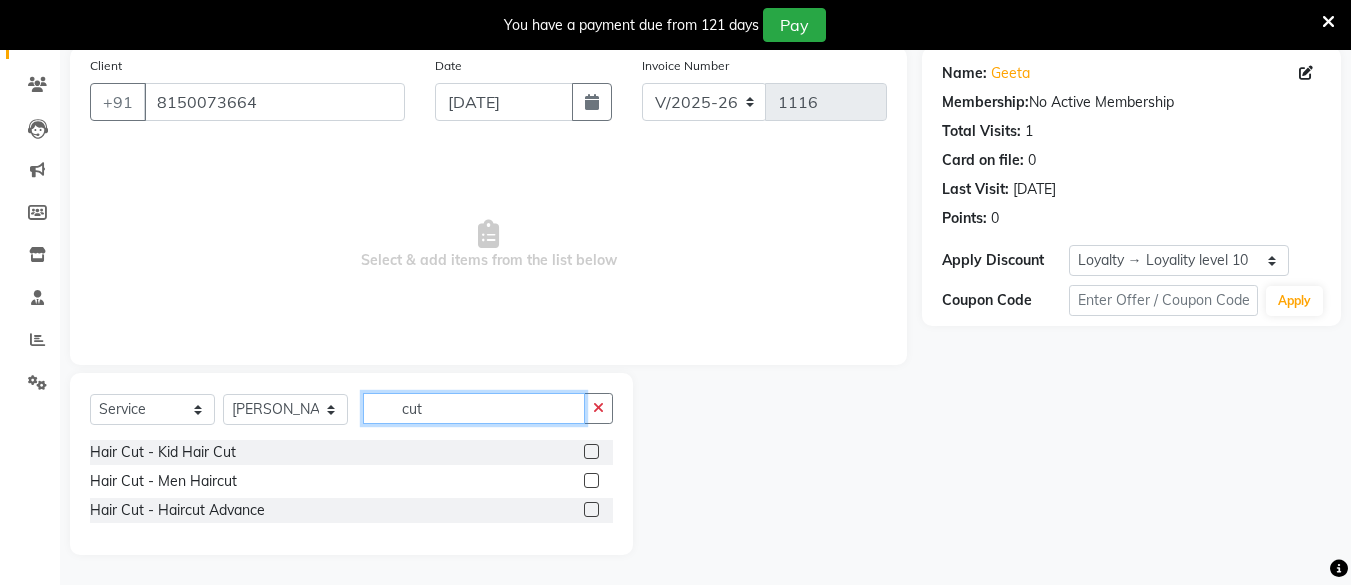 type on "cut" 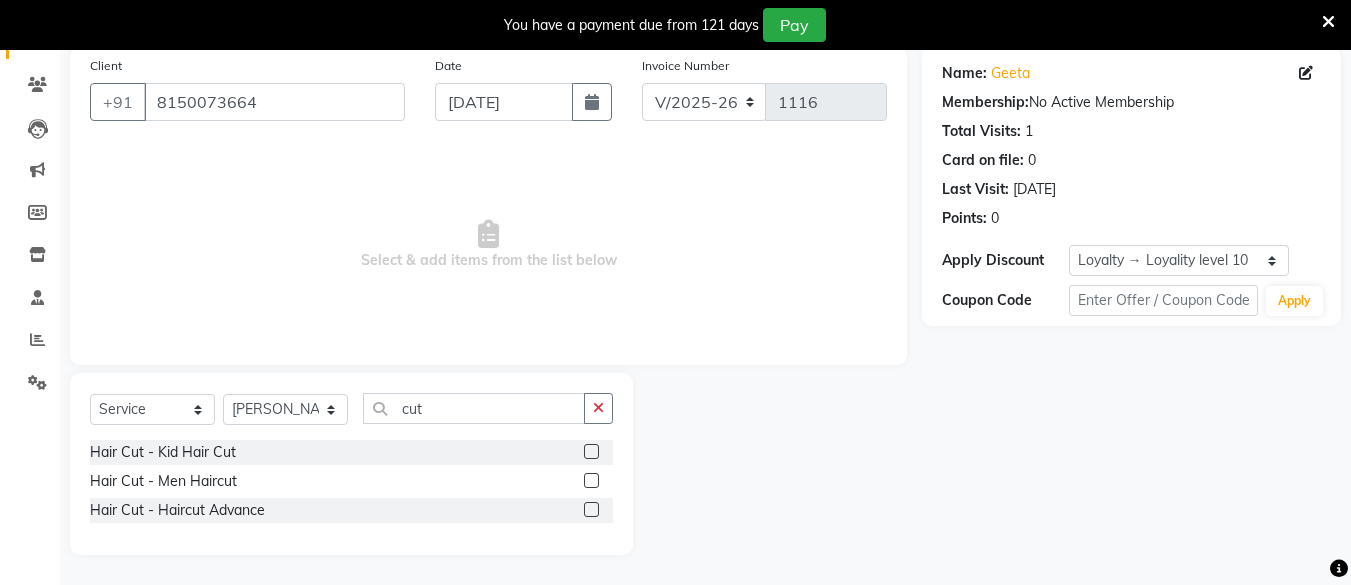 click 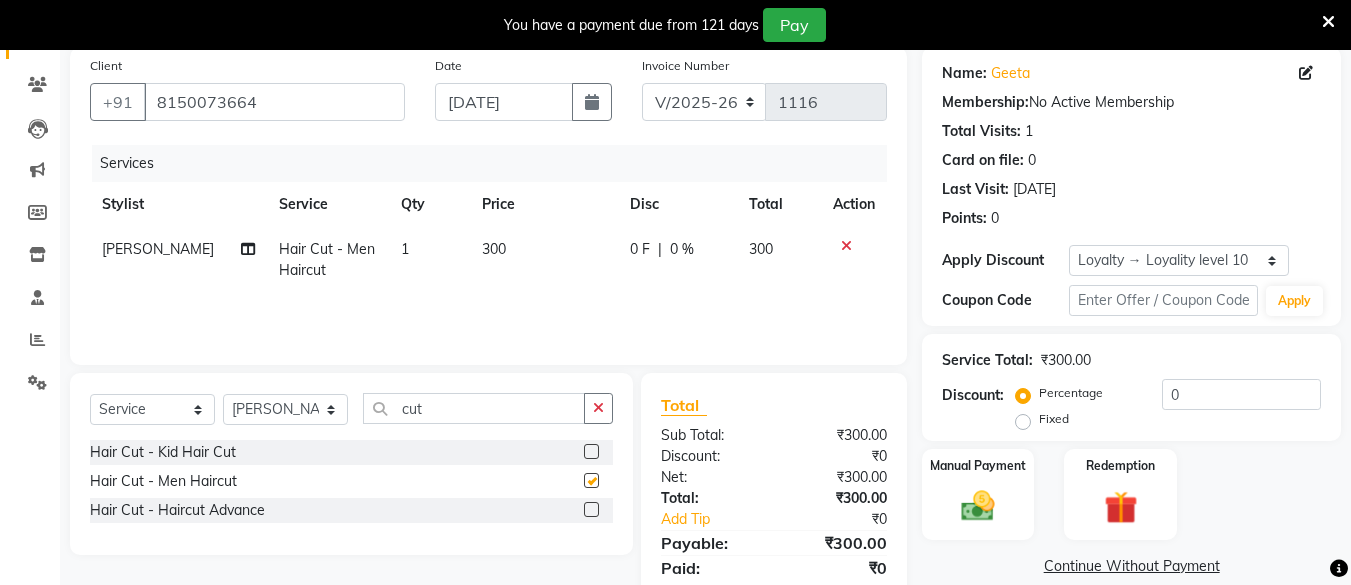 checkbox on "false" 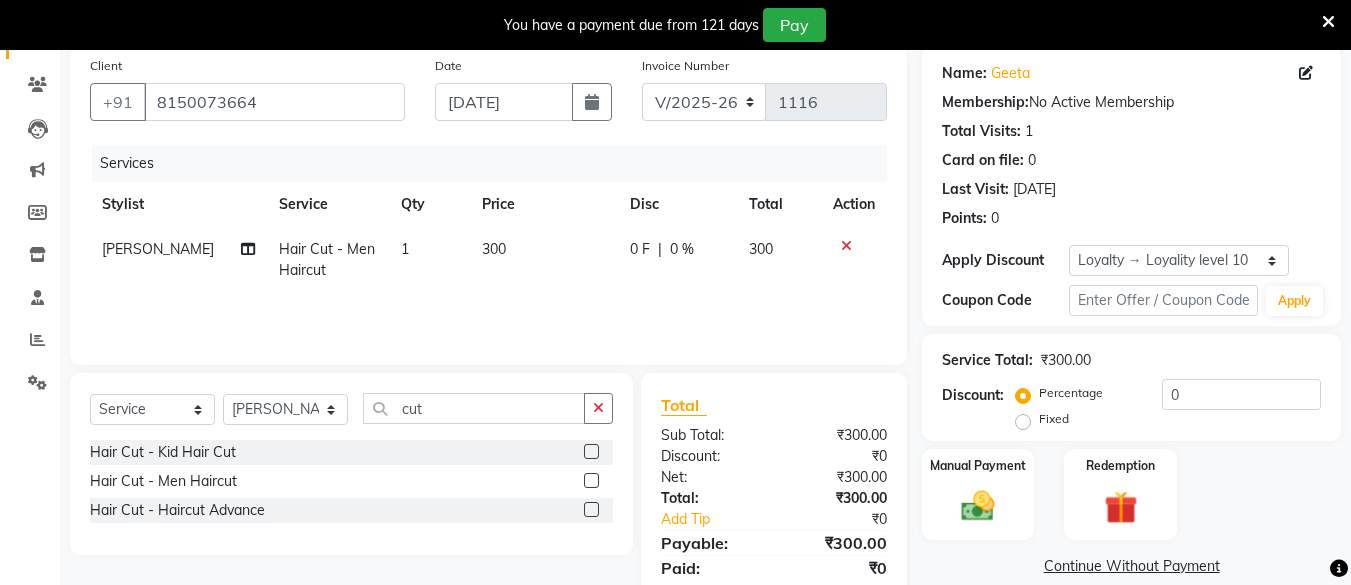 click on "300" 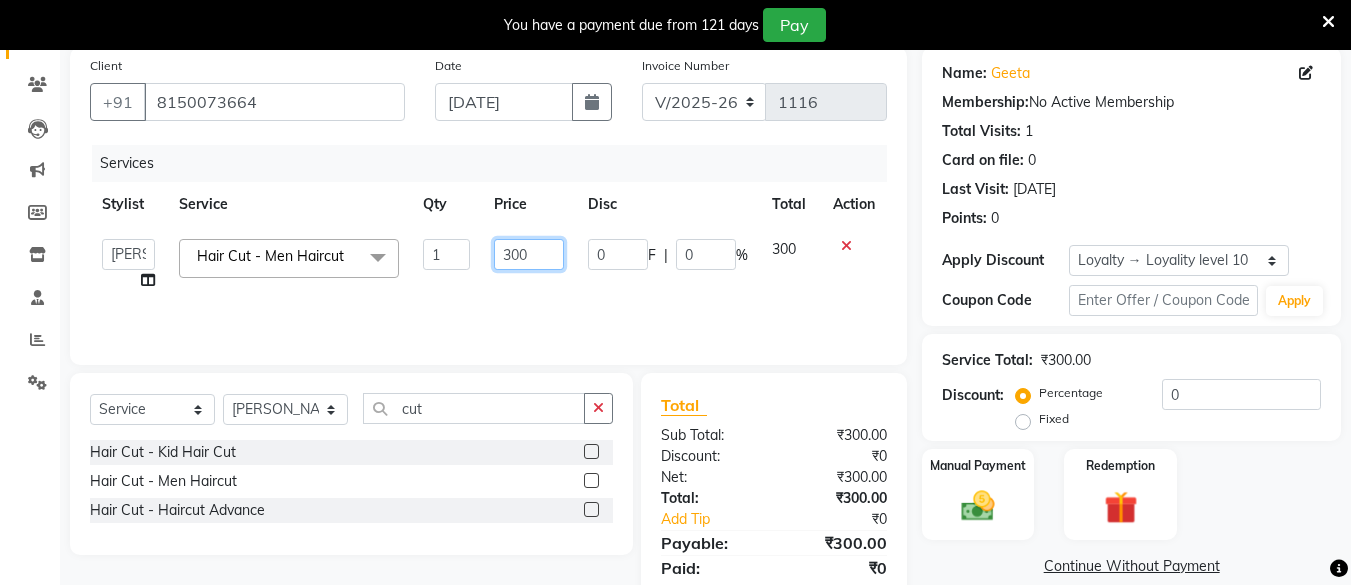 click on "300" 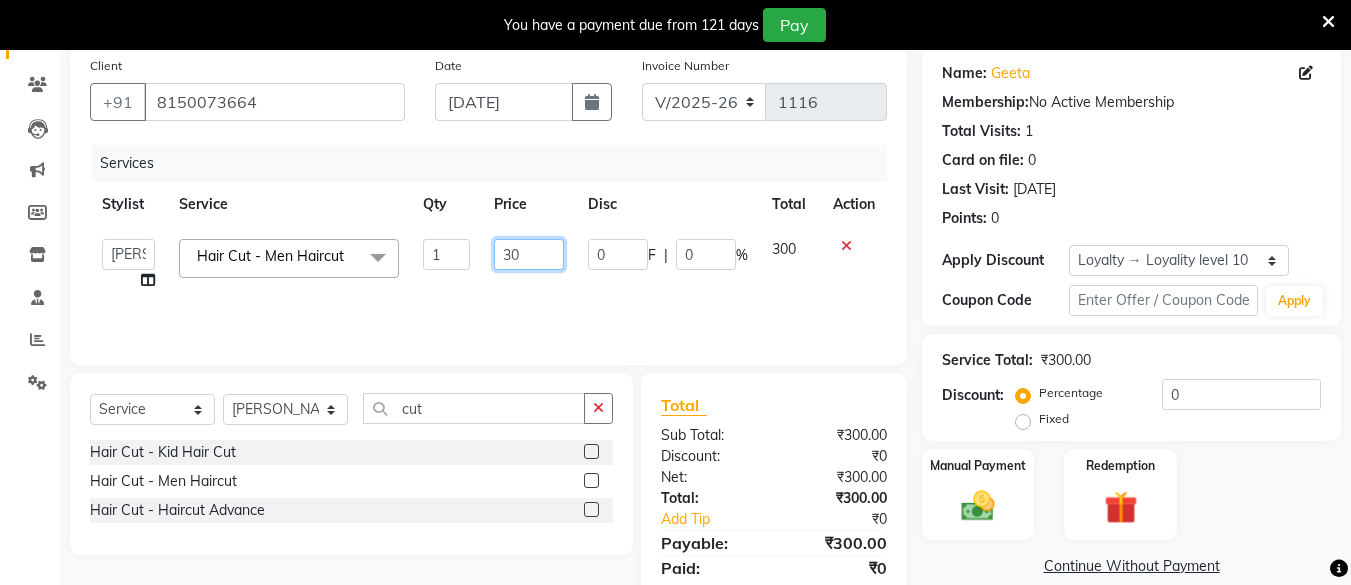 type on "3" 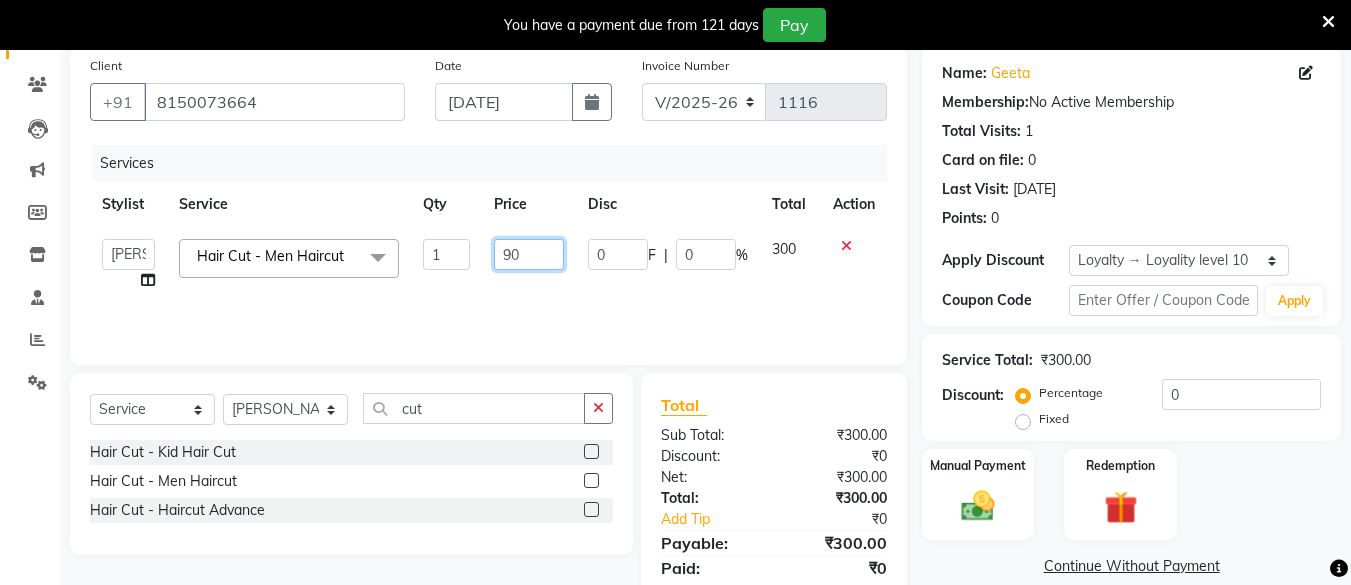 type on "900" 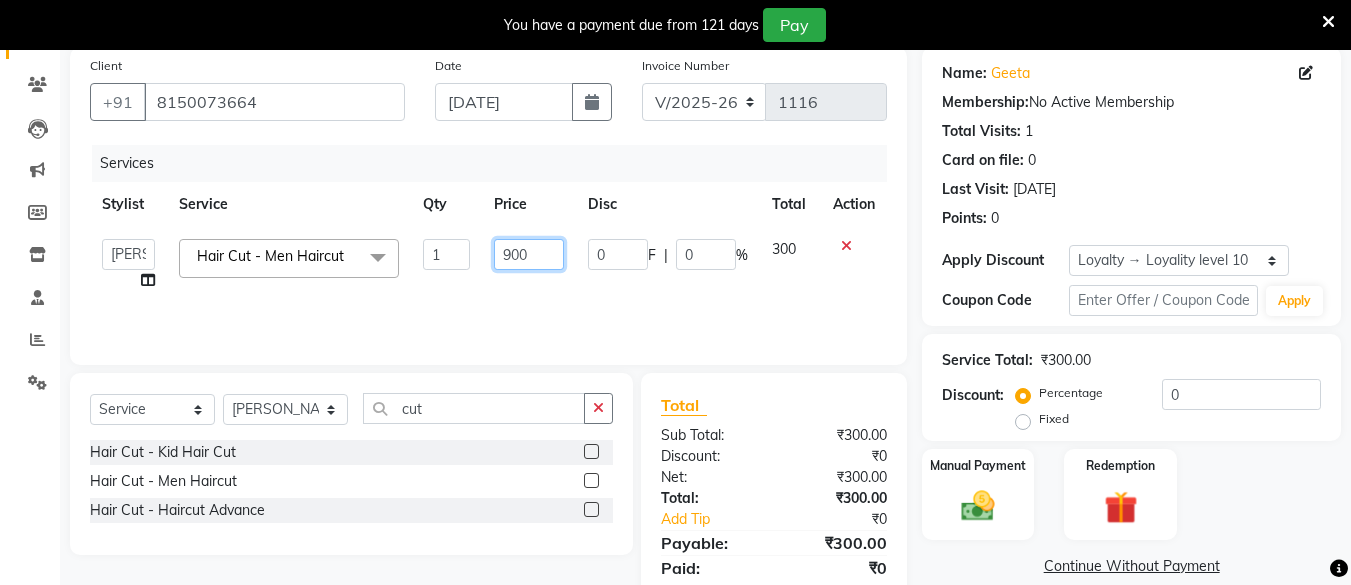 scroll, scrollTop: 223, scrollLeft: 0, axis: vertical 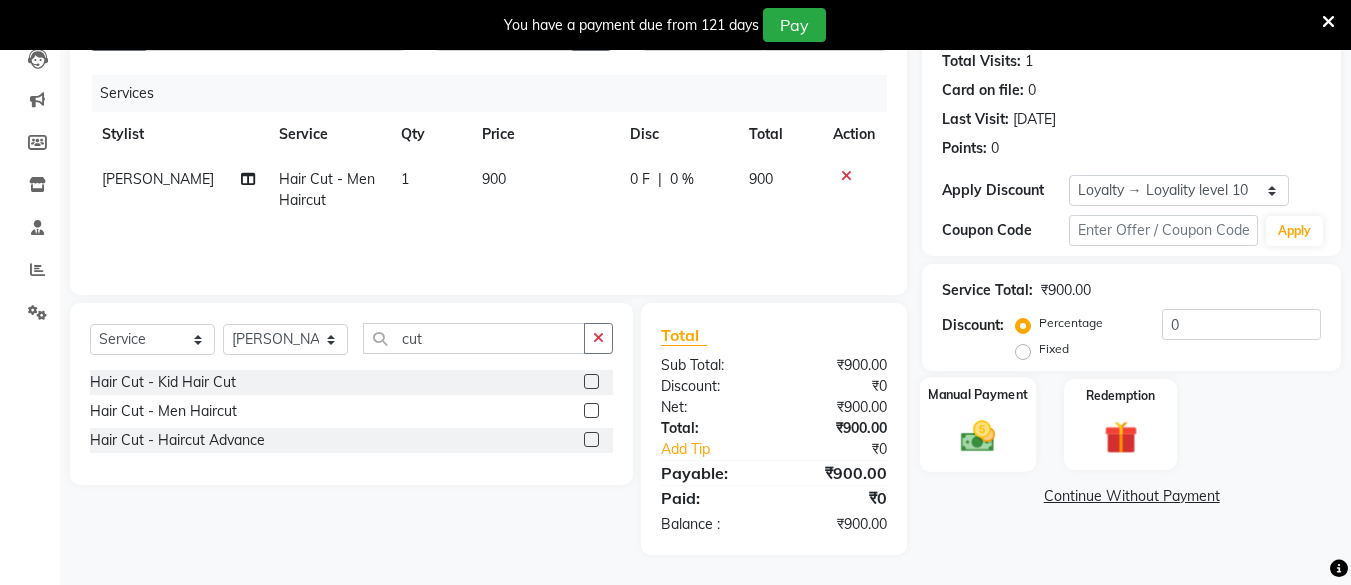 click 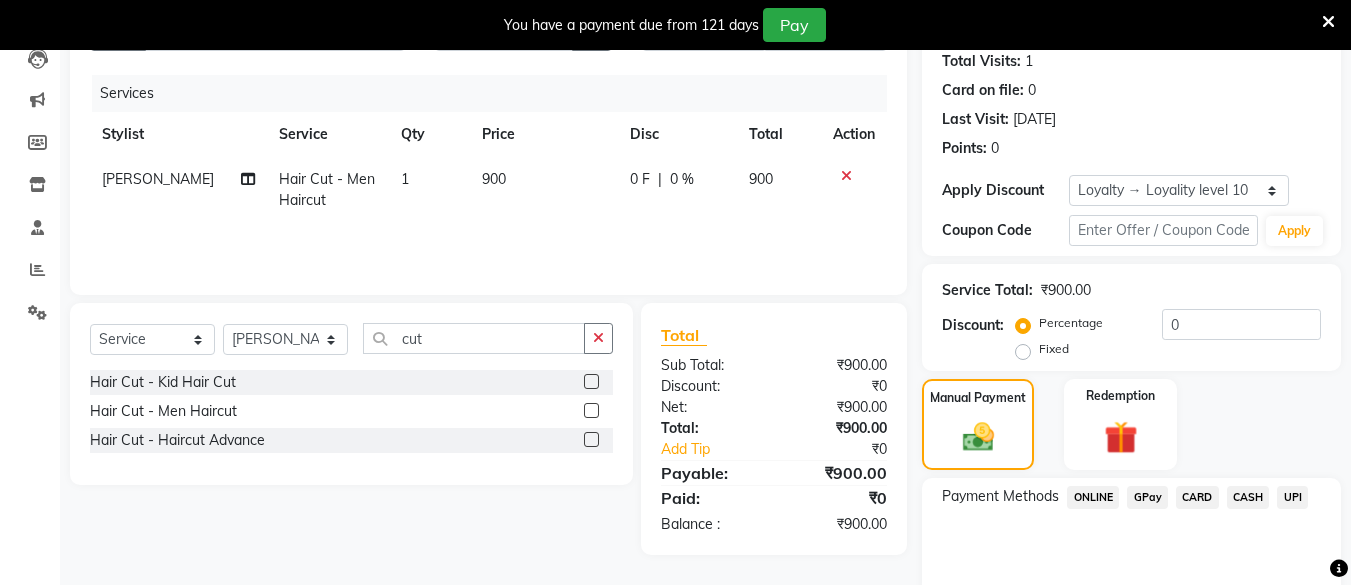 scroll, scrollTop: 307, scrollLeft: 0, axis: vertical 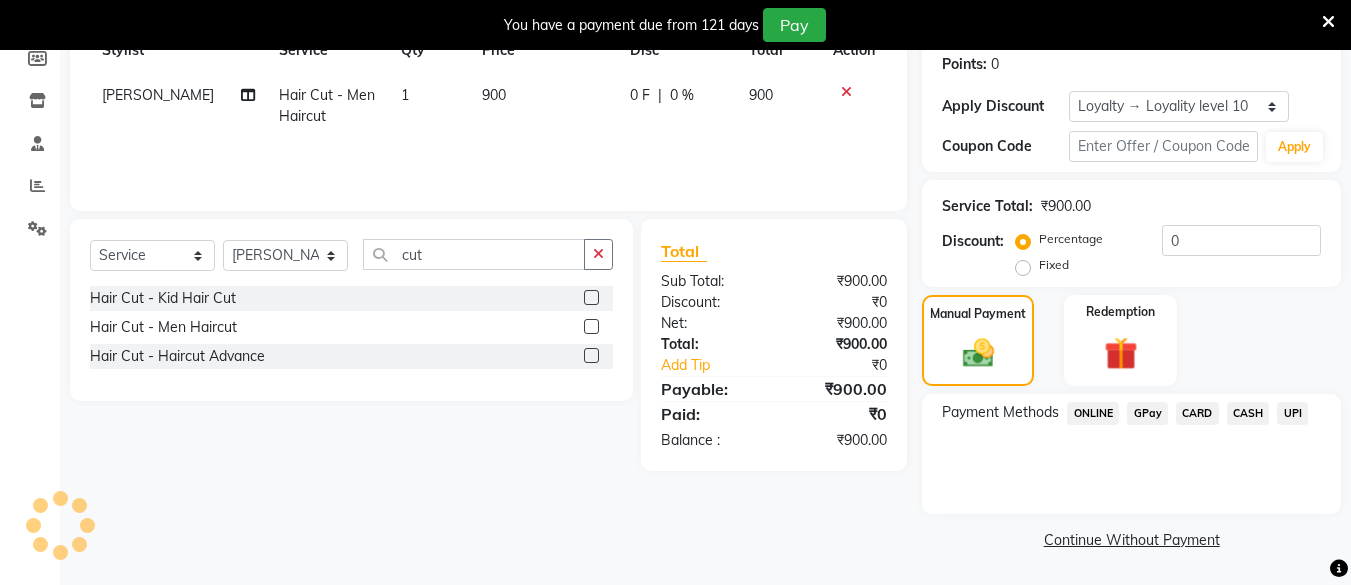 click on "CASH" 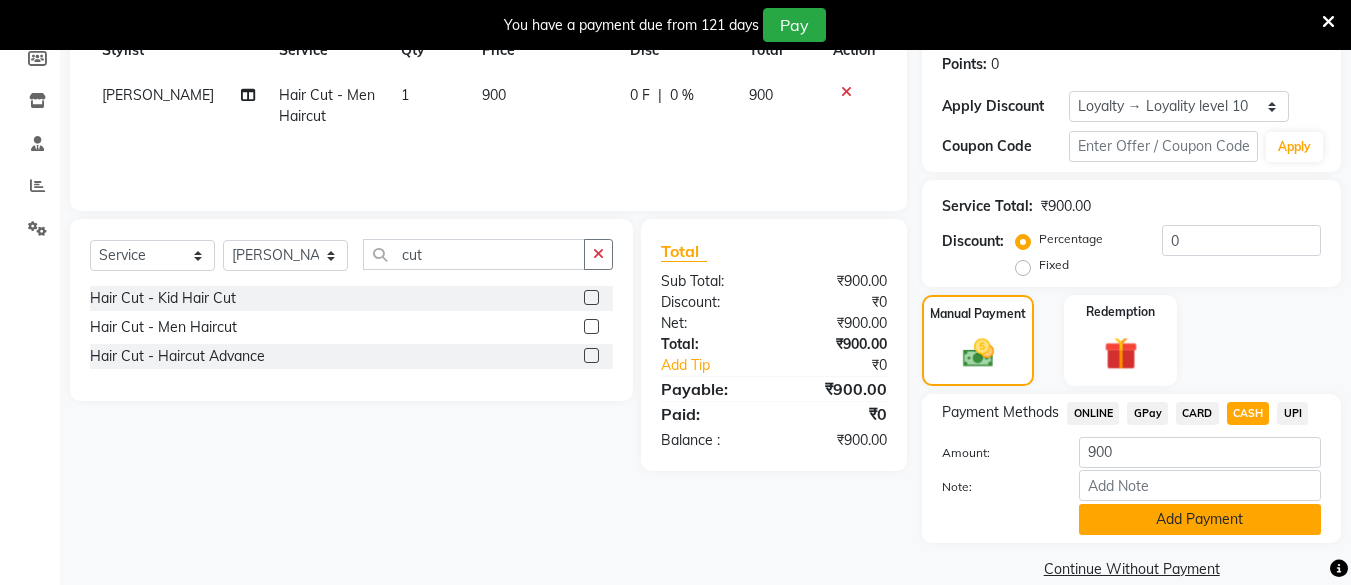 click on "Add Payment" 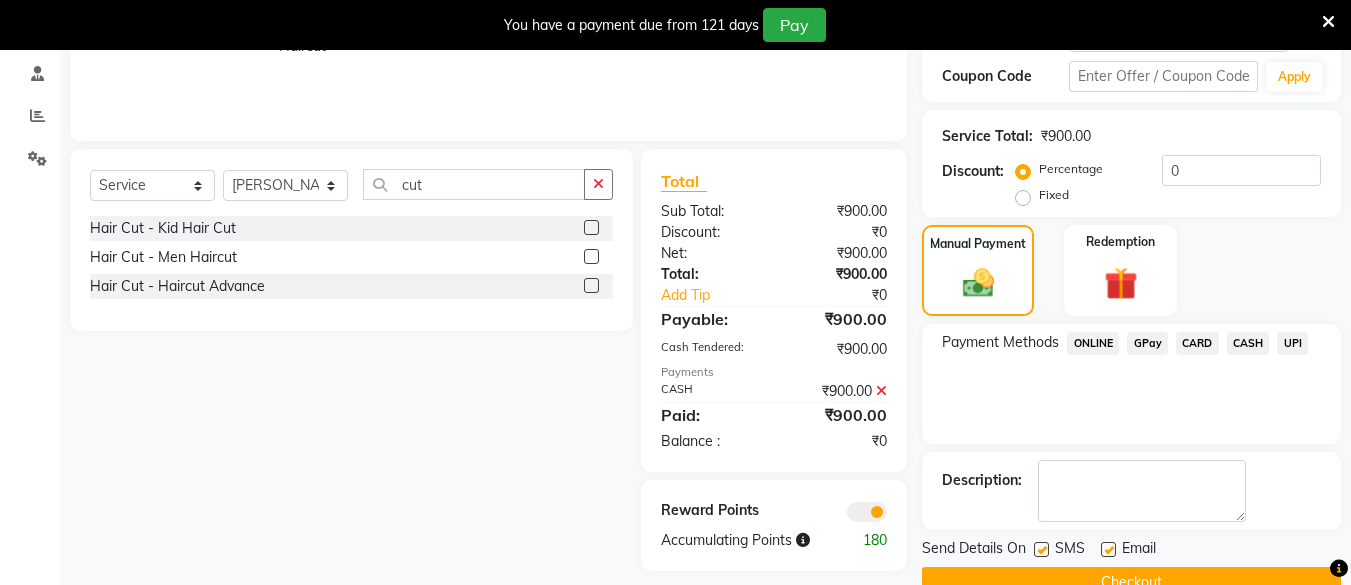 scroll, scrollTop: 420, scrollLeft: 0, axis: vertical 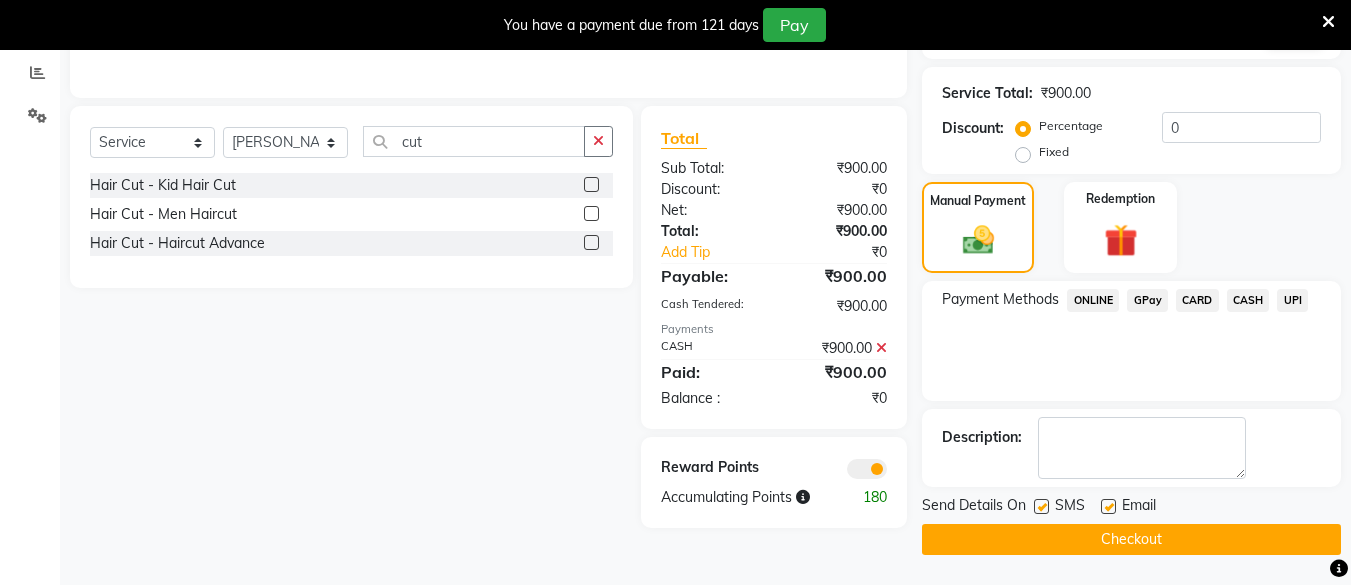 drag, startPoint x: 1249, startPoint y: 543, endPoint x: 1365, endPoint y: 361, distance: 215.824 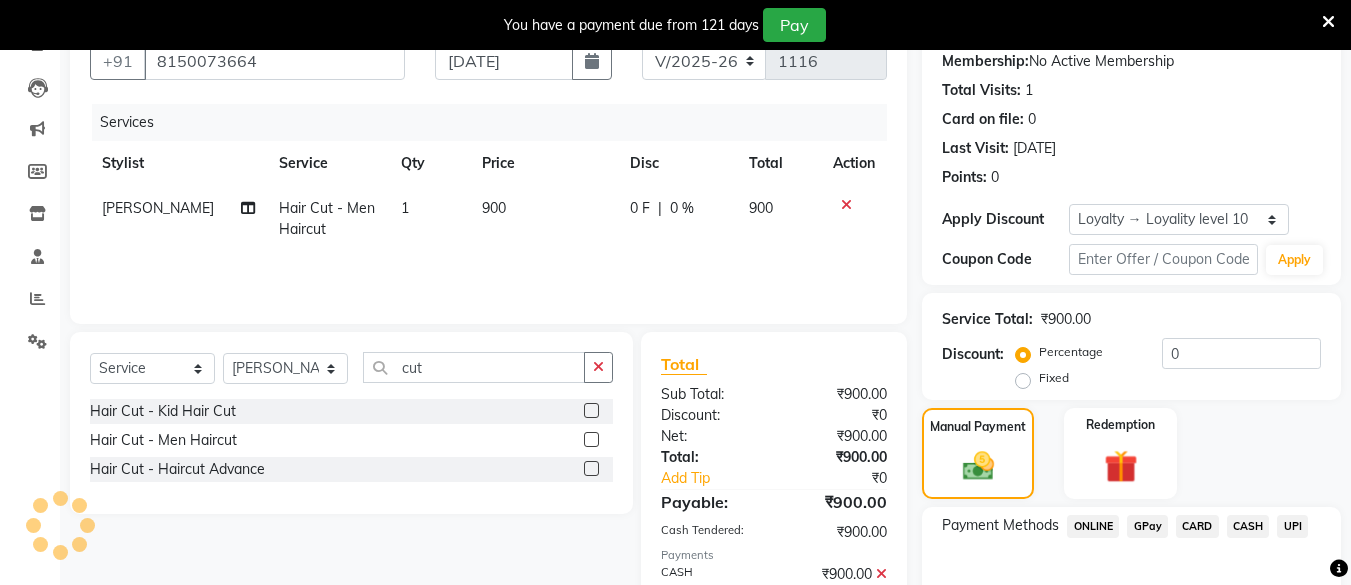 scroll, scrollTop: 0, scrollLeft: 0, axis: both 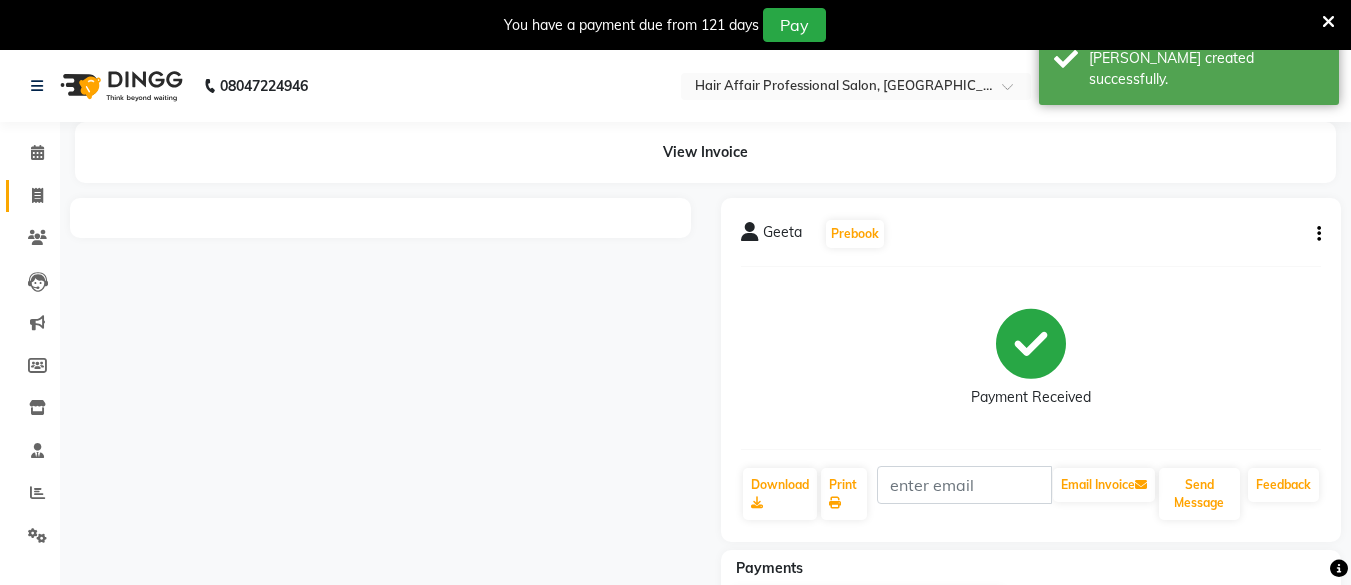 click on "Invoice" 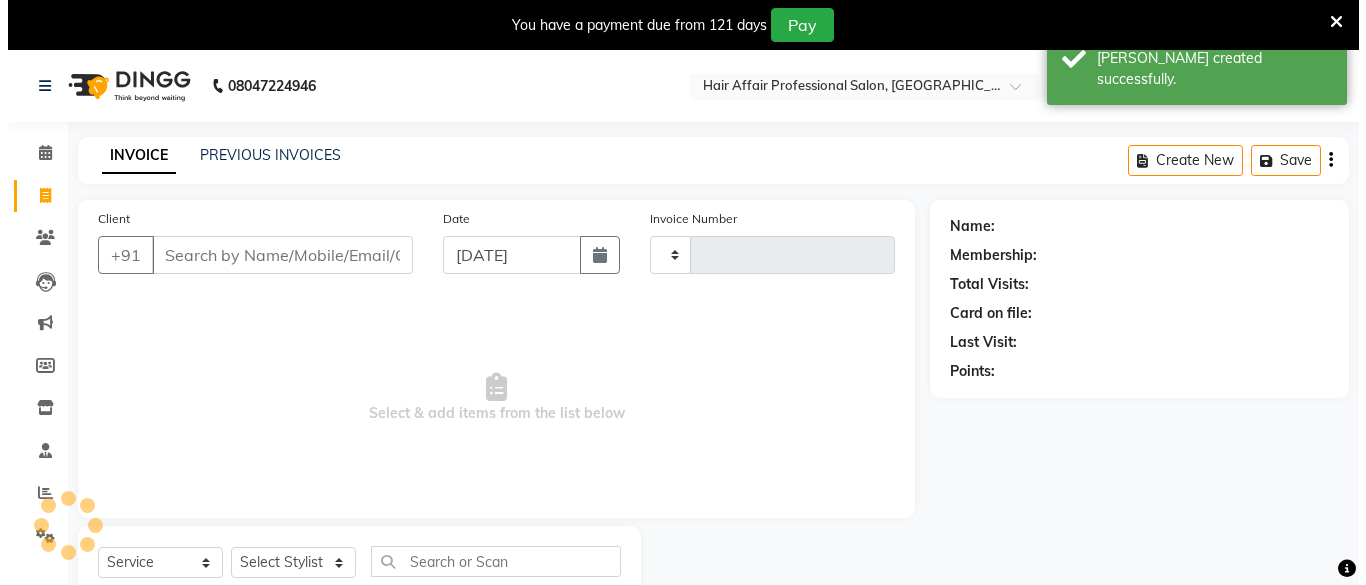 scroll, scrollTop: 66, scrollLeft: 0, axis: vertical 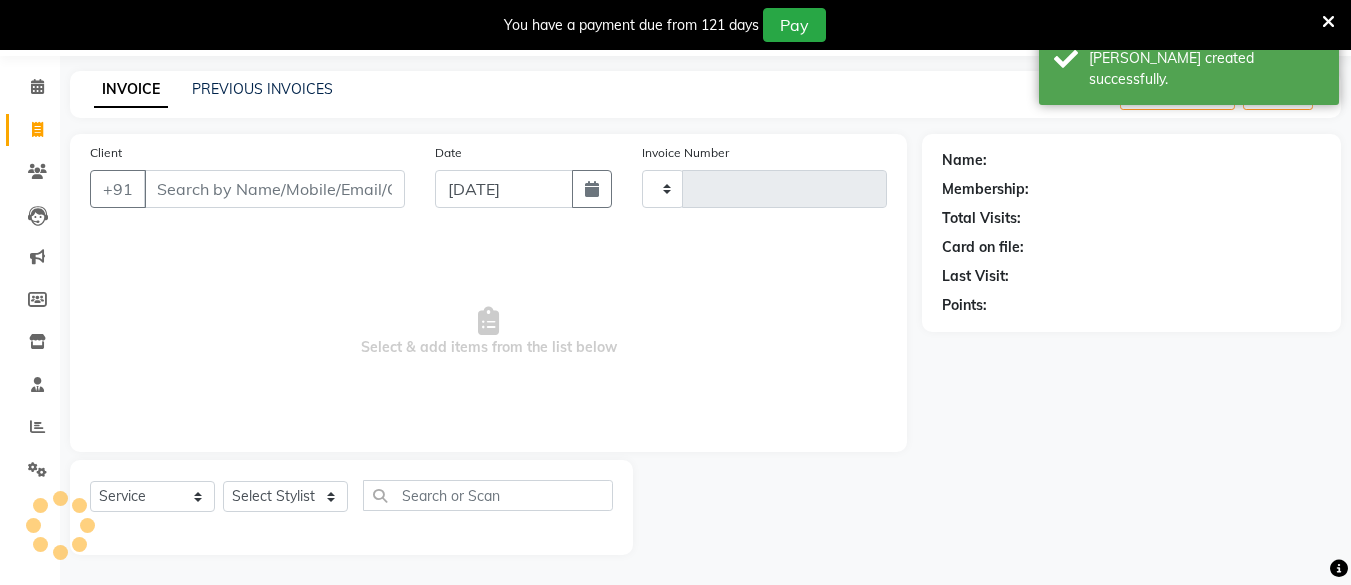 type on "1117" 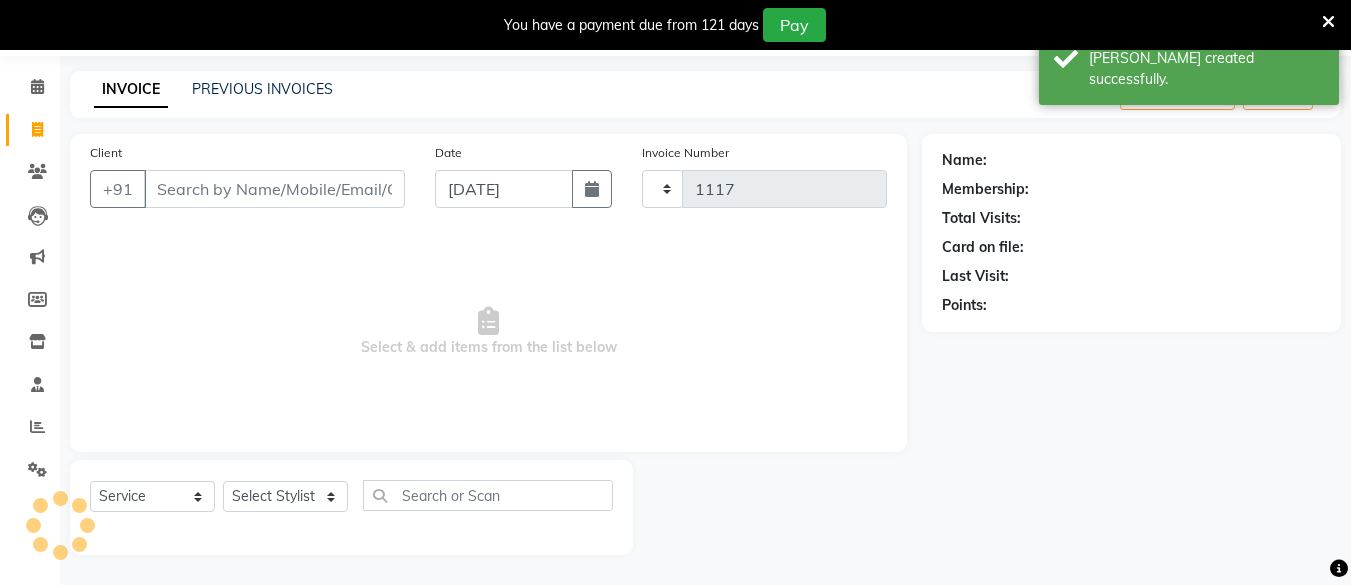 select on "657" 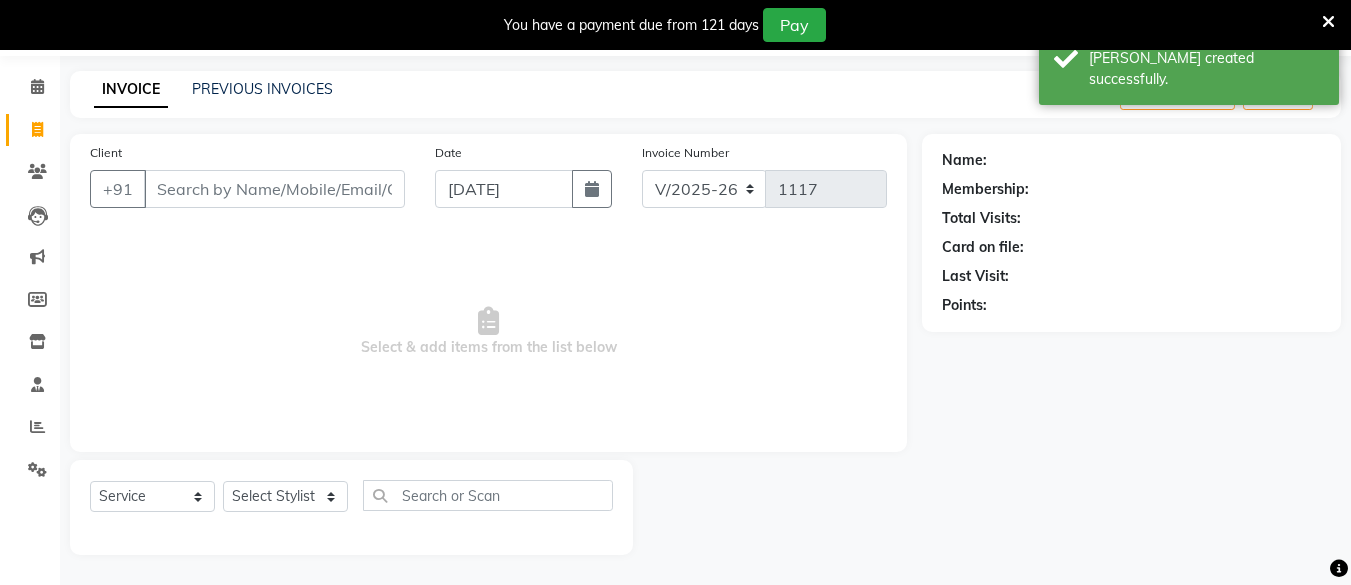 click on "Client" at bounding box center [274, 189] 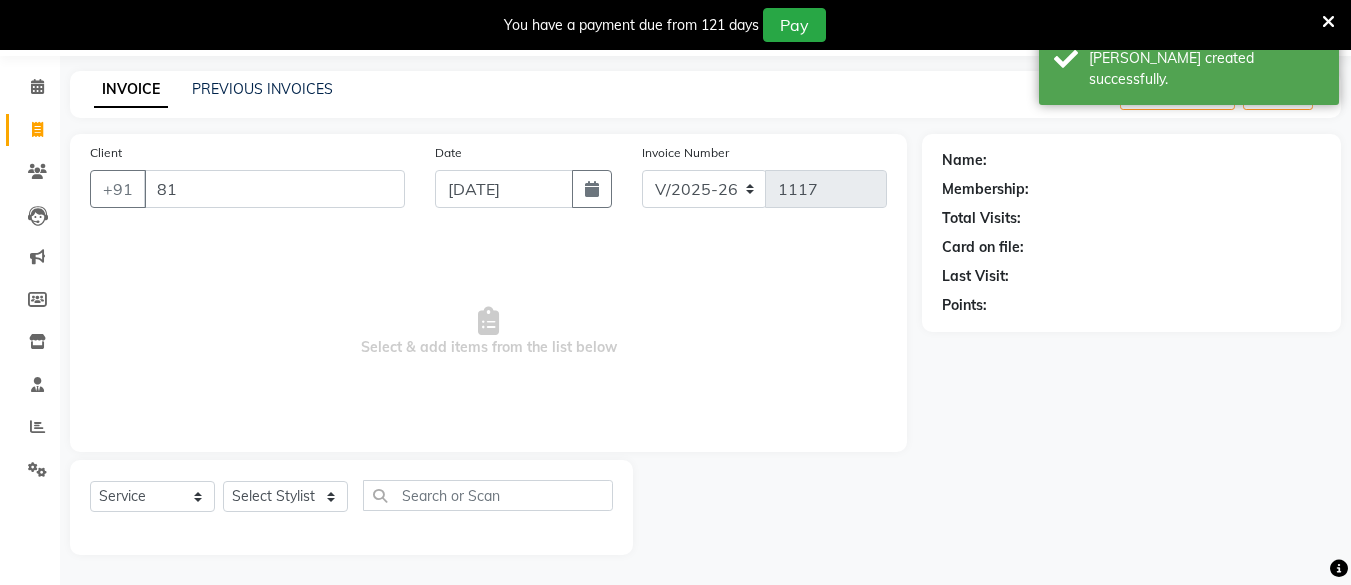 type on "8" 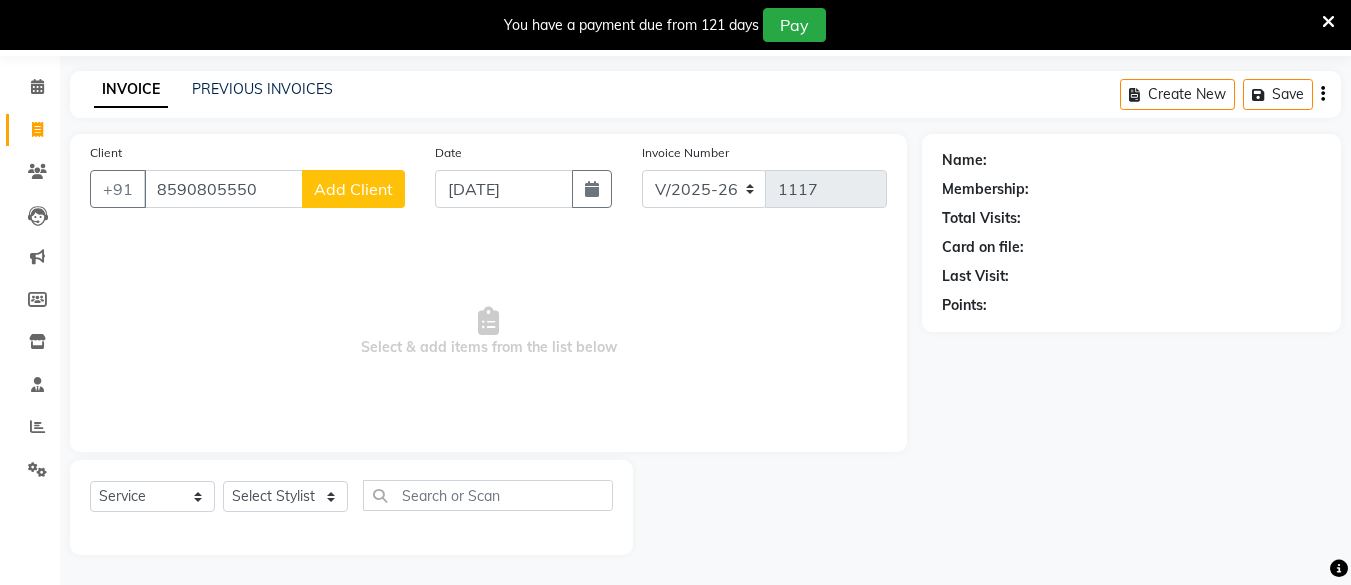 type on "8590805550" 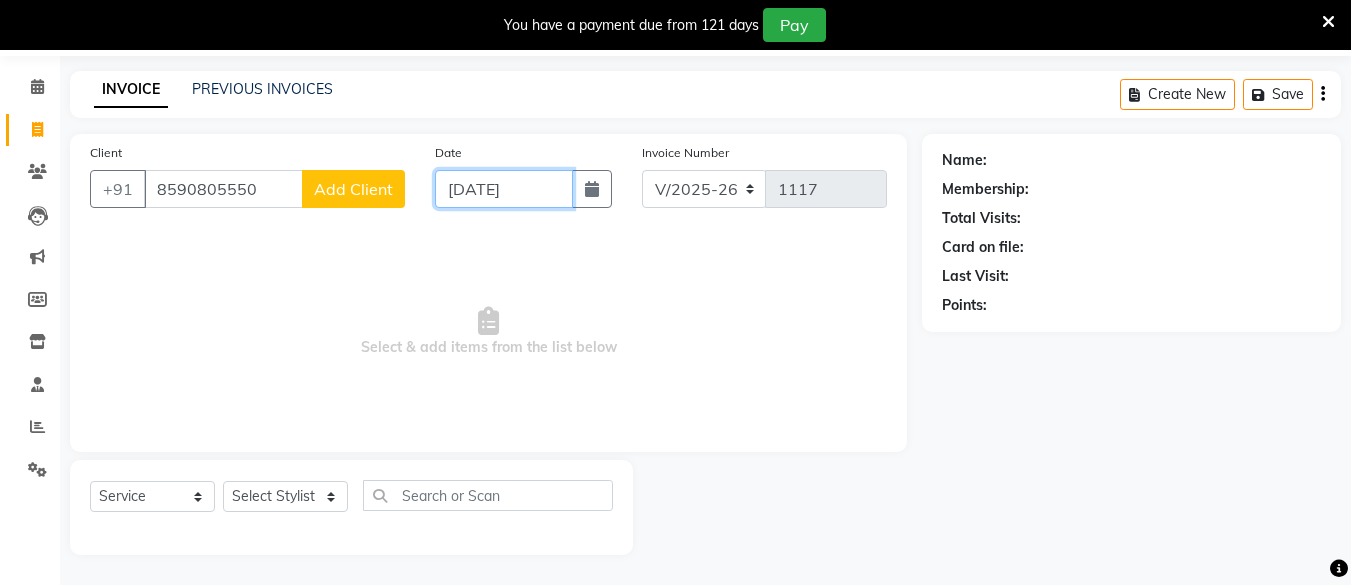 click on "[DATE]" 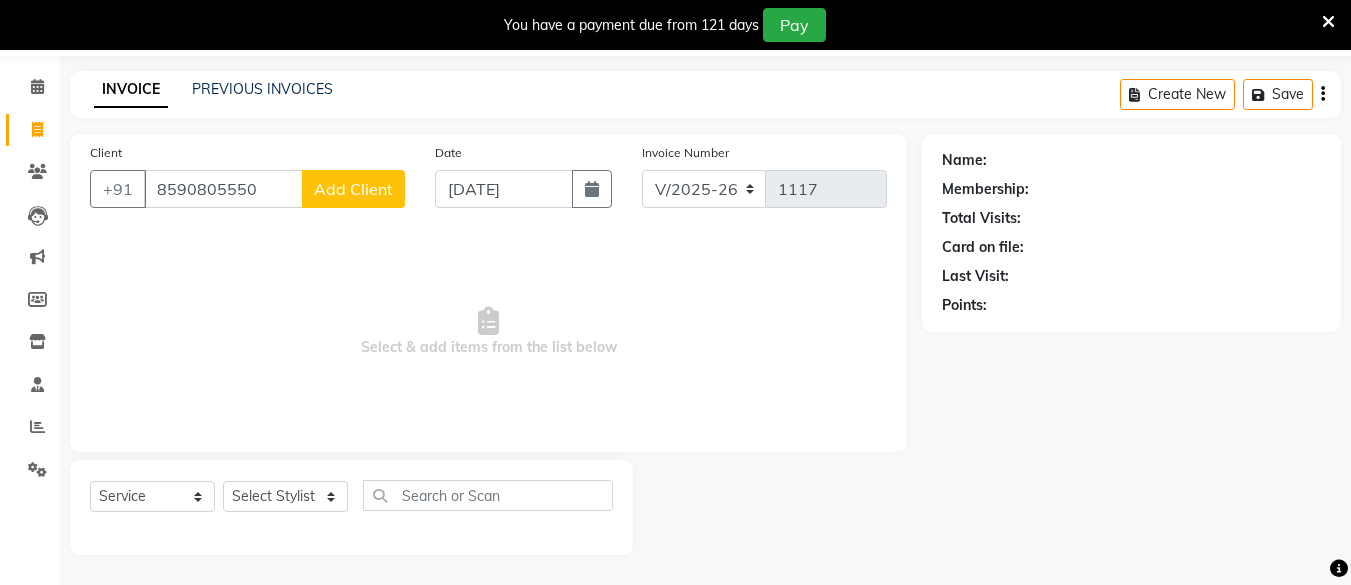 select on "7" 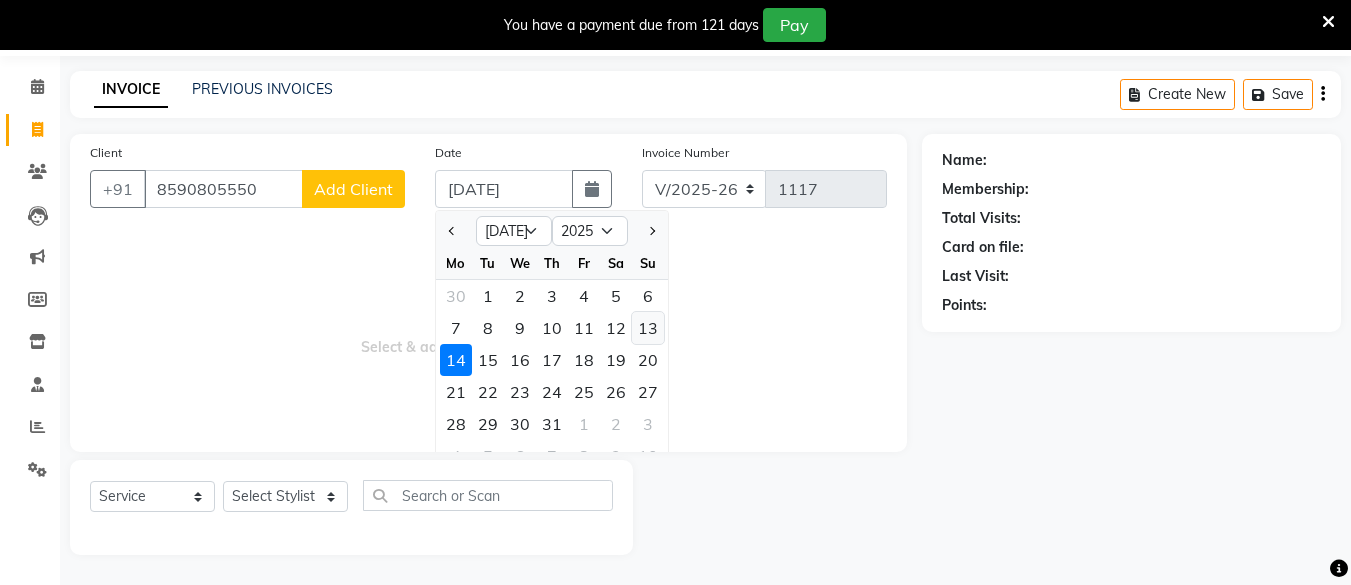 click on "13" 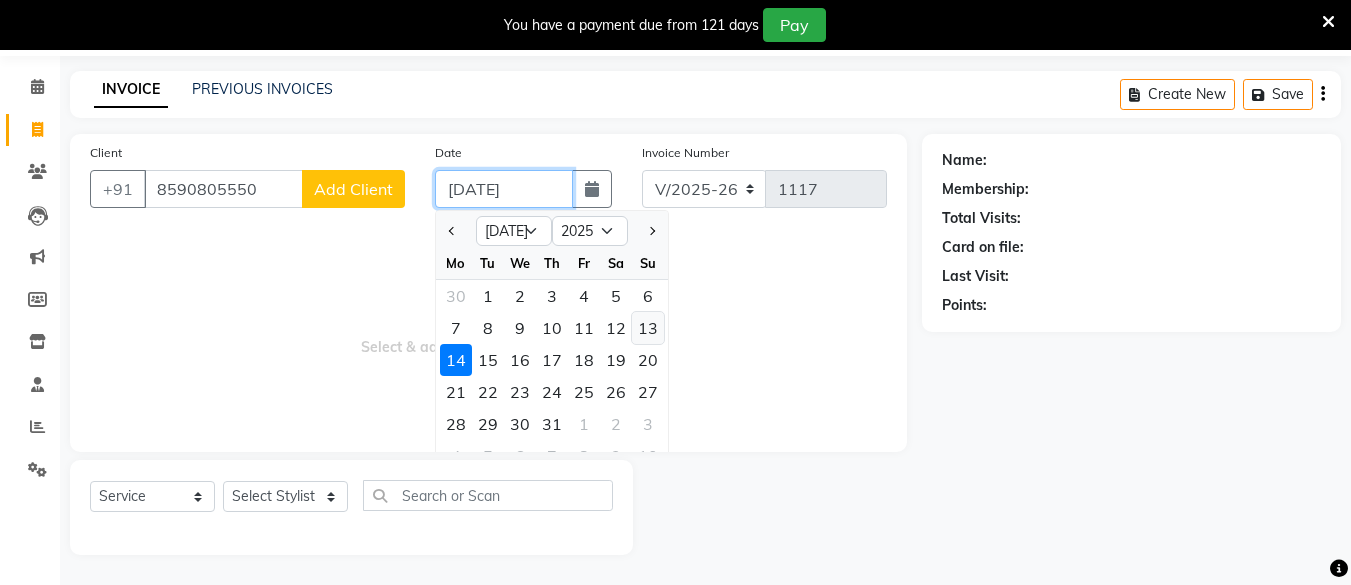 type on "[DATE]" 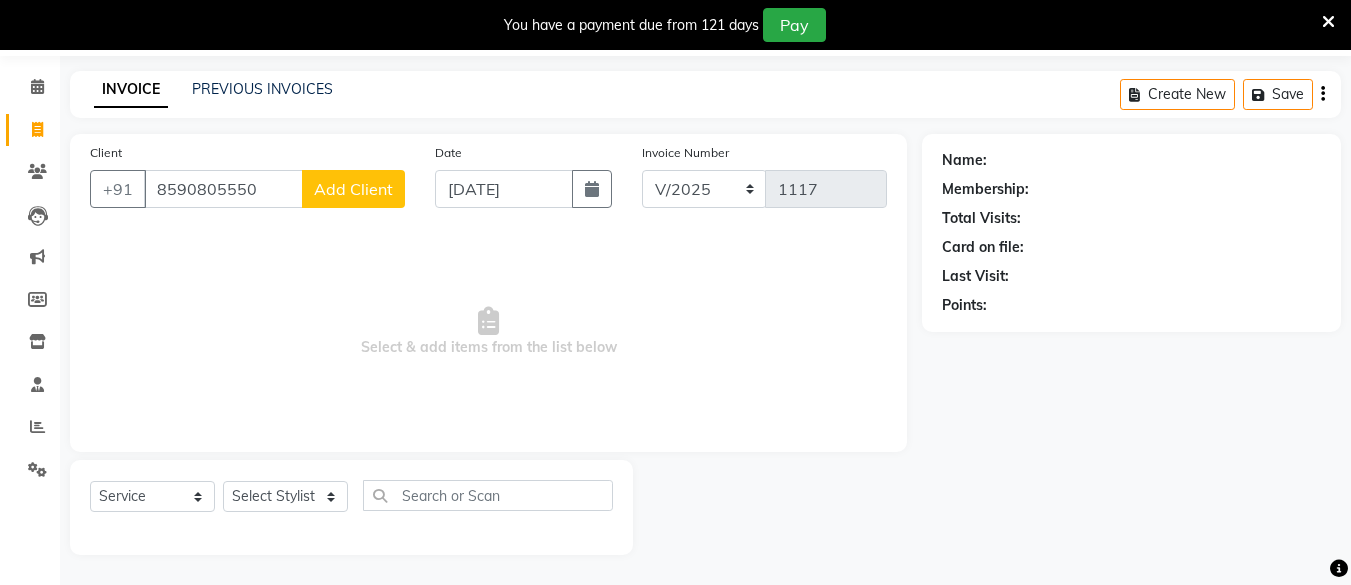 click on "Add Client" 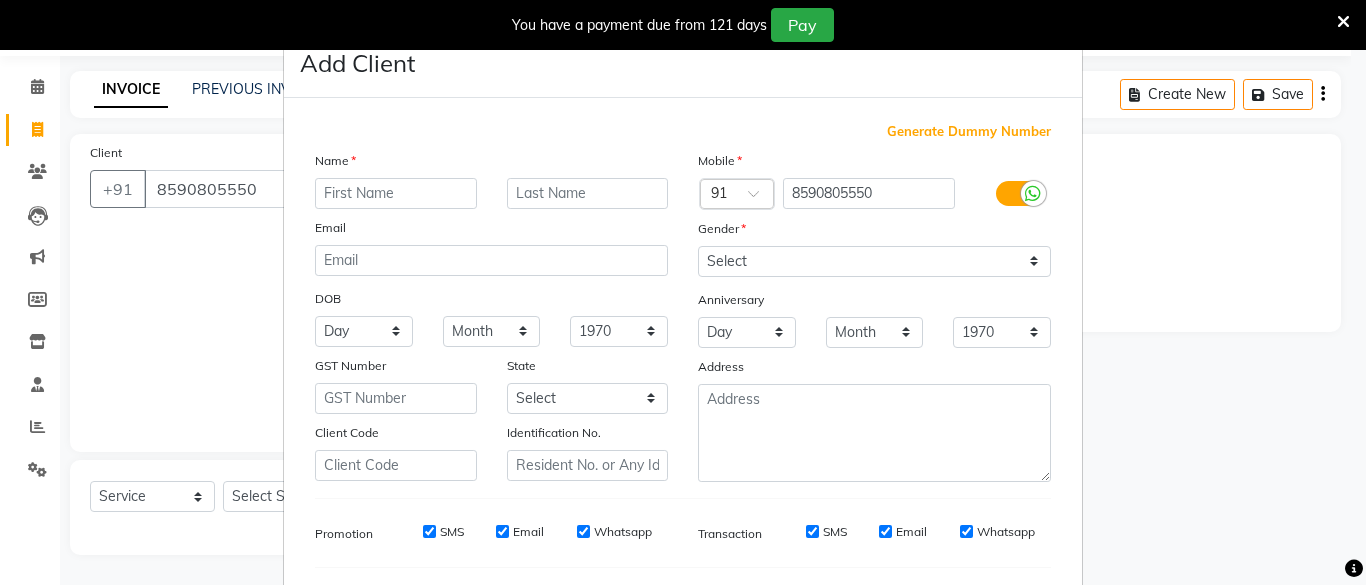 click at bounding box center [396, 193] 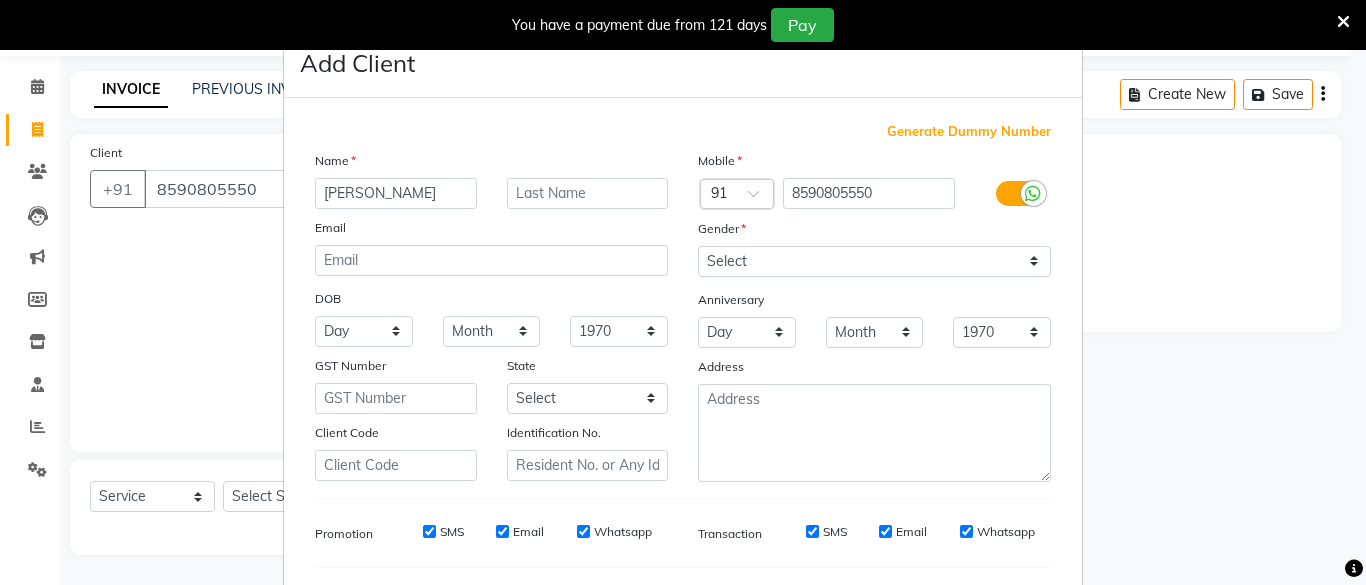 type on "[PERSON_NAME]" 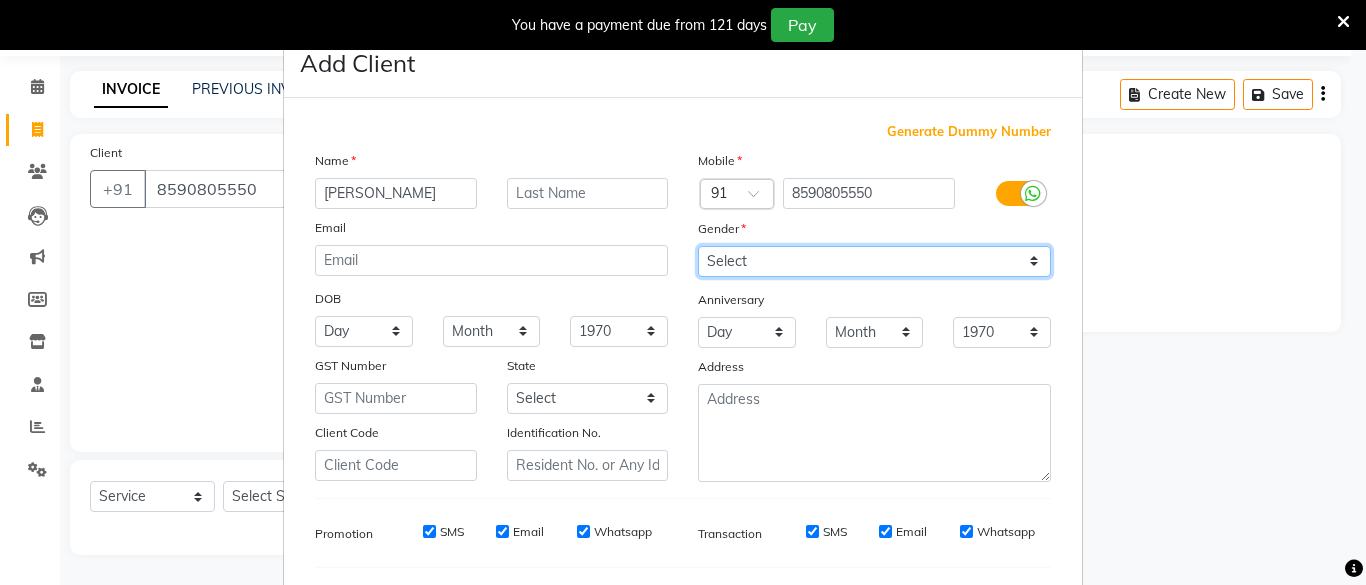 drag, startPoint x: 854, startPoint y: 258, endPoint x: 869, endPoint y: 283, distance: 29.15476 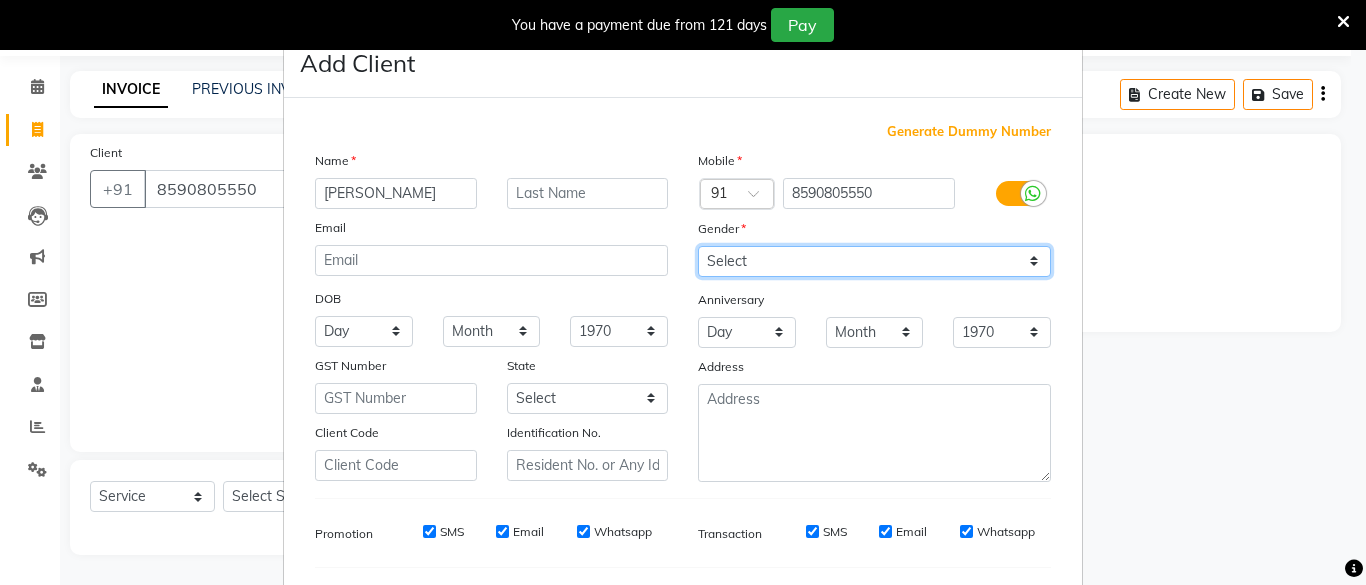 select on "[DEMOGRAPHIC_DATA]" 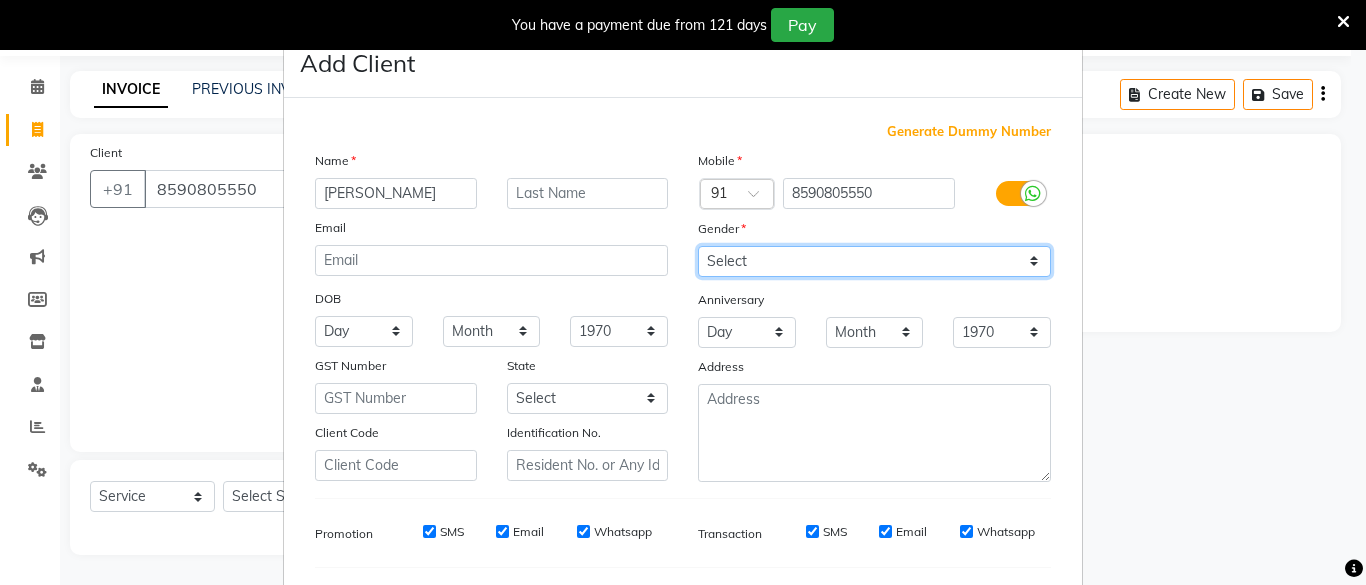 click on "Select [DEMOGRAPHIC_DATA] [DEMOGRAPHIC_DATA] Other Prefer Not To Say" at bounding box center (874, 261) 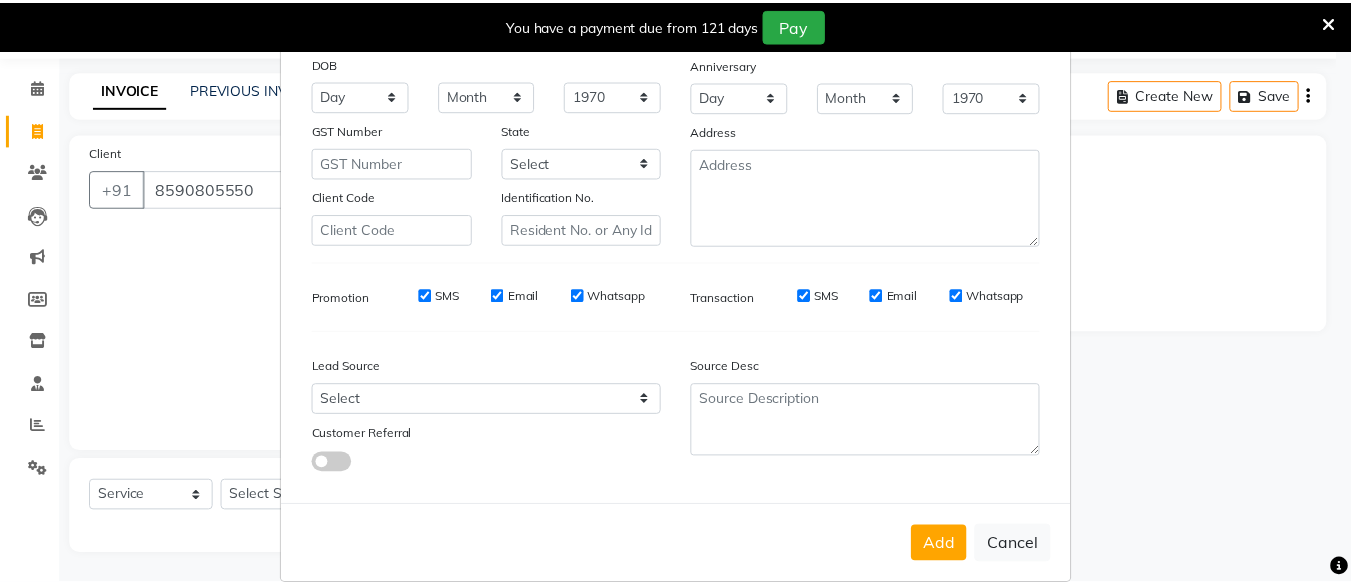 scroll, scrollTop: 264, scrollLeft: 0, axis: vertical 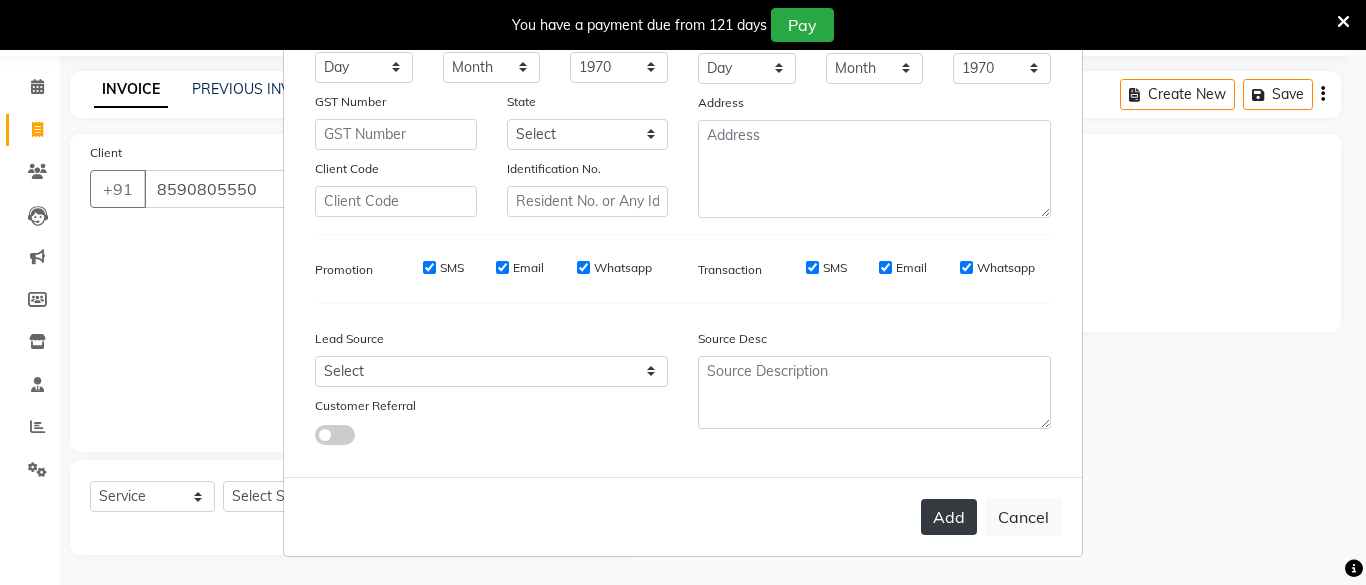 click on "Add" at bounding box center [949, 517] 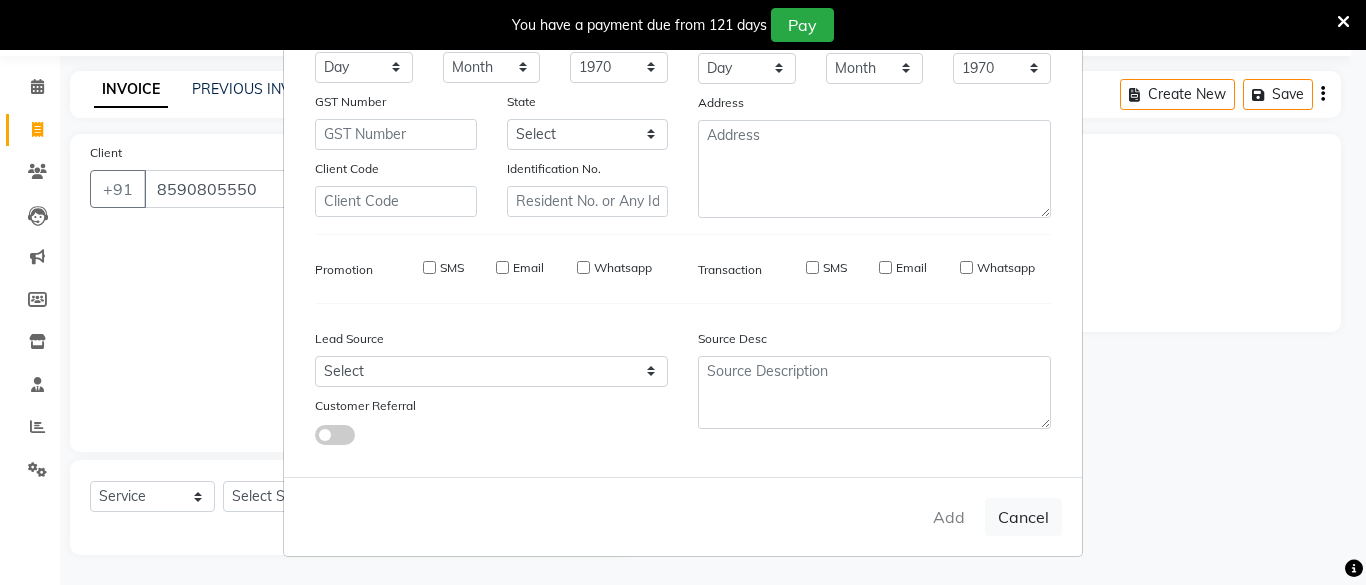 type 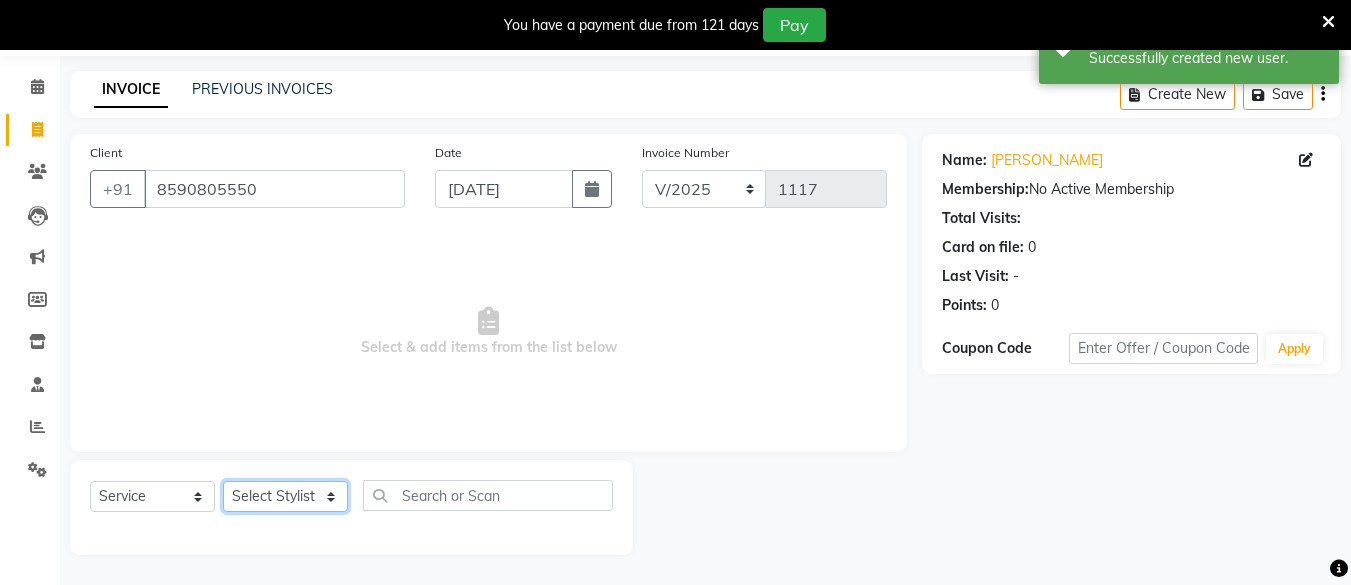click on "Select Stylist [PERSON_NAME] Hair Affair [PERSON_NAME] [PERSON_NAME] [PERSON_NAME] sandhya [PERSON_NAME] [PERSON_NAME]" 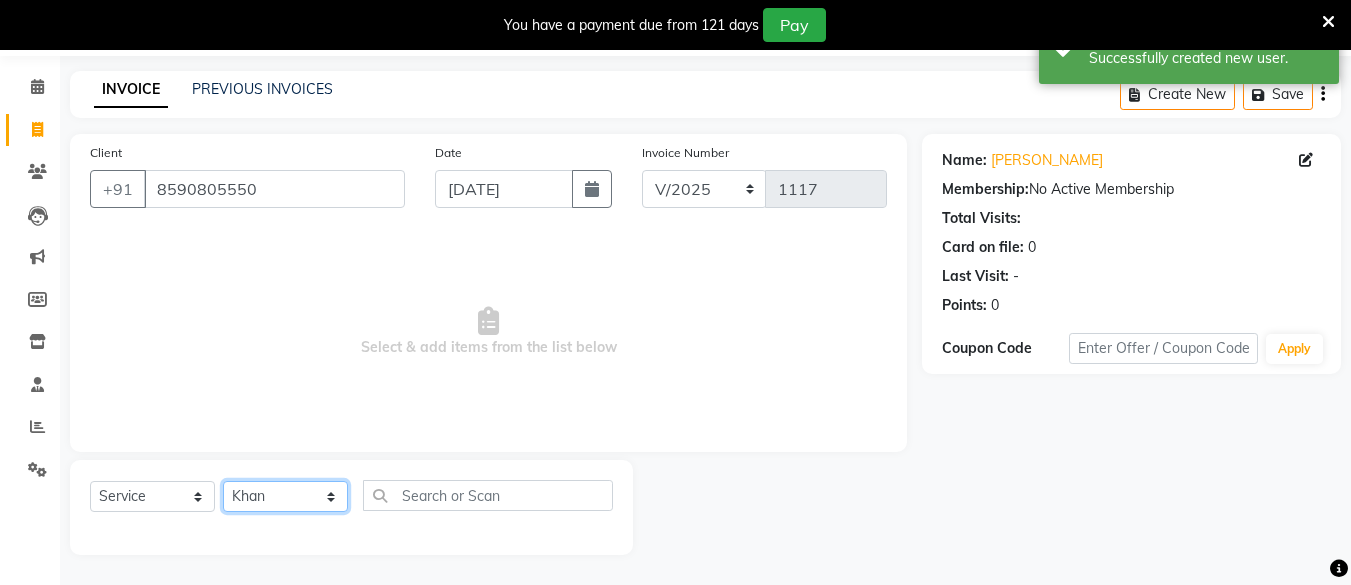 click on "Select Stylist [PERSON_NAME] Hair Affair [PERSON_NAME] [PERSON_NAME] [PERSON_NAME] sandhya [PERSON_NAME] [PERSON_NAME]" 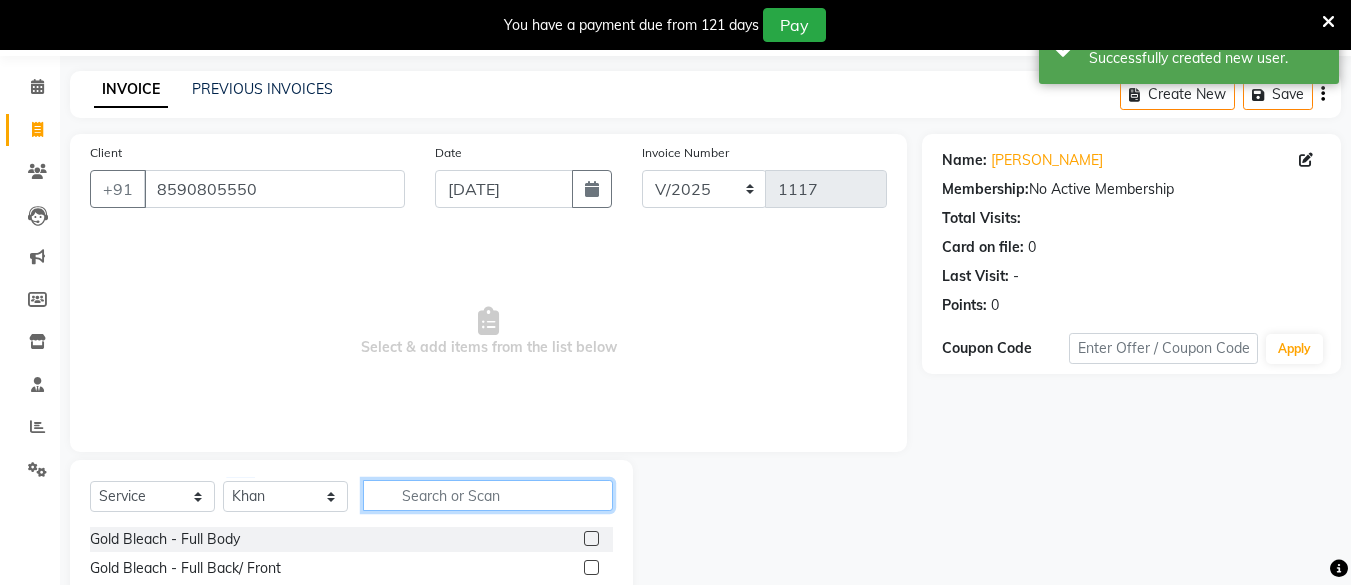 click 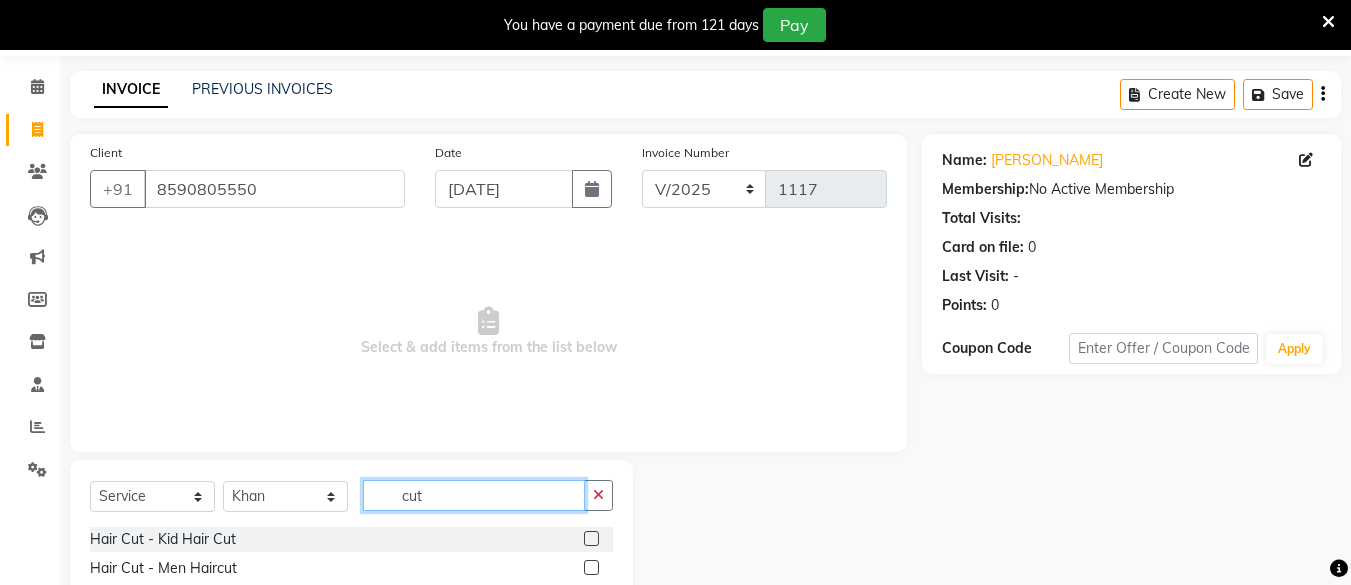 scroll, scrollTop: 153, scrollLeft: 0, axis: vertical 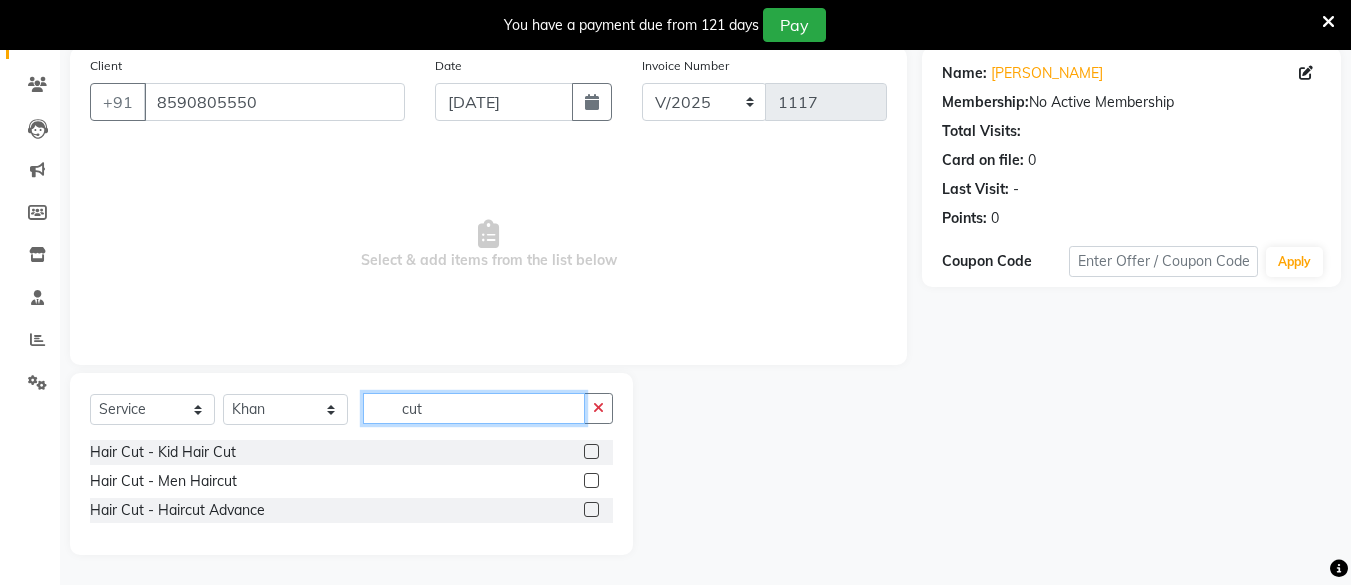 type on "cut" 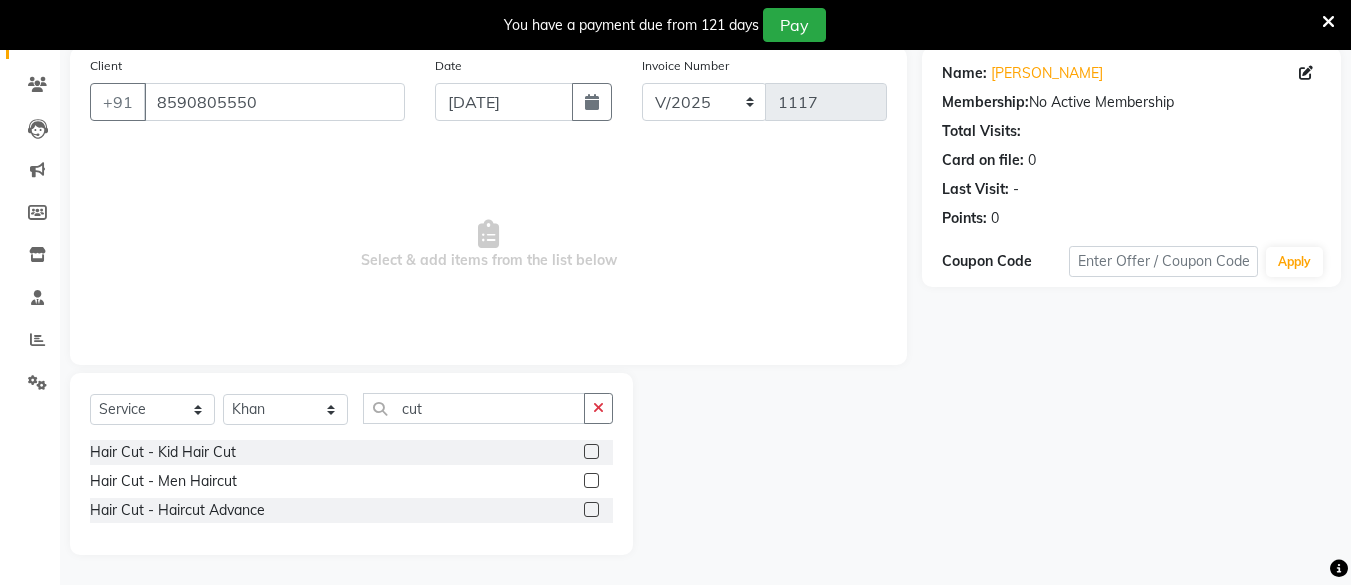 click 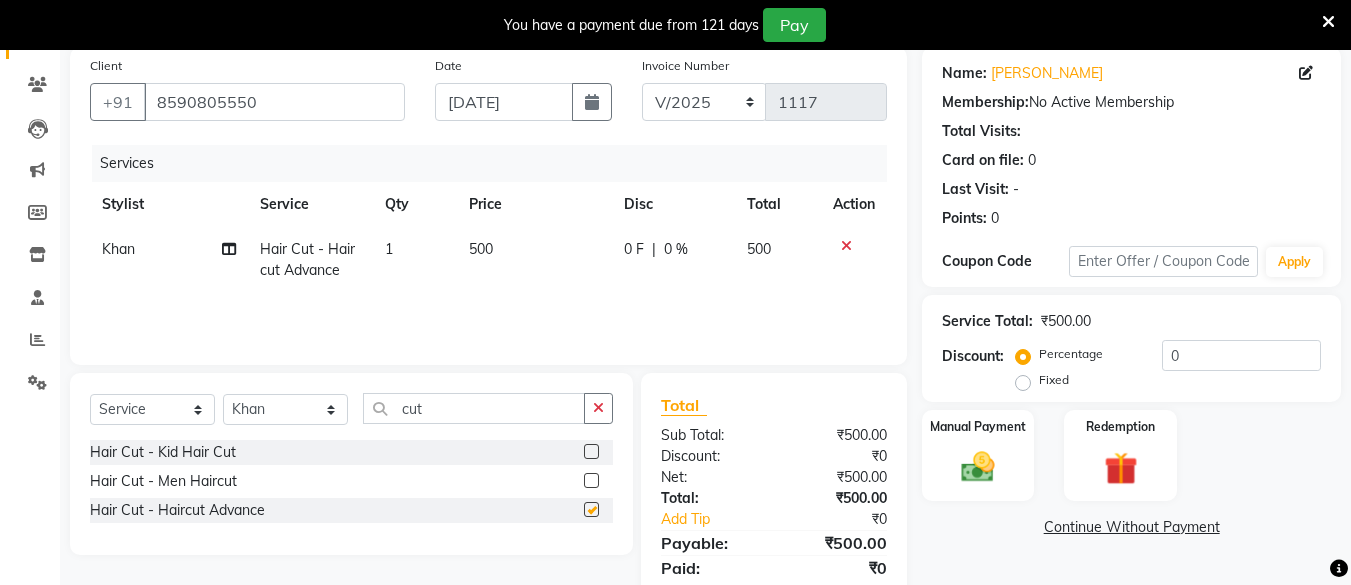 checkbox on "false" 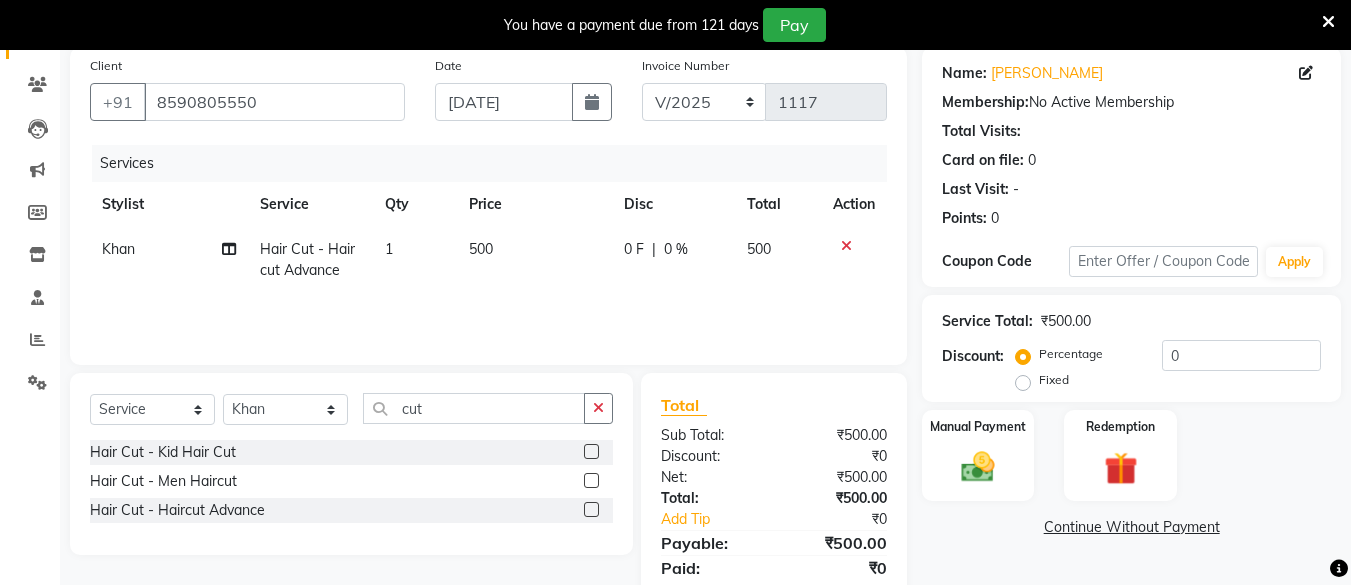 click on "500" 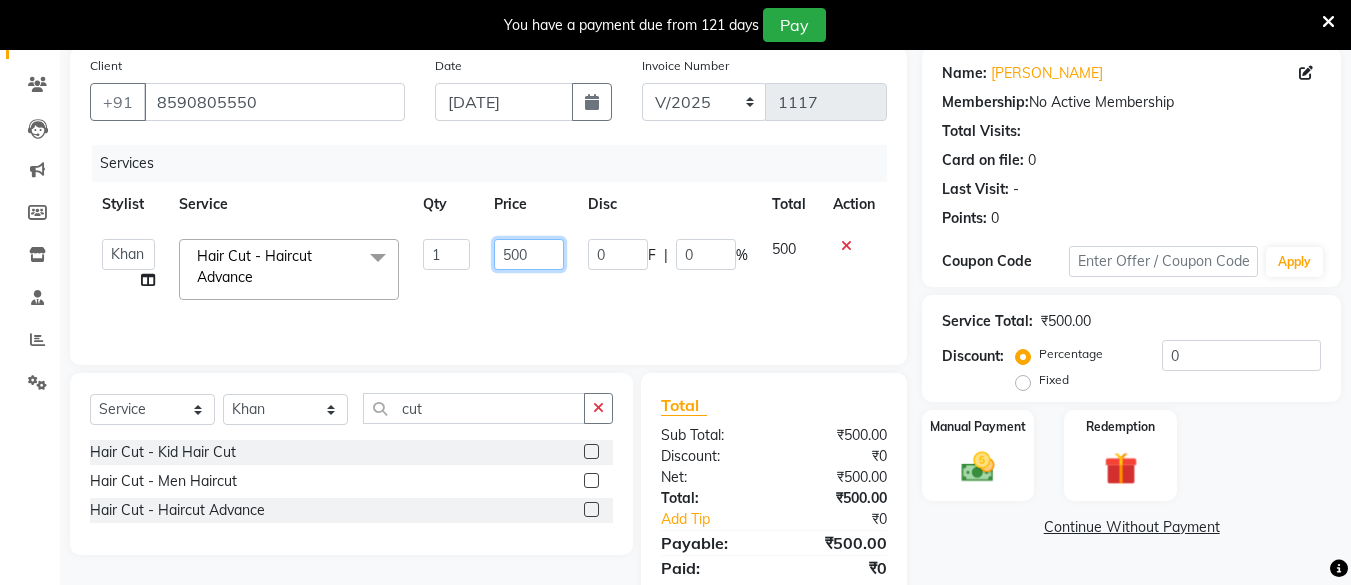 click on "500" 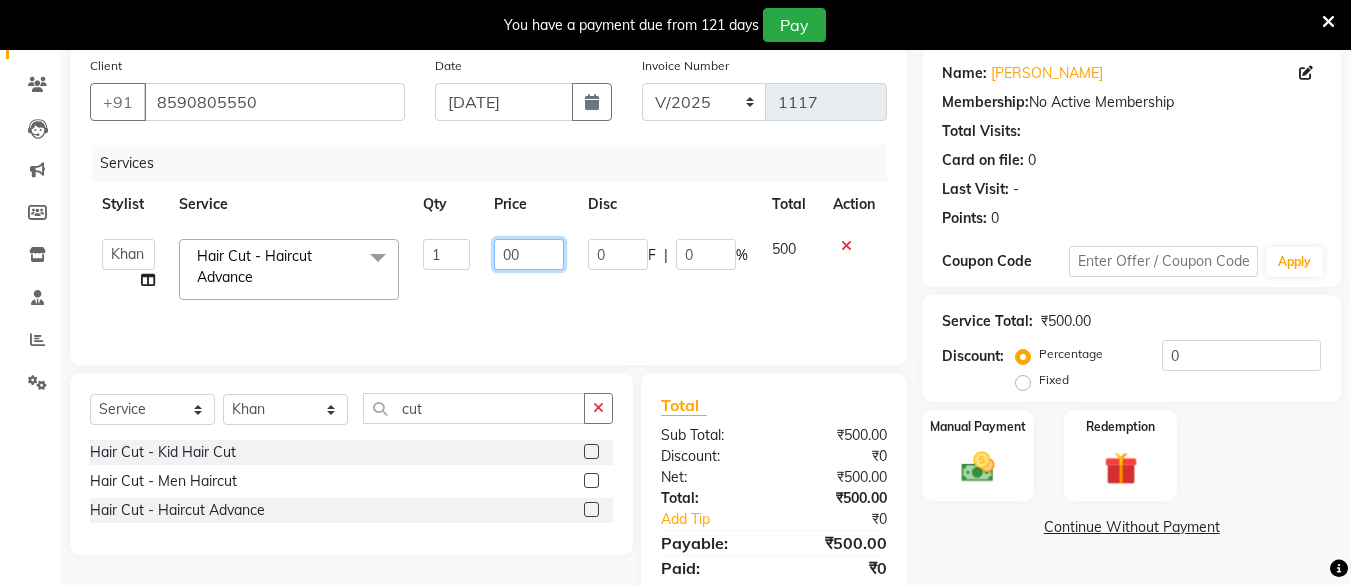 type on "600" 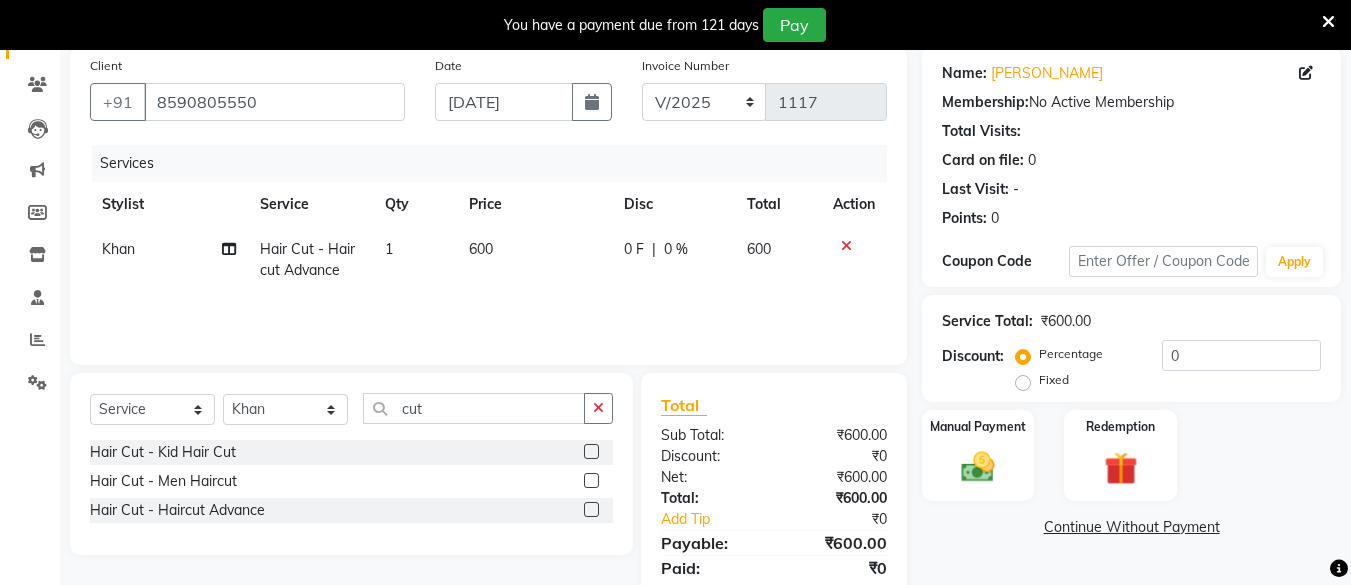 scroll, scrollTop: 223, scrollLeft: 0, axis: vertical 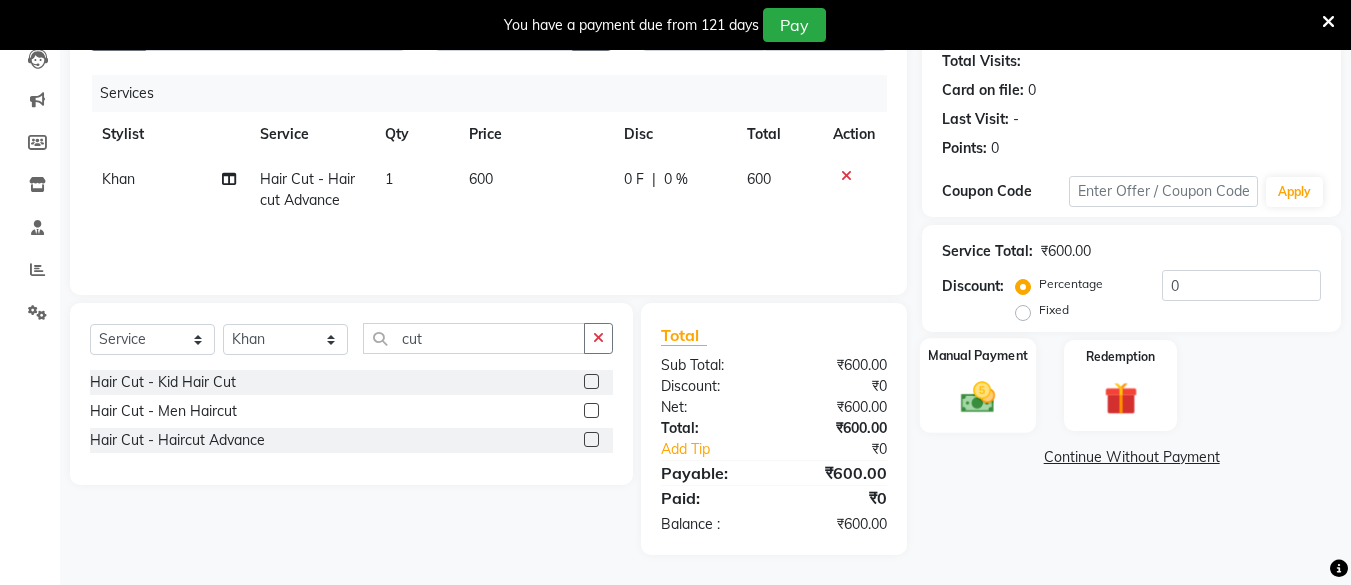 click on "Manual Payment" 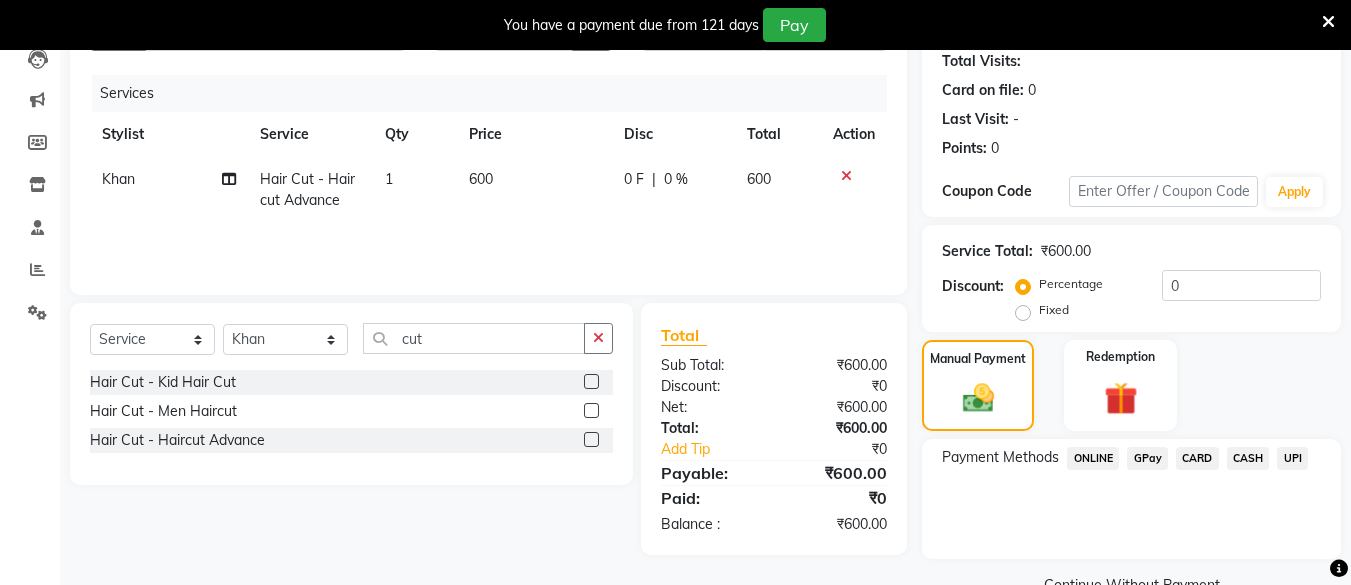 scroll, scrollTop: 268, scrollLeft: 0, axis: vertical 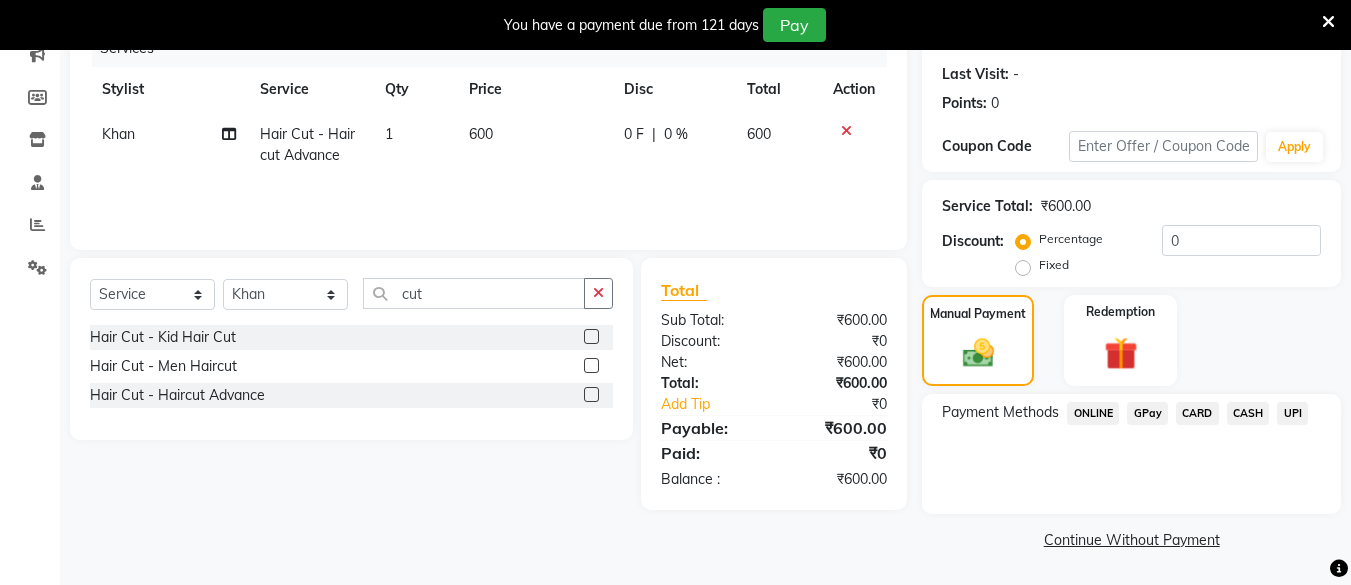 click on "UPI" 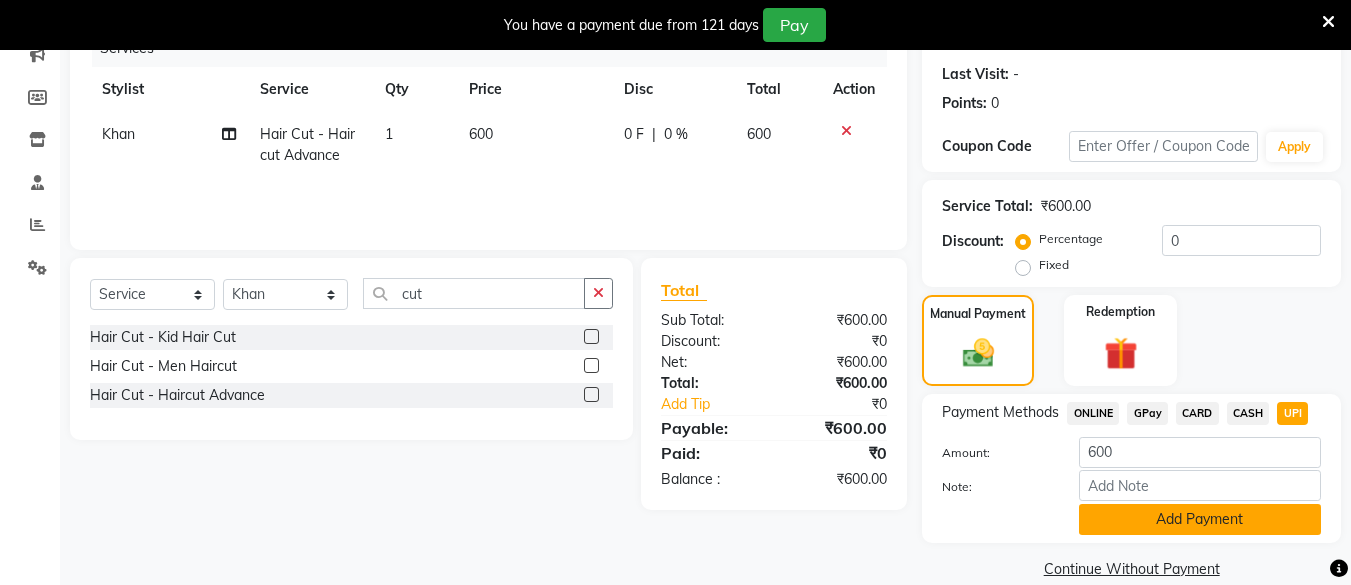 click on "Add Payment" 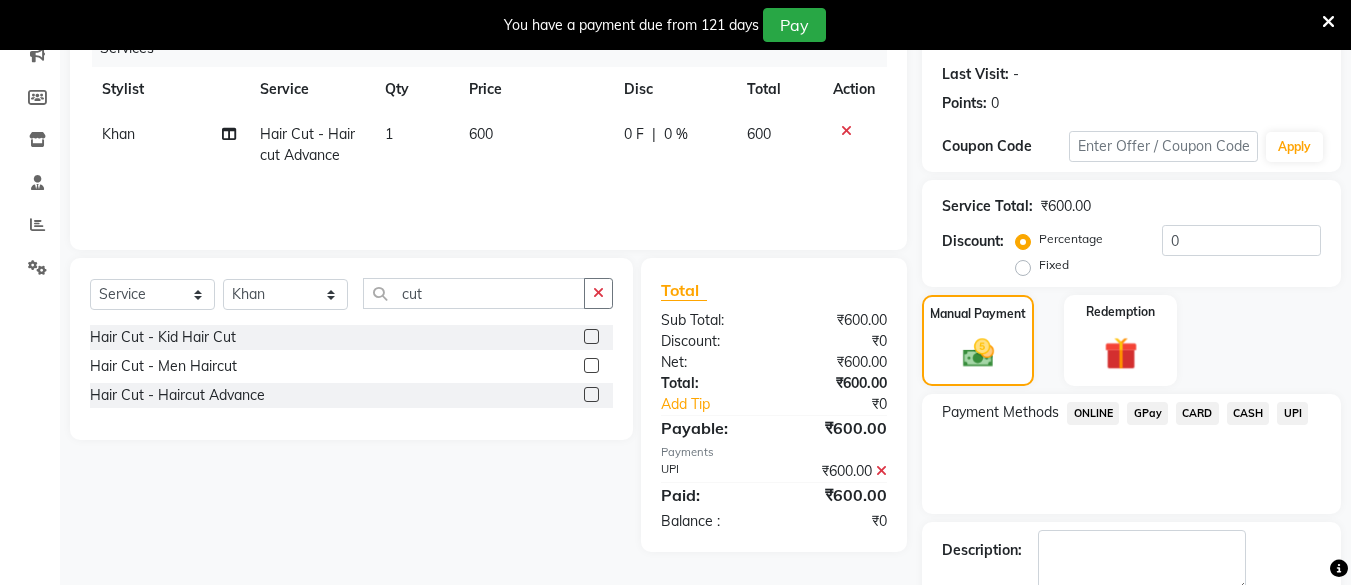 scroll, scrollTop: 381, scrollLeft: 0, axis: vertical 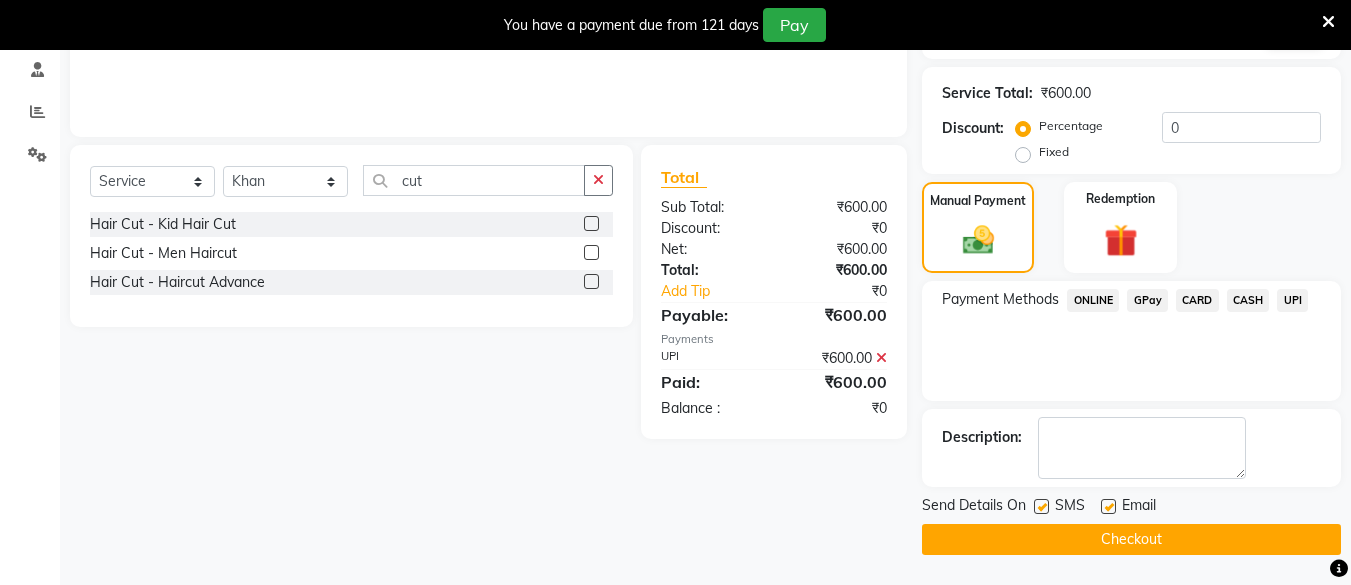 click on "Checkout" 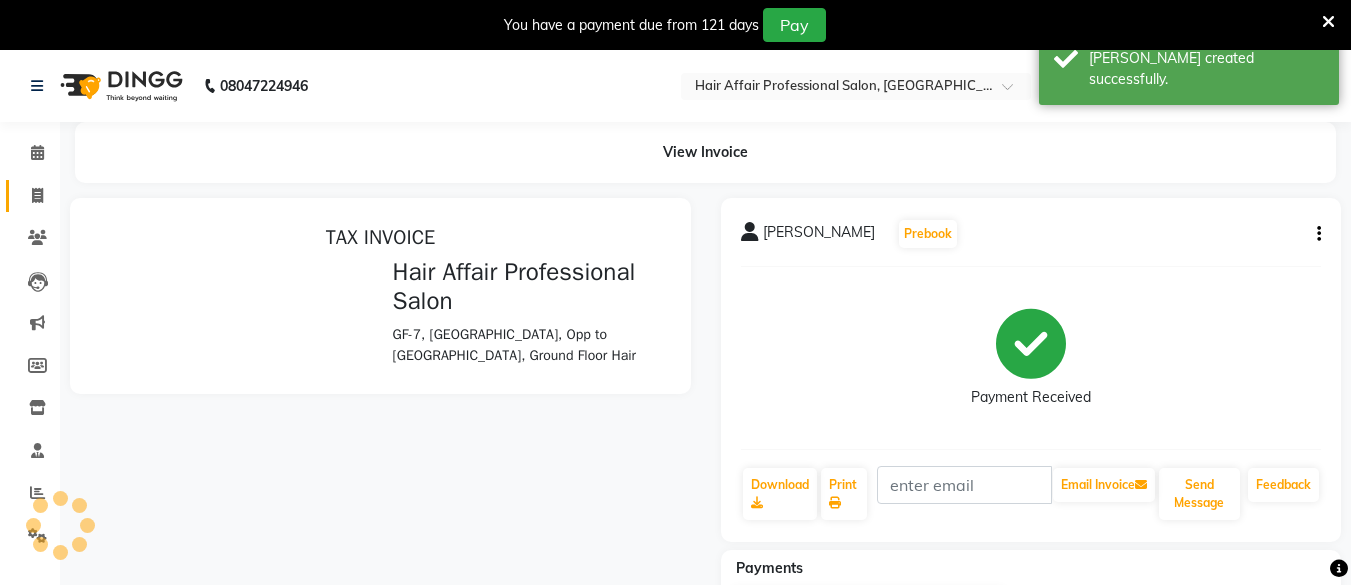 scroll, scrollTop: 0, scrollLeft: 0, axis: both 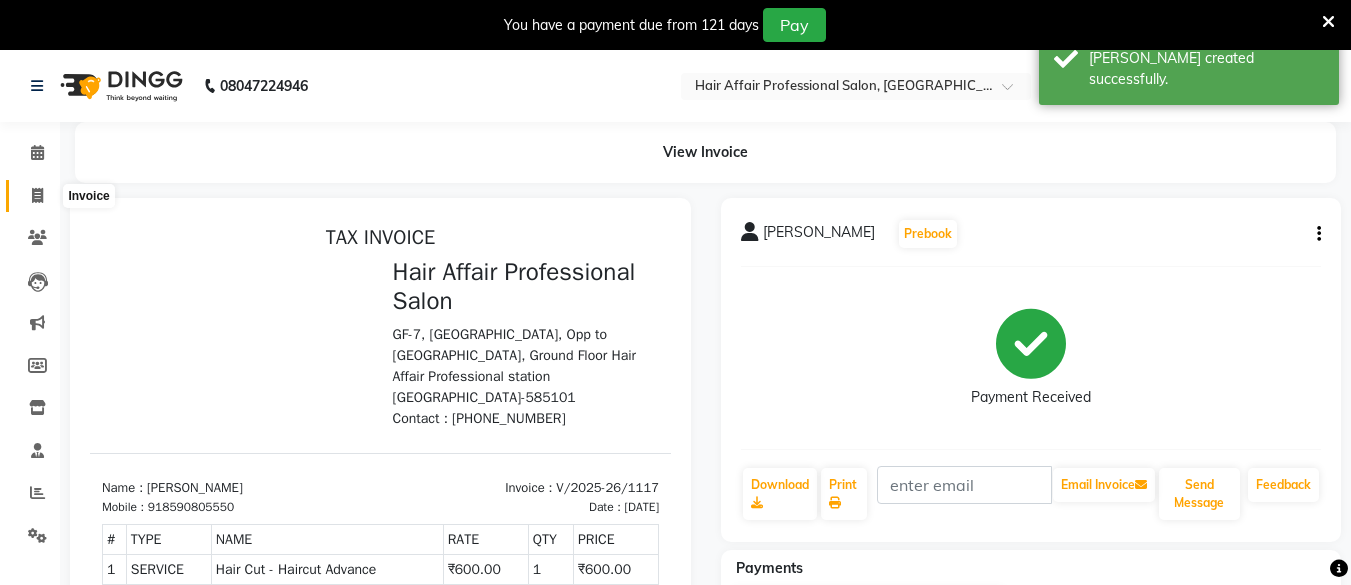 click 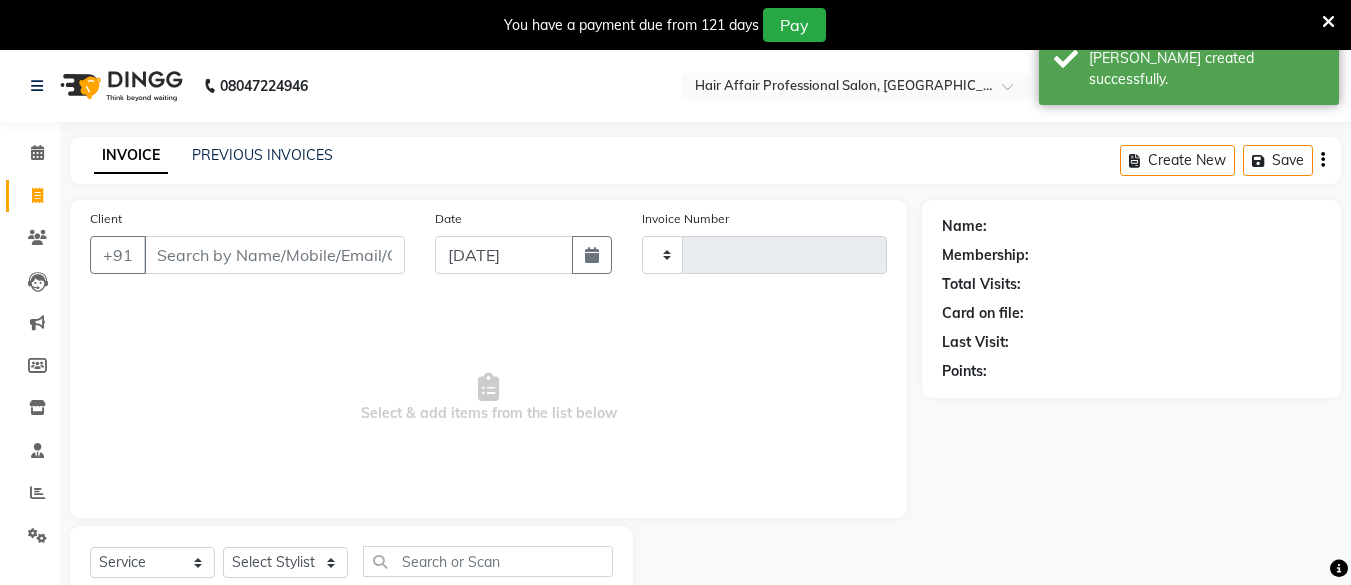 type on "1118" 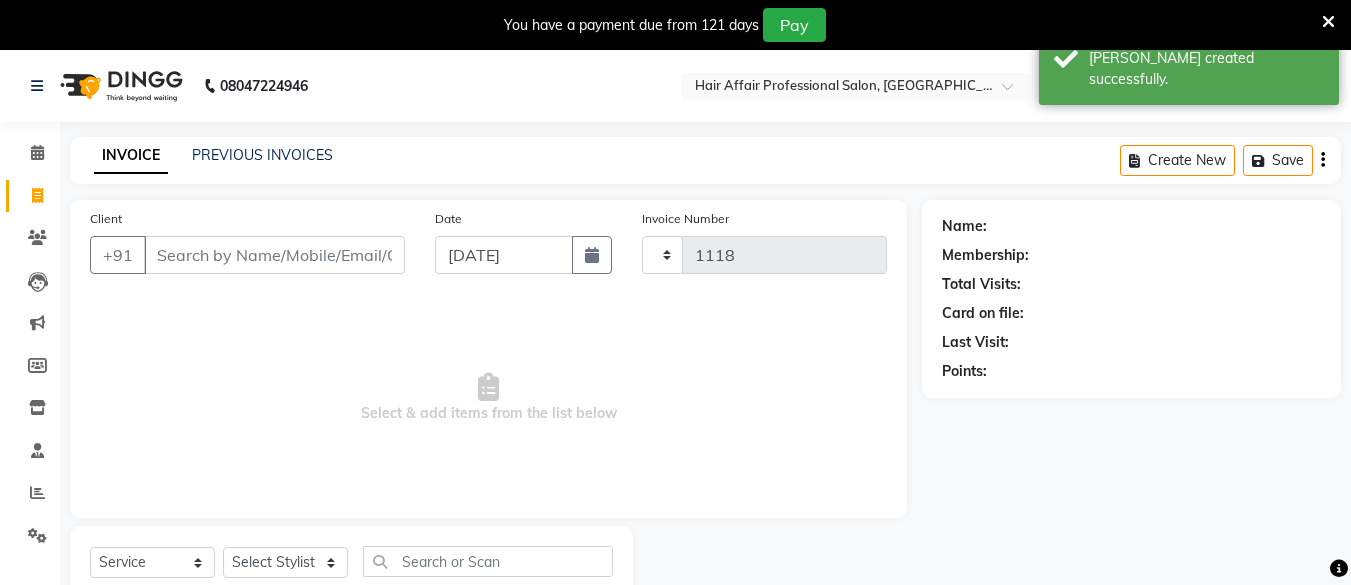 scroll, scrollTop: 66, scrollLeft: 0, axis: vertical 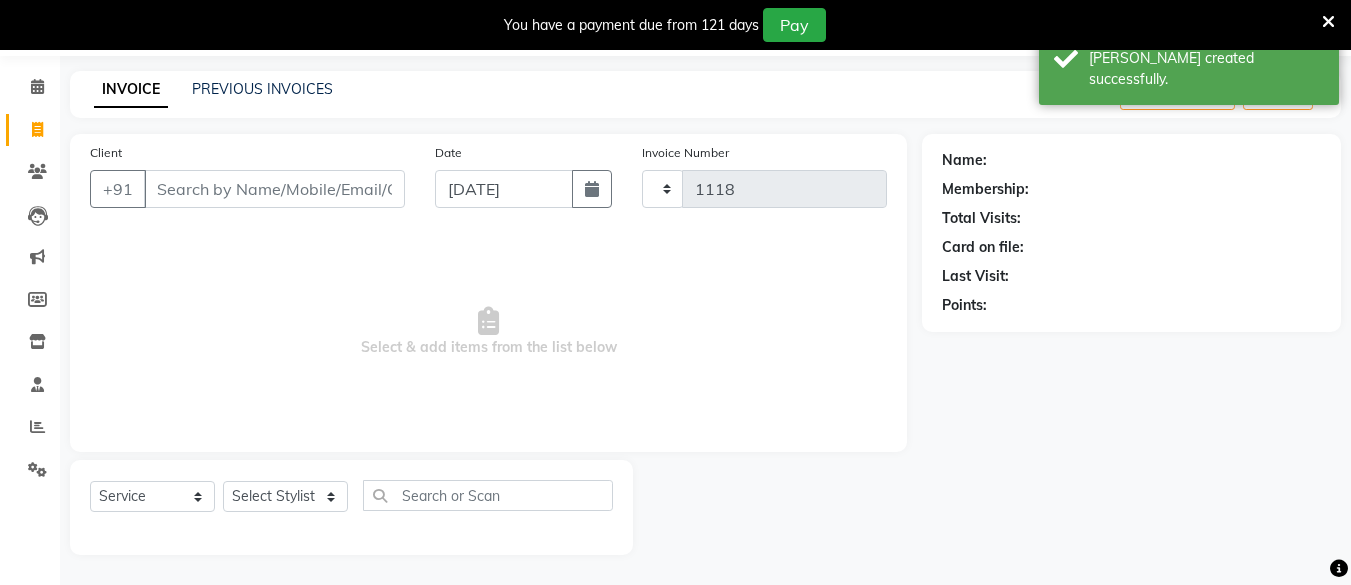 select on "657" 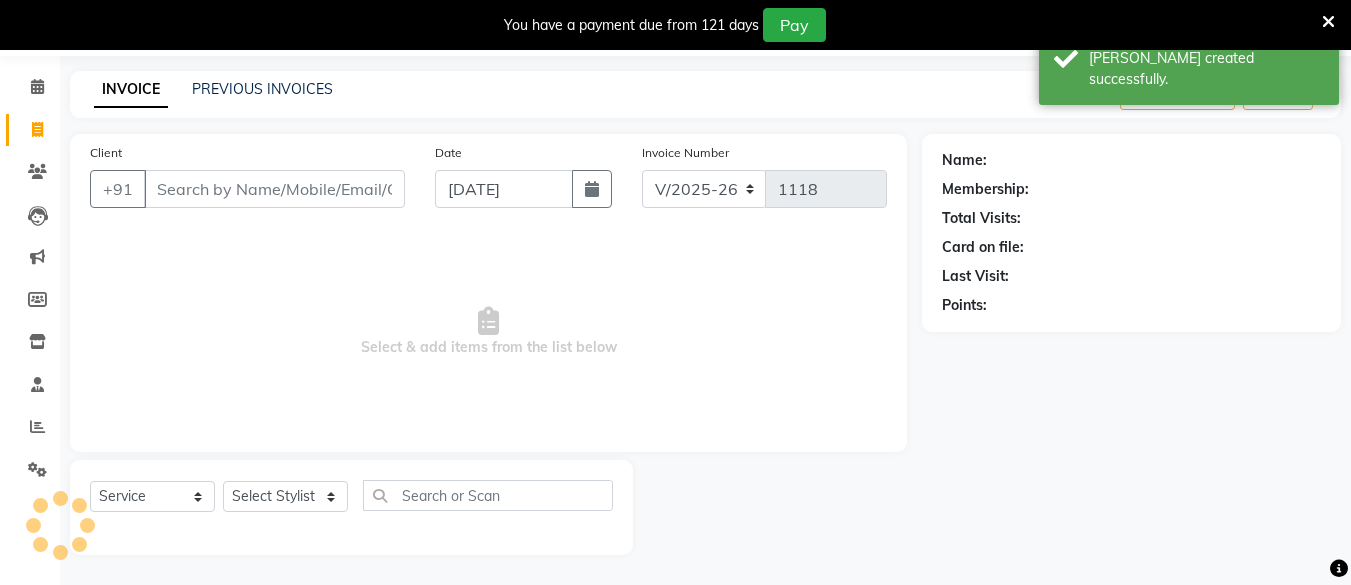 drag, startPoint x: 25, startPoint y: 193, endPoint x: 240, endPoint y: 188, distance: 215.05814 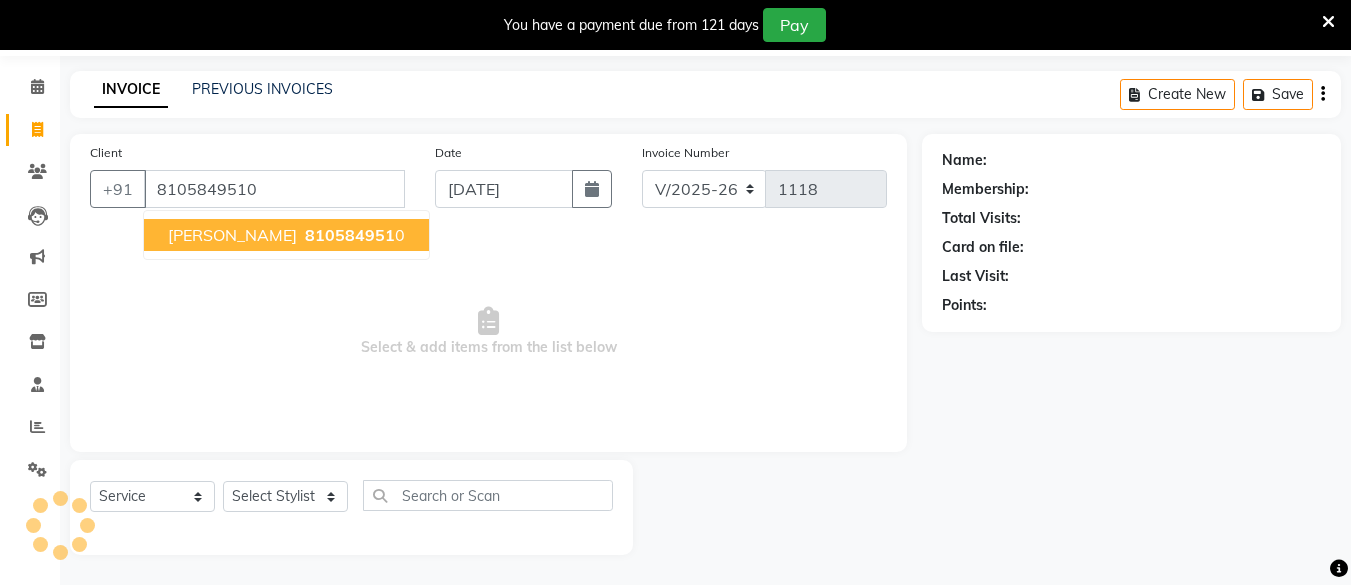 type on "8105849510" 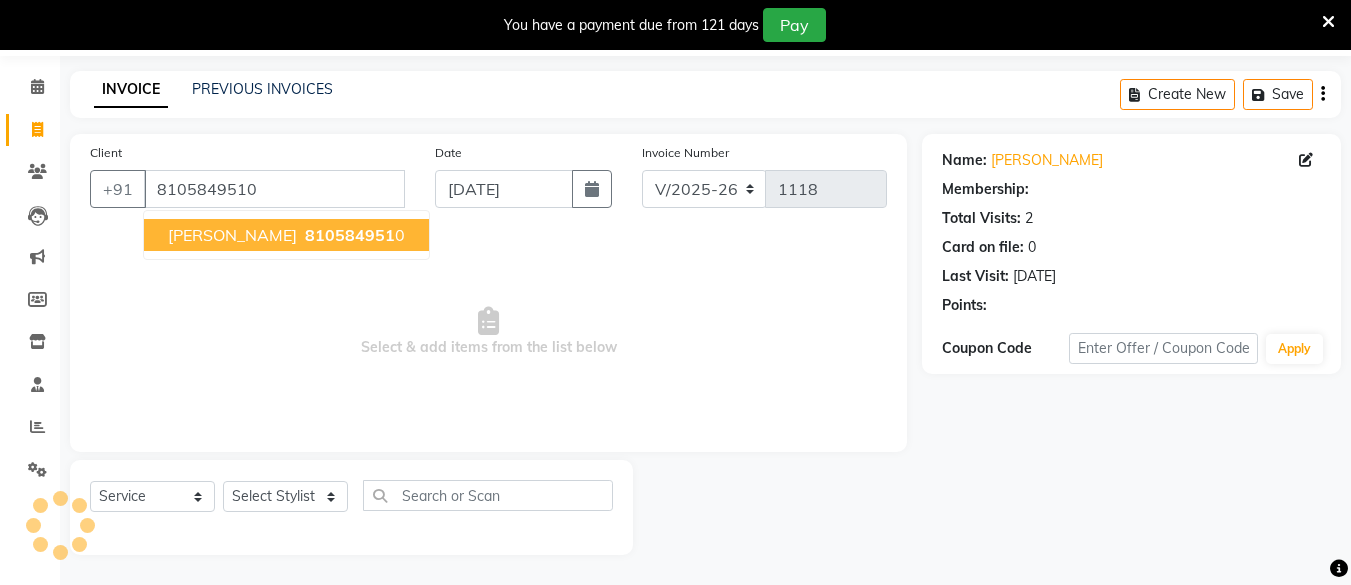 select on "1: Object" 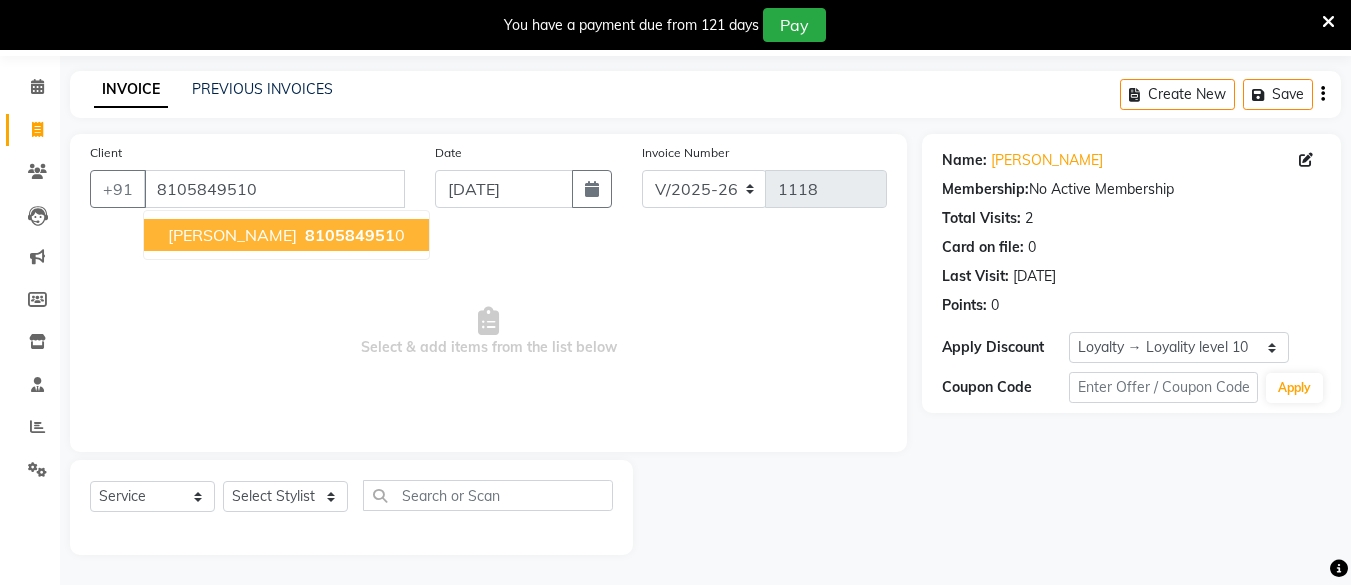 click on "[PERSON_NAME]   810584951 0" at bounding box center (286, 235) 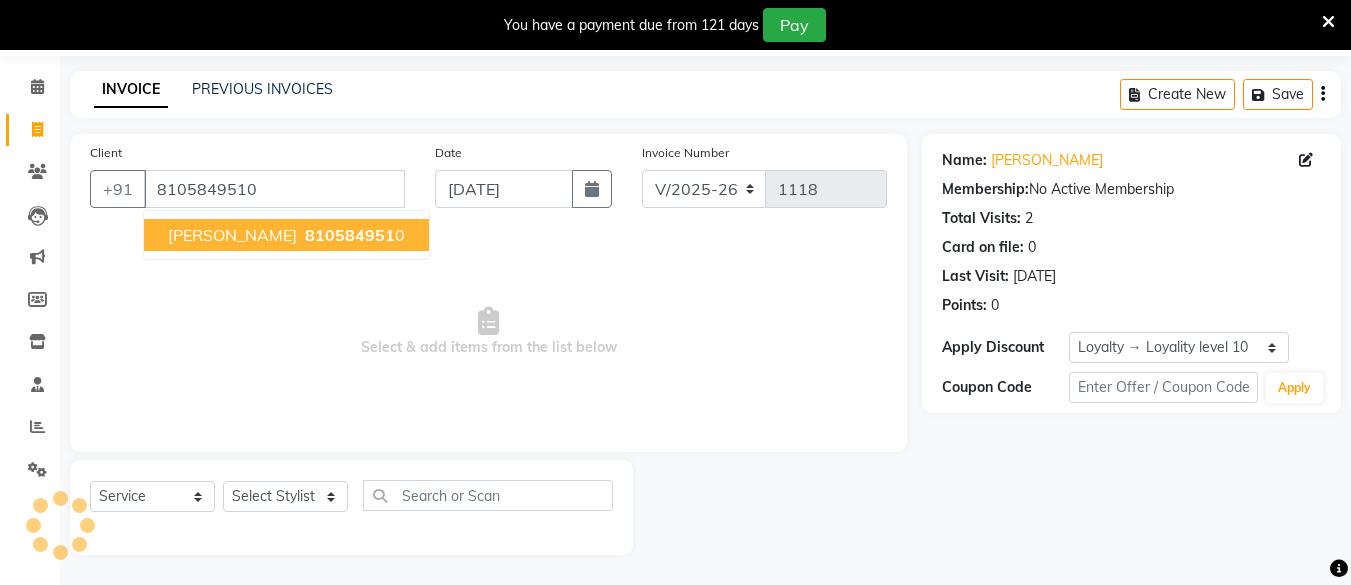 click on "810584951" at bounding box center (350, 235) 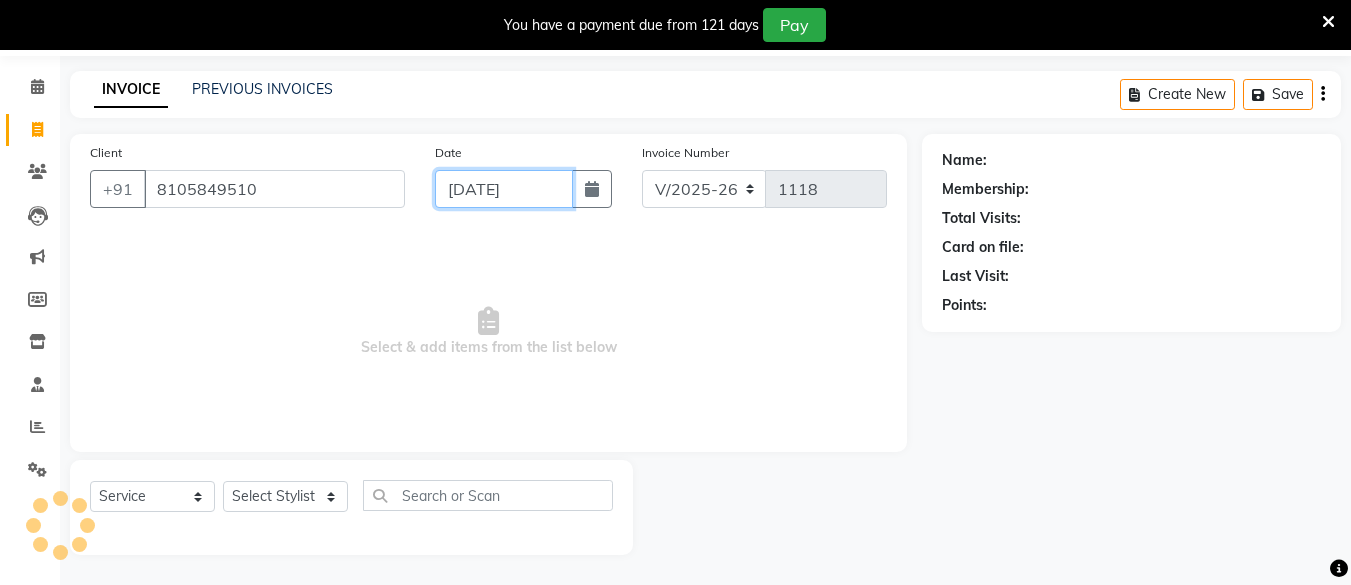 click on "[DATE]" 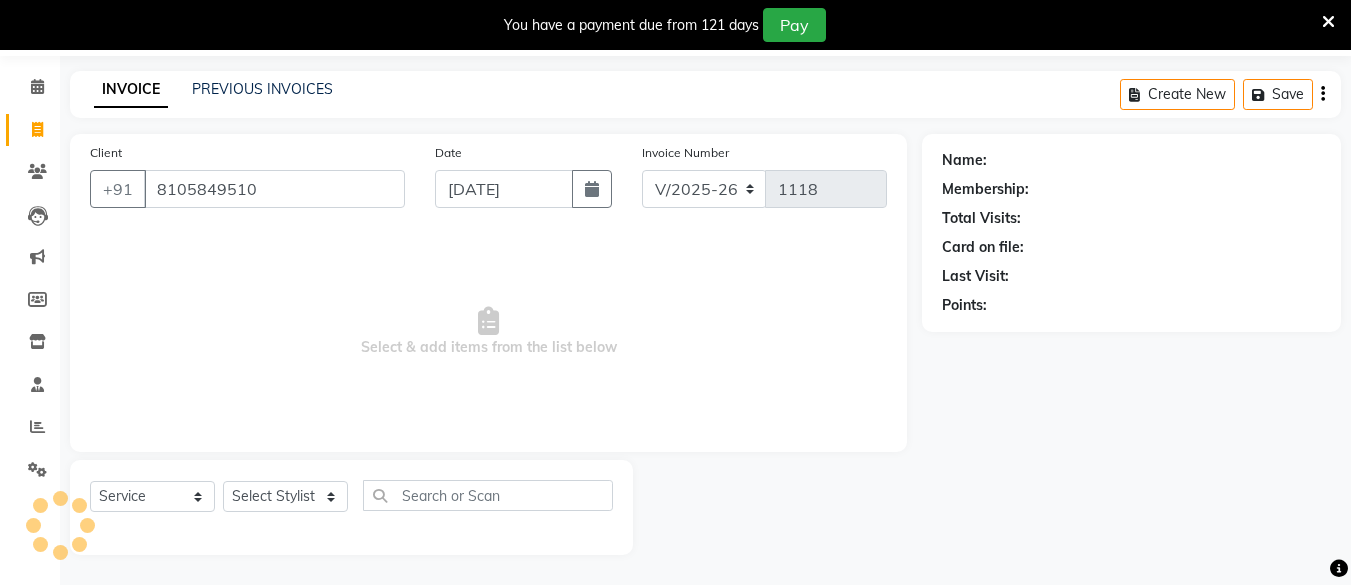 select on "7" 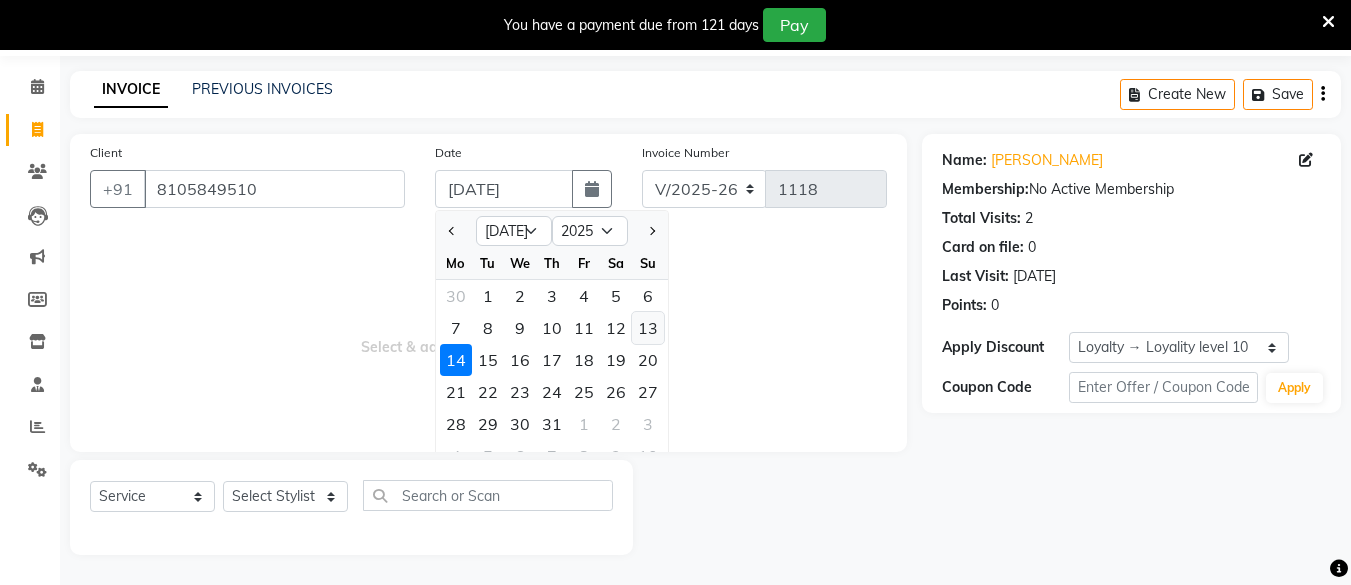 click on "13" 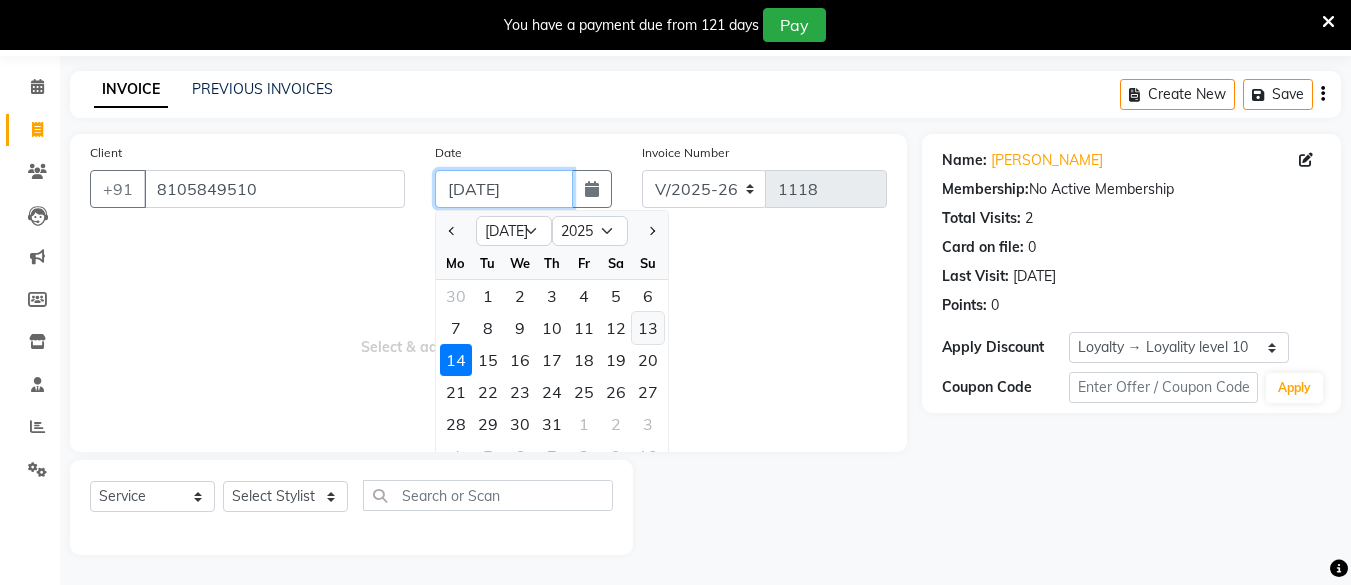 type on "[DATE]" 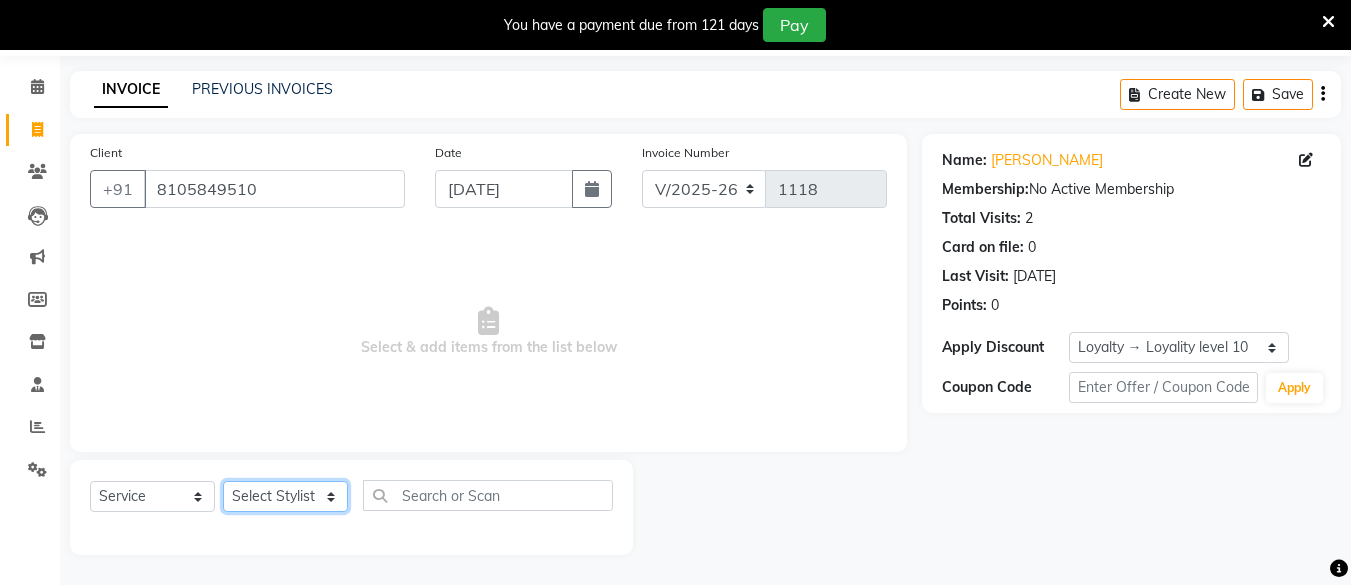 click on "Select Stylist [PERSON_NAME] Hair Affair [PERSON_NAME] [PERSON_NAME] [PERSON_NAME] sandhya [PERSON_NAME] [PERSON_NAME]" 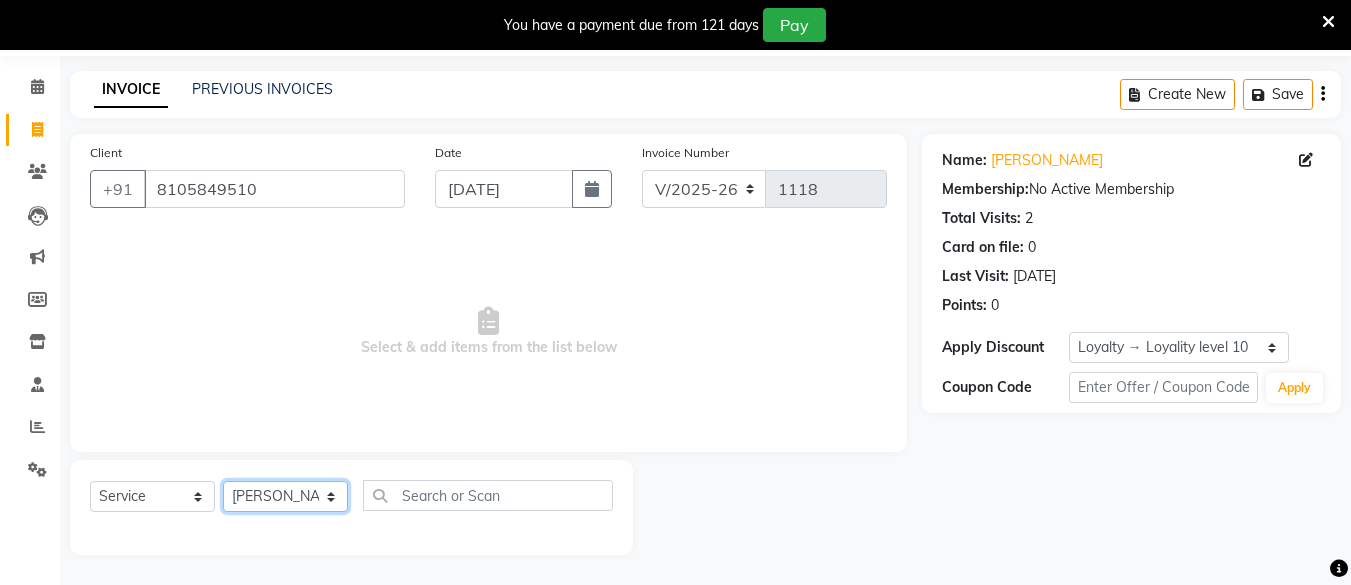 click on "Select Stylist [PERSON_NAME] Hair Affair [PERSON_NAME] [PERSON_NAME] [PERSON_NAME] sandhya [PERSON_NAME] [PERSON_NAME]" 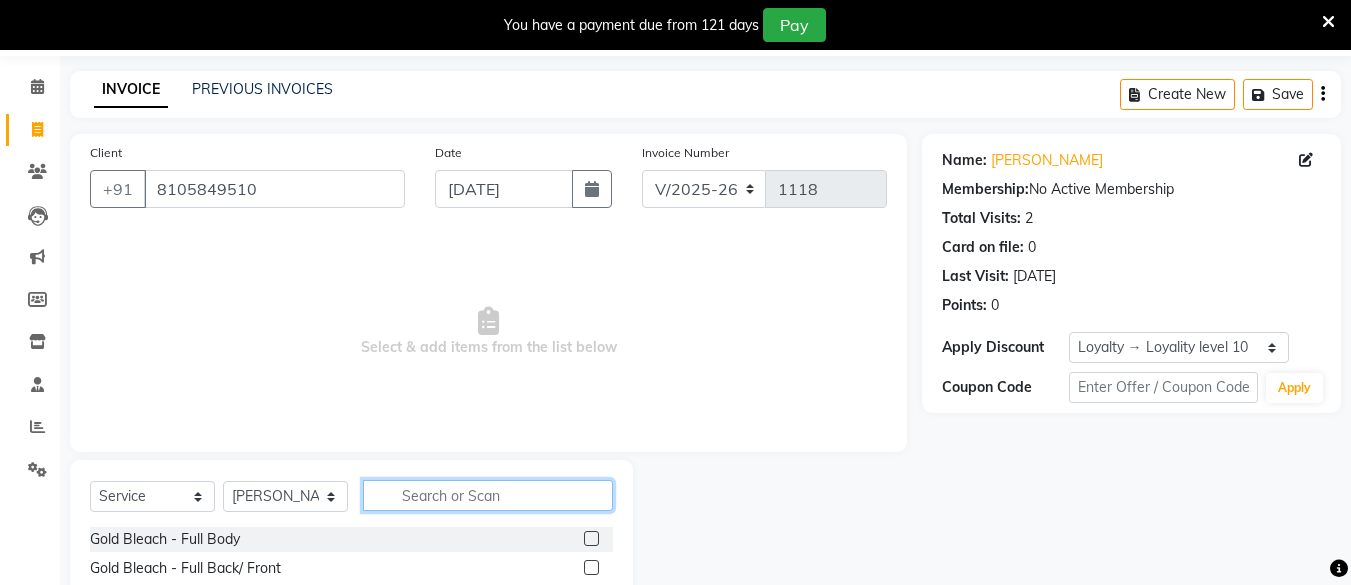 click 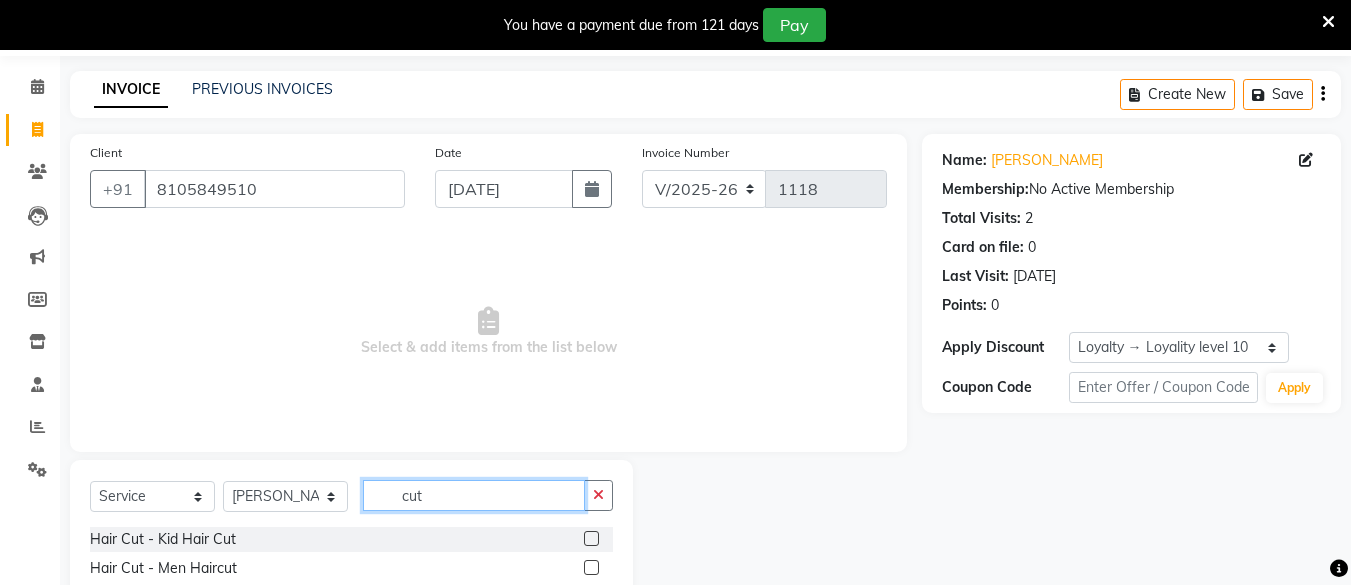 type on "cut" 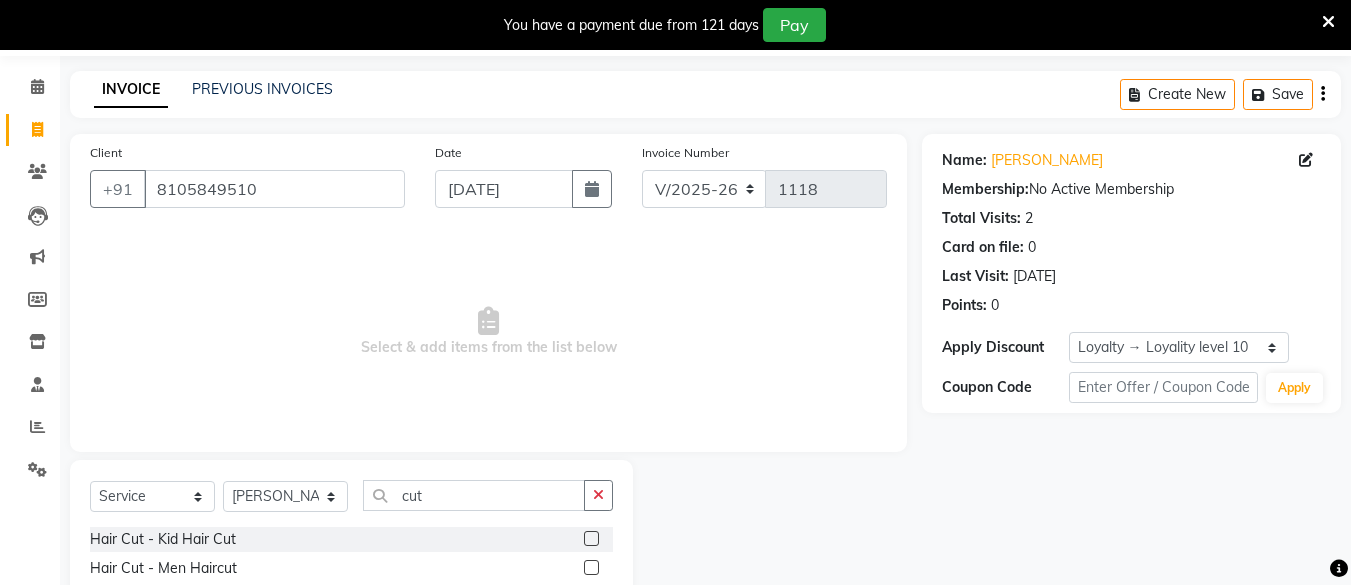 click 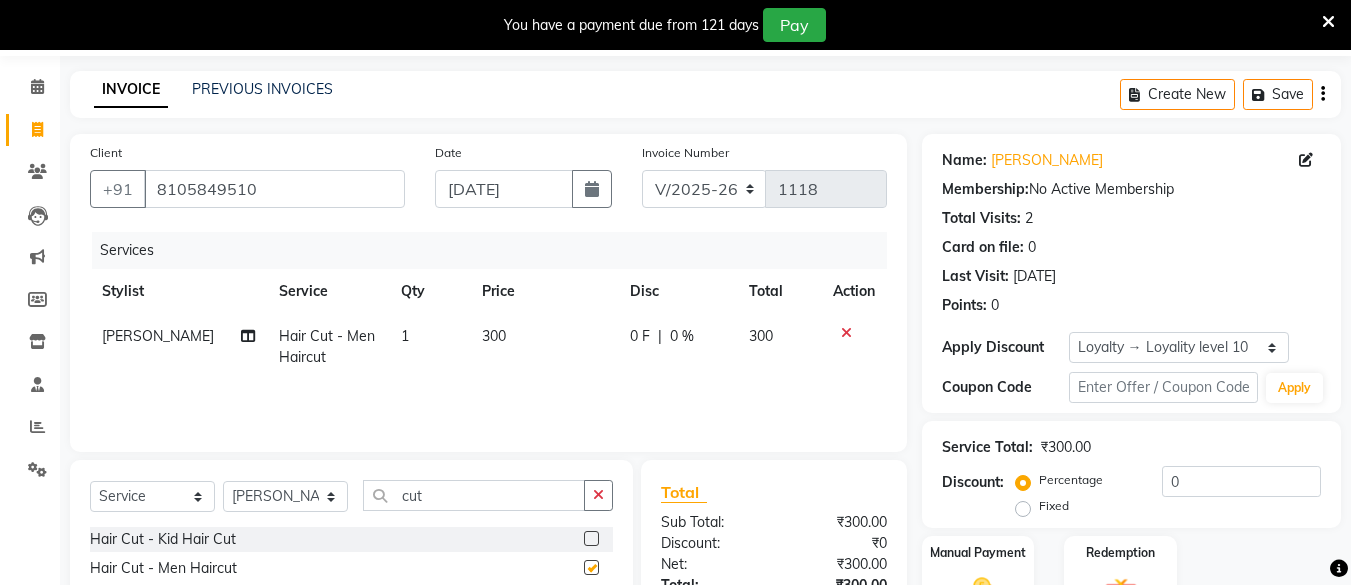 checkbox on "false" 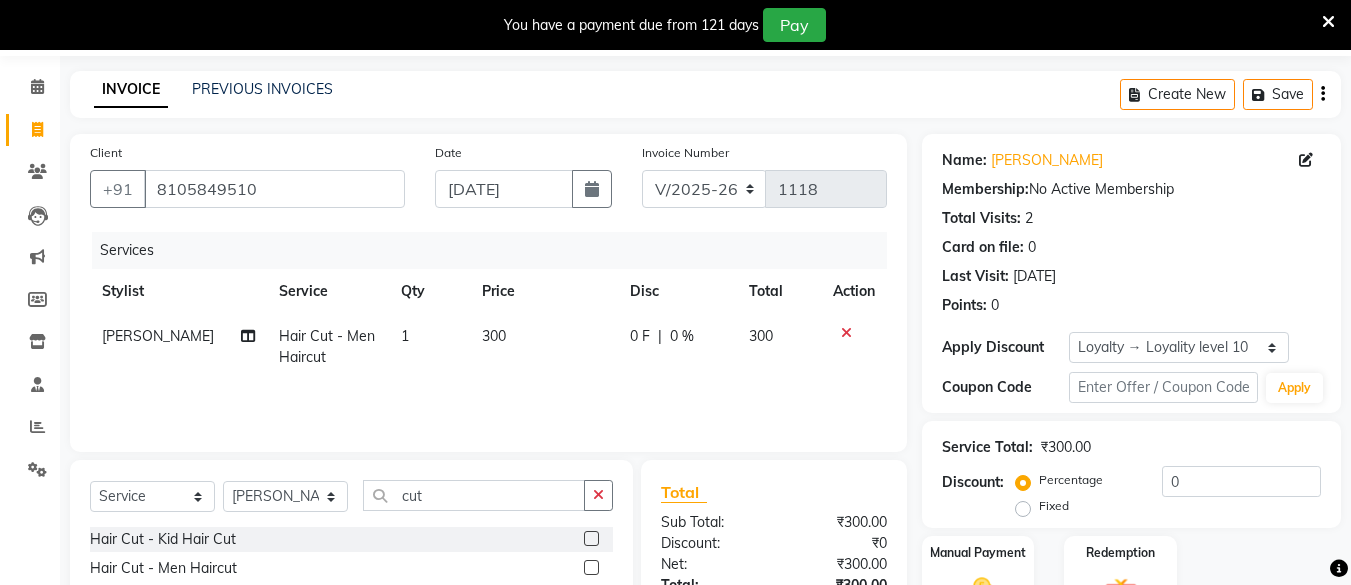 click on "300" 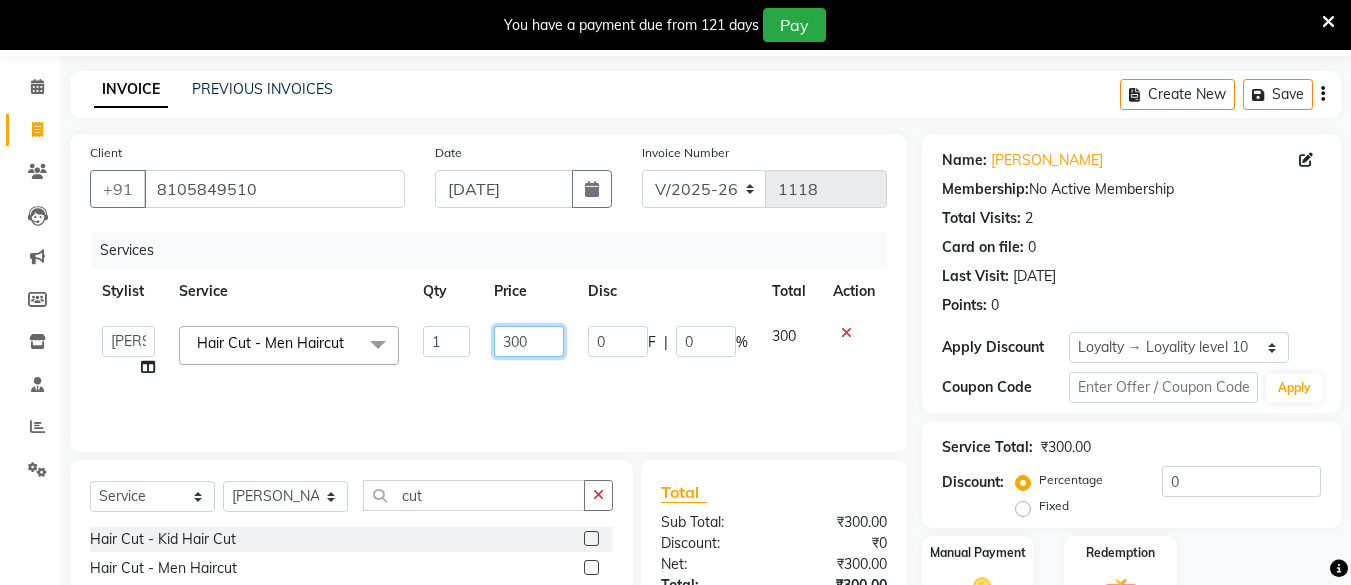 click on "300" 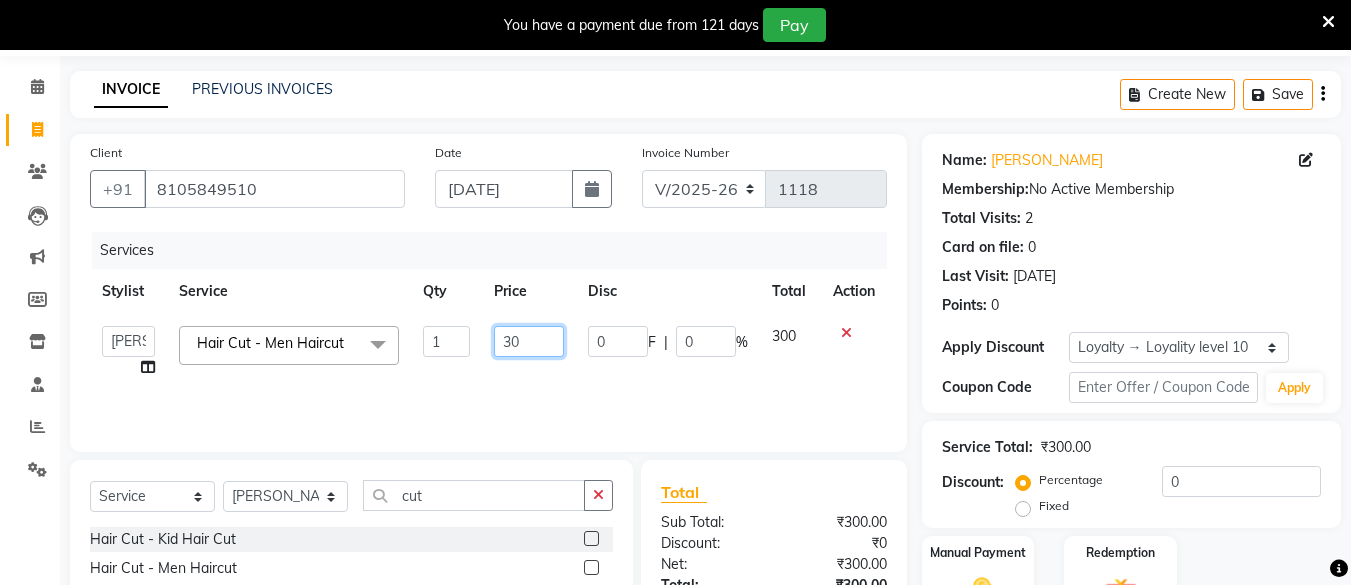 type on "3" 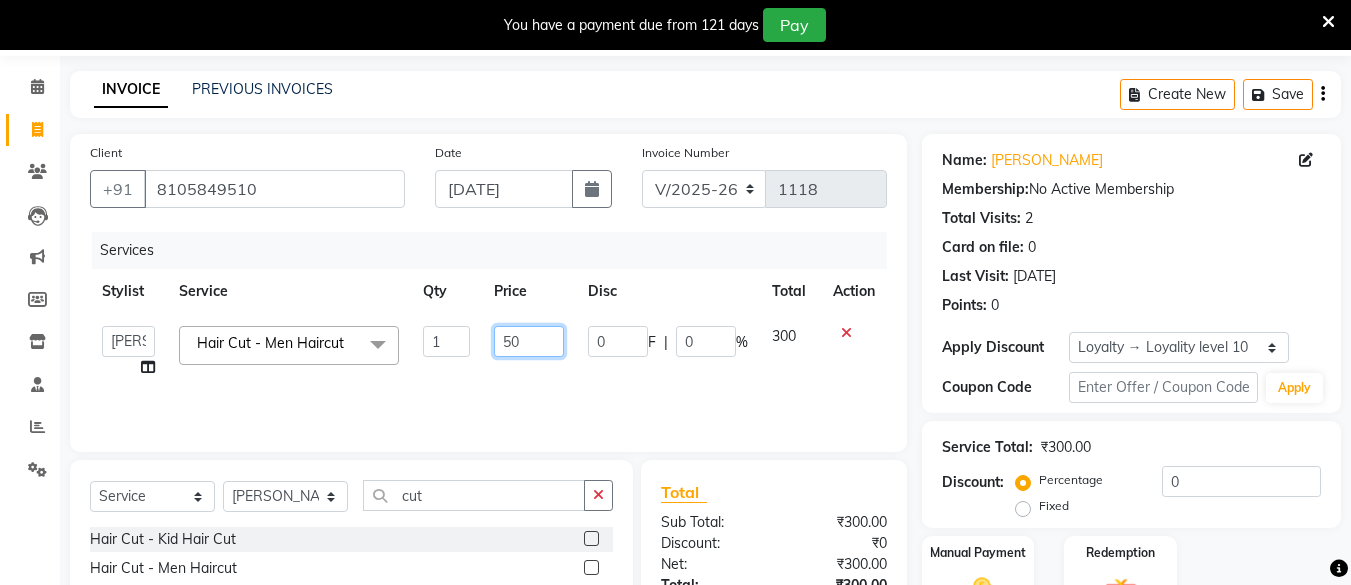 type on "500" 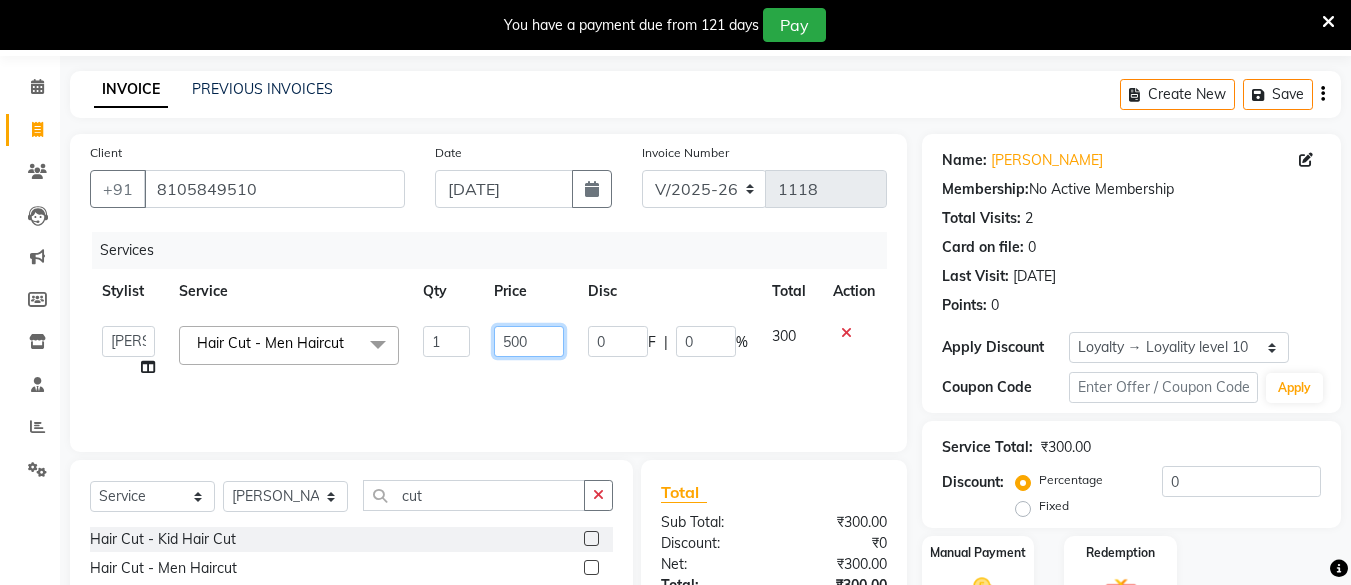 scroll, scrollTop: 223, scrollLeft: 0, axis: vertical 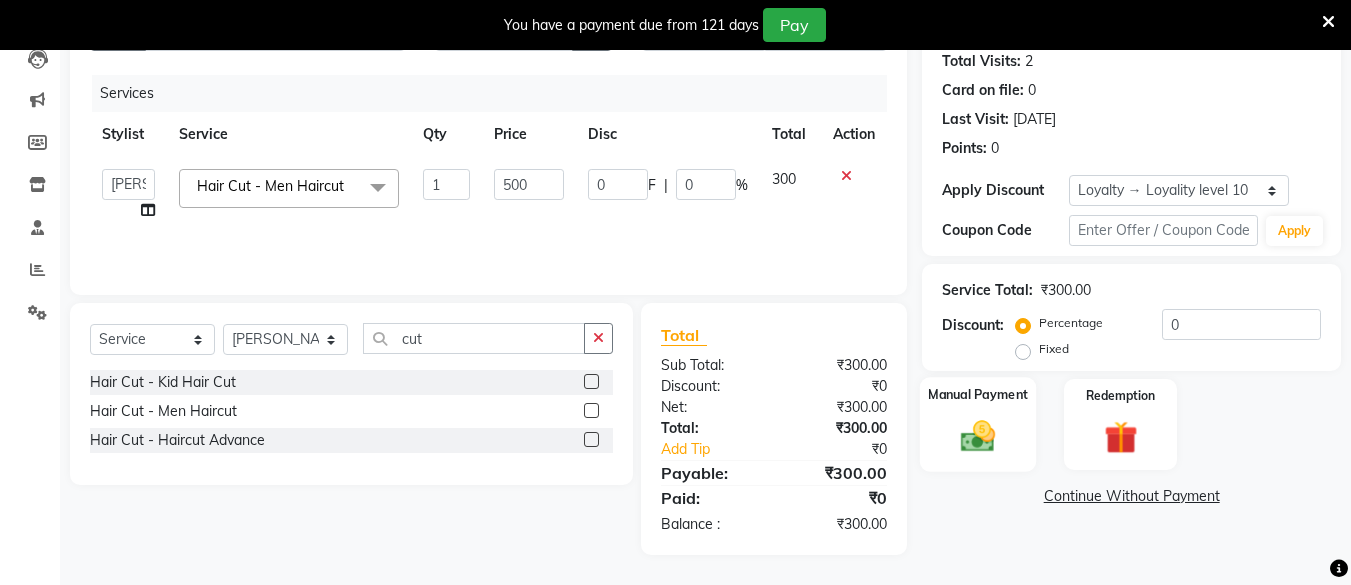 click 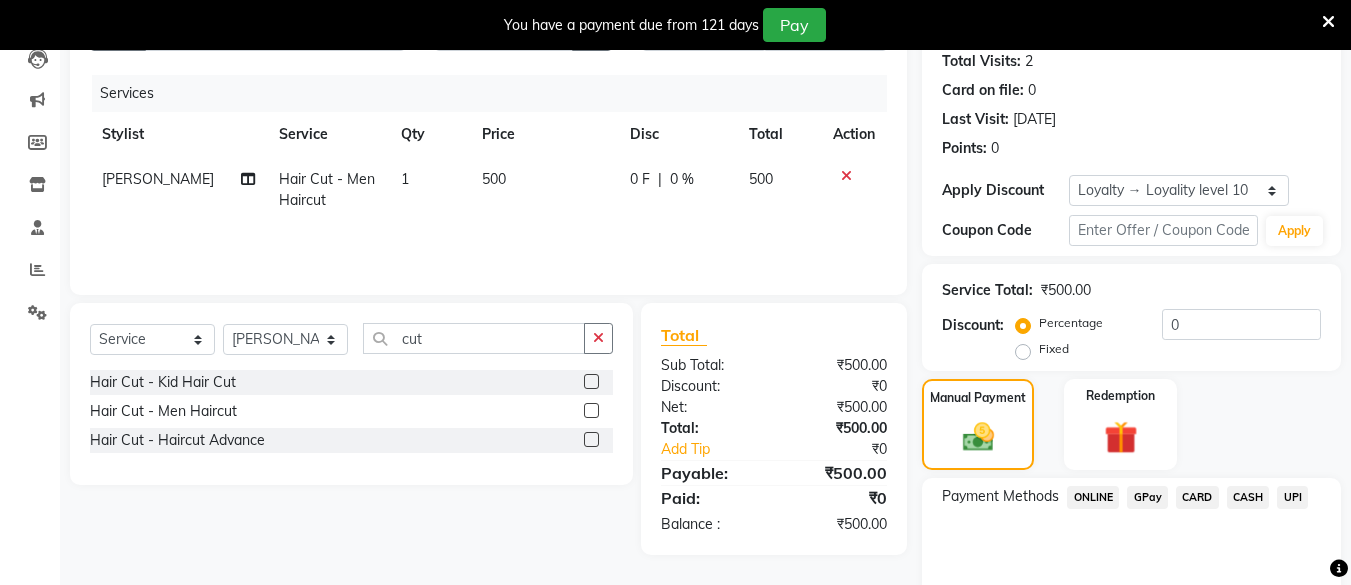 scroll, scrollTop: 307, scrollLeft: 0, axis: vertical 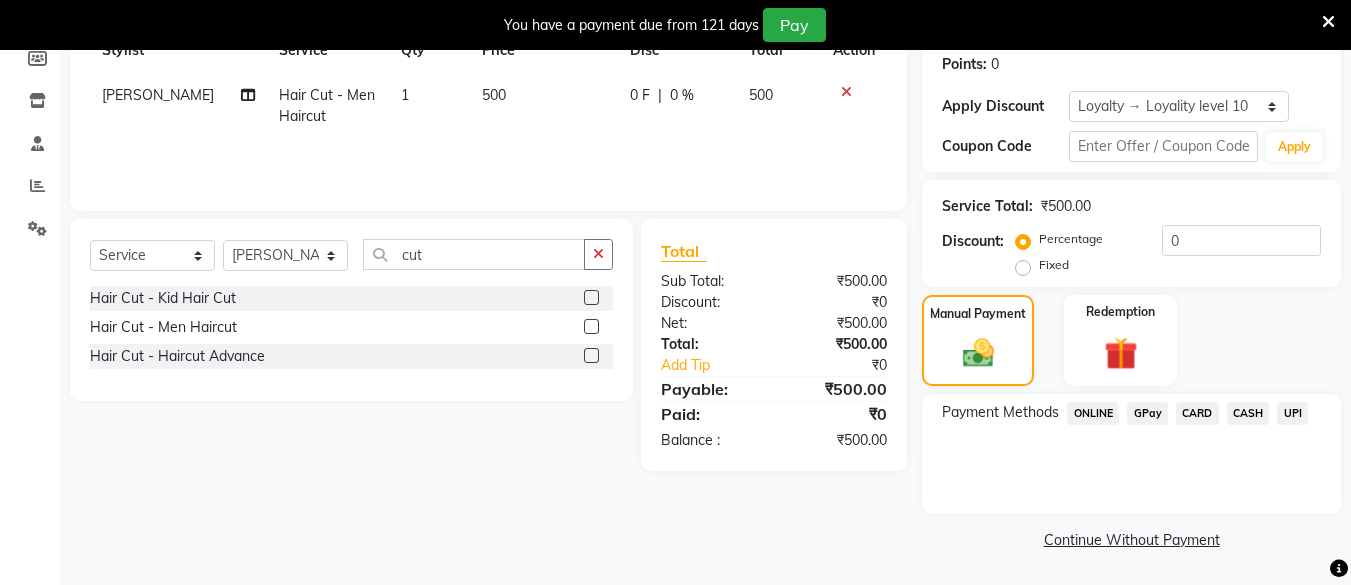 click on "UPI" 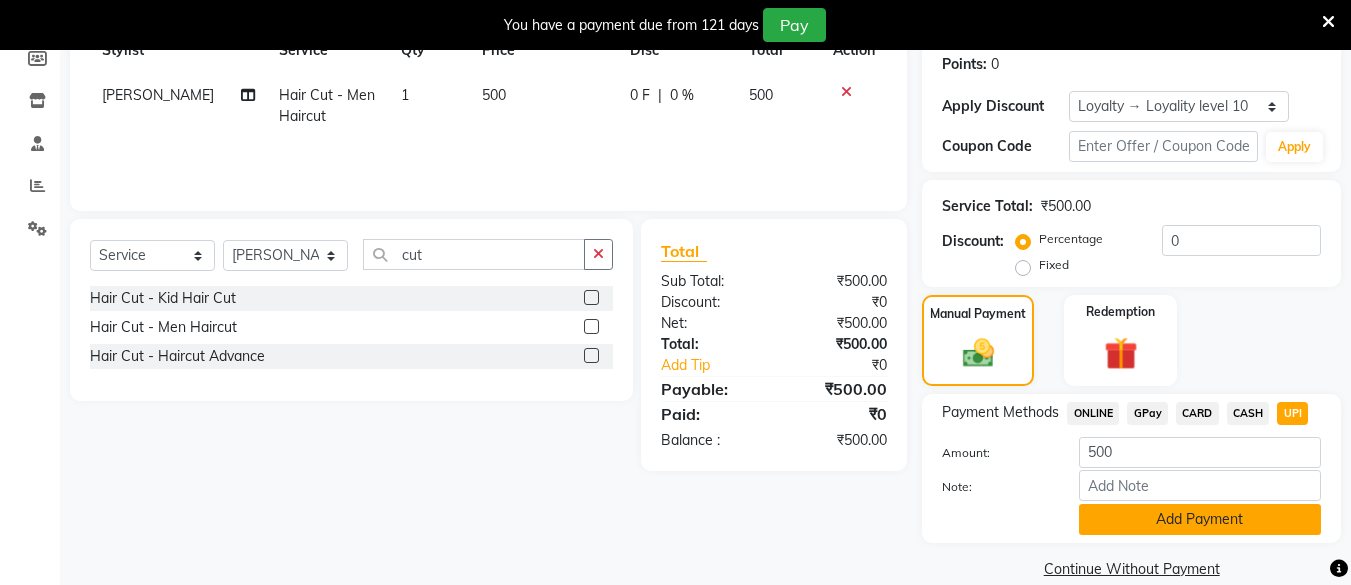 click on "Add Payment" 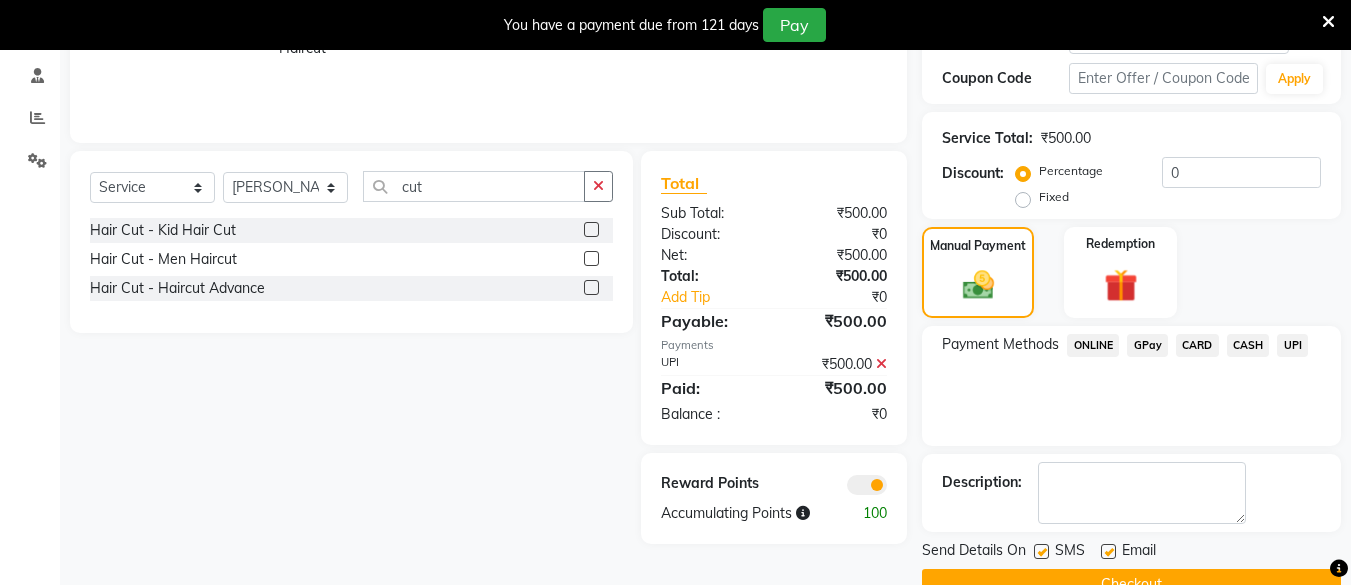 scroll, scrollTop: 420, scrollLeft: 0, axis: vertical 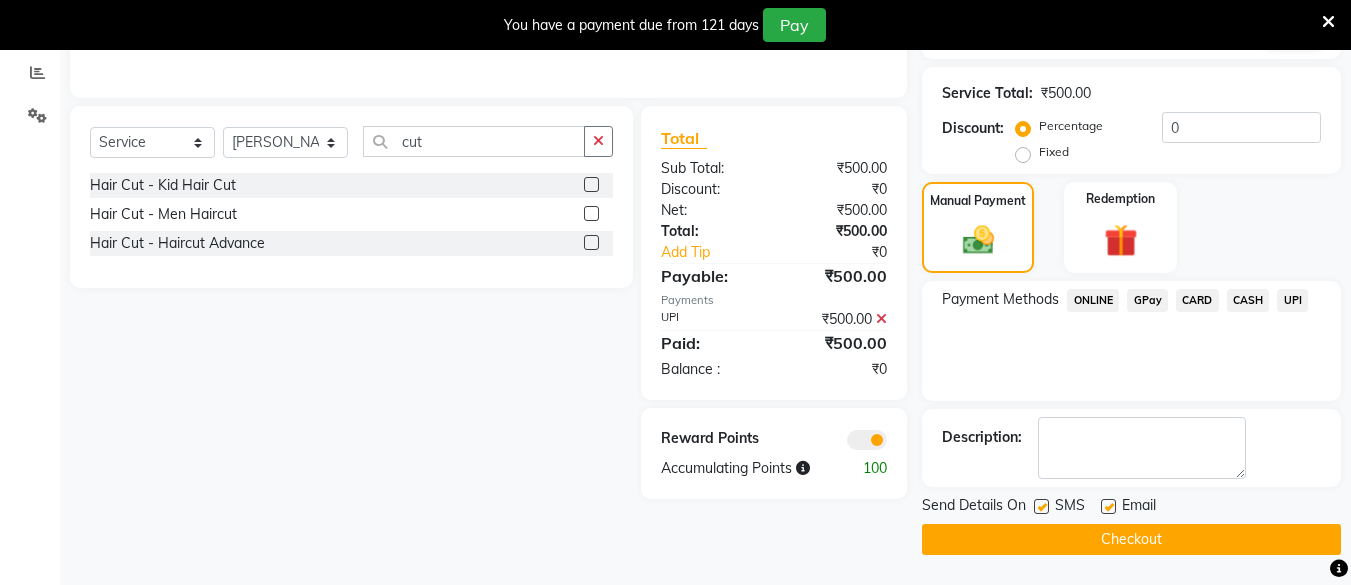 click on "Checkout" 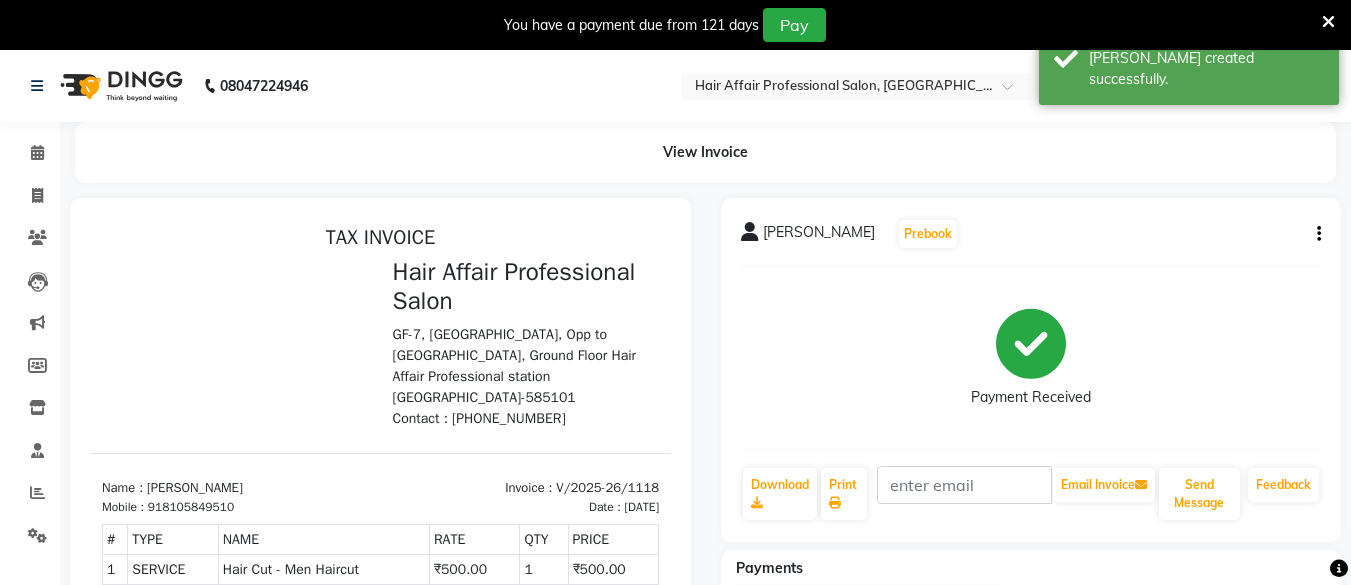 scroll, scrollTop: 0, scrollLeft: 0, axis: both 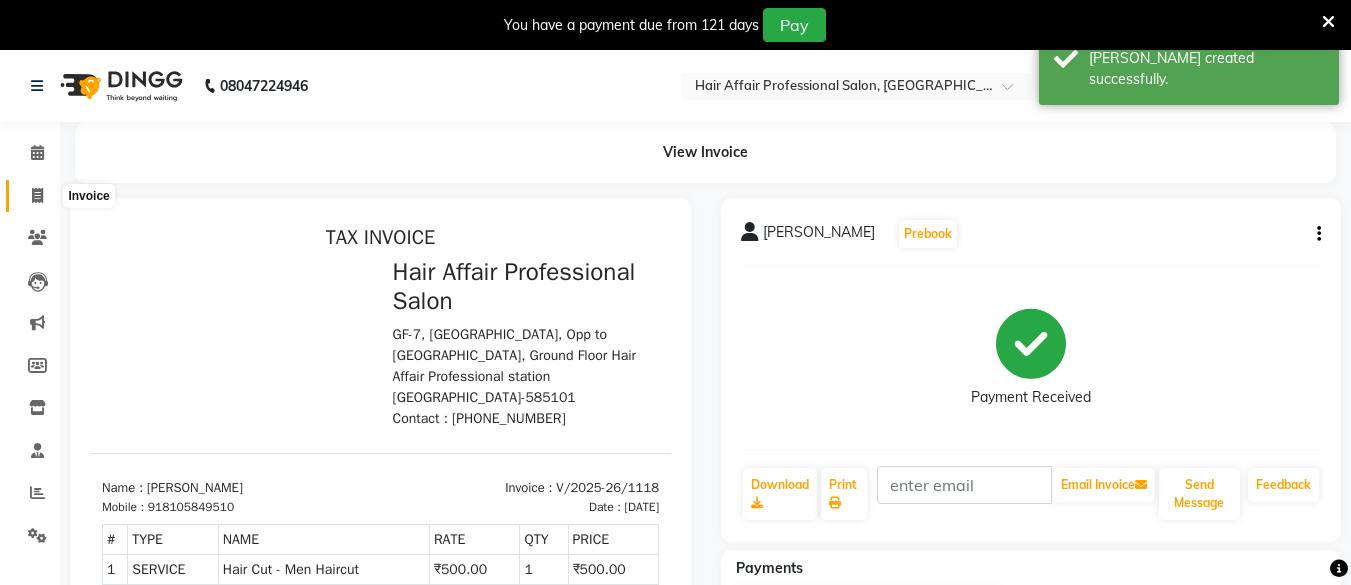drag, startPoint x: 43, startPoint y: 198, endPoint x: 78, endPoint y: 196, distance: 35.057095 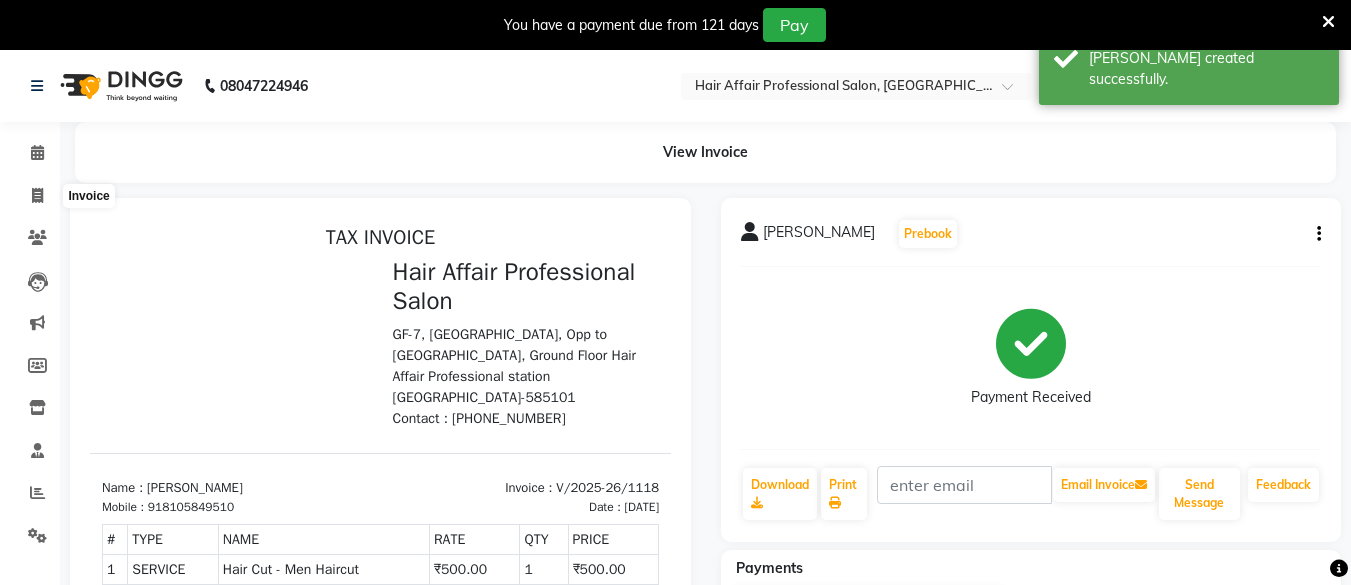 select on "service" 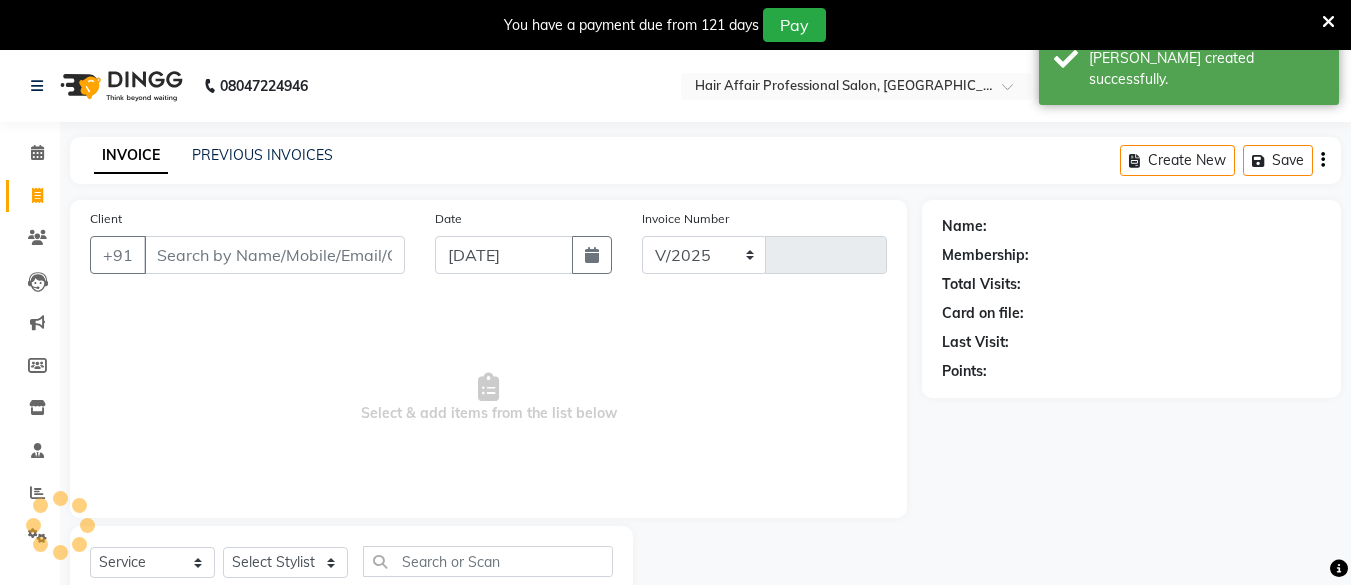 select on "657" 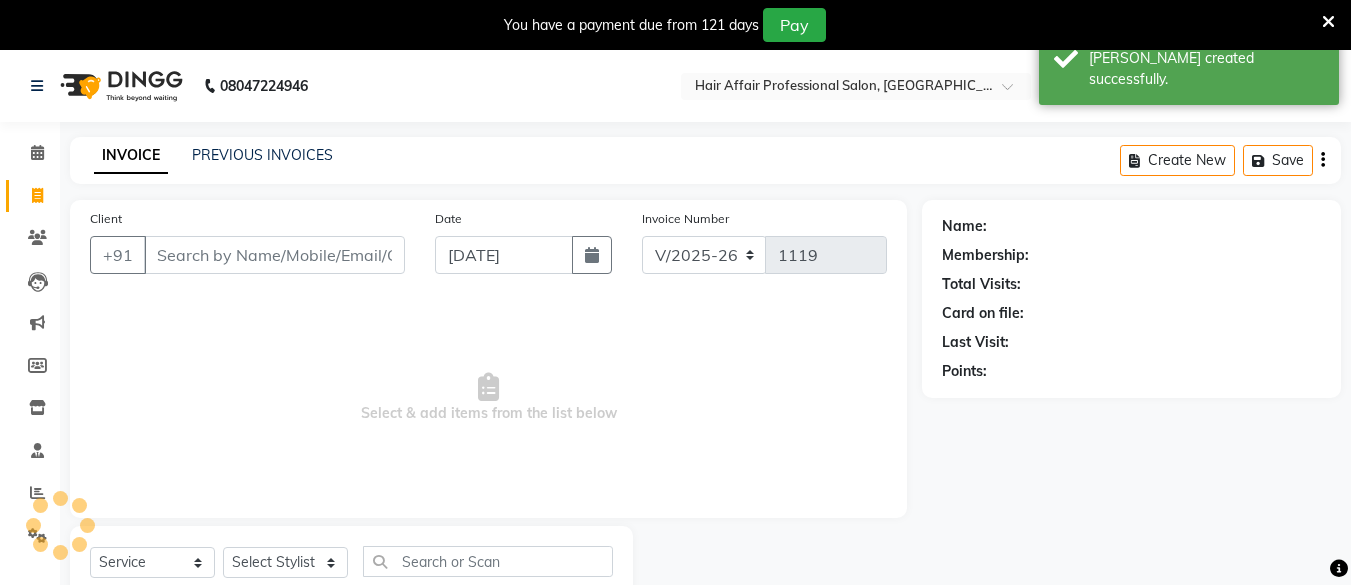scroll, scrollTop: 66, scrollLeft: 0, axis: vertical 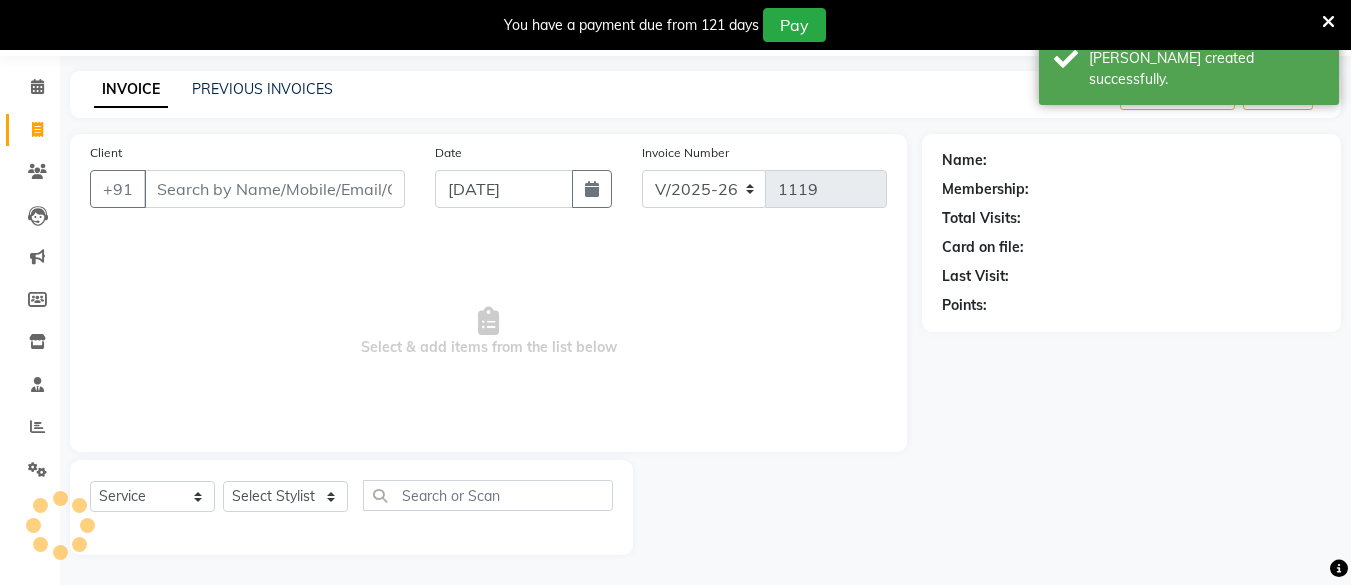 click on "Client" at bounding box center [274, 189] 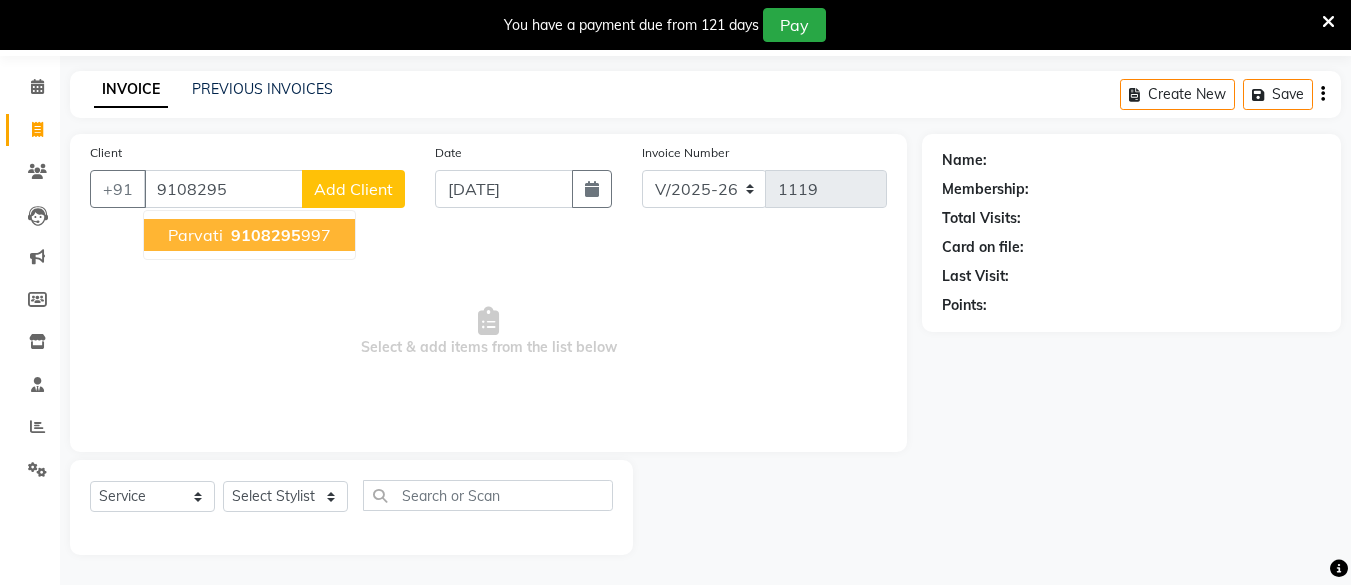 click on "9108295" at bounding box center [266, 235] 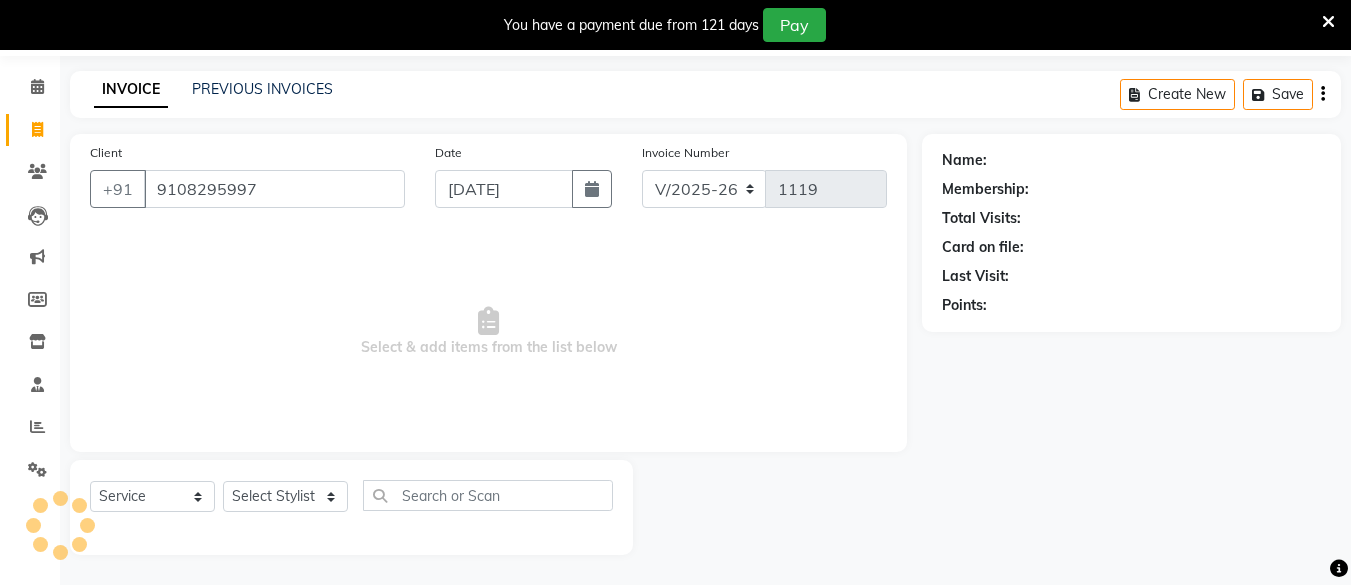 type on "9108295997" 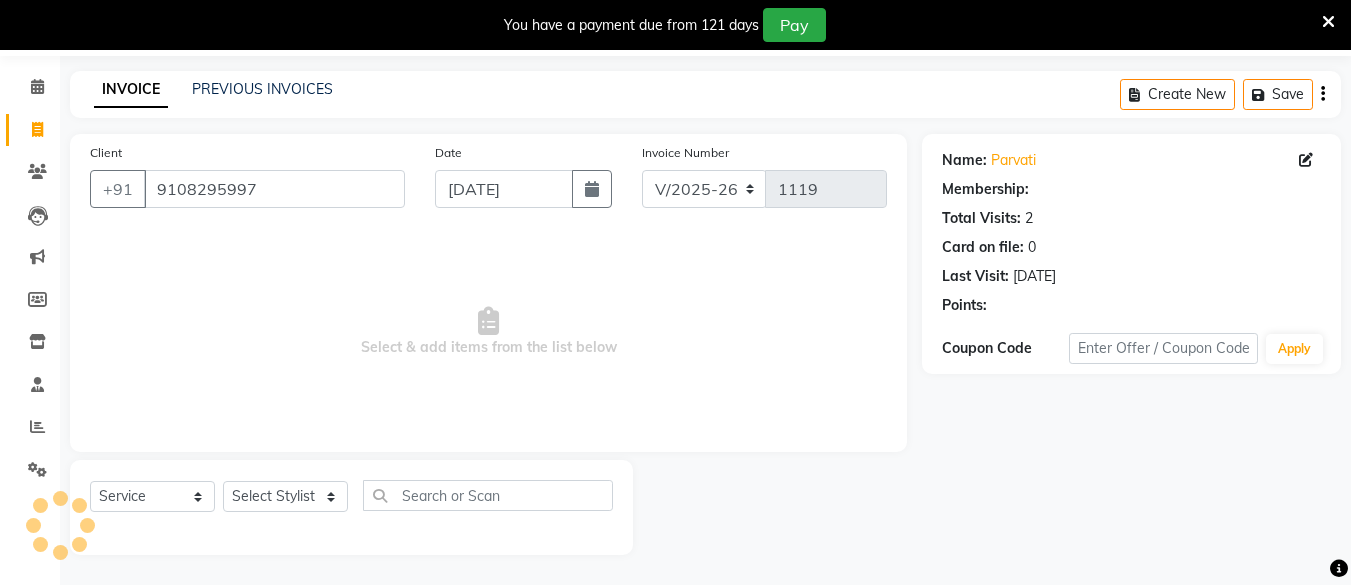 select on "1: Object" 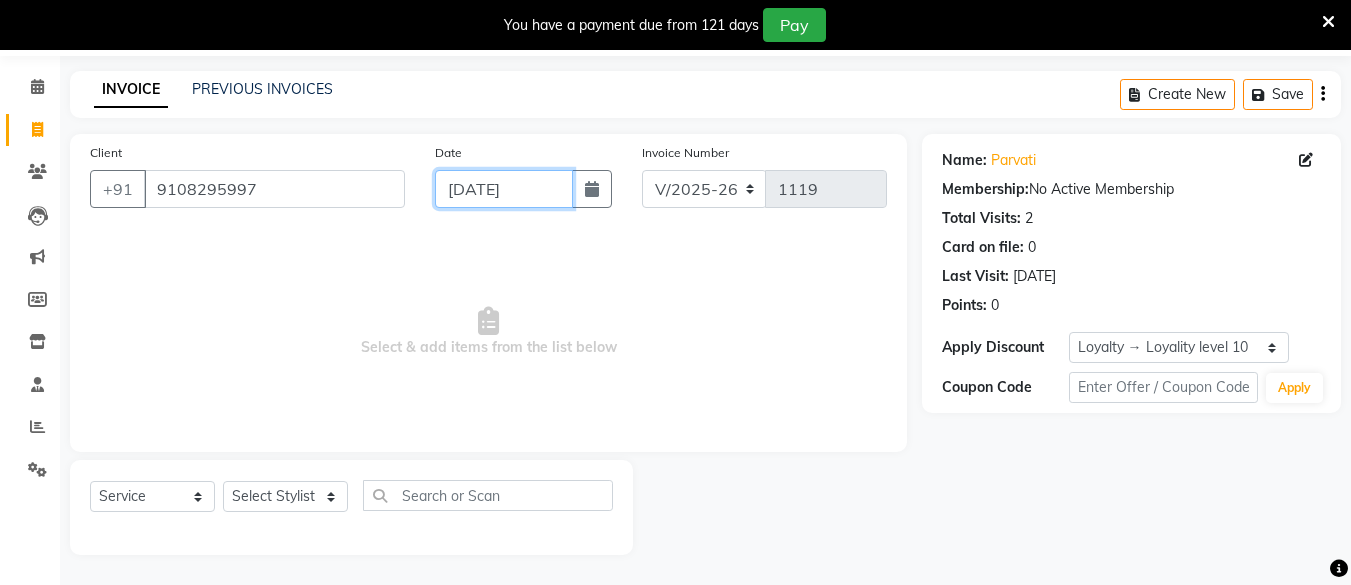click on "[DATE]" 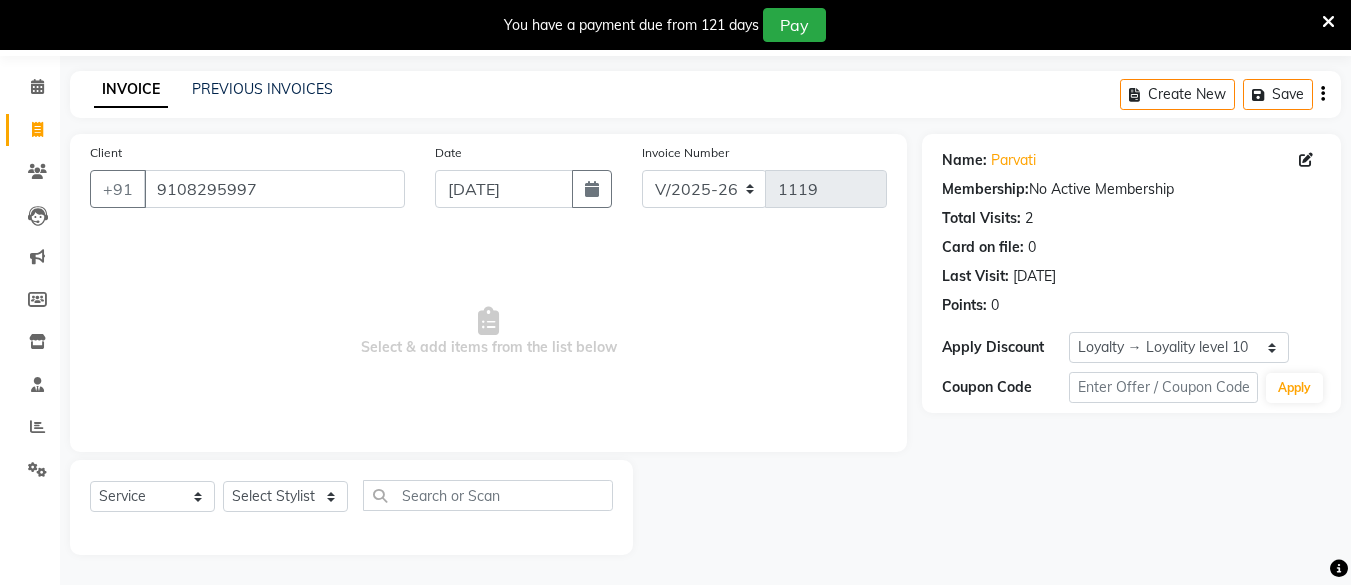select on "7" 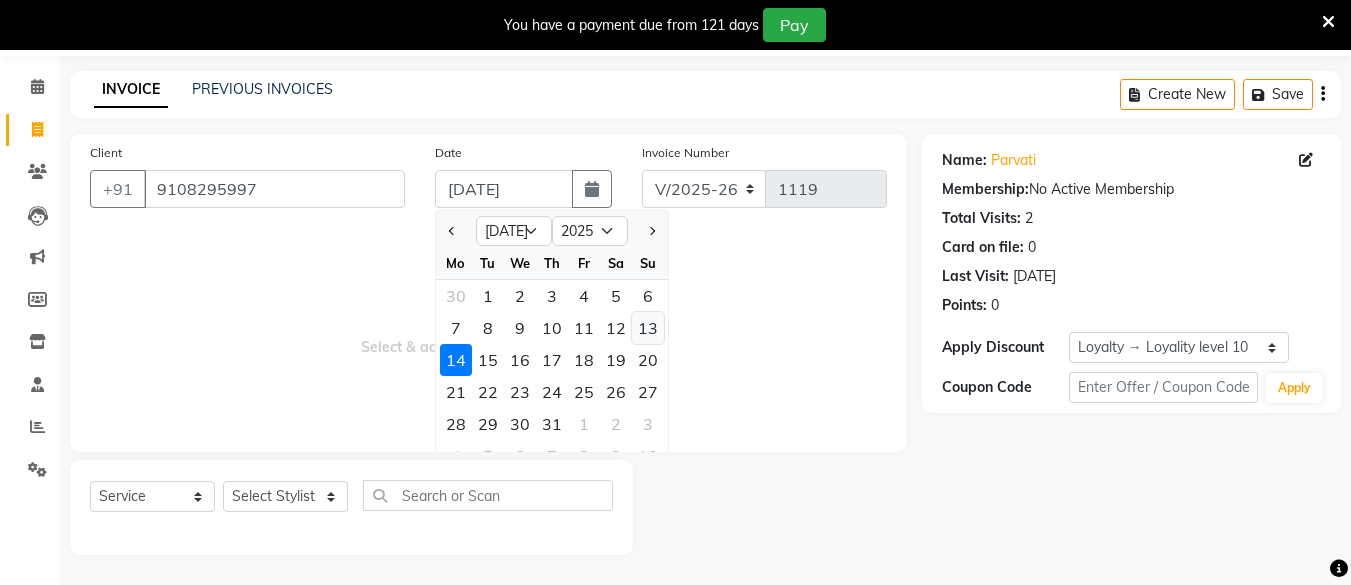 click on "13" 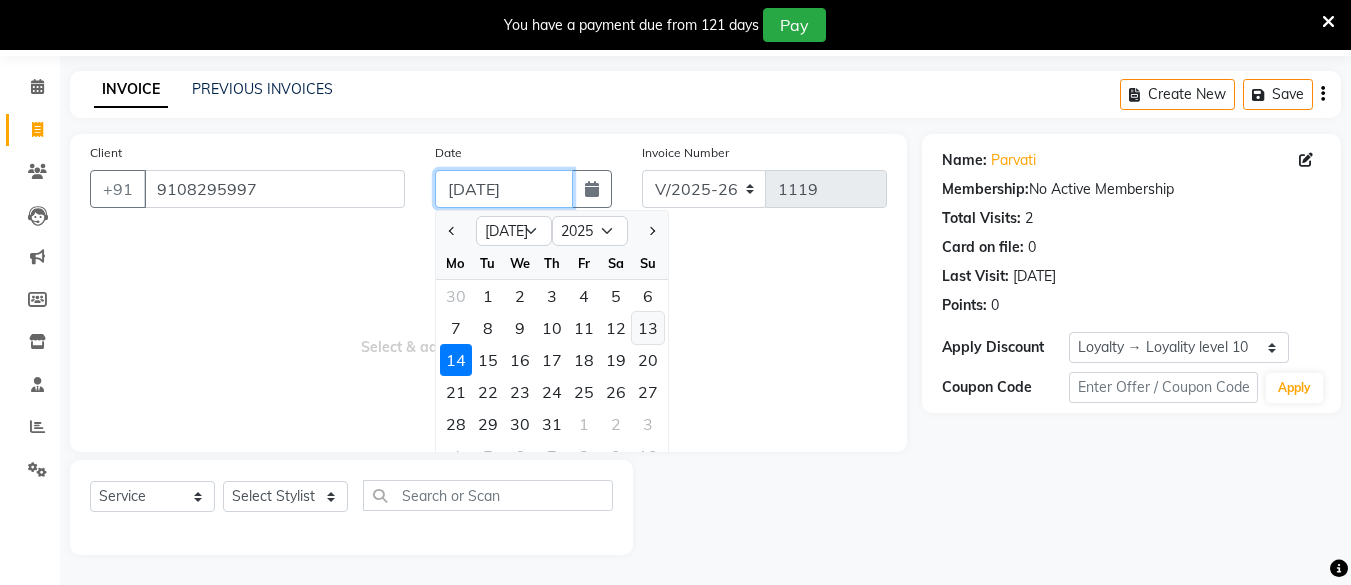type on "[DATE]" 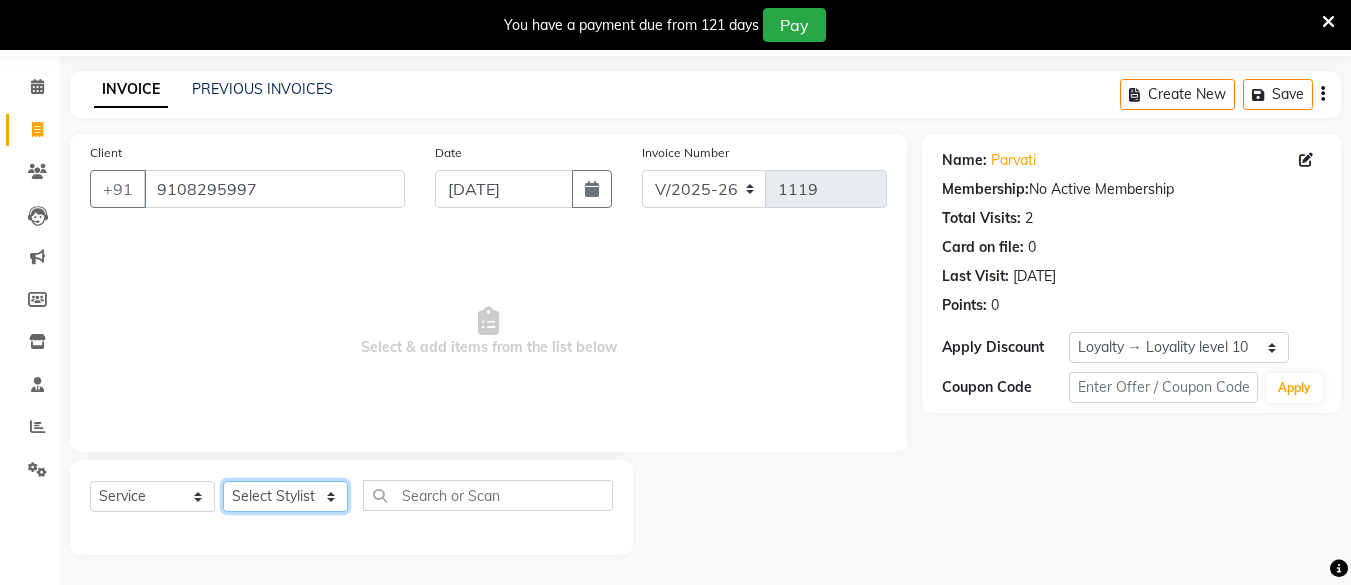 click on "Select Stylist [PERSON_NAME] Hair Affair [PERSON_NAME] [PERSON_NAME] [PERSON_NAME] sandhya [PERSON_NAME] [PERSON_NAME]" 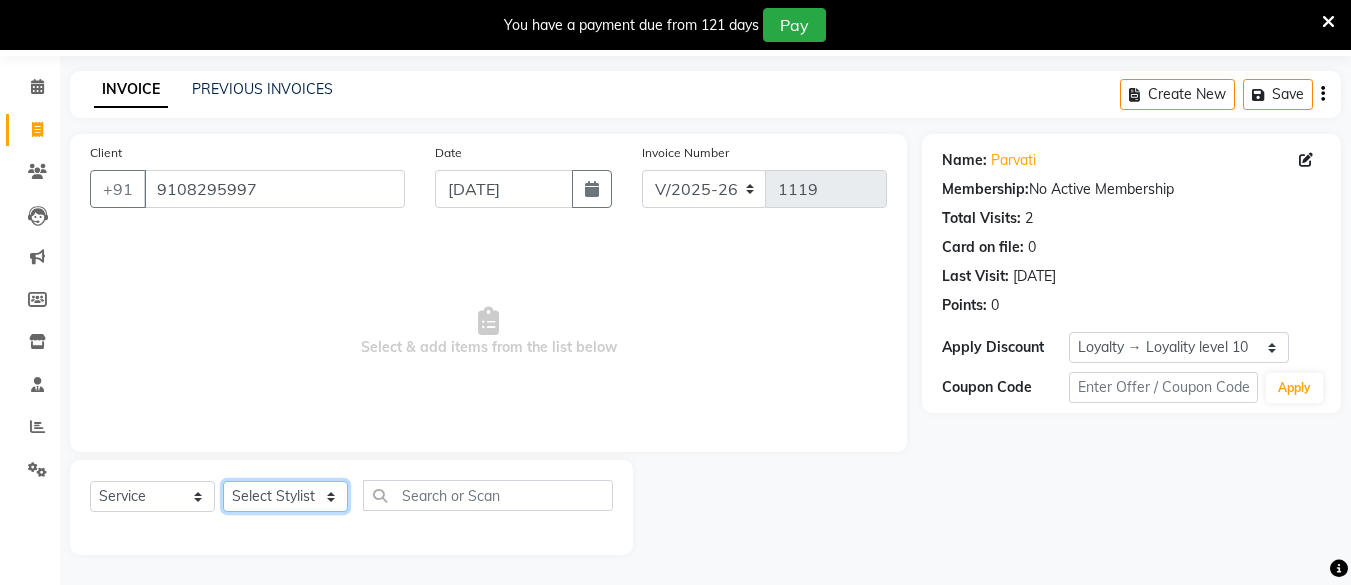 select on "83491" 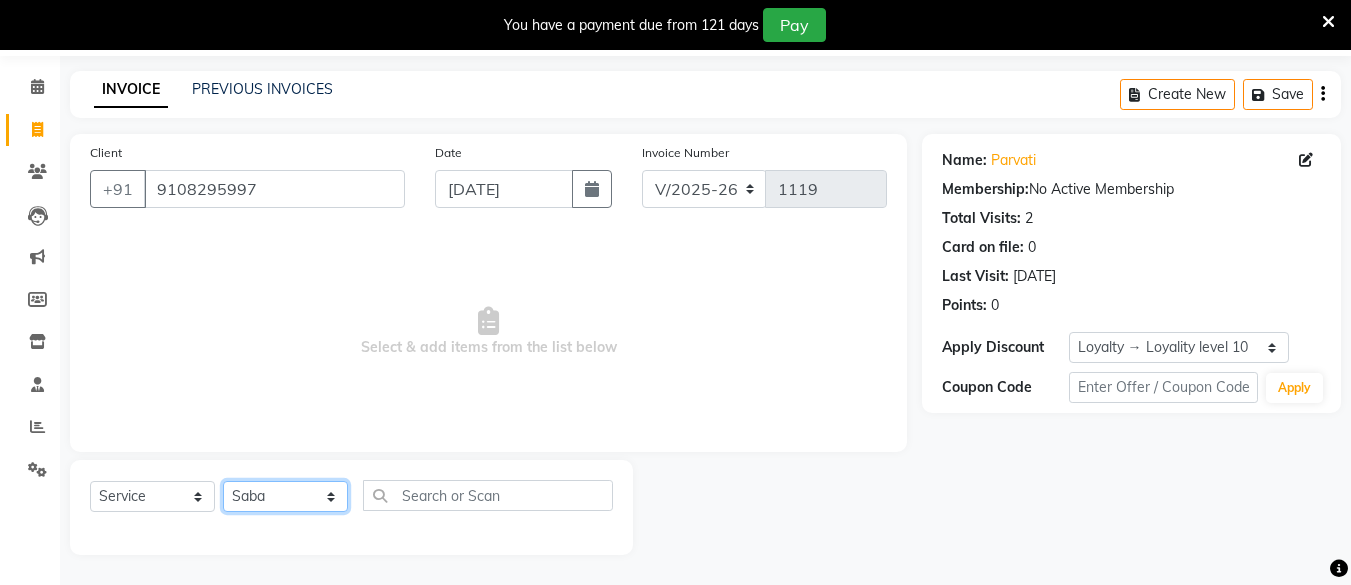 click on "Select Stylist [PERSON_NAME] Hair Affair [PERSON_NAME] [PERSON_NAME] [PERSON_NAME] sandhya [PERSON_NAME] [PERSON_NAME]" 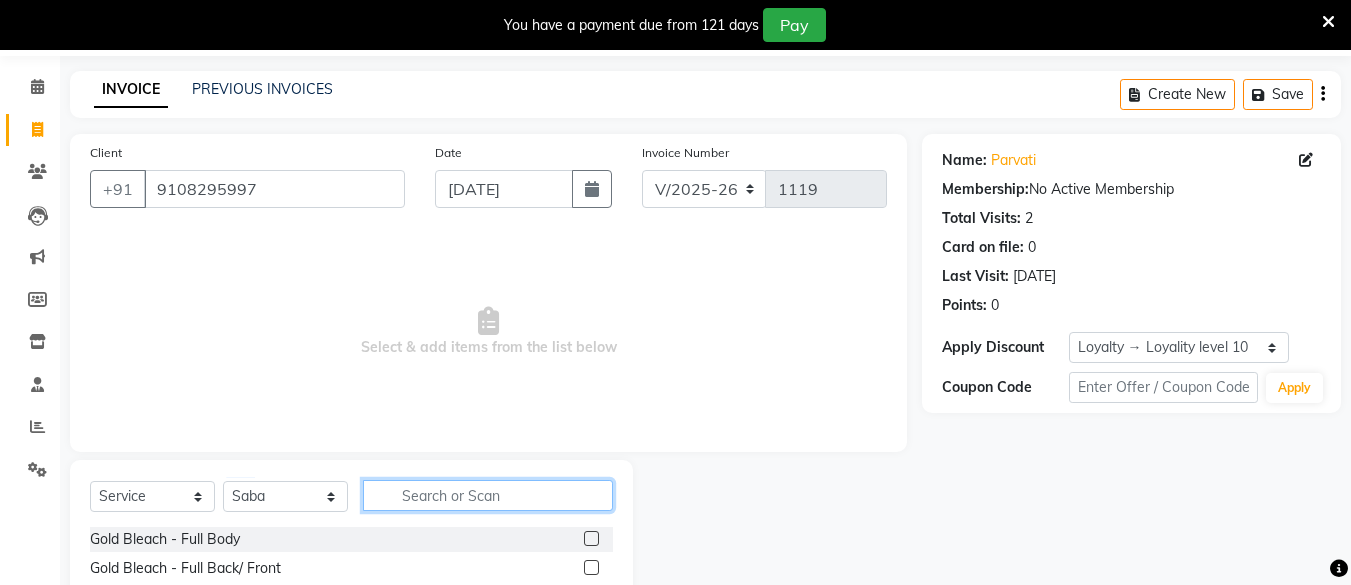 click 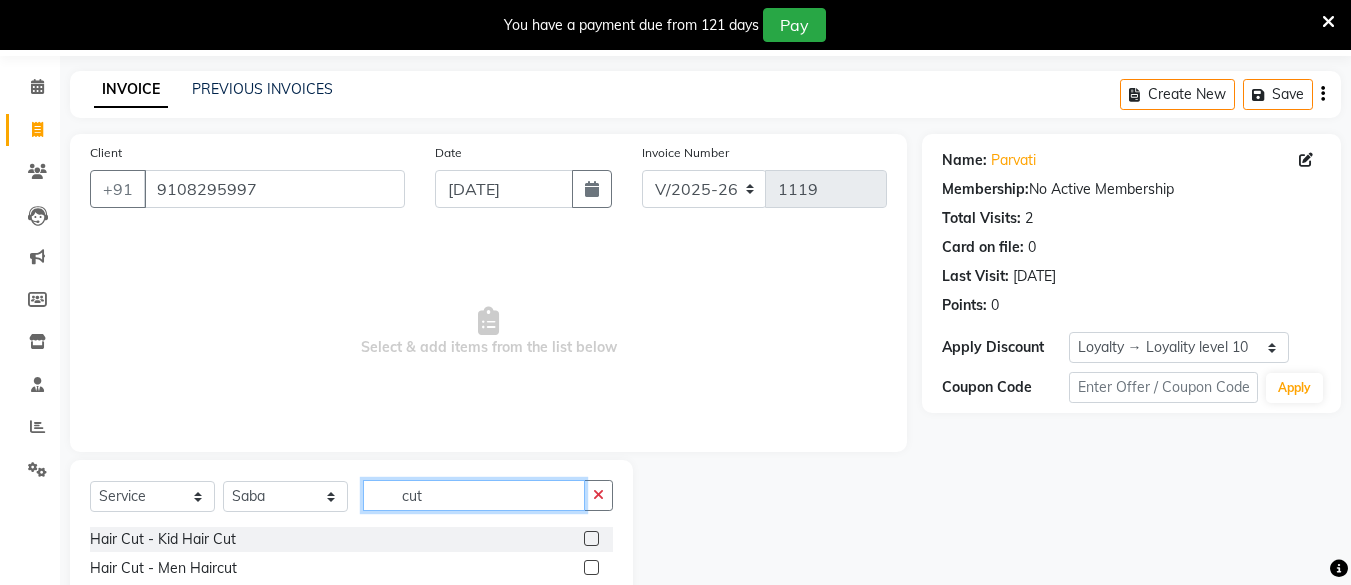 scroll, scrollTop: 153, scrollLeft: 0, axis: vertical 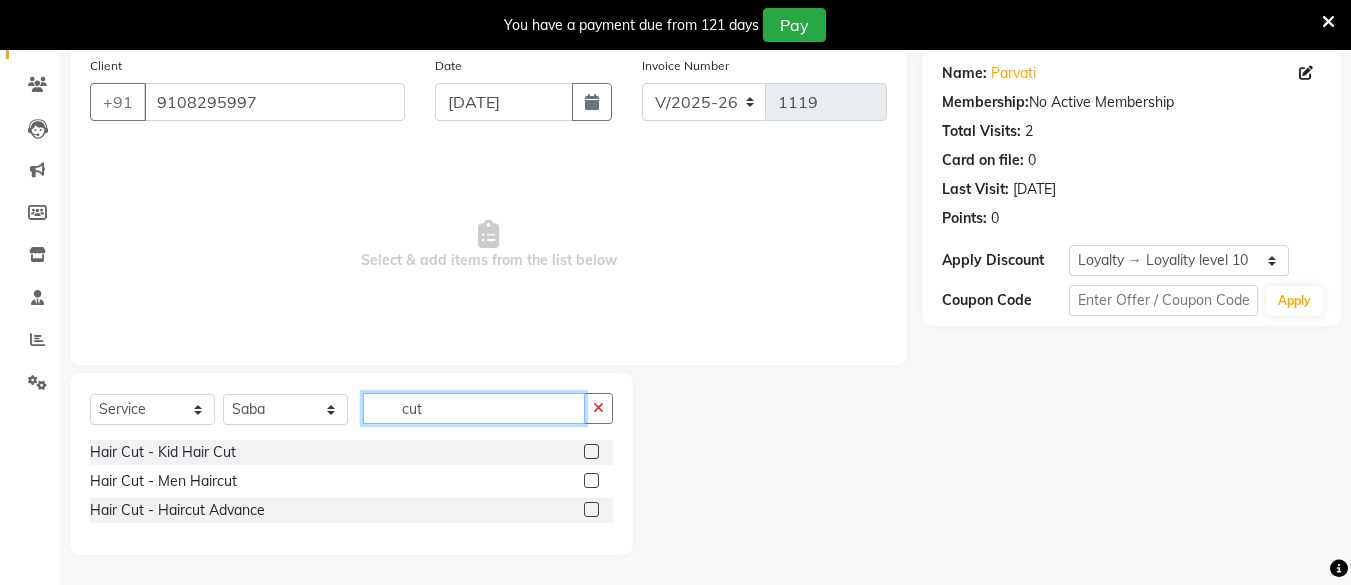type on "cut" 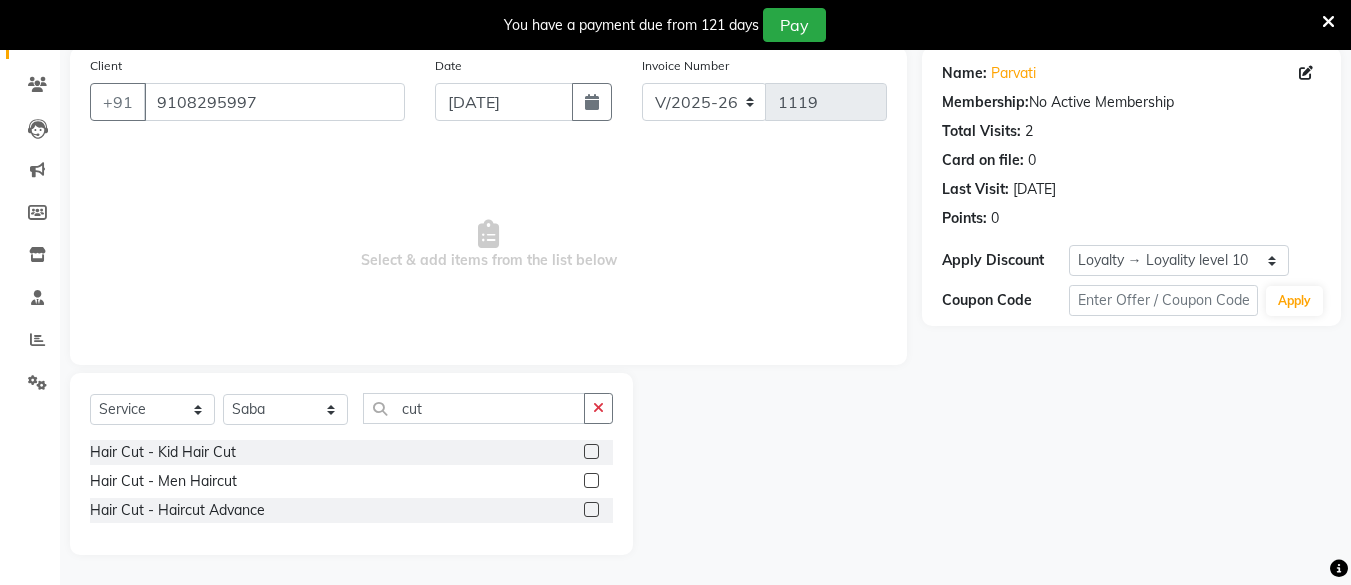 click 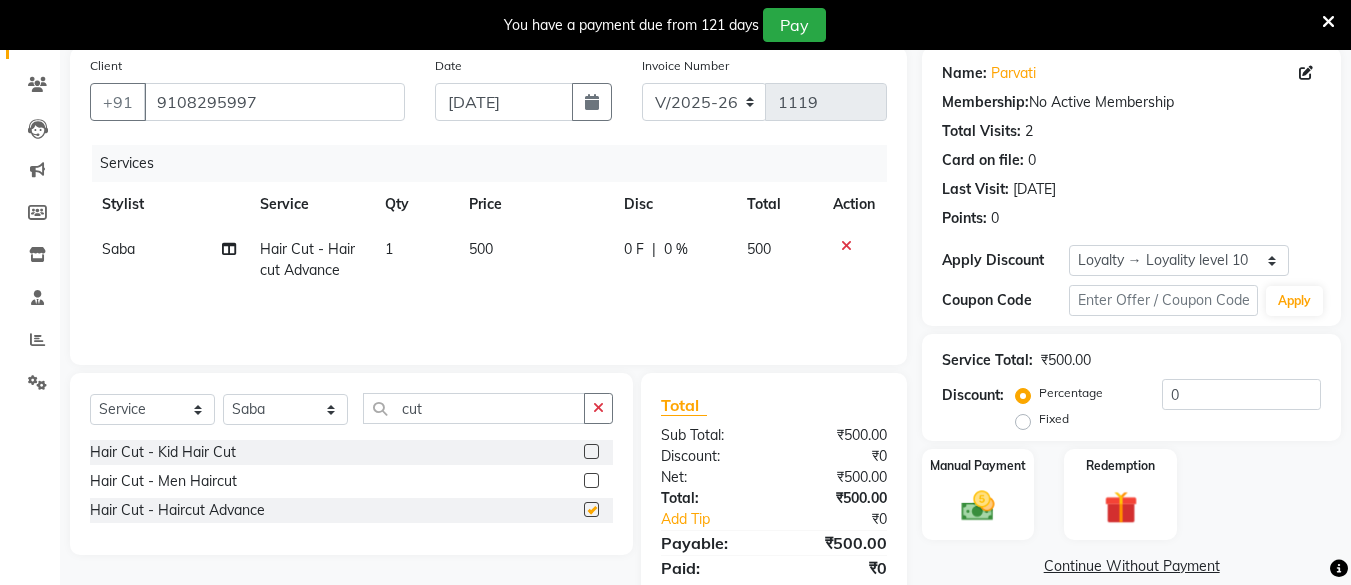 checkbox on "false" 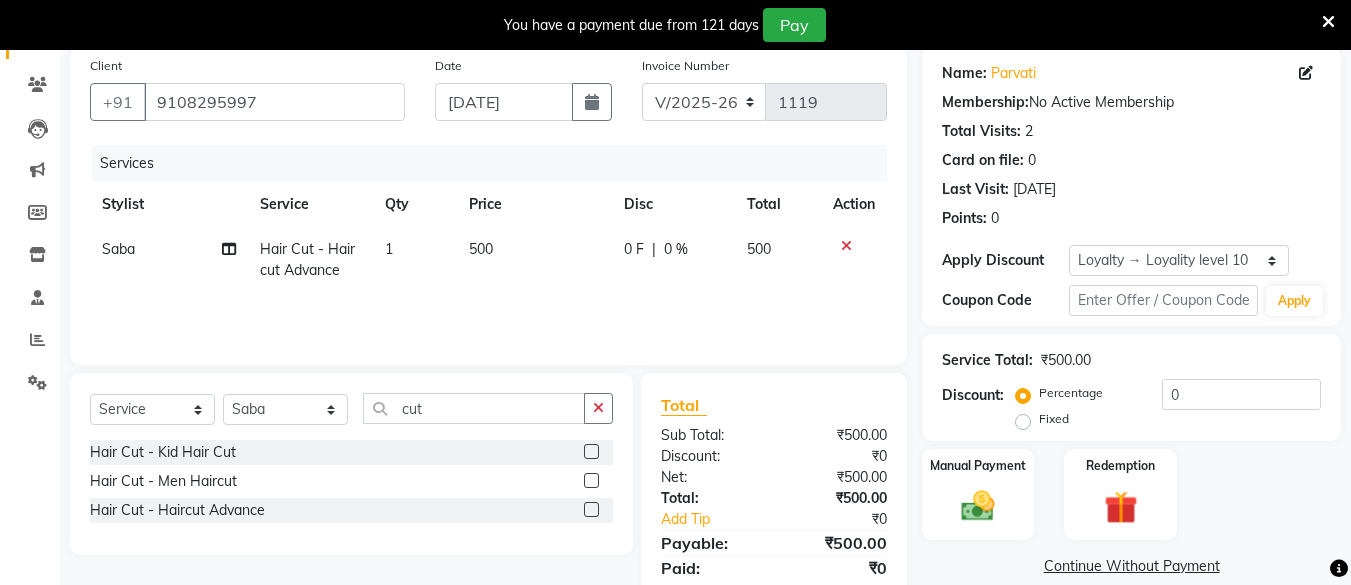 click on "500" 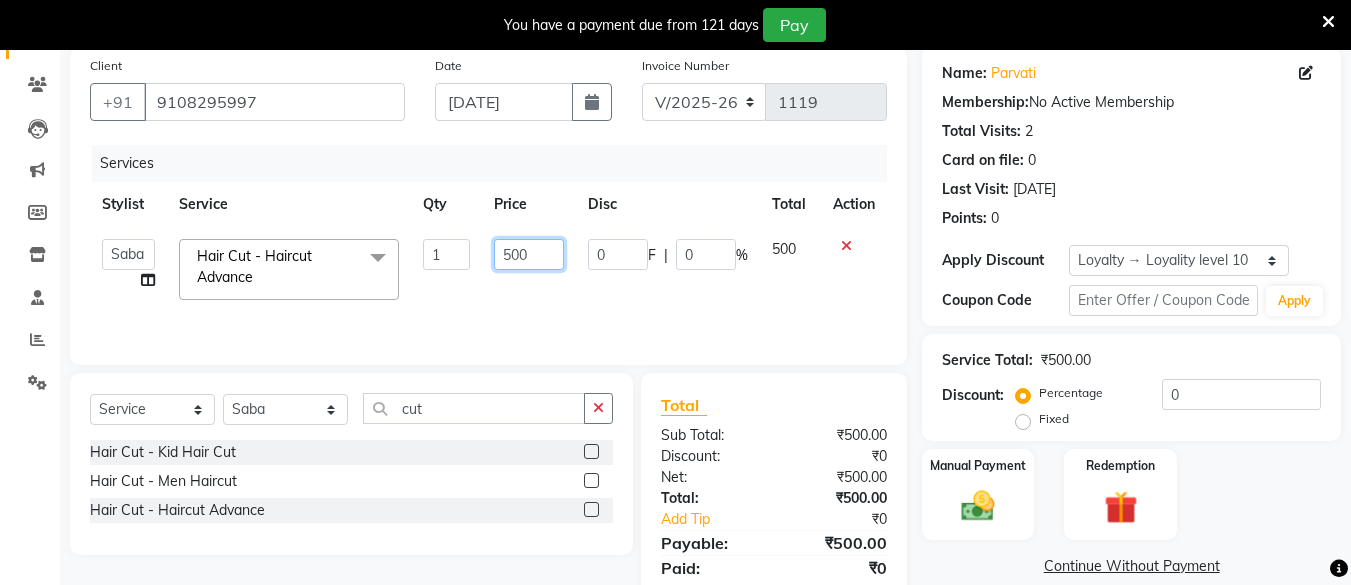 click on "500" 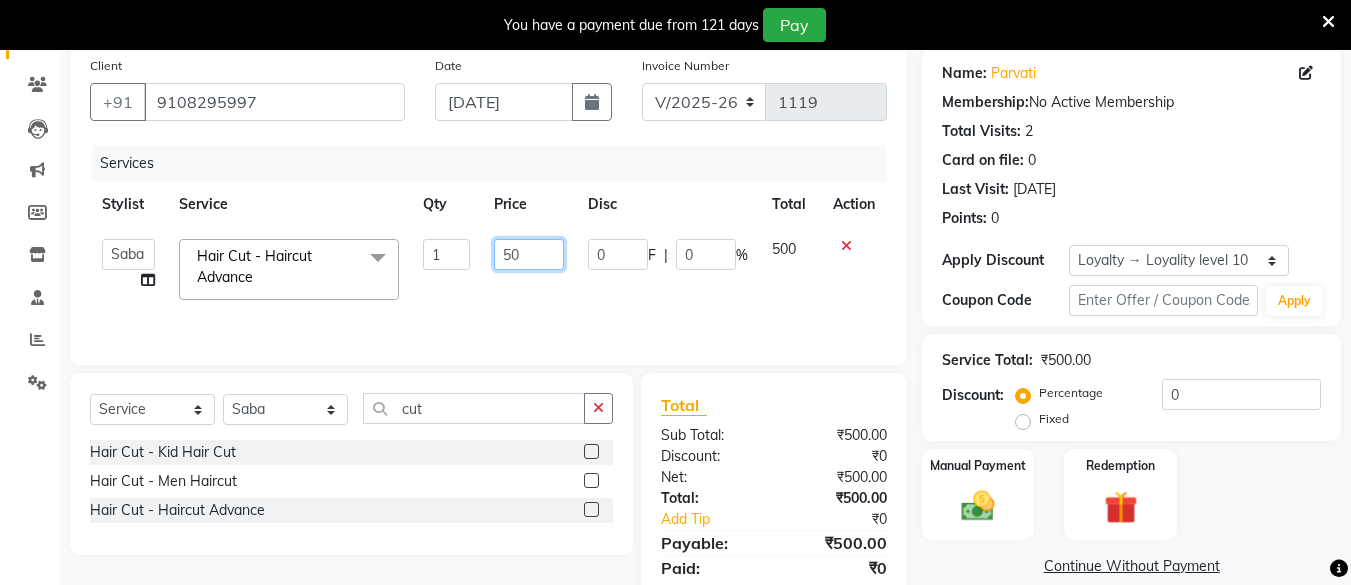 type on "5" 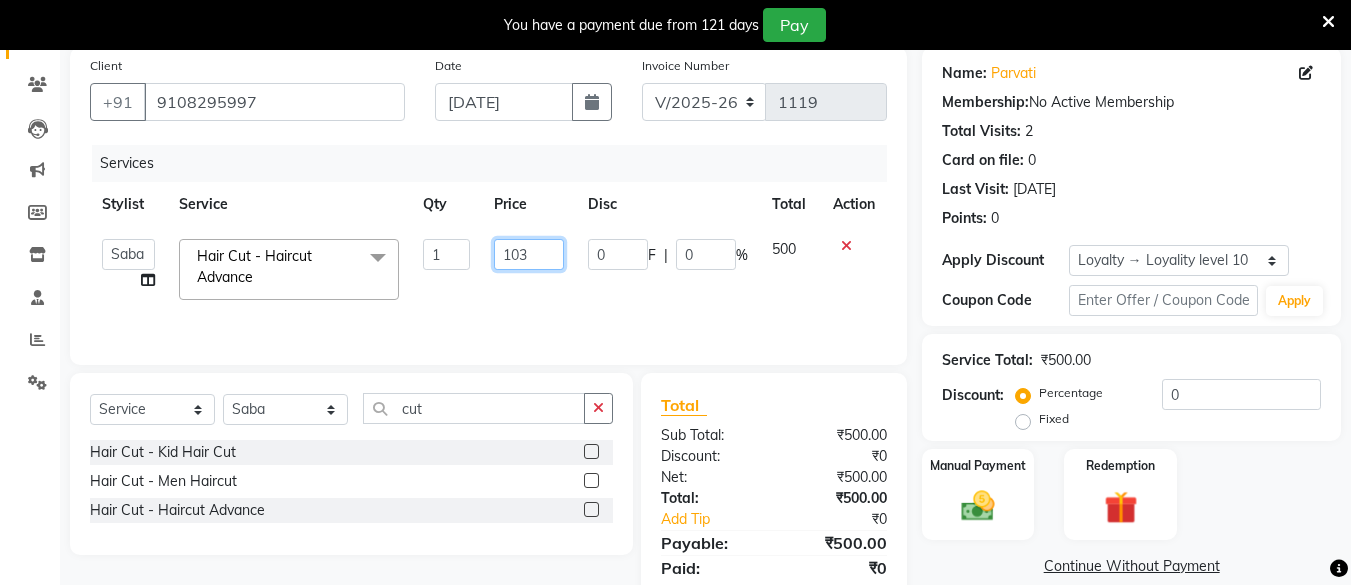 type on "1030" 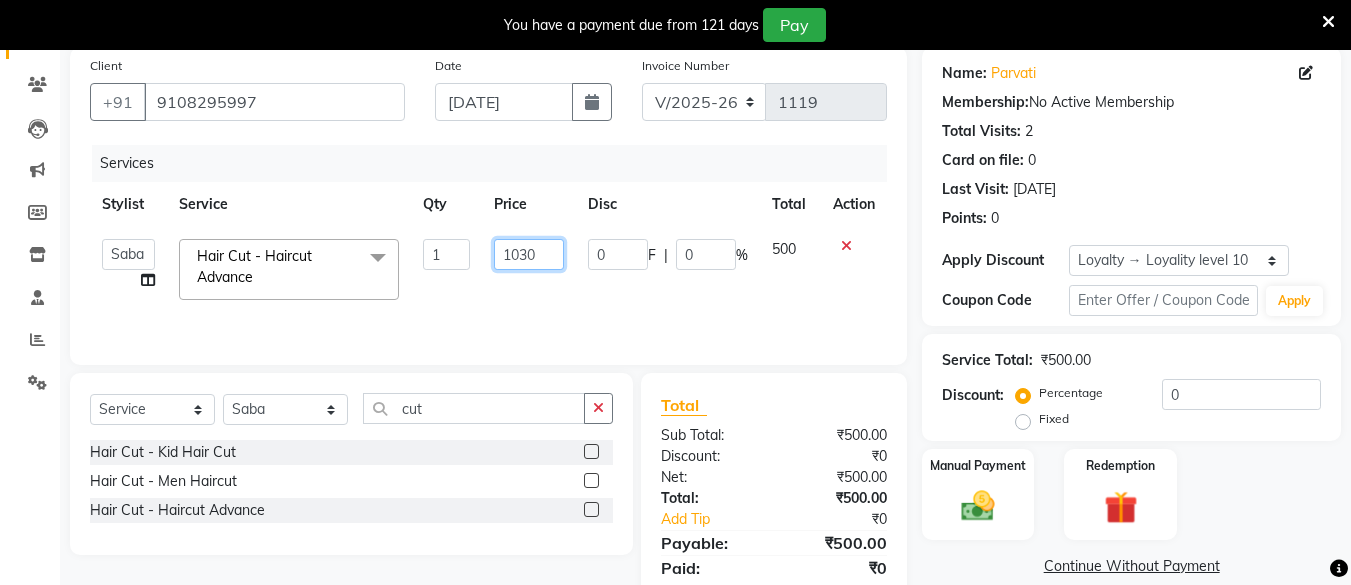 scroll, scrollTop: 223, scrollLeft: 0, axis: vertical 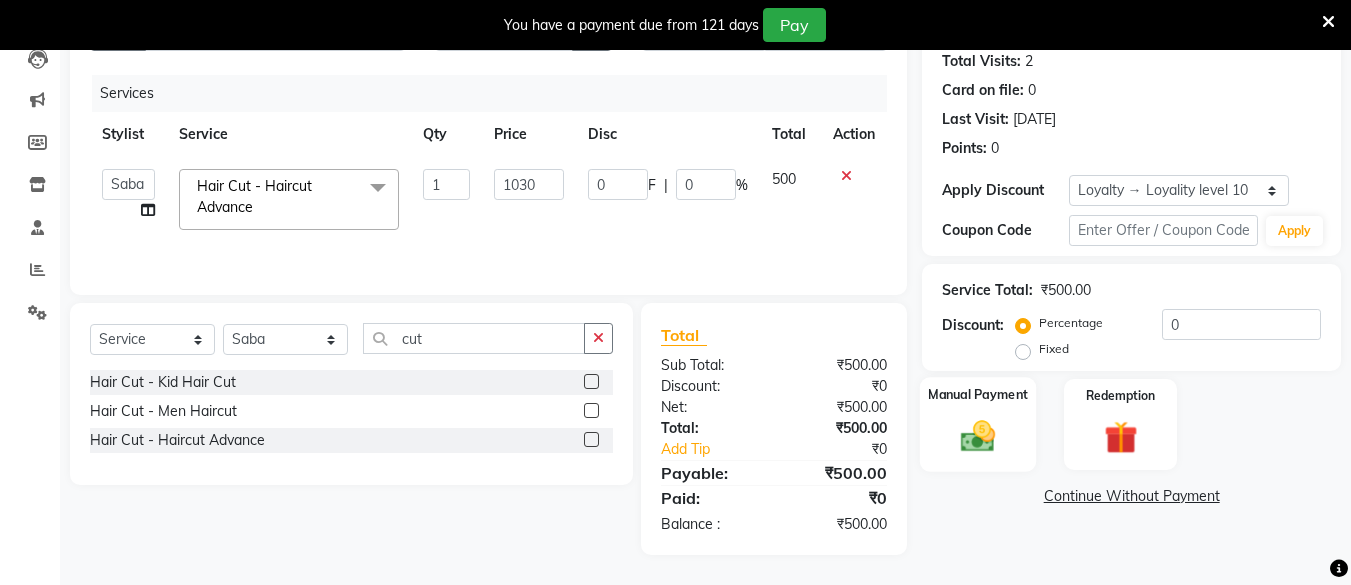 click 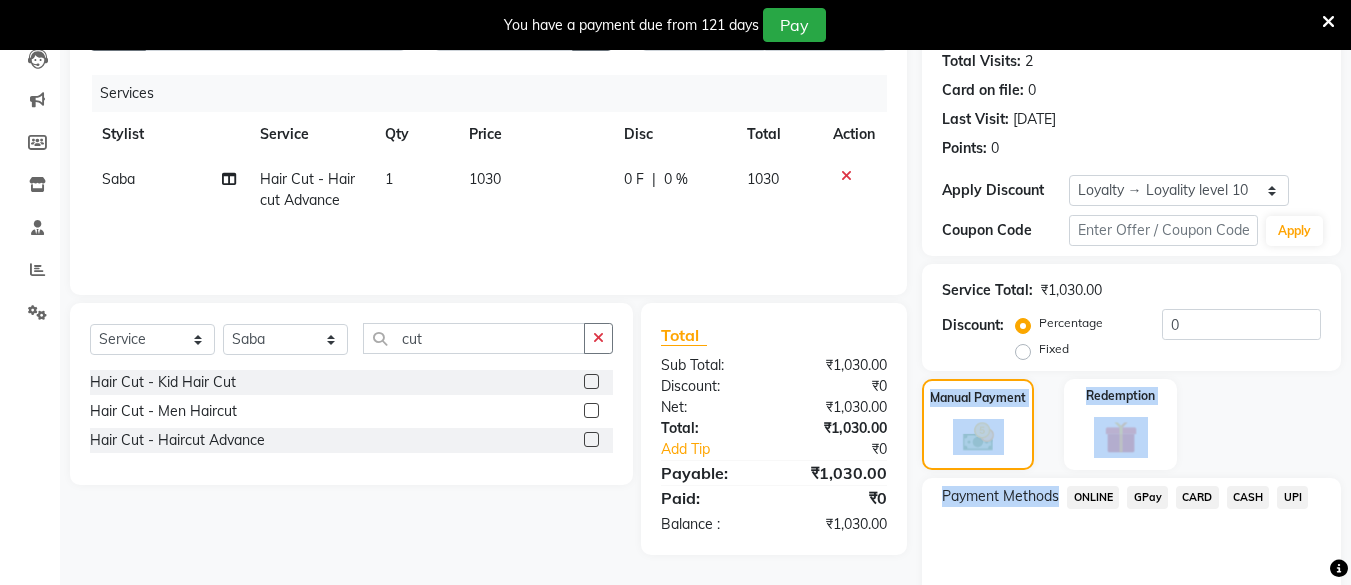 scroll, scrollTop: 307, scrollLeft: 0, axis: vertical 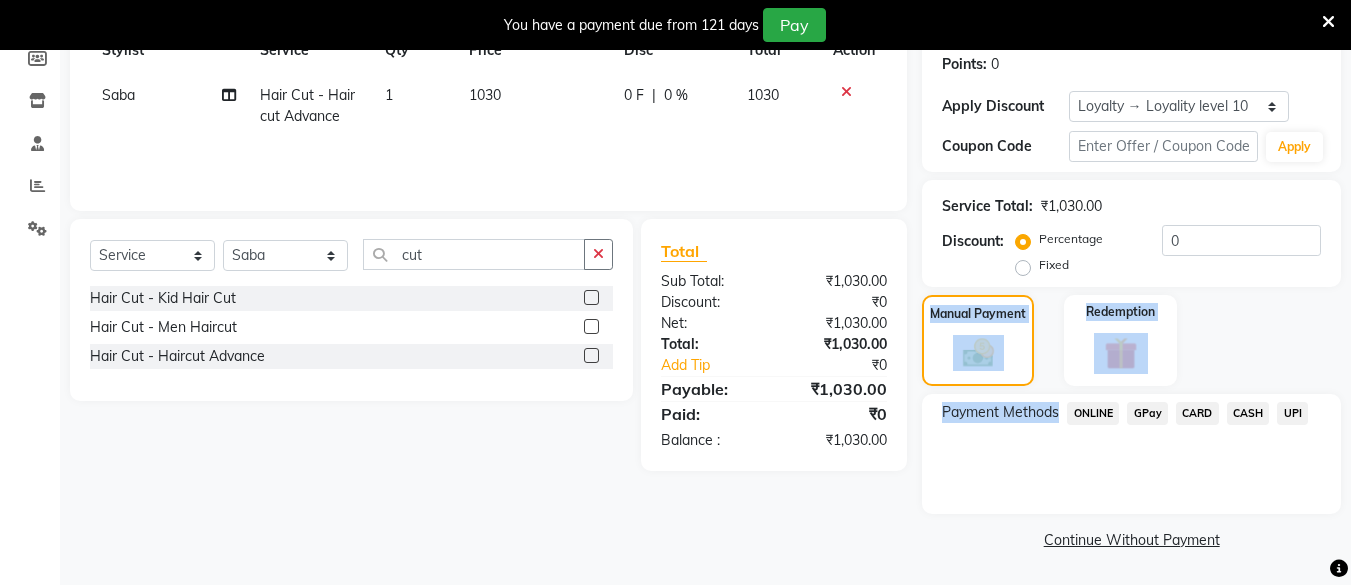 click on "08047224946 Select Location × Hair Affair Professional Salon, [GEOGRAPHIC_DATA]  WhatsApp Status  ✕ Status:  Disconnected Most Recent Message: [DATE]     08:49 PM Recent Service Activity: [DATE]     08:42 PM  08047224946 Whatsapp Settings English ENGLISH Español العربية मराठी हिंदी ગુજરાતી தமிழ் 中文 Notifications nothing to show Admin Manage Profile Change Password Sign out  Version:3.15.4  ☀ Hair Affair Professional Salon, Solapur  Calendar  Invoice  Clients  Leads   Marketing  Members  Inventory  Staff  Reports  Settings Completed InProgress Upcoming Dropped Tentative Check-In Confirm Bookings Generate Report Segments Page Builder INVOICE PREVIOUS INVOICES Create New   Save  Client [PHONE_NUMBER] Date [DATE] Invoice Number V/2025 V/[PHONE_NUMBER] Services Stylist Service Qty Price Disc Total Action Saba Hair Cut - Haircut Advance 1 1030 0 F | 0 % 1030 Select  Service  Product  Membership  Package Voucher Prepaid Gift Card  [PERSON_NAME]" at bounding box center [675, -15] 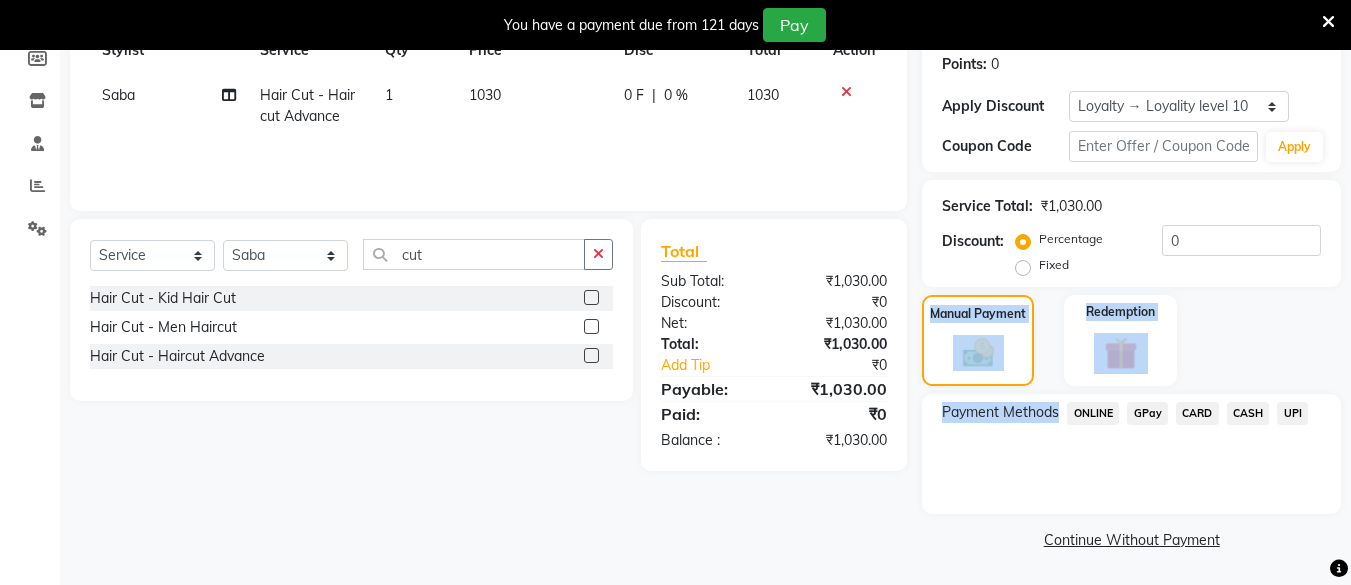 click on "Payment Methods  ONLINE   GPay   CARD   CASH   UPI" 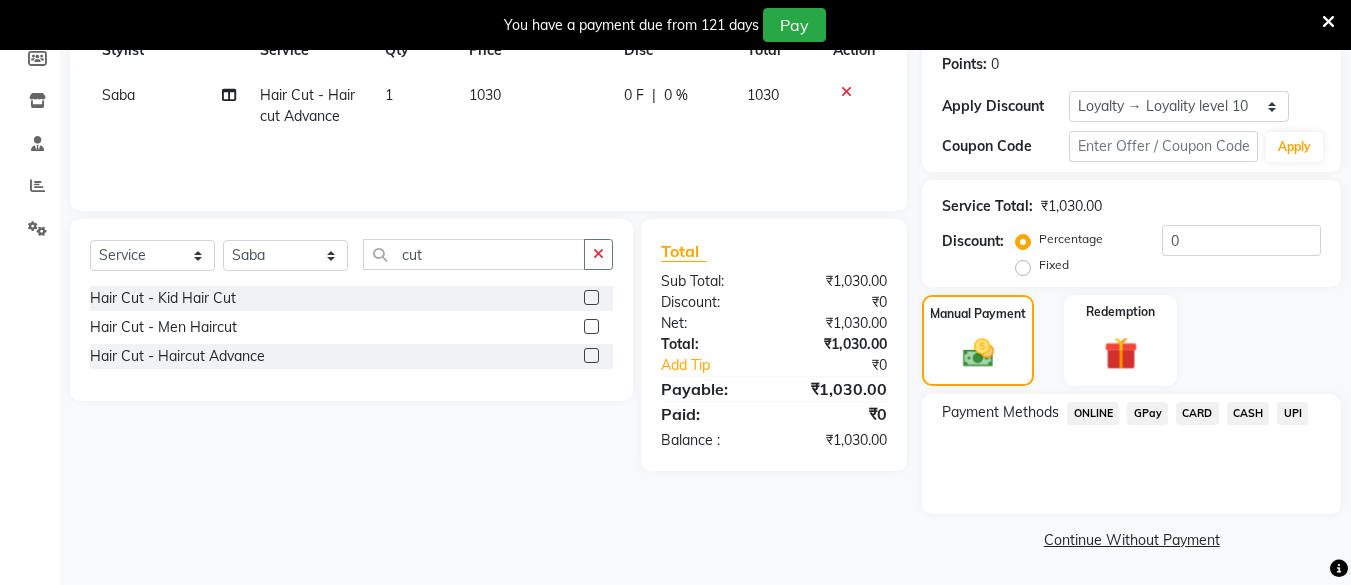 click on "UPI" 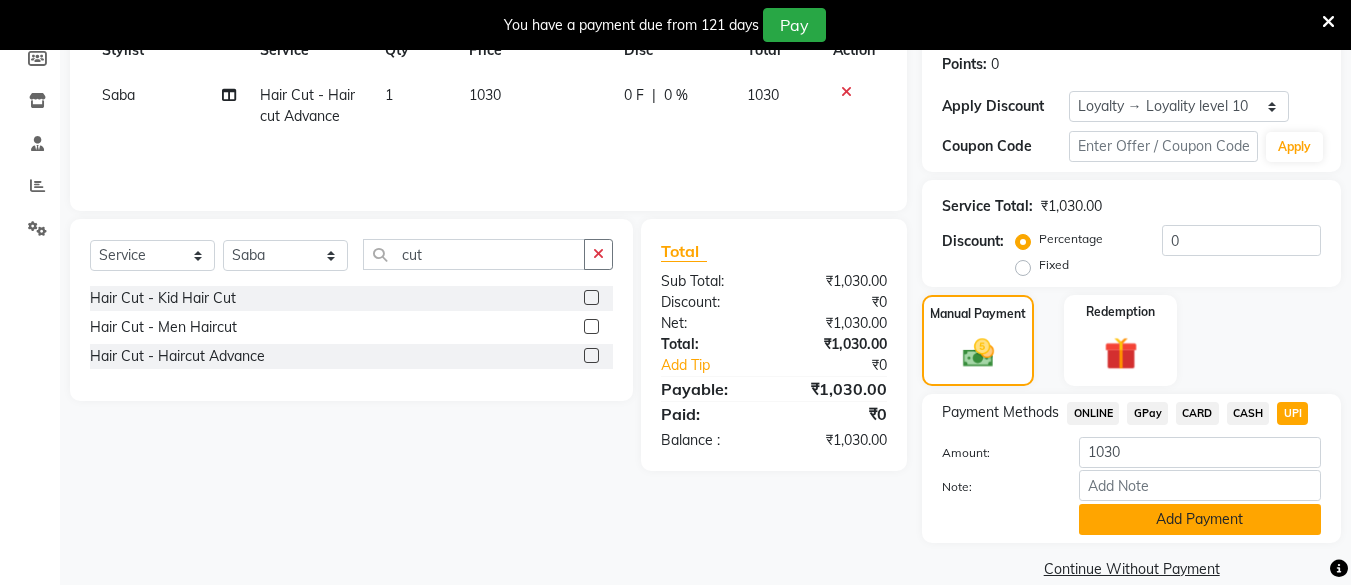 click on "Add Payment" 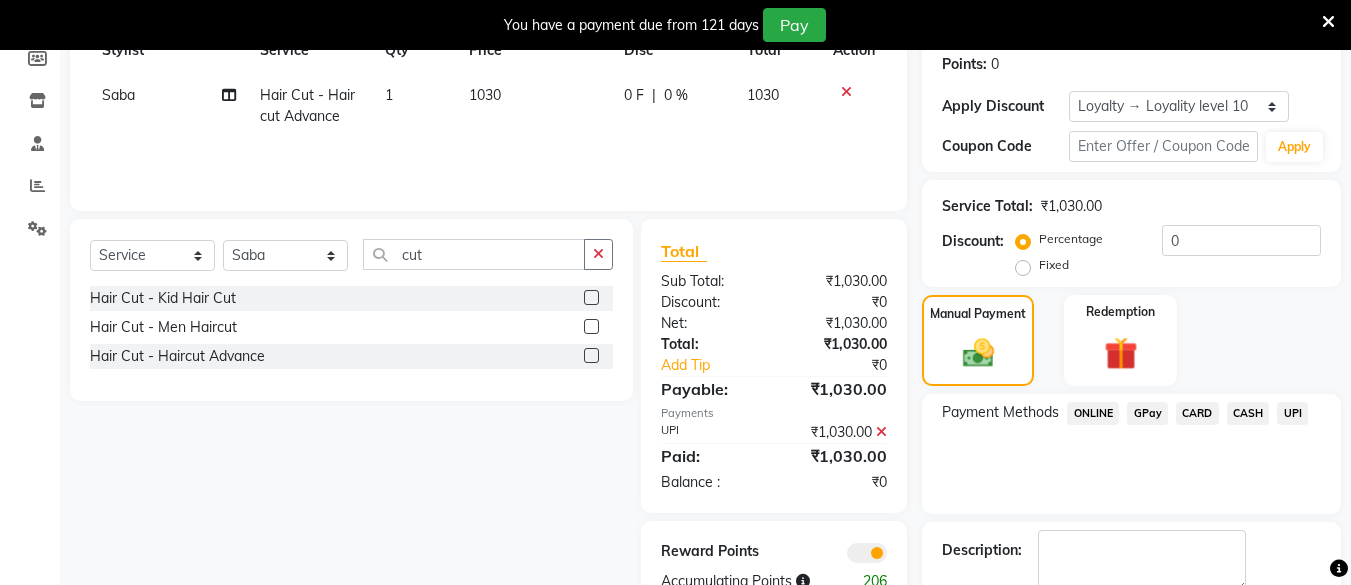 scroll, scrollTop: 420, scrollLeft: 0, axis: vertical 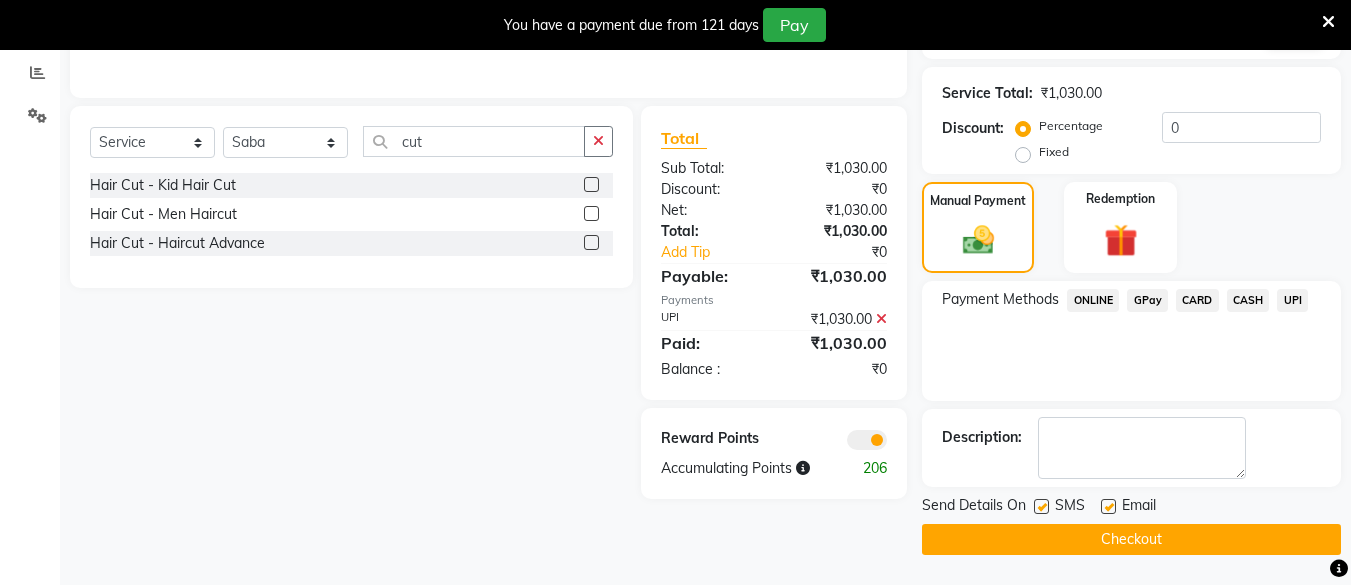 click on "Checkout" 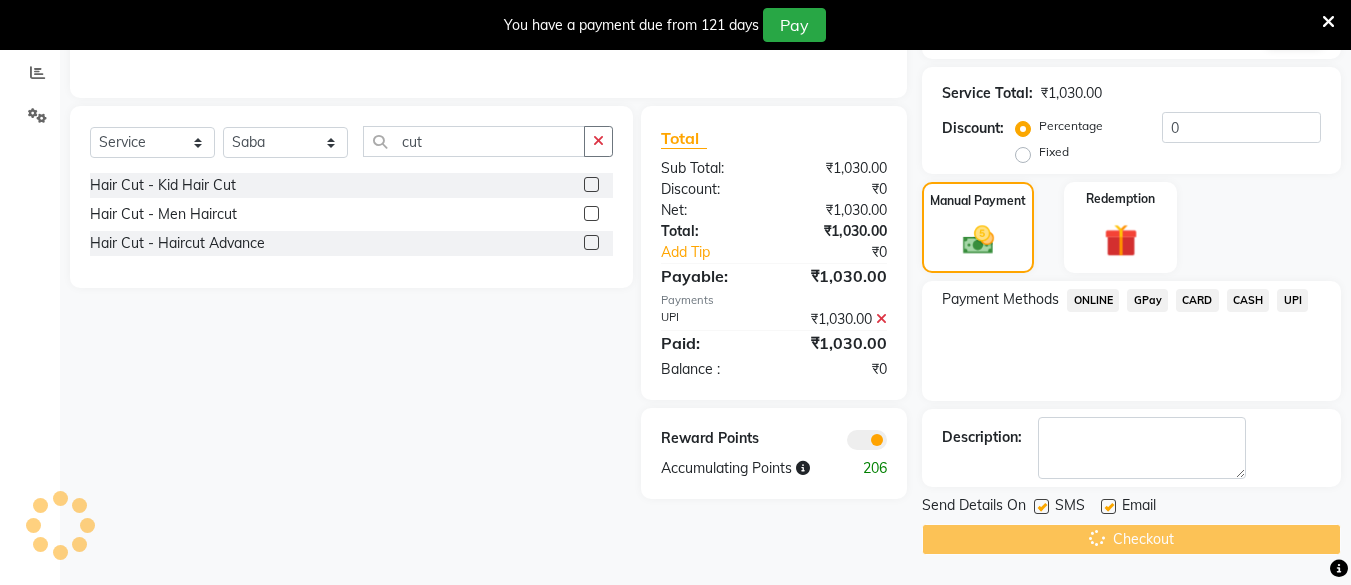 scroll, scrollTop: 416, scrollLeft: 0, axis: vertical 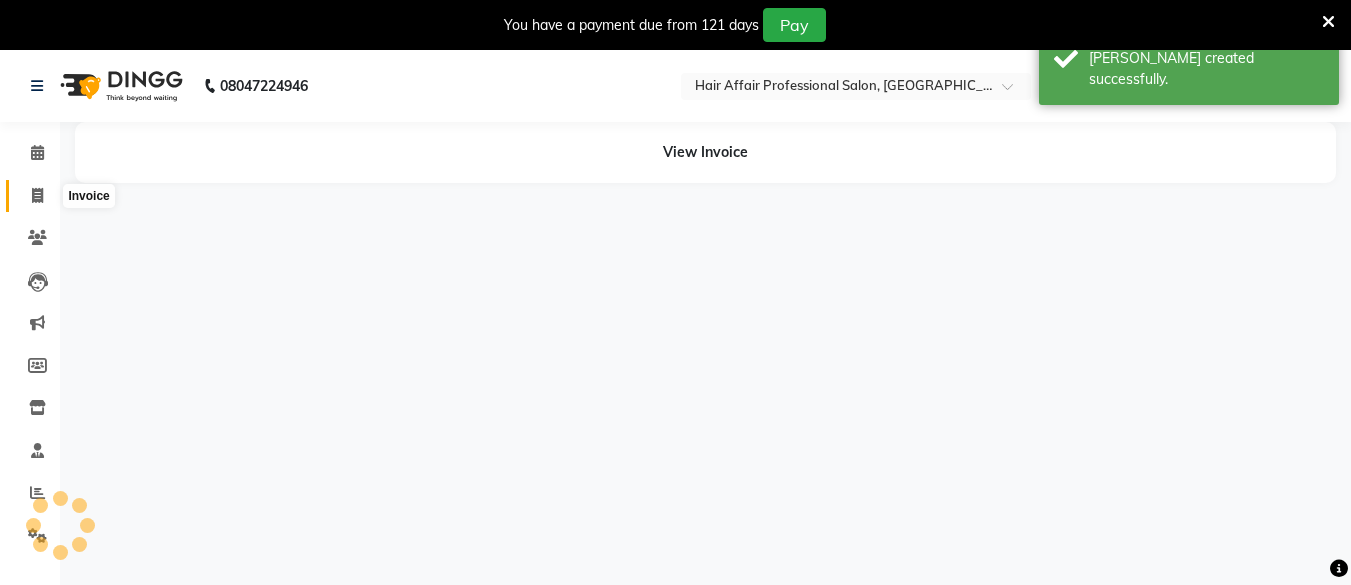 click 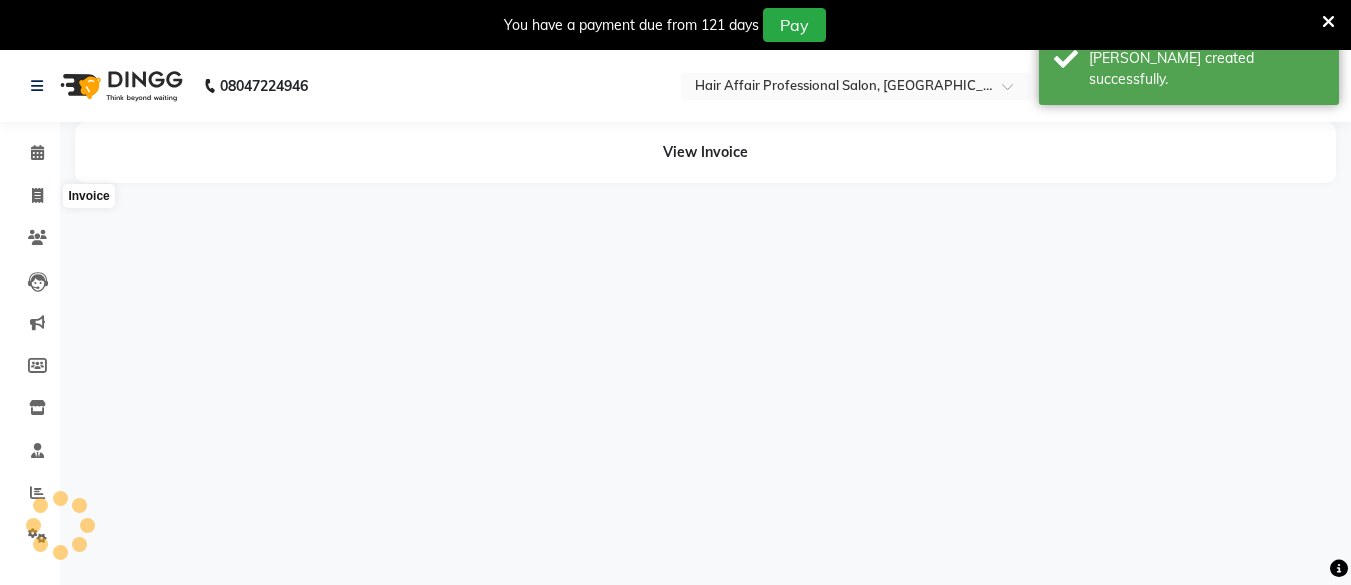 select on "service" 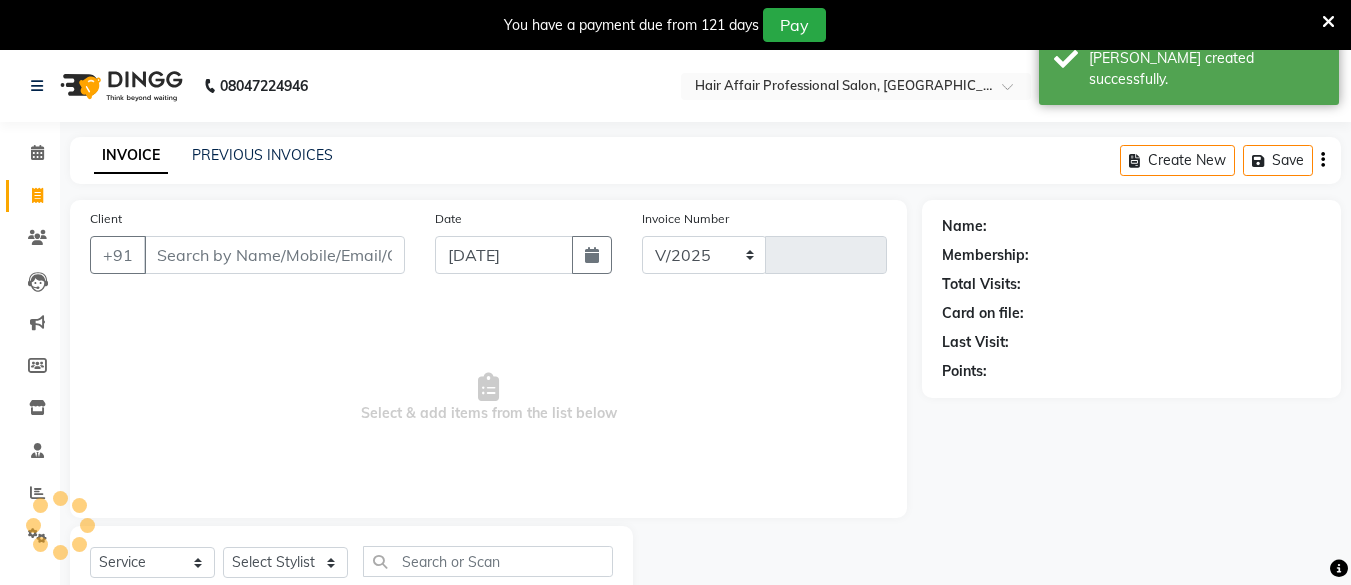 select on "657" 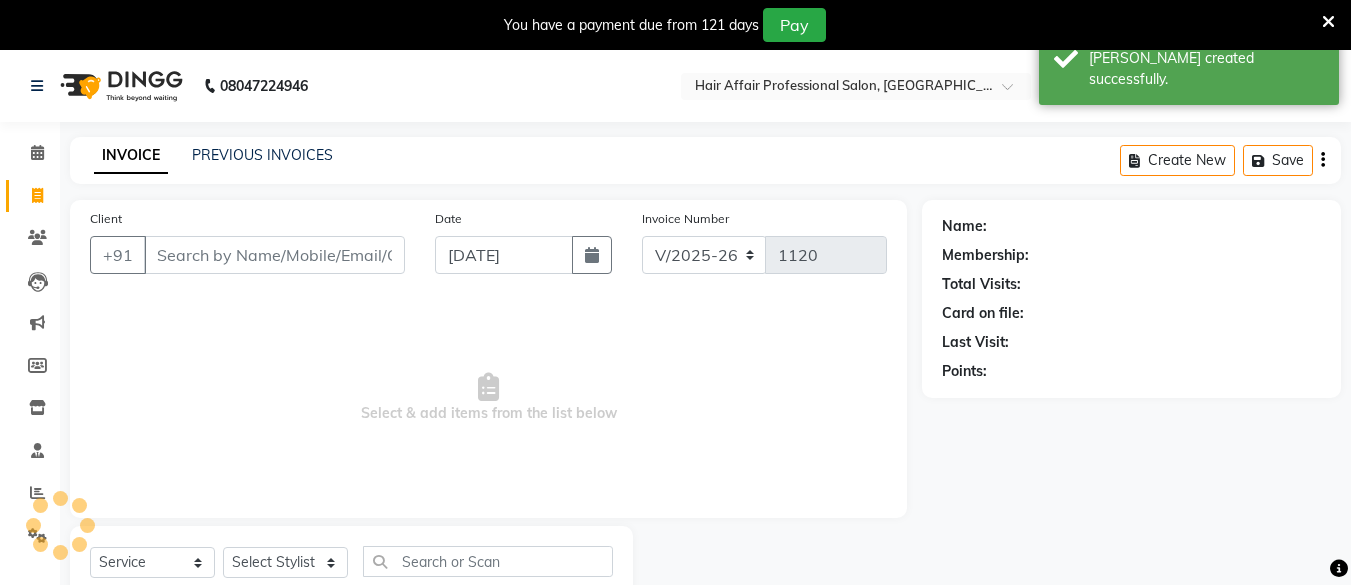 click on "Client" at bounding box center (274, 255) 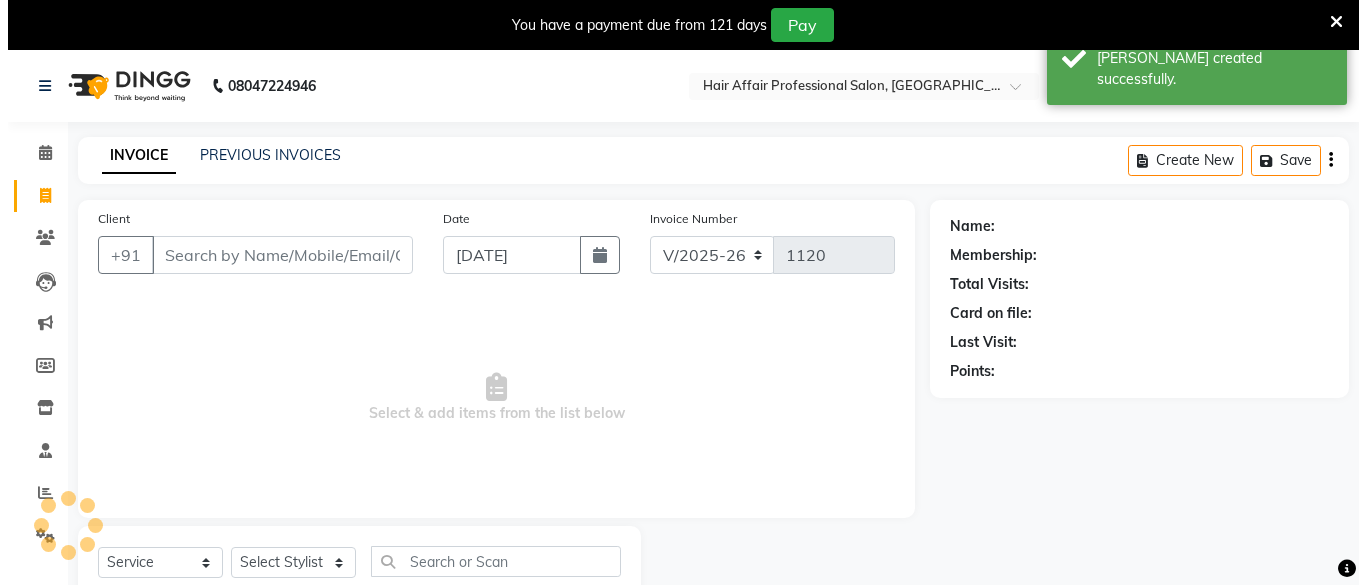 scroll, scrollTop: 66, scrollLeft: 0, axis: vertical 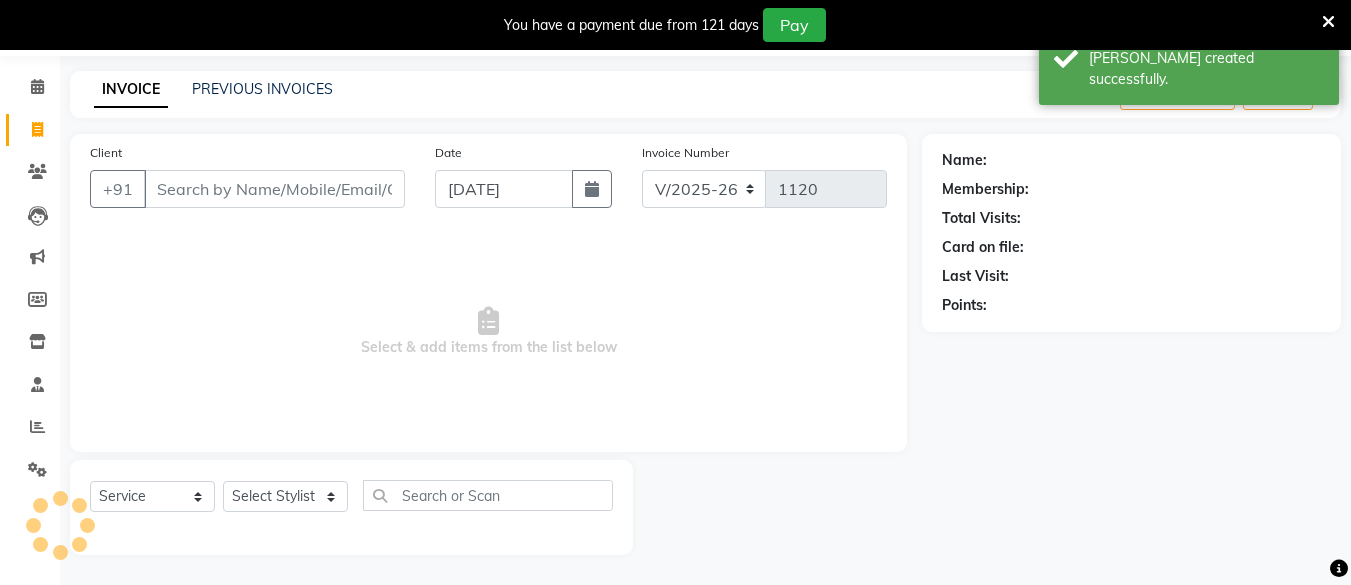 click on "Client" at bounding box center [274, 189] 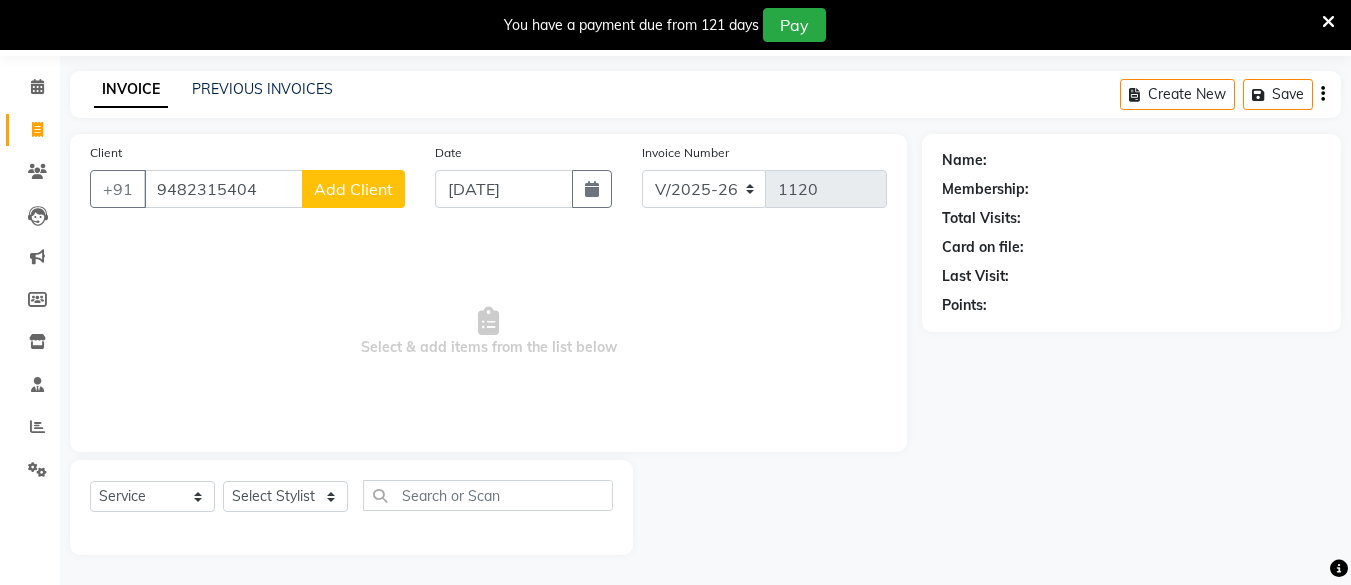 type on "9482315404" 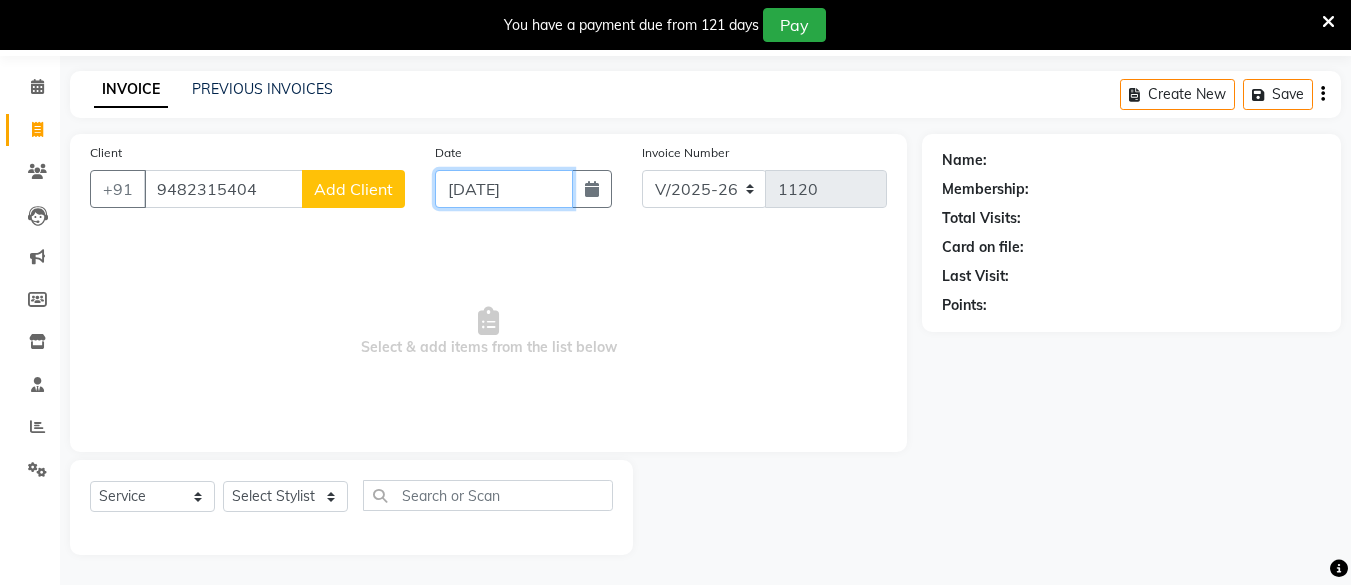 click on "[DATE]" 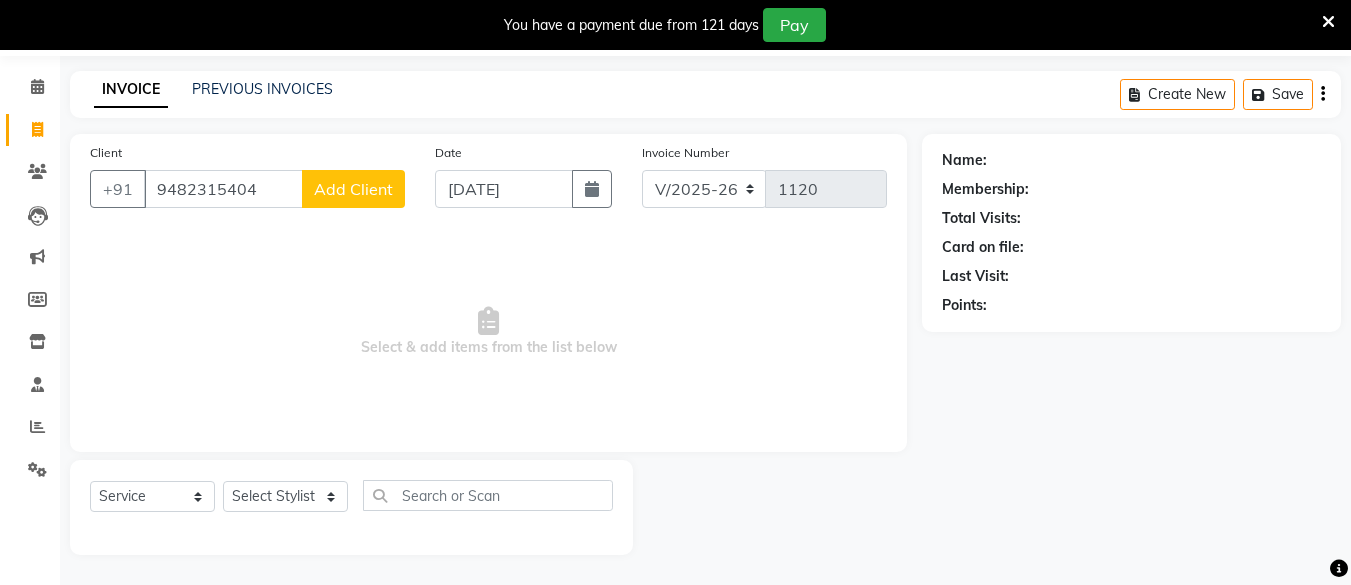 select on "7" 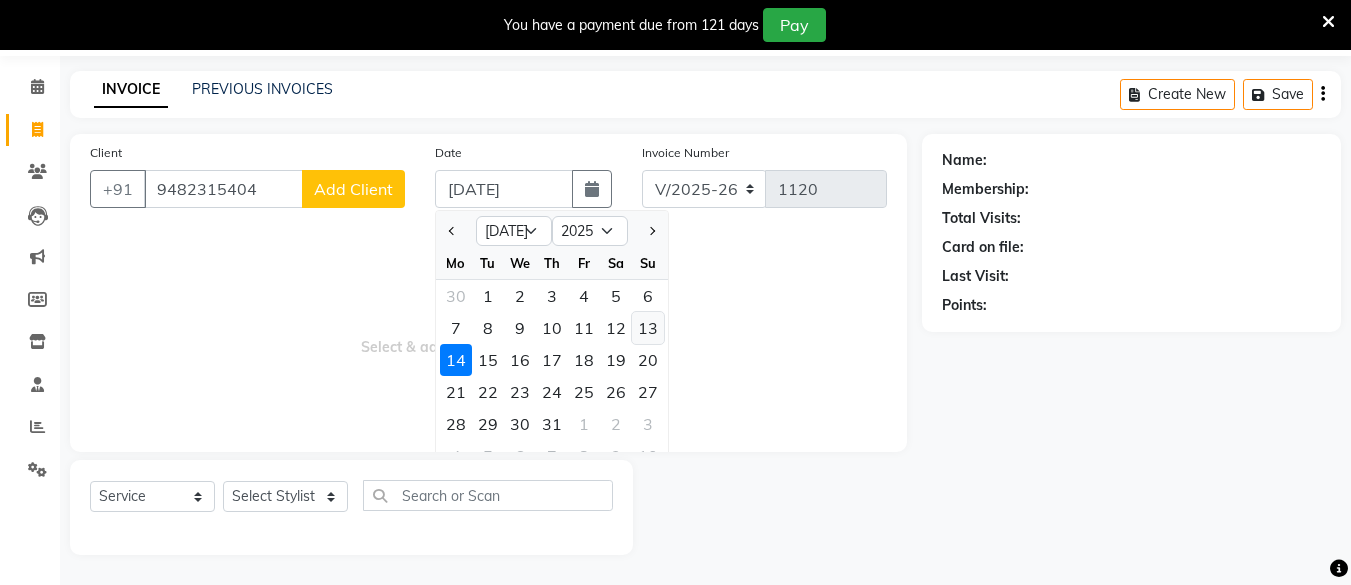click on "13" 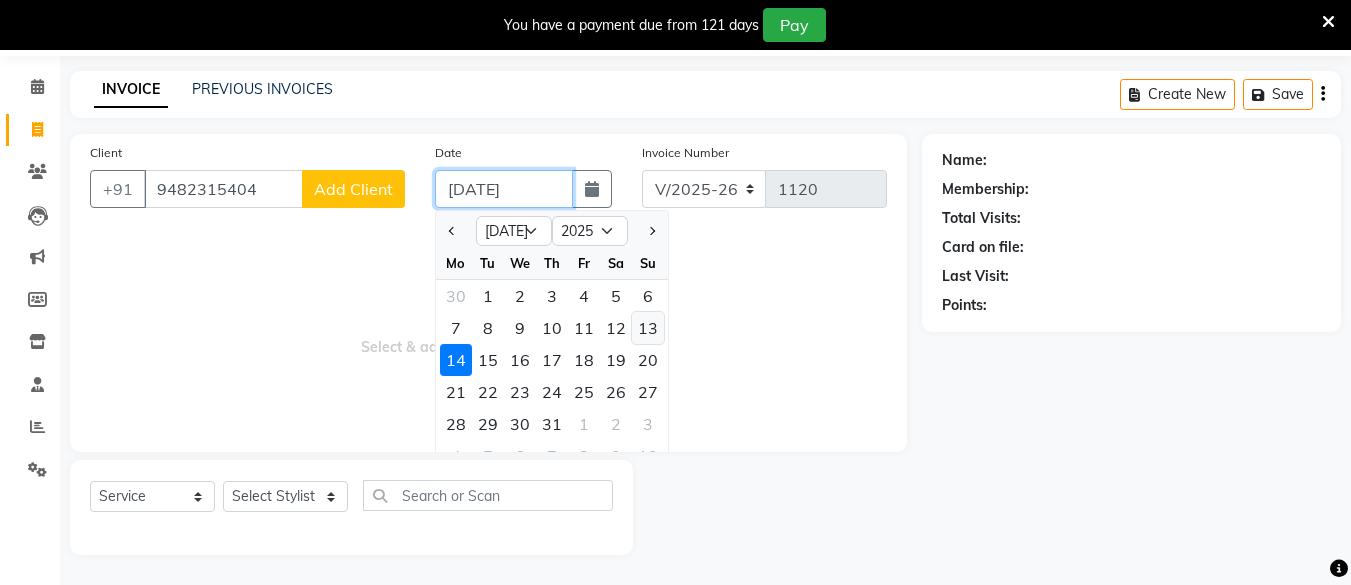 type on "[DATE]" 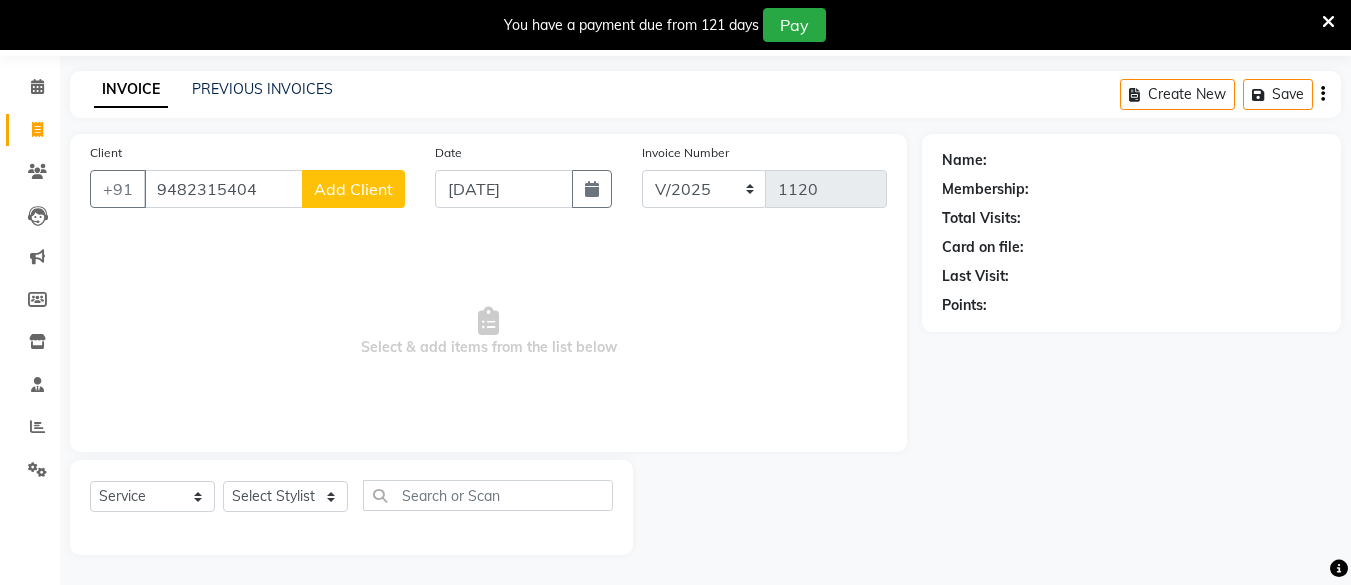 click on "Add Client" 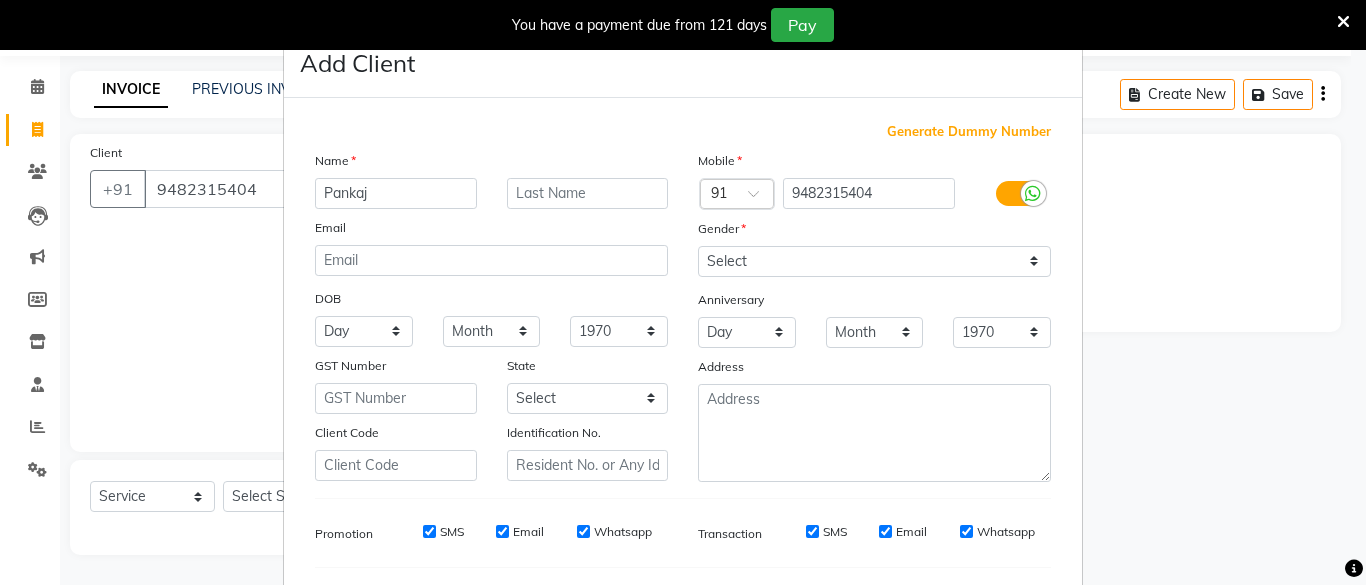 type on "Pankaj" 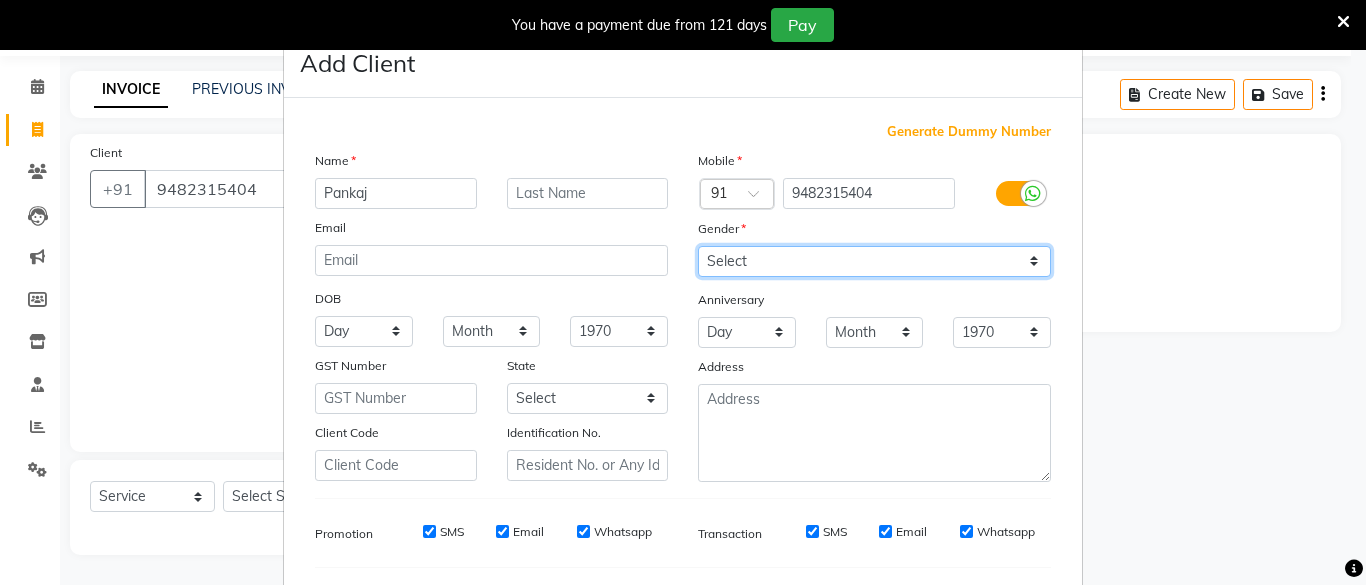 click on "Select [DEMOGRAPHIC_DATA] [DEMOGRAPHIC_DATA] Other Prefer Not To Say" at bounding box center [874, 261] 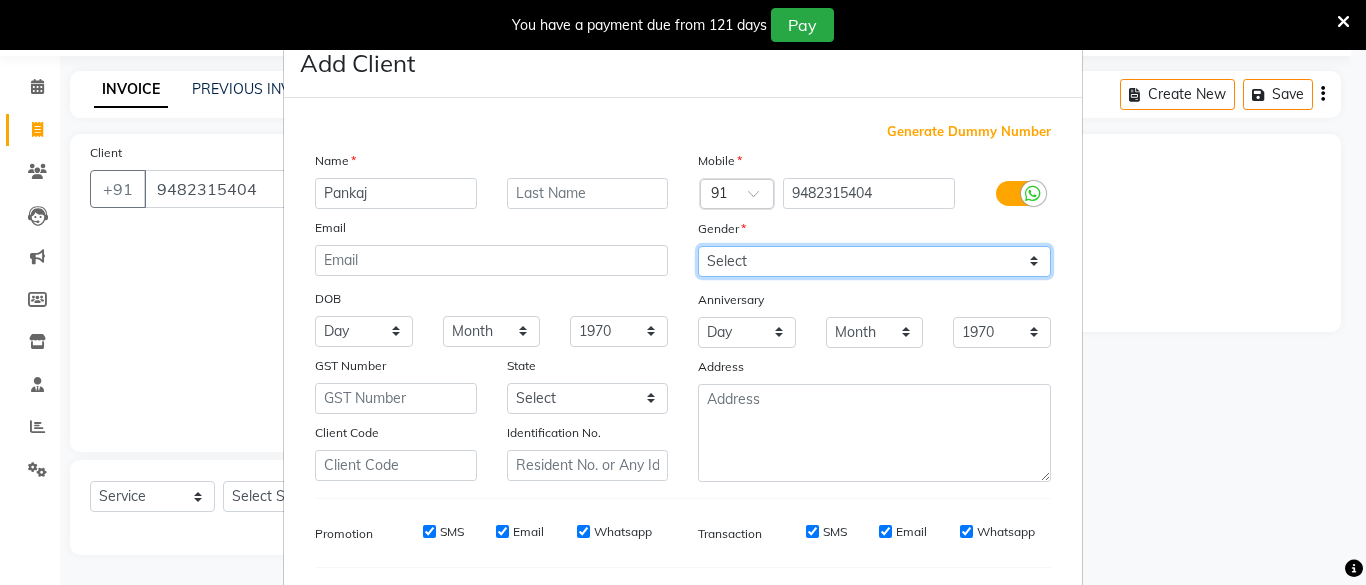 click on "Select [DEMOGRAPHIC_DATA] [DEMOGRAPHIC_DATA] Other Prefer Not To Say" at bounding box center (874, 261) 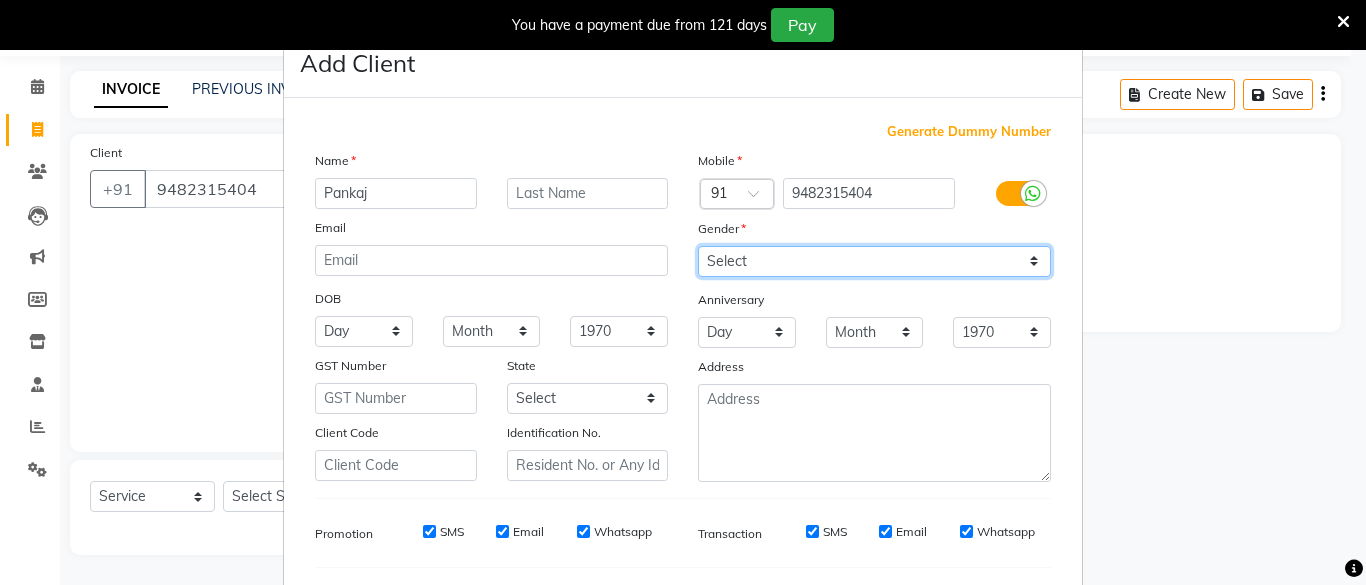 click on "Select [DEMOGRAPHIC_DATA] [DEMOGRAPHIC_DATA] Other Prefer Not To Say" at bounding box center [874, 261] 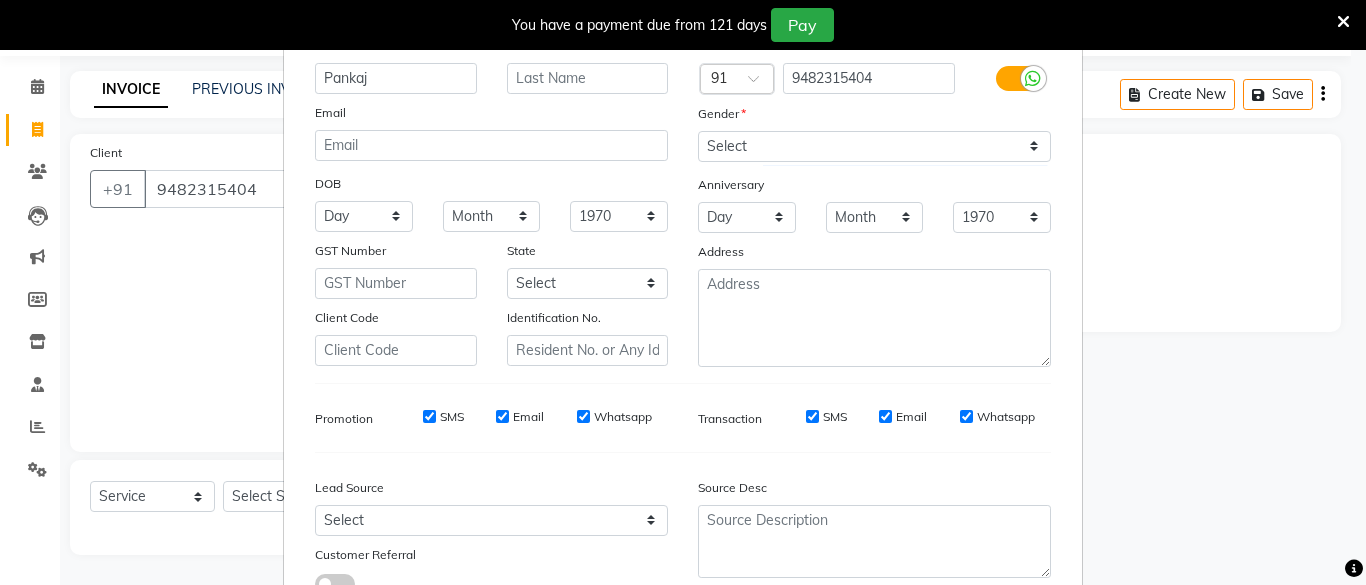 scroll, scrollTop: 264, scrollLeft: 0, axis: vertical 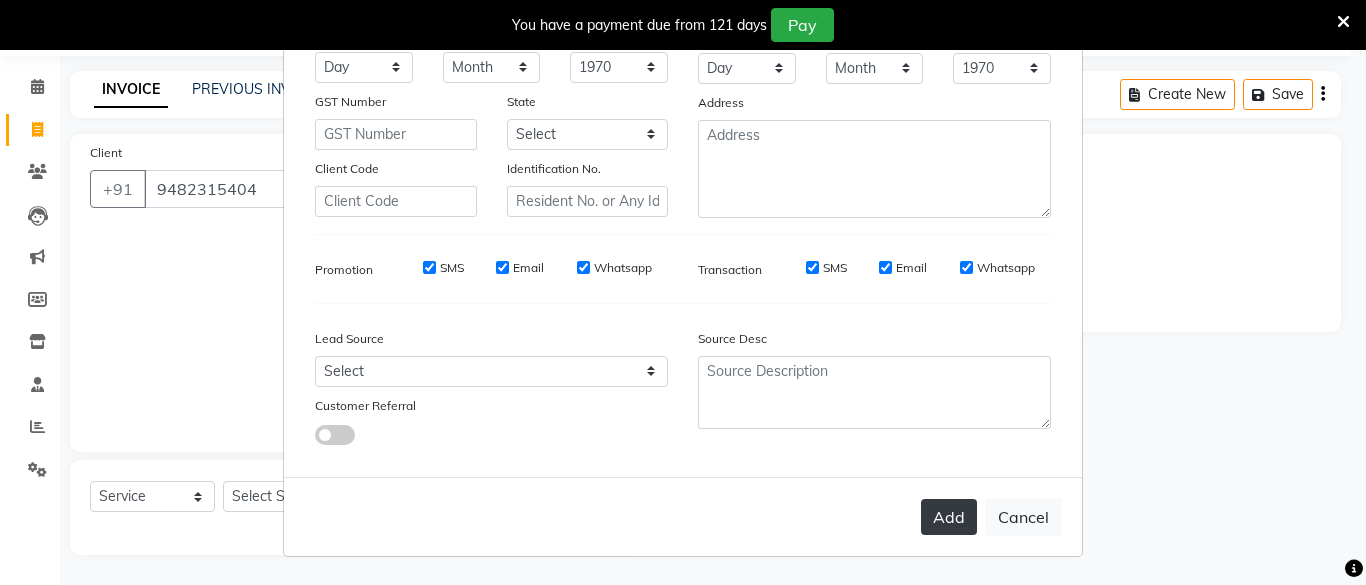 click on "Add" at bounding box center [949, 517] 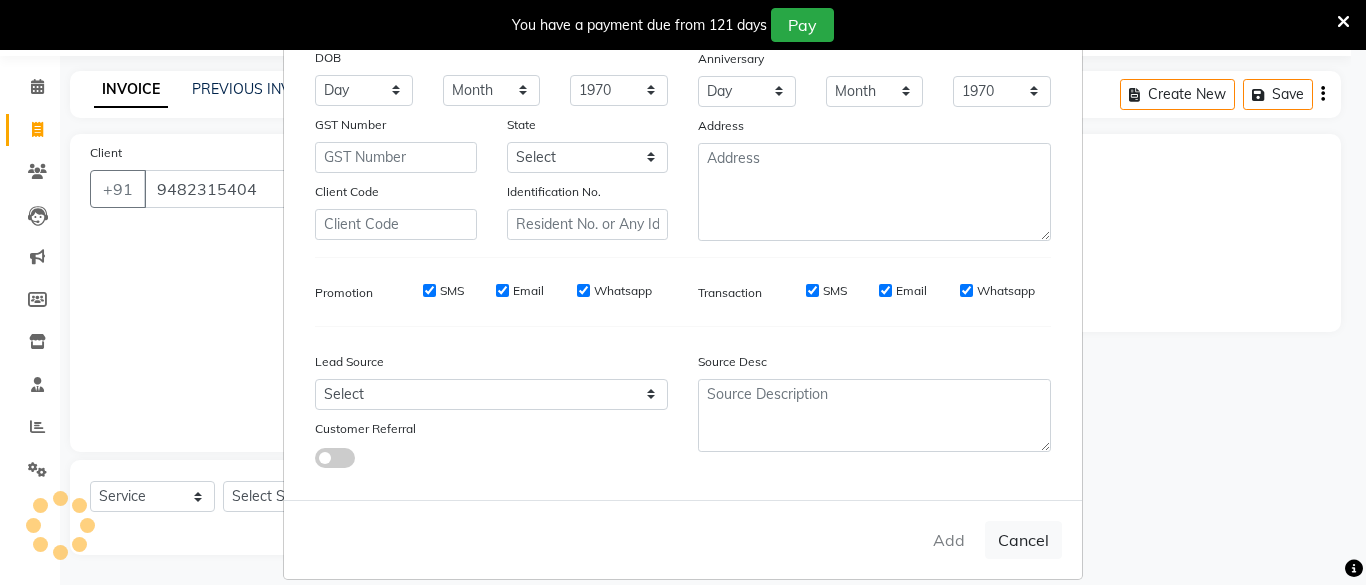 drag, startPoint x: 939, startPoint y: 512, endPoint x: 329, endPoint y: 481, distance: 610.7872 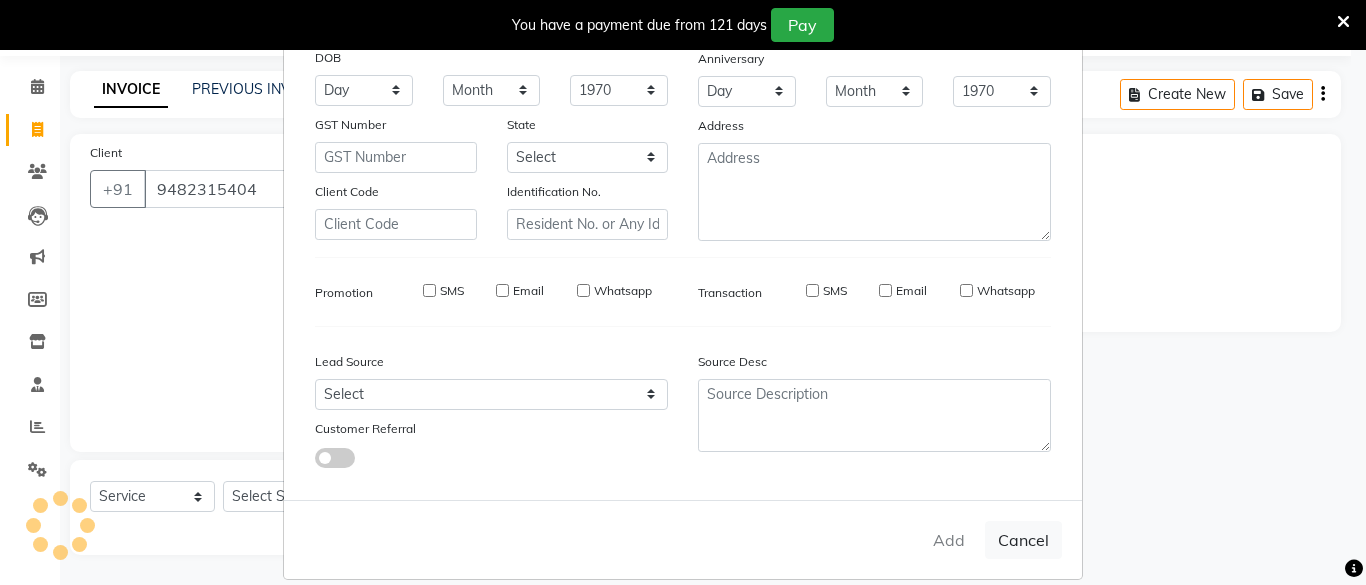 type 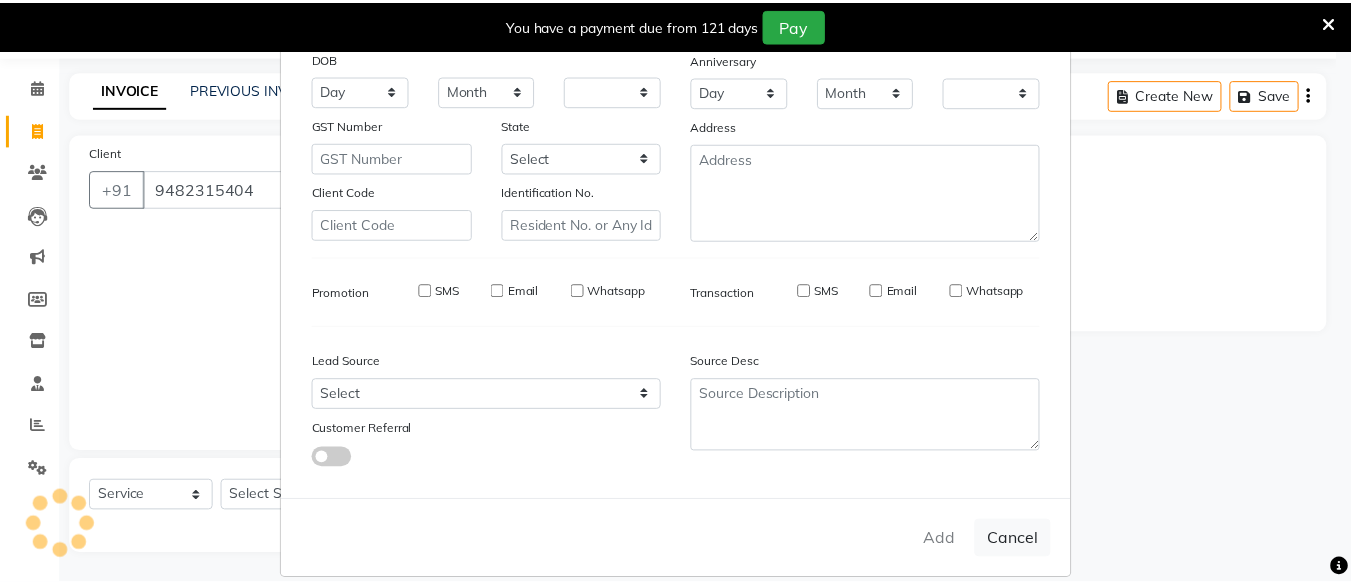 scroll, scrollTop: 224, scrollLeft: 0, axis: vertical 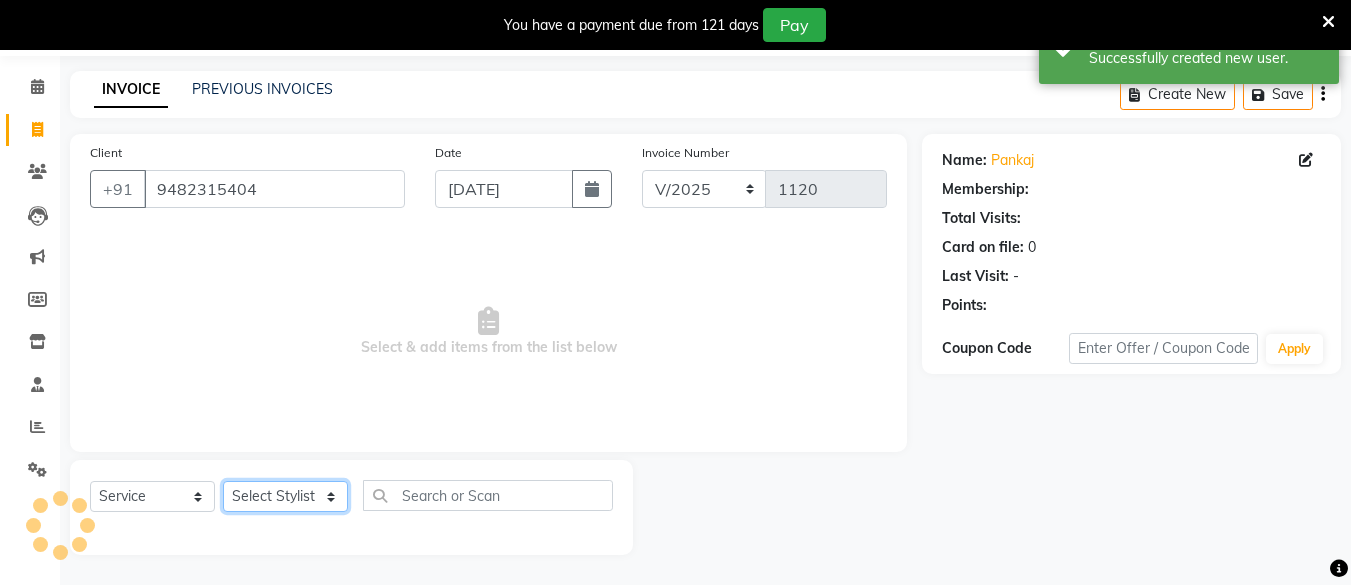 click on "Select Stylist [PERSON_NAME] Hair Affair [PERSON_NAME] [PERSON_NAME] [PERSON_NAME] sandhya [PERSON_NAME] [PERSON_NAME]" 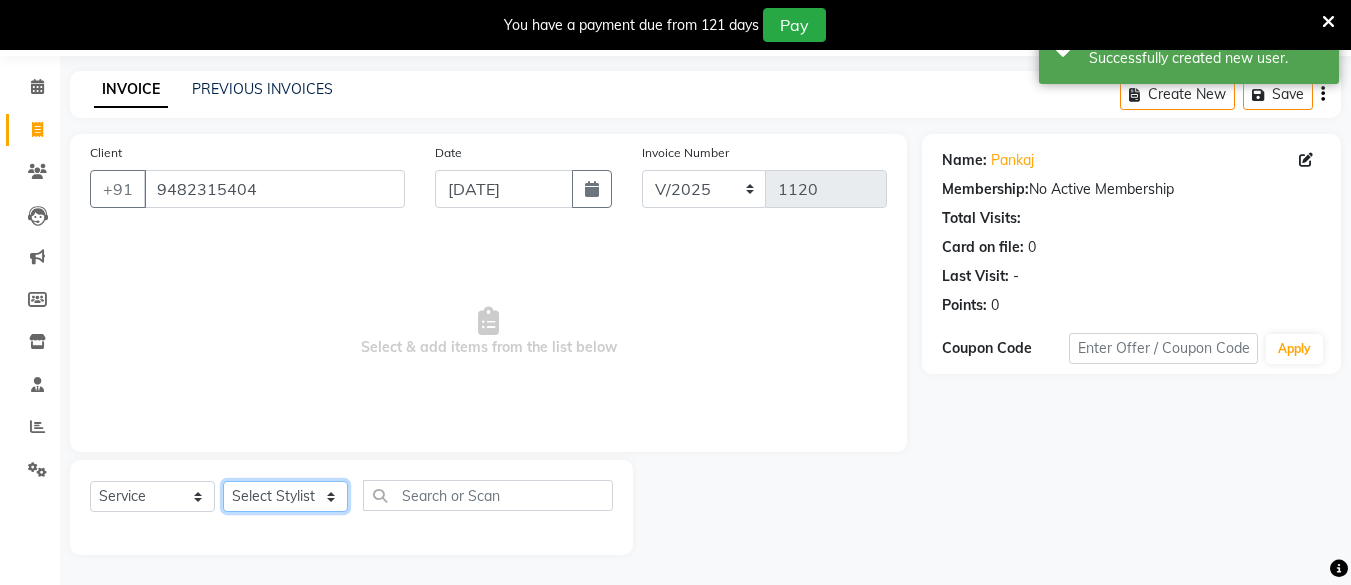 select on "57355" 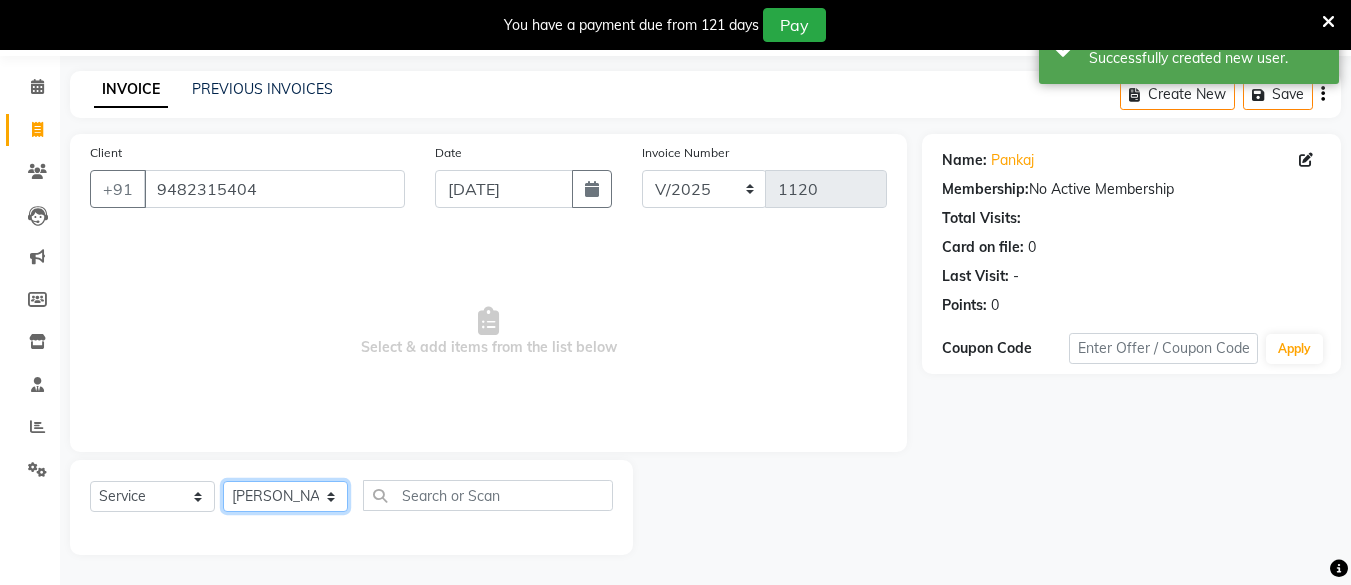 click on "Select Stylist [PERSON_NAME] Hair Affair [PERSON_NAME] [PERSON_NAME] [PERSON_NAME] sandhya [PERSON_NAME] [PERSON_NAME]" 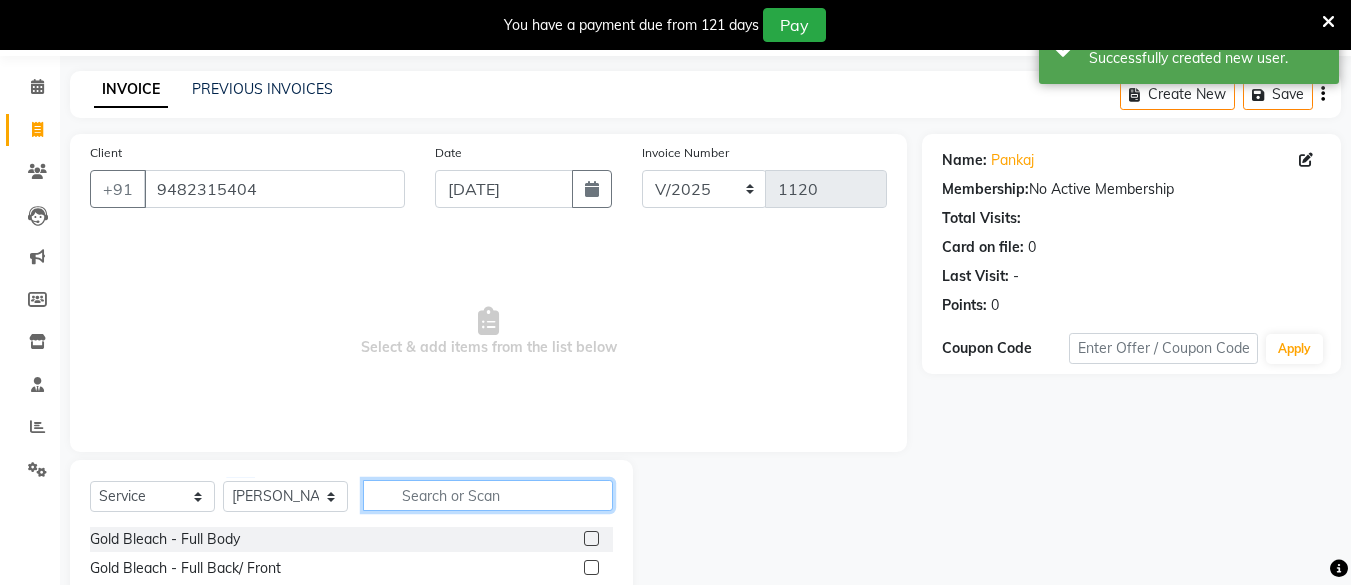 click 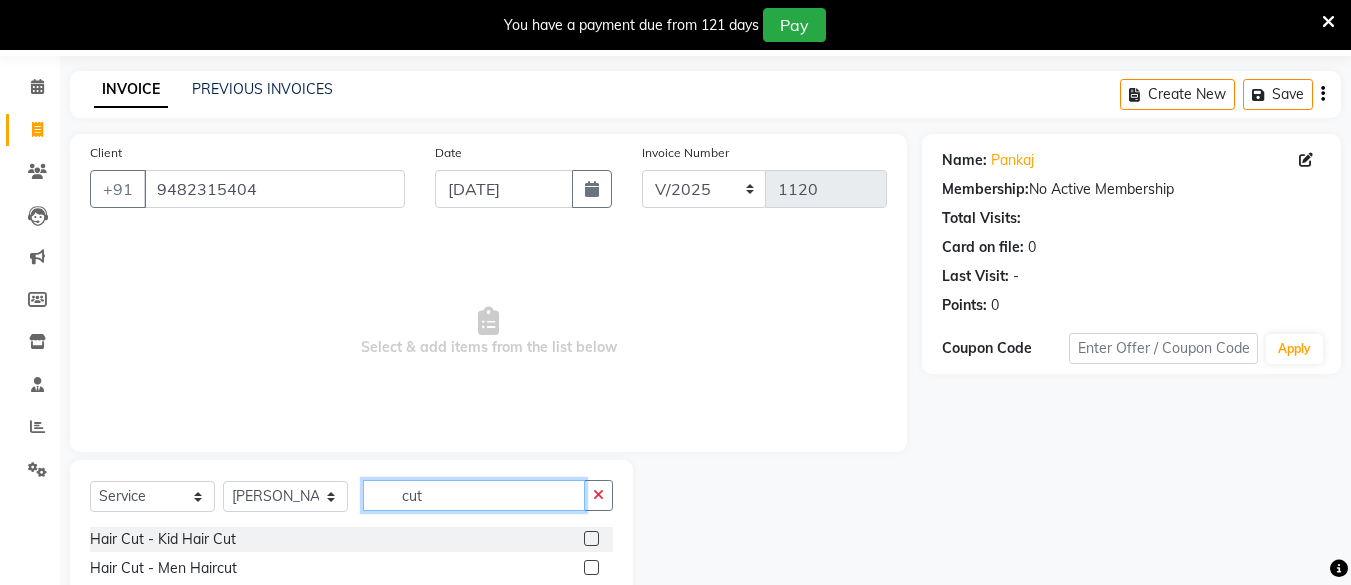 type on "cut" 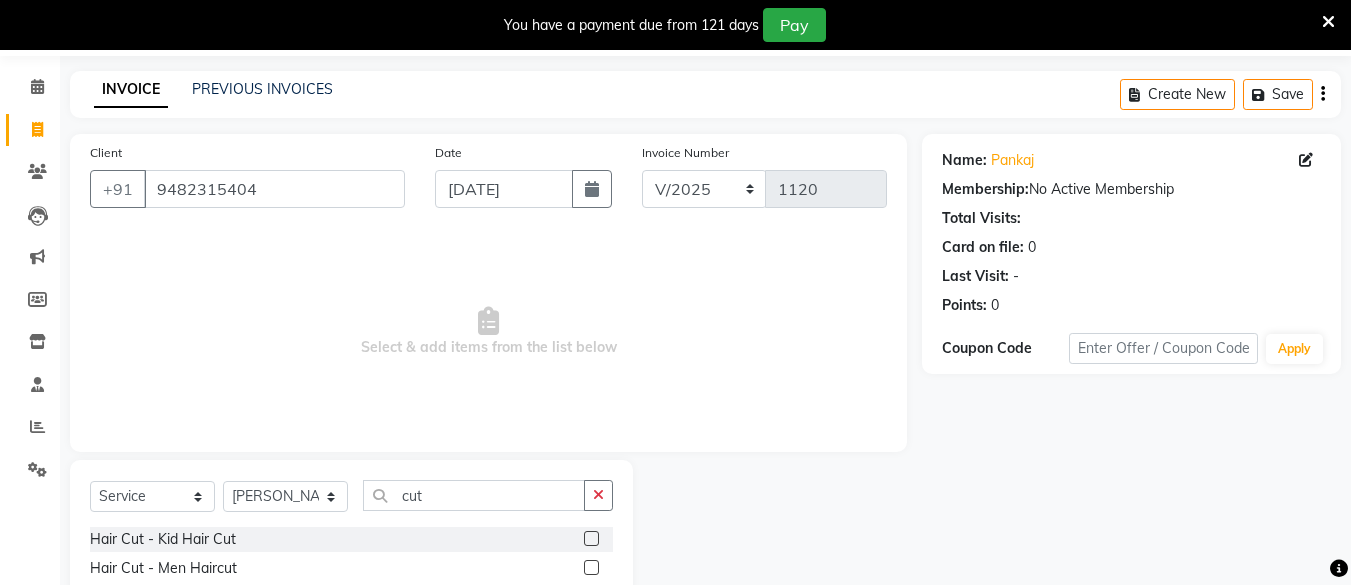 click 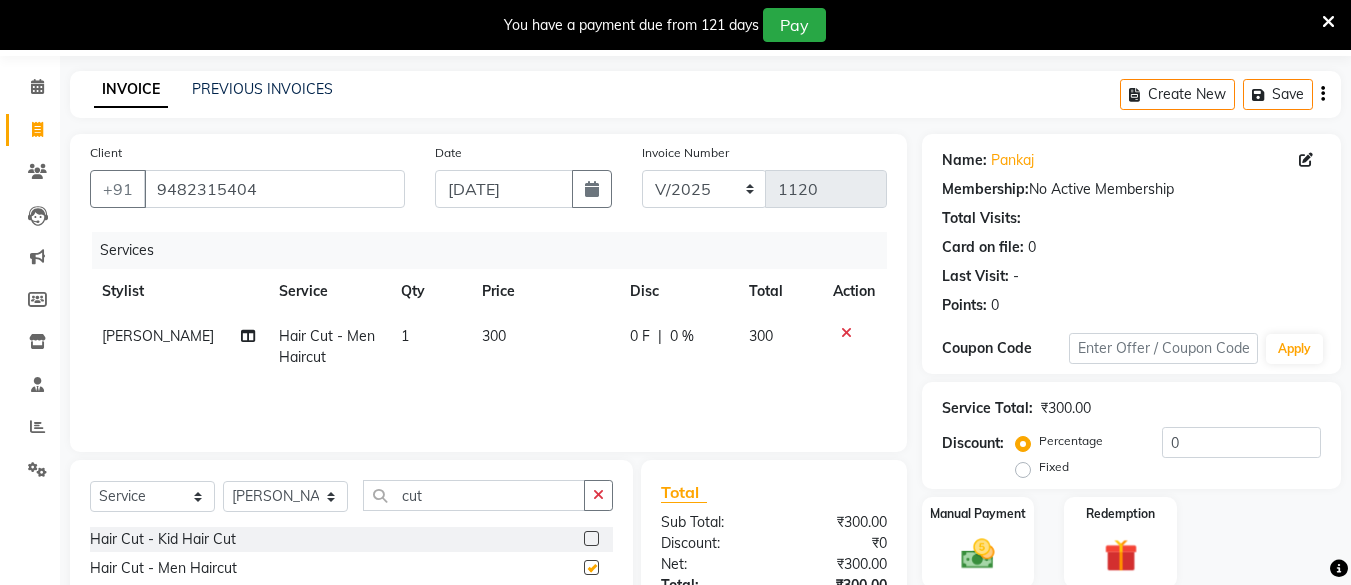 checkbox on "false" 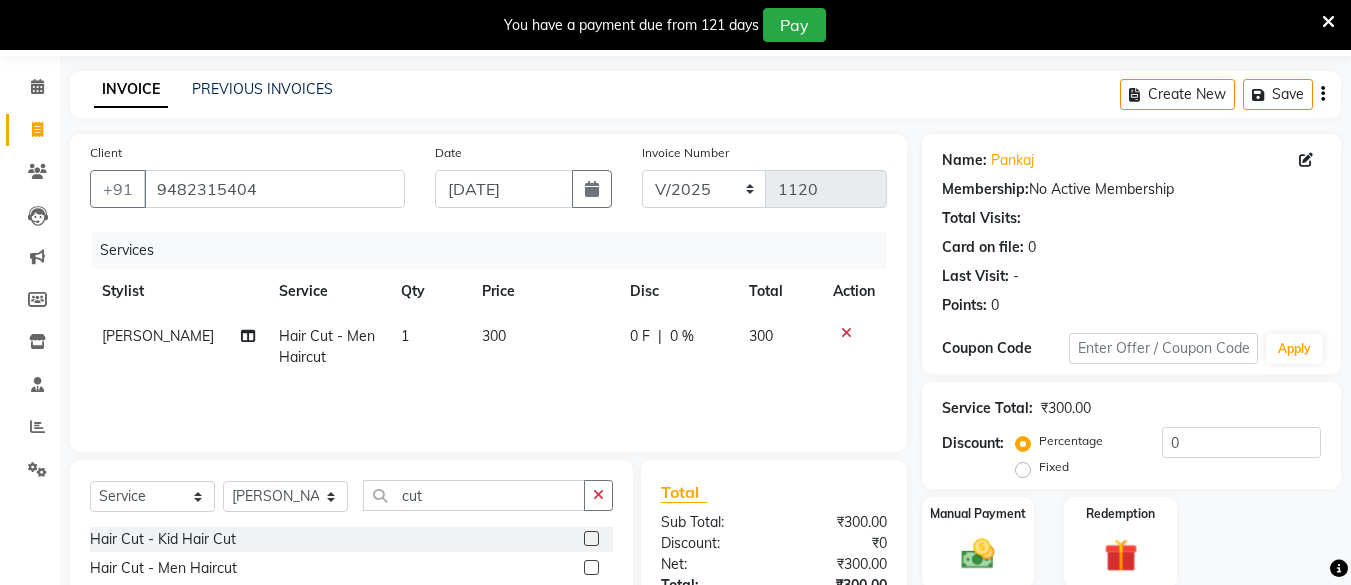 click on "300" 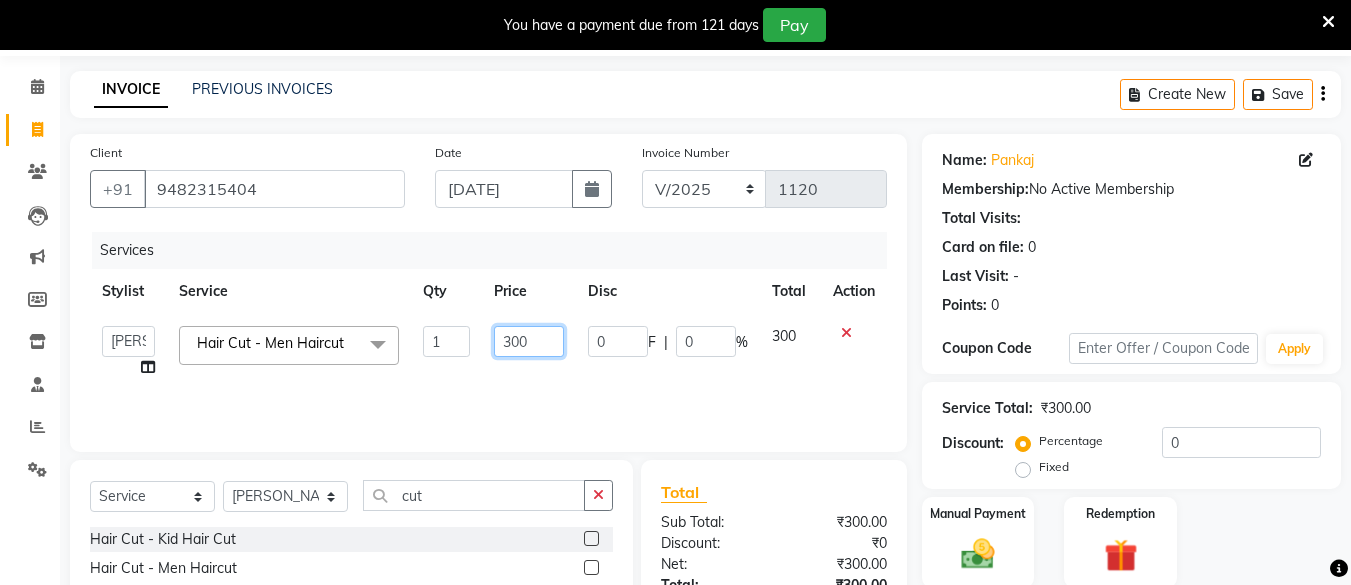 click on "300" 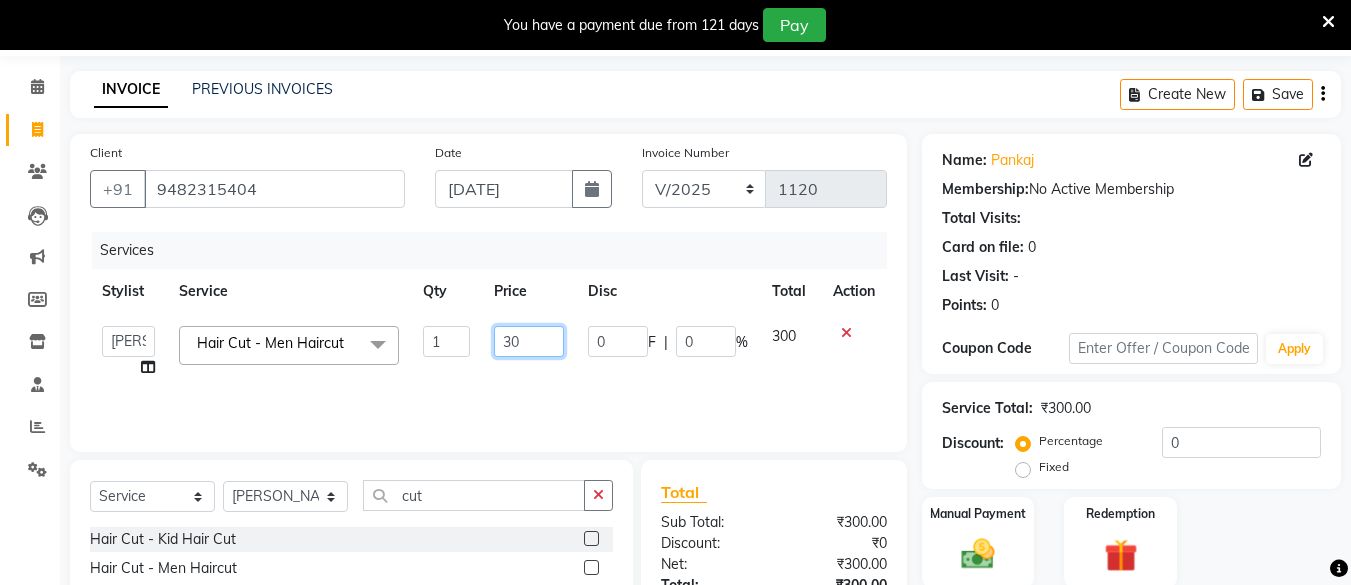 type on "3" 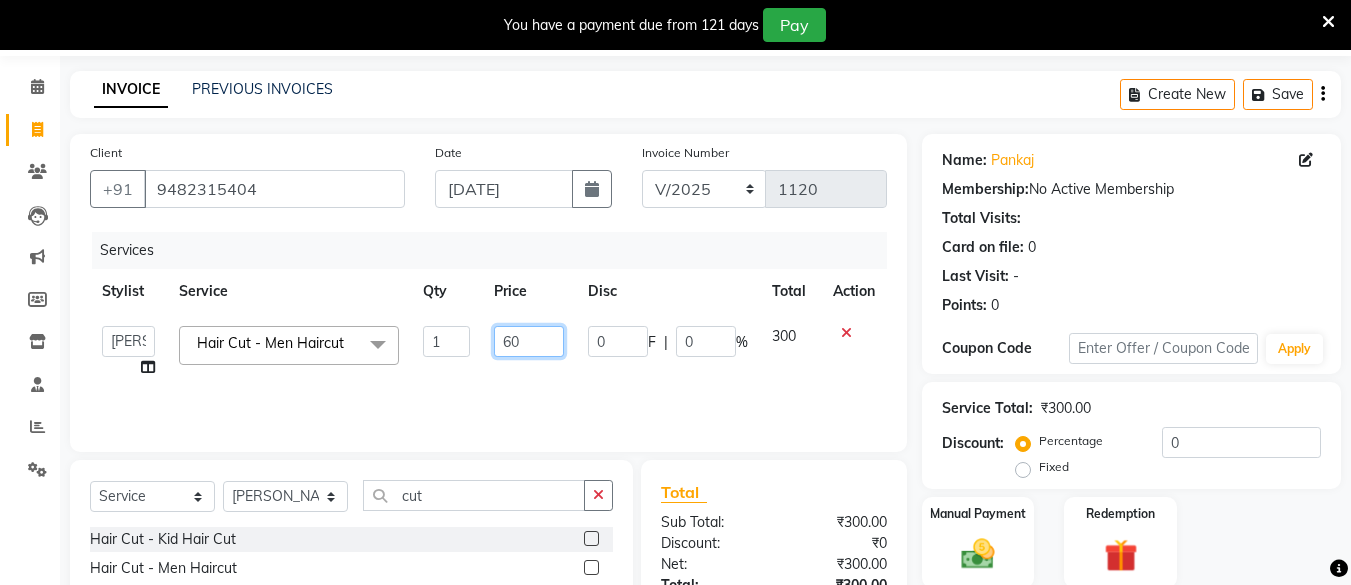 type on "600" 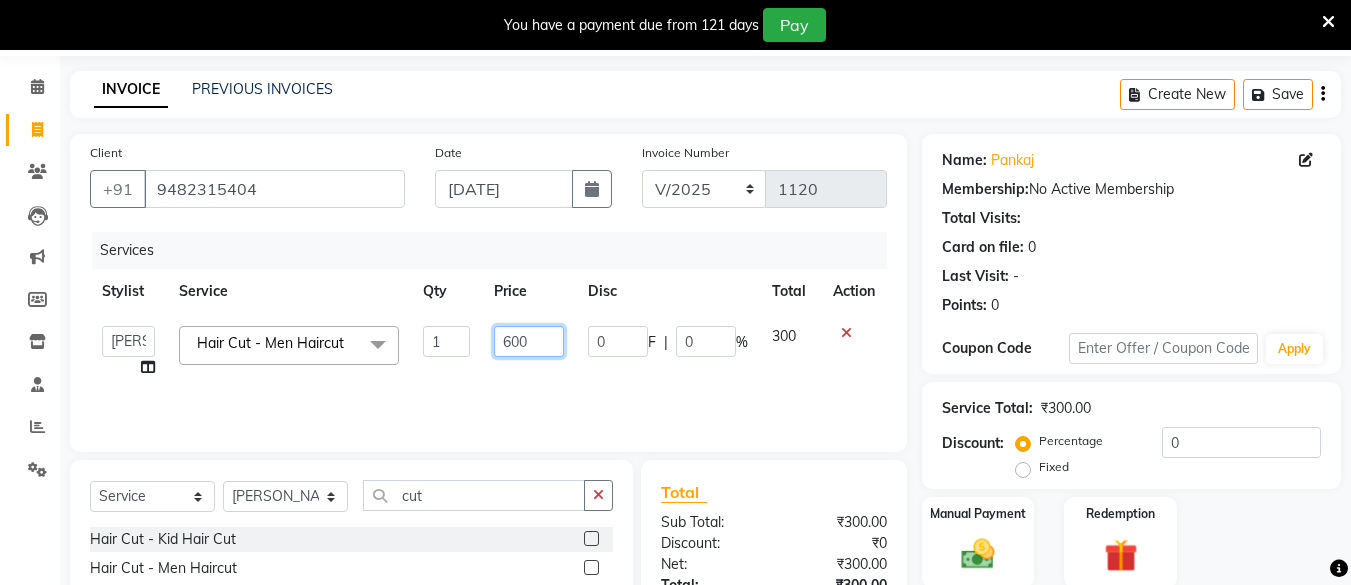 scroll, scrollTop: 223, scrollLeft: 0, axis: vertical 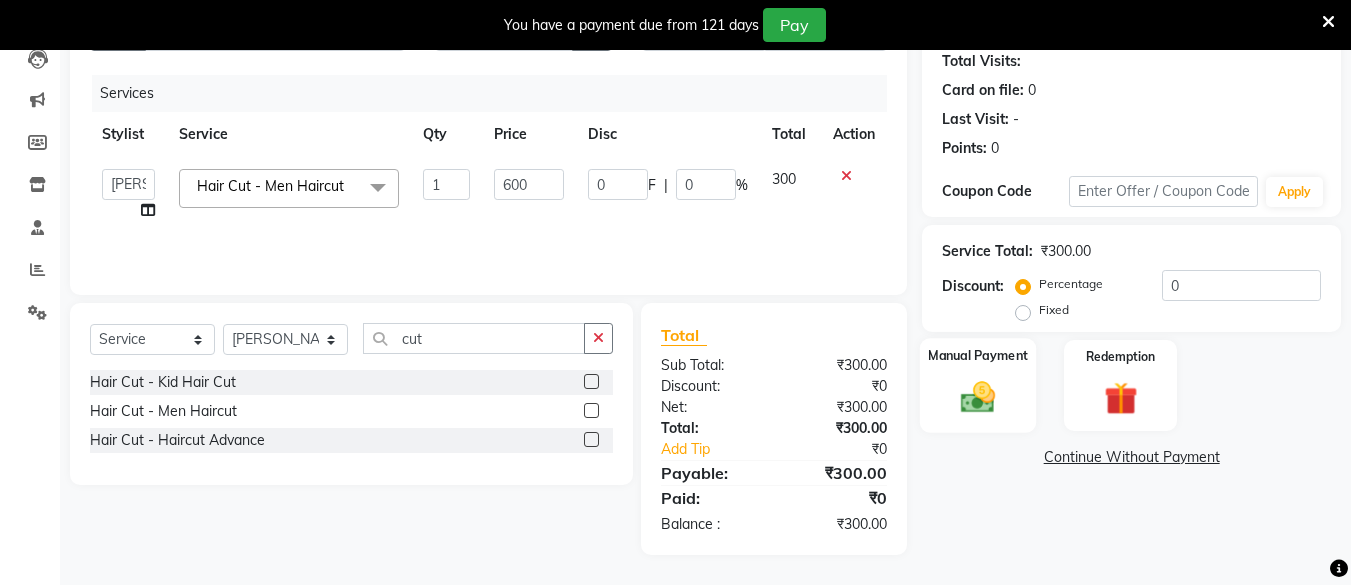 click 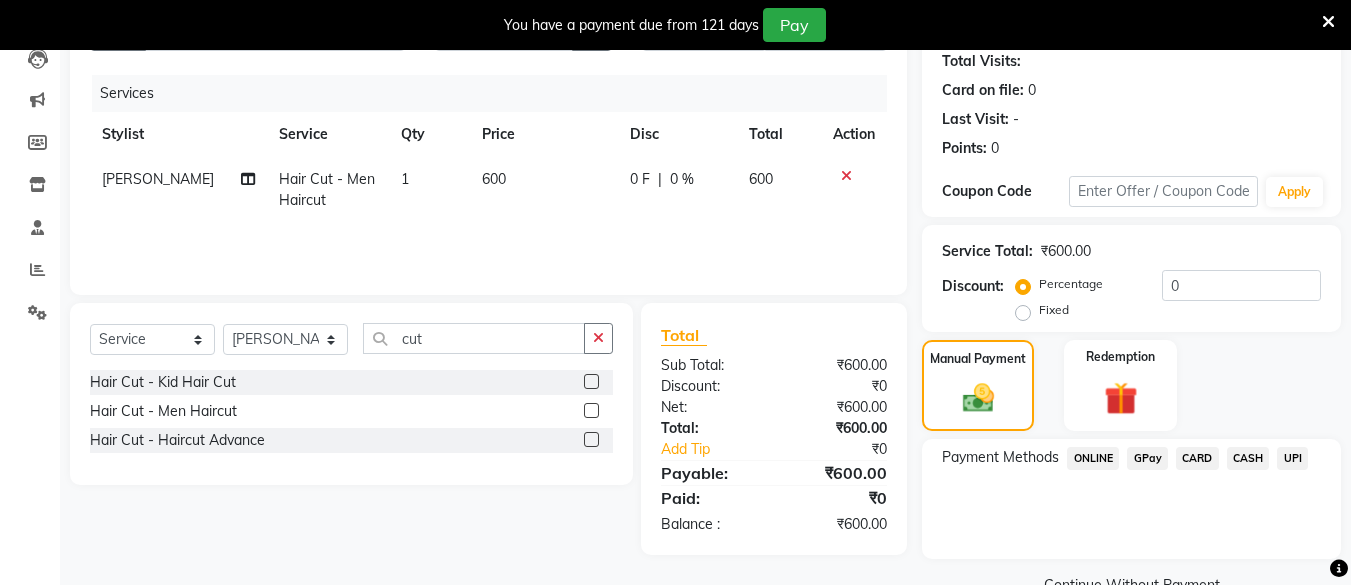 scroll, scrollTop: 268, scrollLeft: 0, axis: vertical 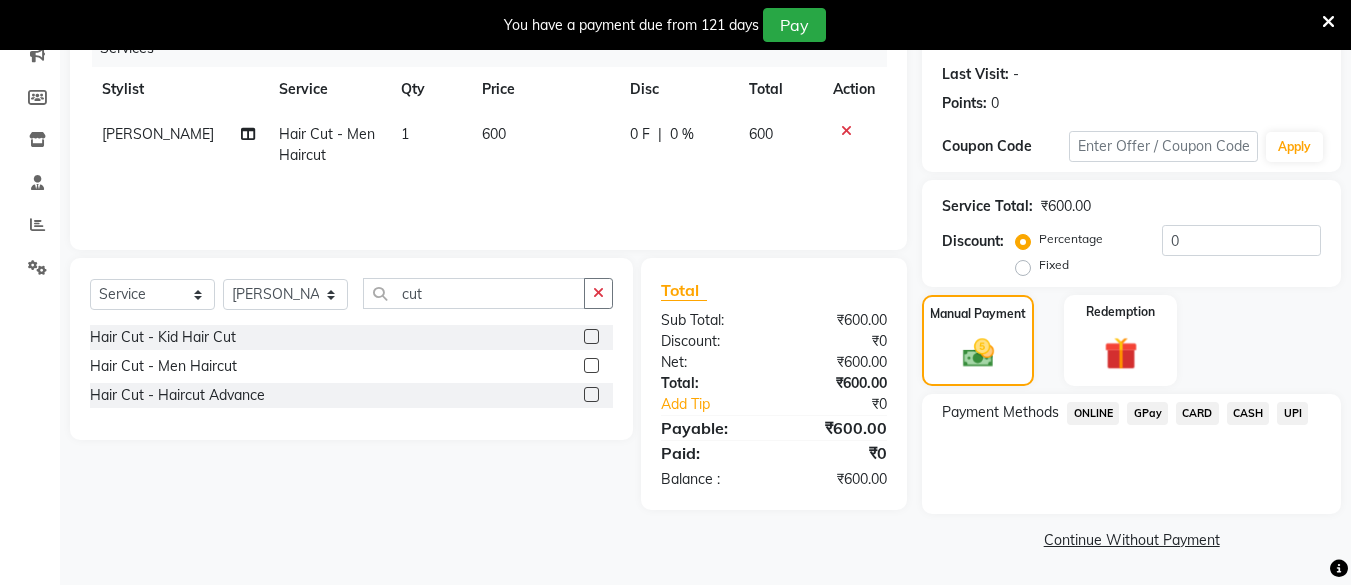 click on "UPI" 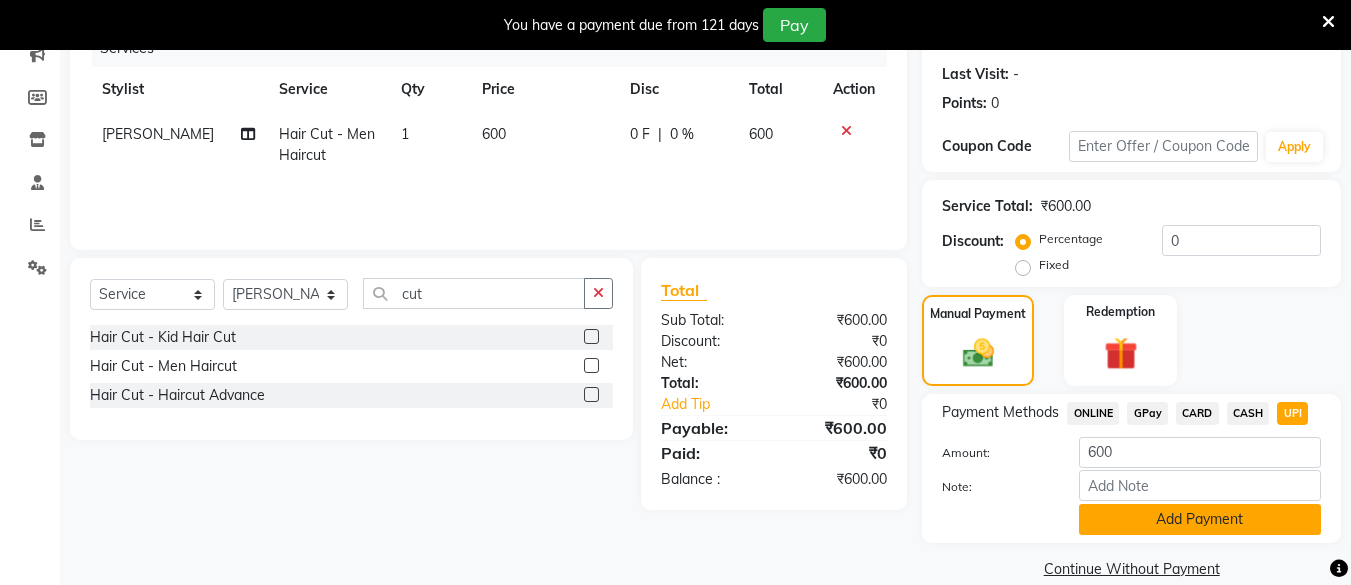 click on "Add Payment" 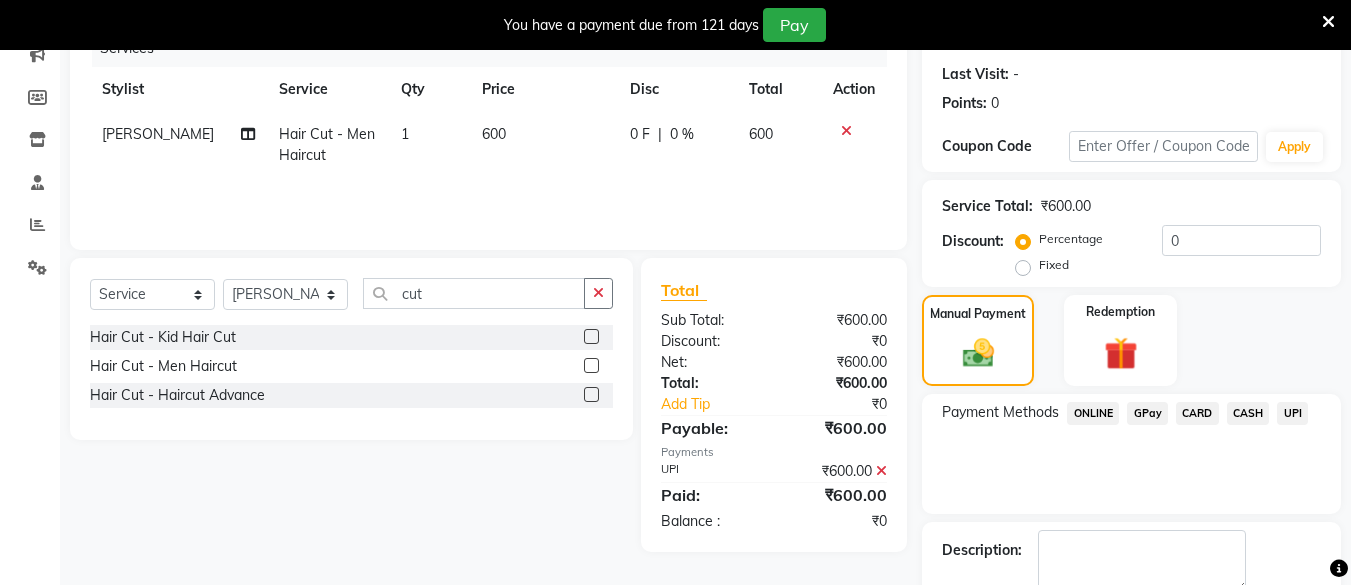 scroll, scrollTop: 381, scrollLeft: 0, axis: vertical 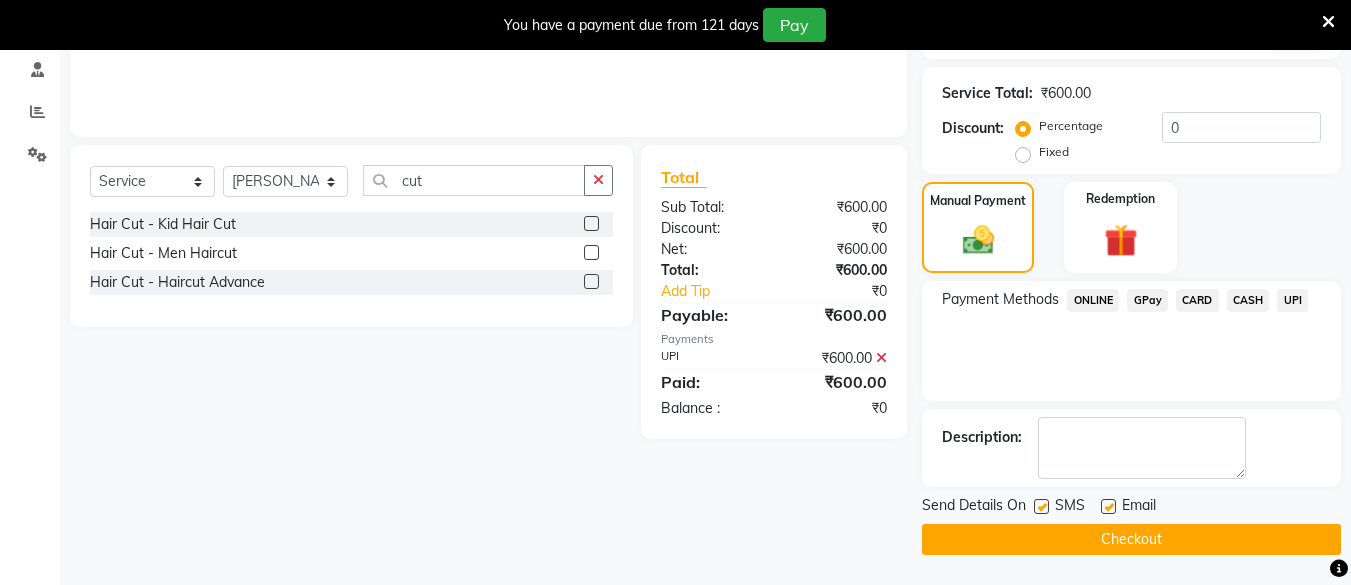 drag, startPoint x: 1267, startPoint y: 539, endPoint x: 1262, endPoint y: 570, distance: 31.400637 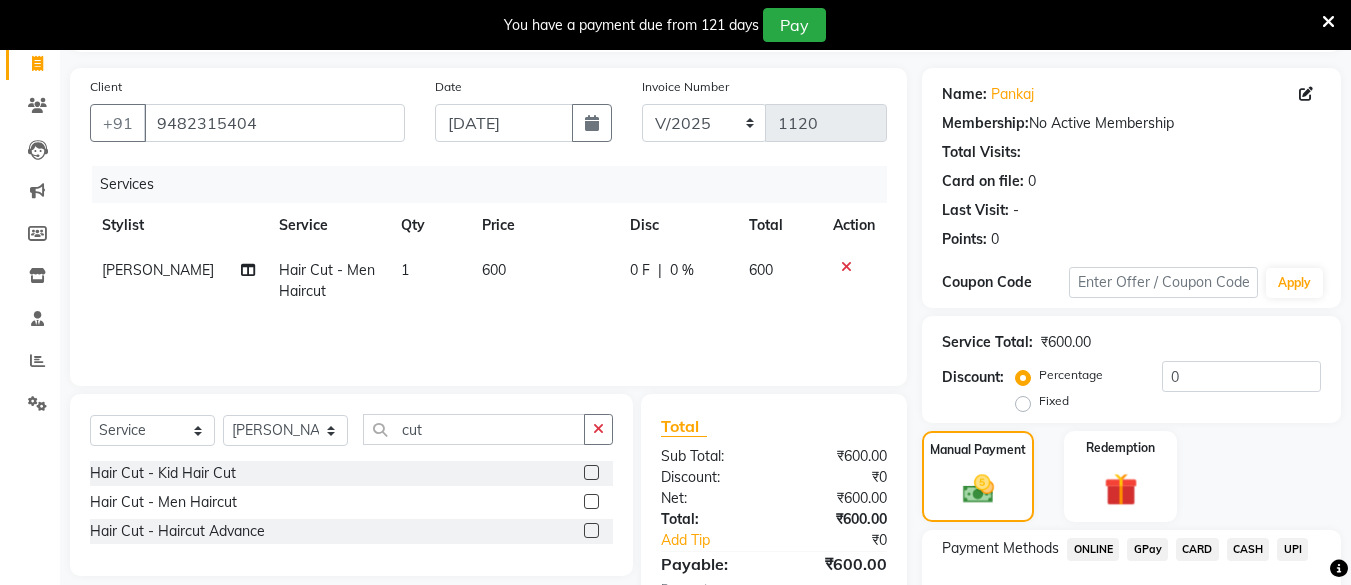 scroll, scrollTop: 381, scrollLeft: 0, axis: vertical 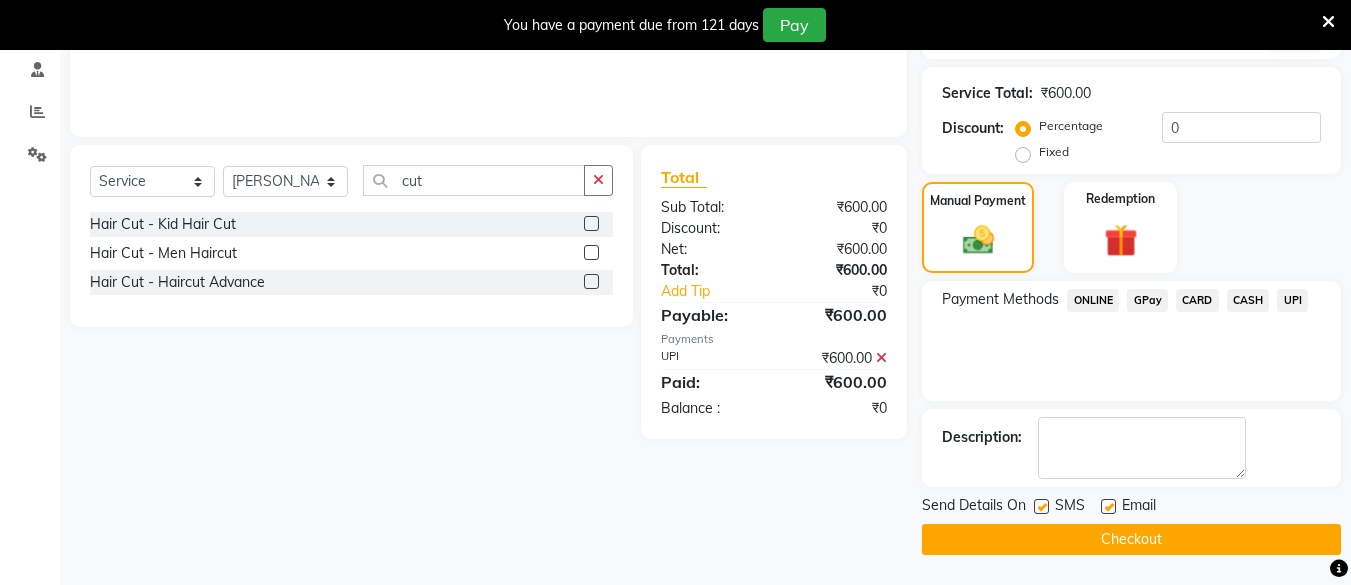 click on "Checkout" 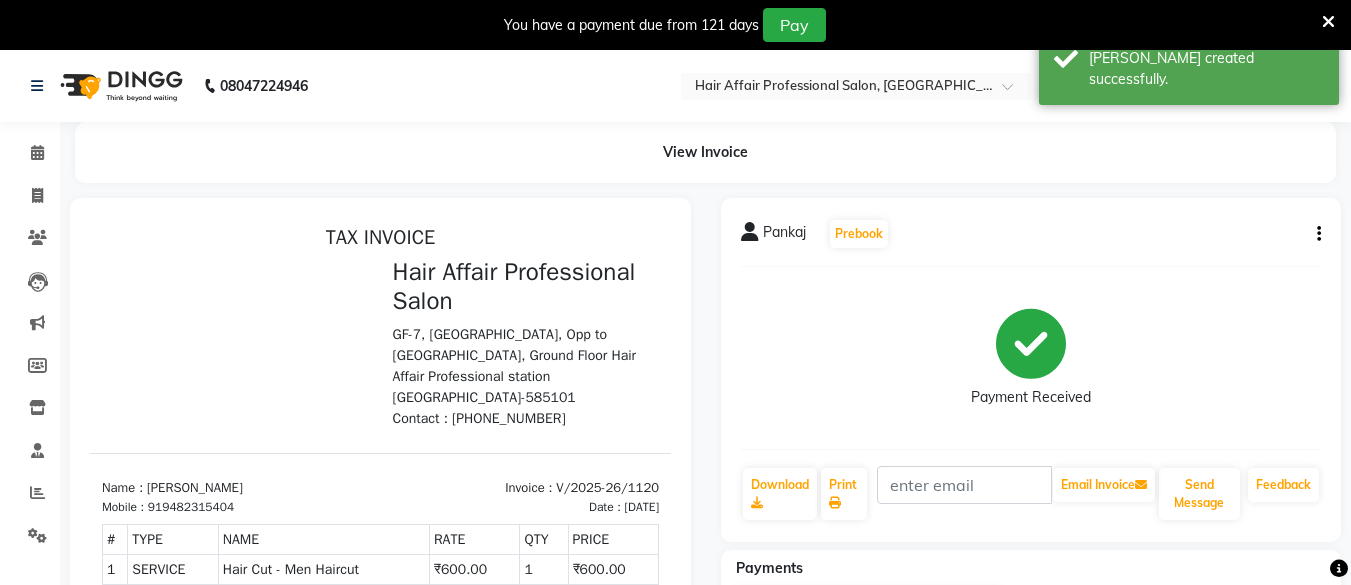 scroll, scrollTop: 0, scrollLeft: 0, axis: both 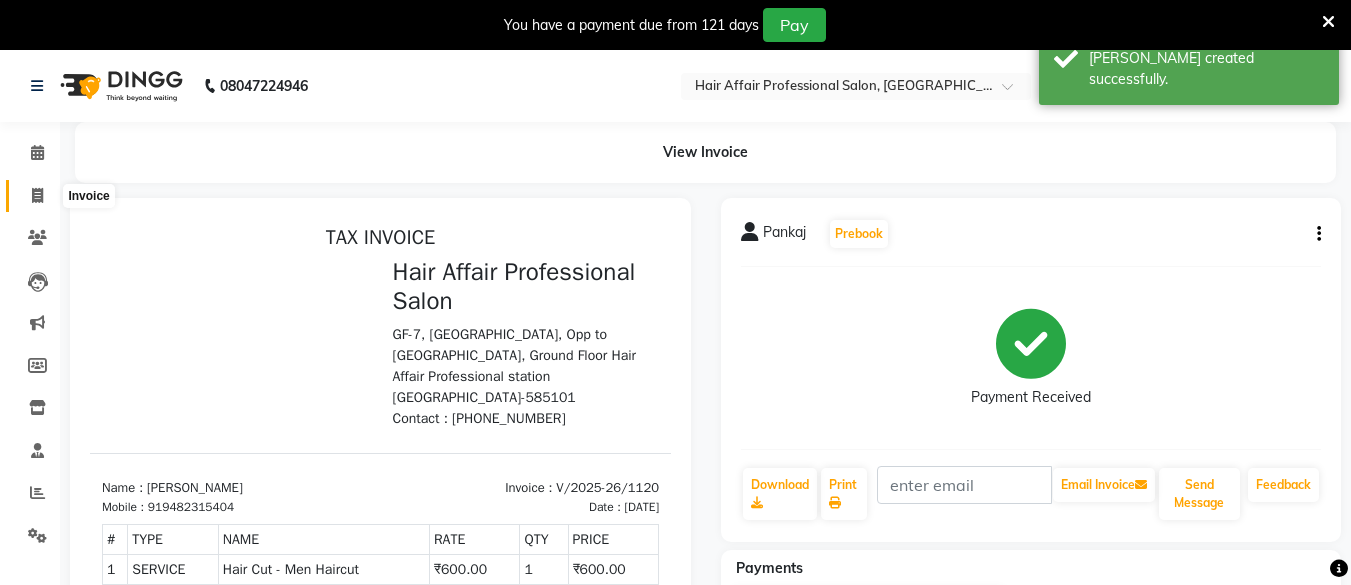 click 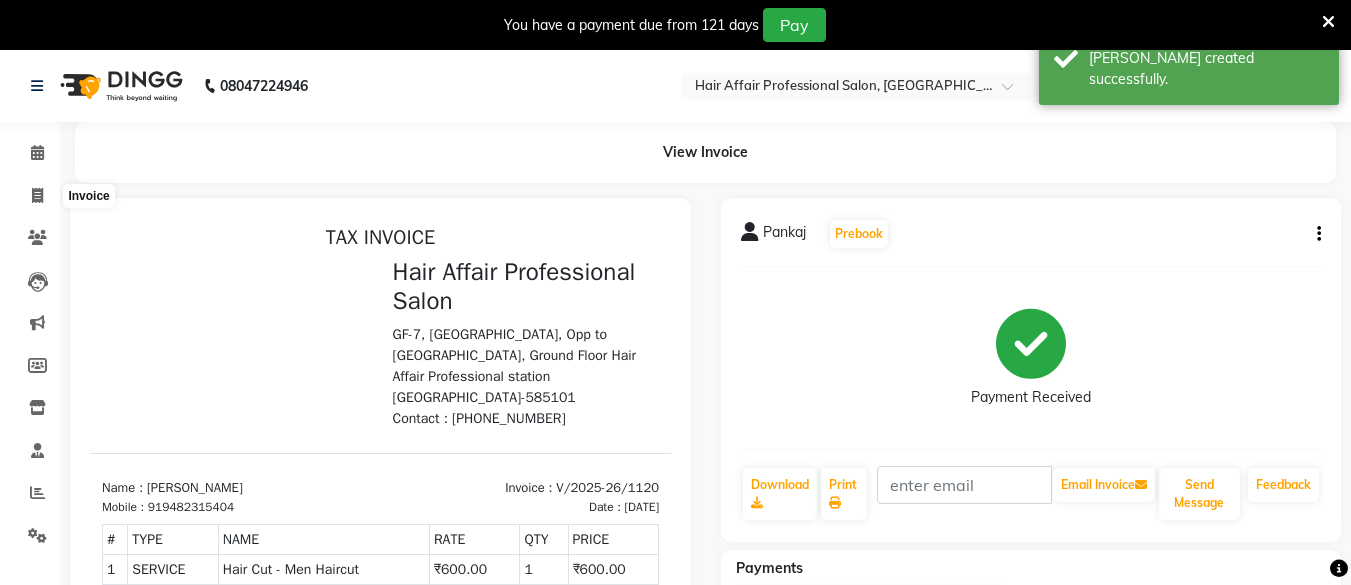 select on "service" 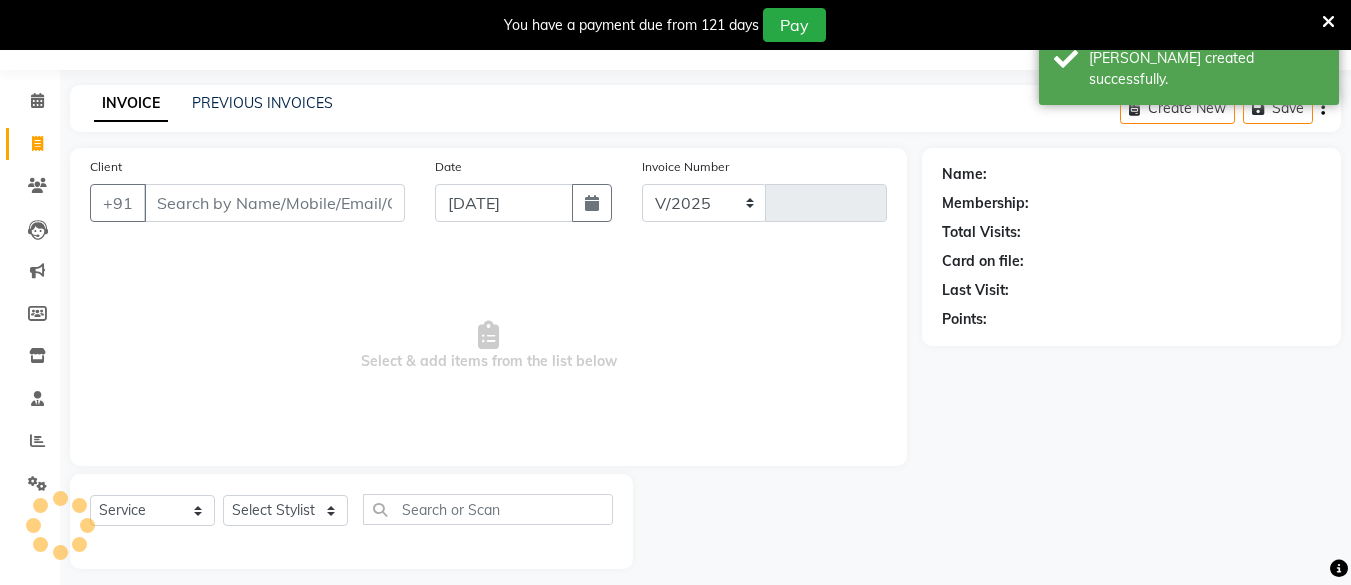 select on "657" 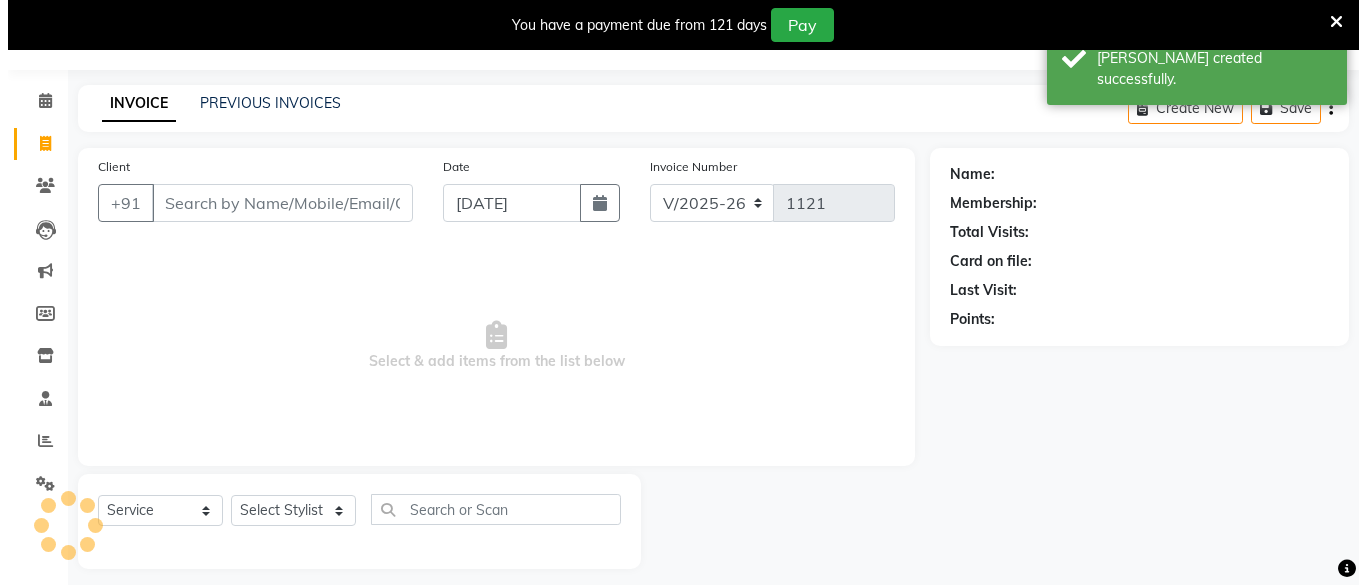scroll, scrollTop: 66, scrollLeft: 0, axis: vertical 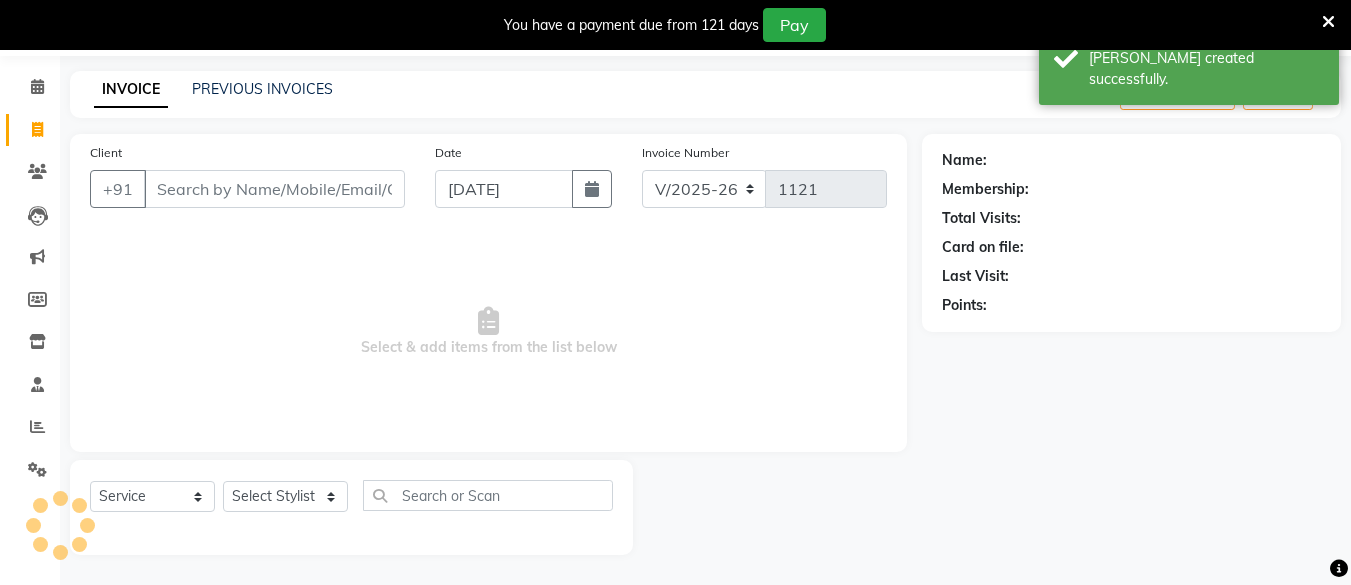 drag, startPoint x: 302, startPoint y: 191, endPoint x: 293, endPoint y: 157, distance: 35.17101 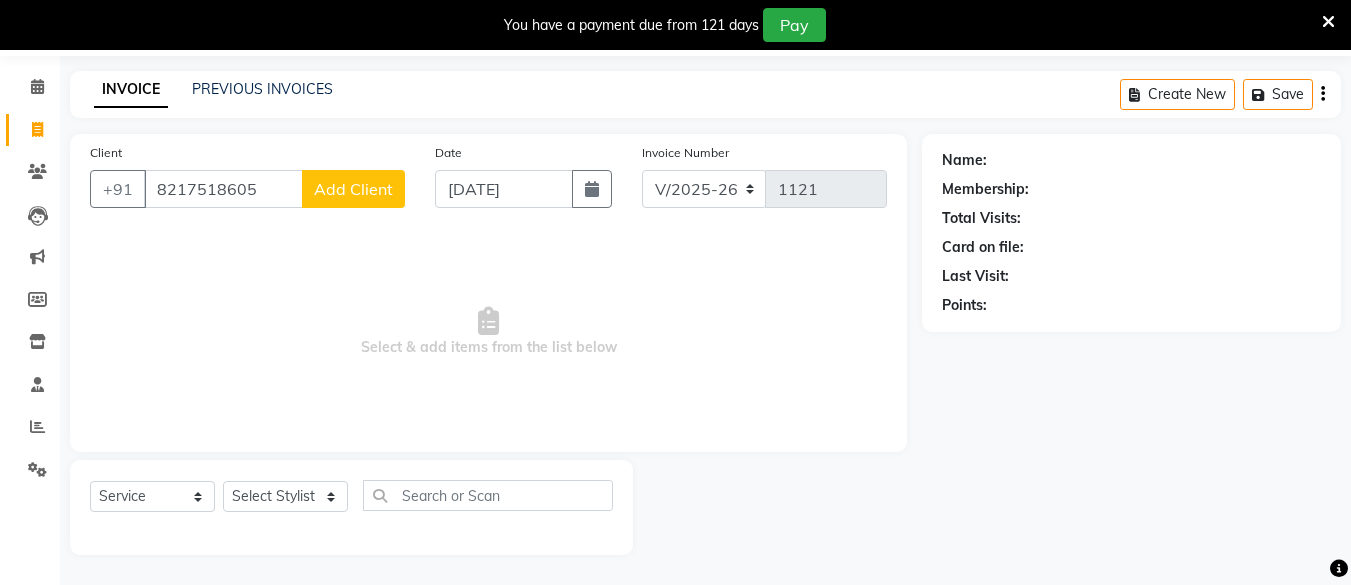 type on "8217518605" 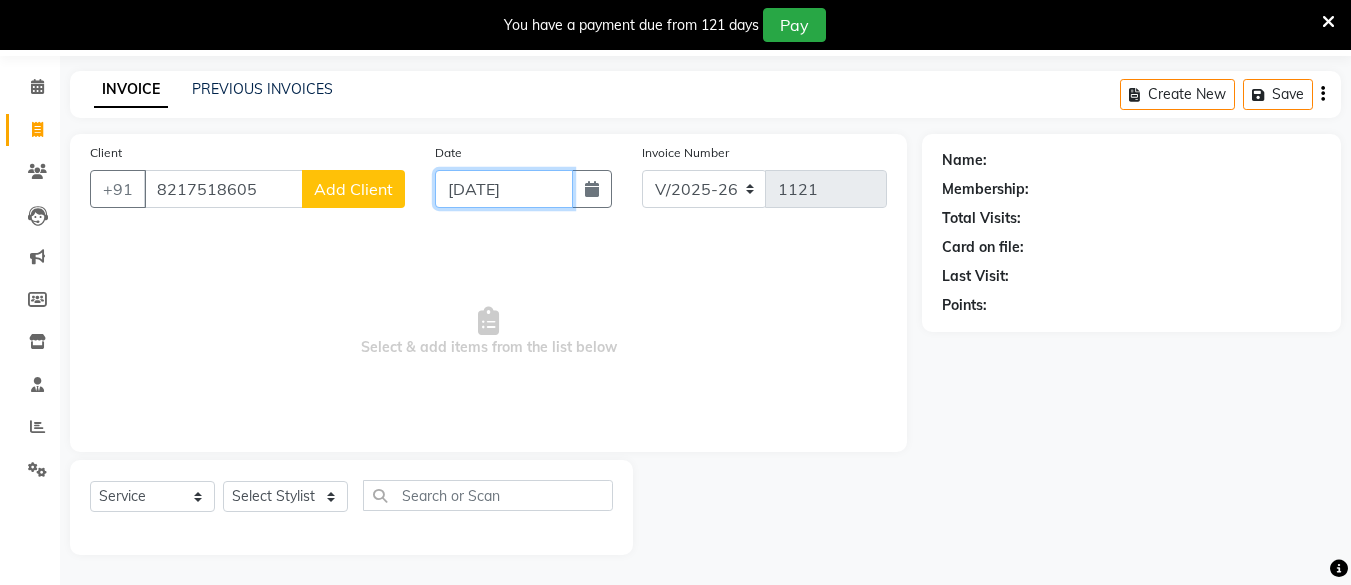 click on "[DATE]" 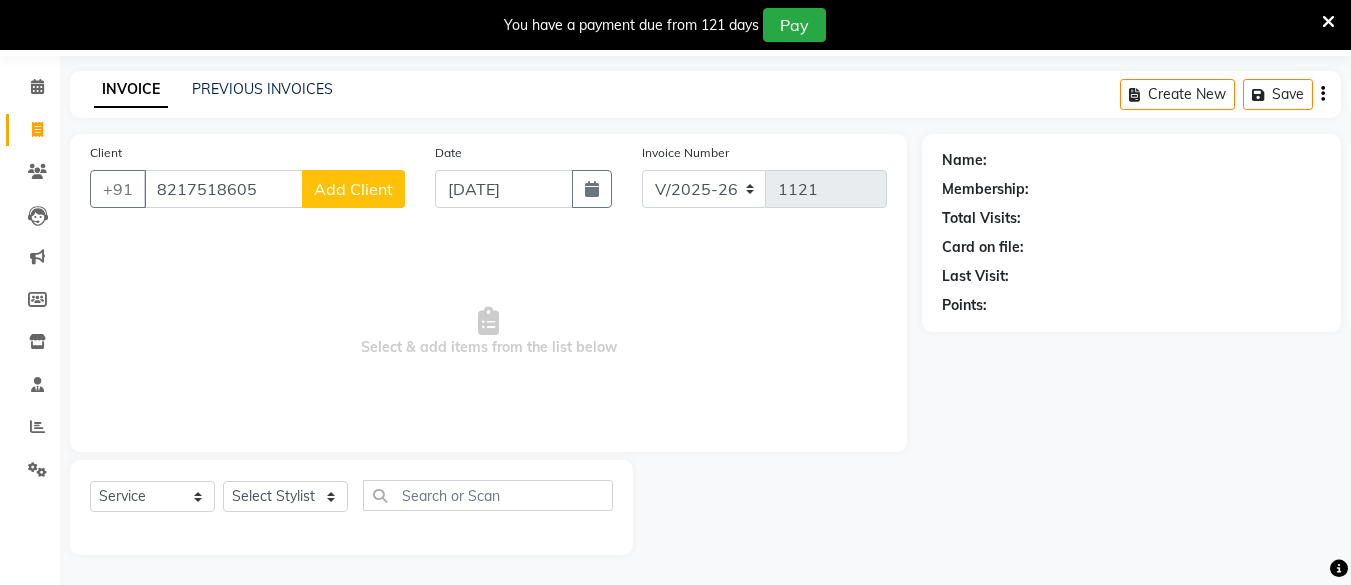 select on "7" 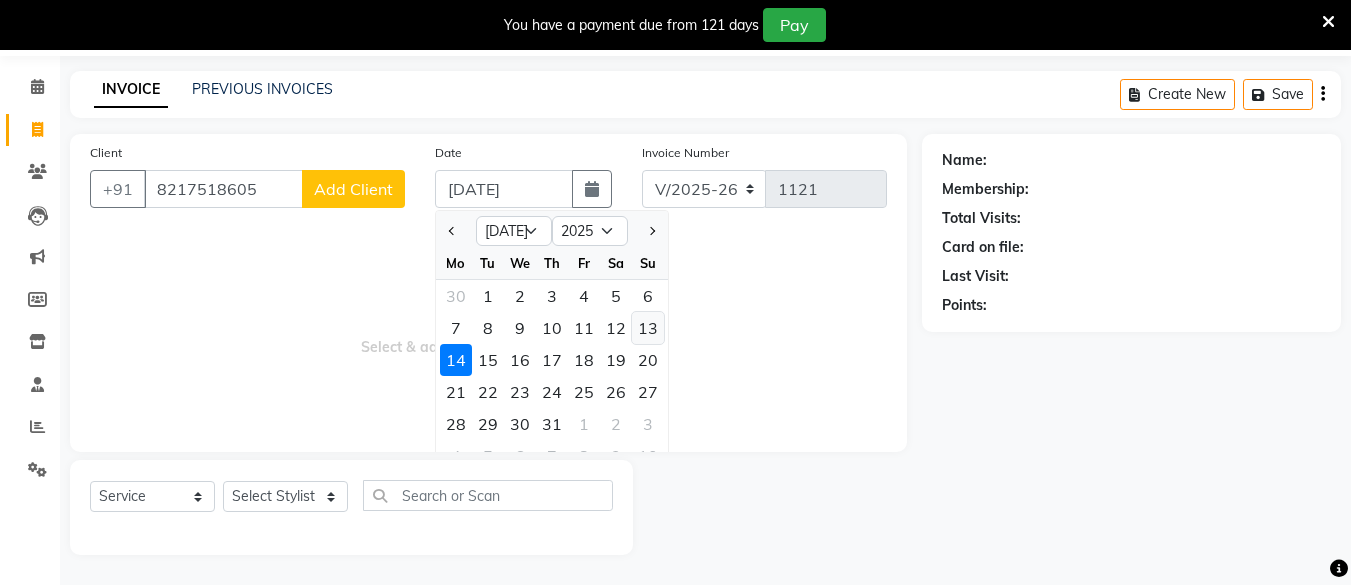 click on "13" 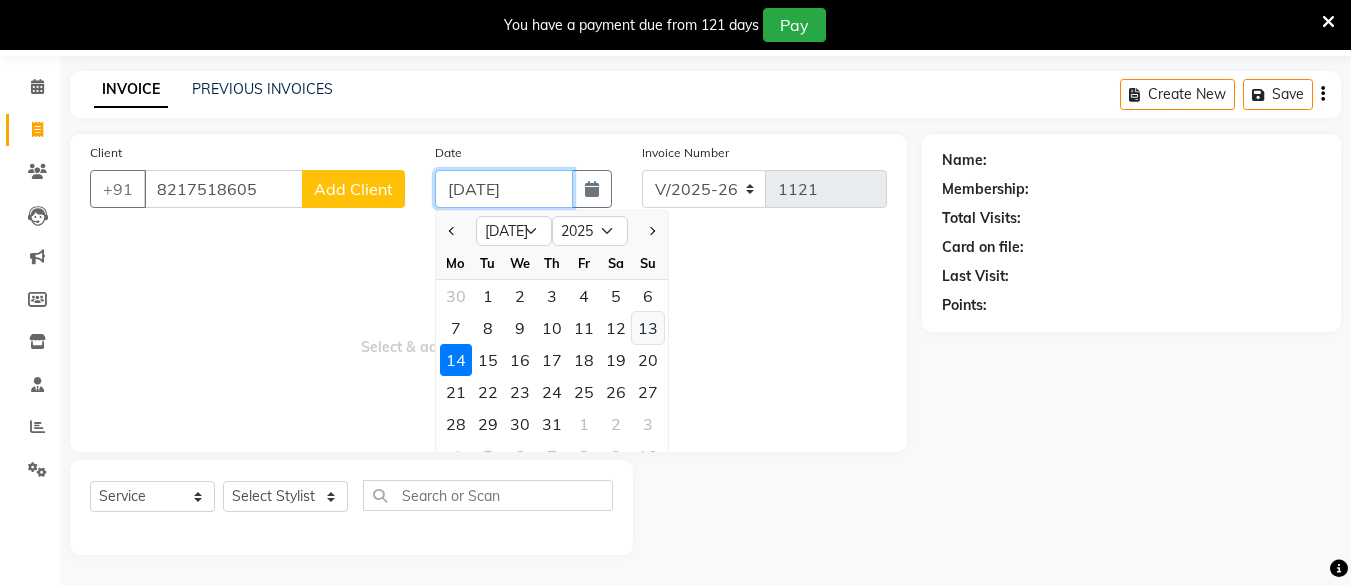 type on "[DATE]" 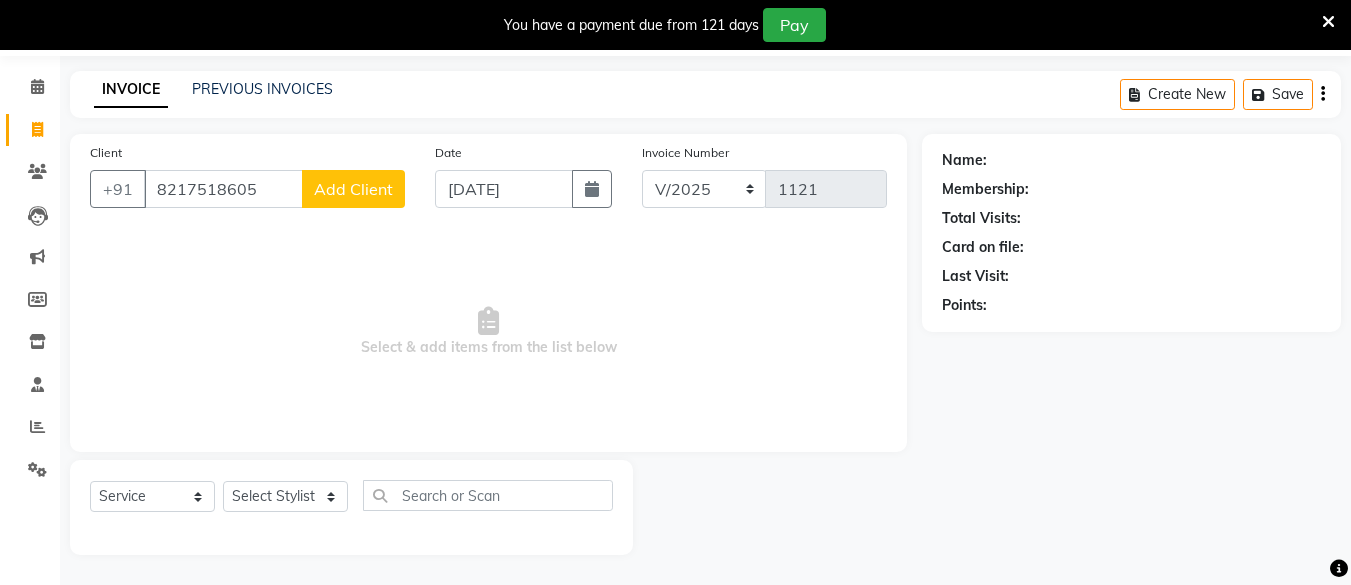 click on "Add Client" 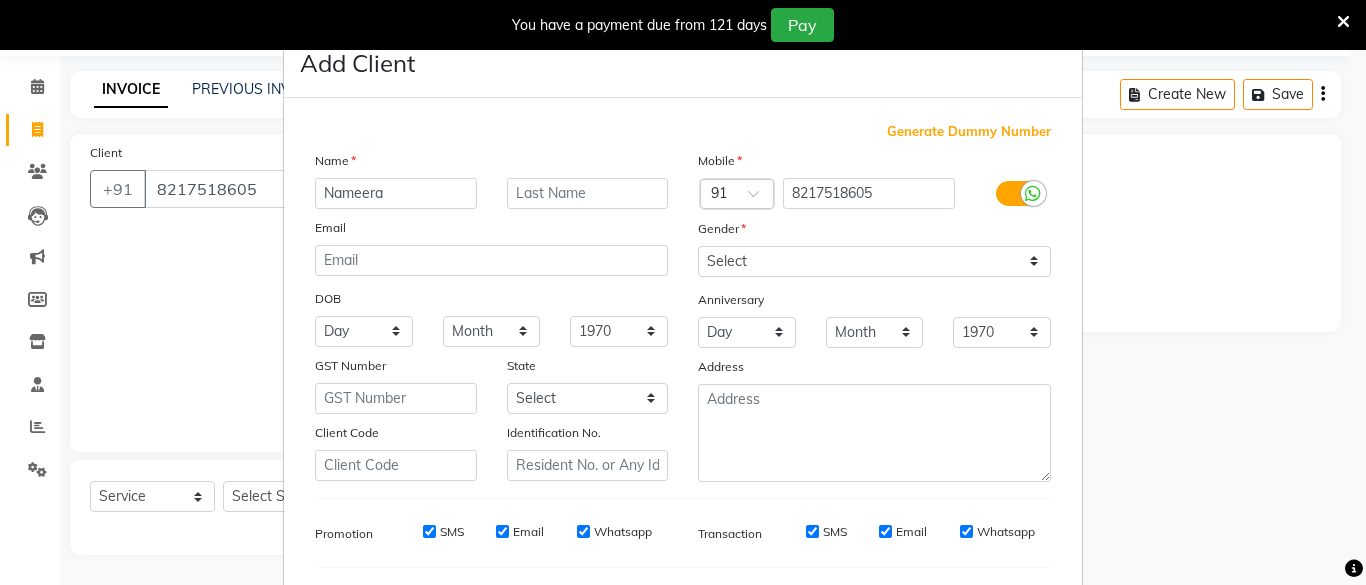 type on "Nameera" 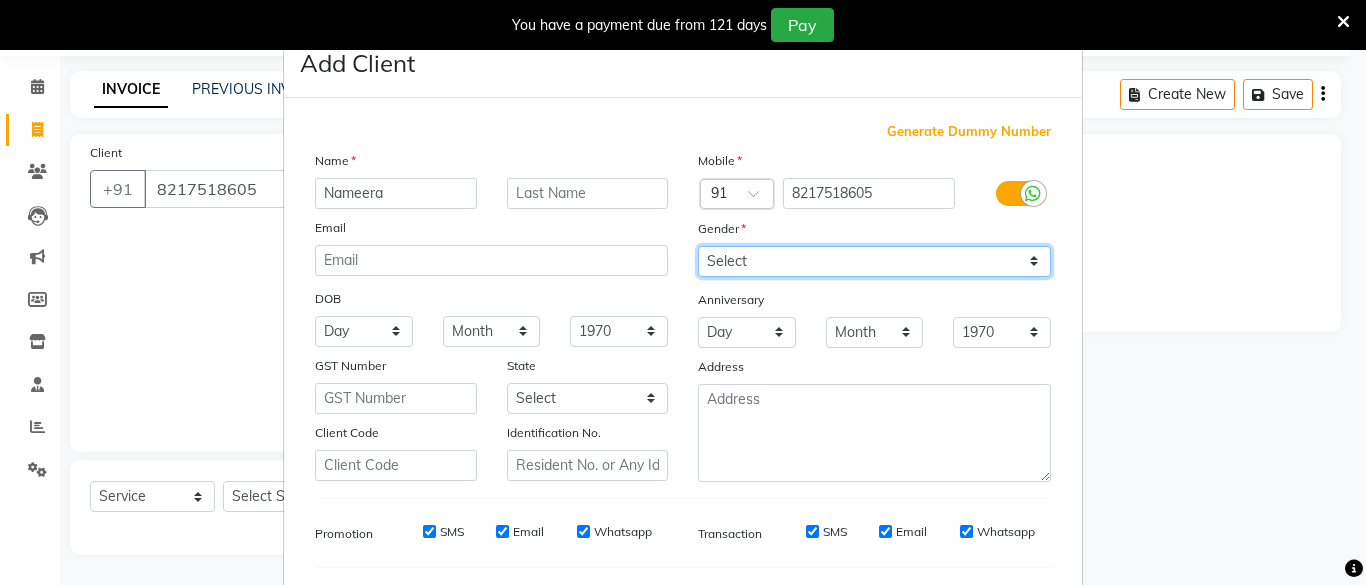 click on "Select [DEMOGRAPHIC_DATA] [DEMOGRAPHIC_DATA] Other Prefer Not To Say" at bounding box center [874, 261] 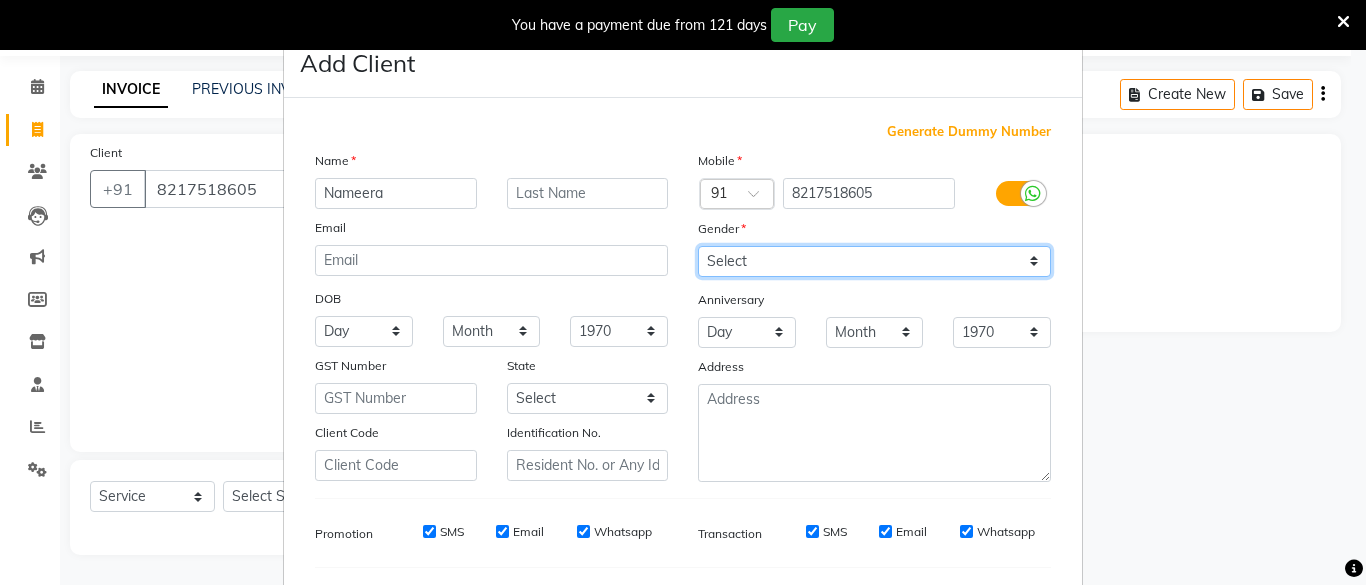 select on "[DEMOGRAPHIC_DATA]" 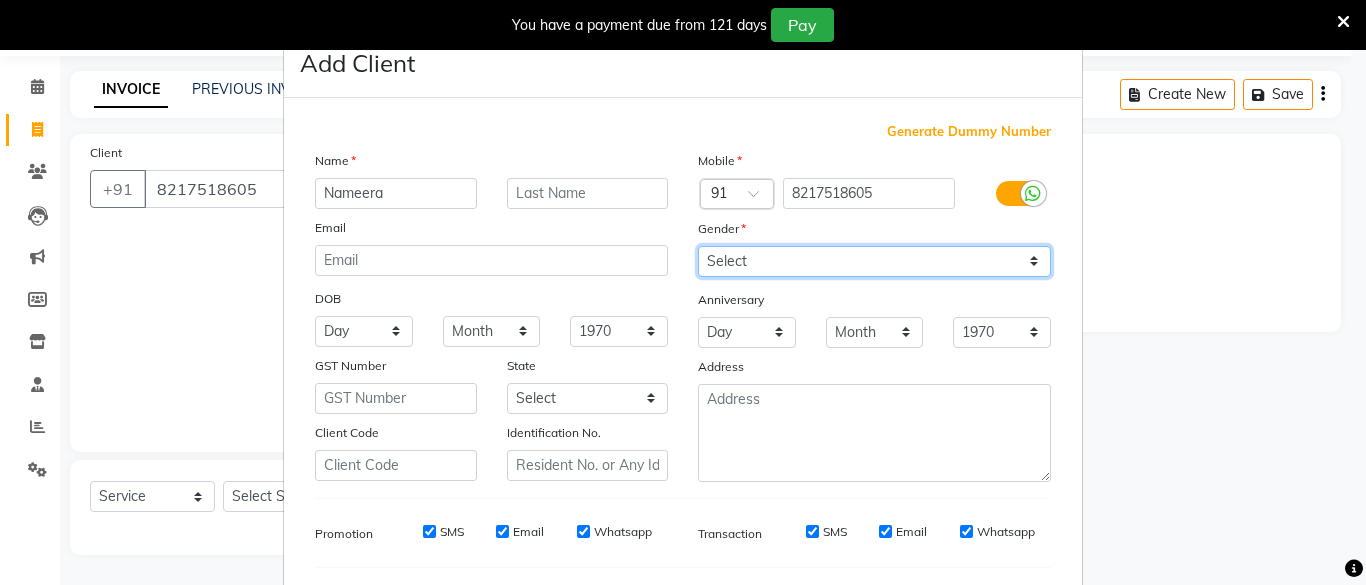 click on "Select [DEMOGRAPHIC_DATA] [DEMOGRAPHIC_DATA] Other Prefer Not To Say" at bounding box center (874, 261) 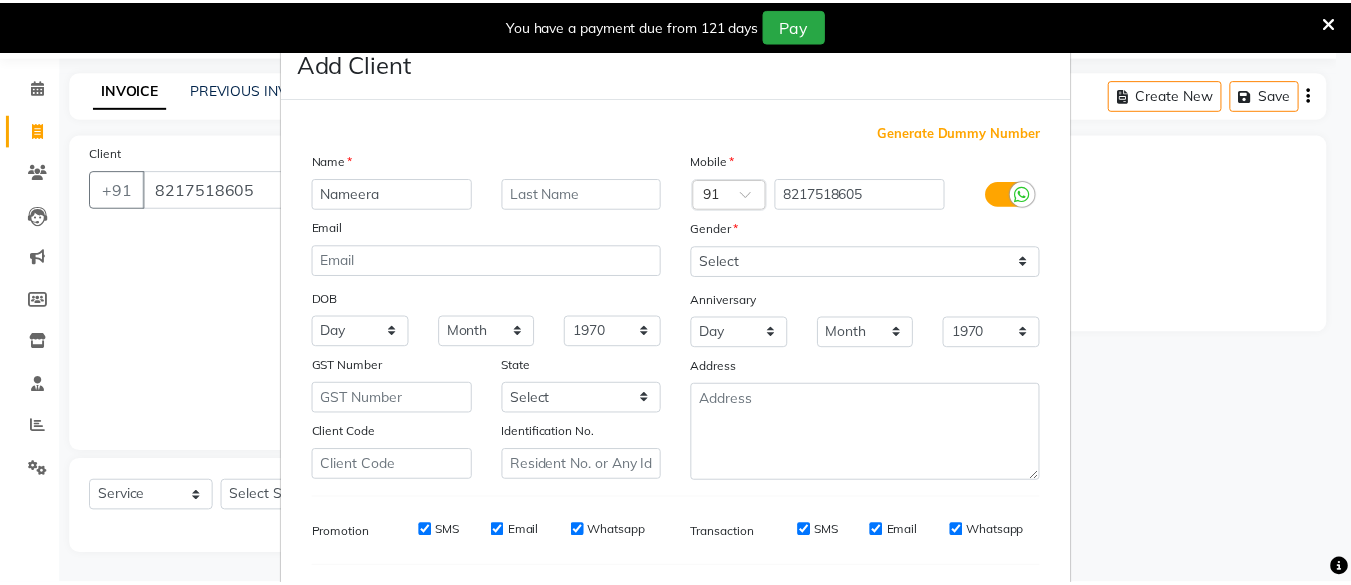 scroll, scrollTop: 264, scrollLeft: 0, axis: vertical 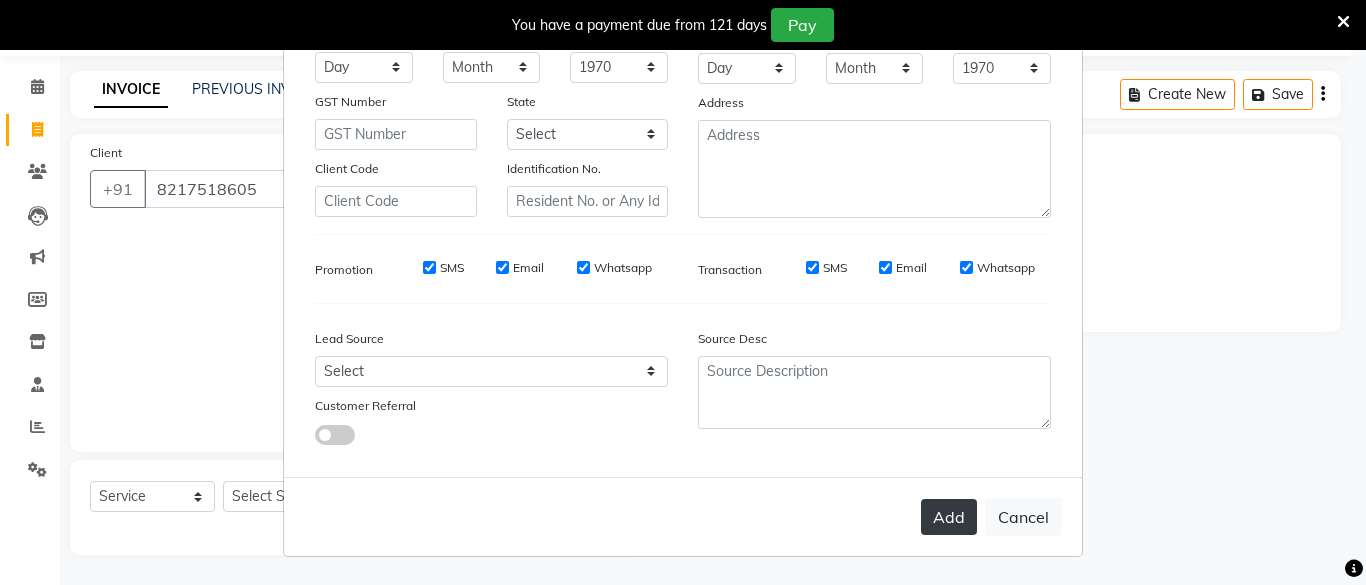 click on "Add" at bounding box center [949, 517] 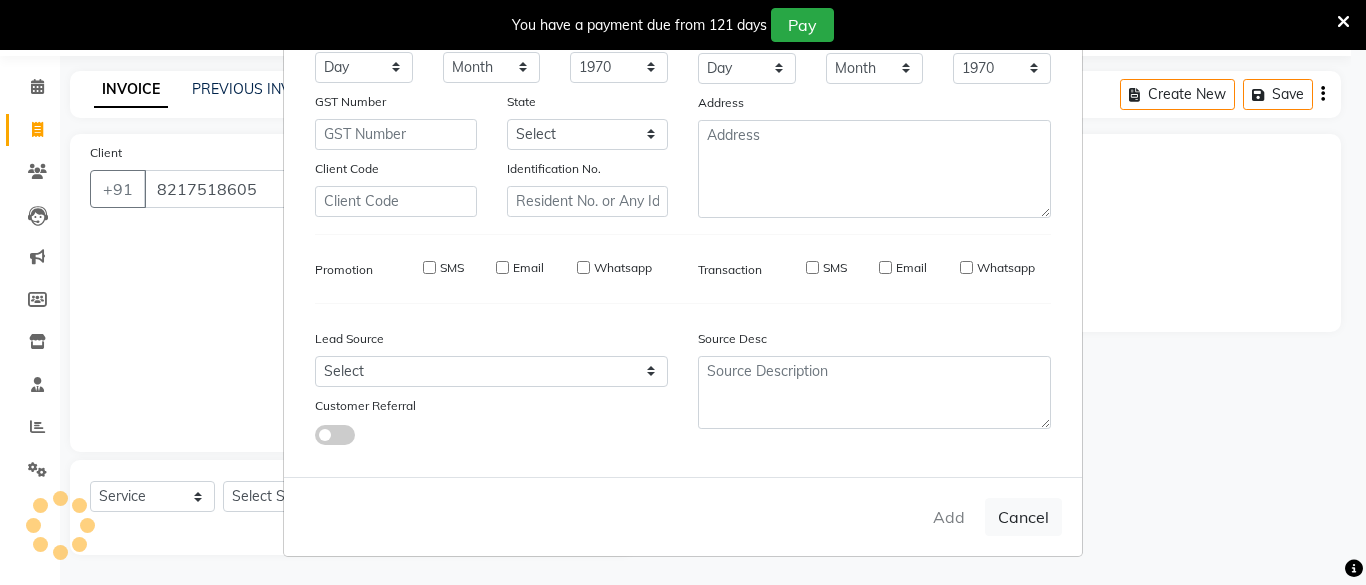 type 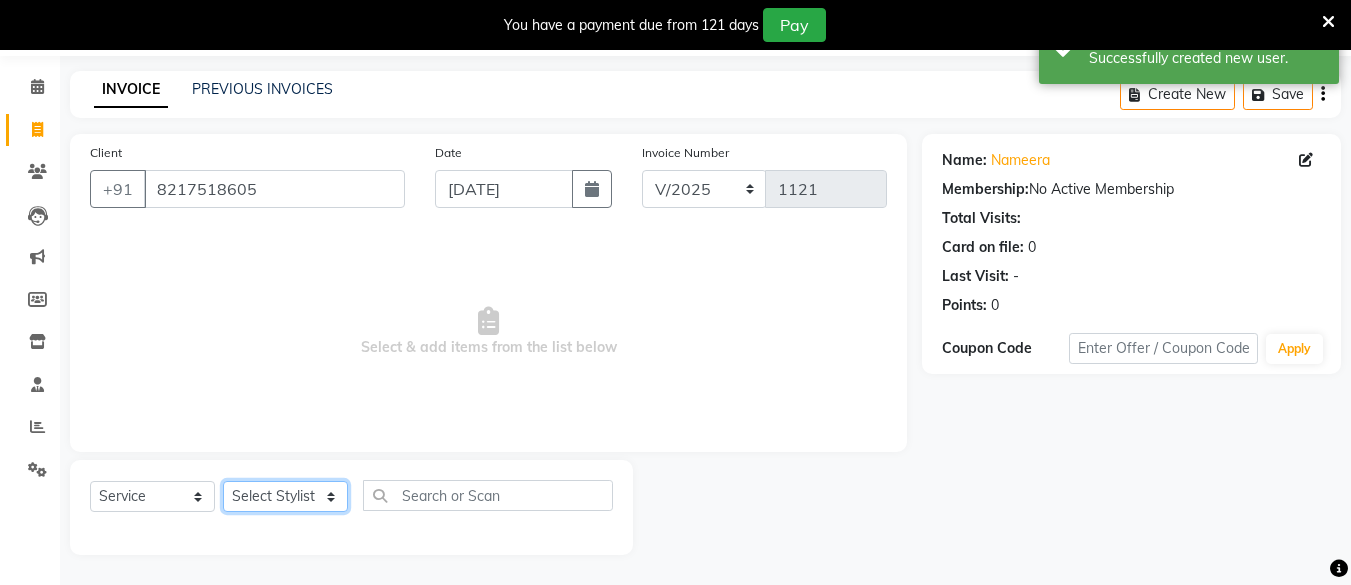 click on "Select Stylist [PERSON_NAME] Hair Affair [PERSON_NAME] [PERSON_NAME] [PERSON_NAME] sandhya [PERSON_NAME] [PERSON_NAME]" 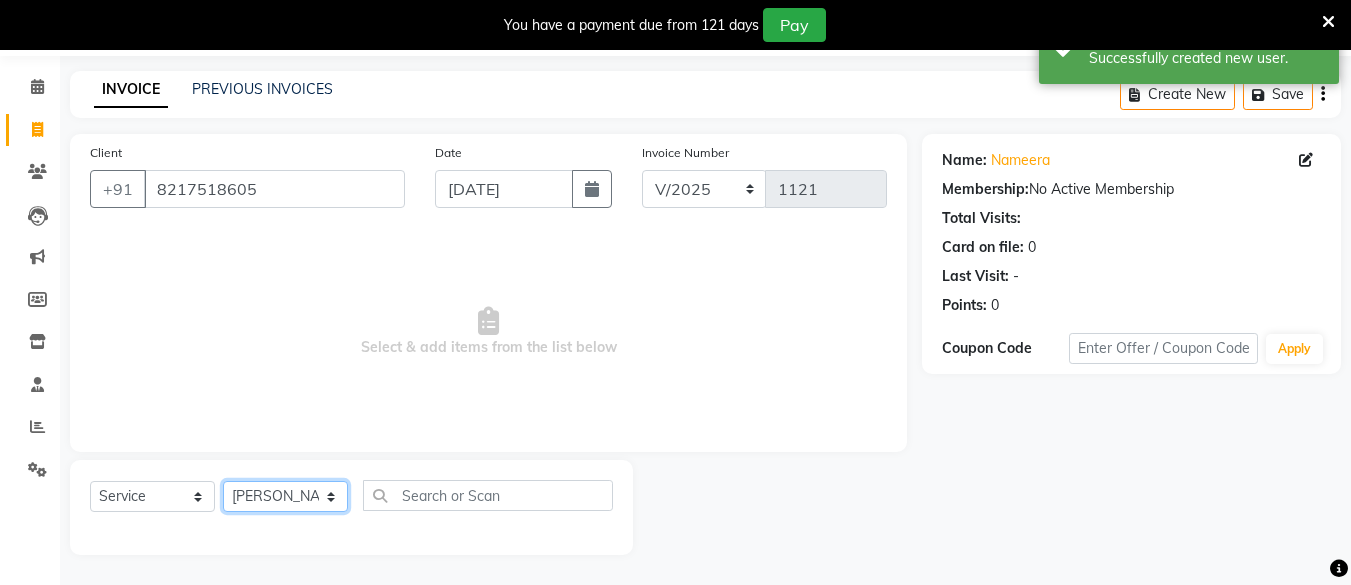 click on "Select Stylist [PERSON_NAME] Hair Affair [PERSON_NAME] [PERSON_NAME] [PERSON_NAME] sandhya [PERSON_NAME] [PERSON_NAME]" 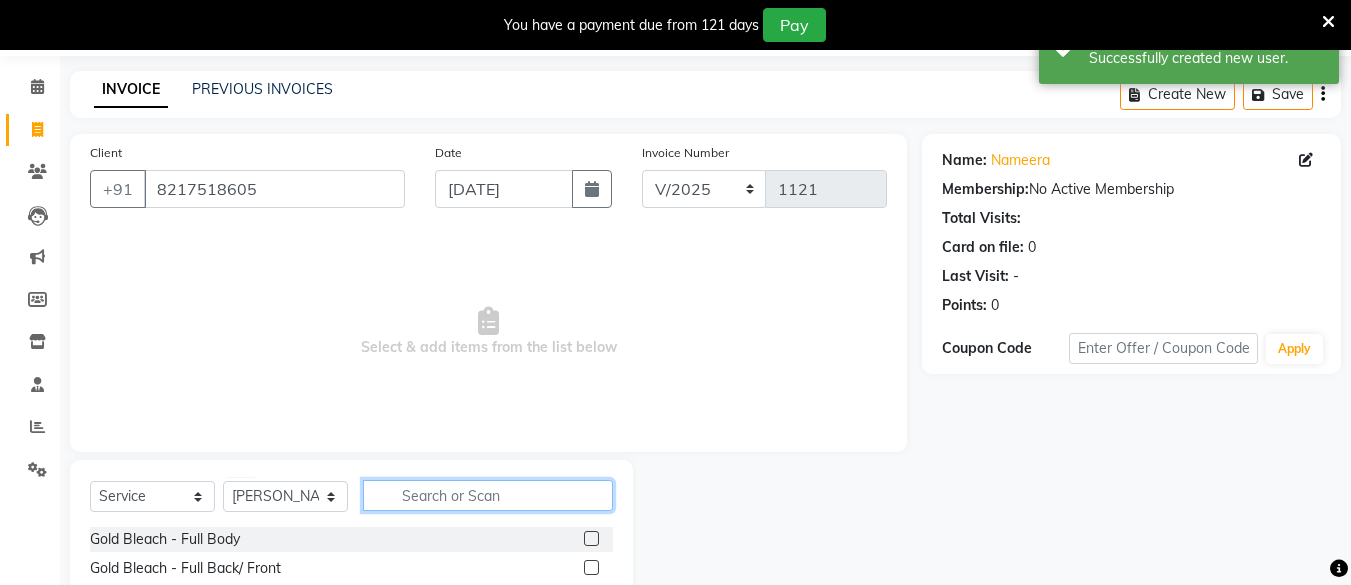 click 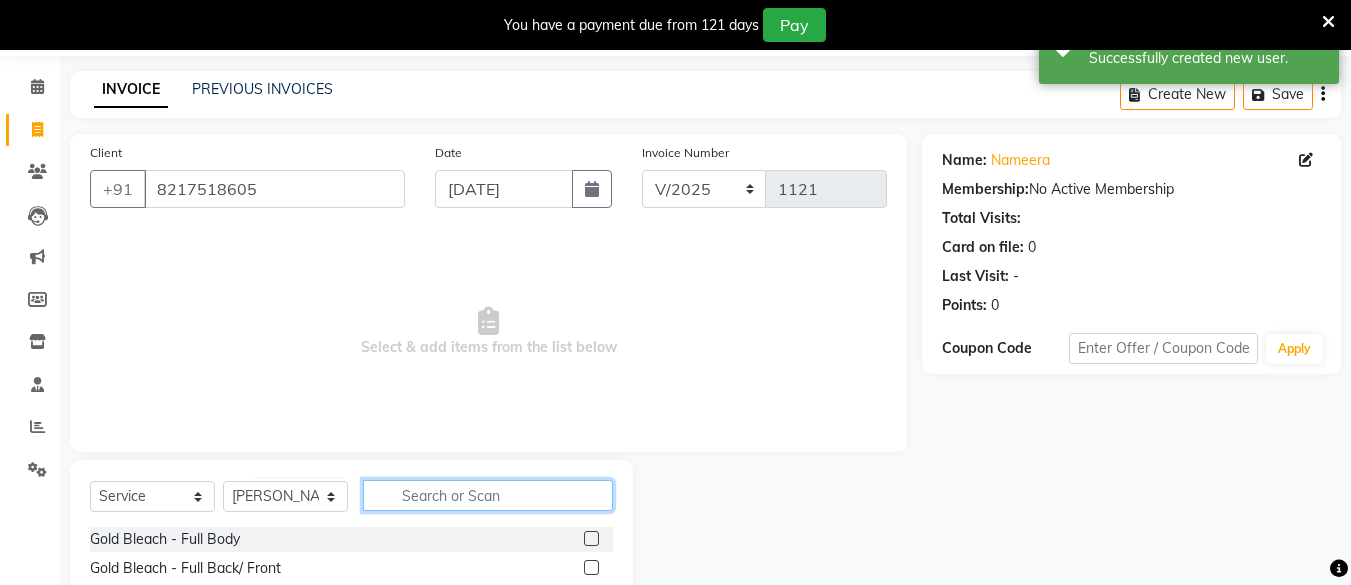 scroll, scrollTop: 266, scrollLeft: 0, axis: vertical 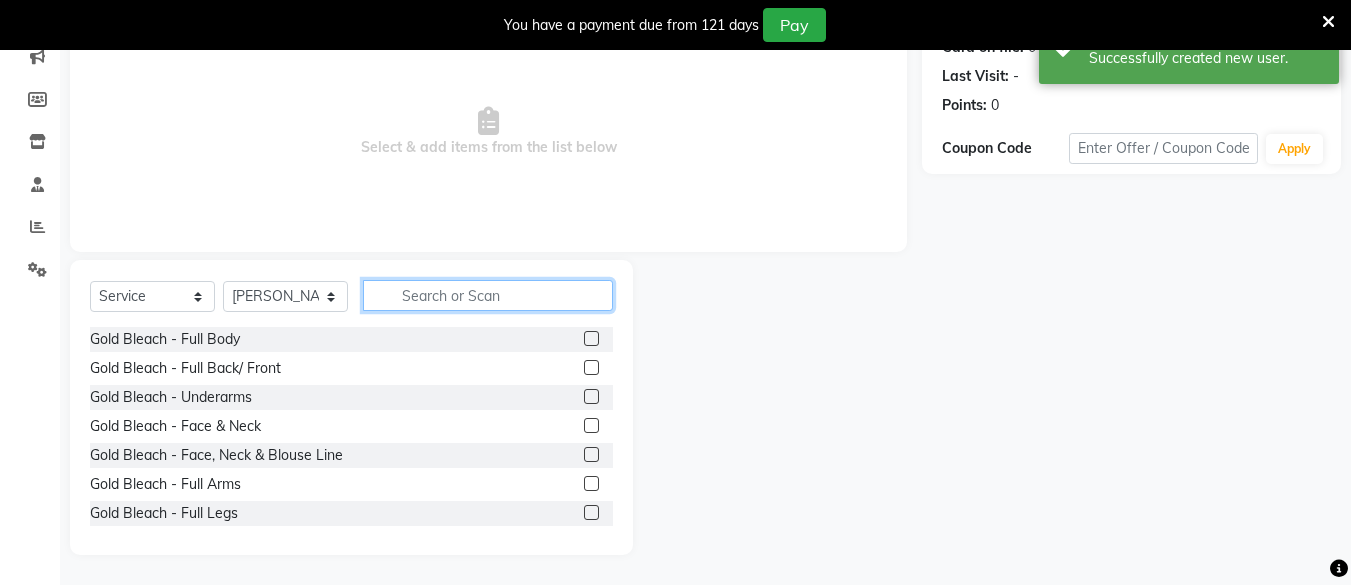 click 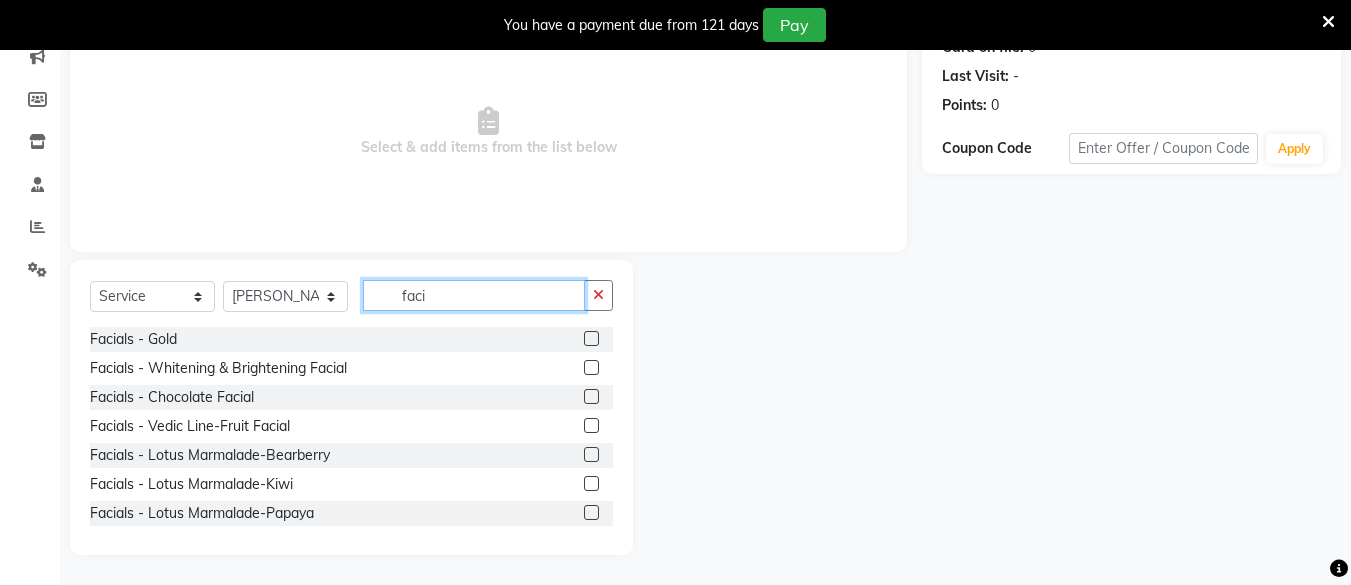type on "faci" 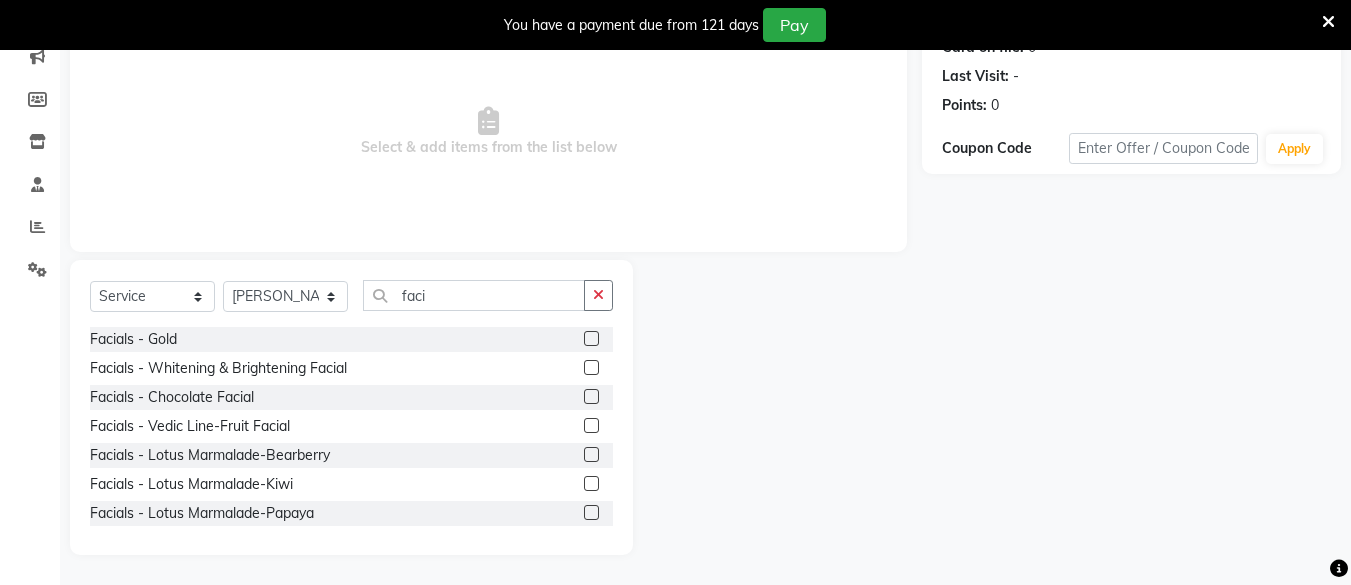 click 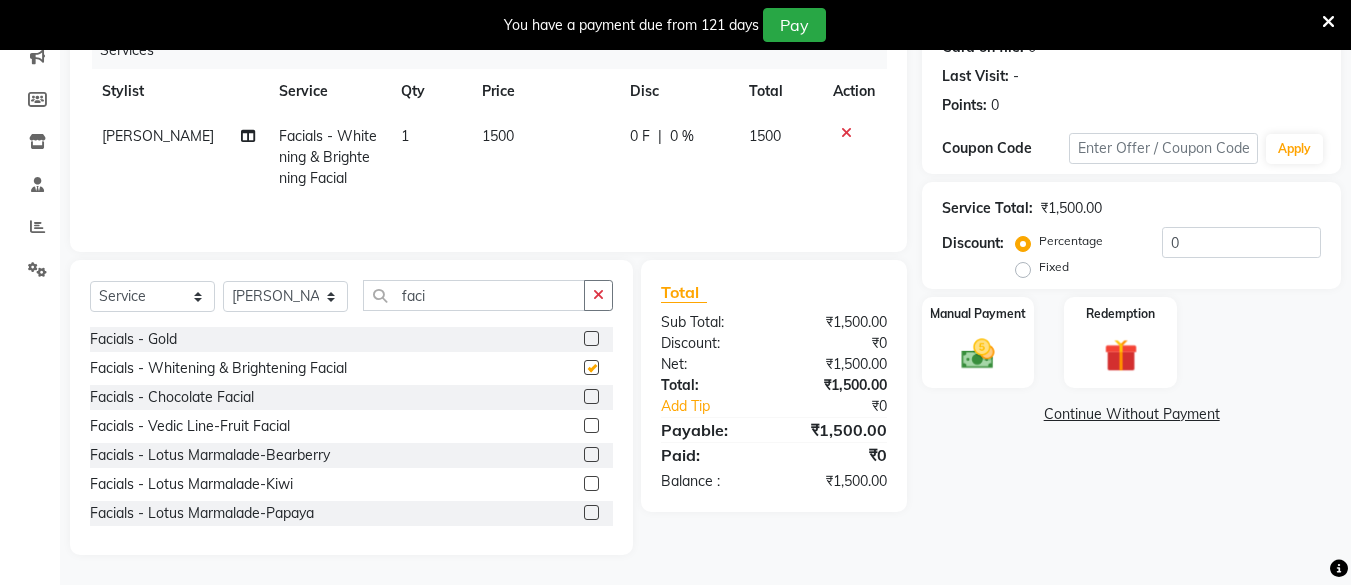 checkbox on "false" 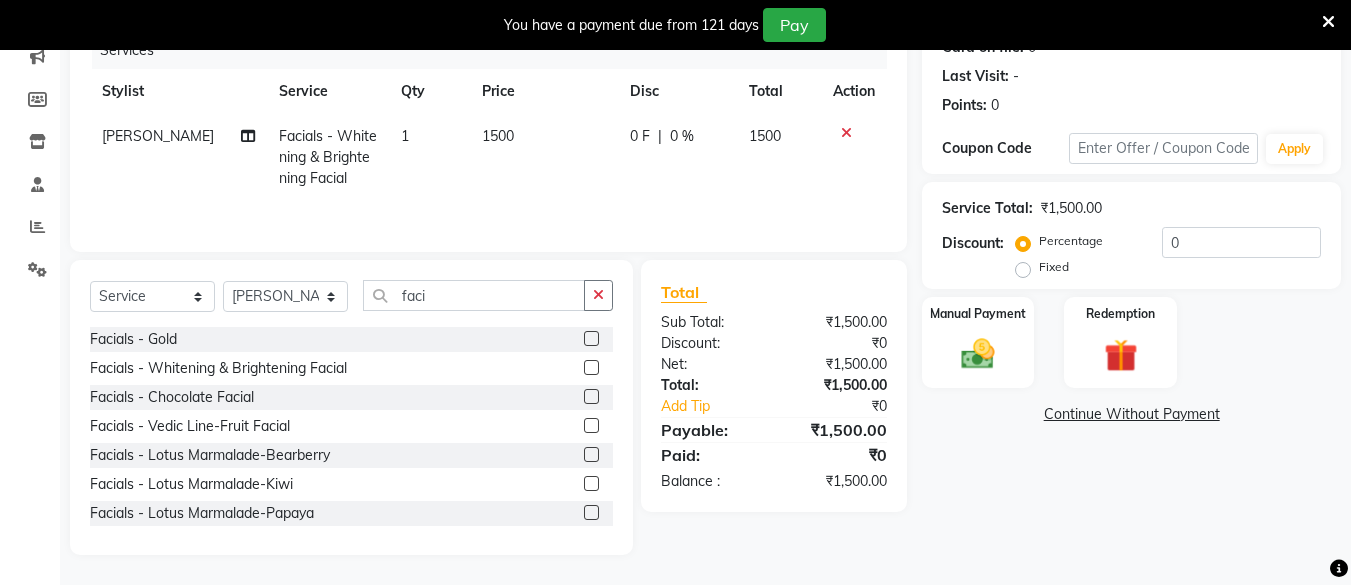 click on "1500" 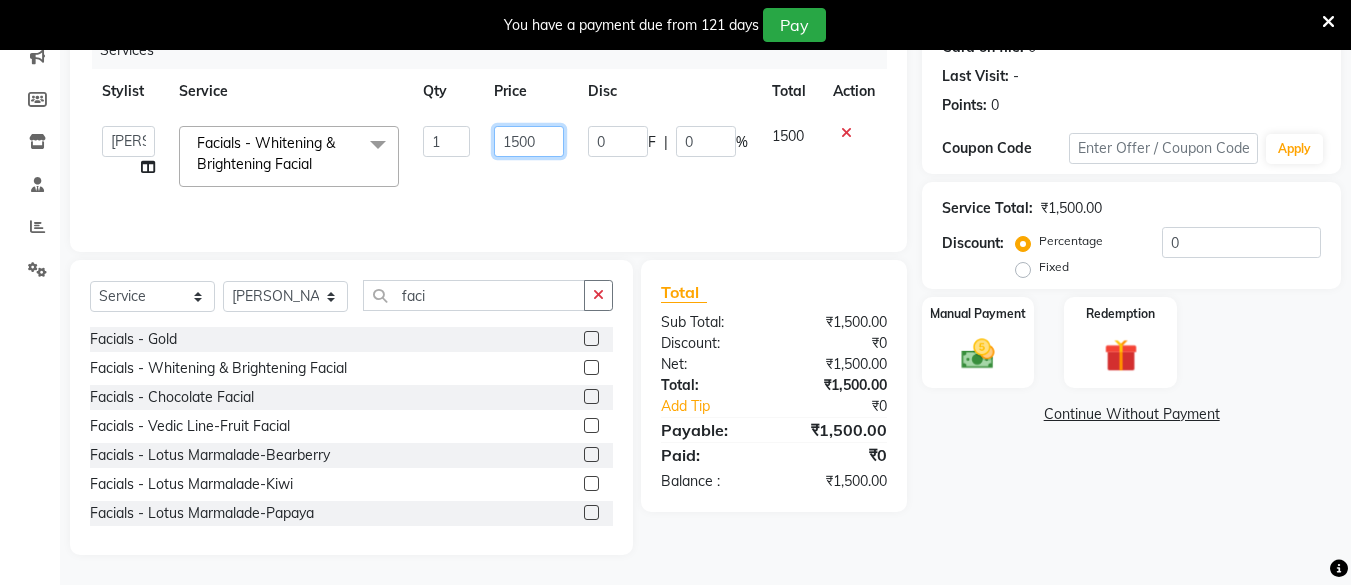 click on "1500" 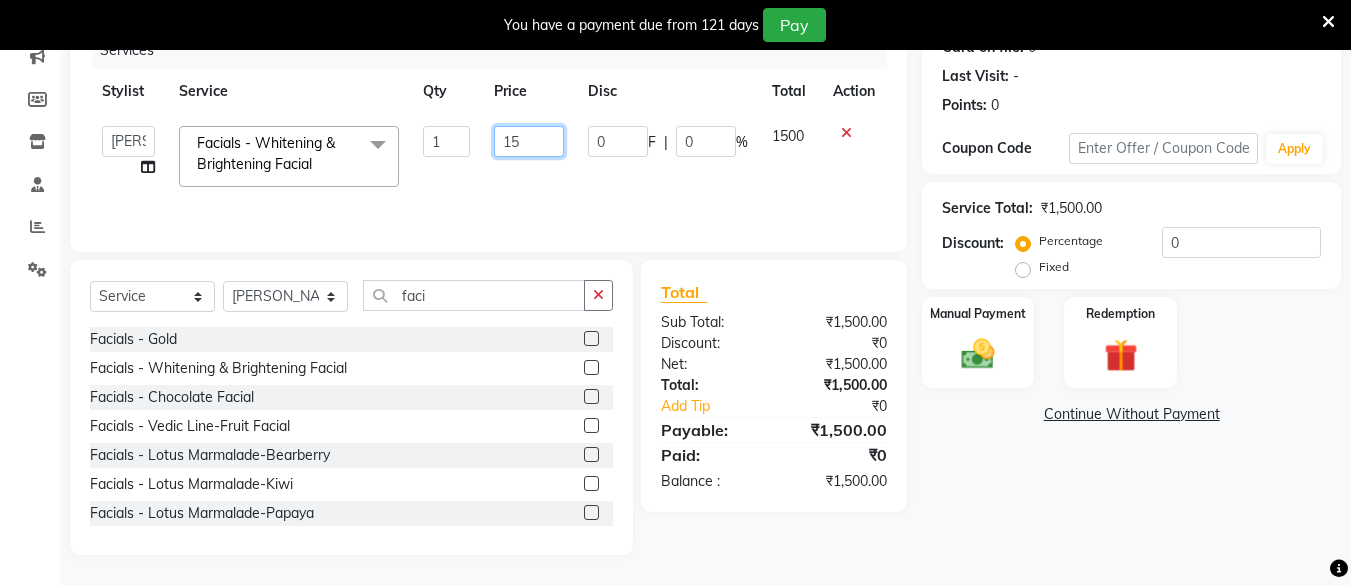 type on "1" 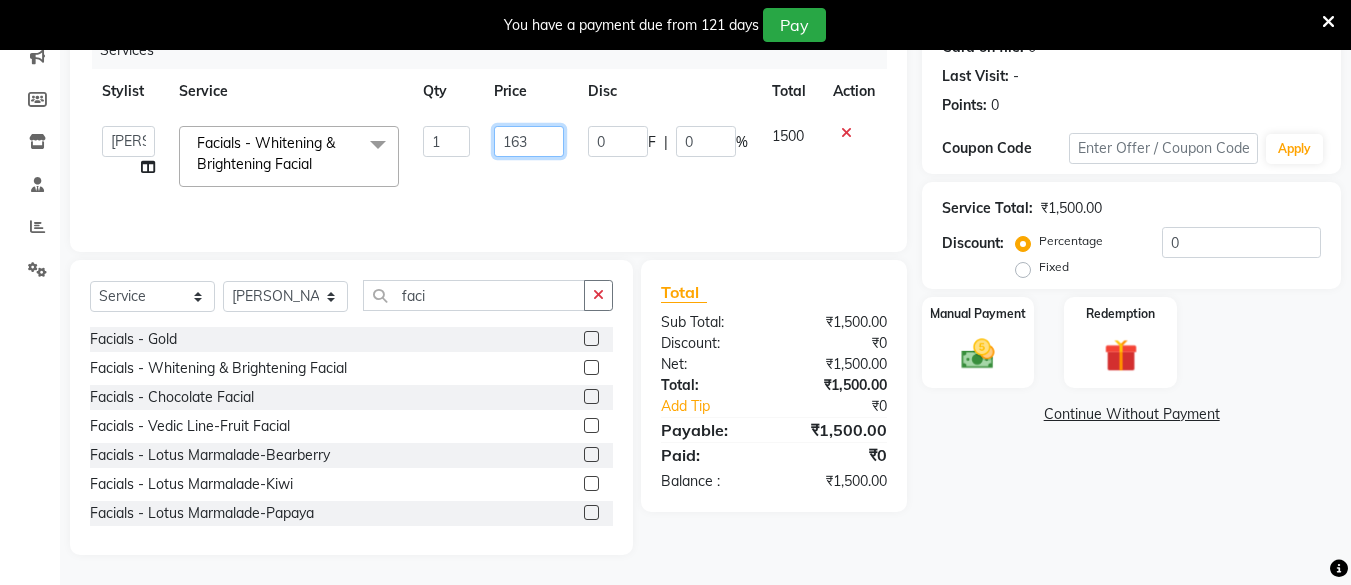type on "1630" 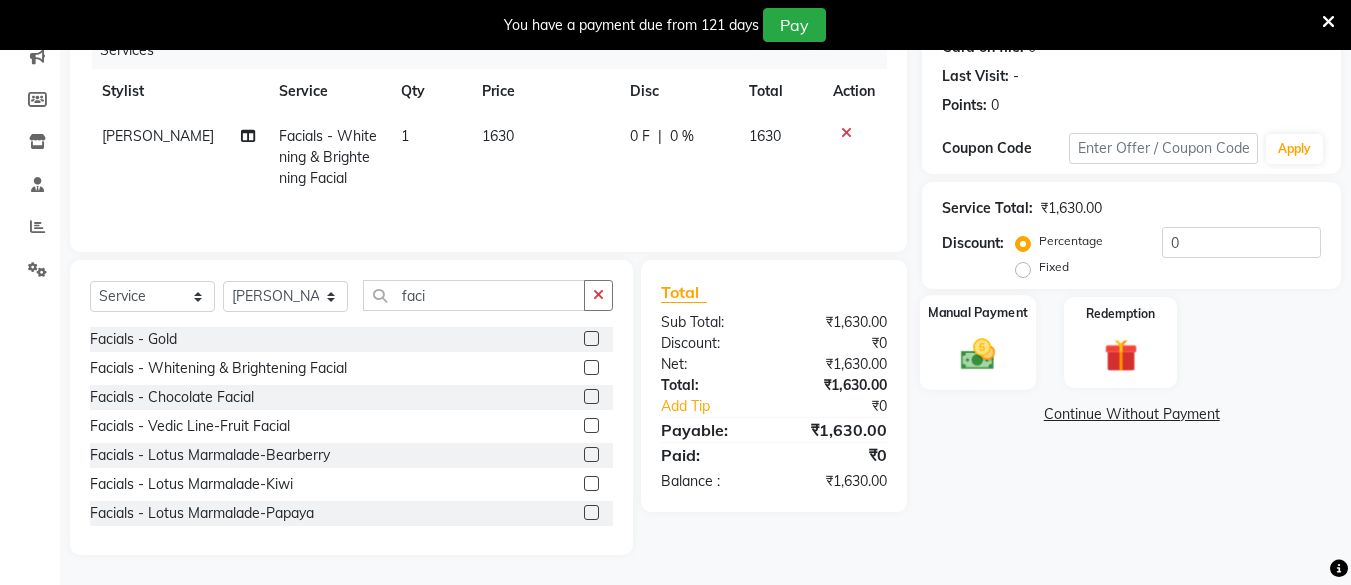 click 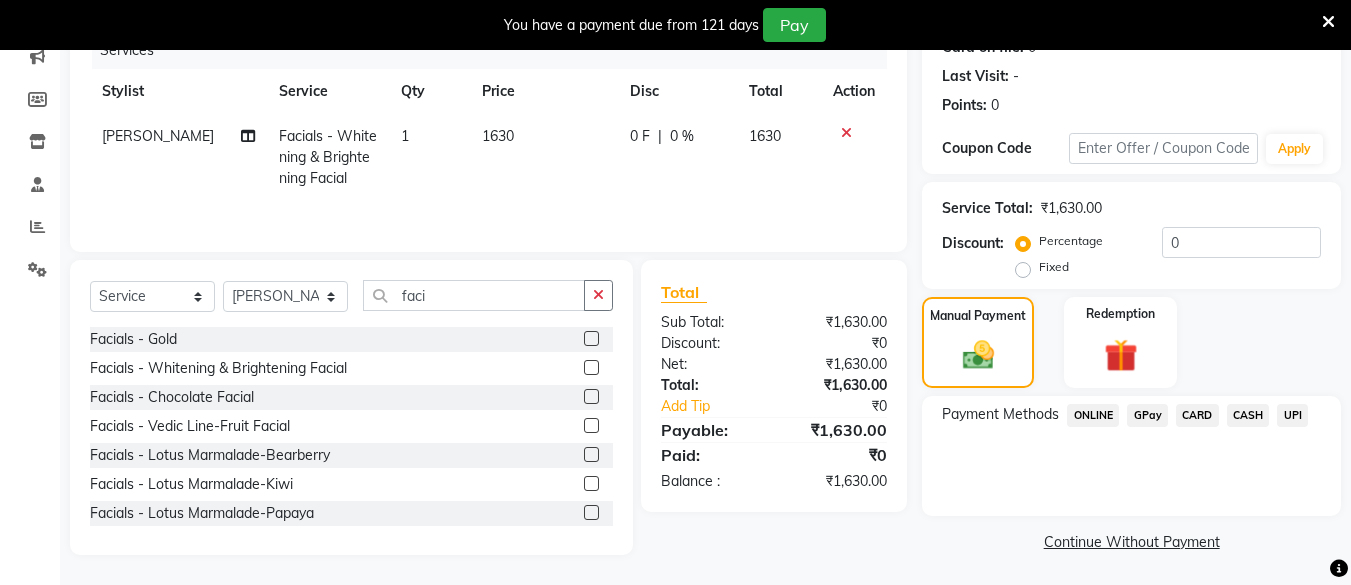 scroll, scrollTop: 268, scrollLeft: 0, axis: vertical 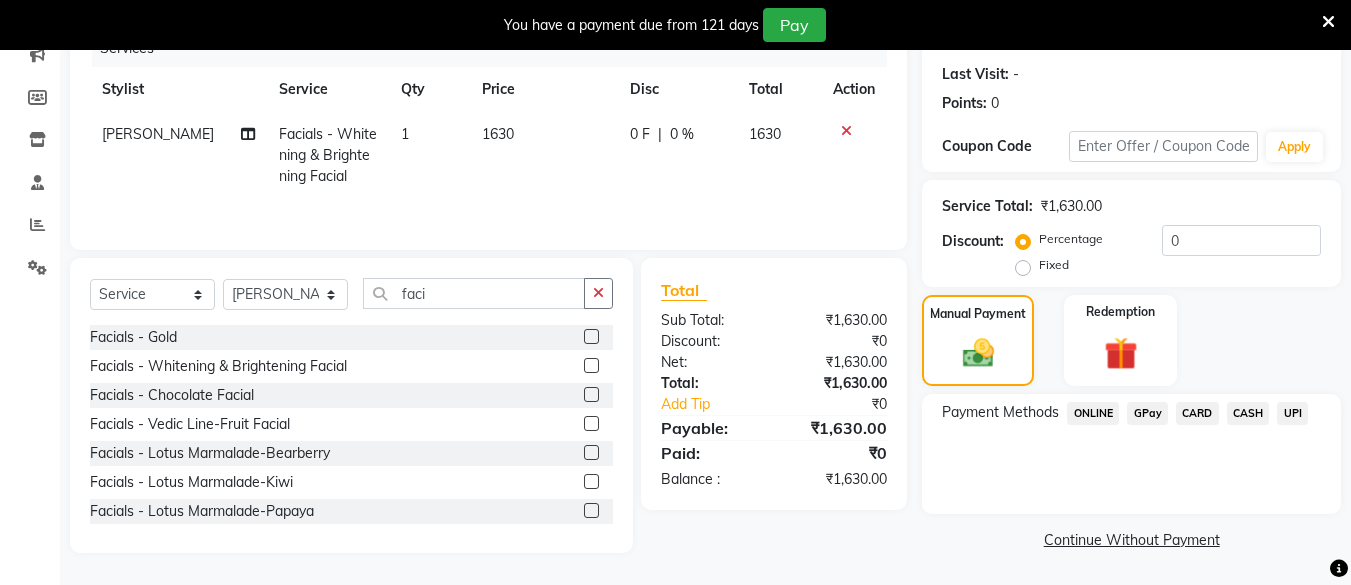click on "UPI" 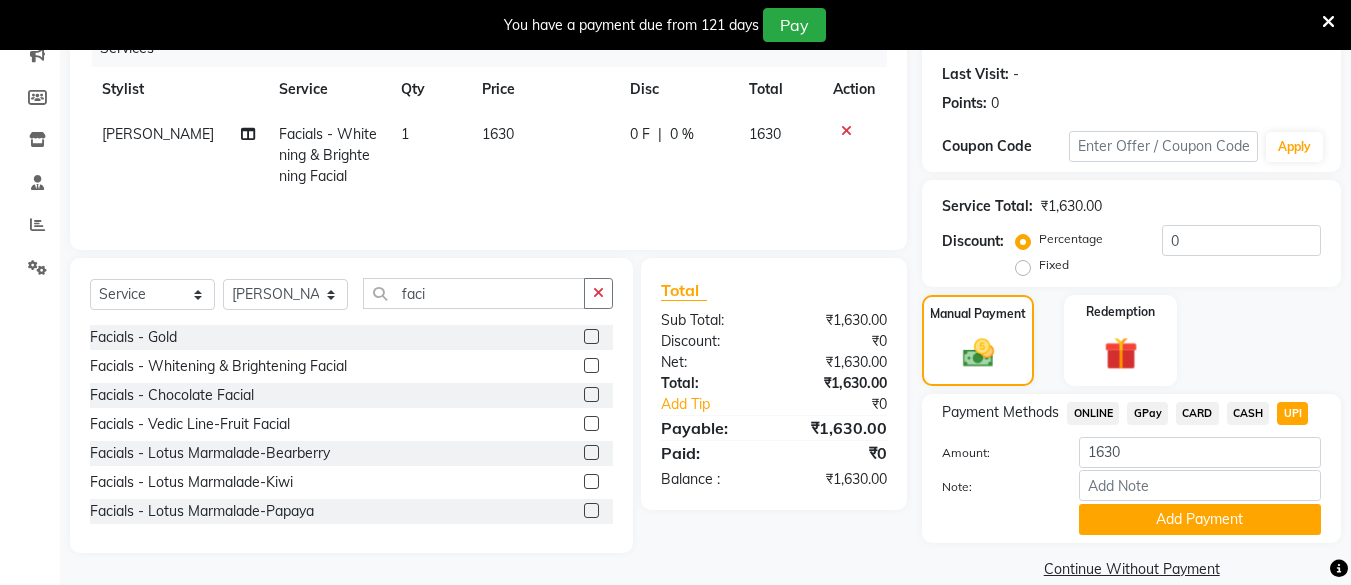 drag, startPoint x: 1249, startPoint y: 514, endPoint x: 1365, endPoint y: 415, distance: 152.50246 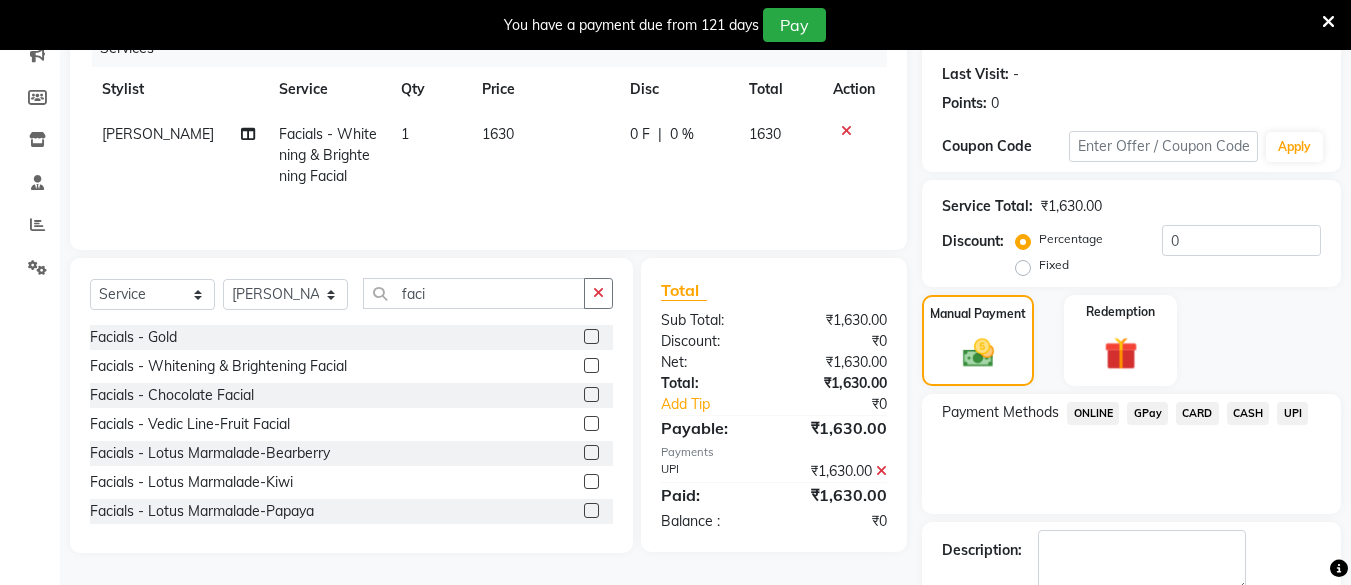 scroll, scrollTop: 381, scrollLeft: 0, axis: vertical 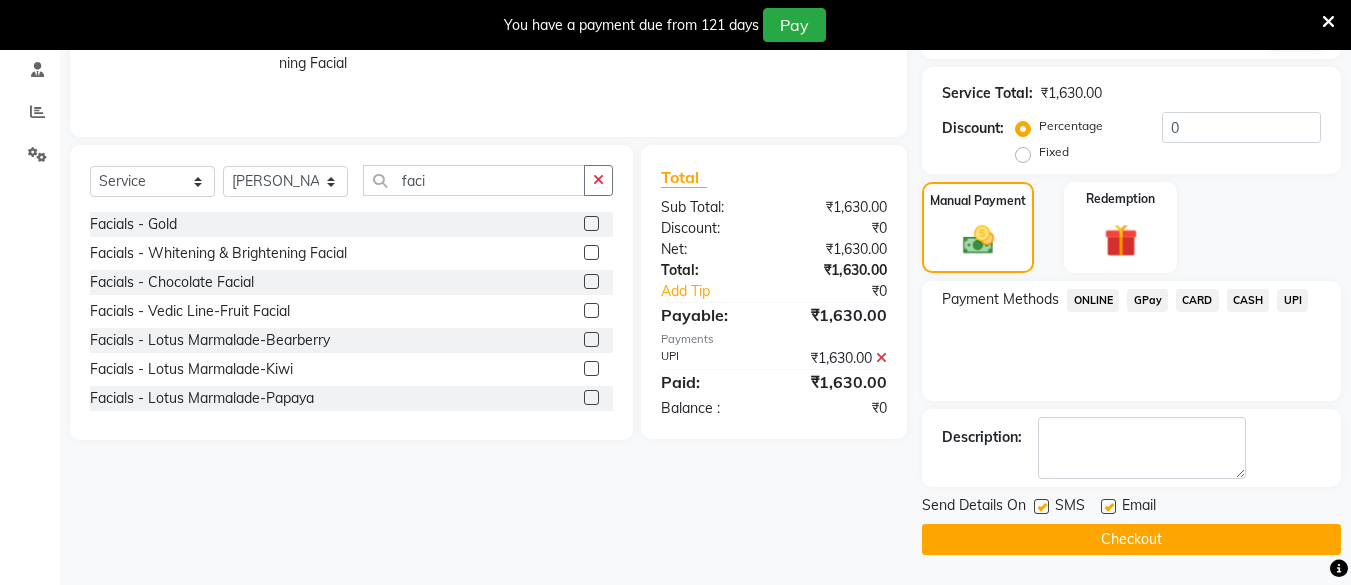 click on "Checkout" 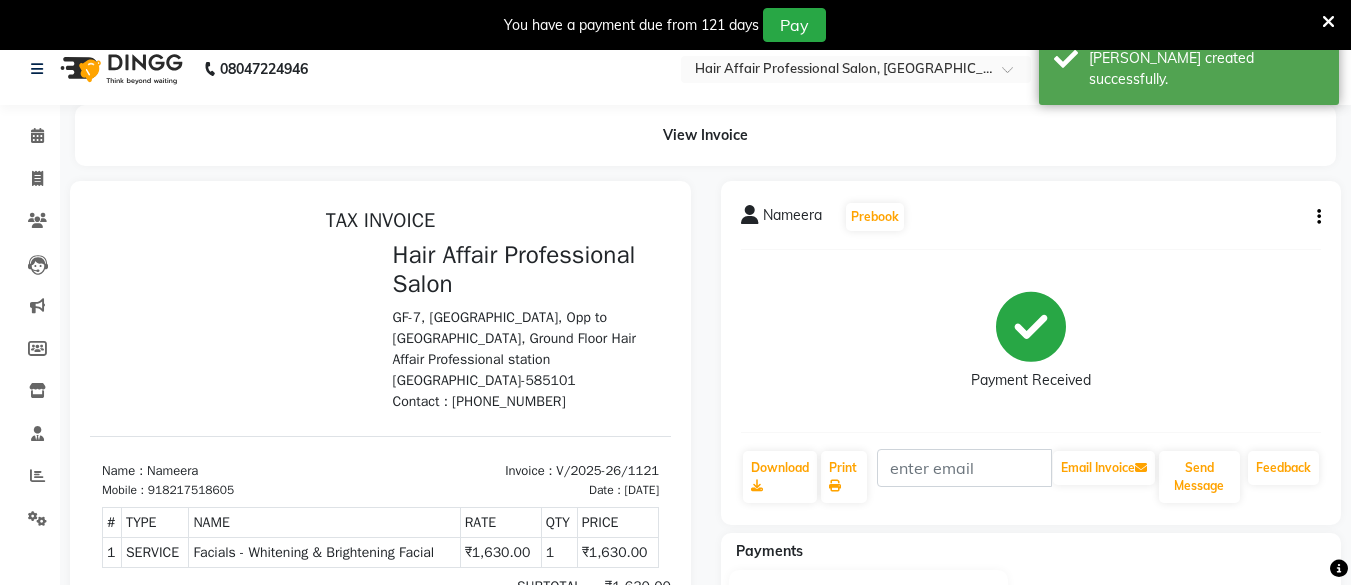 scroll, scrollTop: 0, scrollLeft: 0, axis: both 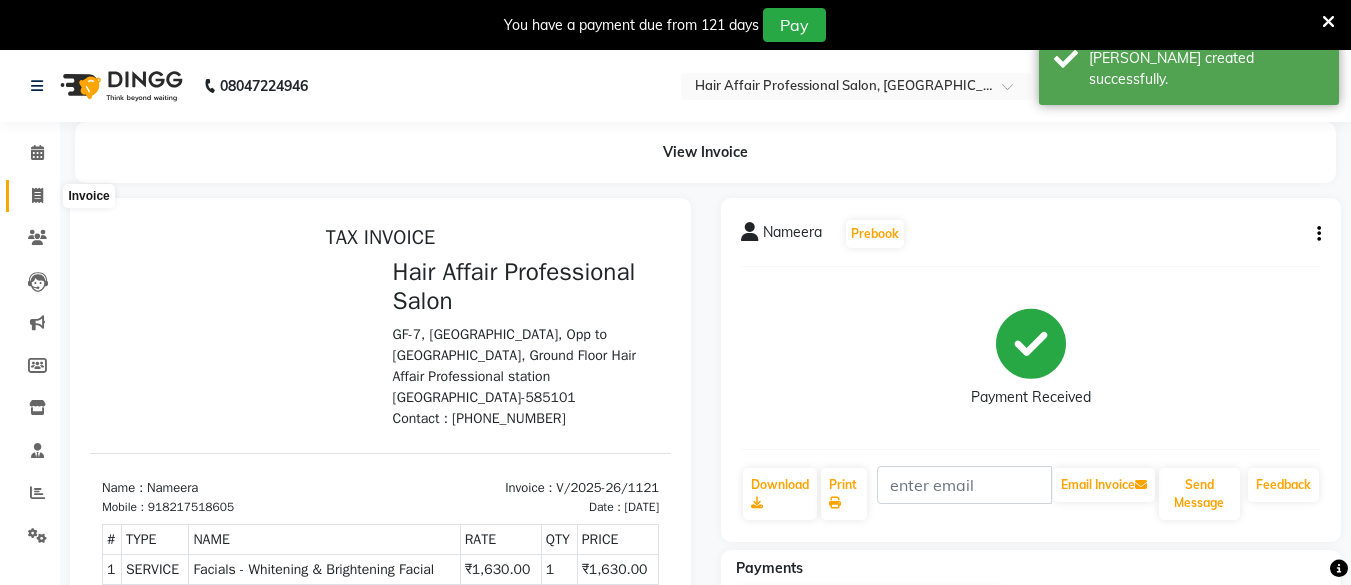 click 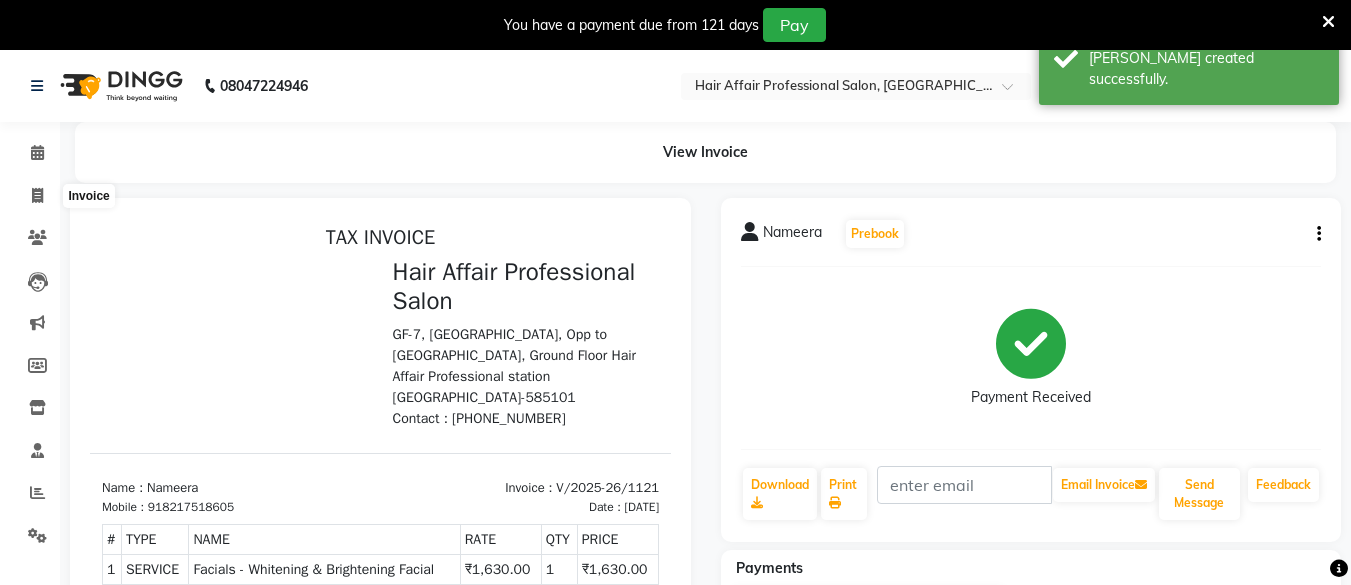 select on "service" 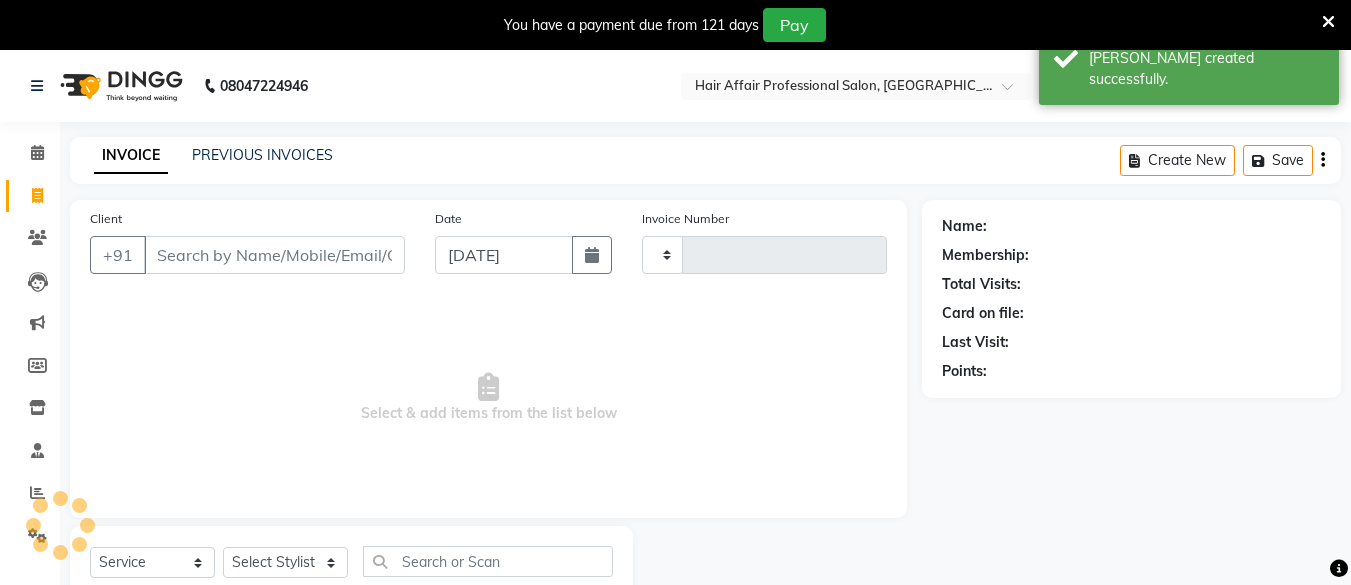 type on "1122" 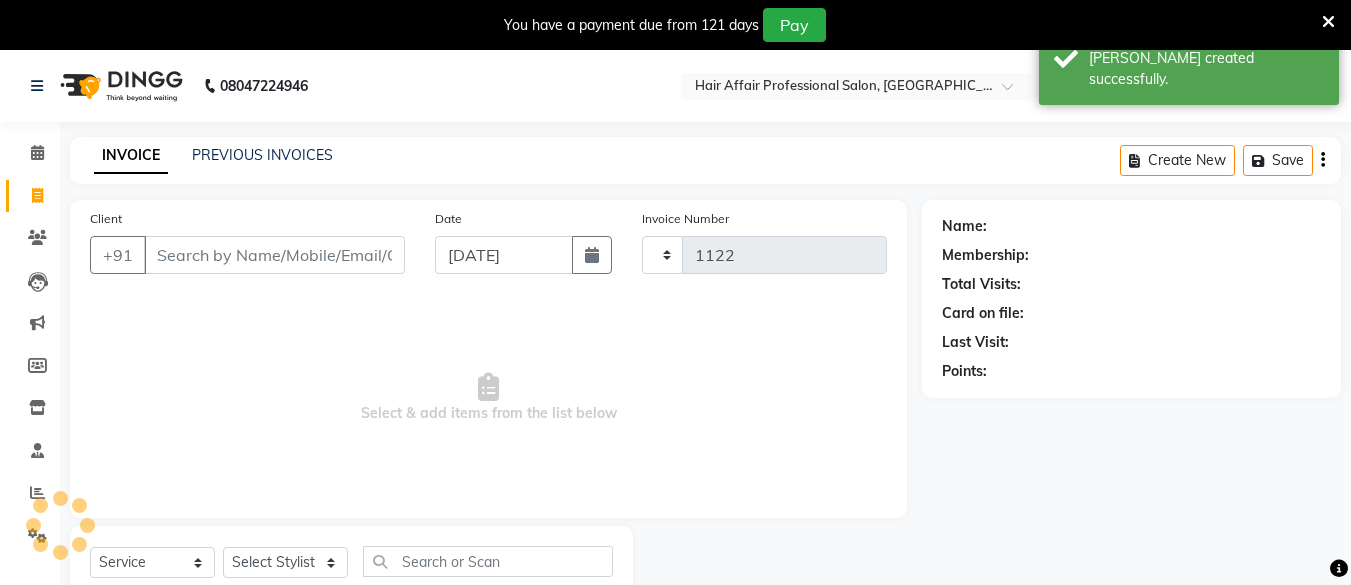 scroll, scrollTop: 66, scrollLeft: 0, axis: vertical 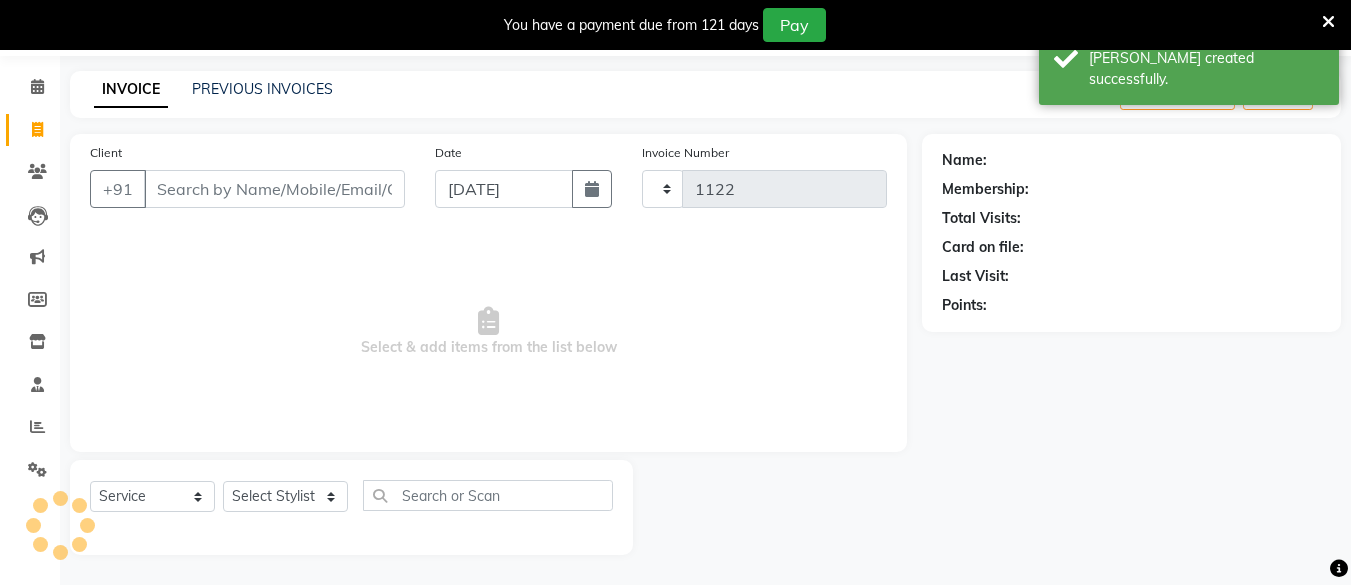 select on "657" 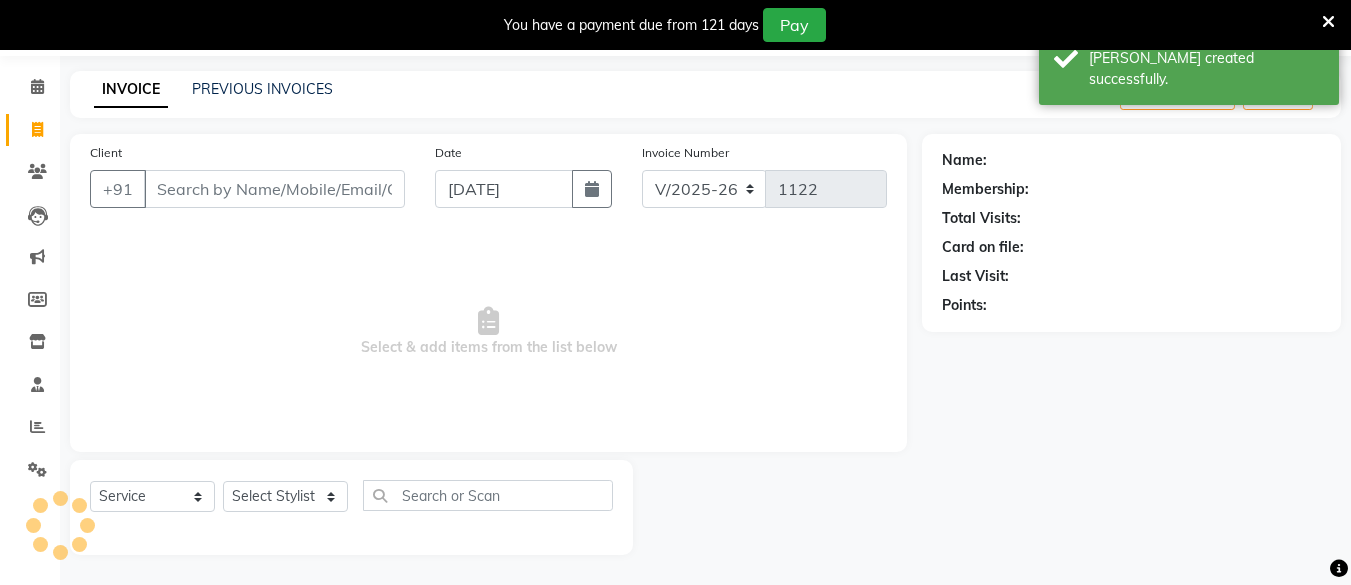 click on "Client" at bounding box center [274, 189] 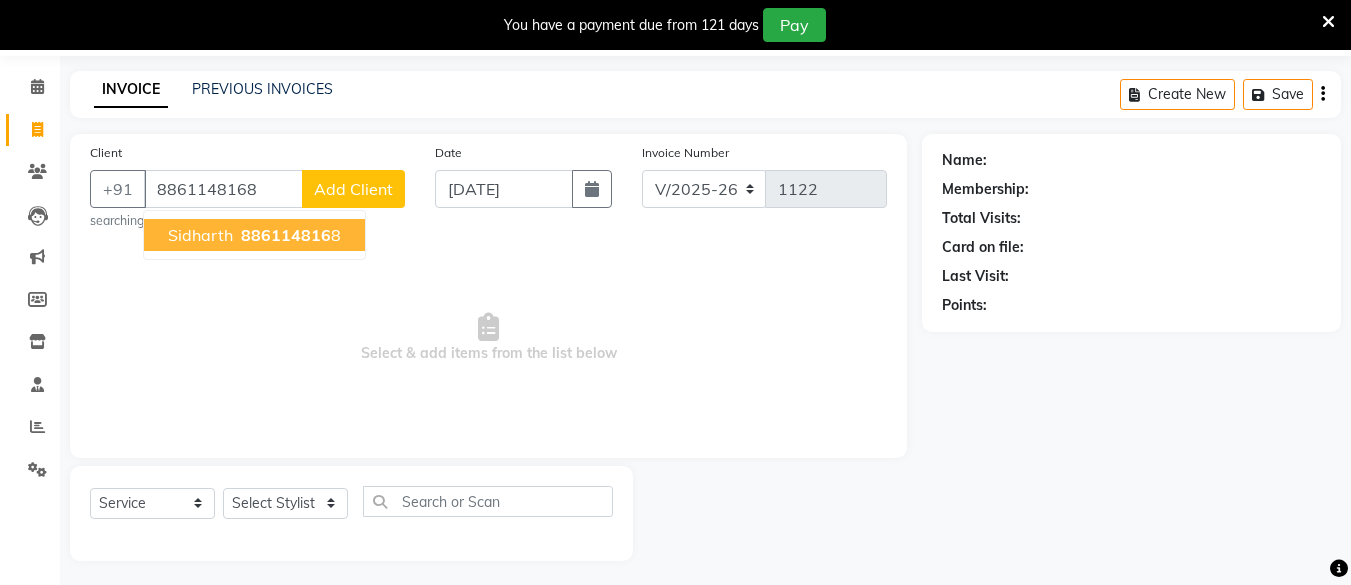 type on "8861148168" 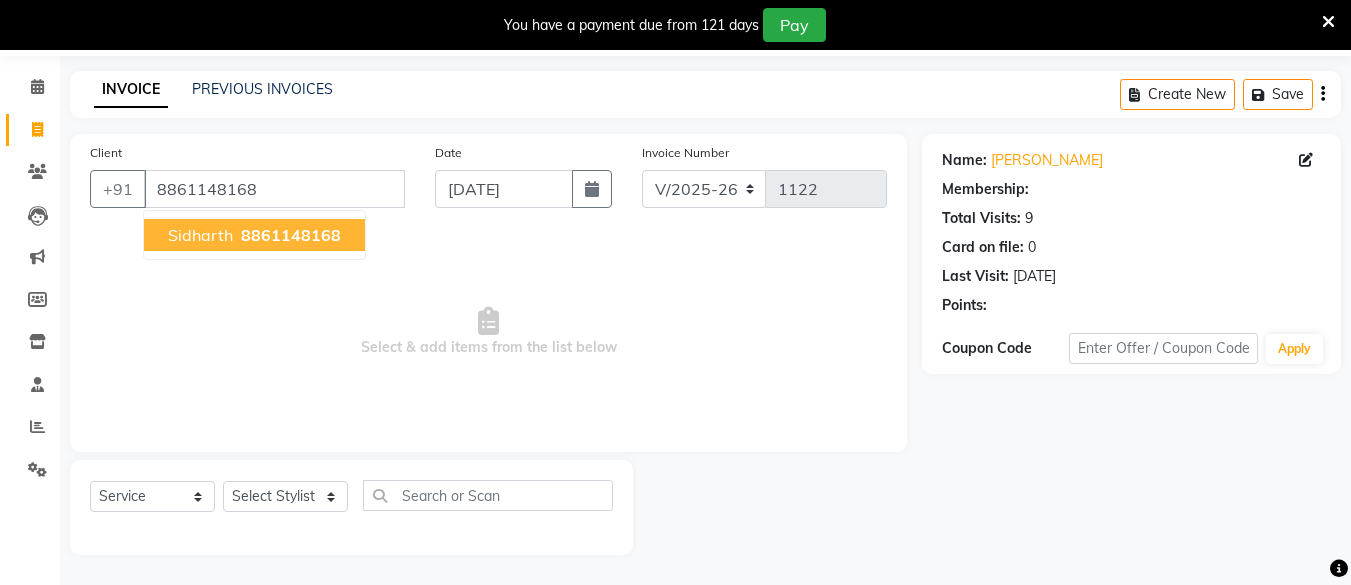select on "1: Object" 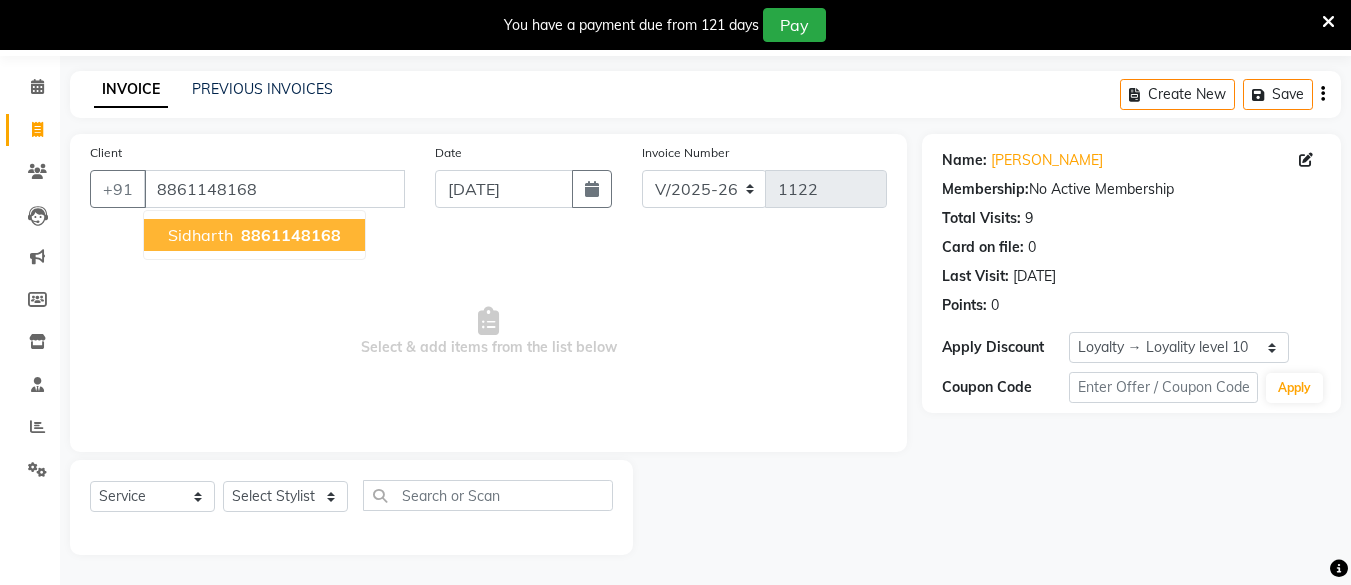 click on "[PERSON_NAME]   8861148168" at bounding box center (254, 235) 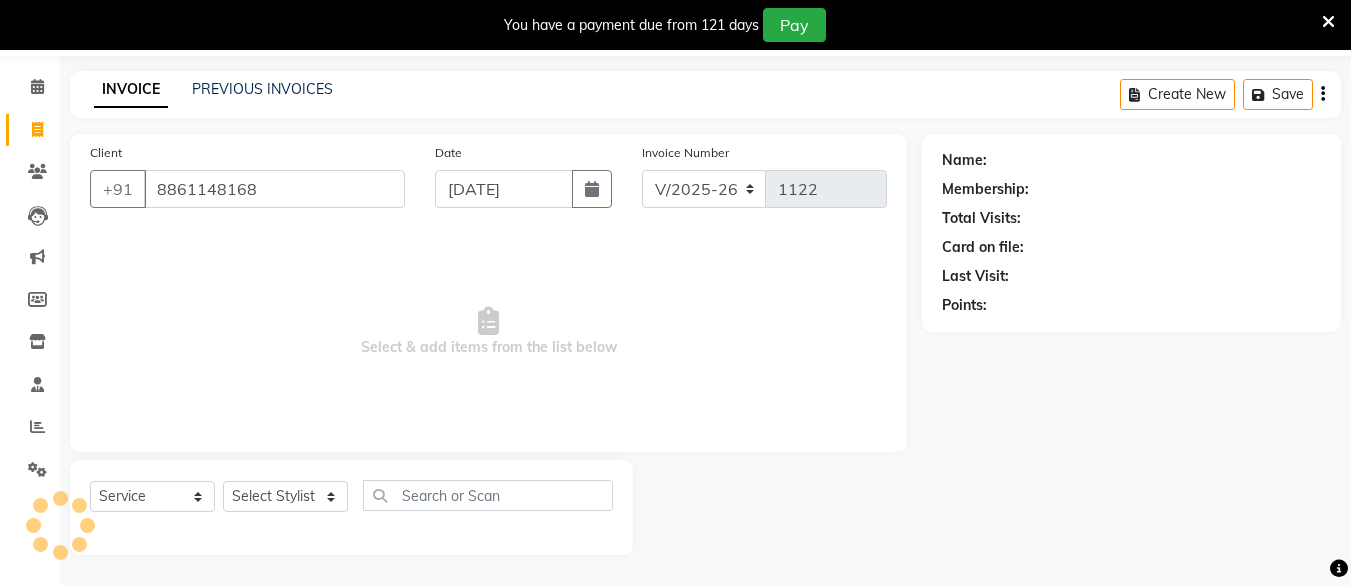 select on "1: Object" 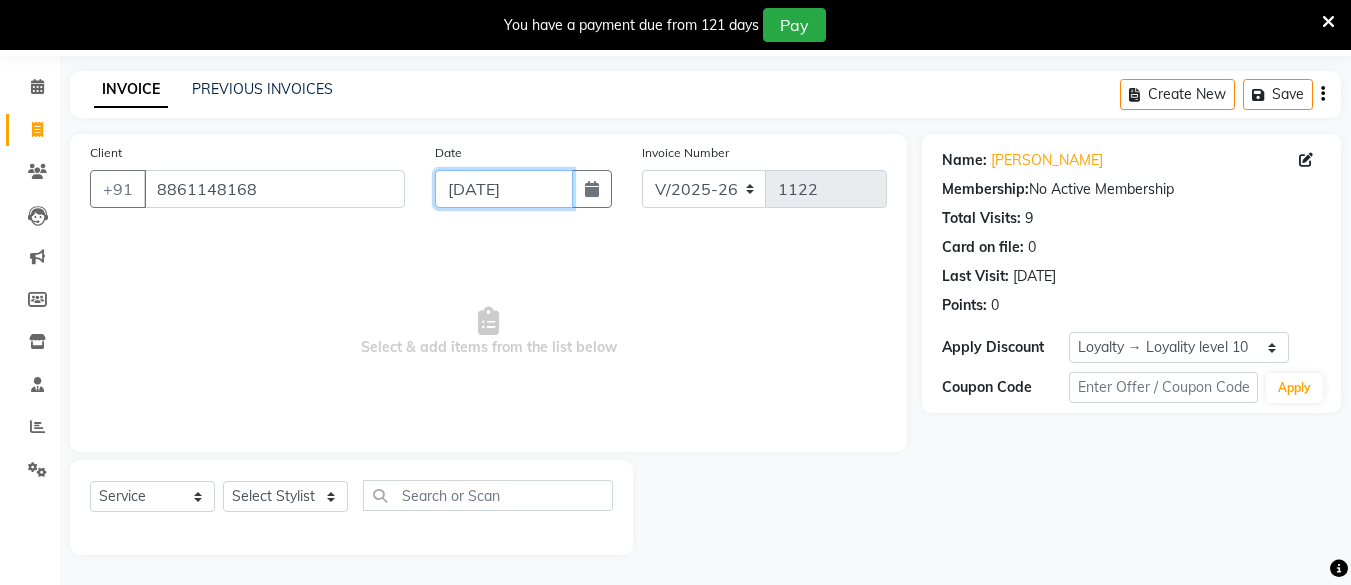 click on "[DATE]" 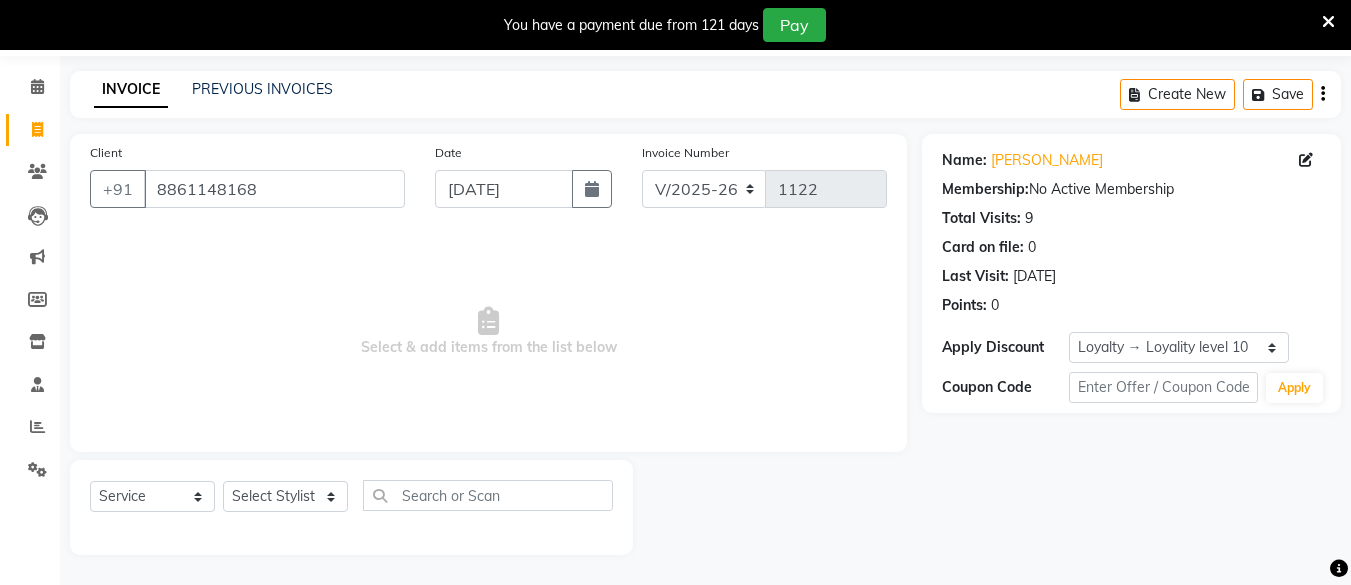 select on "7" 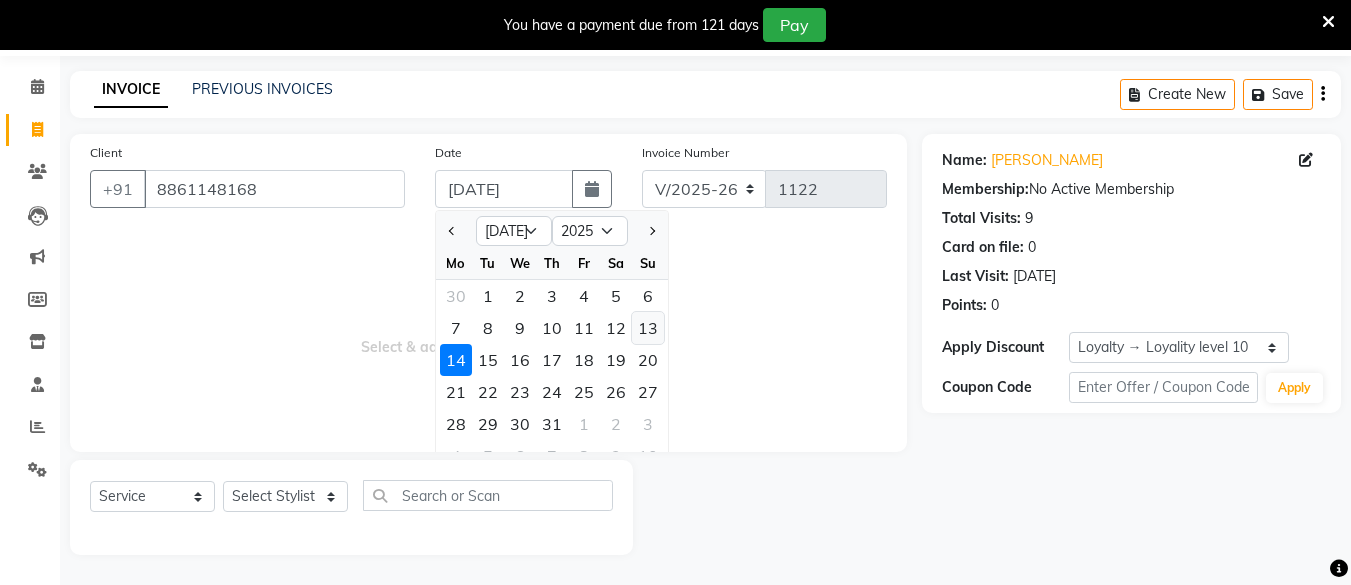 click on "13" 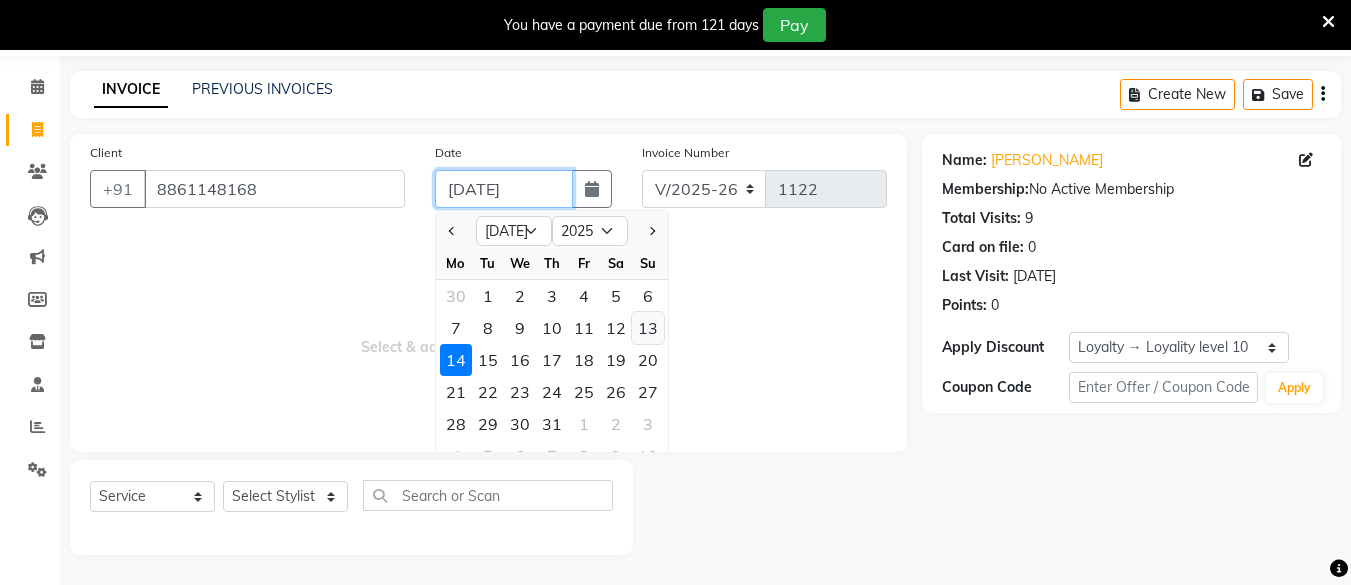 type on "[DATE]" 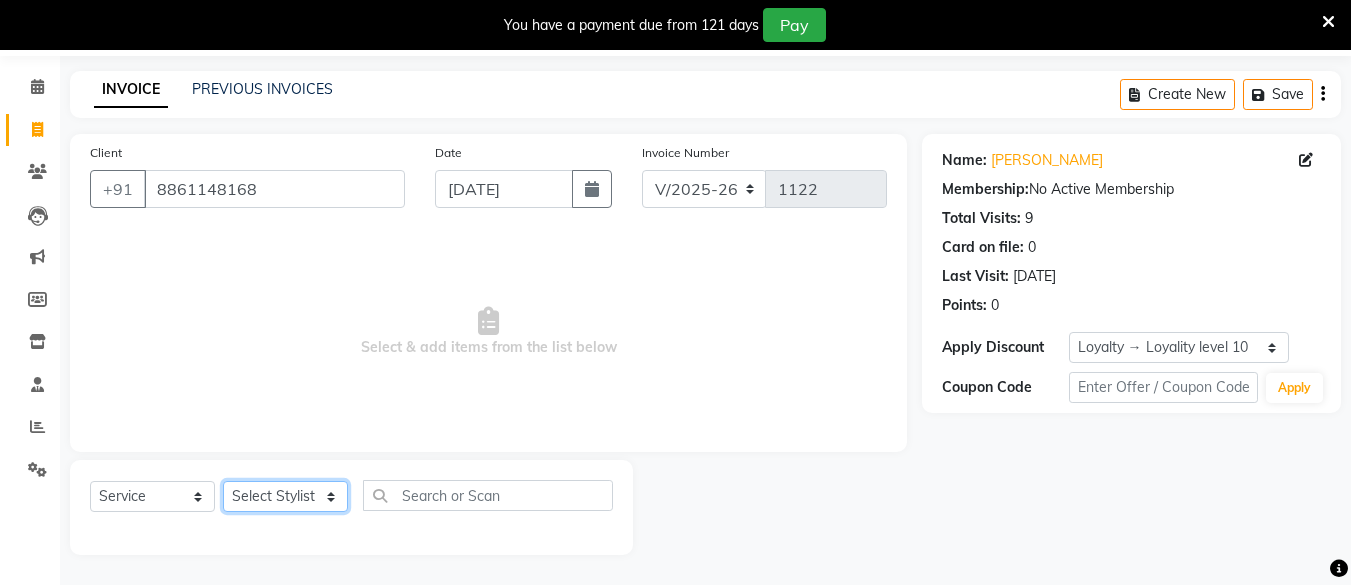 click on "Select Stylist [PERSON_NAME] Hair Affair [PERSON_NAME] [PERSON_NAME] [PERSON_NAME] sandhya [PERSON_NAME] [PERSON_NAME]" 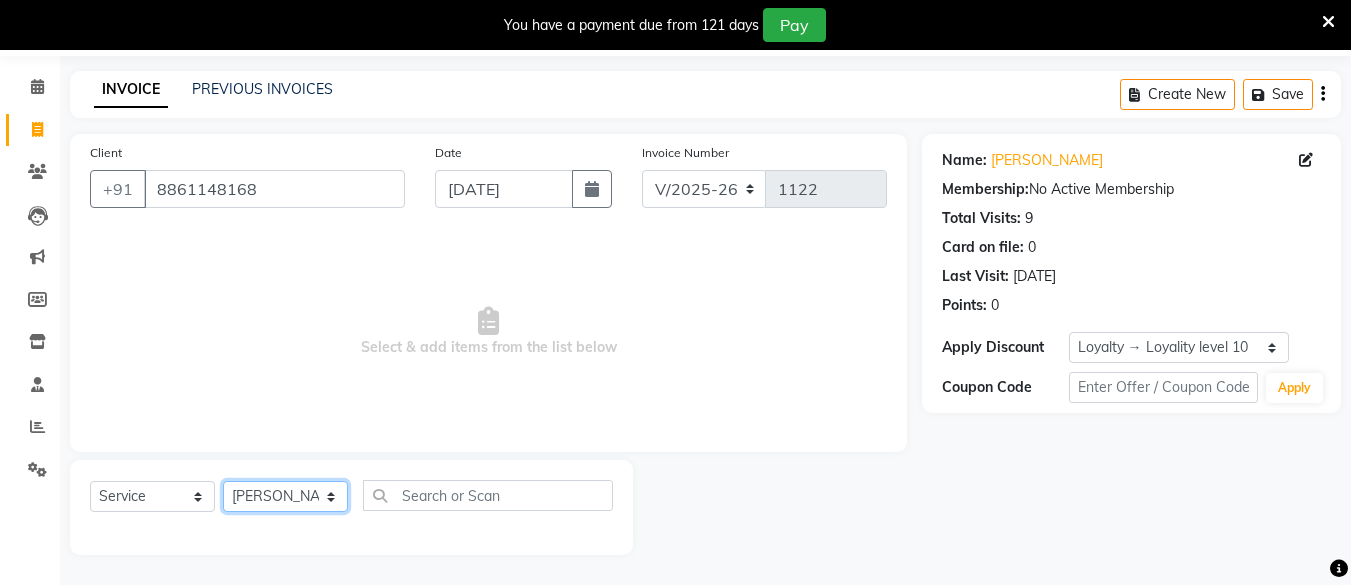 click on "Select Stylist [PERSON_NAME] Hair Affair [PERSON_NAME] [PERSON_NAME] [PERSON_NAME] sandhya [PERSON_NAME] [PERSON_NAME]" 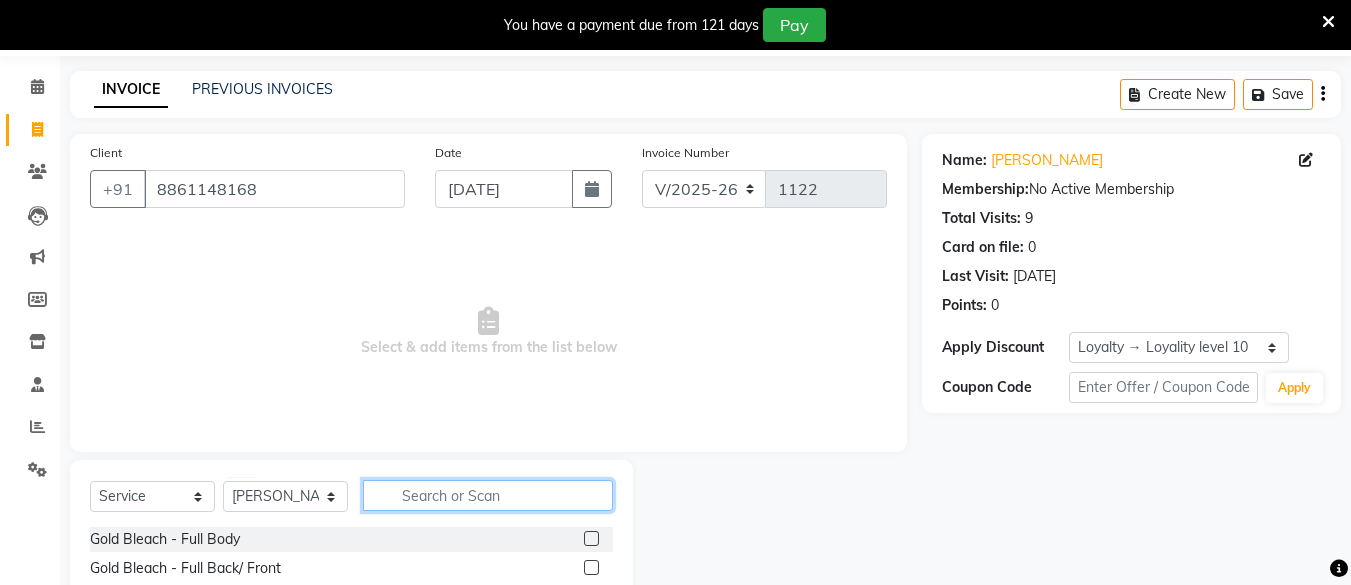 click 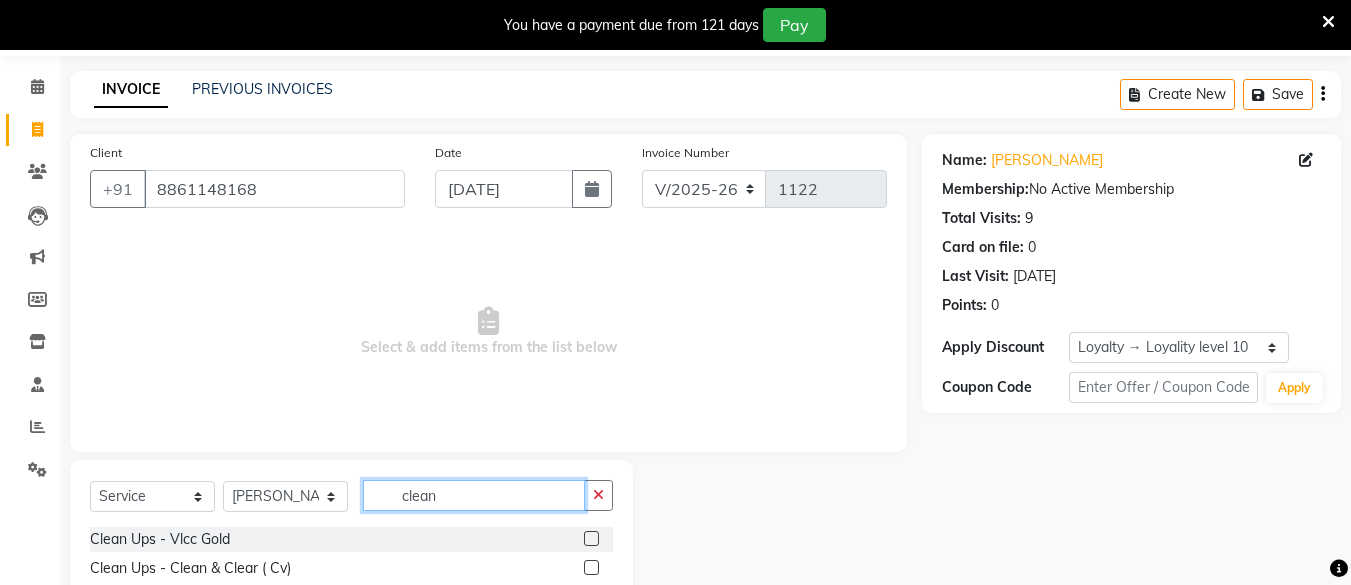 type on "clean" 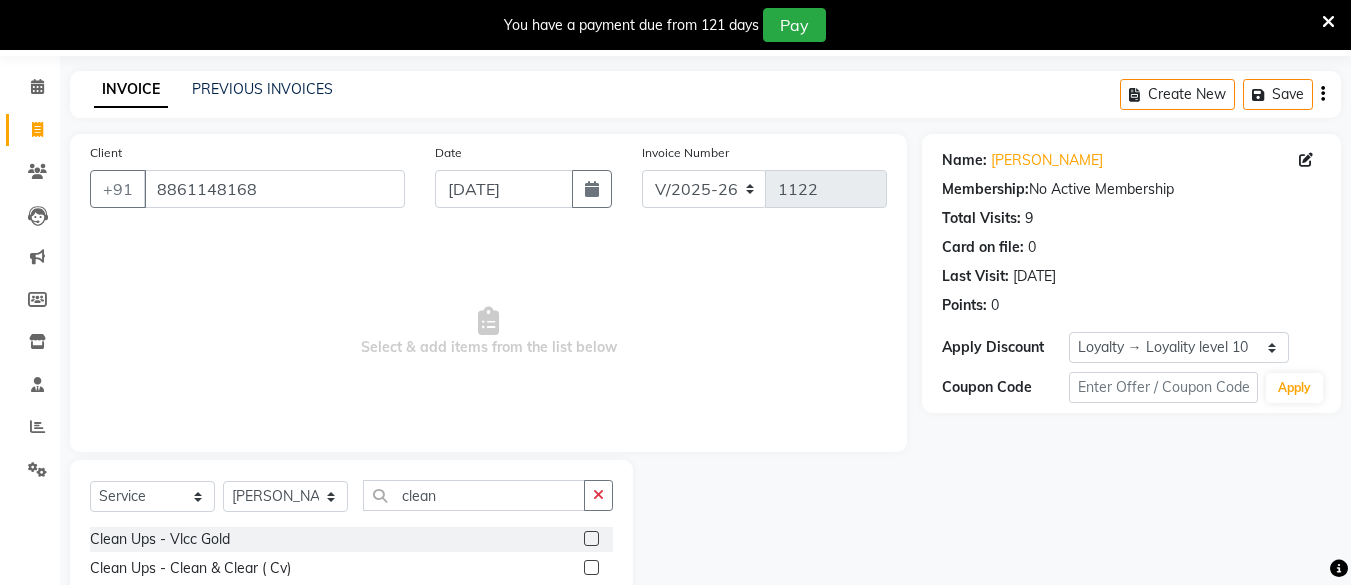 click 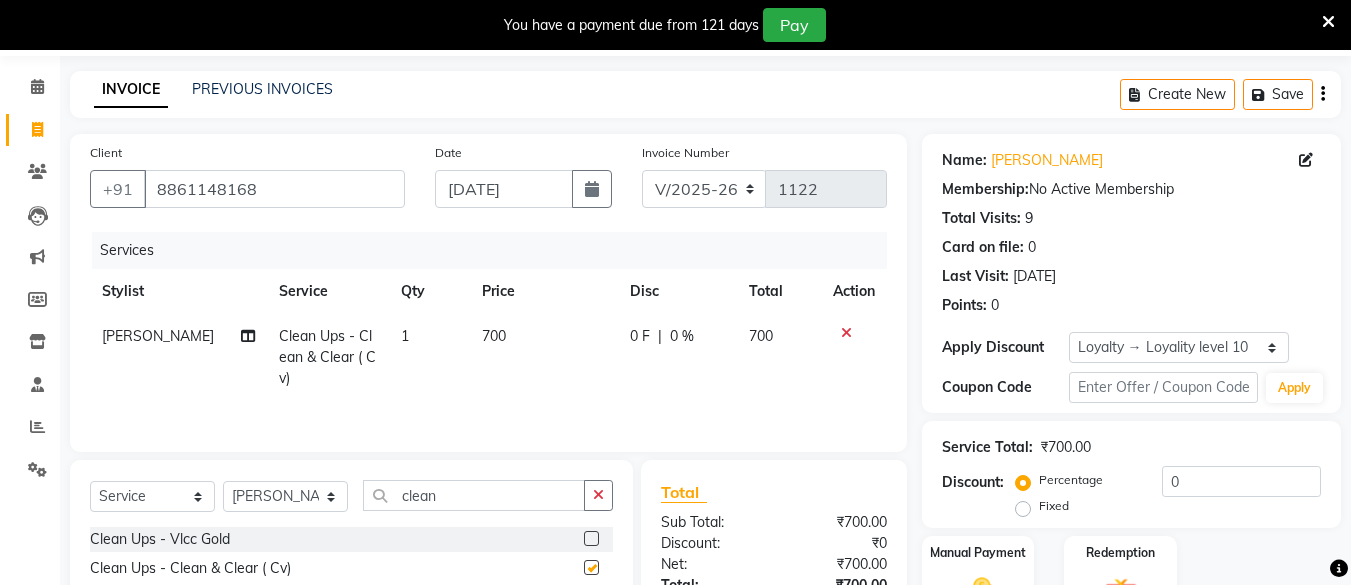 checkbox on "false" 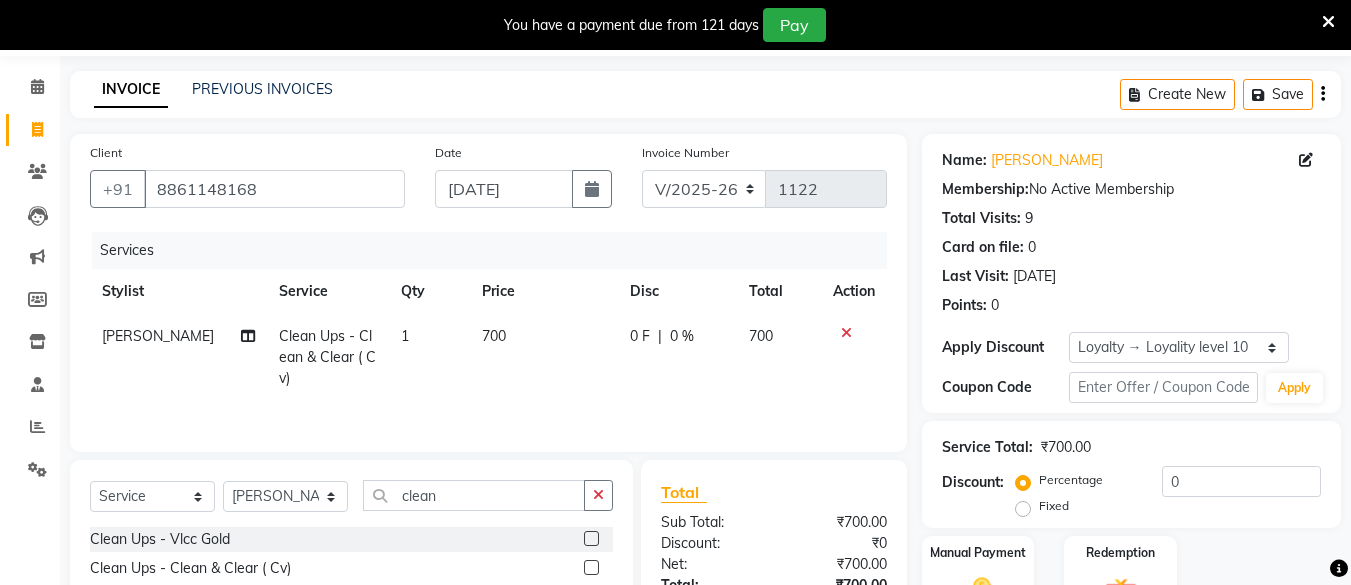 click on "700" 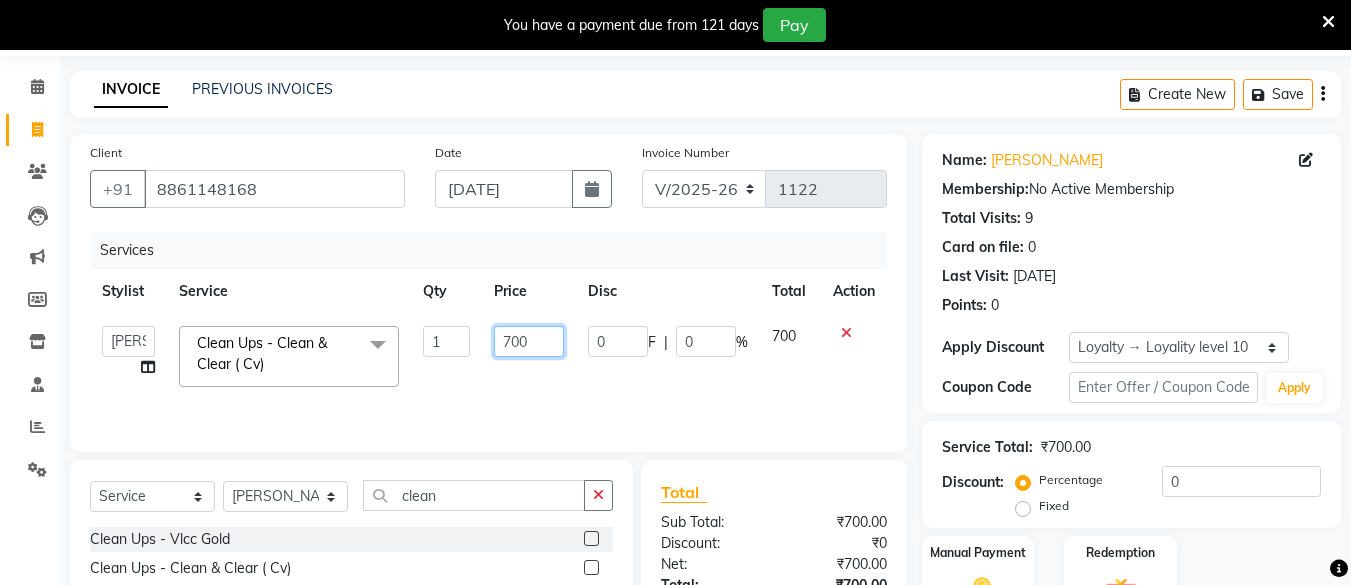 click on "700" 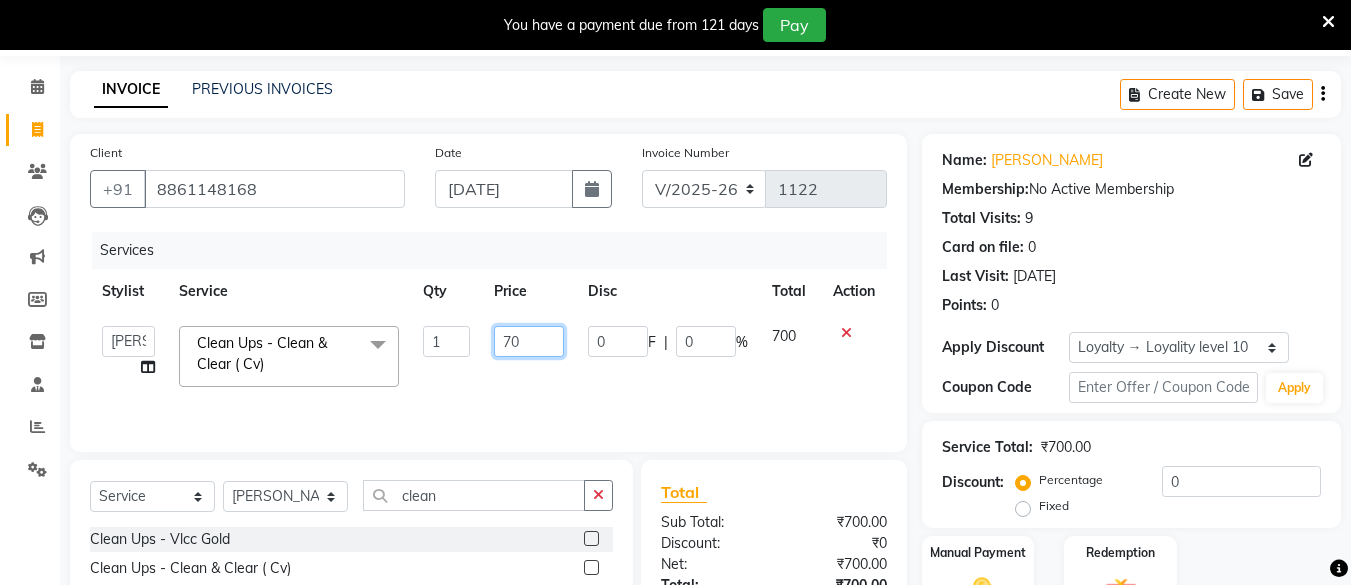 type on "7" 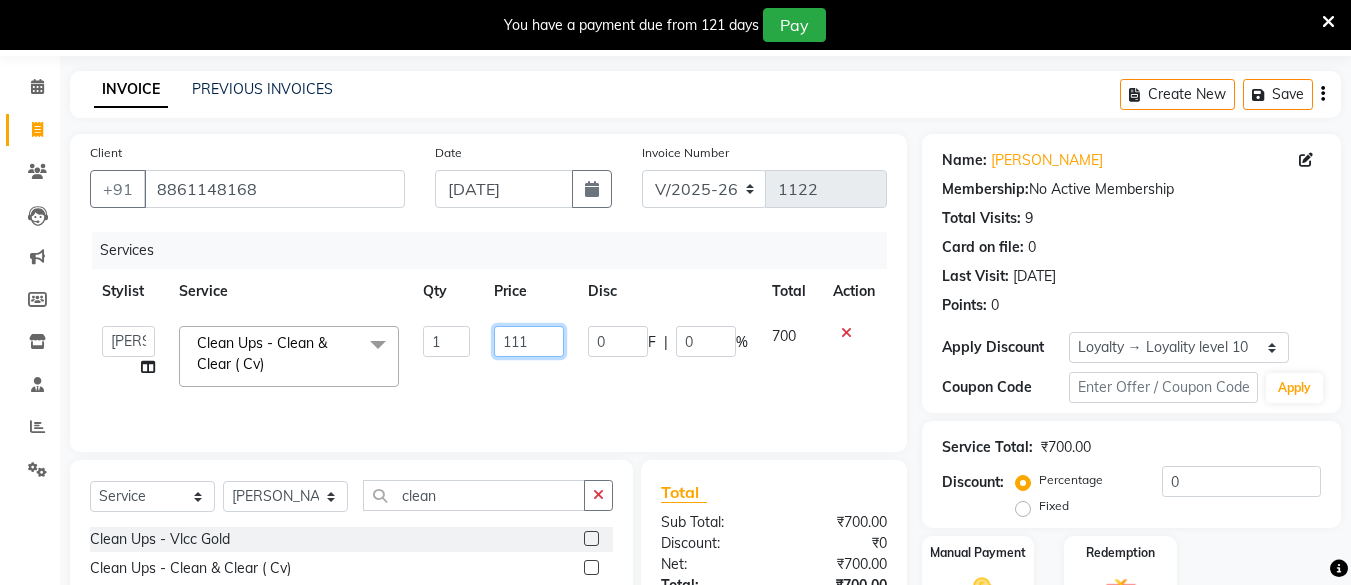 type on "1110" 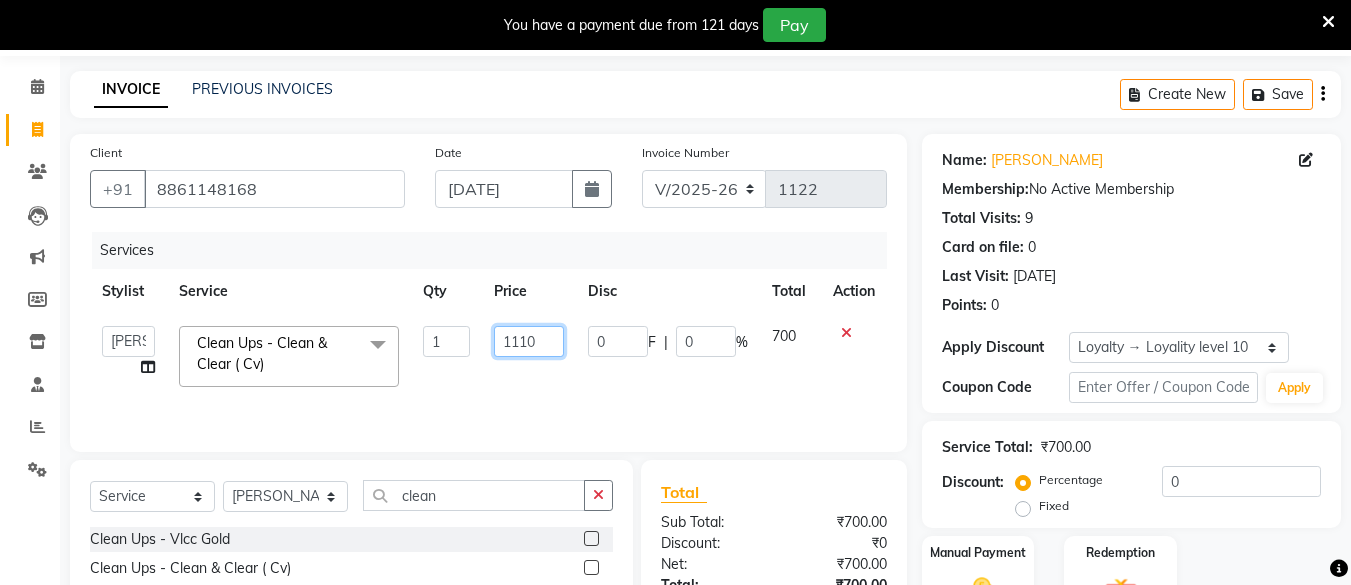 scroll, scrollTop: 240, scrollLeft: 0, axis: vertical 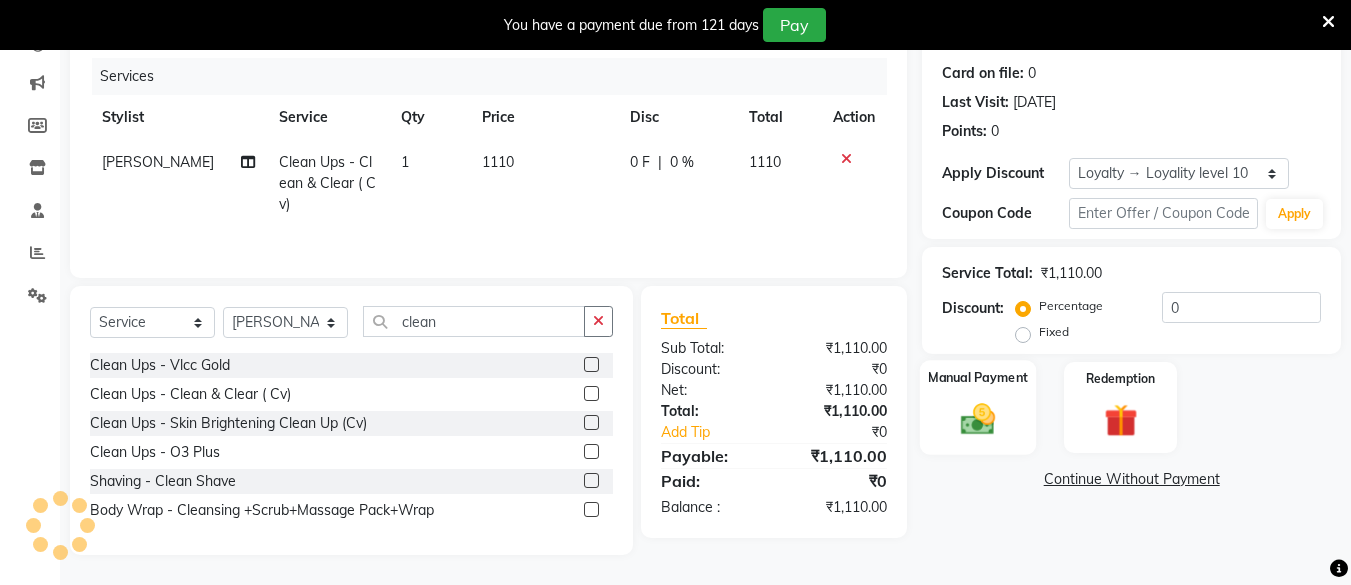 click 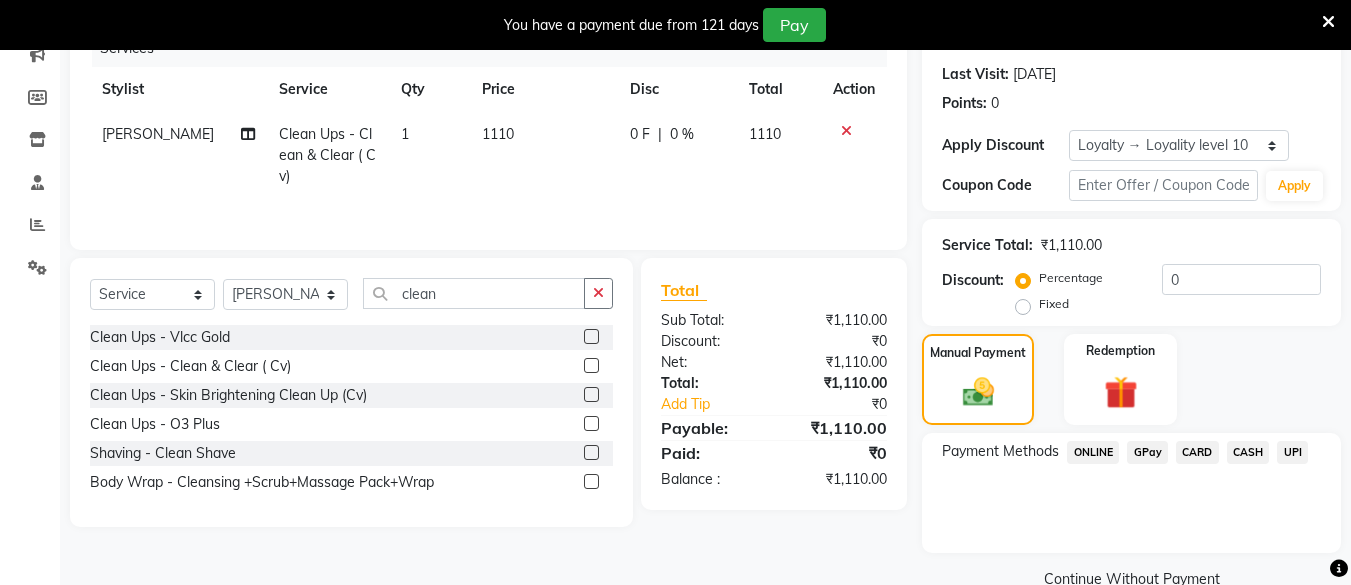 scroll, scrollTop: 307, scrollLeft: 0, axis: vertical 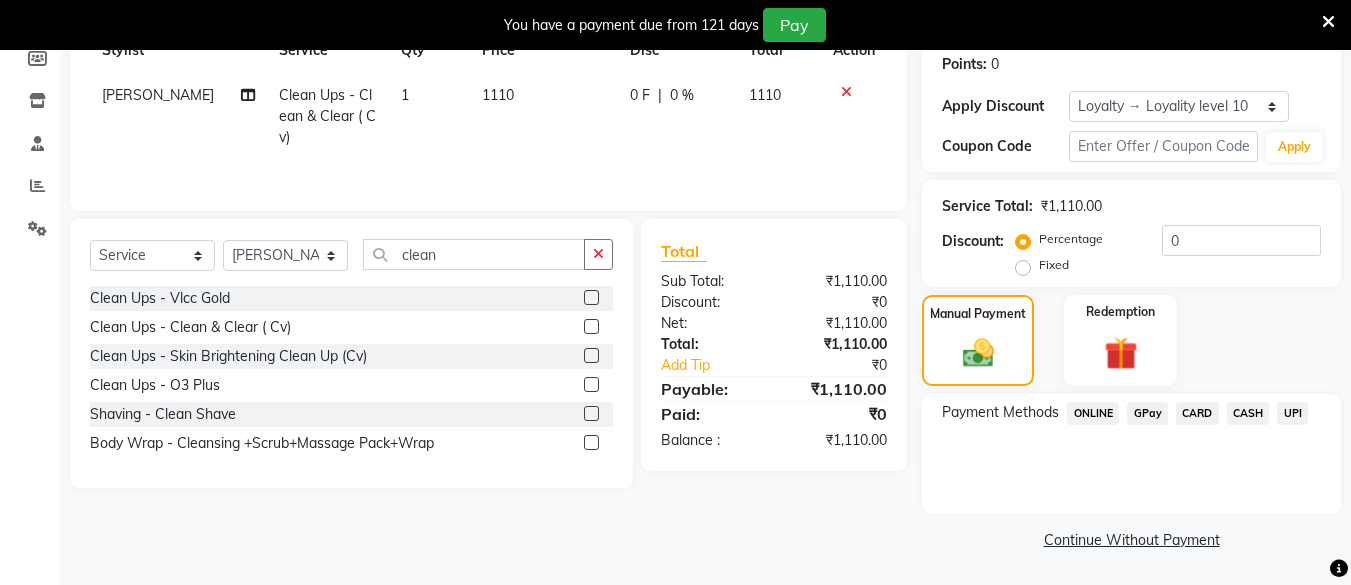 click on "CASH" 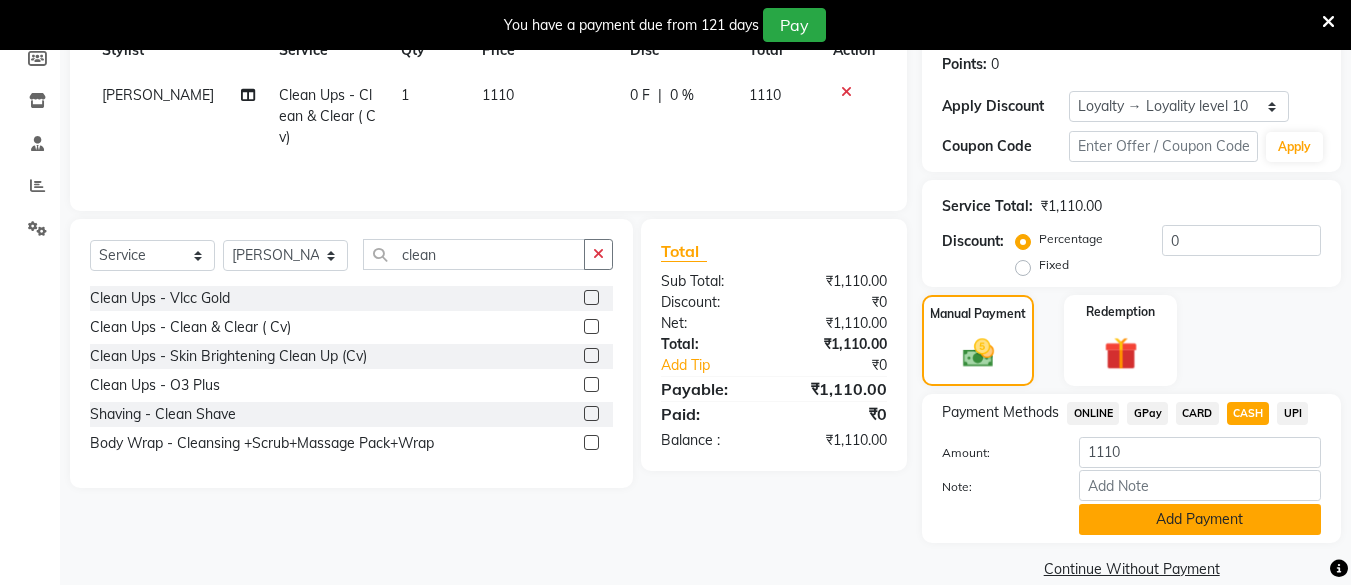 click on "Add Payment" 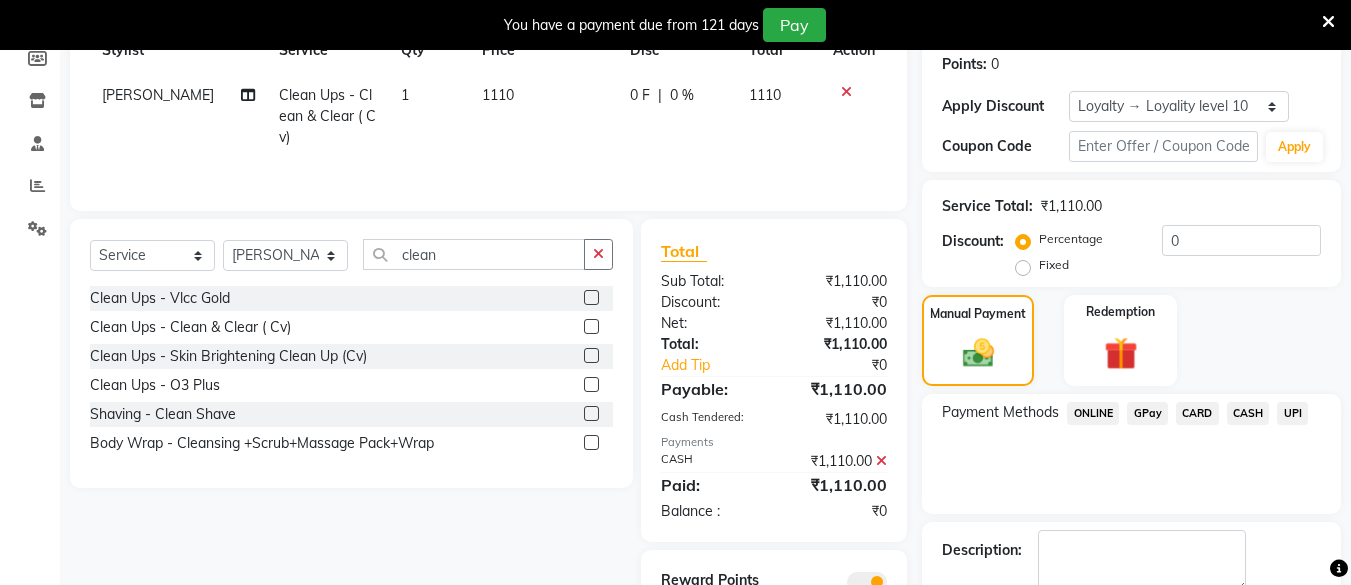 scroll, scrollTop: 420, scrollLeft: 0, axis: vertical 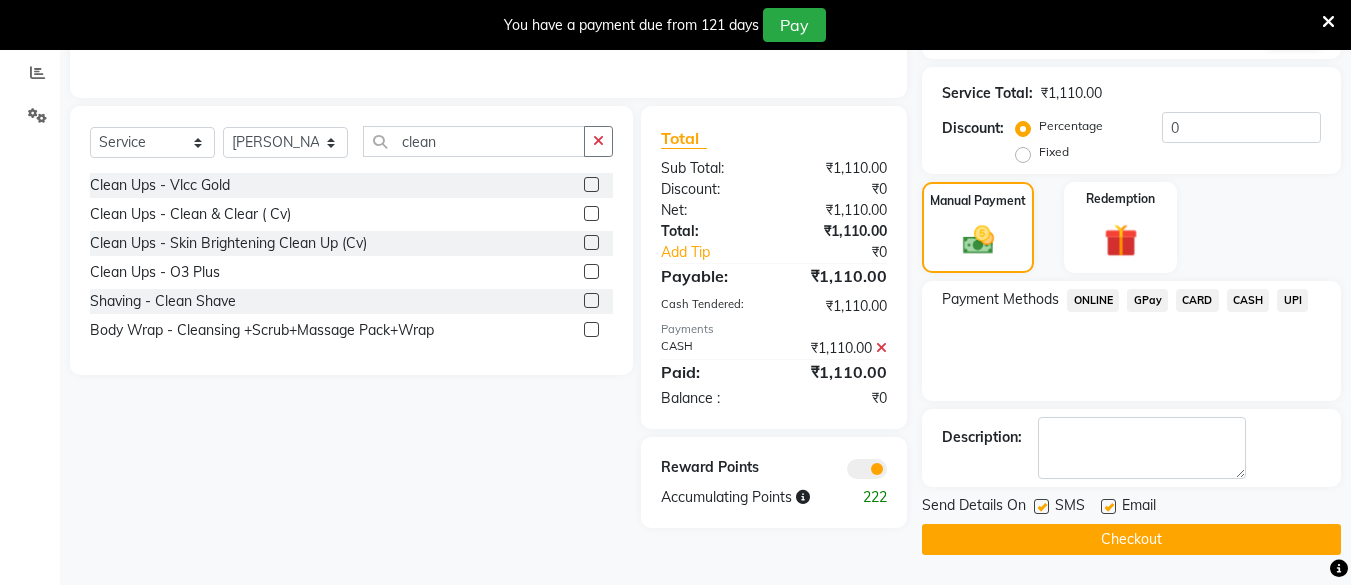 click on "Checkout" 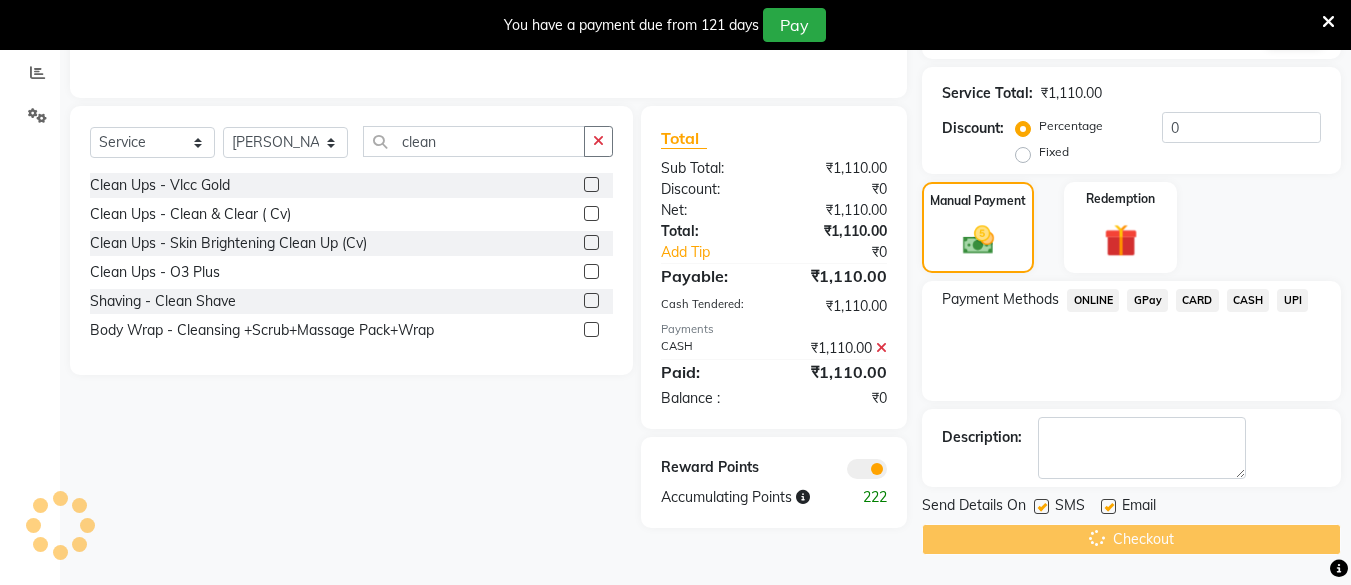 scroll, scrollTop: 75, scrollLeft: 0, axis: vertical 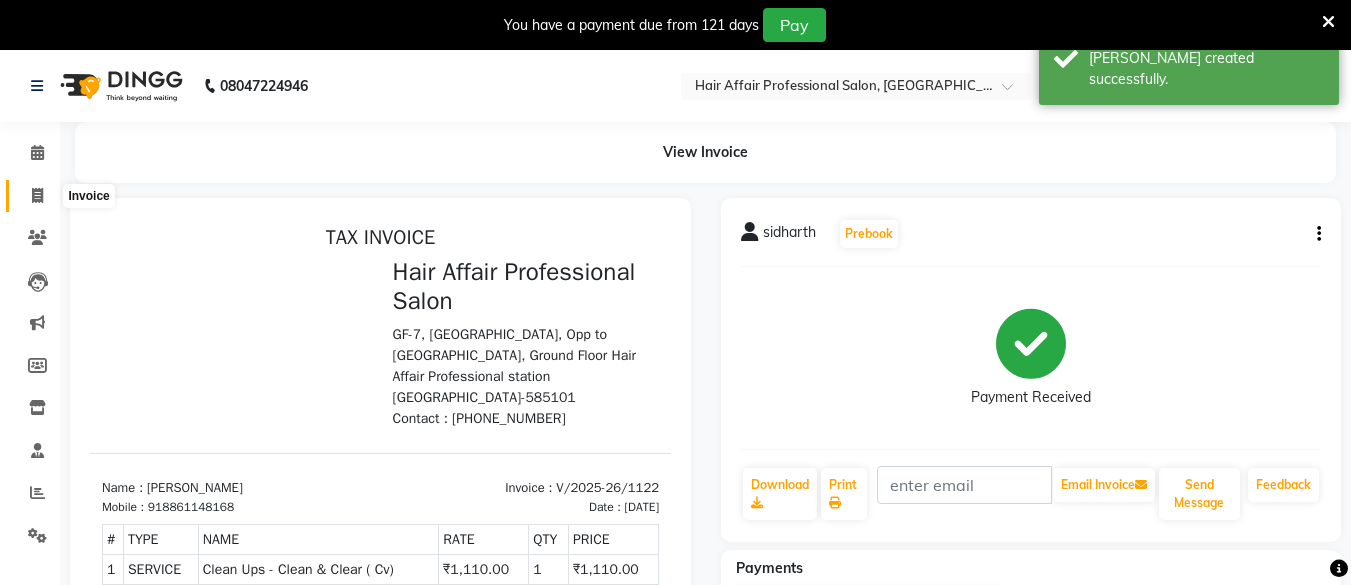 click 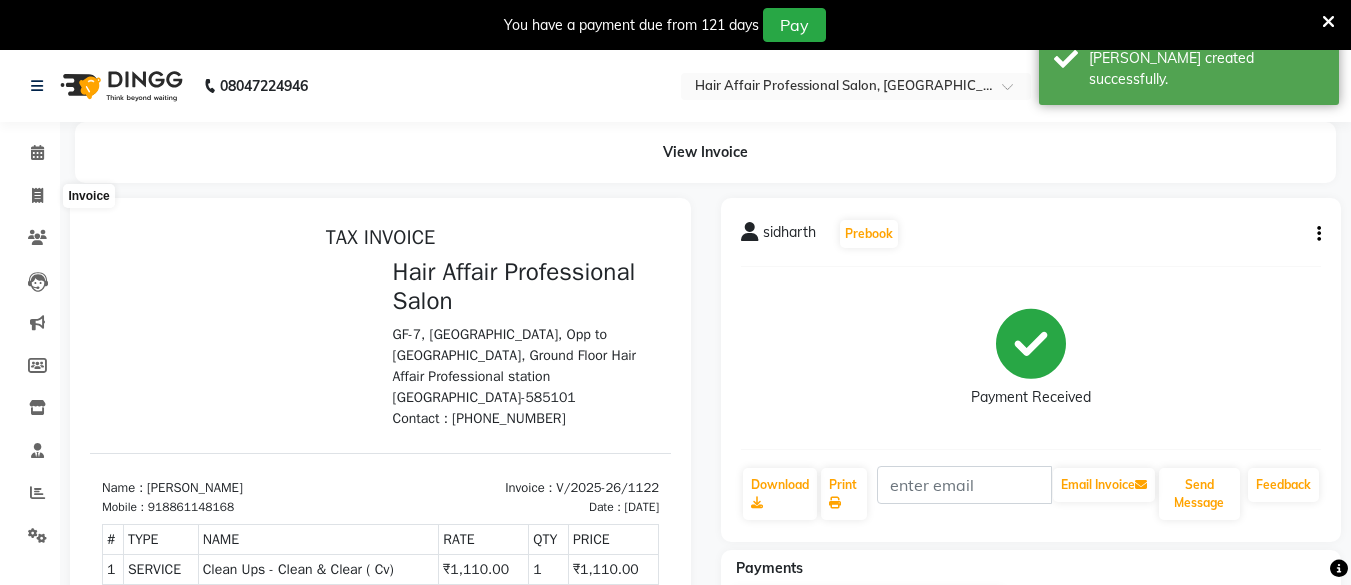 select on "service" 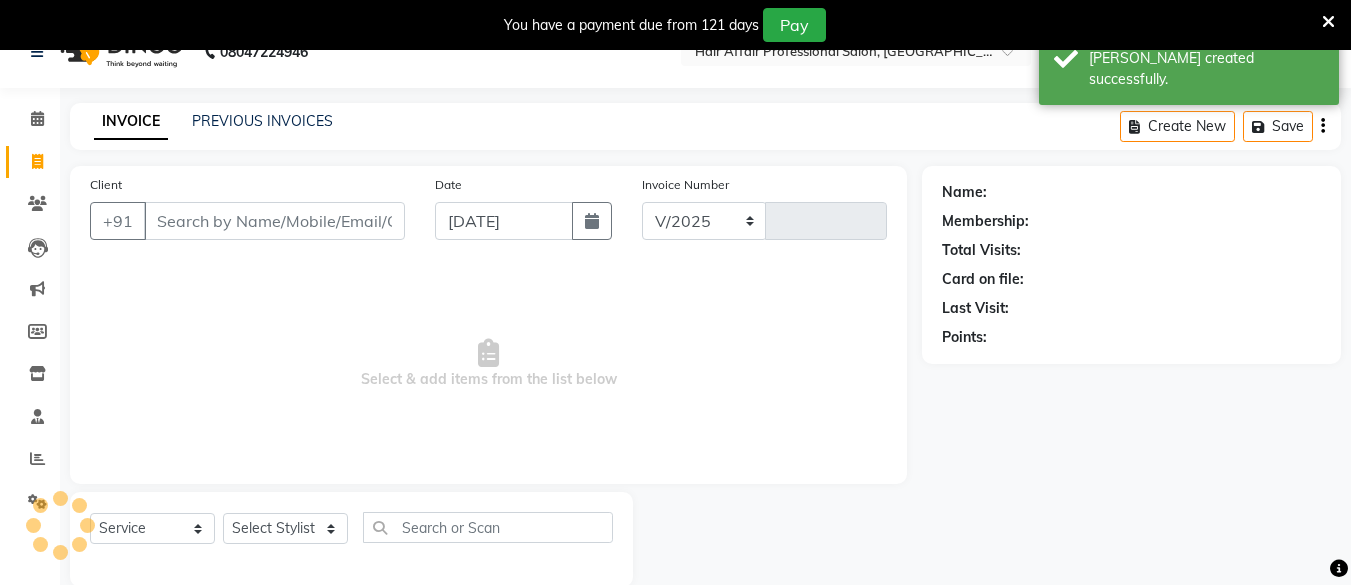 select on "657" 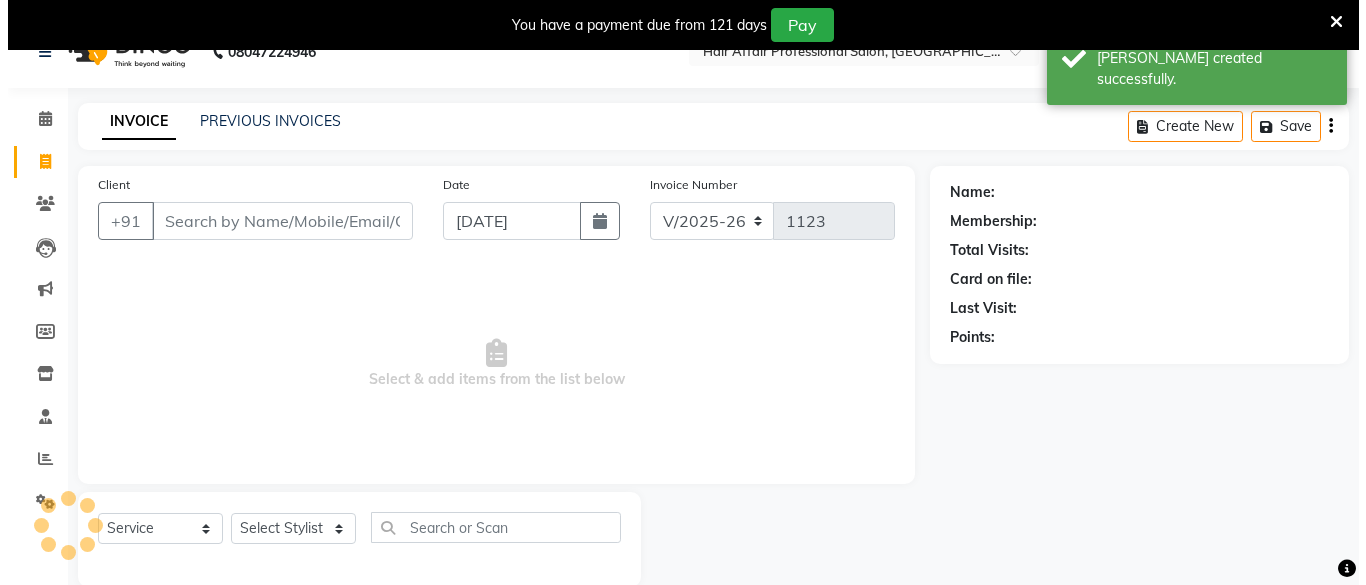 scroll, scrollTop: 66, scrollLeft: 0, axis: vertical 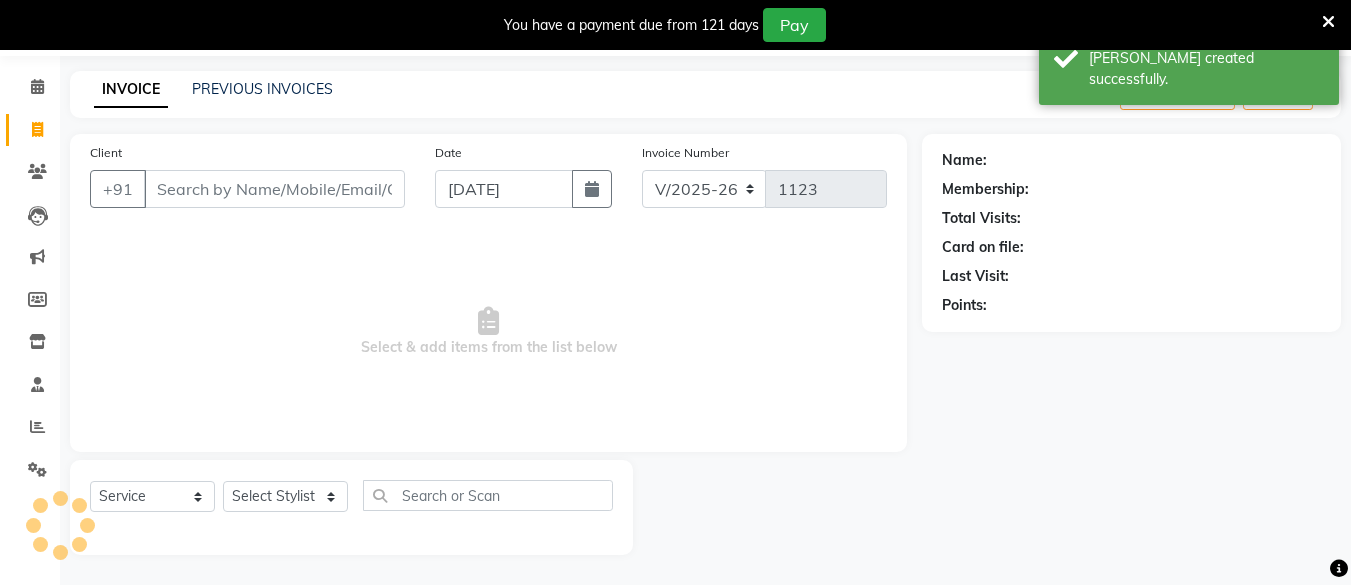 click on "Client" at bounding box center (274, 189) 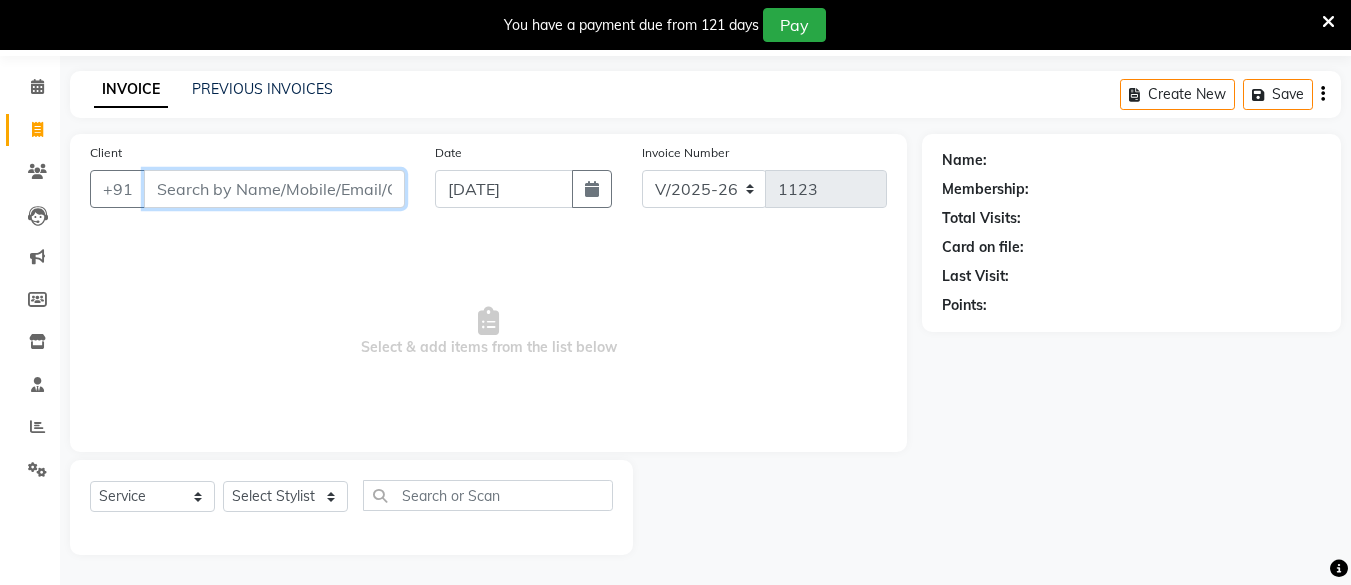 click on "Client" at bounding box center [274, 189] 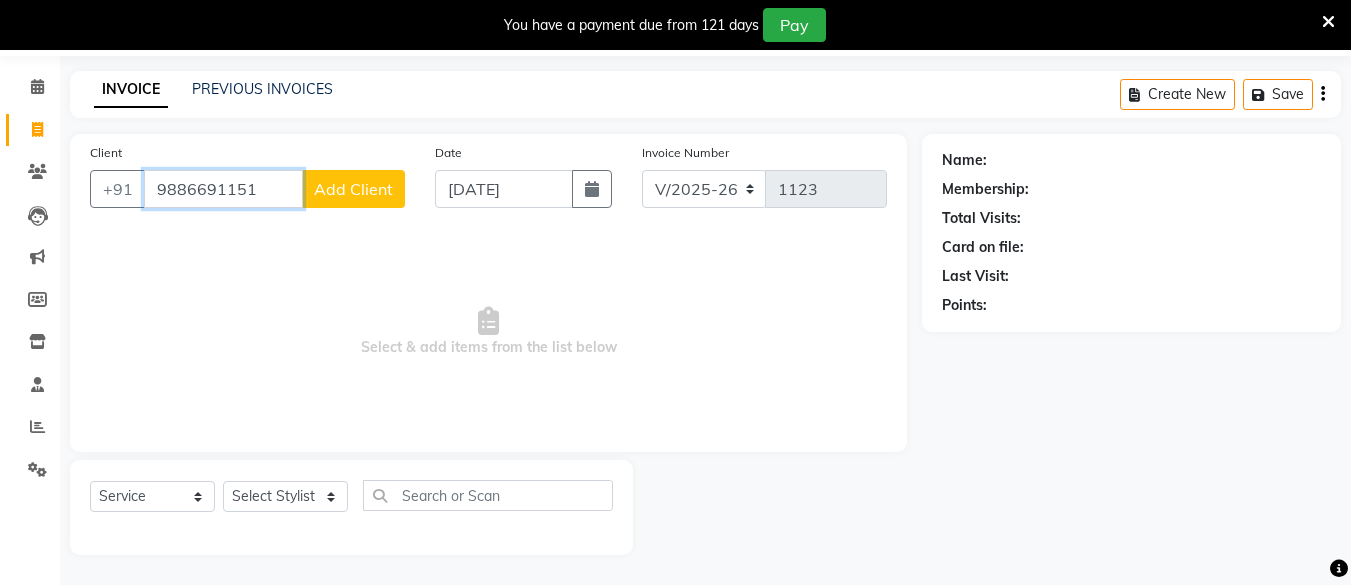 type on "9886691151" 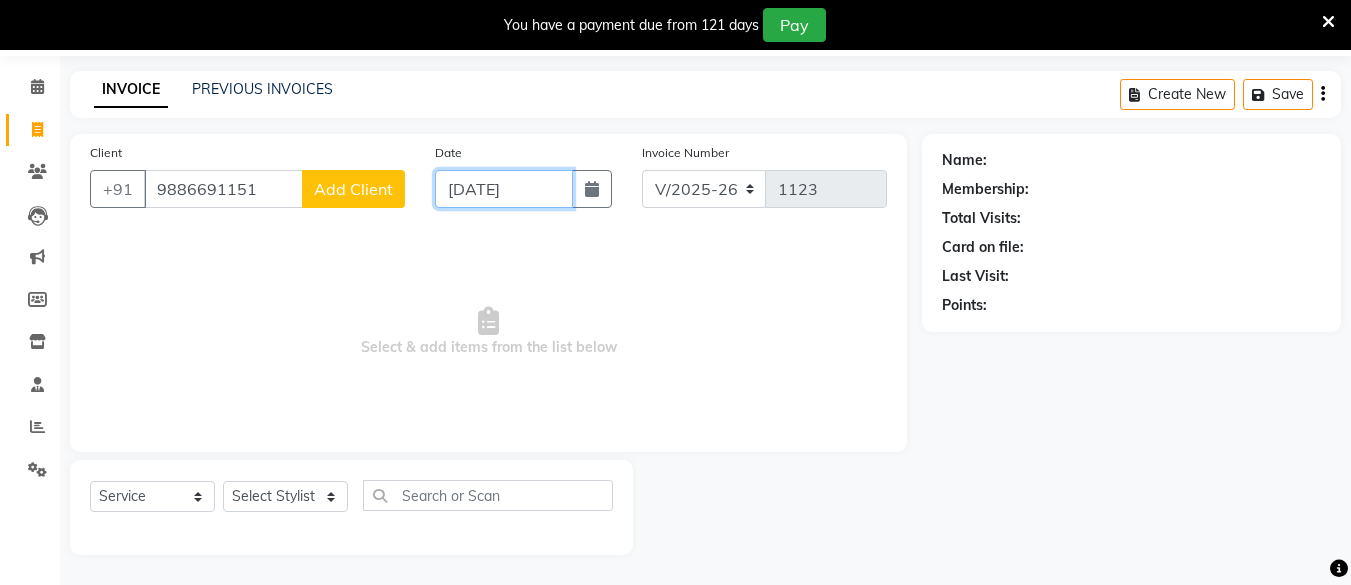 click on "[DATE]" 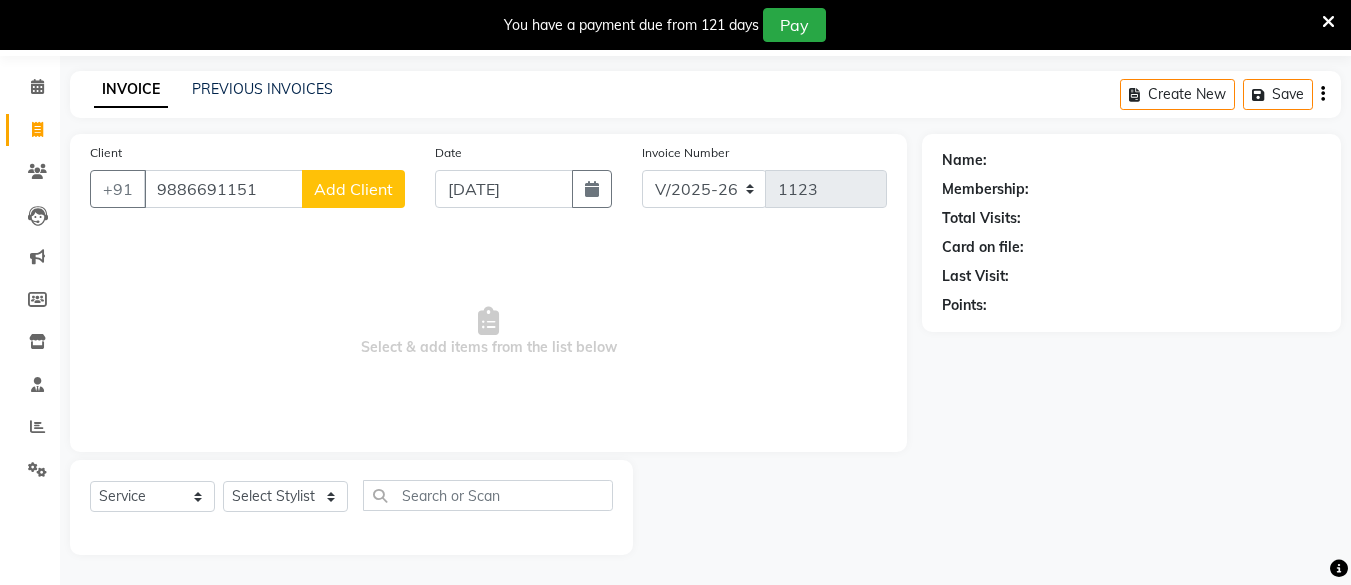 select on "7" 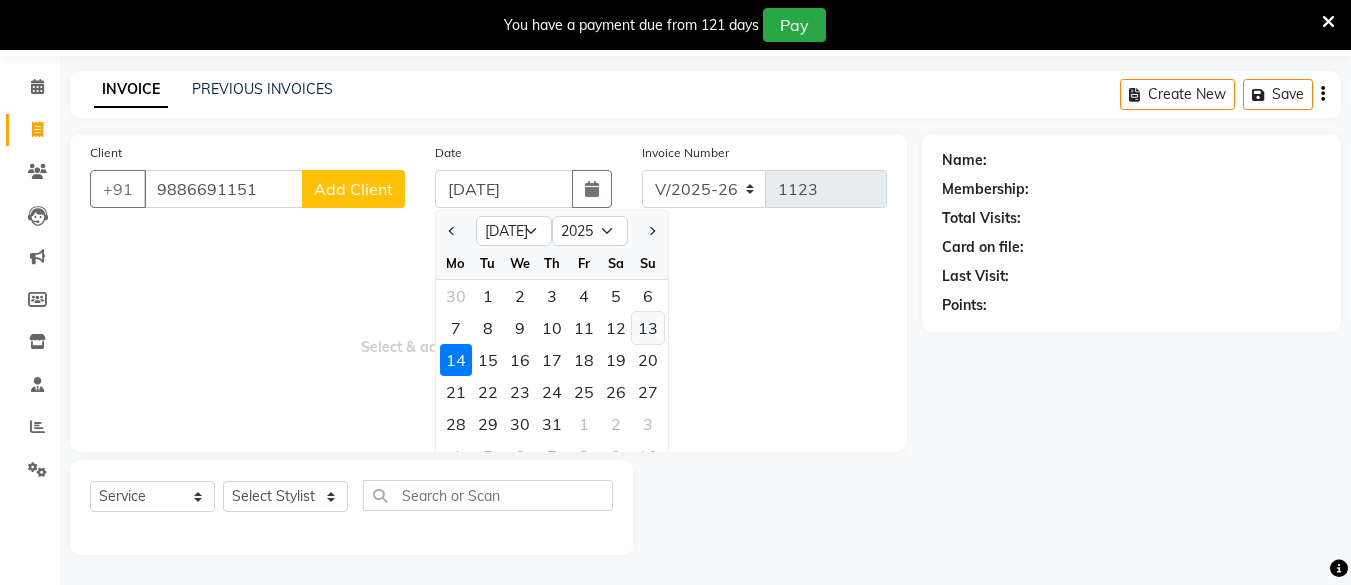 click on "13" 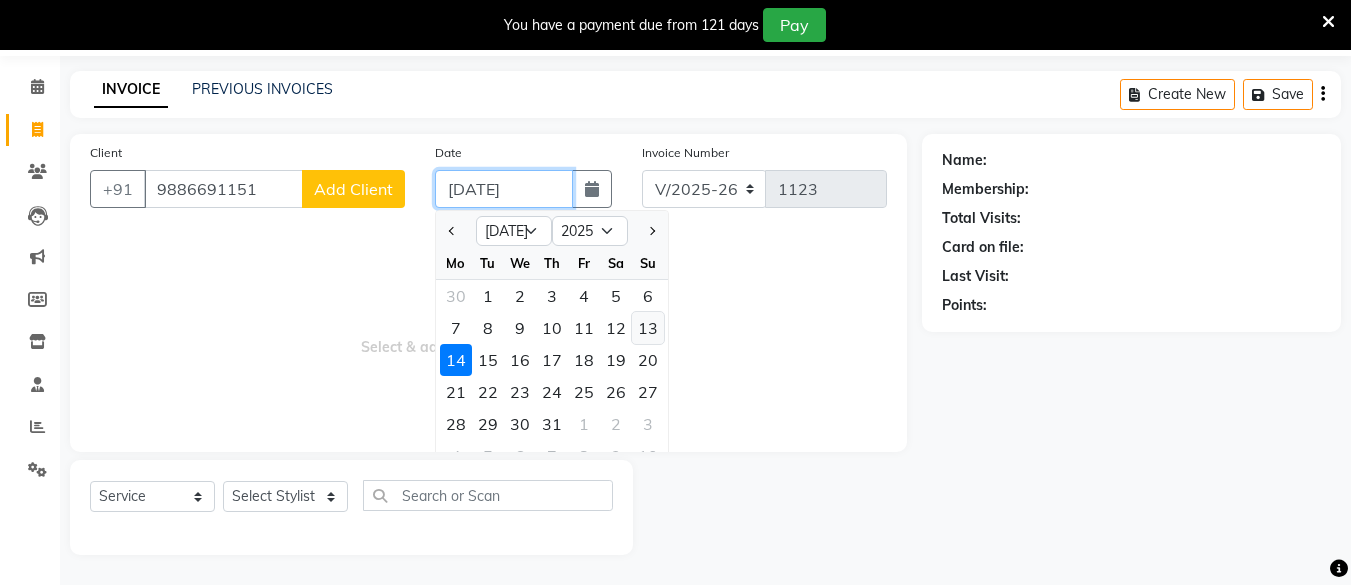 type on "[DATE]" 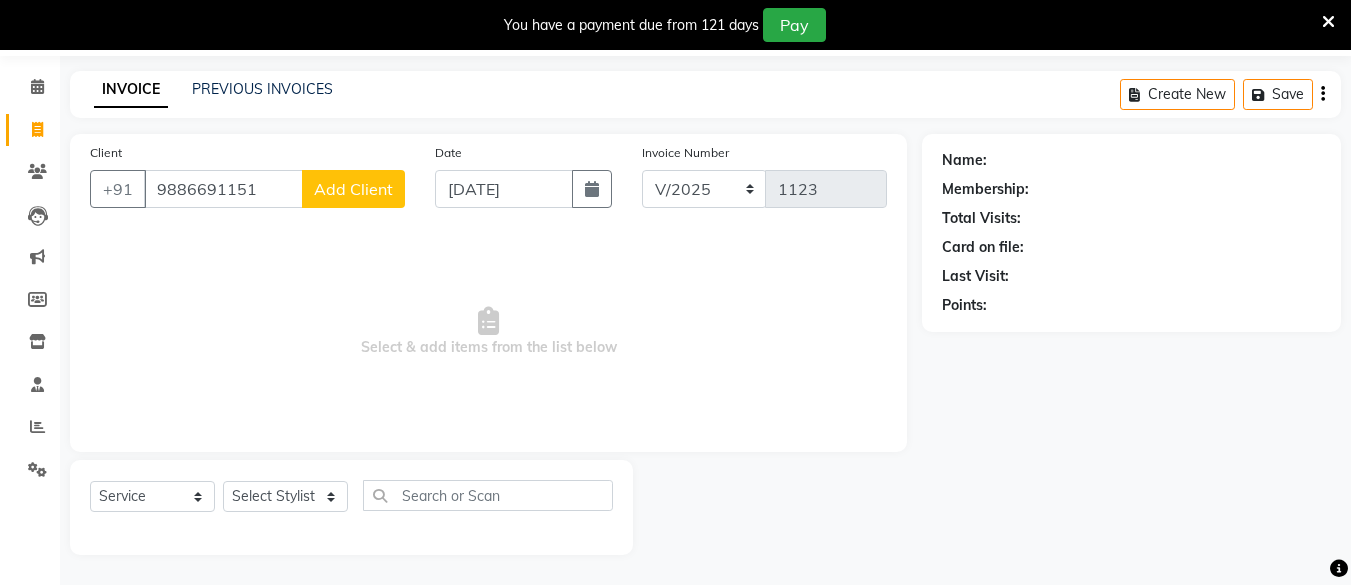 click on "Add Client" 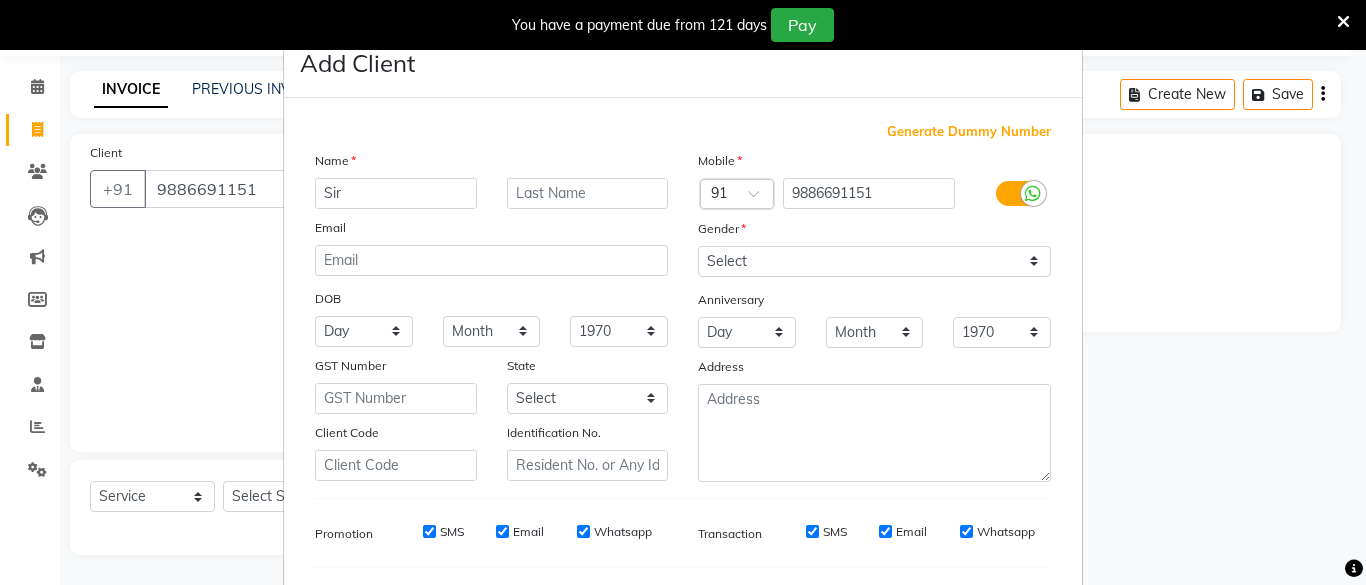 type on "Sir" 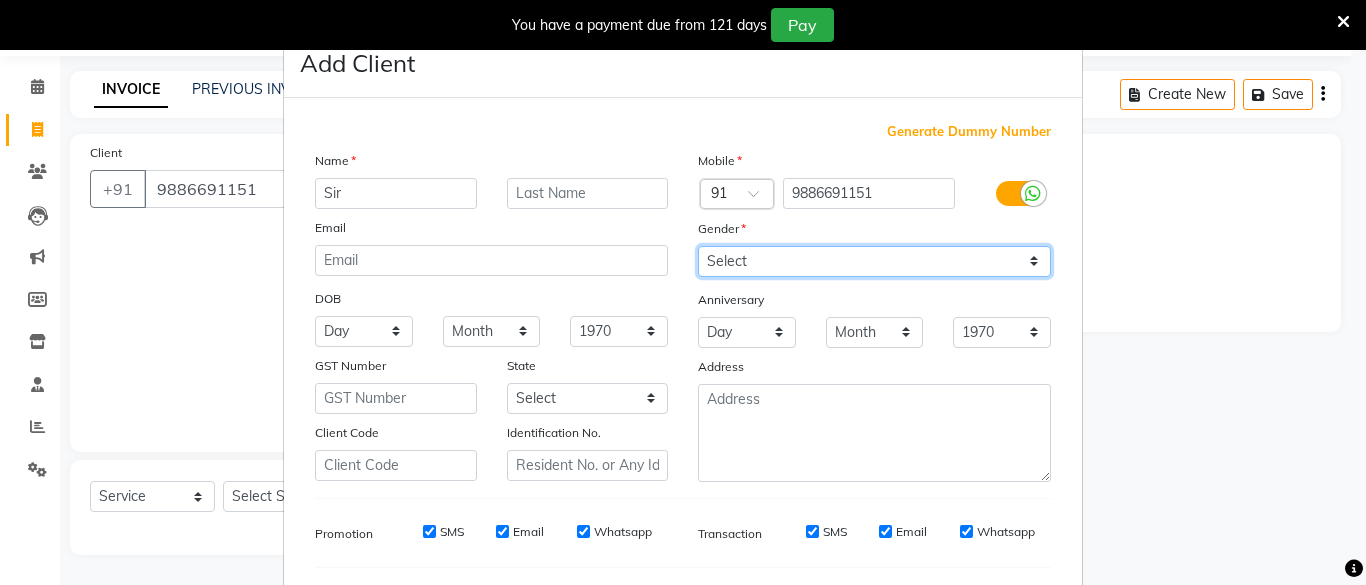 click on "Select [DEMOGRAPHIC_DATA] [DEMOGRAPHIC_DATA] Other Prefer Not To Say" at bounding box center [874, 261] 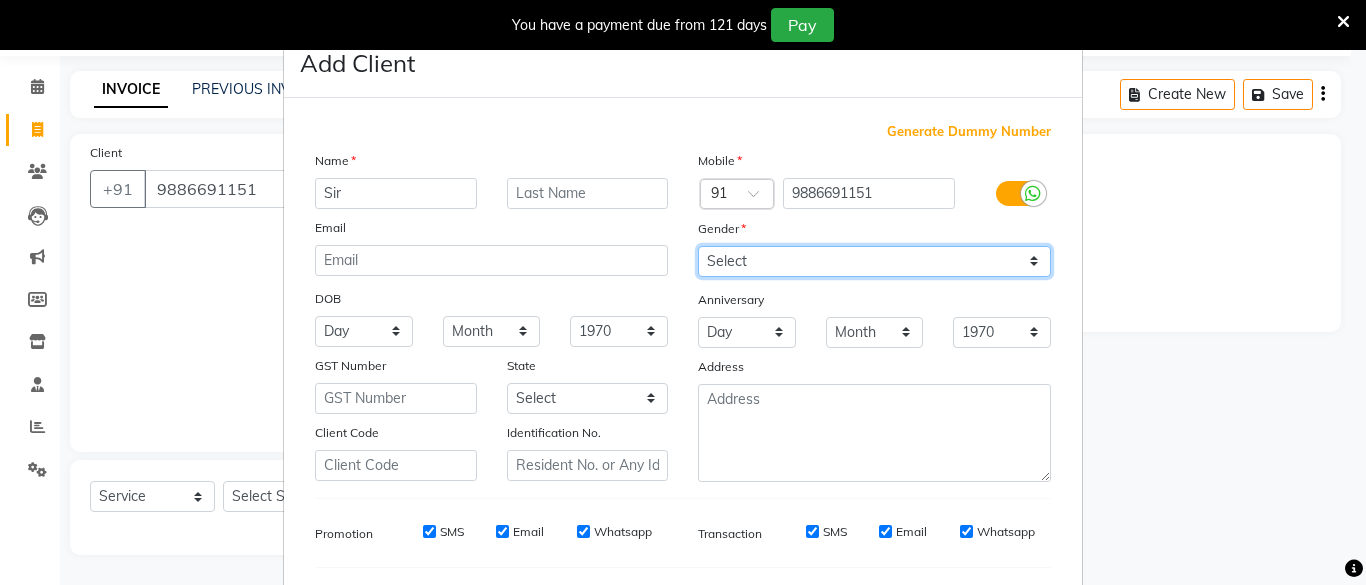 select on "[DEMOGRAPHIC_DATA]" 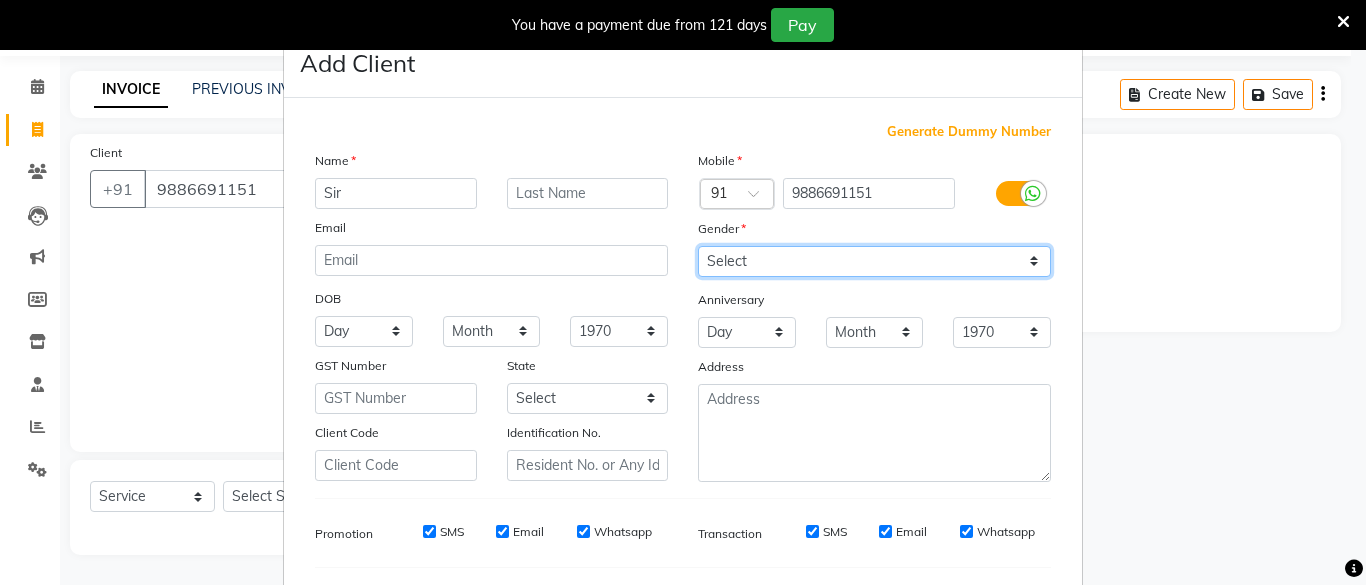 click on "Select [DEMOGRAPHIC_DATA] [DEMOGRAPHIC_DATA] Other Prefer Not To Say" at bounding box center [874, 261] 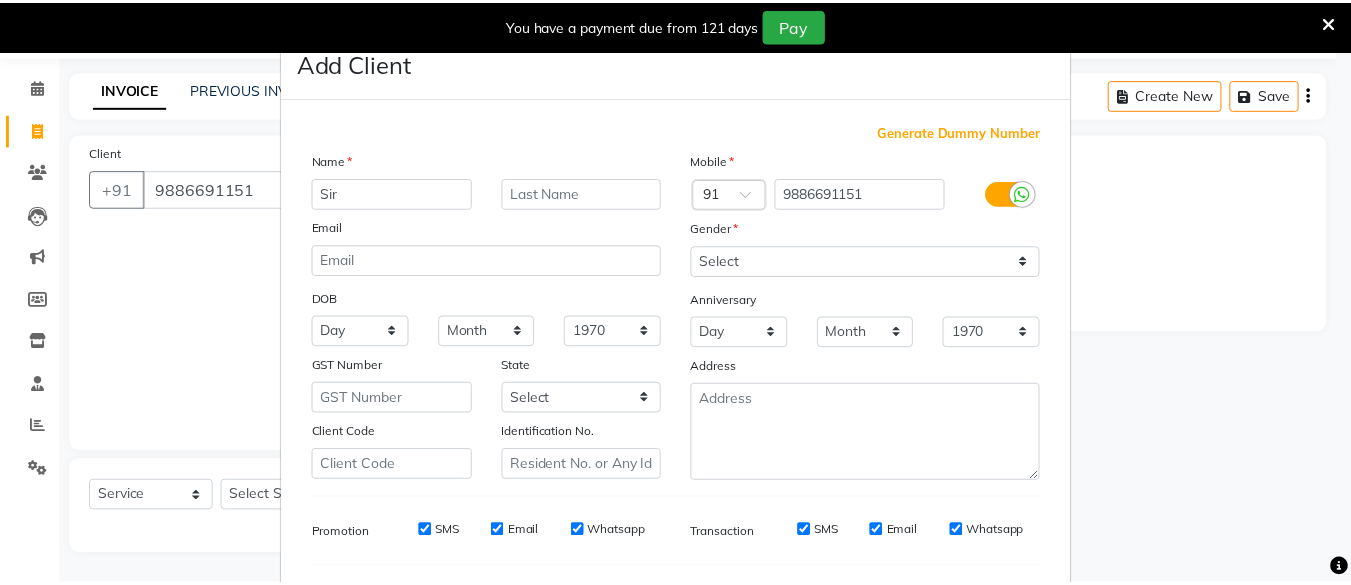 scroll, scrollTop: 264, scrollLeft: 0, axis: vertical 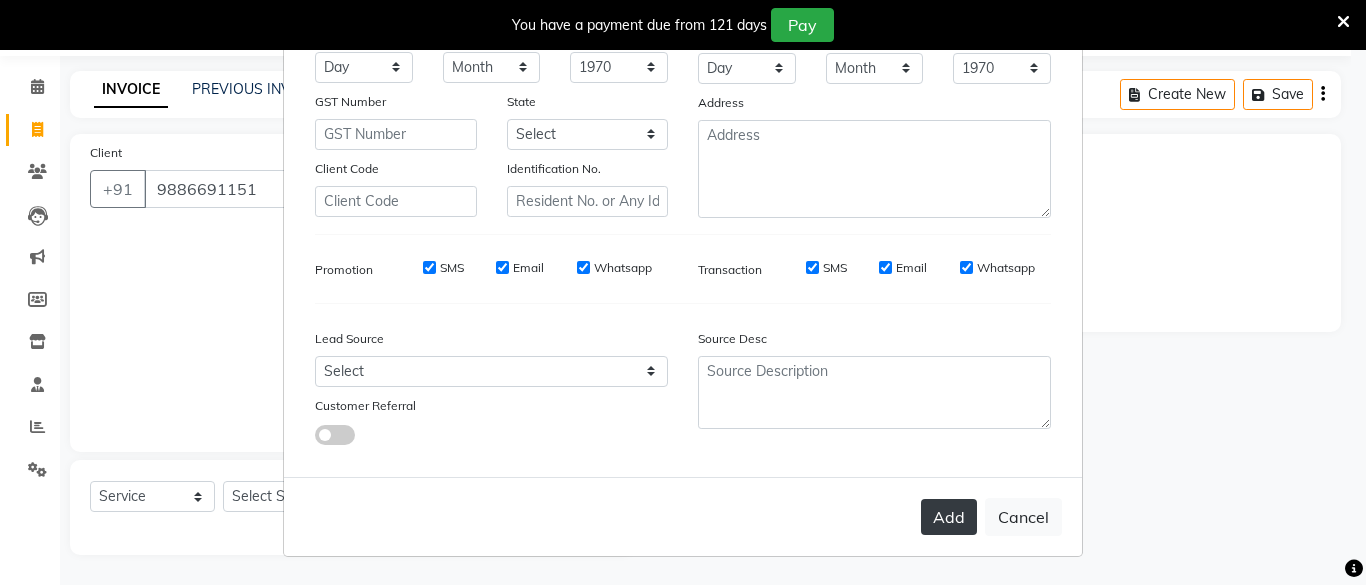 click on "Add" at bounding box center [949, 517] 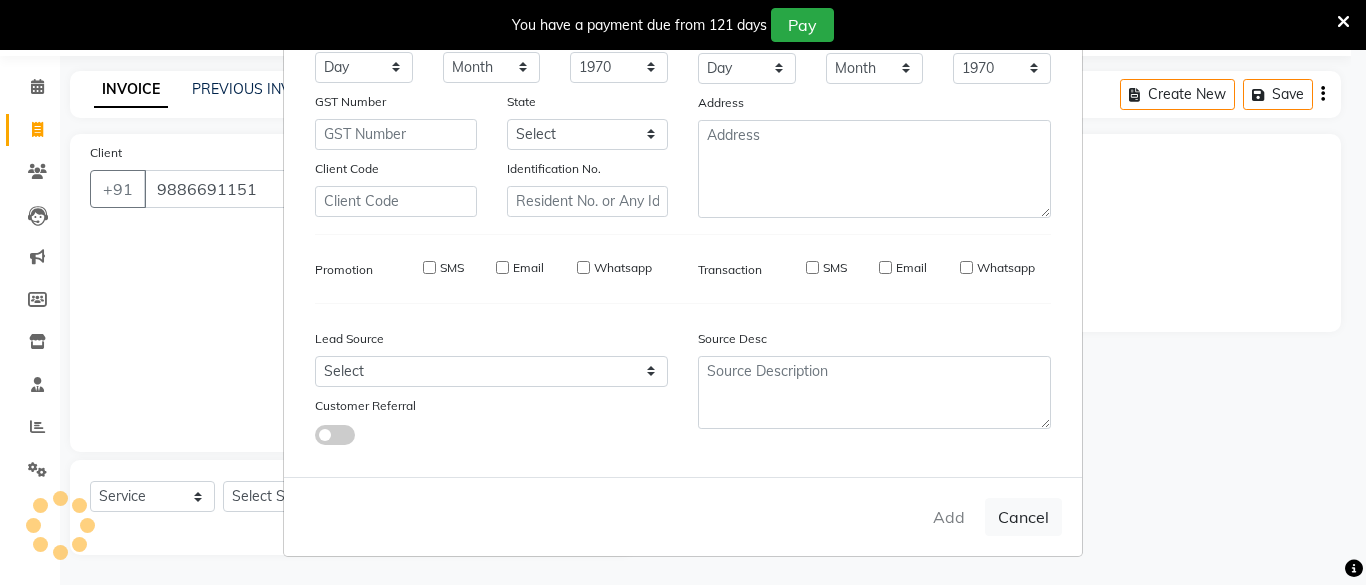 type 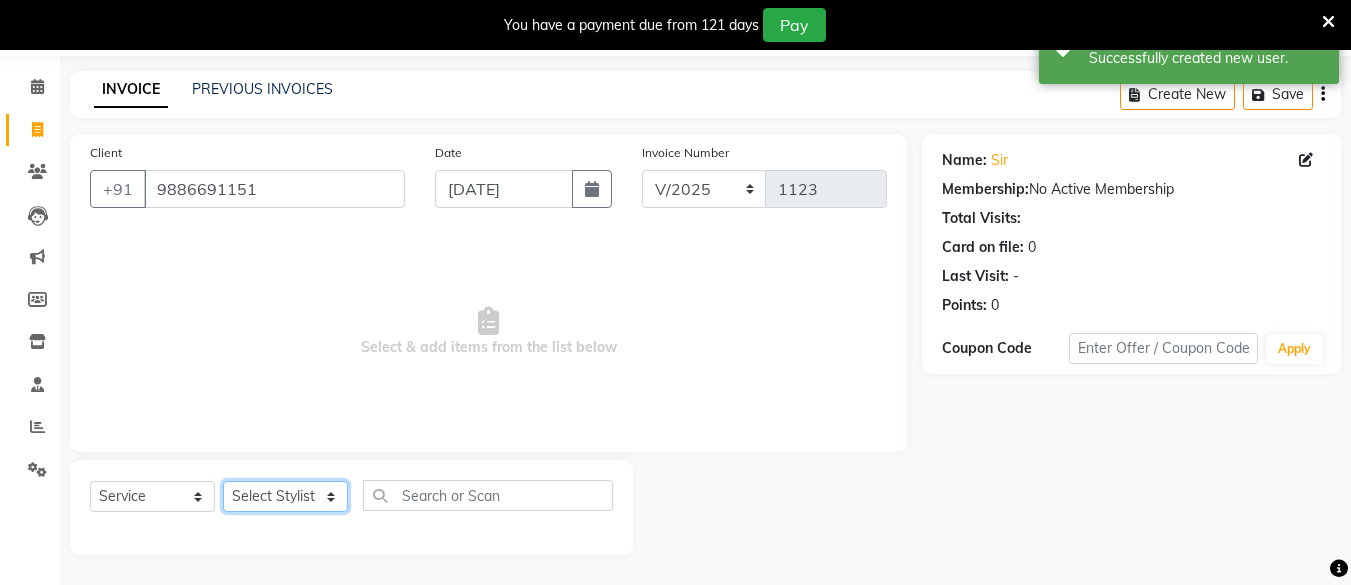click on "Select Stylist [PERSON_NAME] Hair Affair [PERSON_NAME] [PERSON_NAME] [PERSON_NAME] sandhya [PERSON_NAME] [PERSON_NAME]" 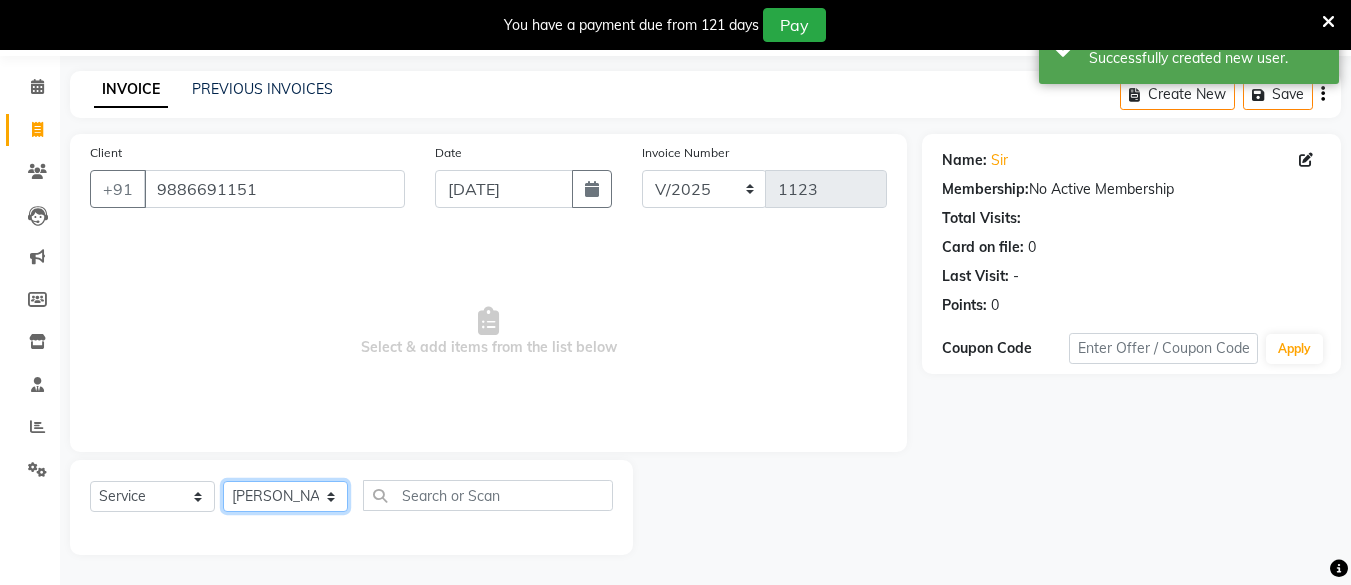 click on "Select Stylist [PERSON_NAME] Hair Affair [PERSON_NAME] [PERSON_NAME] [PERSON_NAME] sandhya [PERSON_NAME] [PERSON_NAME]" 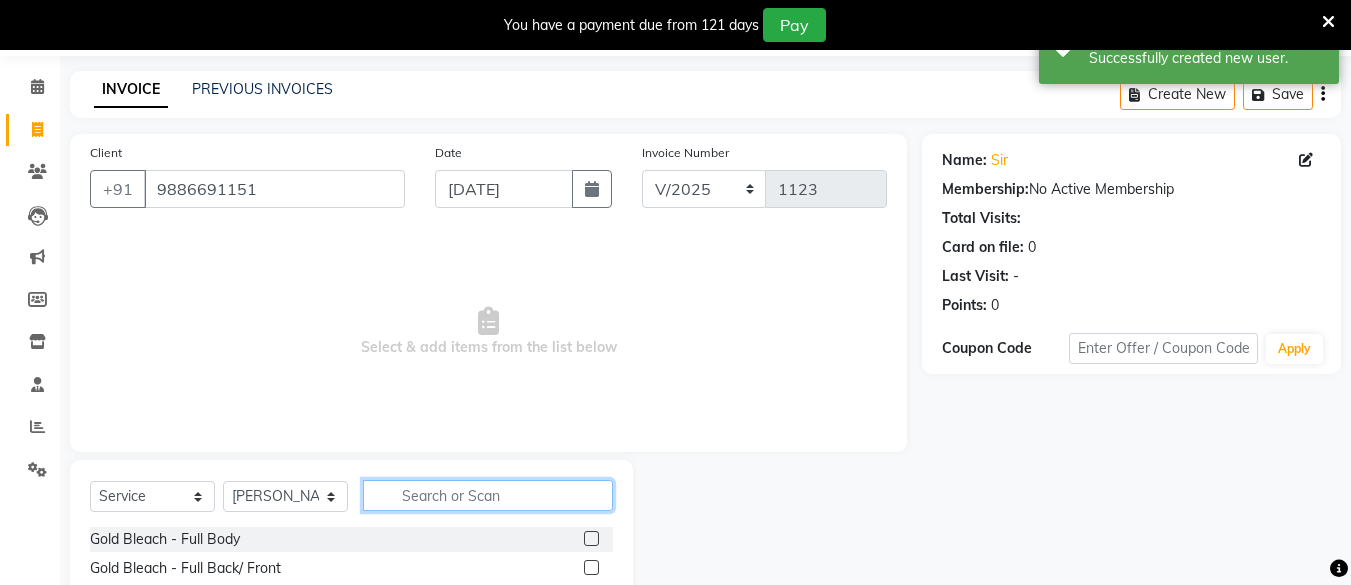 click 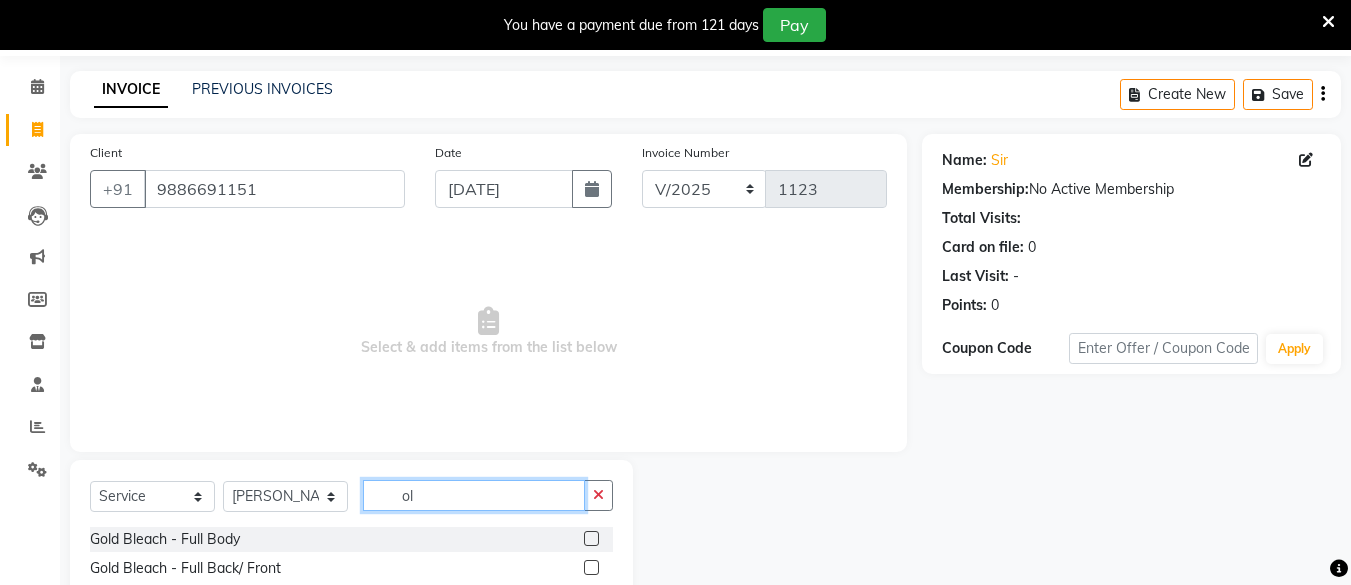 type on "o" 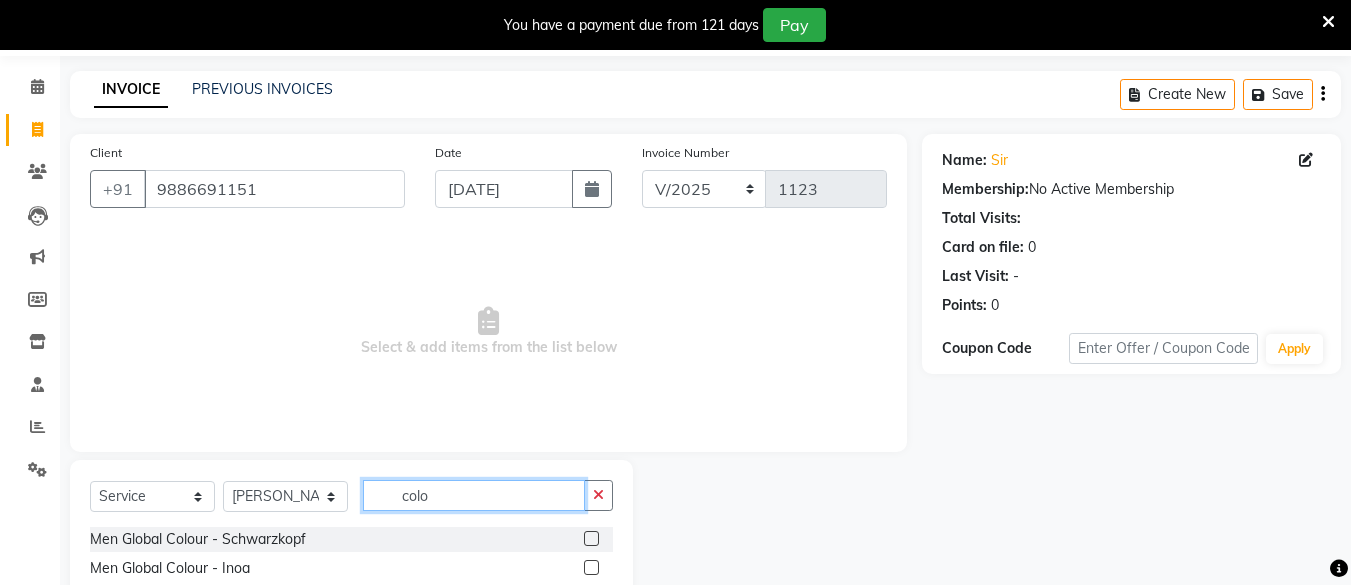 type on "colo" 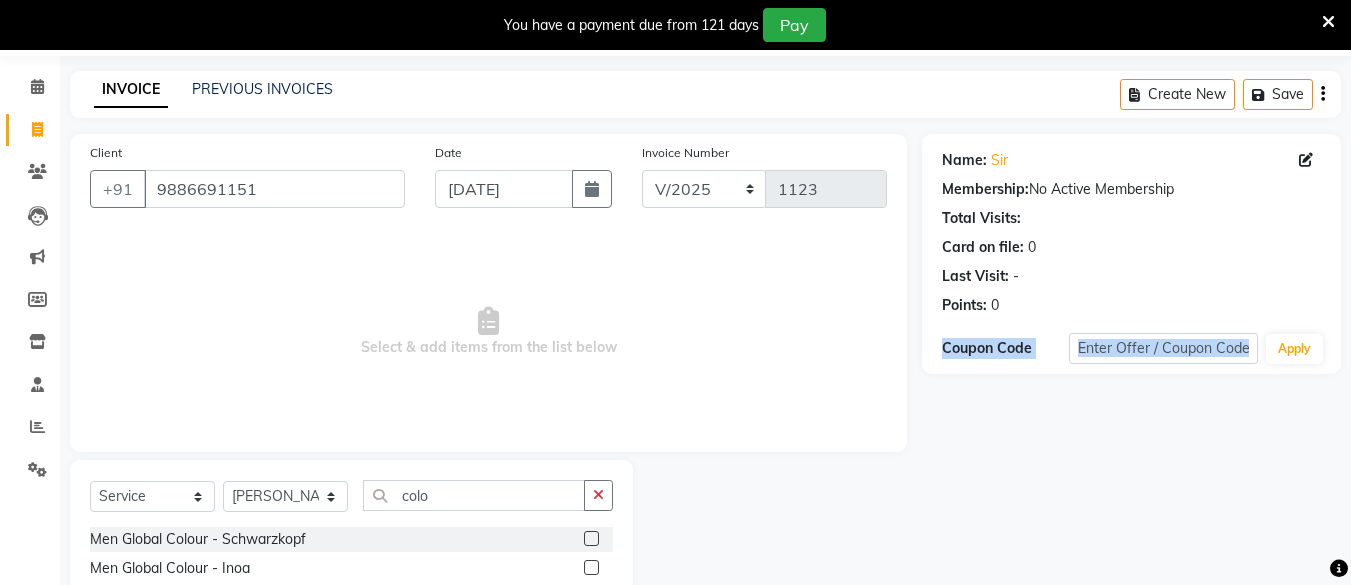 scroll, scrollTop: 266, scrollLeft: 0, axis: vertical 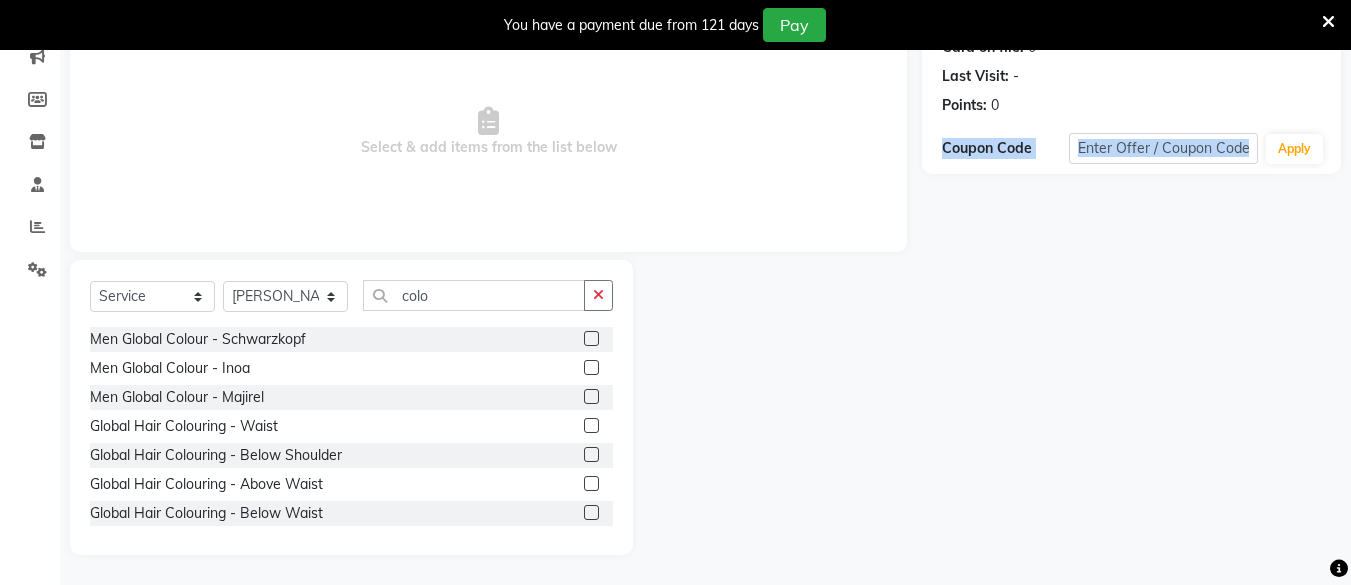 drag, startPoint x: 1329, startPoint y: 646, endPoint x: 1345, endPoint y: 576, distance: 71.80529 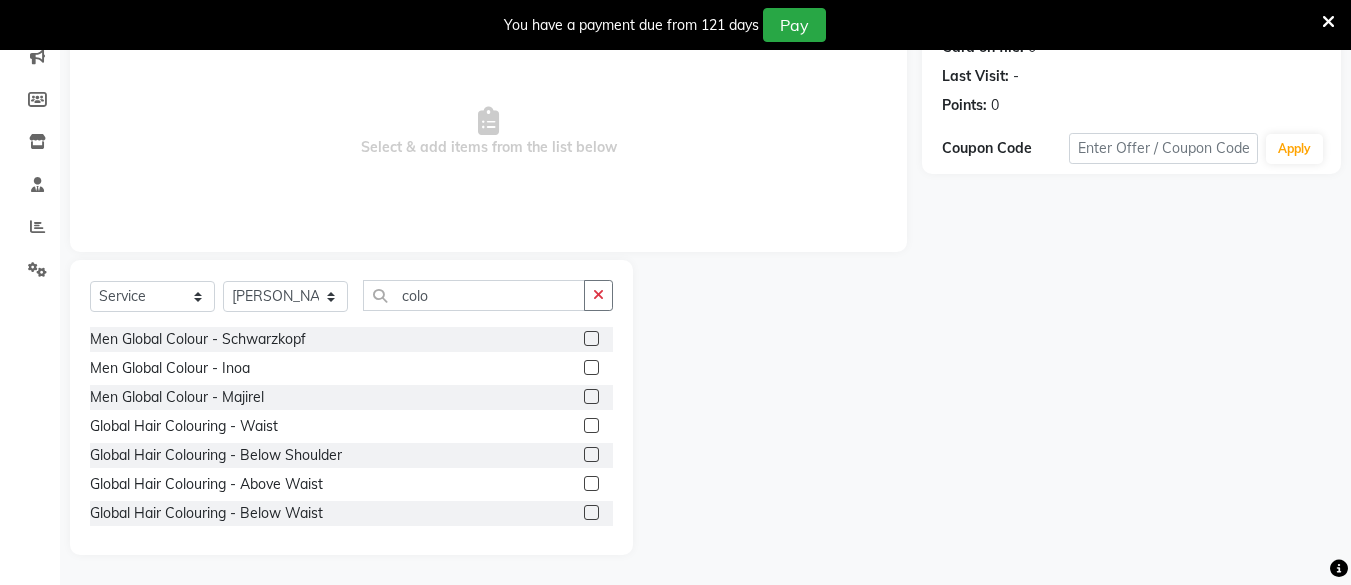 click 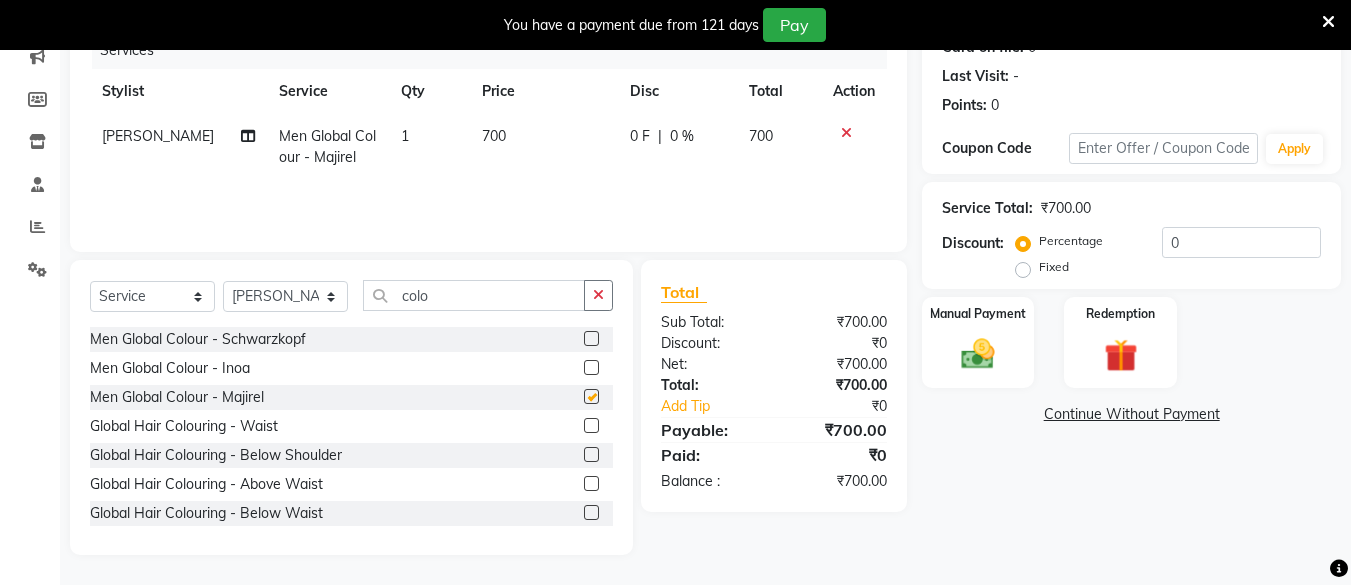 checkbox on "false" 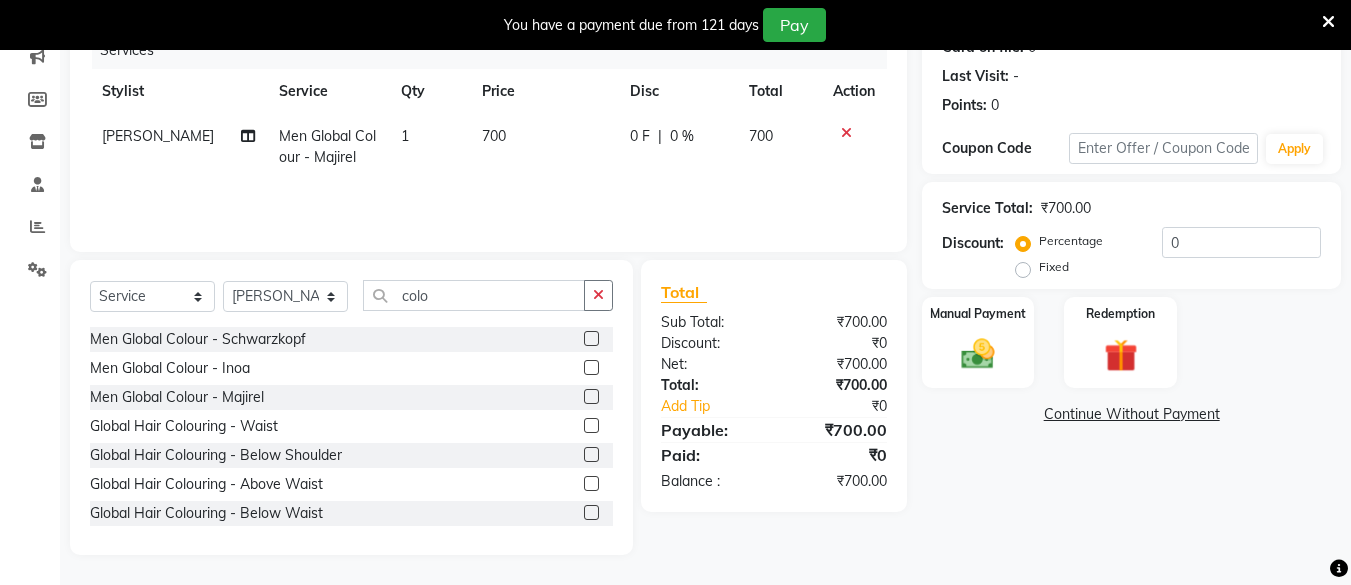 click on "700" 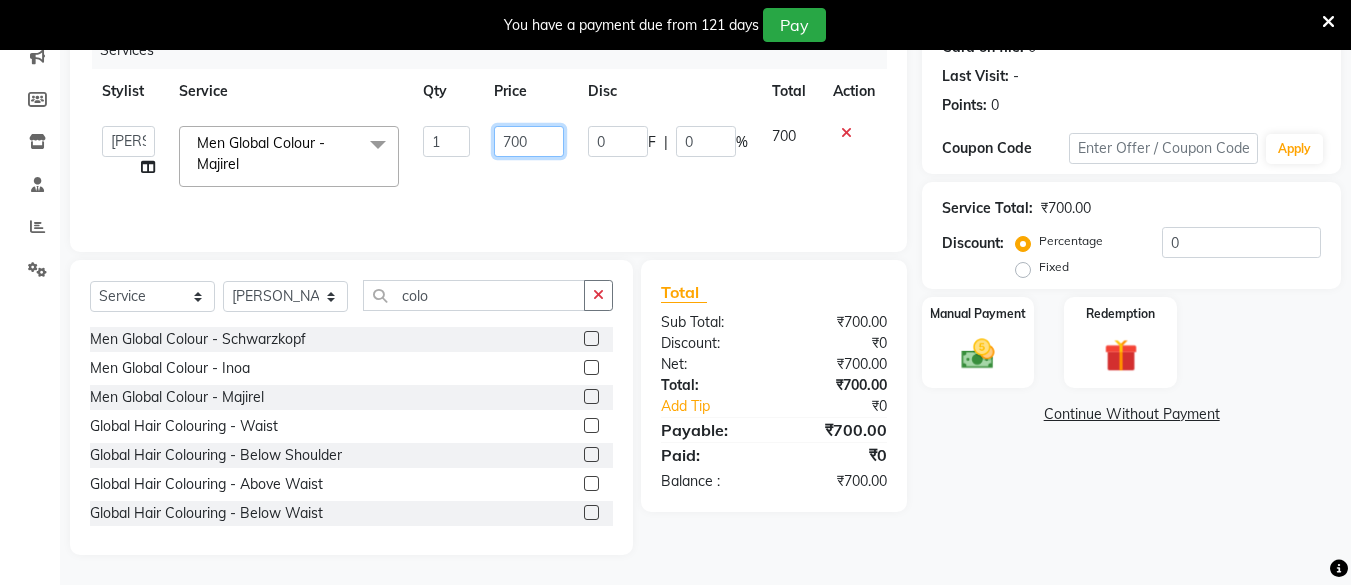 click on "700" 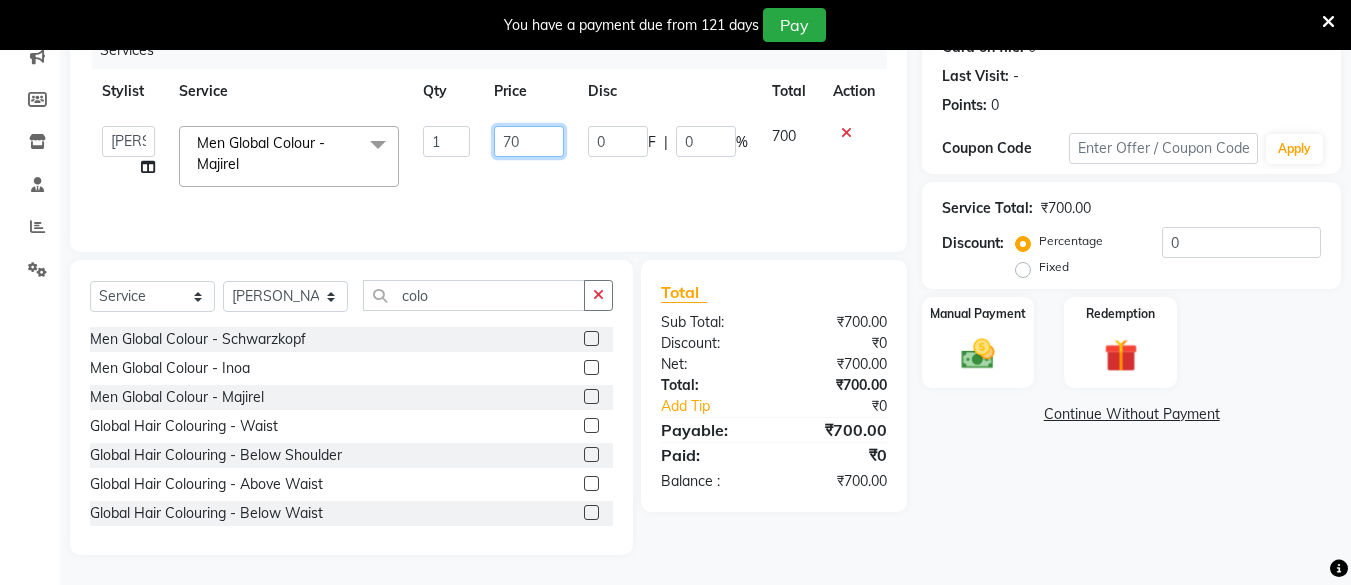 type on "7" 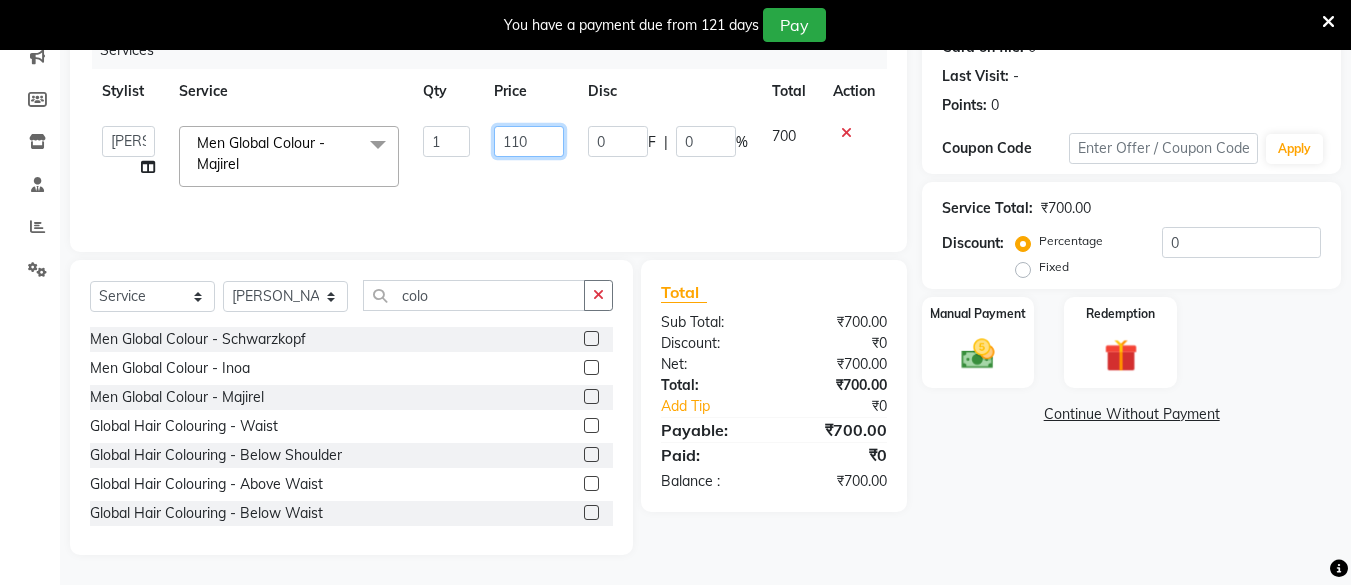 type on "1100" 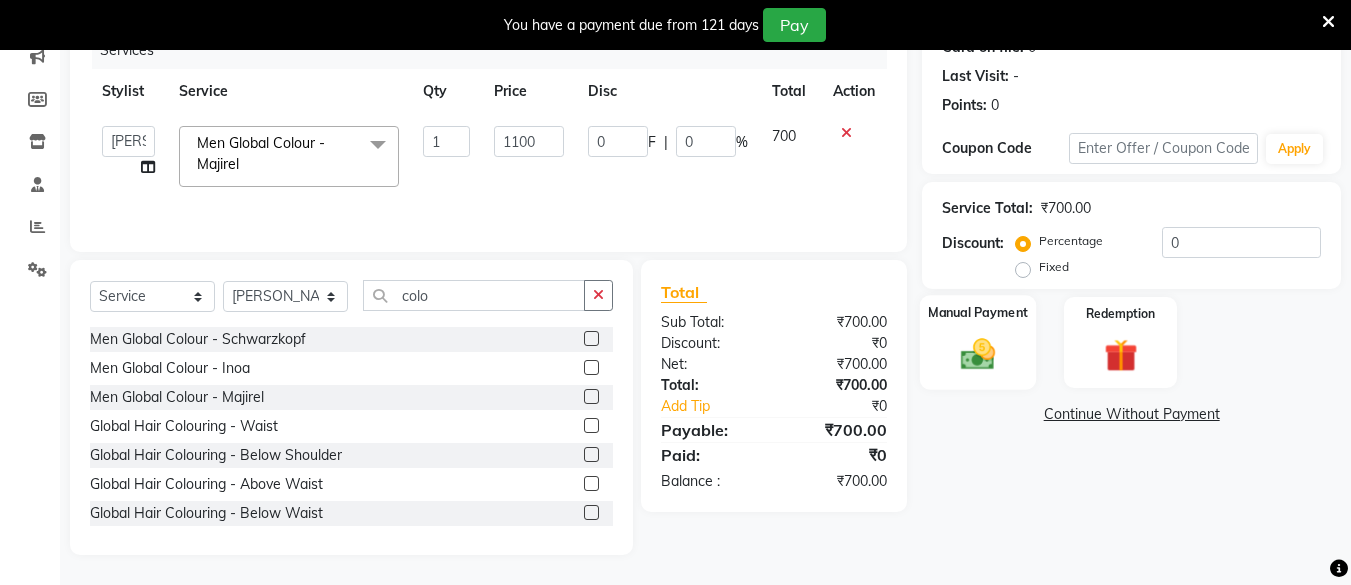 click 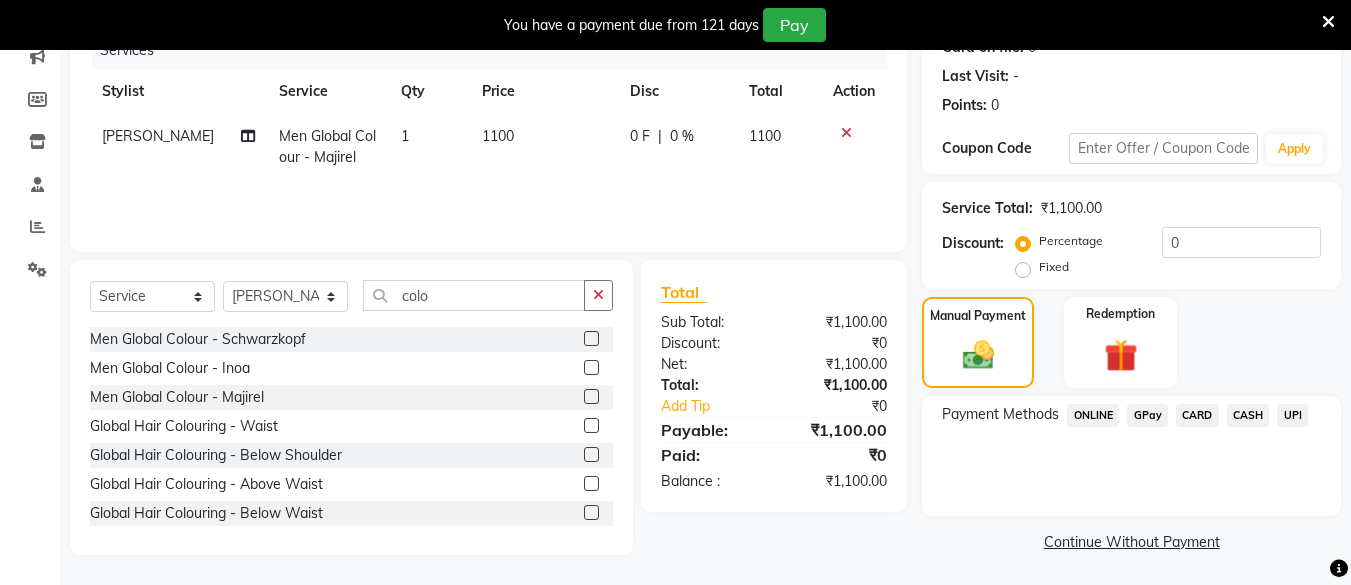 scroll, scrollTop: 268, scrollLeft: 0, axis: vertical 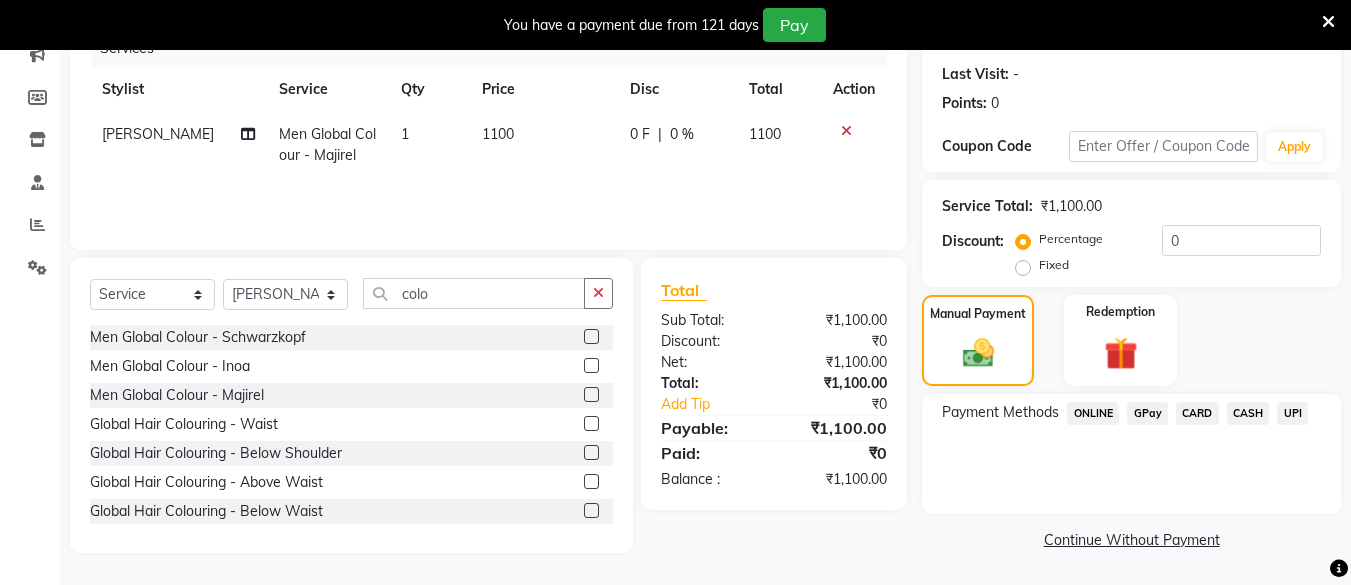 click on "UPI" 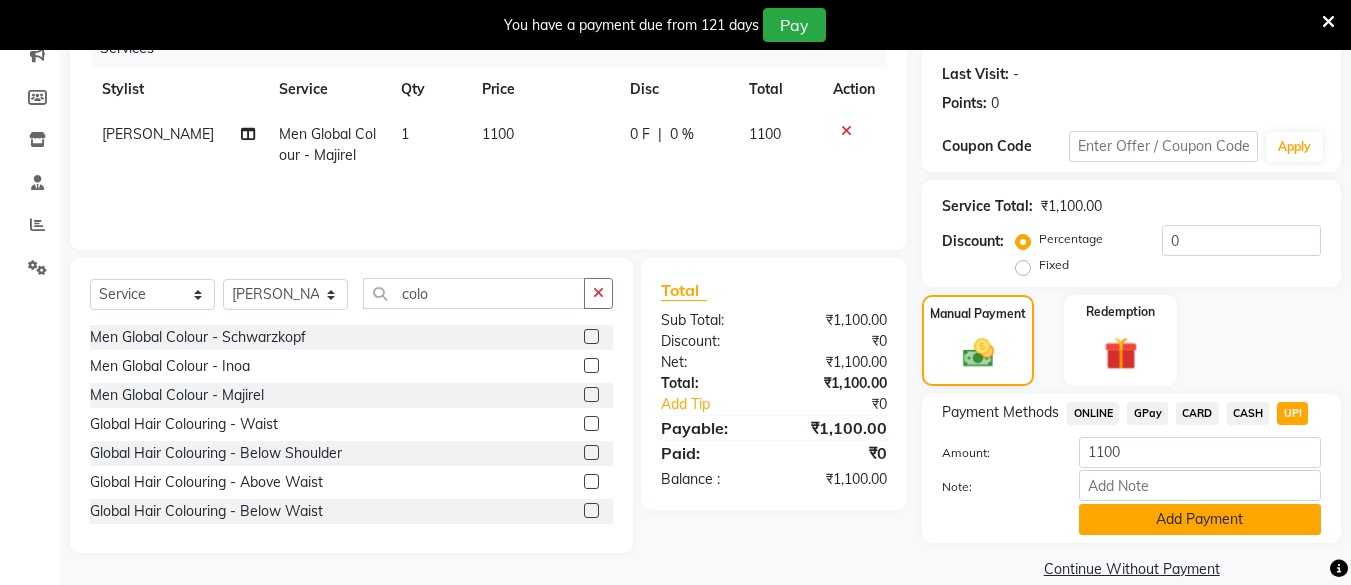 click on "Add Payment" 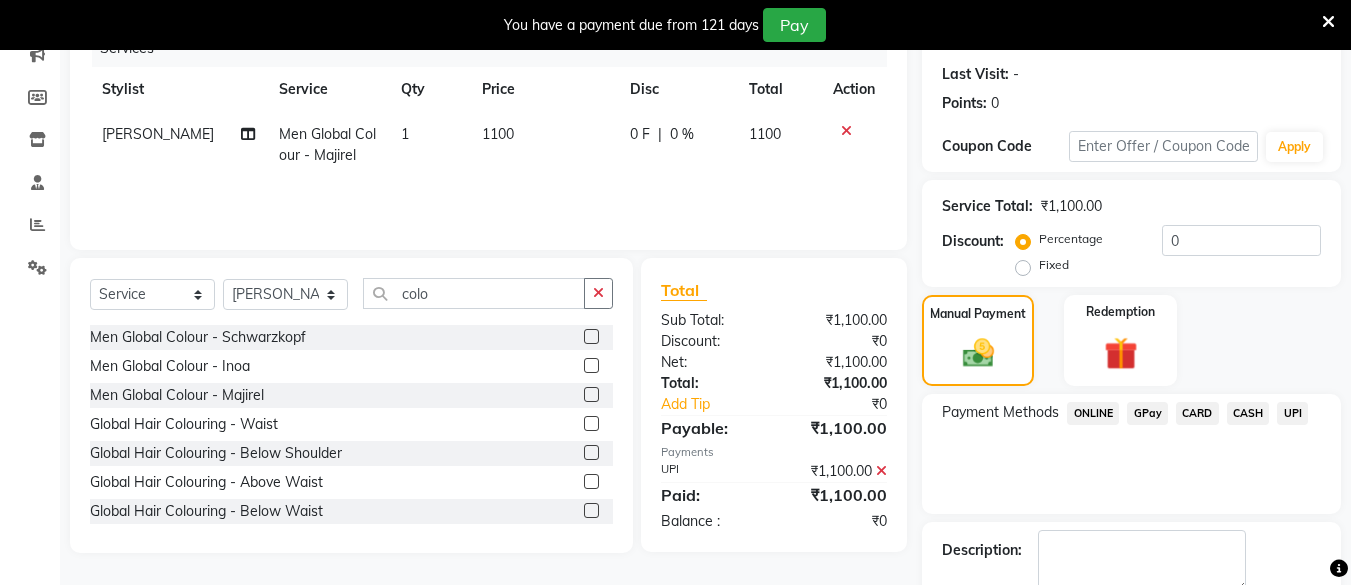 scroll, scrollTop: 375, scrollLeft: 0, axis: vertical 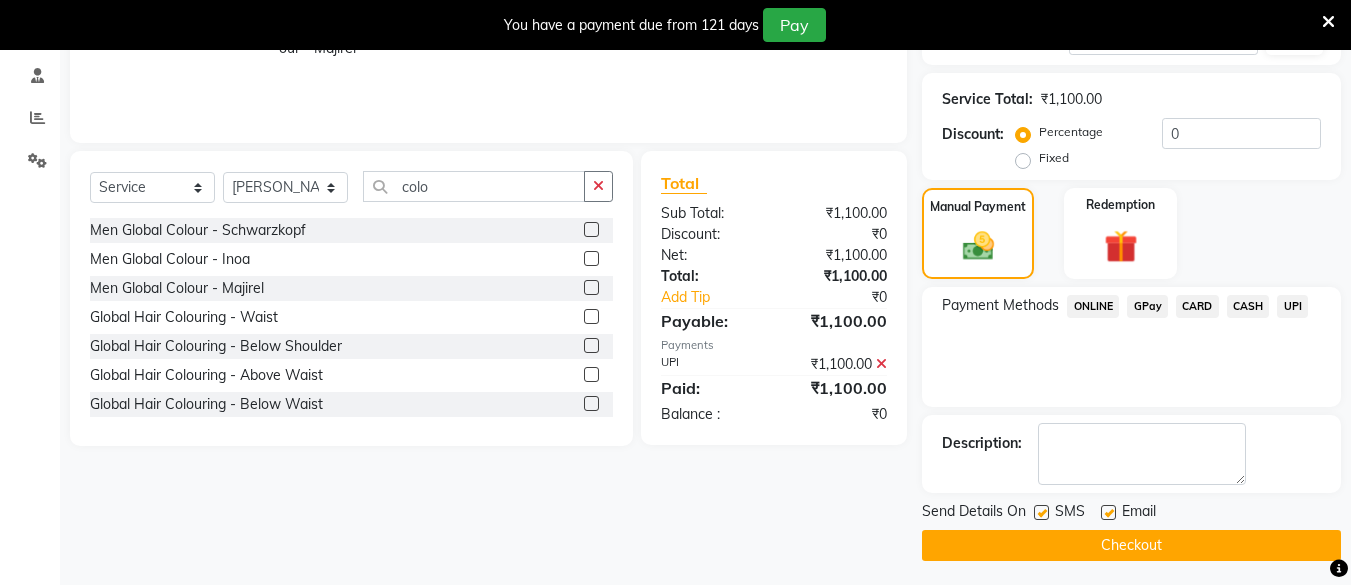 click on "Checkout" 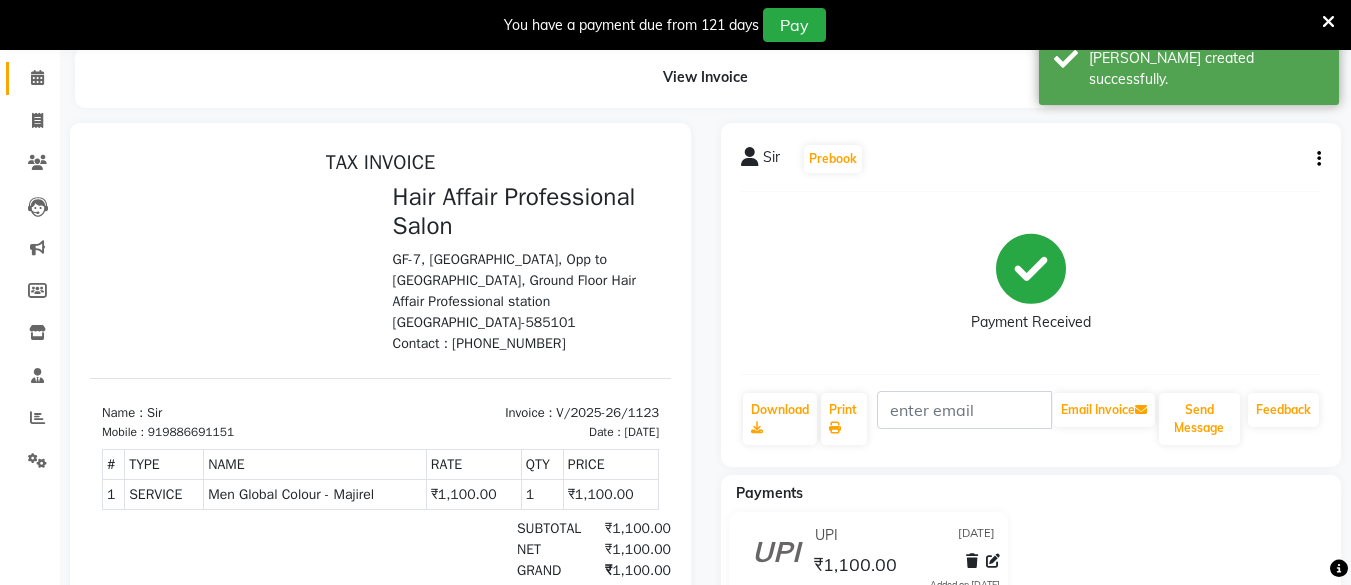 scroll, scrollTop: 0, scrollLeft: 0, axis: both 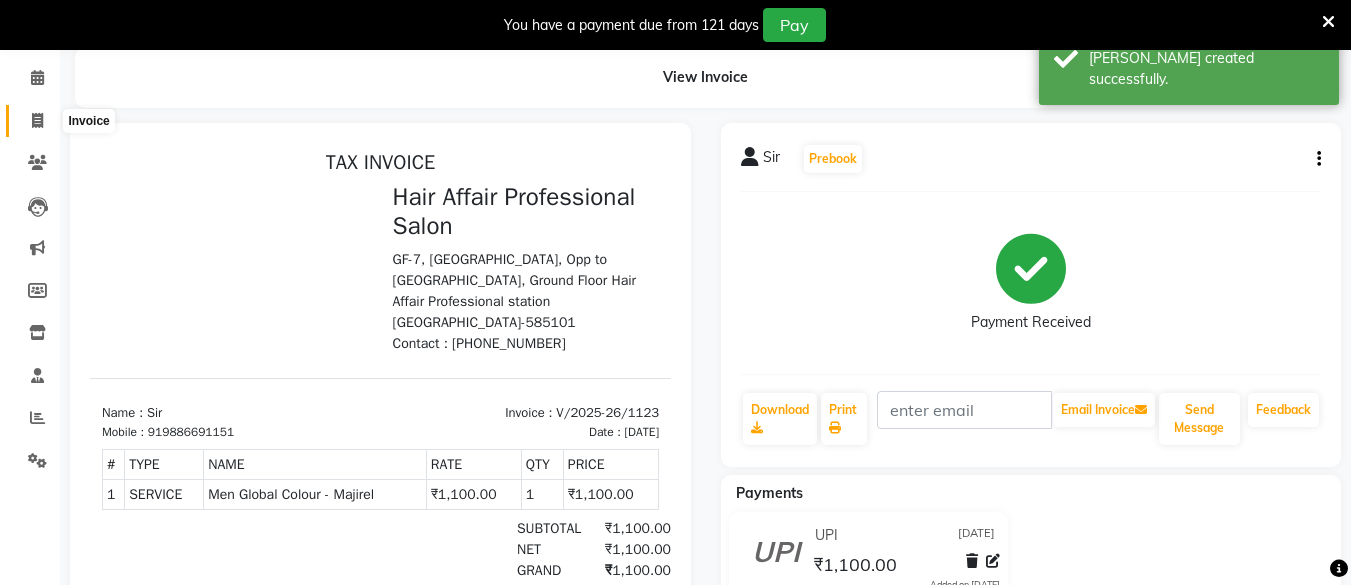 click 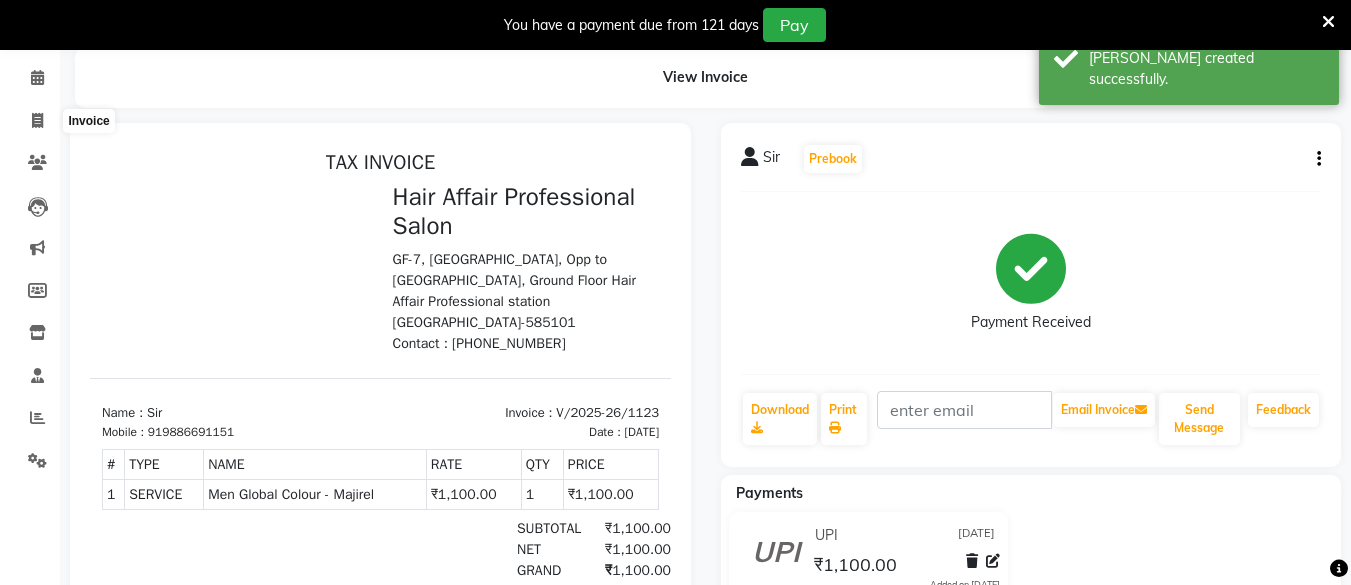 select on "service" 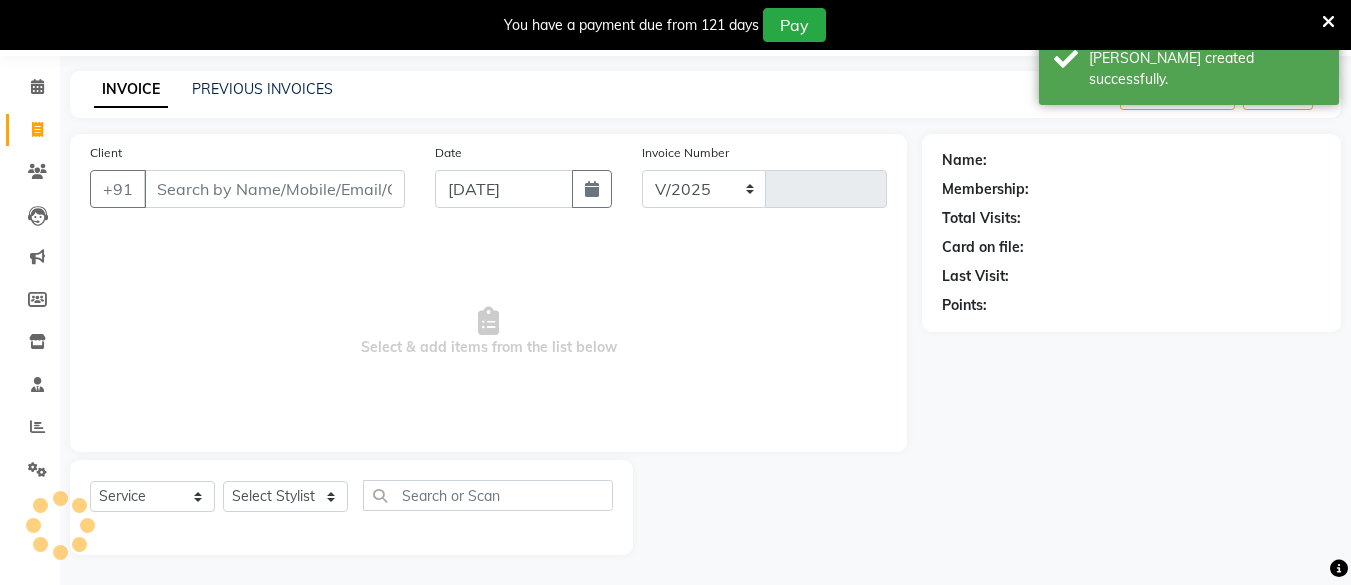 select on "657" 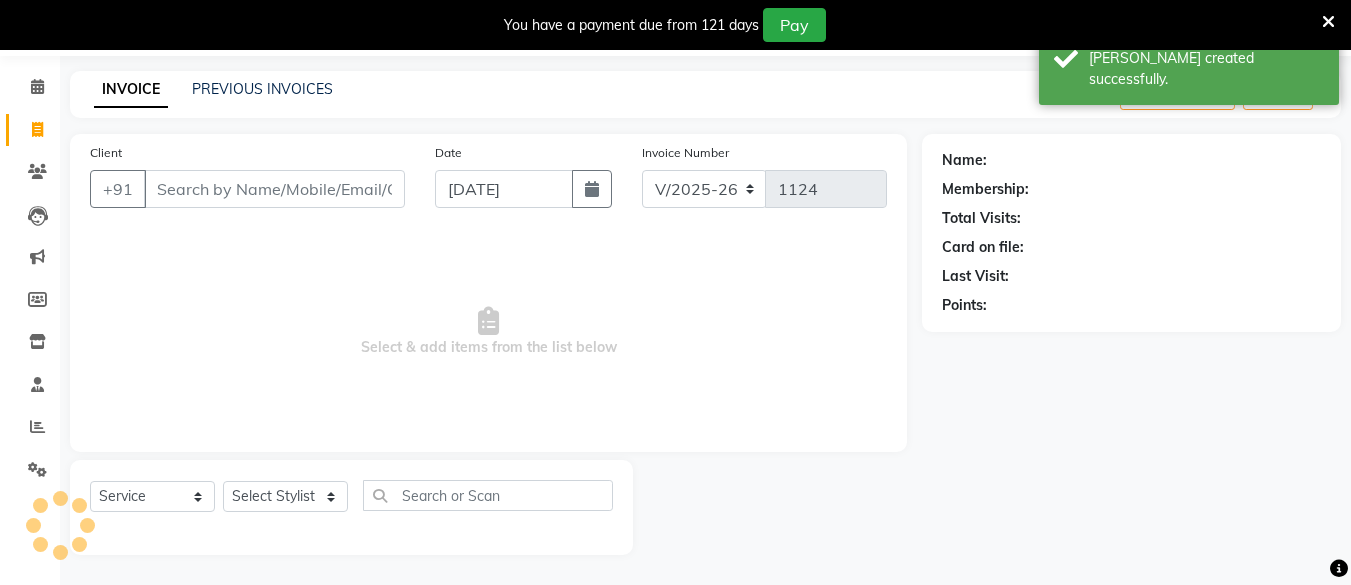 scroll, scrollTop: 66, scrollLeft: 0, axis: vertical 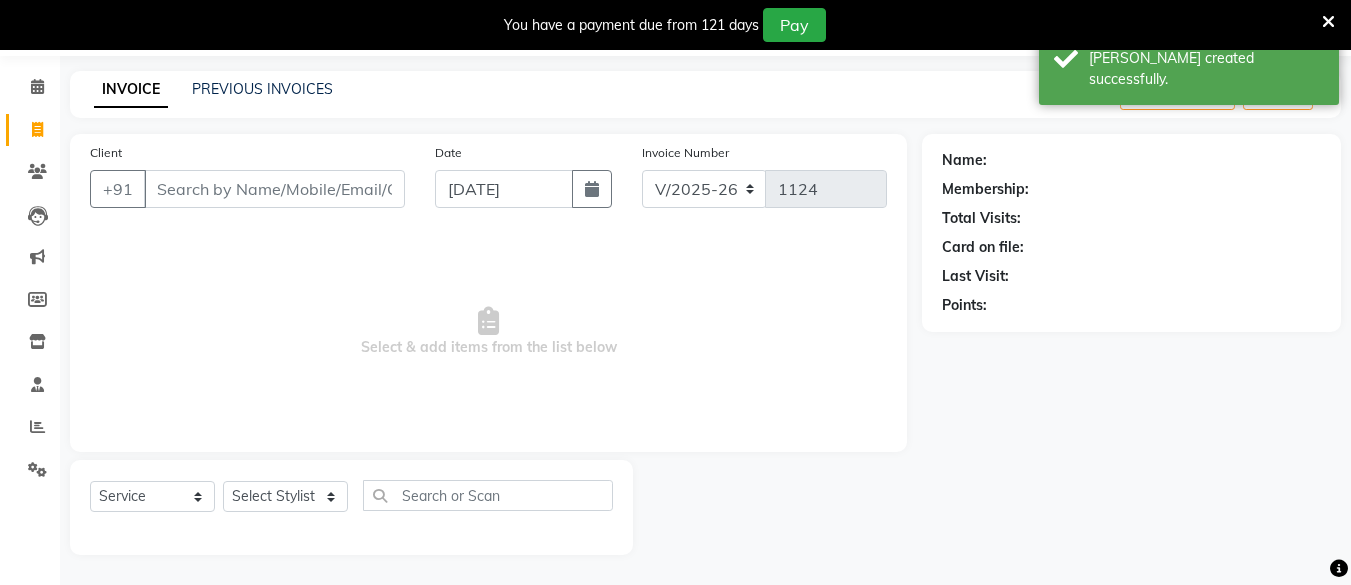 click on "Client" at bounding box center [274, 189] 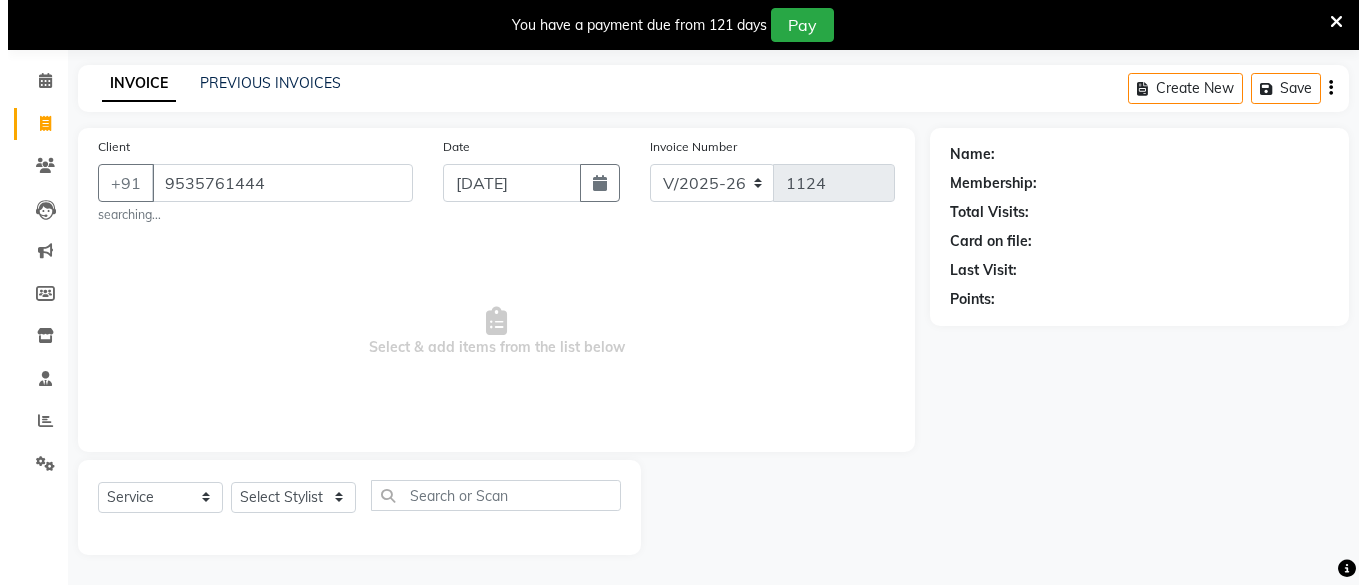 scroll, scrollTop: 66, scrollLeft: 0, axis: vertical 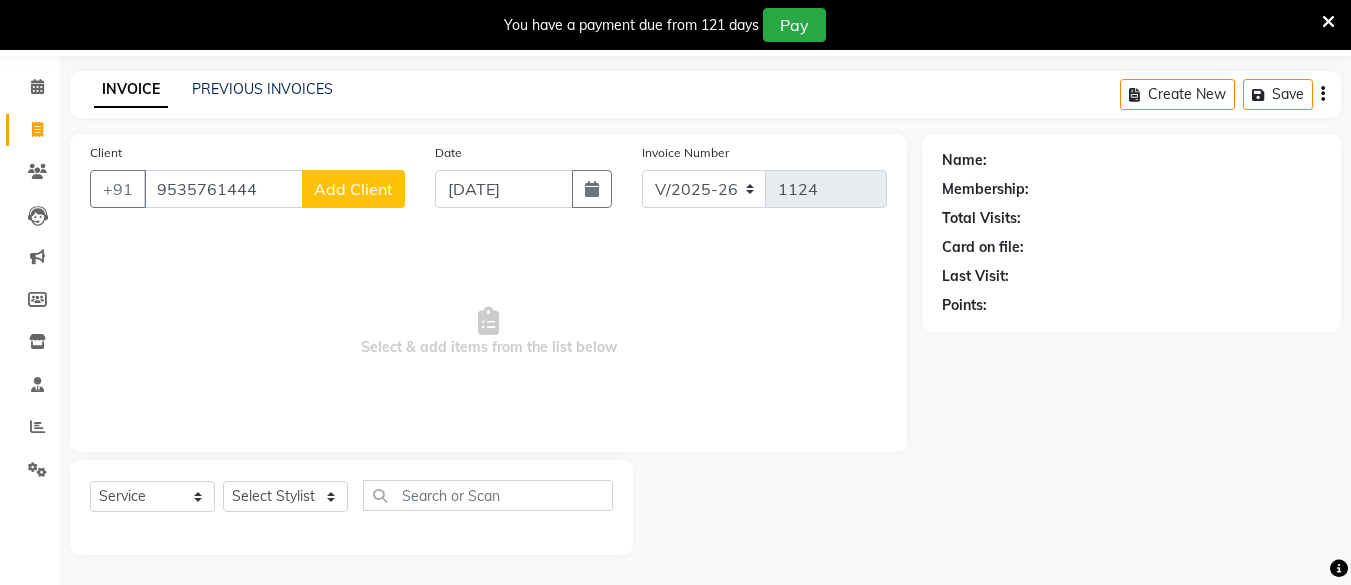 type on "9535761444" 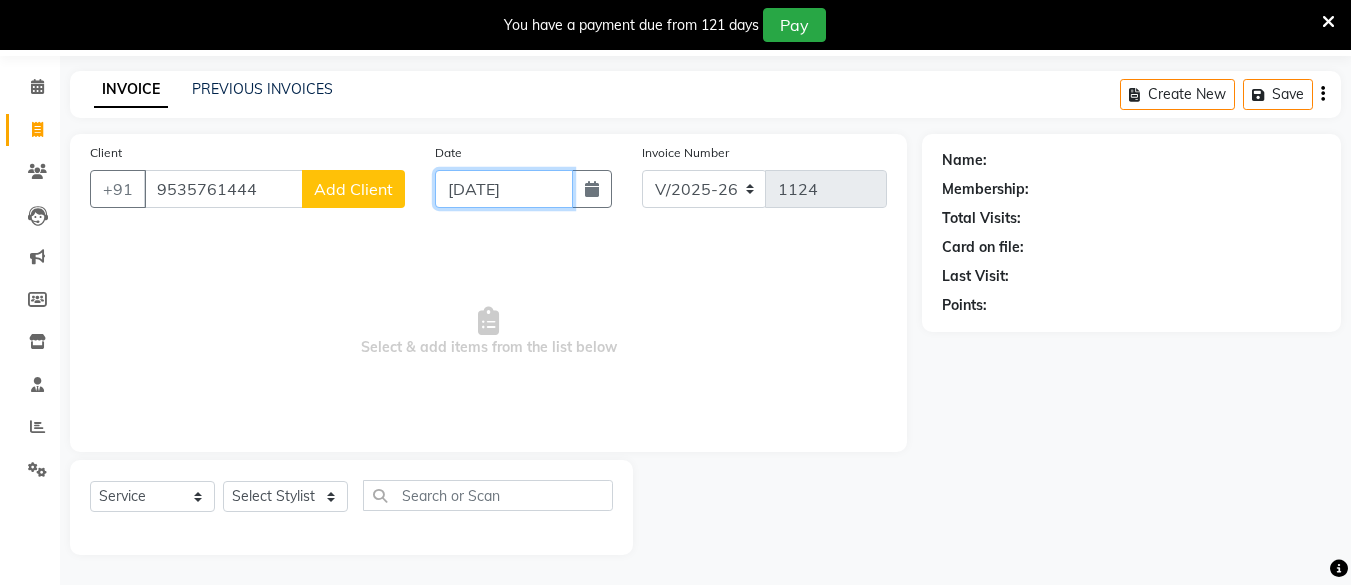 click on "[DATE]" 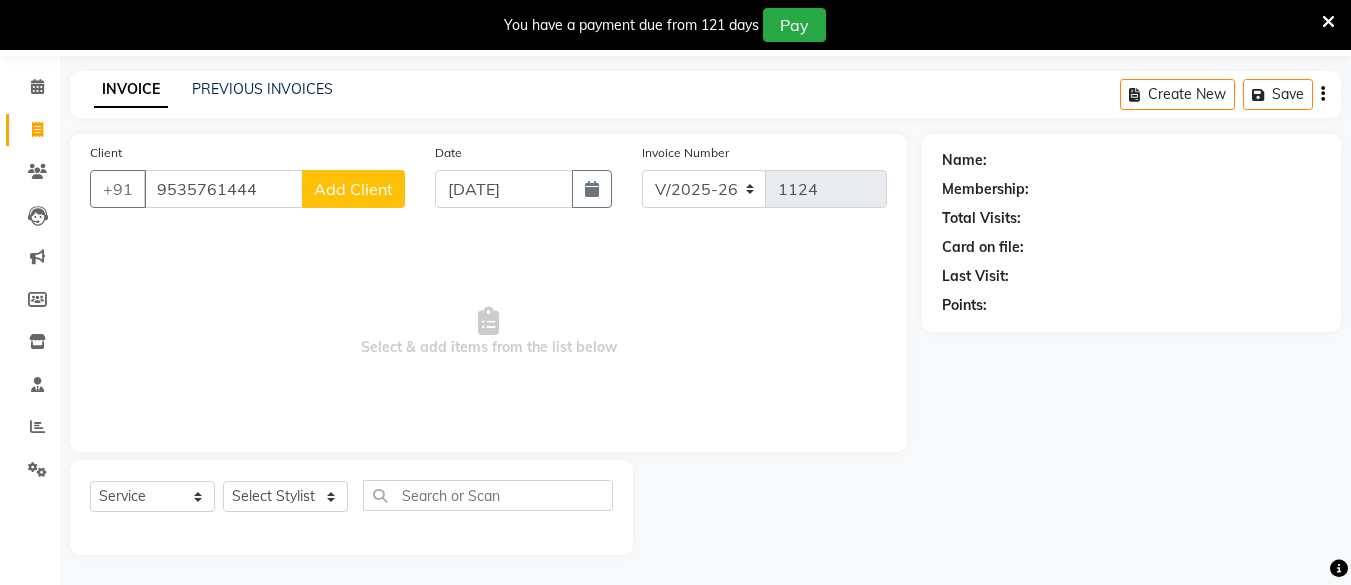 select on "7" 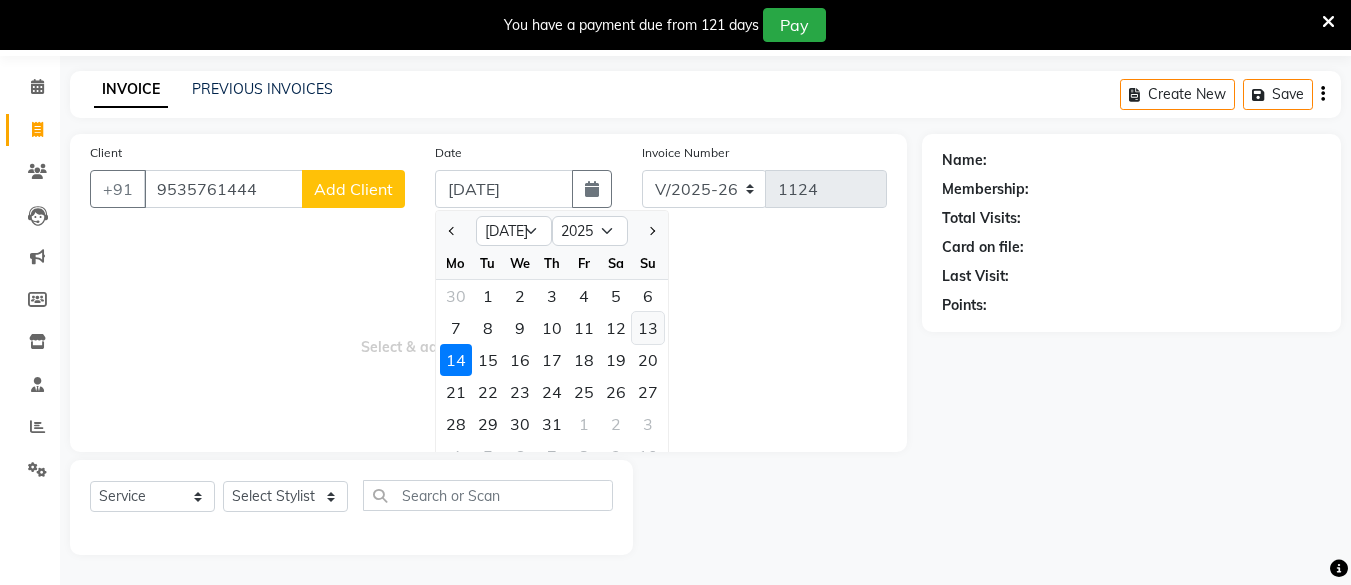 click on "13" 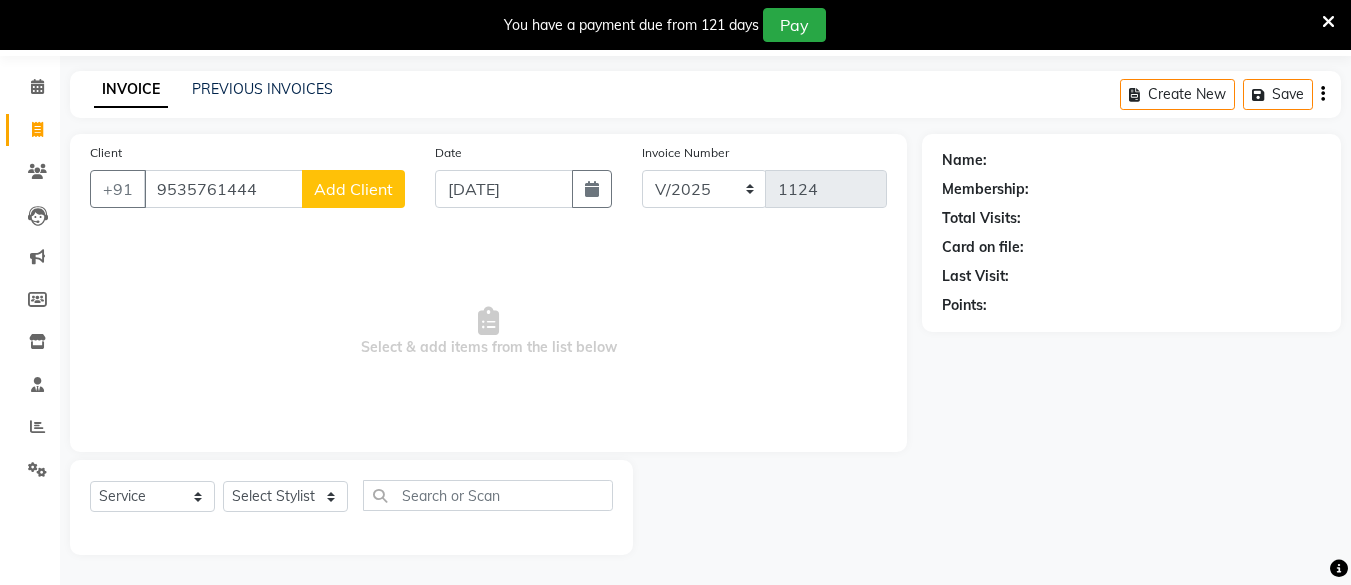 click on "Add Client" 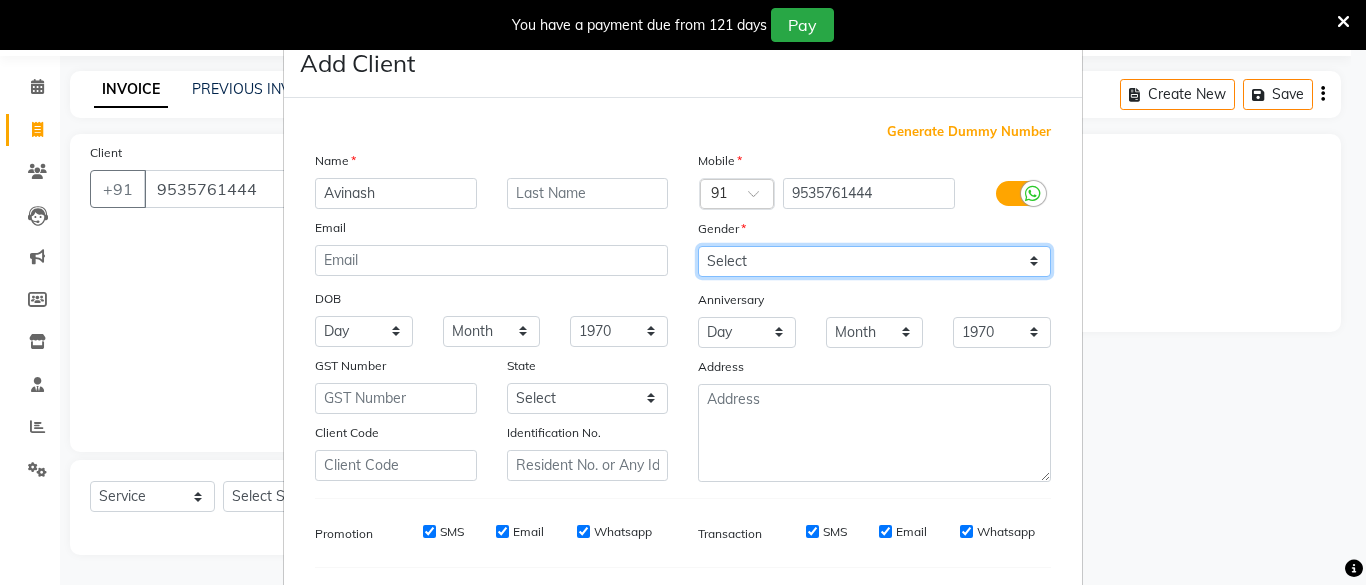 click on "Select [DEMOGRAPHIC_DATA] [DEMOGRAPHIC_DATA] Other Prefer Not To Say" at bounding box center (874, 261) 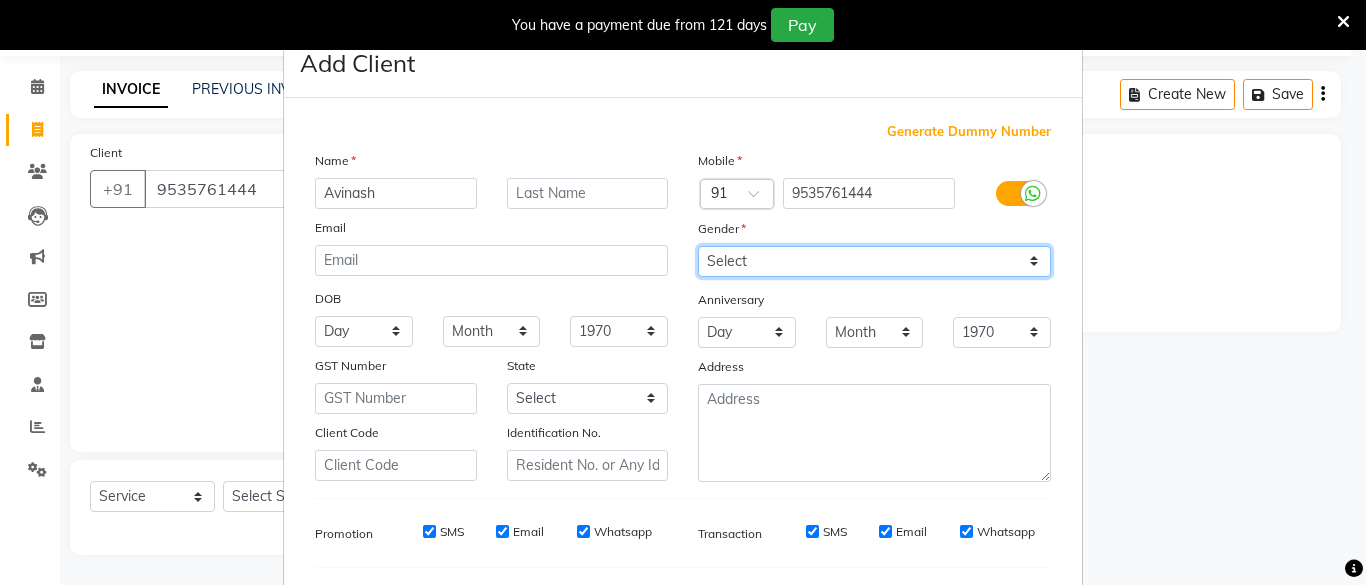 click on "Select [DEMOGRAPHIC_DATA] [DEMOGRAPHIC_DATA] Other Prefer Not To Say" at bounding box center [874, 261] 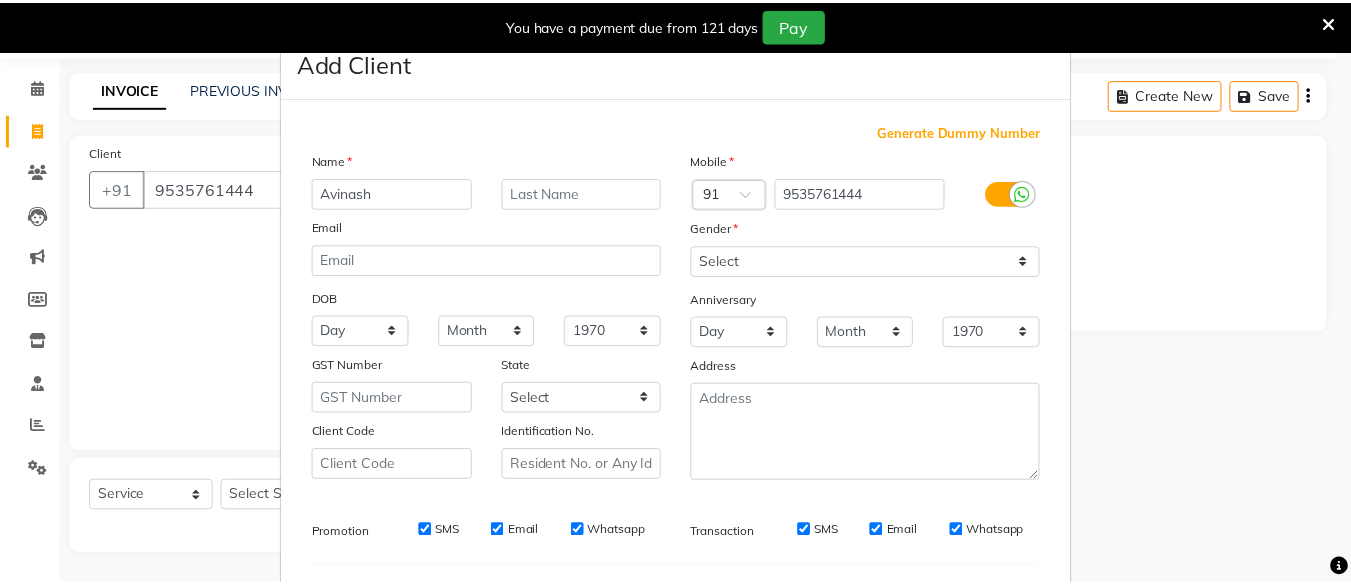 scroll, scrollTop: 264, scrollLeft: 0, axis: vertical 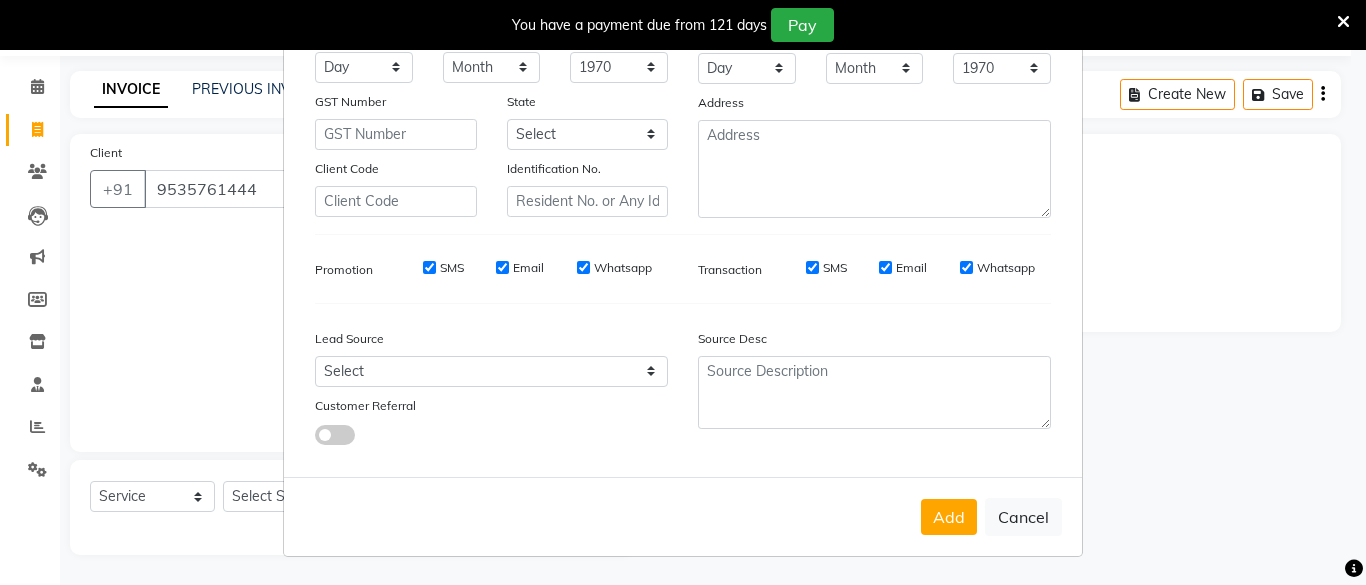 click on "Add   Cancel" at bounding box center [683, 516] 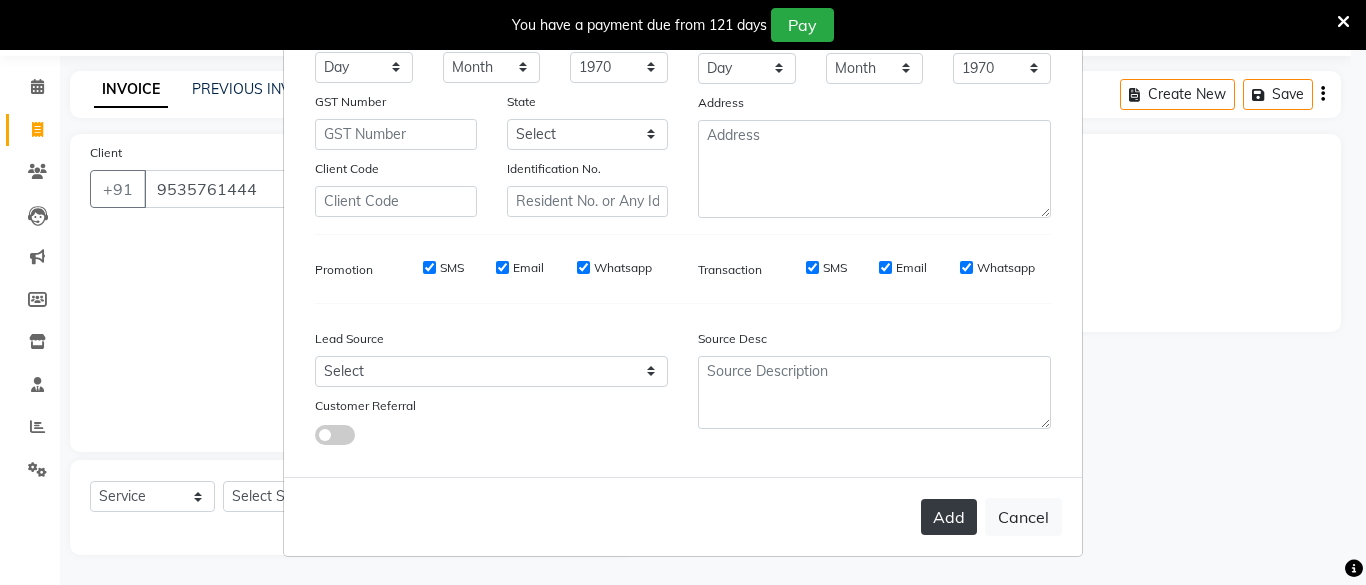 click on "Add" at bounding box center (949, 517) 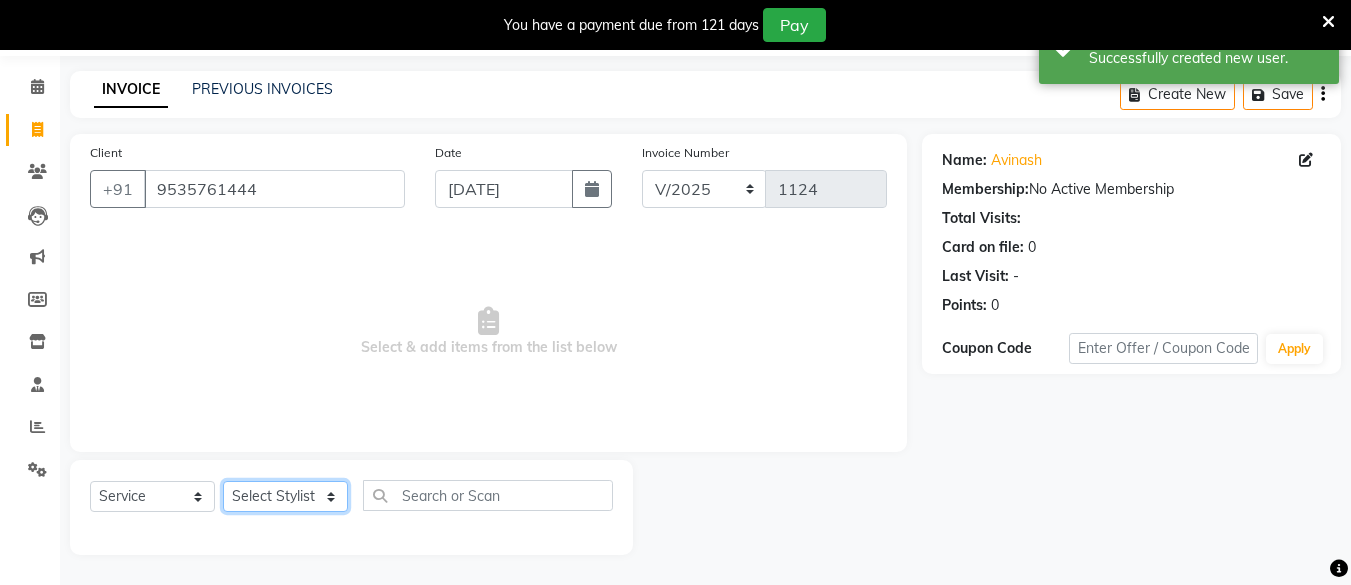 click on "Select Stylist [PERSON_NAME] Hair Affair [PERSON_NAME] [PERSON_NAME] [PERSON_NAME] sandhya [PERSON_NAME] [PERSON_NAME]" 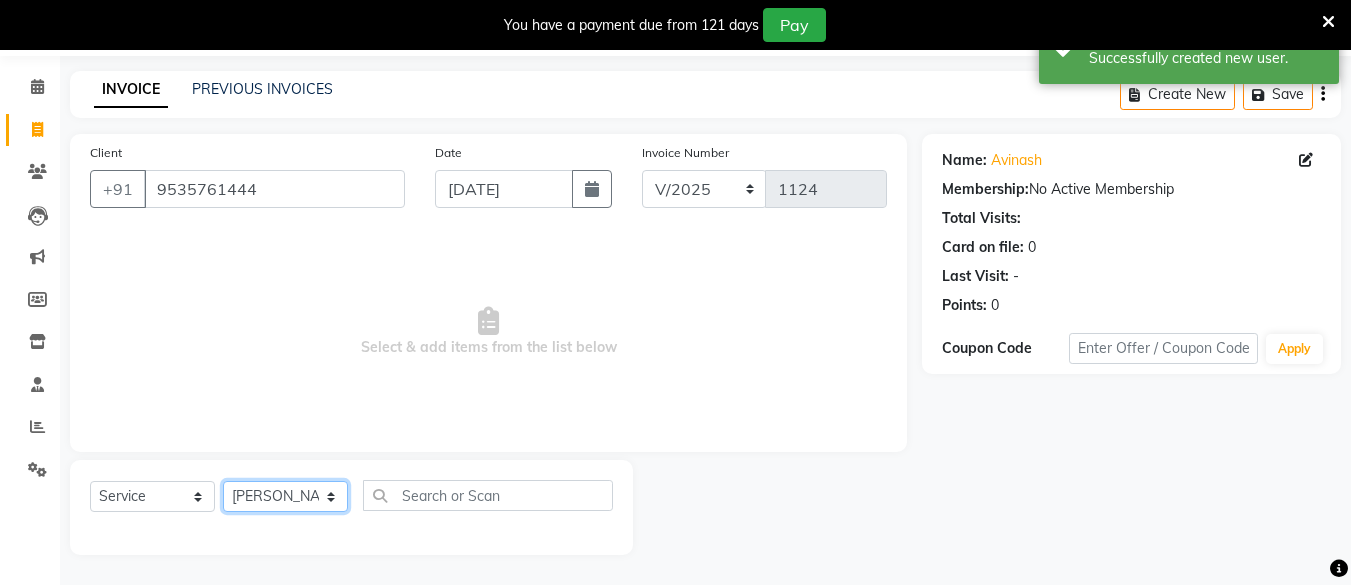 click on "Select Stylist [PERSON_NAME] Hair Affair [PERSON_NAME] [PERSON_NAME] [PERSON_NAME] sandhya [PERSON_NAME] [PERSON_NAME]" 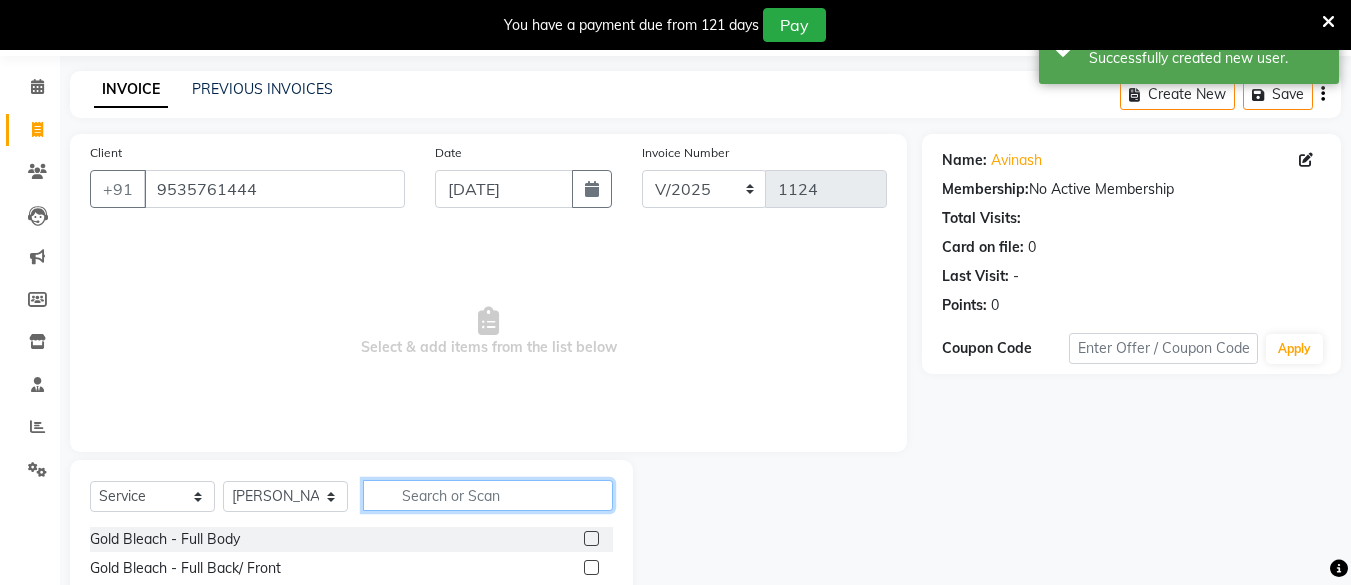 click 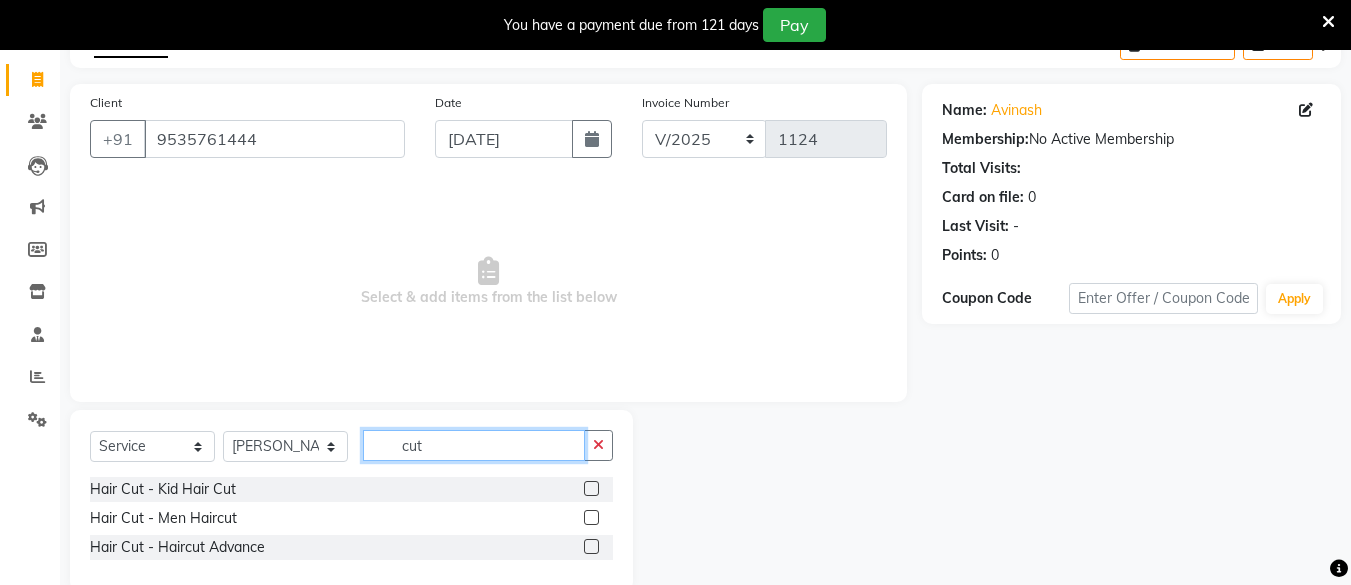 scroll, scrollTop: 153, scrollLeft: 0, axis: vertical 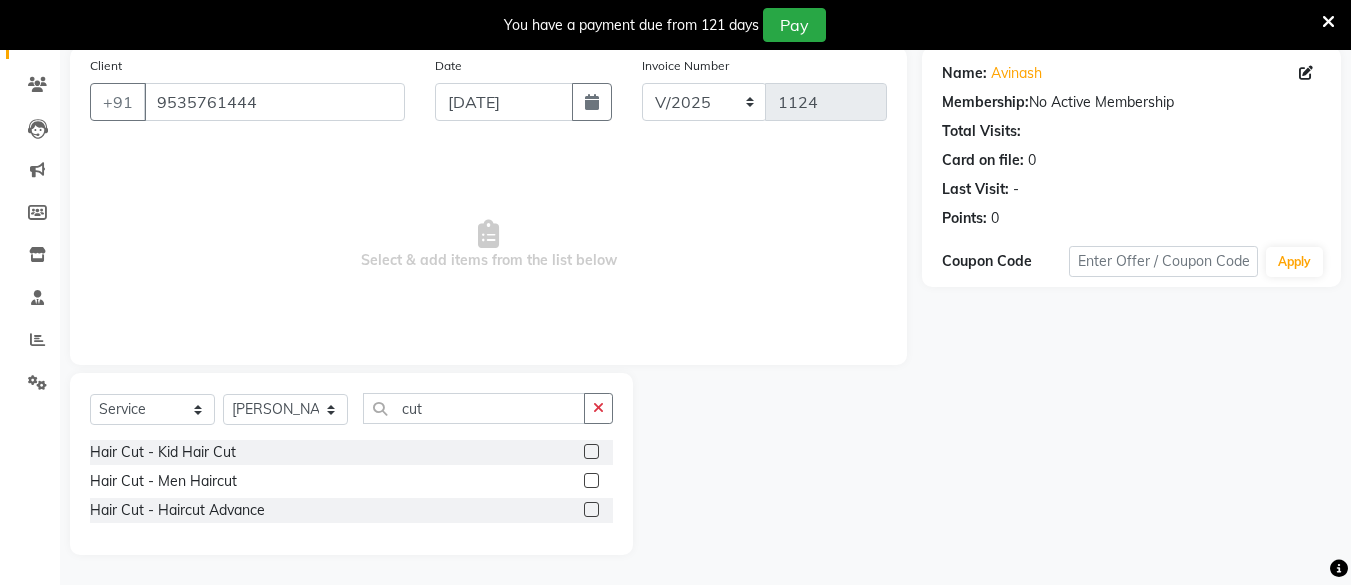 click 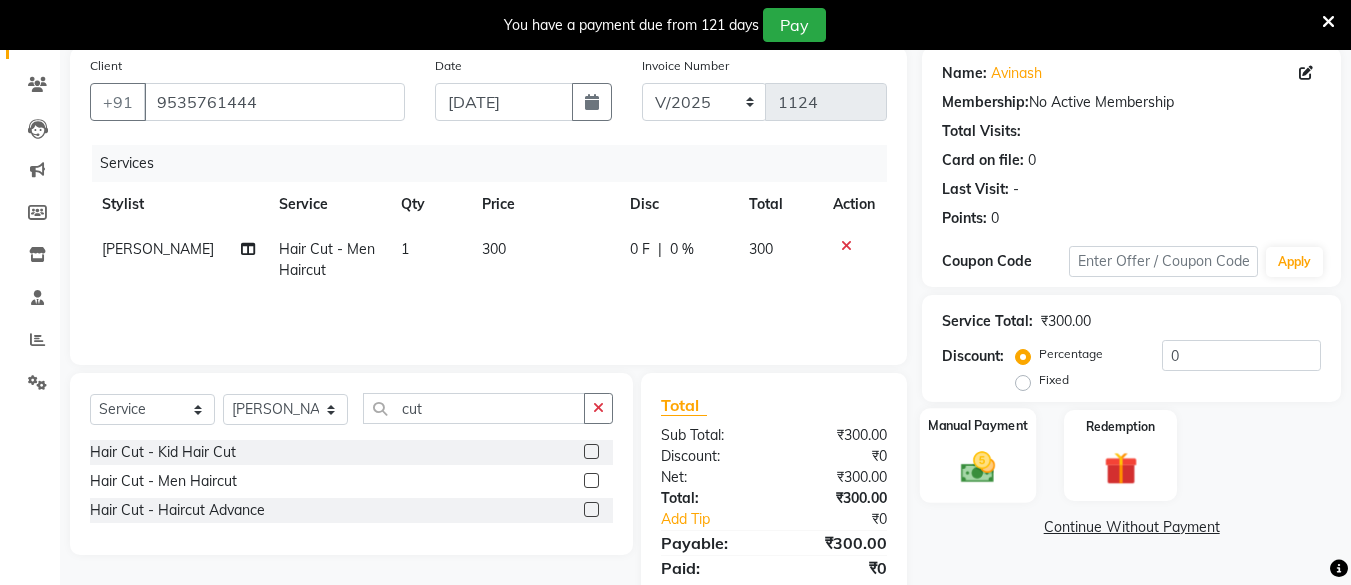 click 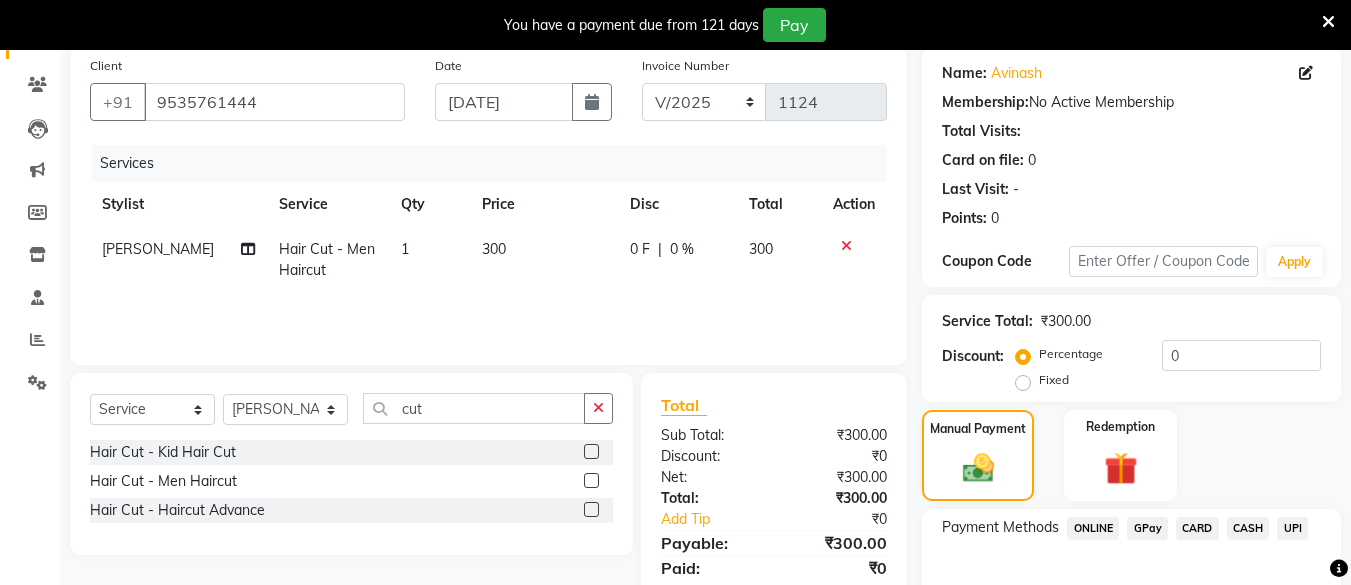 scroll, scrollTop: 268, scrollLeft: 0, axis: vertical 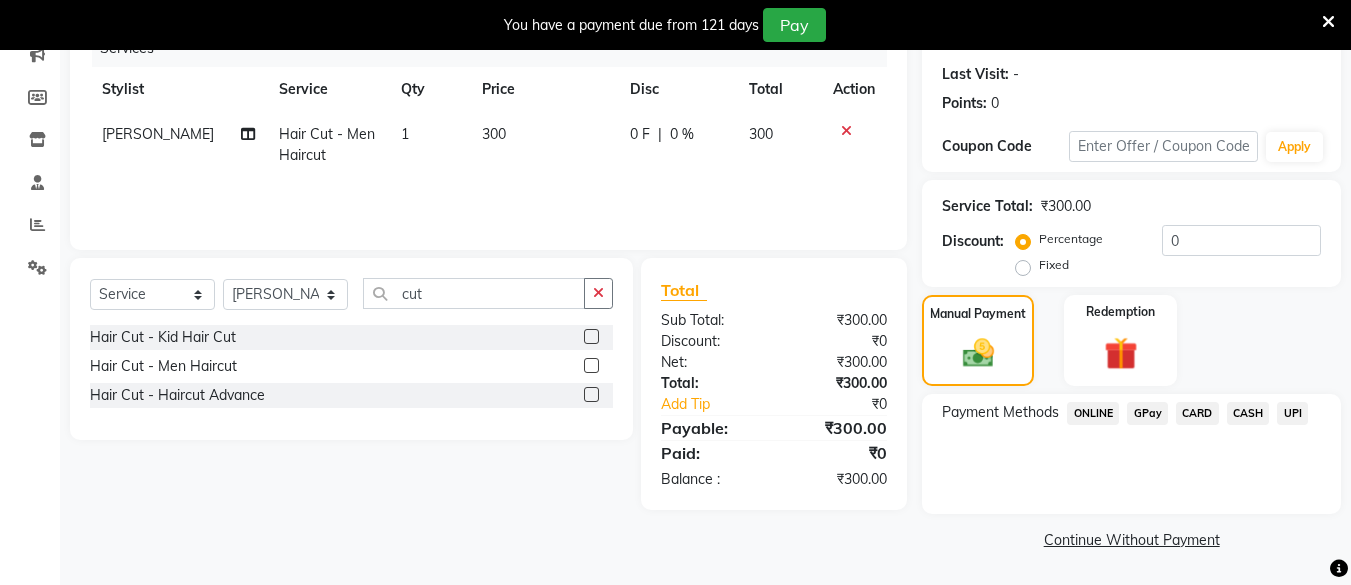 click on "CASH" 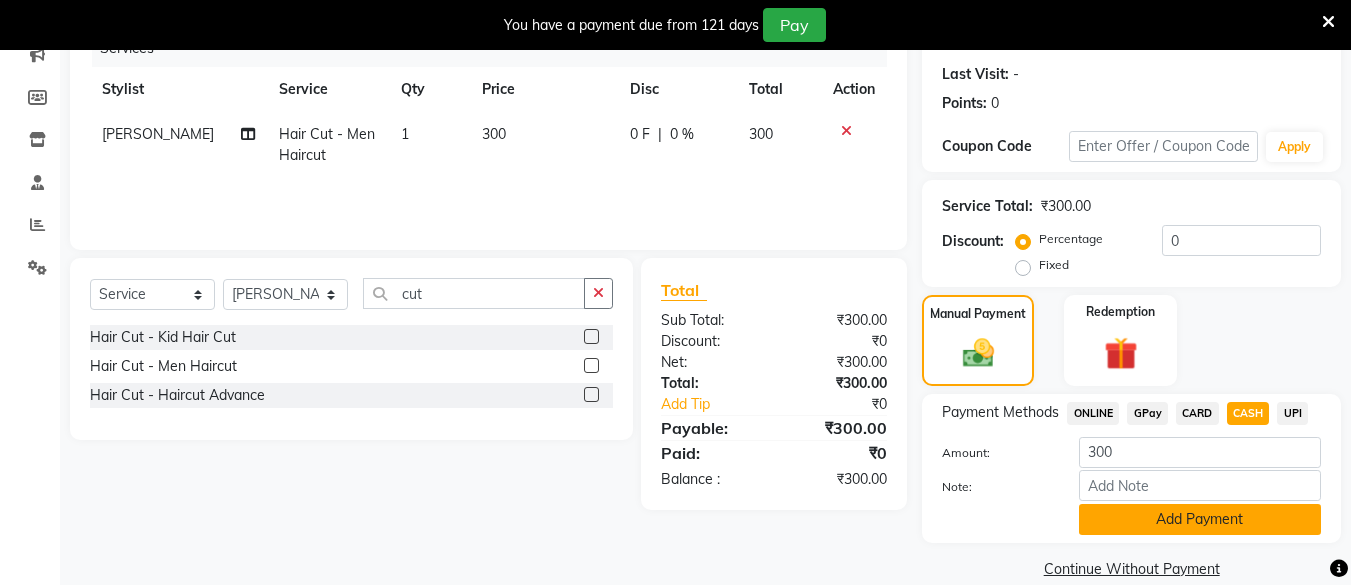 click on "Add Payment" 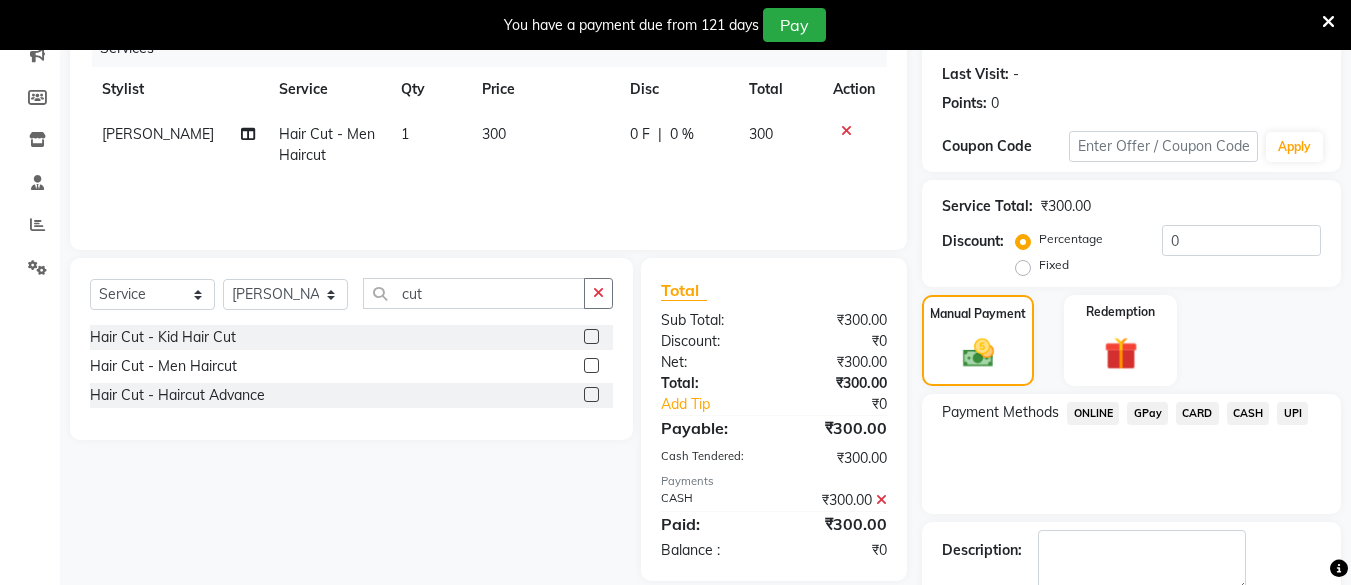 scroll, scrollTop: 381, scrollLeft: 0, axis: vertical 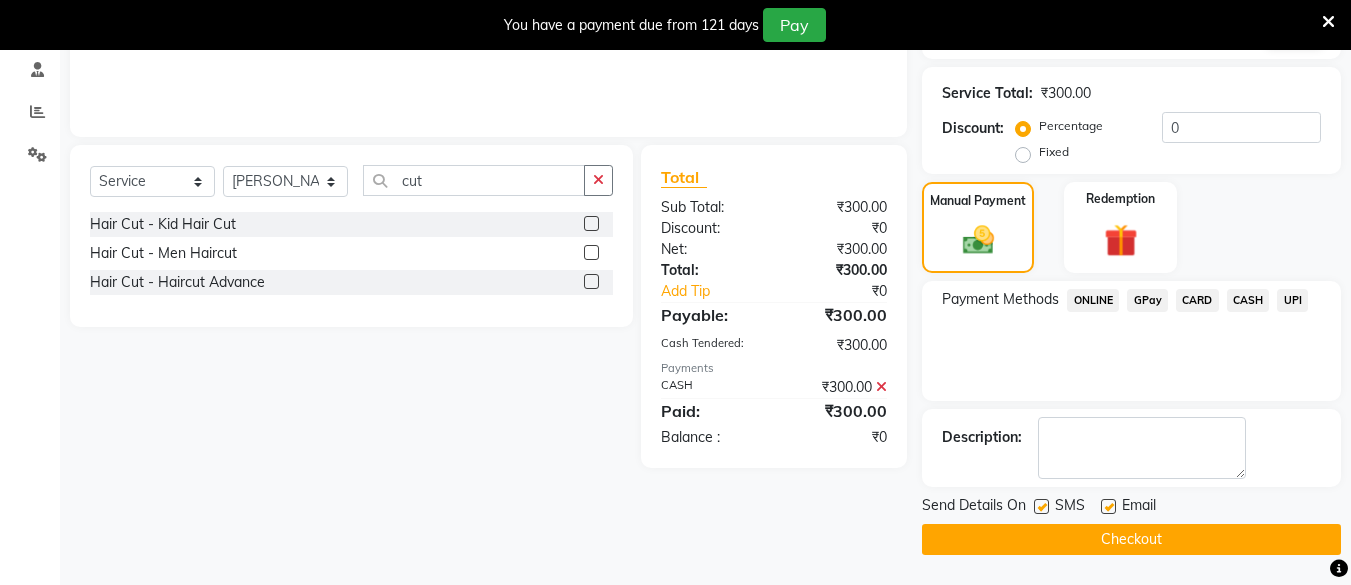 click on "Checkout" 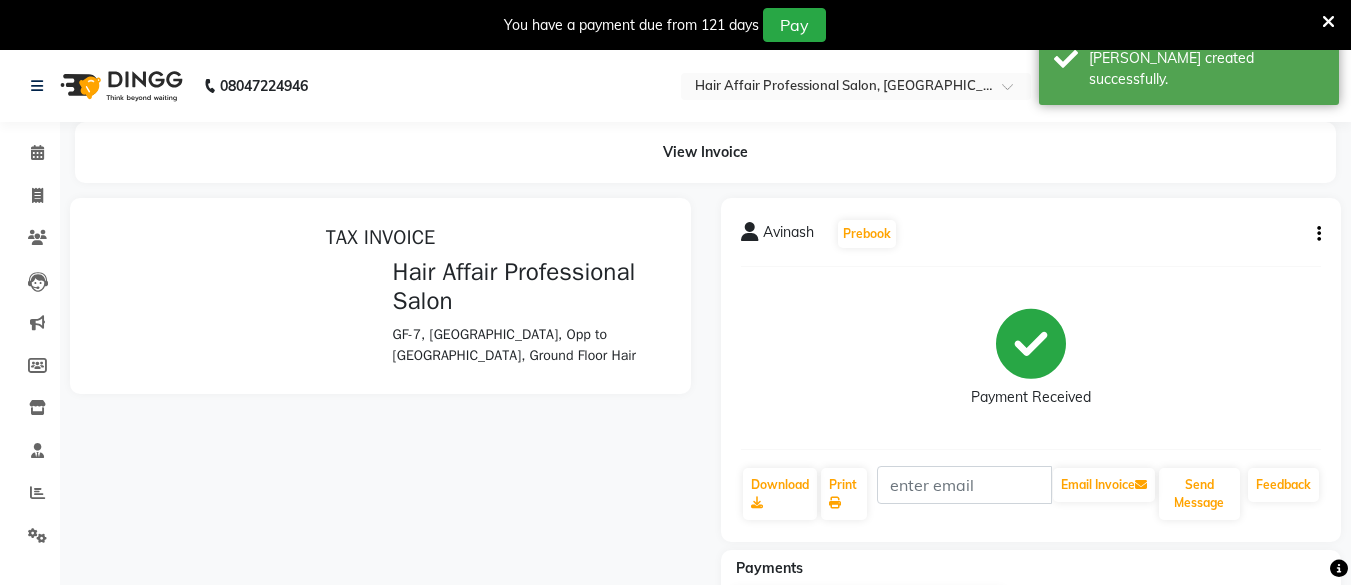 scroll, scrollTop: 0, scrollLeft: 0, axis: both 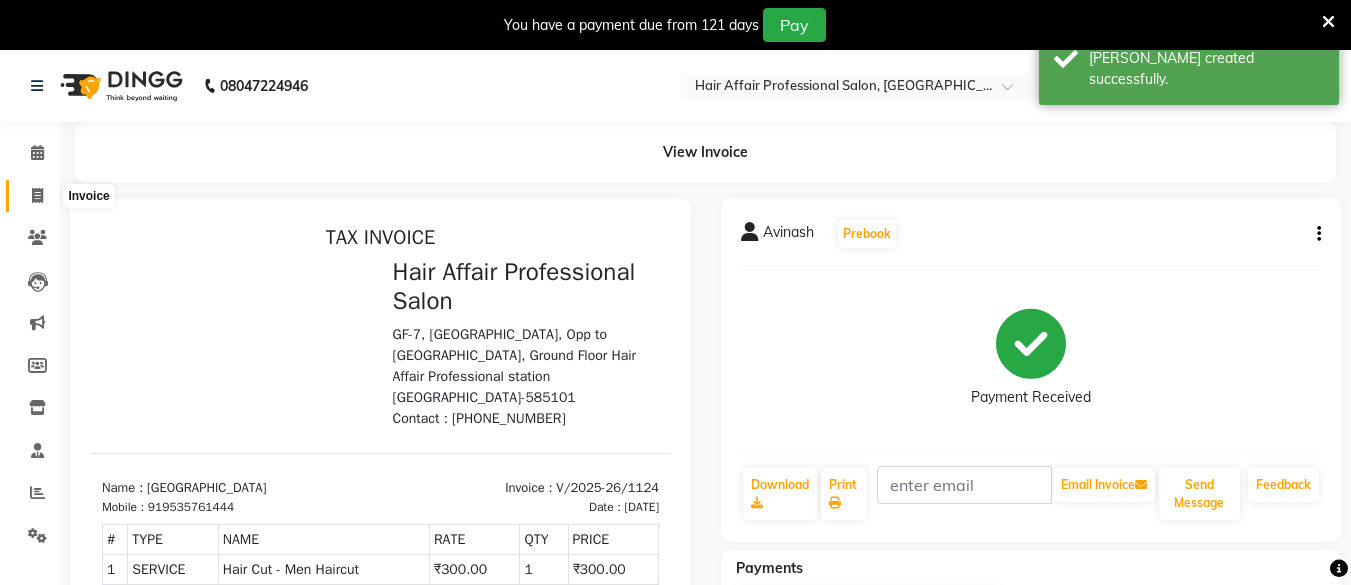 click 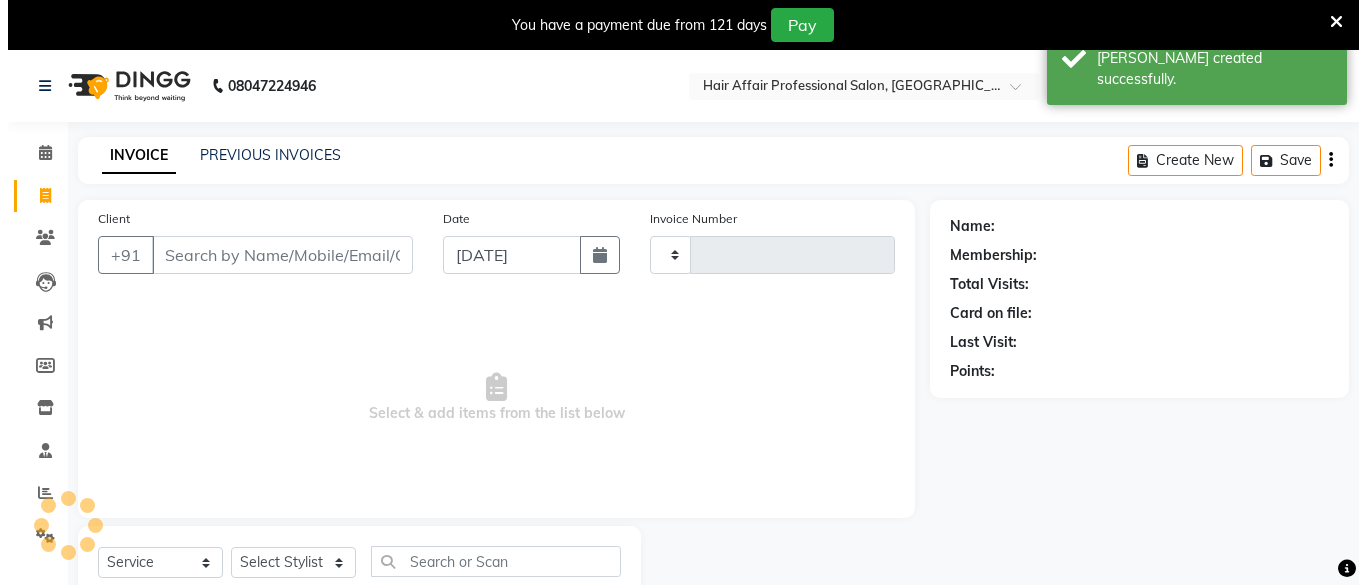 scroll, scrollTop: 66, scrollLeft: 0, axis: vertical 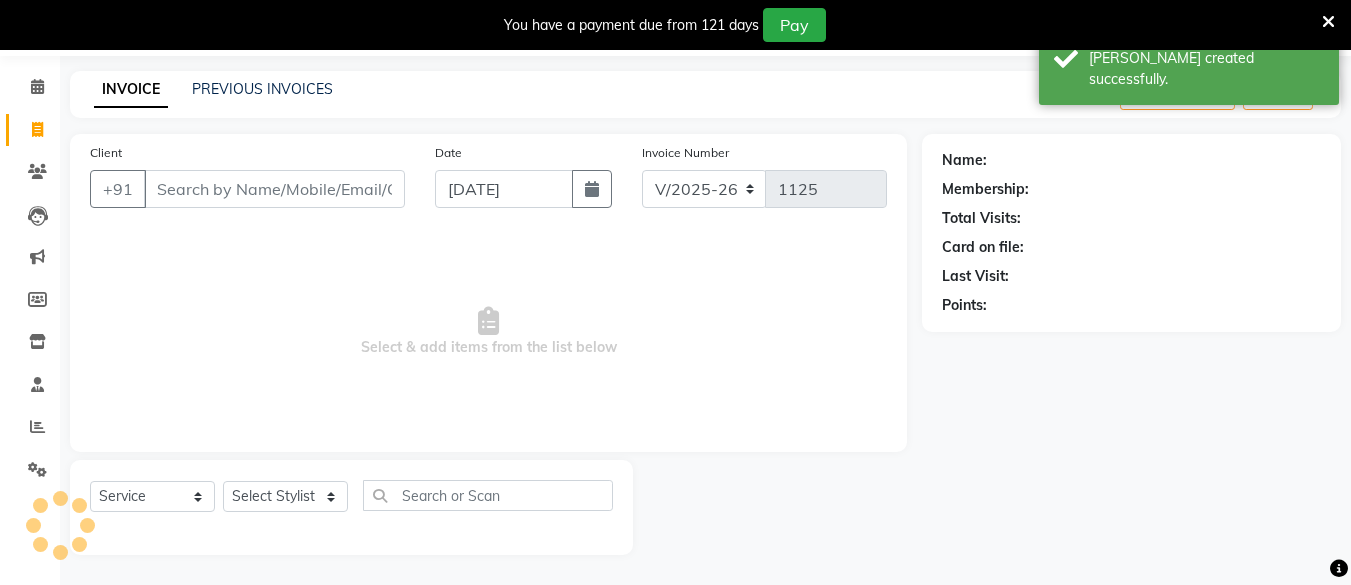 click on "Client" at bounding box center [274, 189] 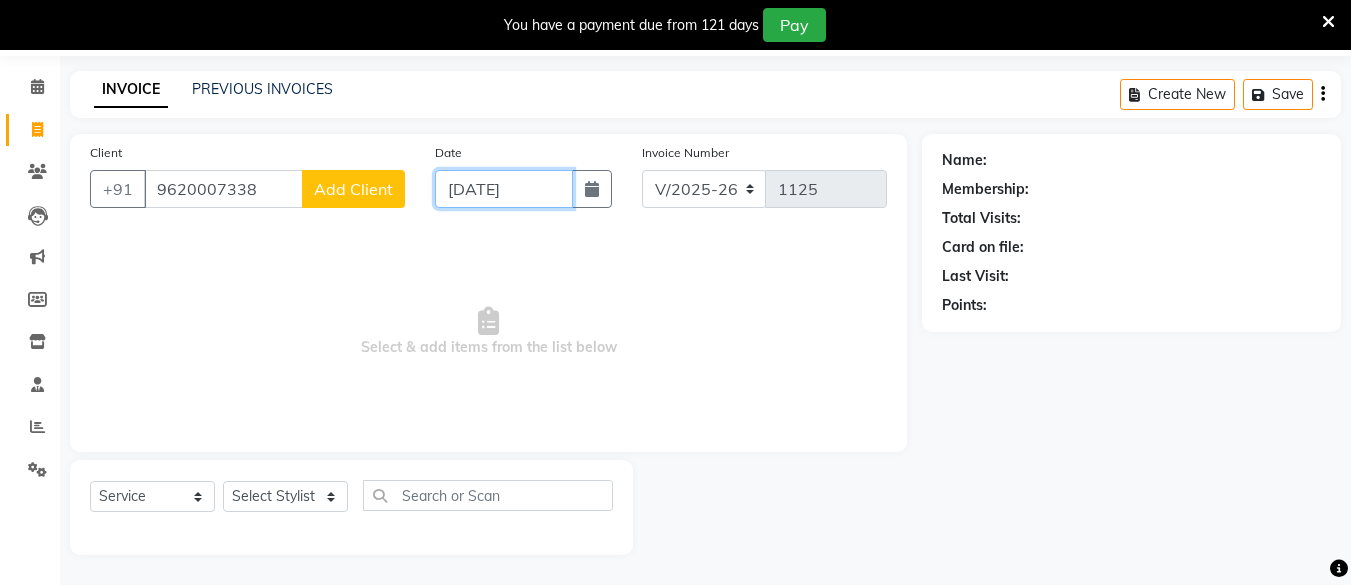 click on "[DATE]" 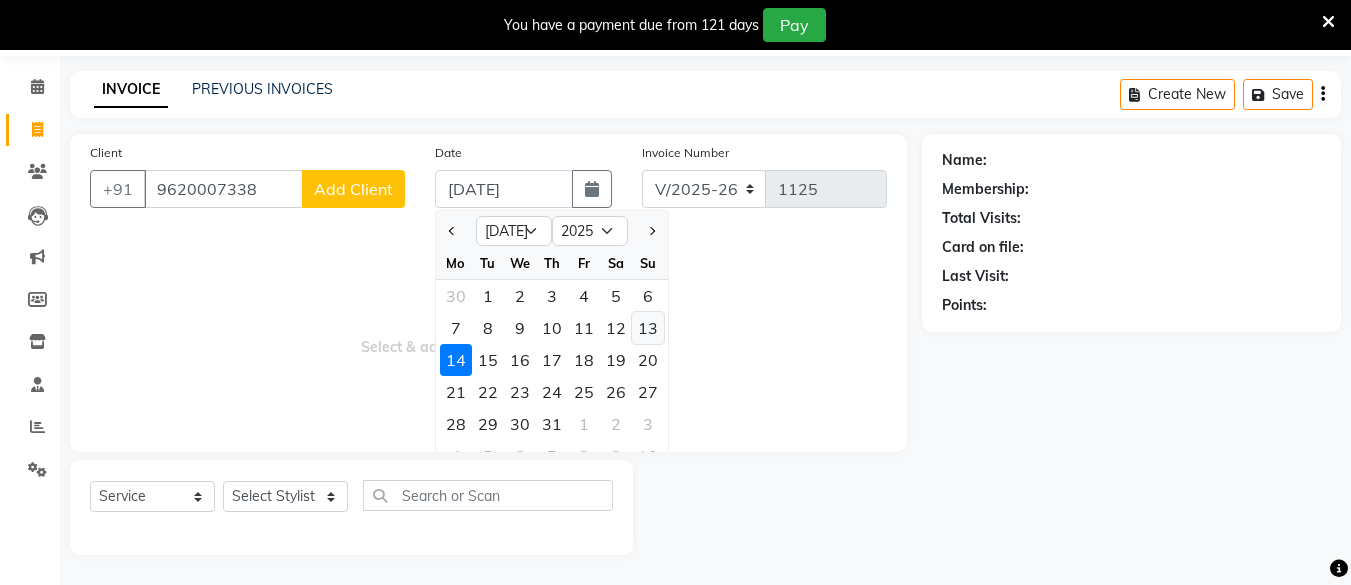 click on "13" 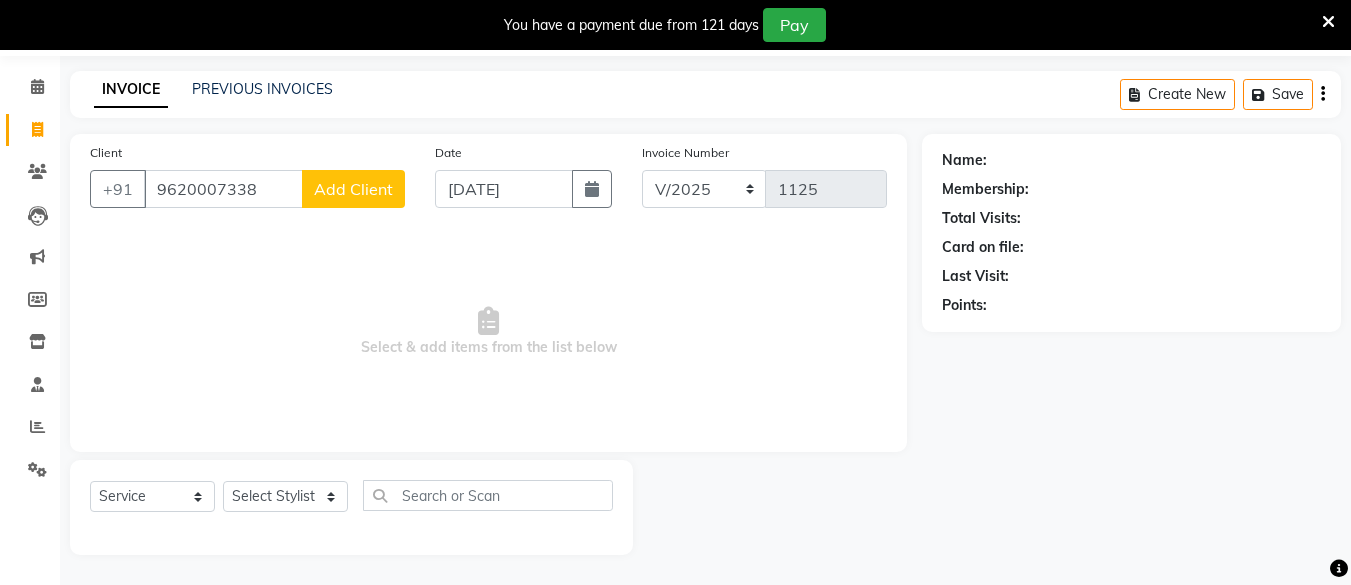 click on "Add Client" 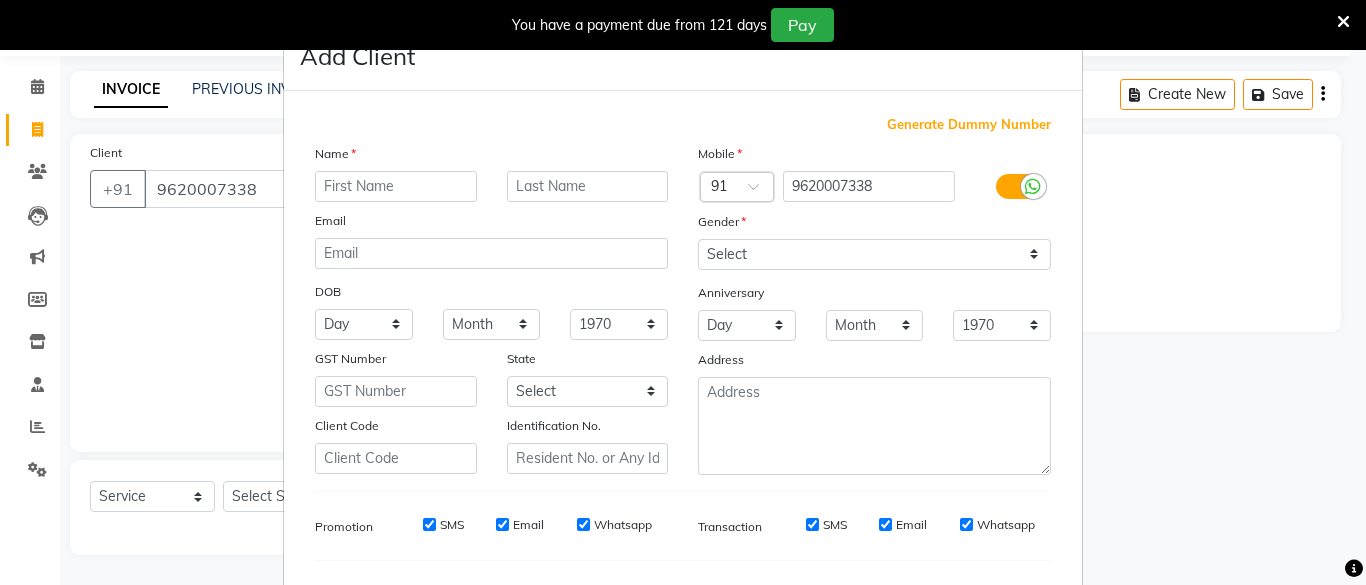 scroll, scrollTop: 6, scrollLeft: 0, axis: vertical 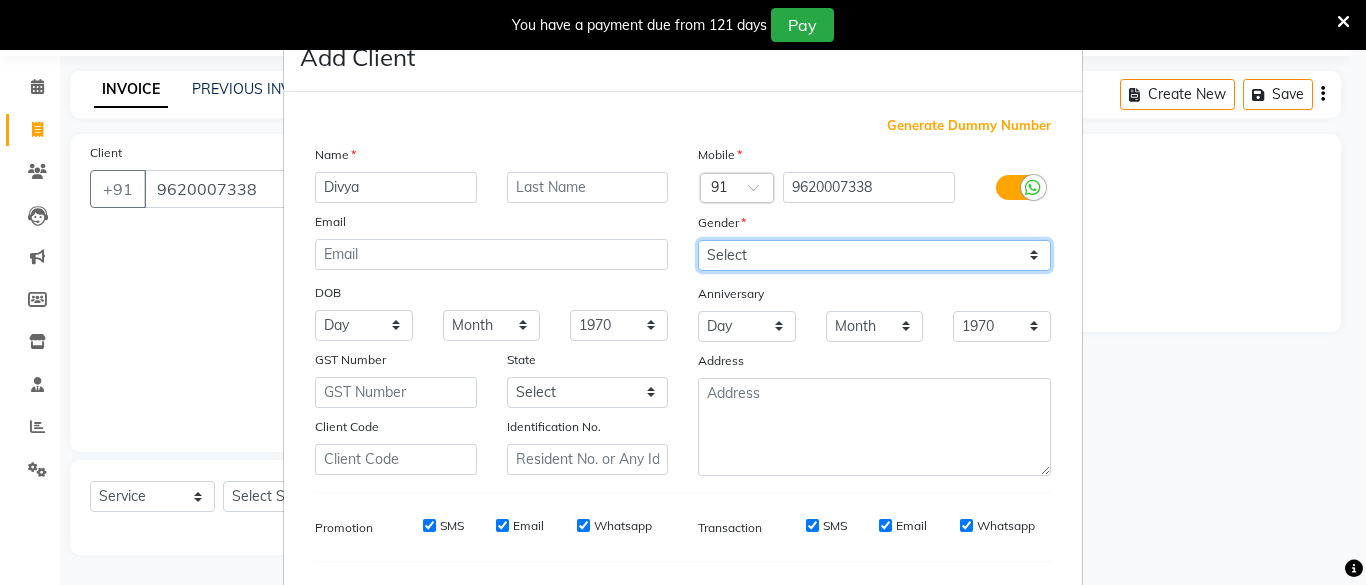 click on "Select [DEMOGRAPHIC_DATA] [DEMOGRAPHIC_DATA] Other Prefer Not To Say" at bounding box center [874, 255] 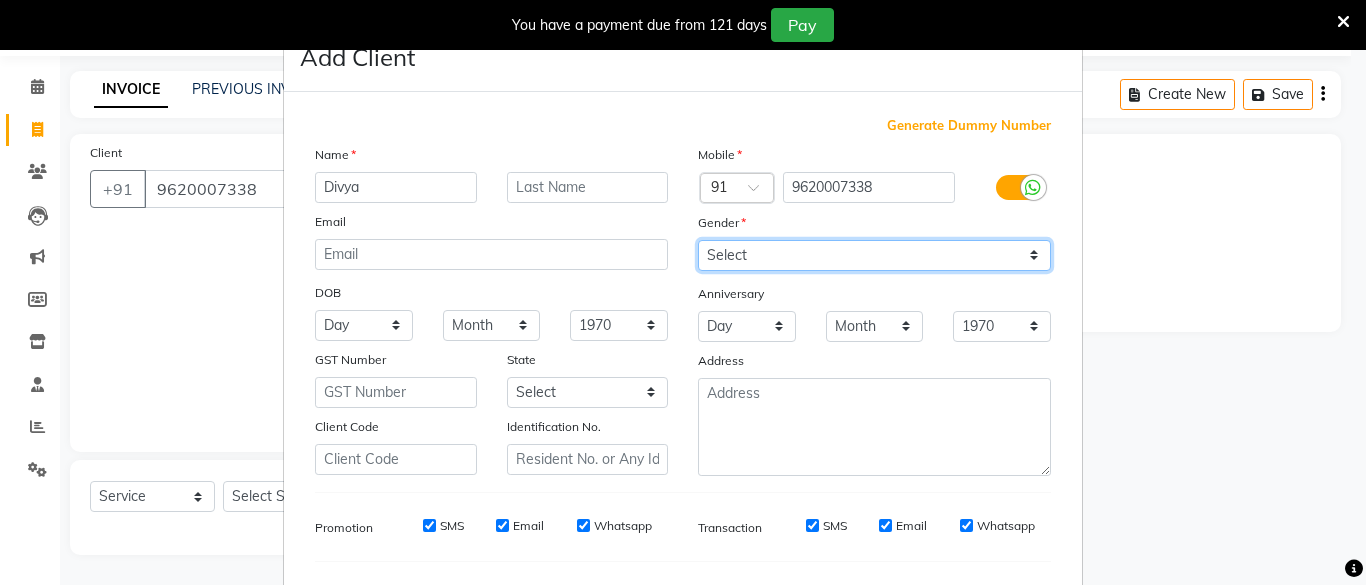 click on "Select [DEMOGRAPHIC_DATA] [DEMOGRAPHIC_DATA] Other Prefer Not To Say" at bounding box center (874, 255) 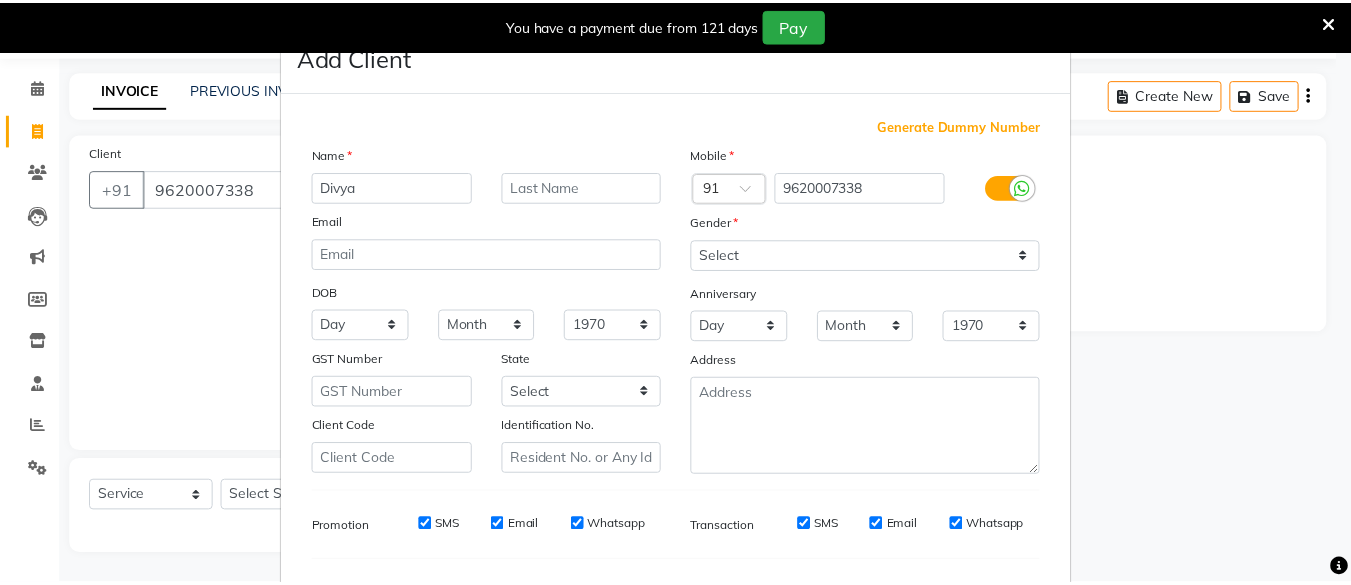 scroll, scrollTop: 264, scrollLeft: 0, axis: vertical 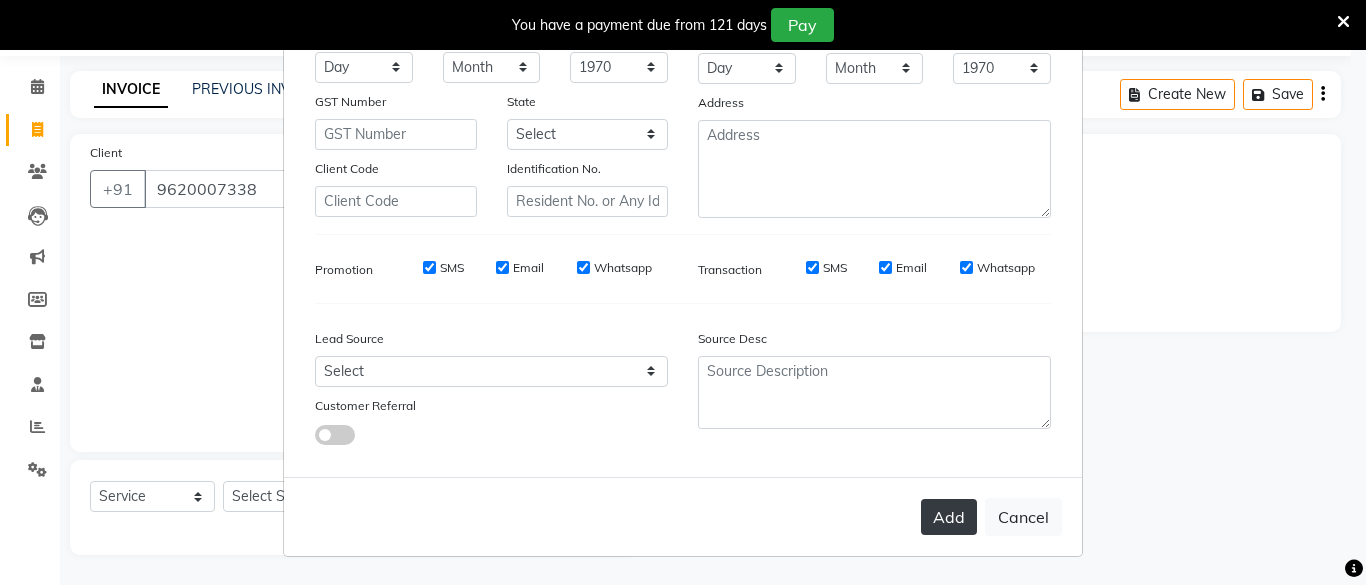 click on "Add" at bounding box center [949, 517] 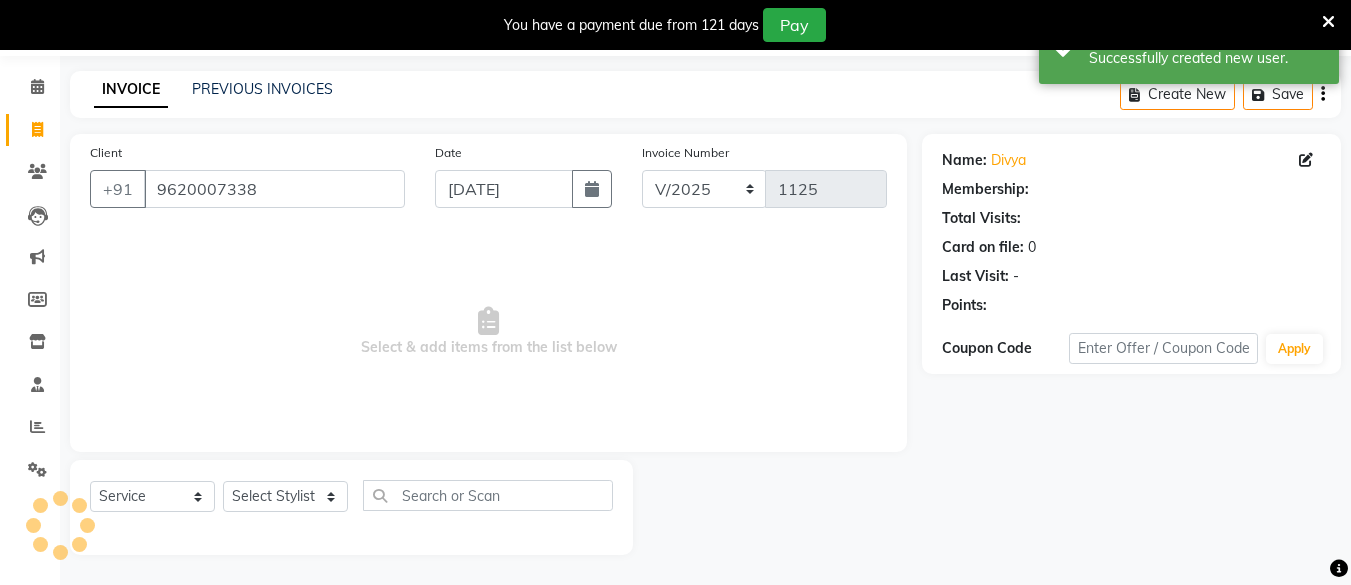 click on "Select  Service  Product  Membership  Package Voucher Prepaid Gift Card  Select Stylist [PERSON_NAME] Hair Affair [PERSON_NAME] [PERSON_NAME] [PERSON_NAME] [PERSON_NAME] [PERSON_NAME]" 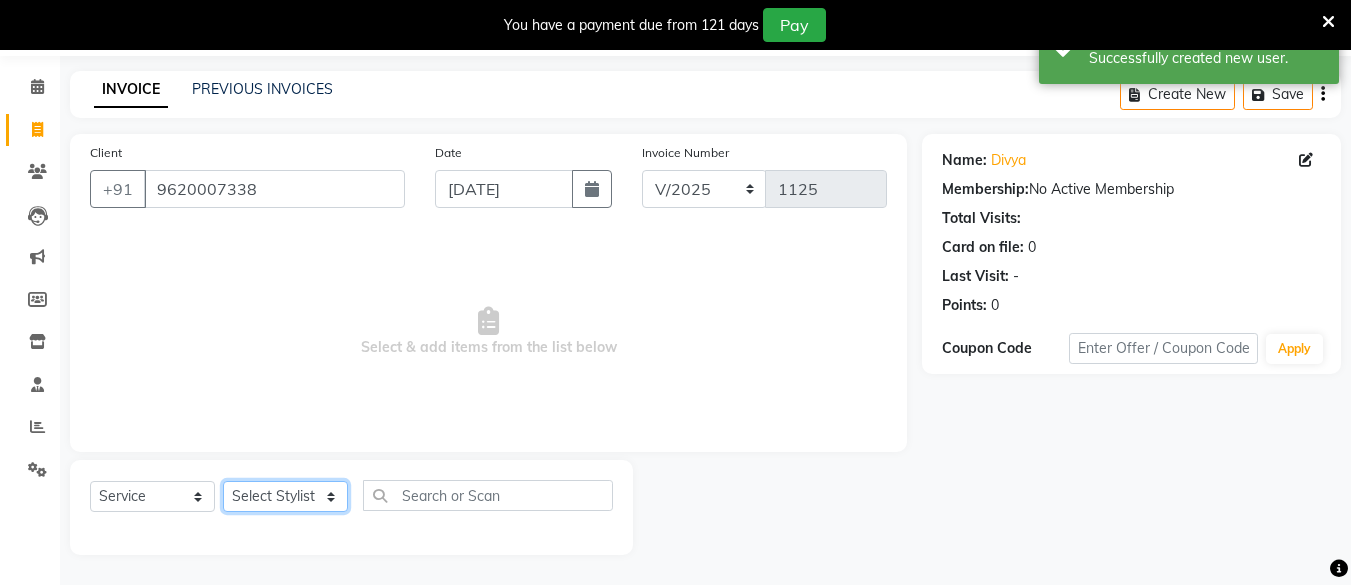 click on "Select Stylist [PERSON_NAME] Hair Affair [PERSON_NAME] [PERSON_NAME] [PERSON_NAME] sandhya [PERSON_NAME] [PERSON_NAME]" 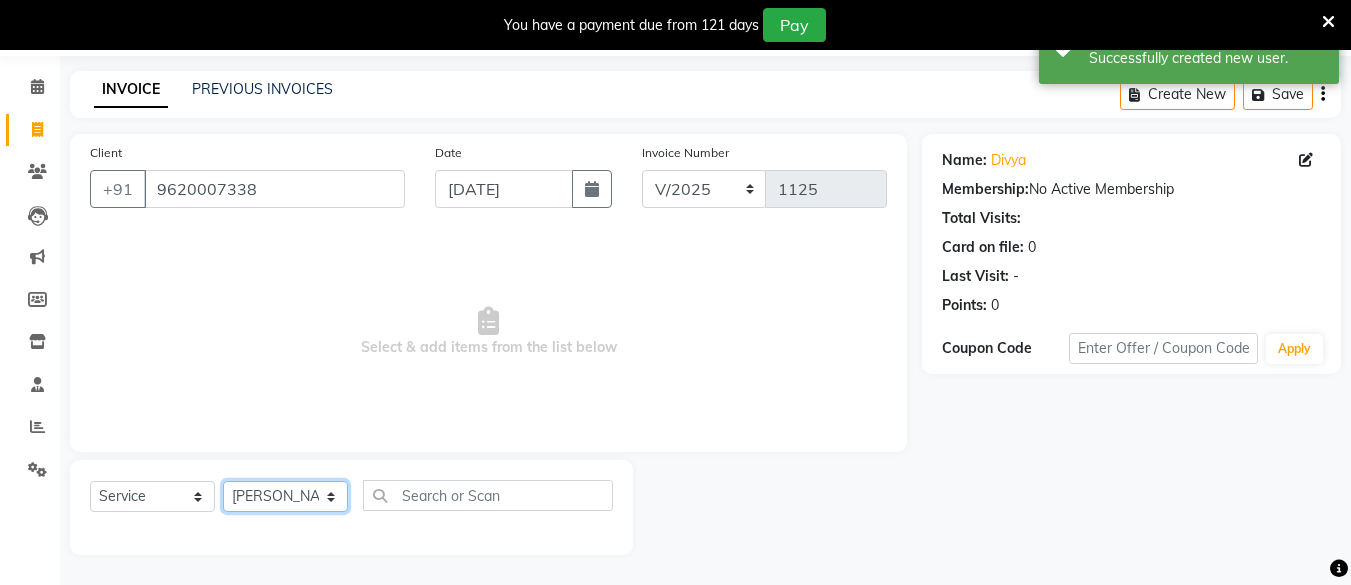 click on "Select Stylist [PERSON_NAME] Hair Affair [PERSON_NAME] [PERSON_NAME] [PERSON_NAME] sandhya [PERSON_NAME] [PERSON_NAME]" 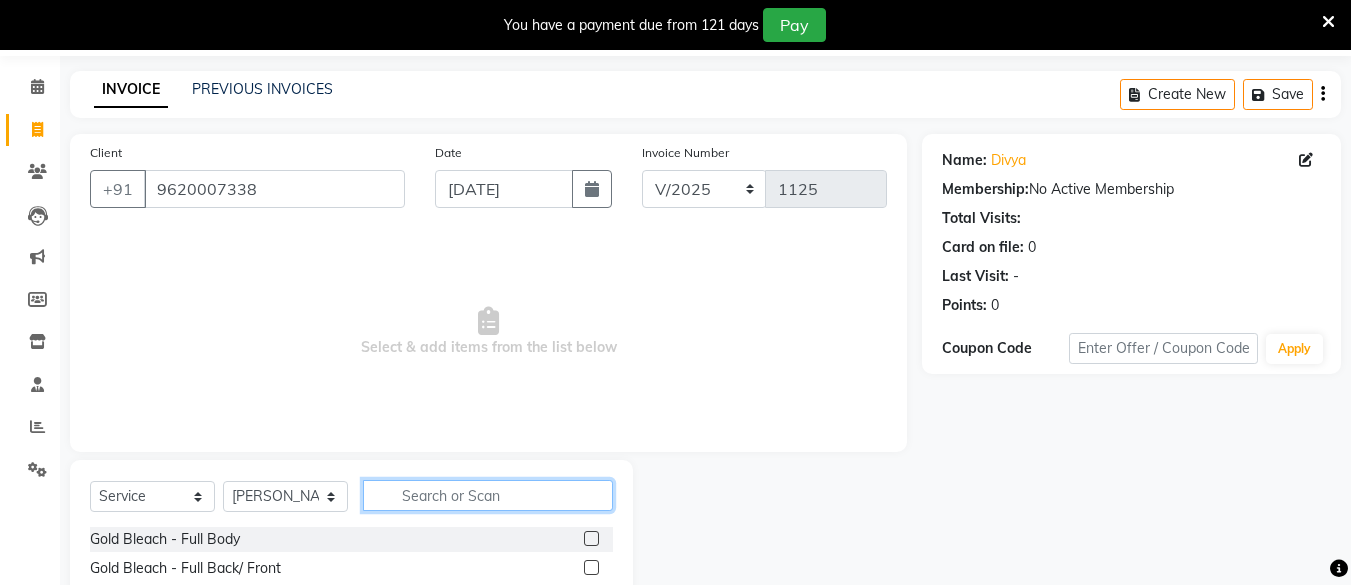 click 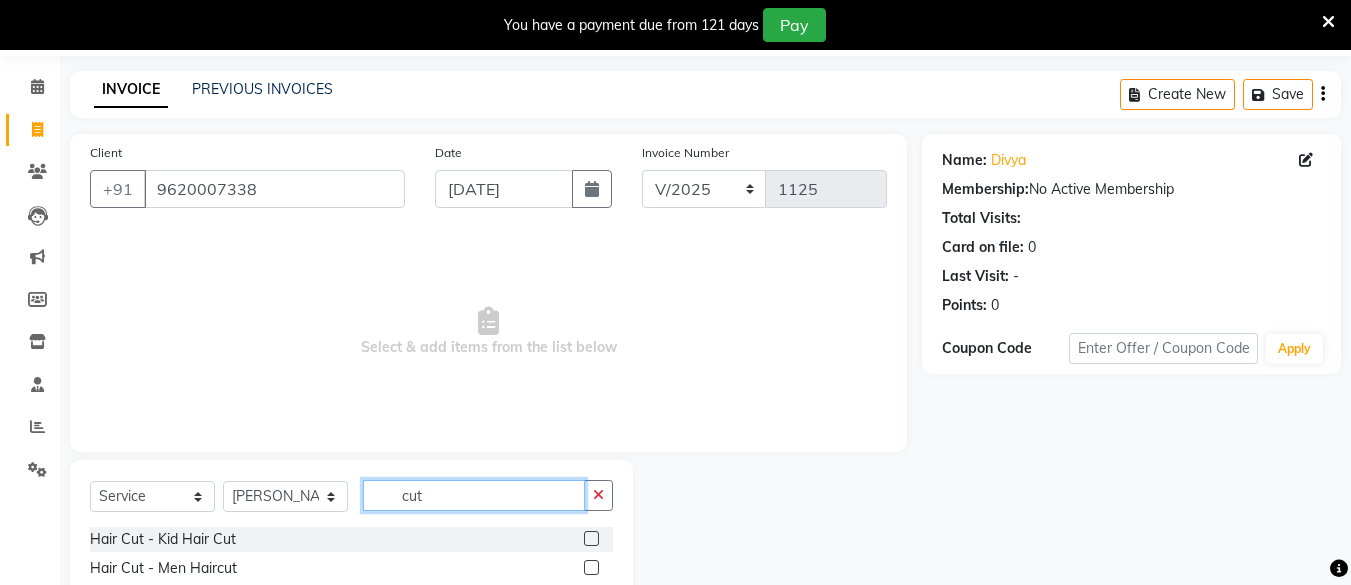 scroll, scrollTop: 153, scrollLeft: 0, axis: vertical 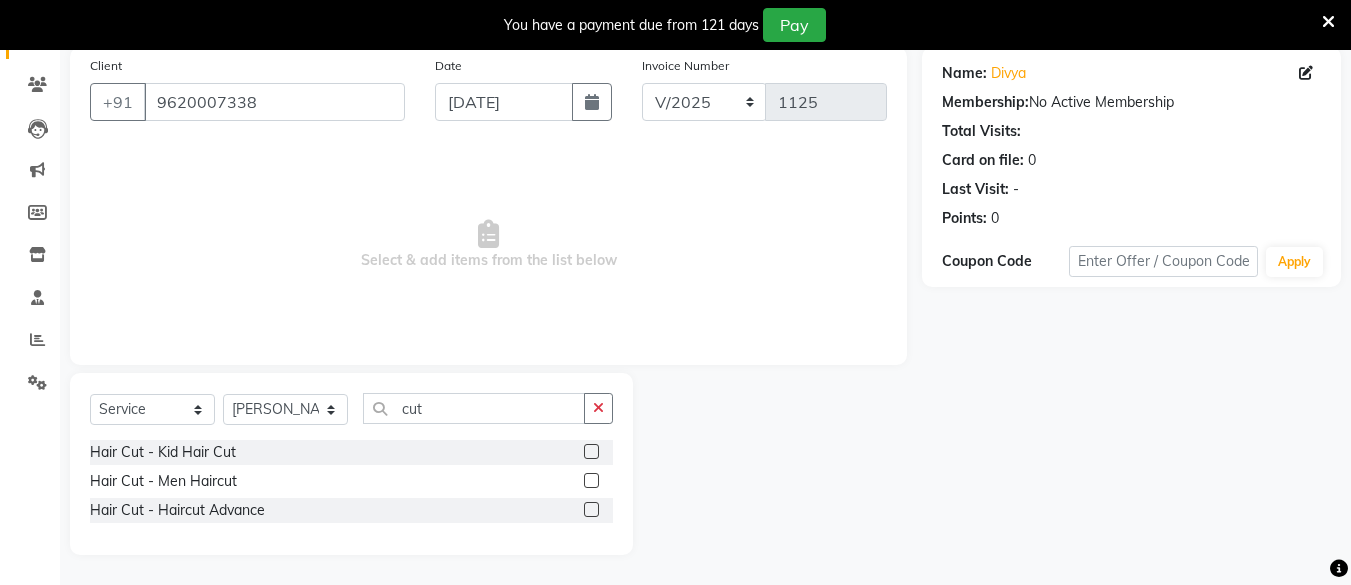 click 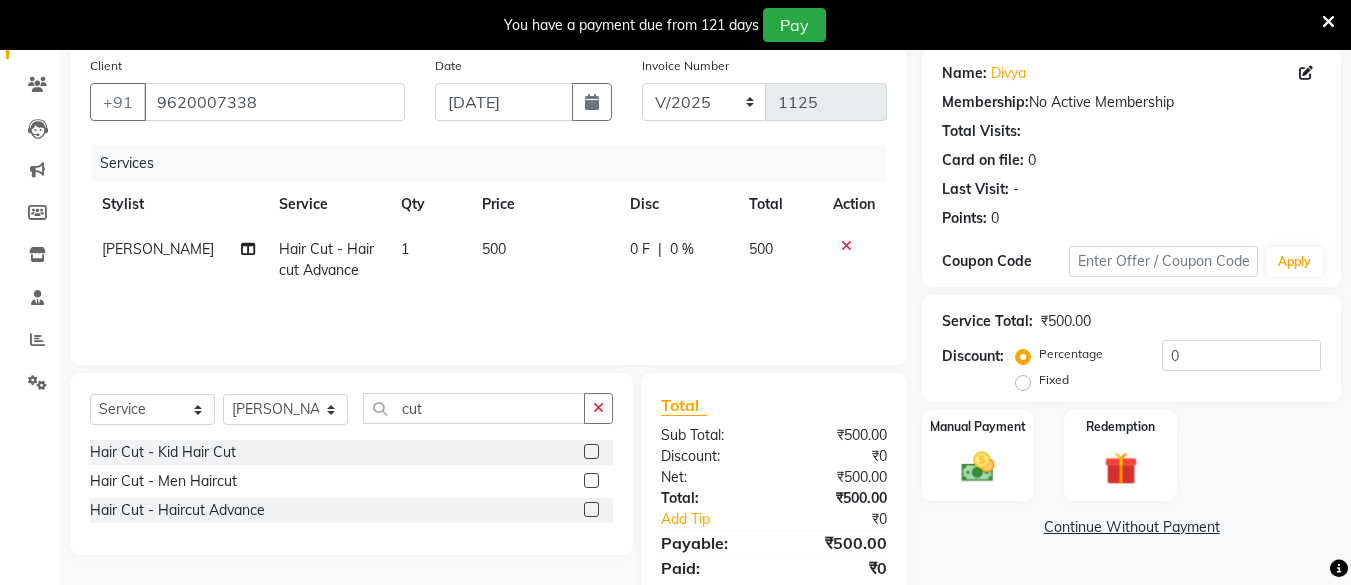 click on "500" 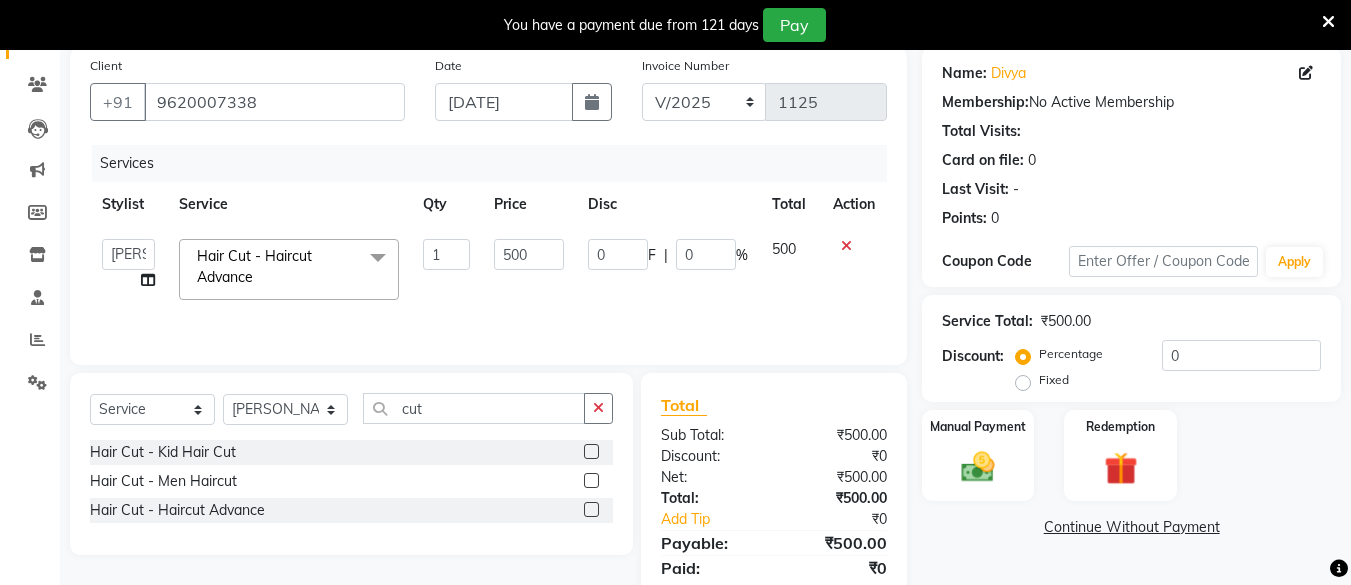 click on "500" 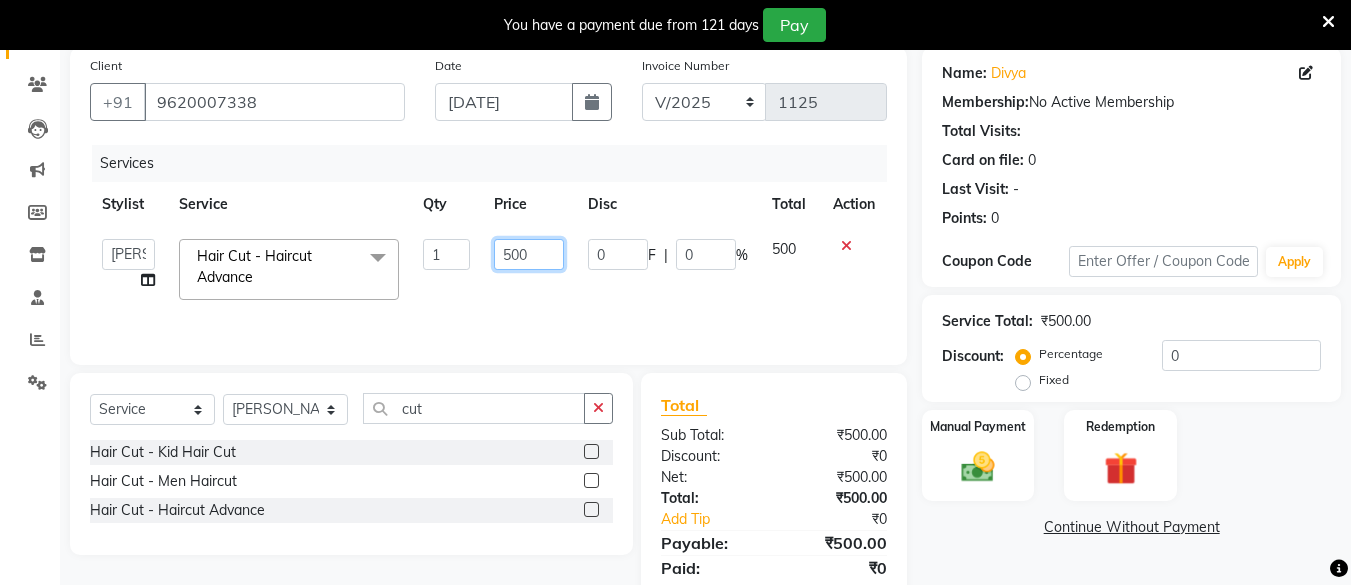 click on "500" 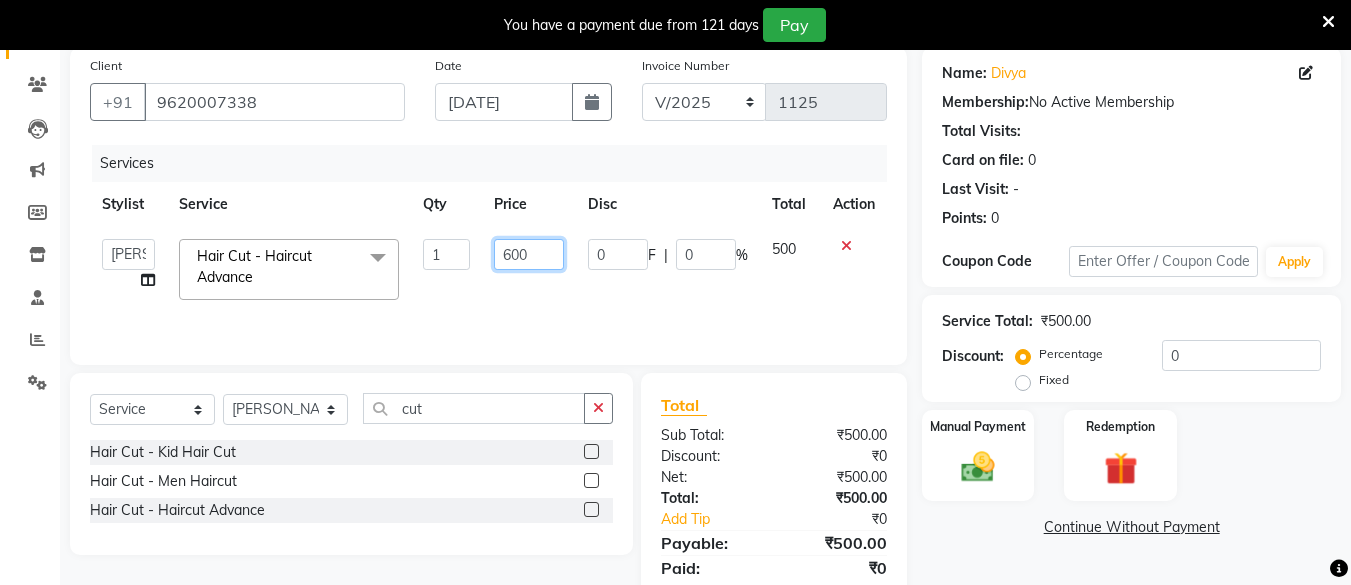 scroll, scrollTop: 223, scrollLeft: 0, axis: vertical 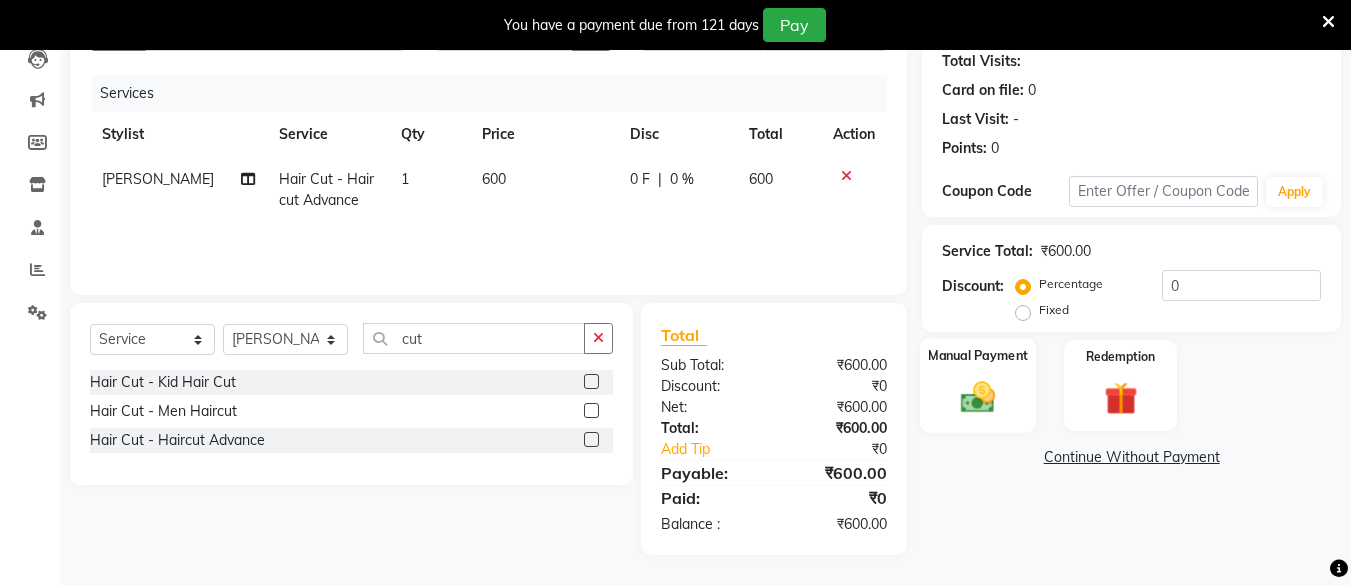 click 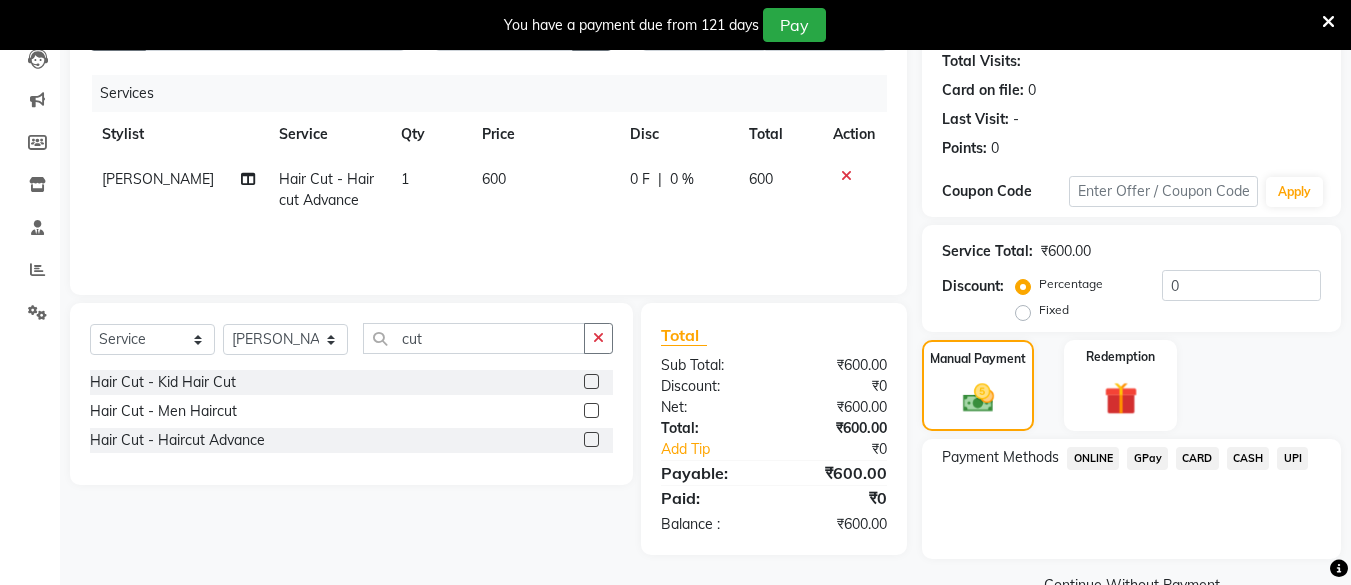 scroll, scrollTop: 268, scrollLeft: 0, axis: vertical 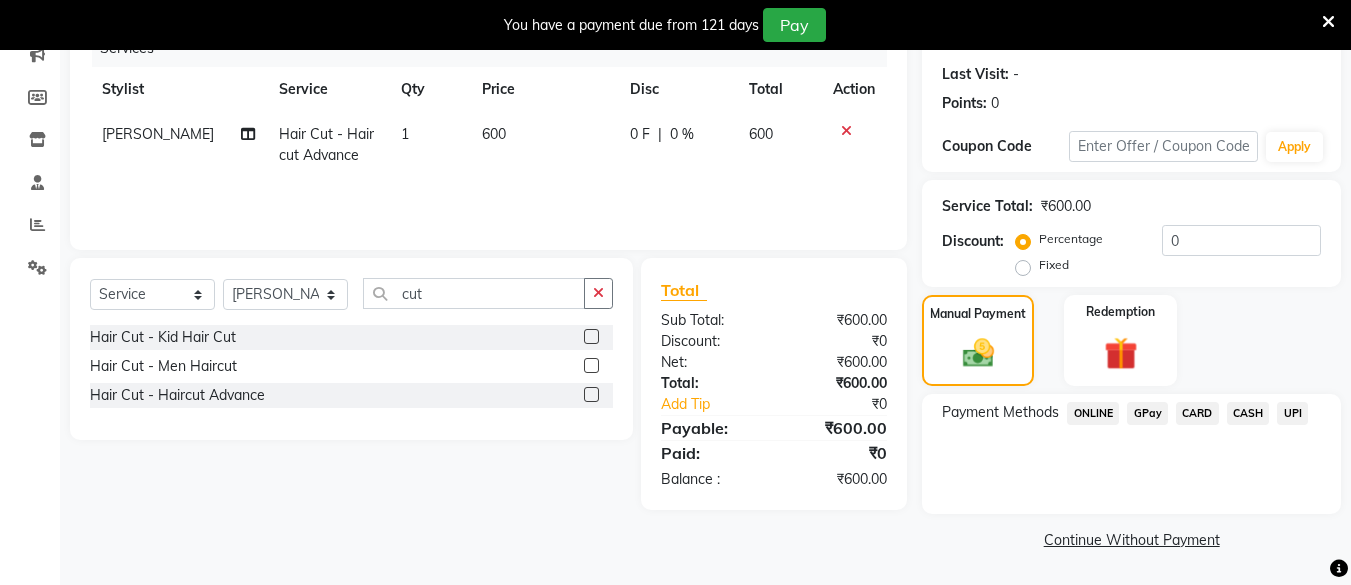 click on "UPI" 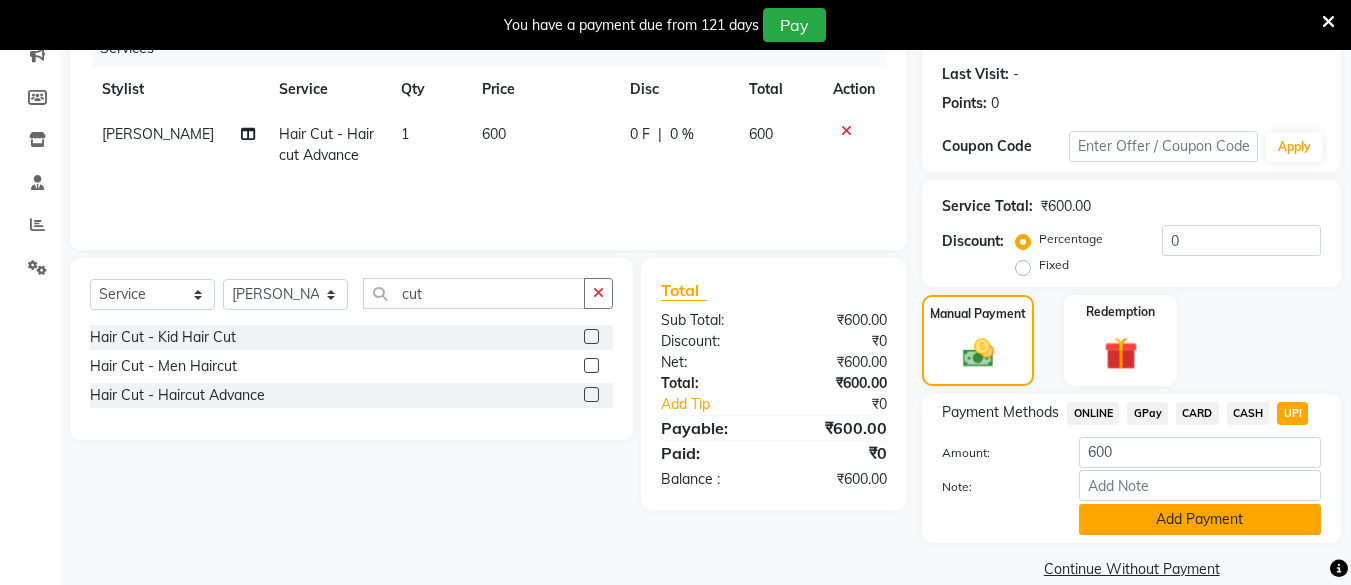 drag, startPoint x: 1254, startPoint y: 525, endPoint x: 1365, endPoint y: 321, distance: 232.24341 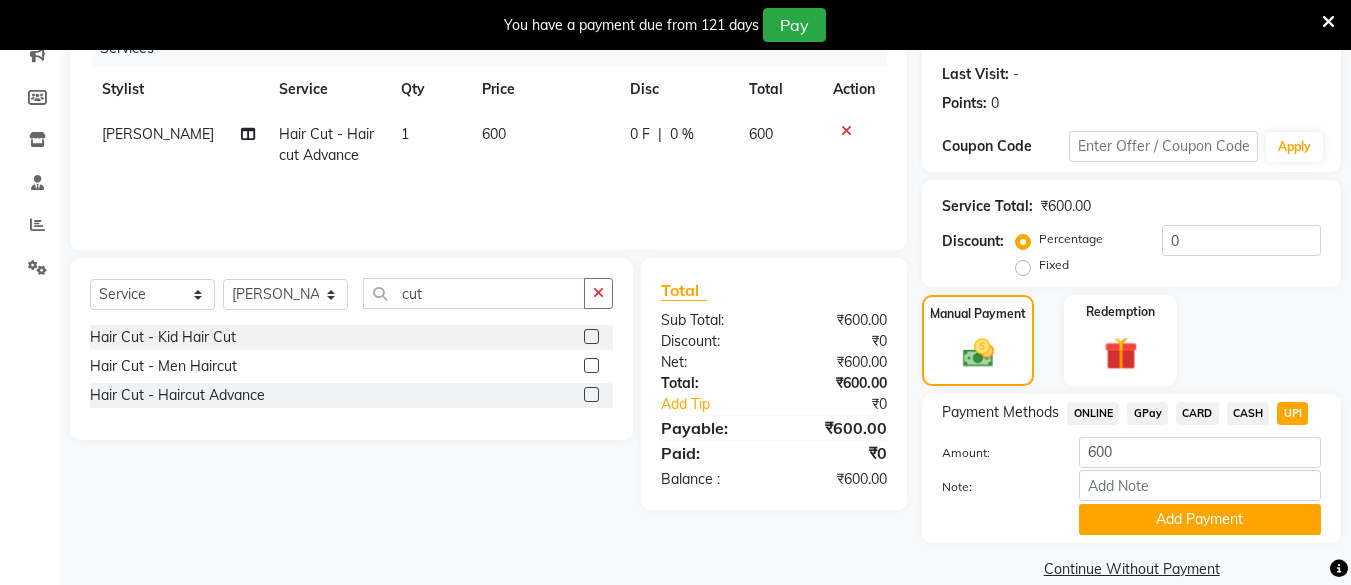 click on "Add Payment" 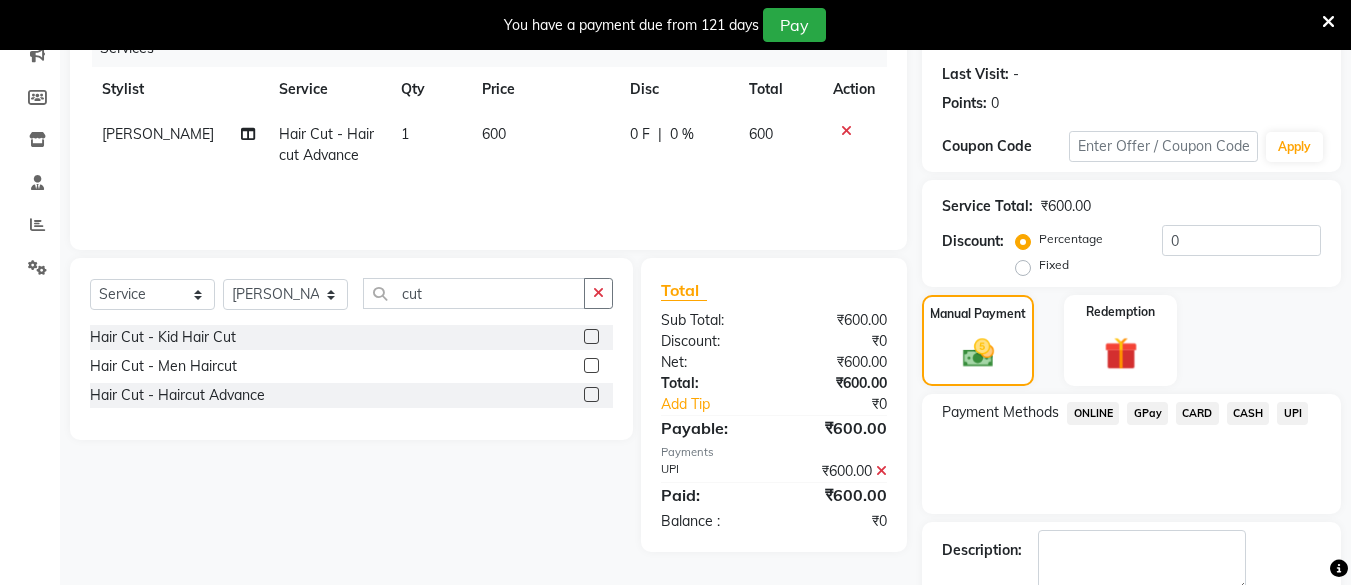 scroll, scrollTop: 381, scrollLeft: 0, axis: vertical 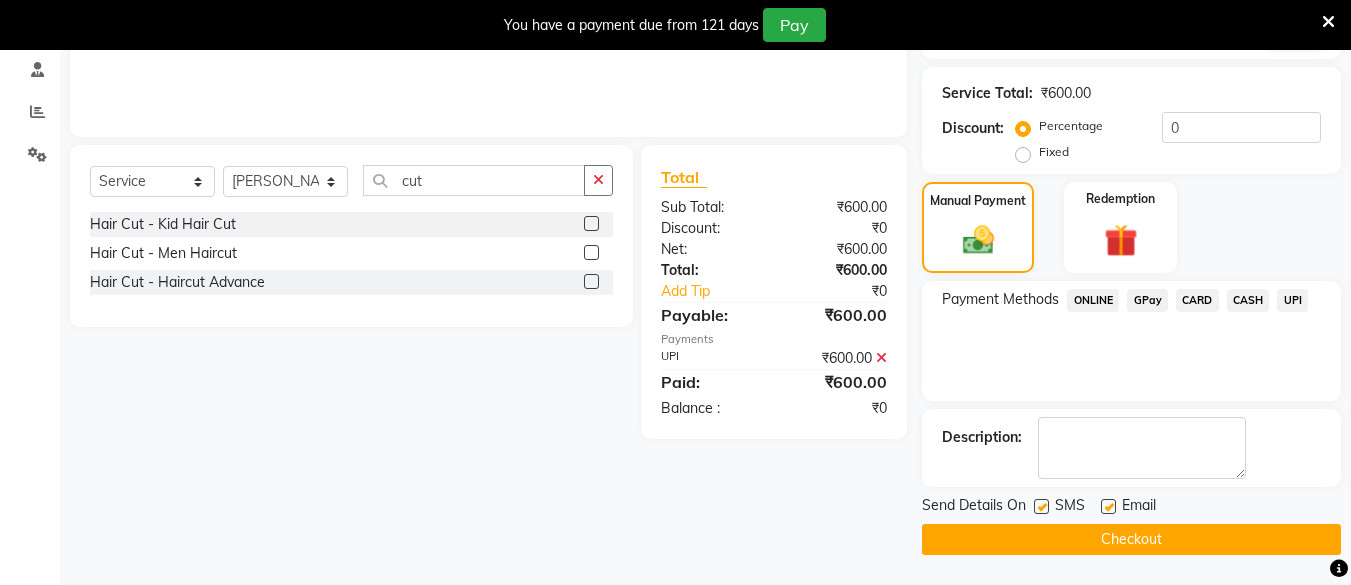 drag, startPoint x: 1264, startPoint y: 543, endPoint x: 1365, endPoint y: 383, distance: 189.21152 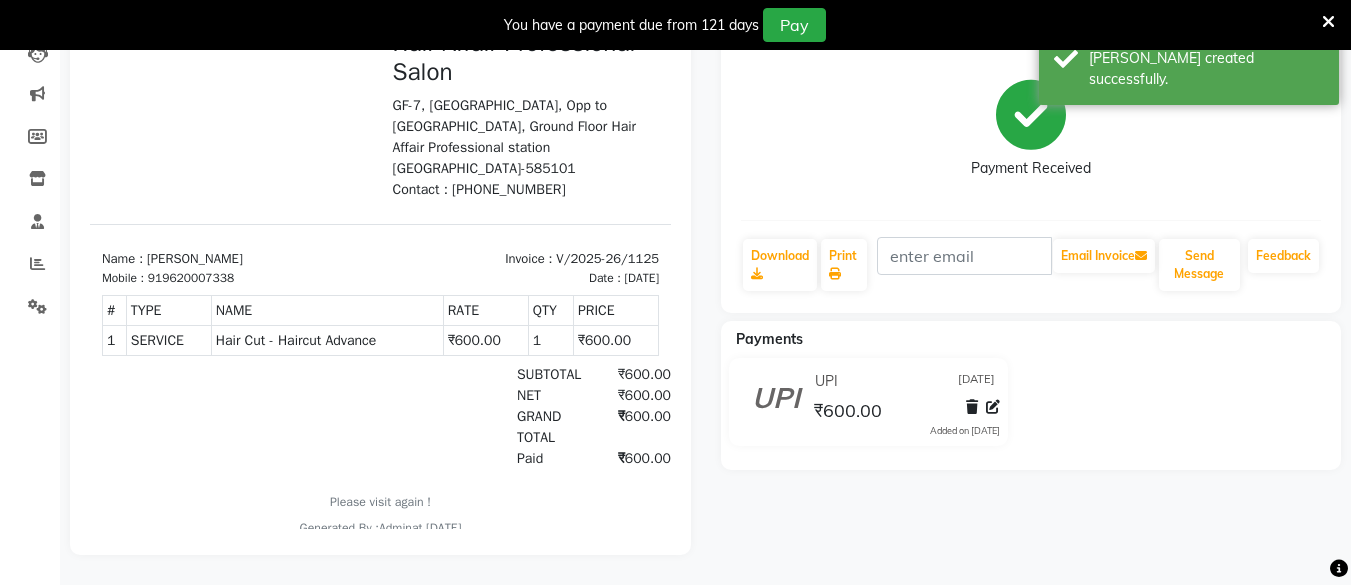 scroll, scrollTop: 0, scrollLeft: 0, axis: both 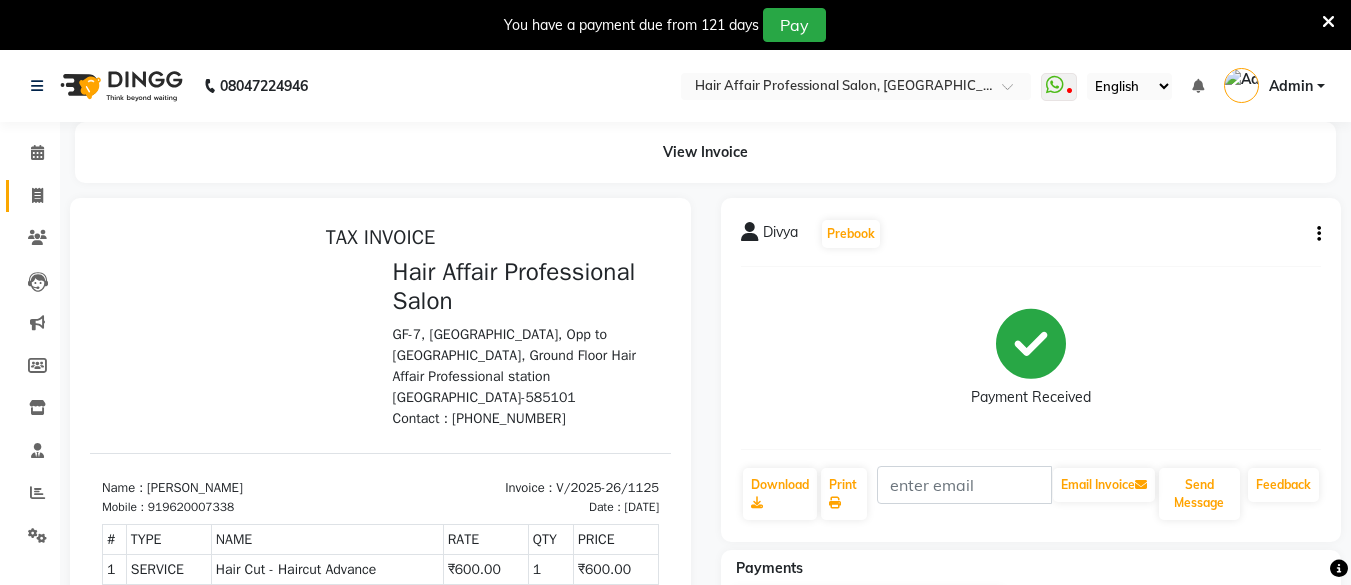 click 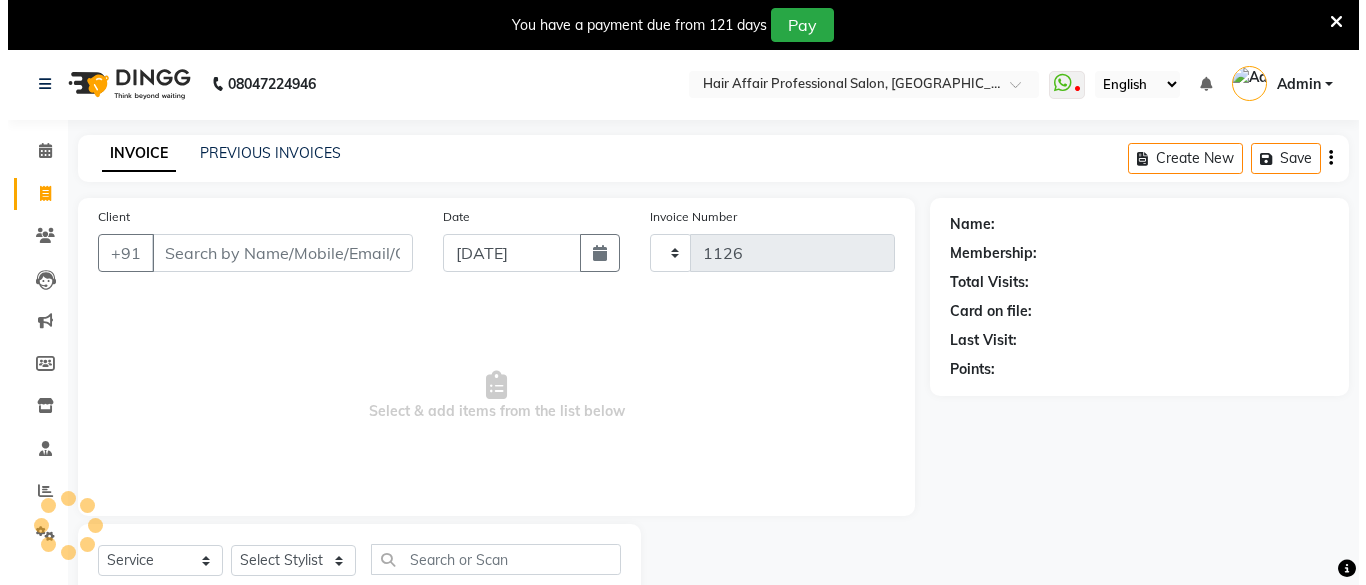 scroll, scrollTop: 66, scrollLeft: 0, axis: vertical 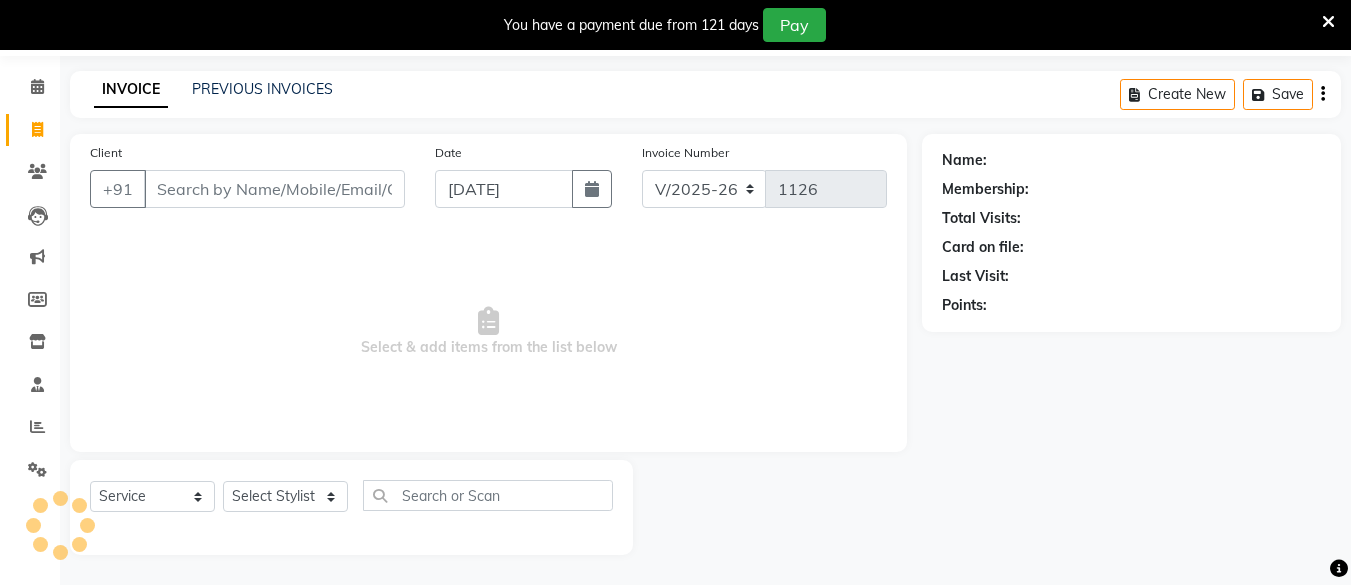 click on "Client" at bounding box center [274, 189] 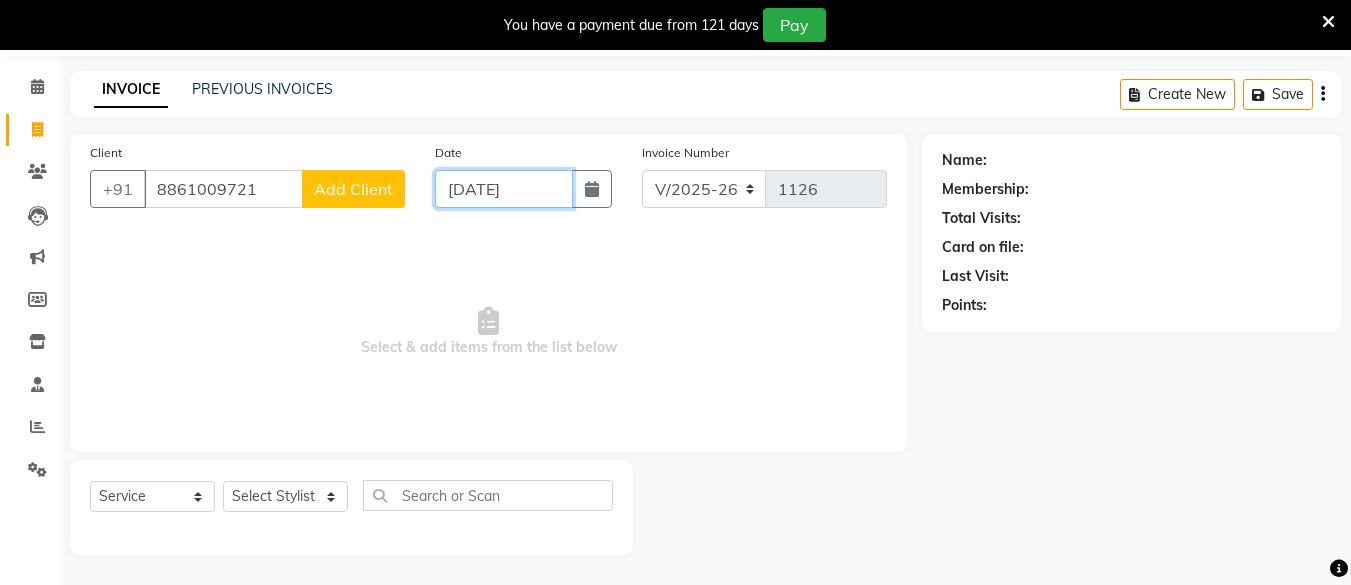 click on "[DATE]" 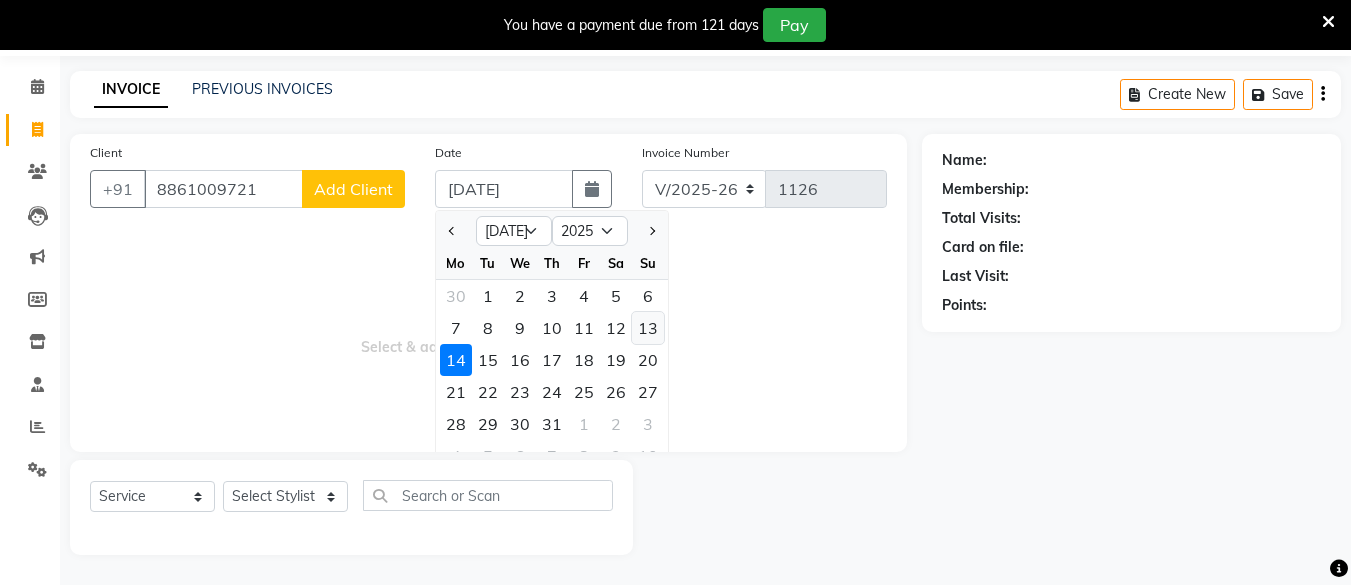 click on "13" 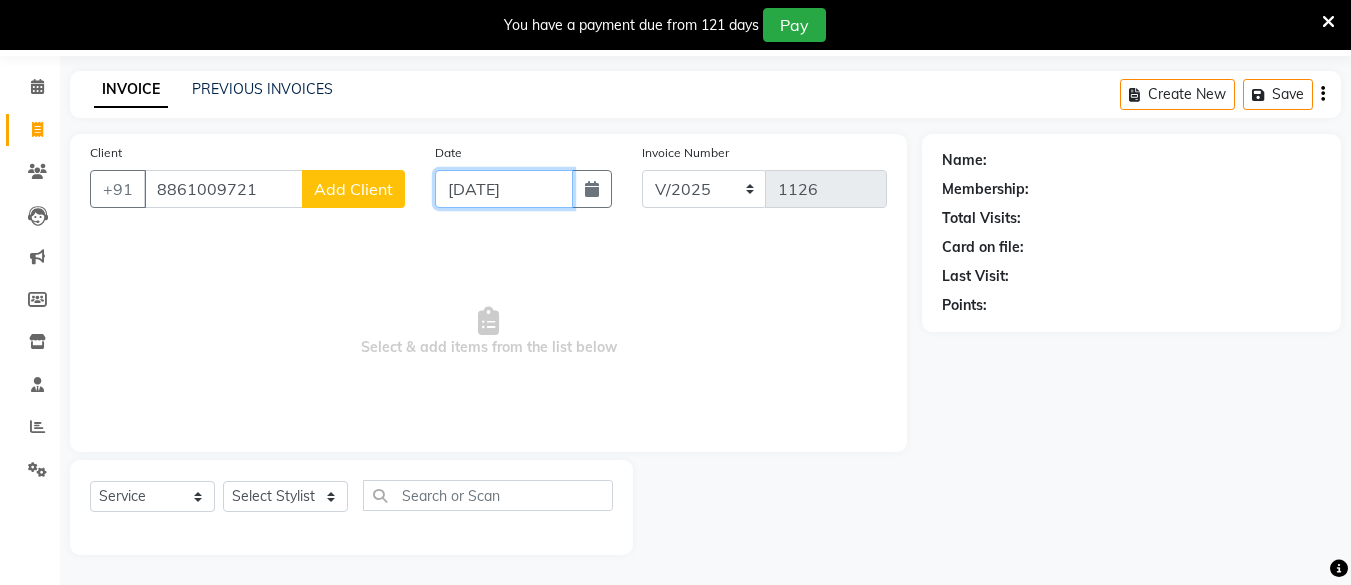 drag, startPoint x: 522, startPoint y: 194, endPoint x: 521, endPoint y: 204, distance: 10.049875 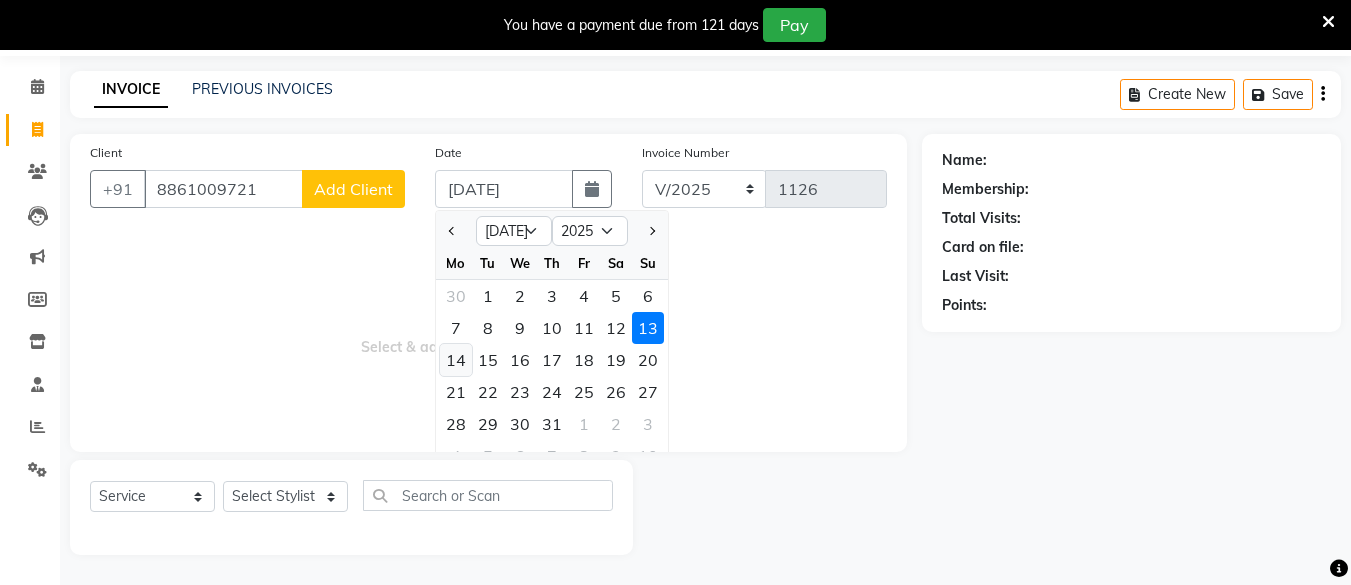 click on "14" 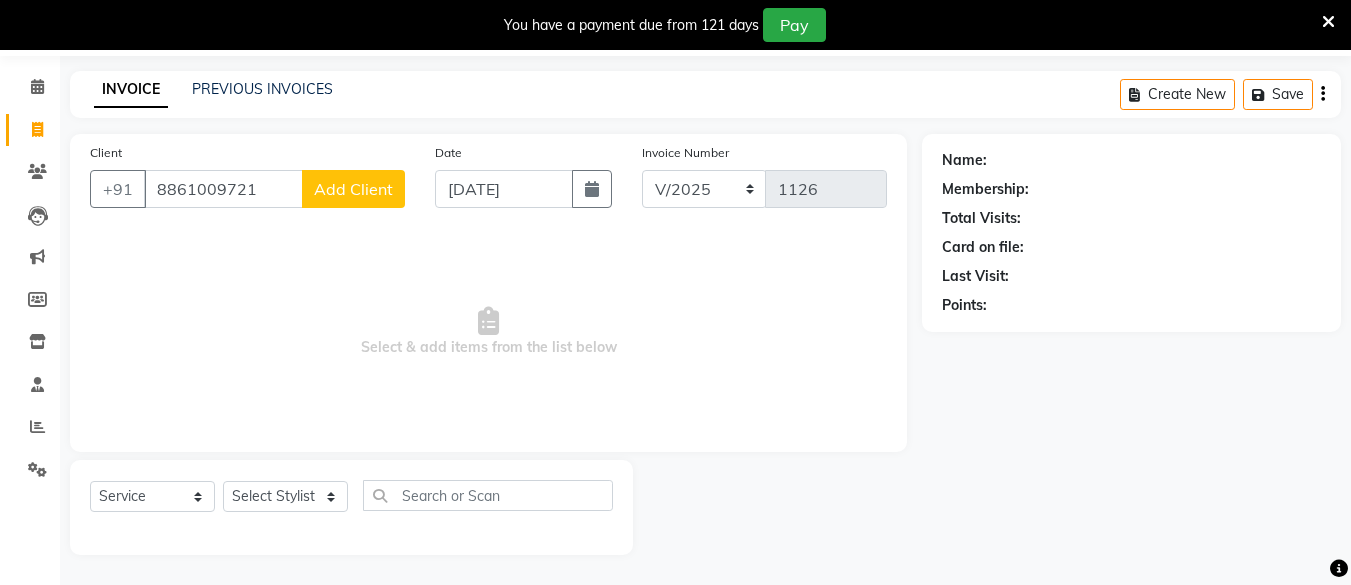 click on "Add Client" 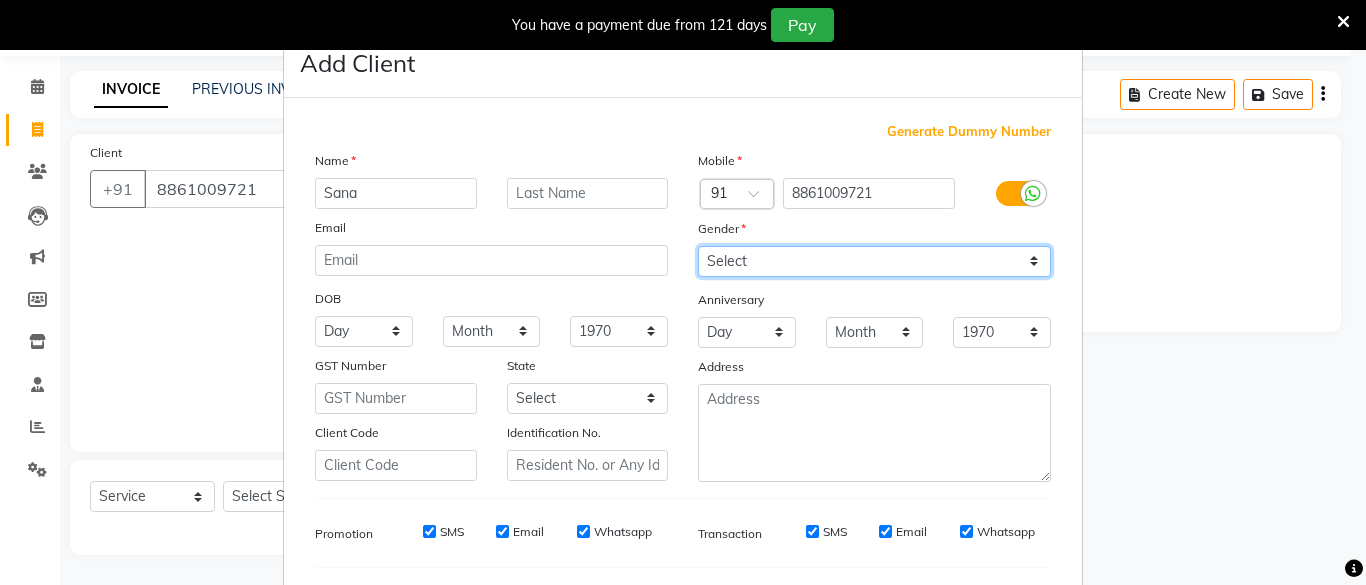 click on "Select [DEMOGRAPHIC_DATA] [DEMOGRAPHIC_DATA] Other Prefer Not To Say" at bounding box center (874, 261) 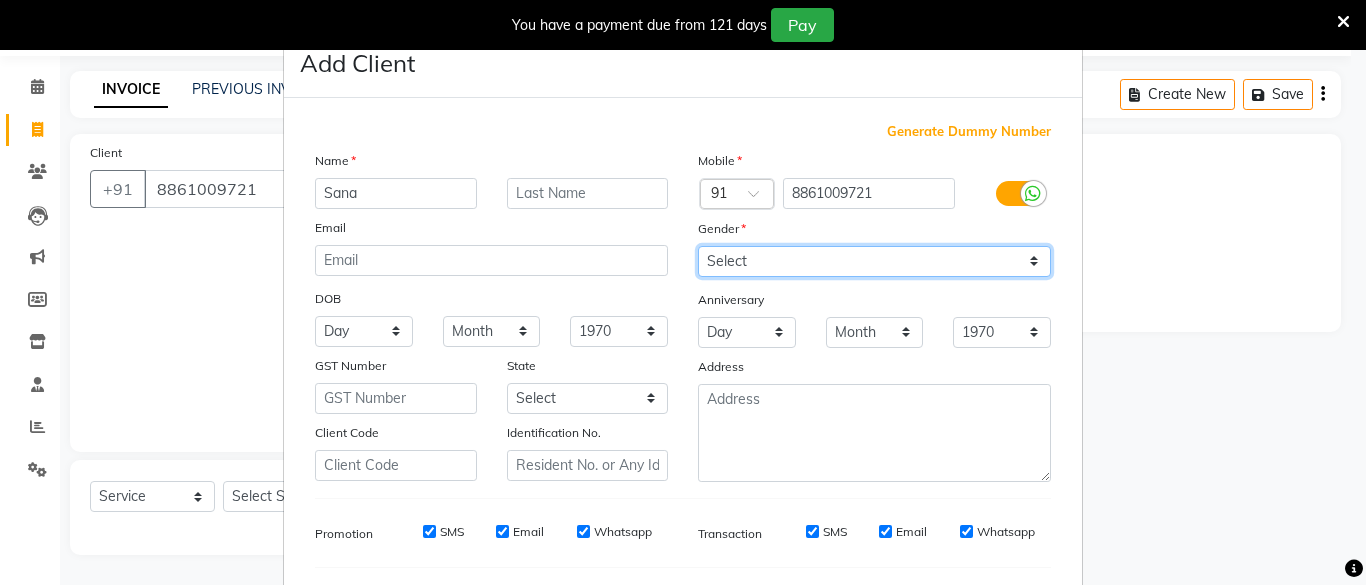 click on "Select [DEMOGRAPHIC_DATA] [DEMOGRAPHIC_DATA] Other Prefer Not To Say" at bounding box center (874, 261) 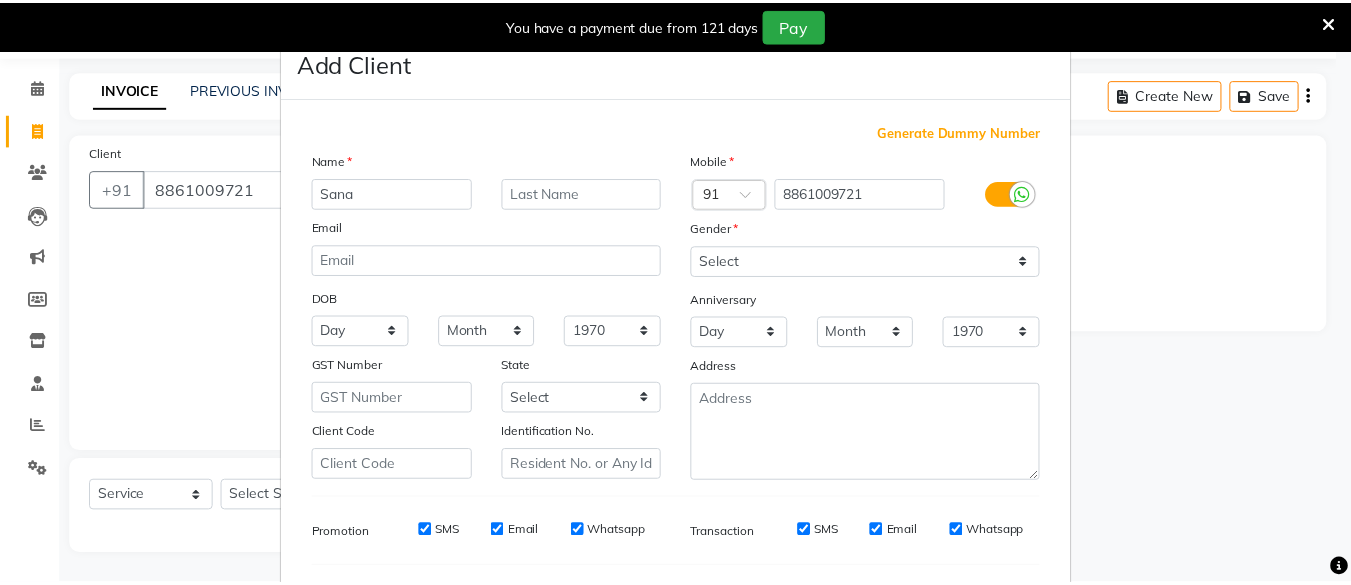scroll, scrollTop: 264, scrollLeft: 0, axis: vertical 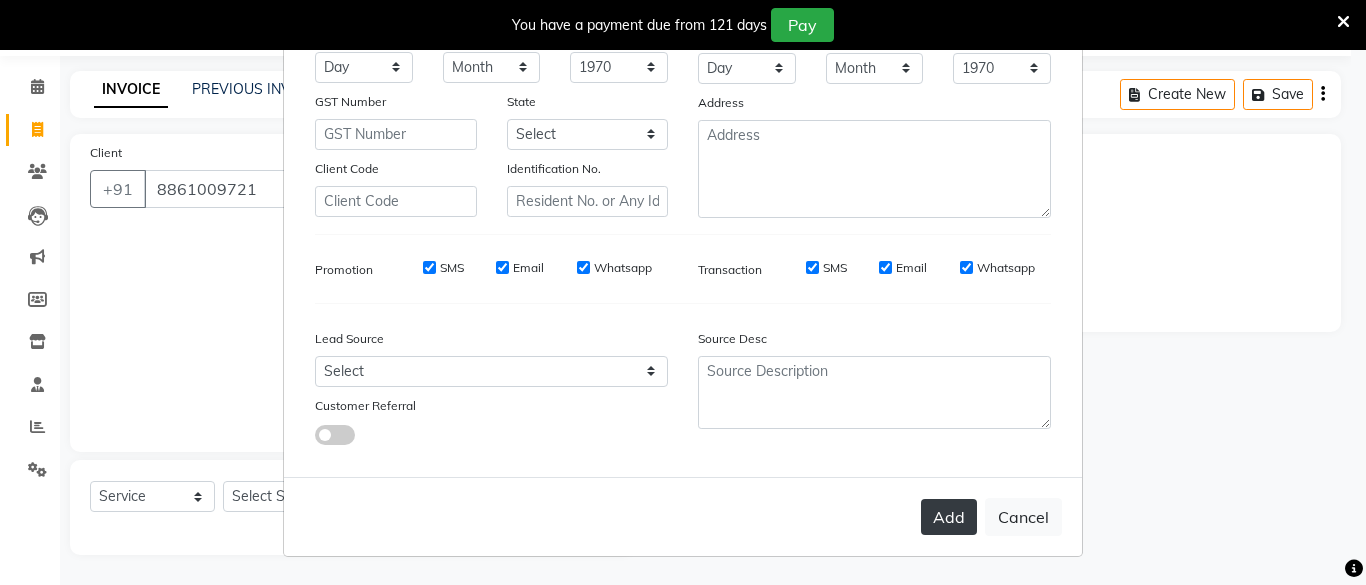 drag, startPoint x: 949, startPoint y: 488, endPoint x: 953, endPoint y: 528, distance: 40.1995 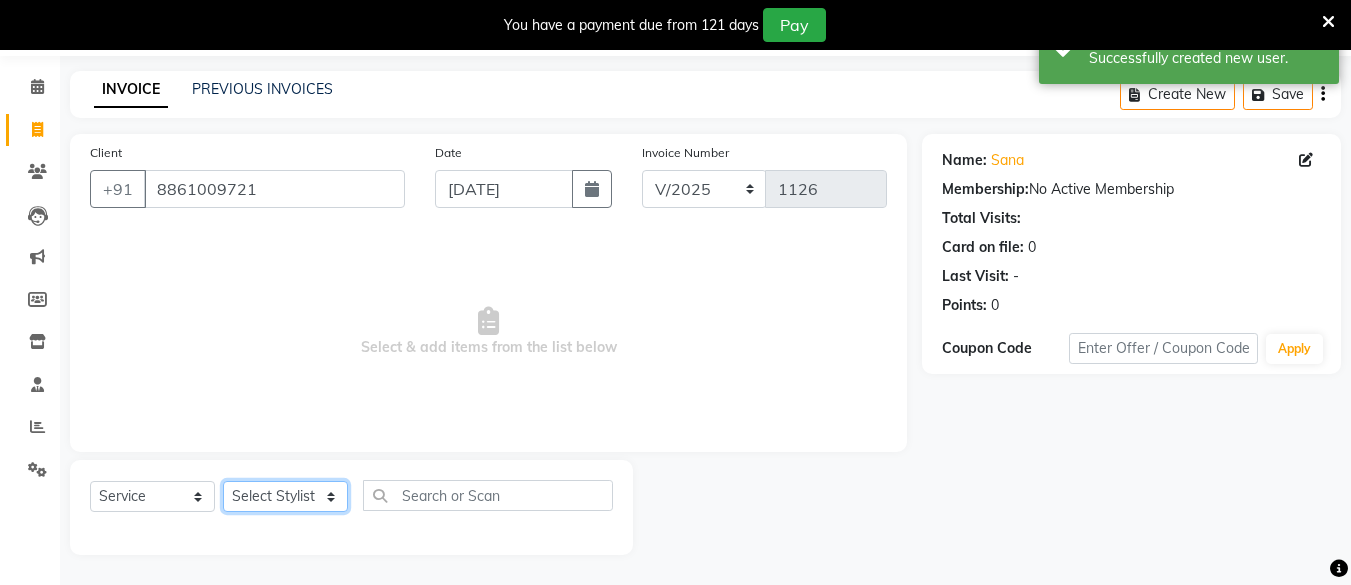 click on "Select Stylist [PERSON_NAME] Hair Affair [PERSON_NAME] [PERSON_NAME] [PERSON_NAME] sandhya [PERSON_NAME] [PERSON_NAME]" 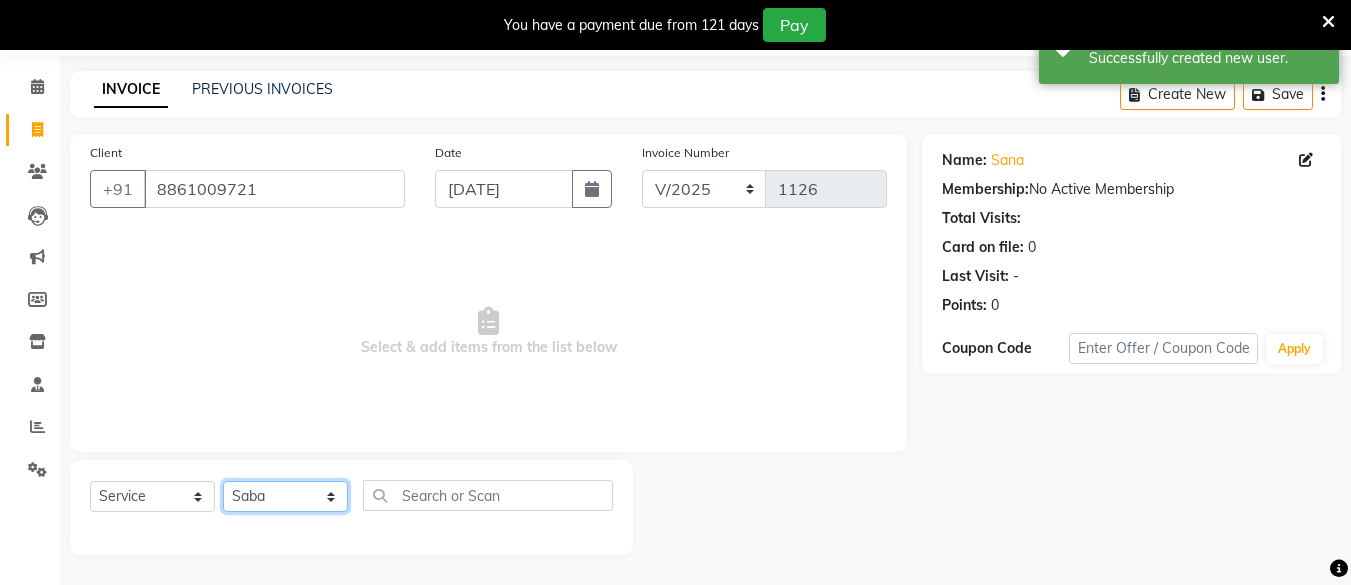 click on "Select Stylist [PERSON_NAME] Hair Affair [PERSON_NAME] [PERSON_NAME] [PERSON_NAME] sandhya [PERSON_NAME] [PERSON_NAME]" 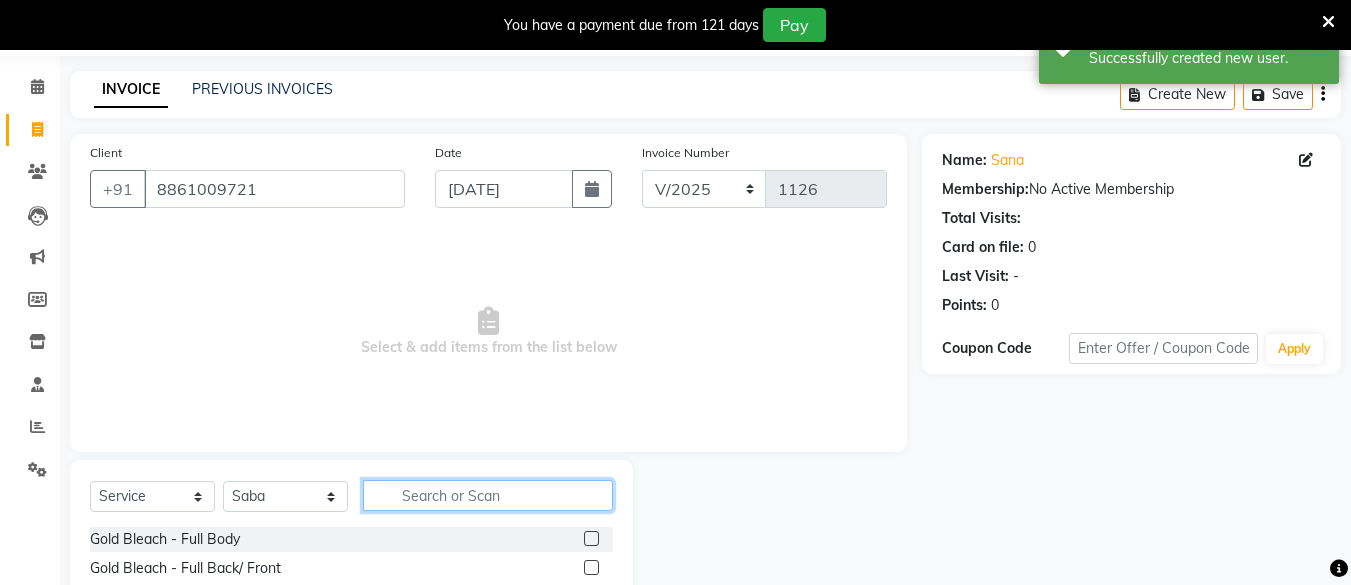click 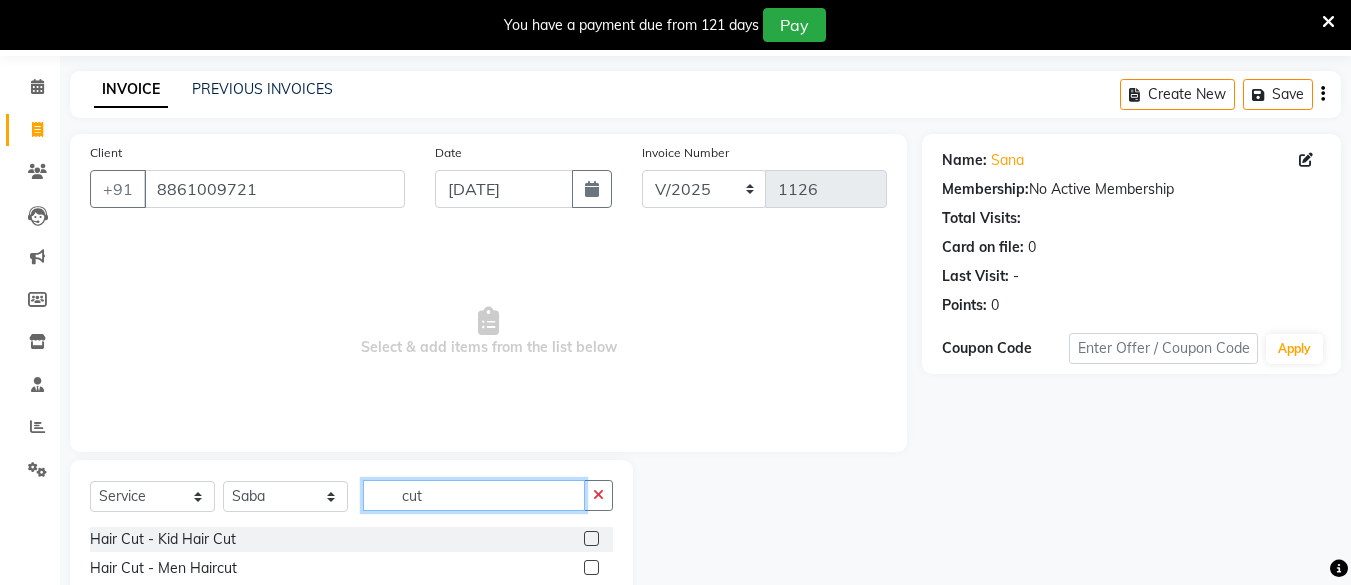 scroll, scrollTop: 153, scrollLeft: 0, axis: vertical 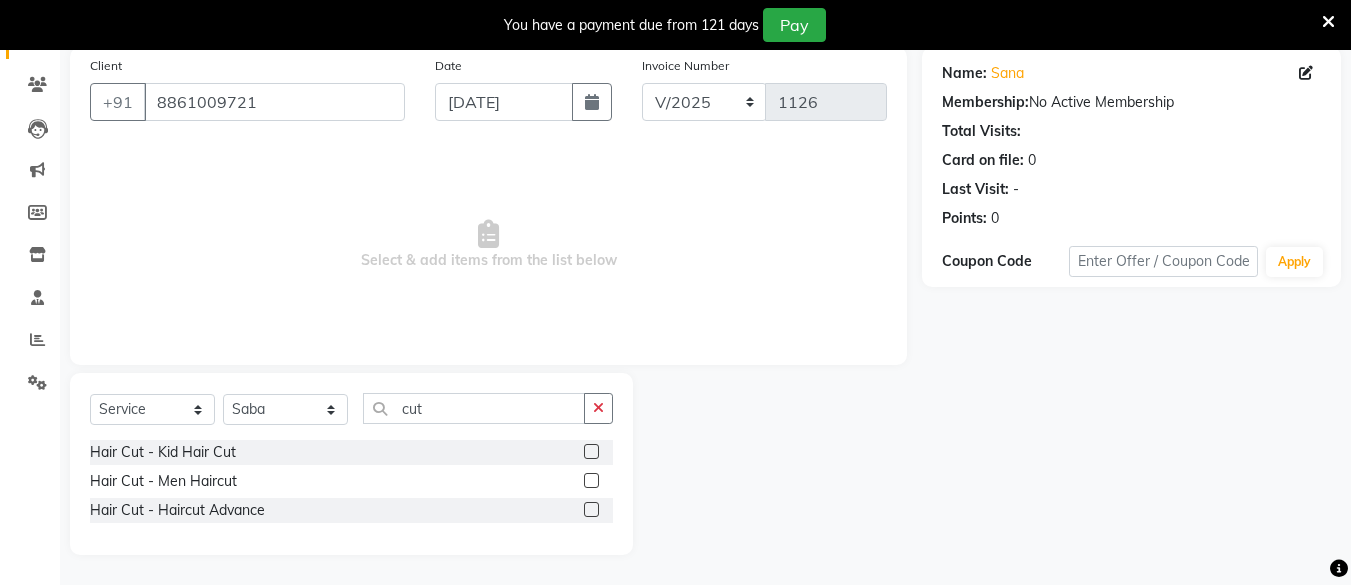 click 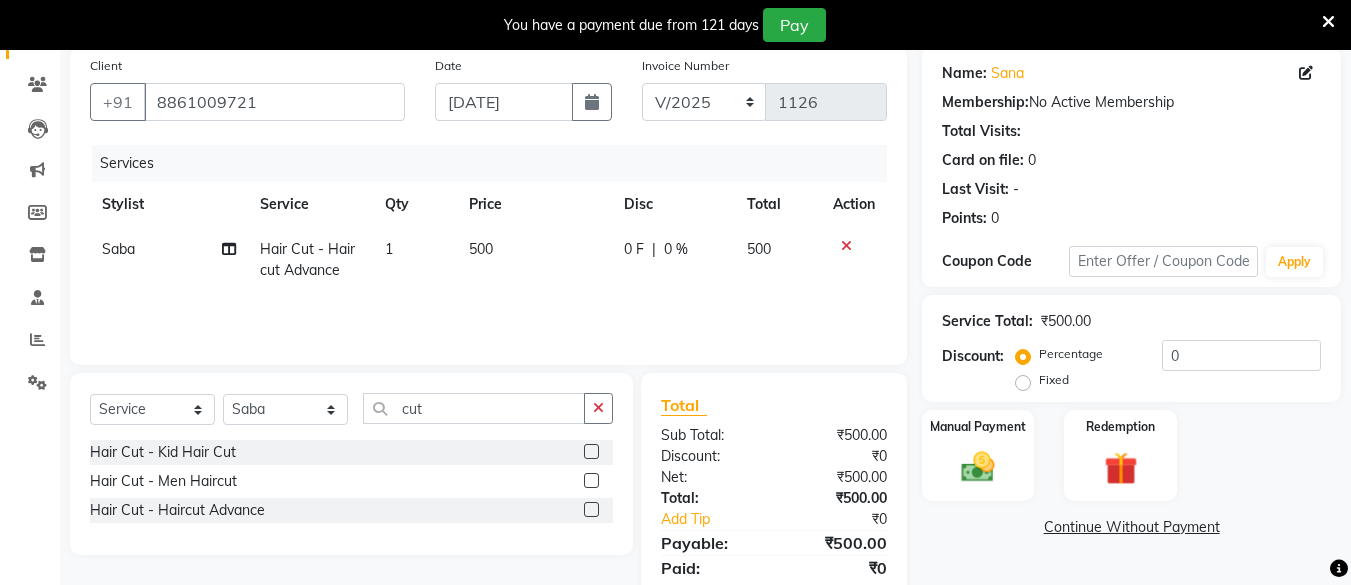 click on "500" 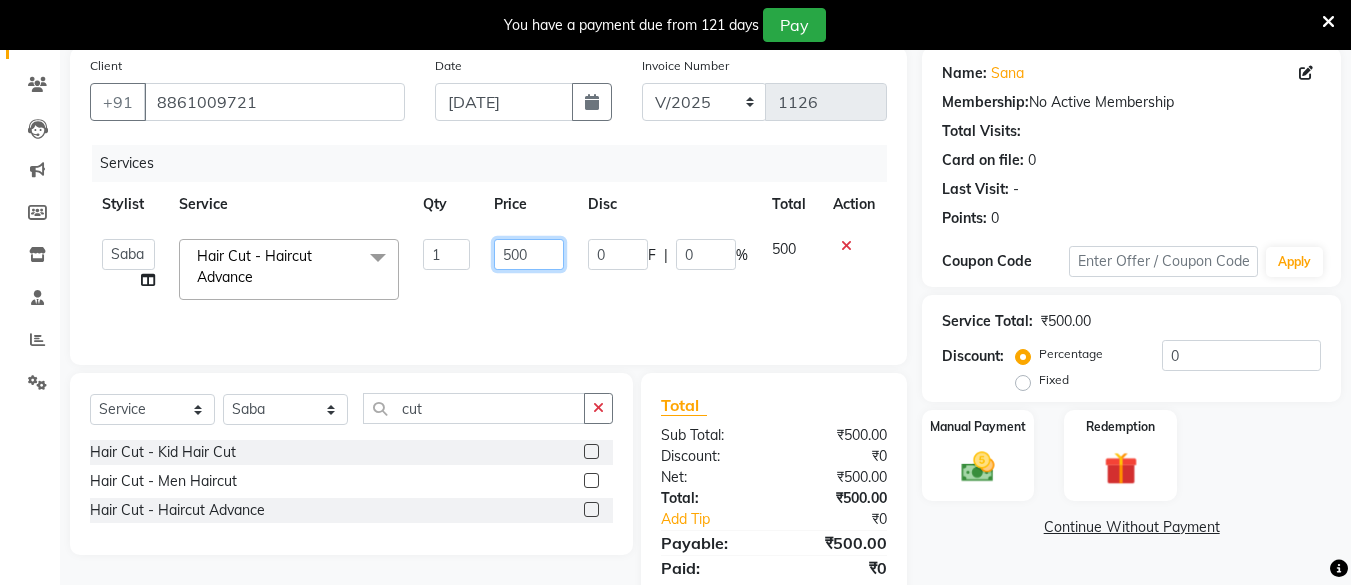 click on "500" 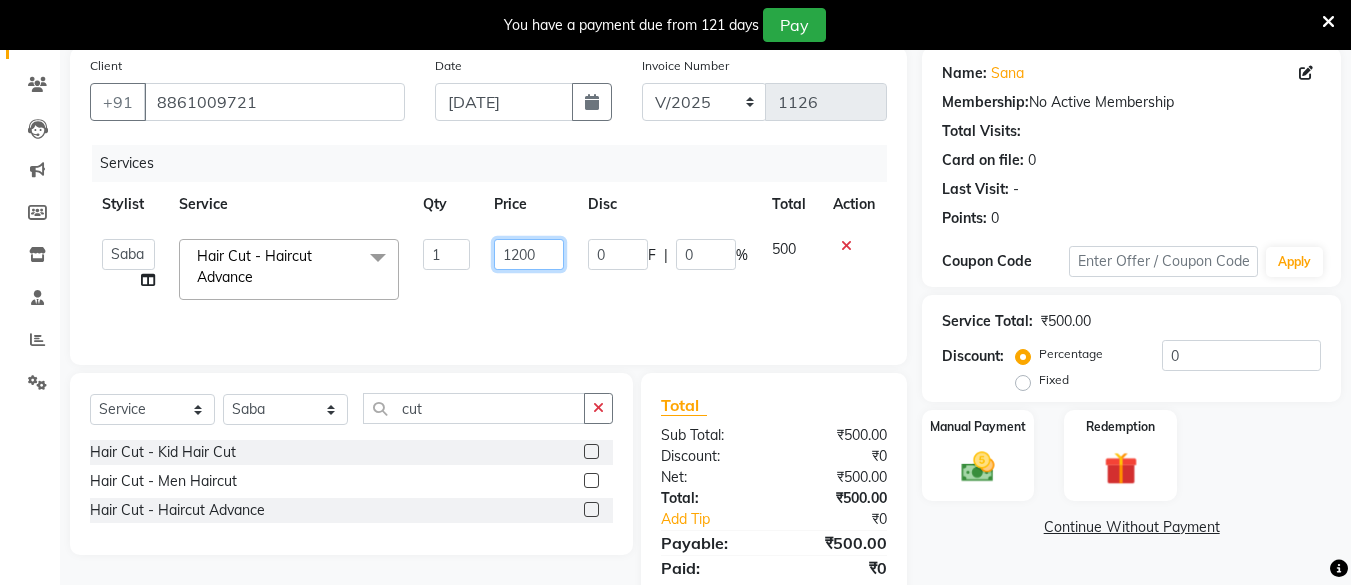 scroll, scrollTop: 223, scrollLeft: 0, axis: vertical 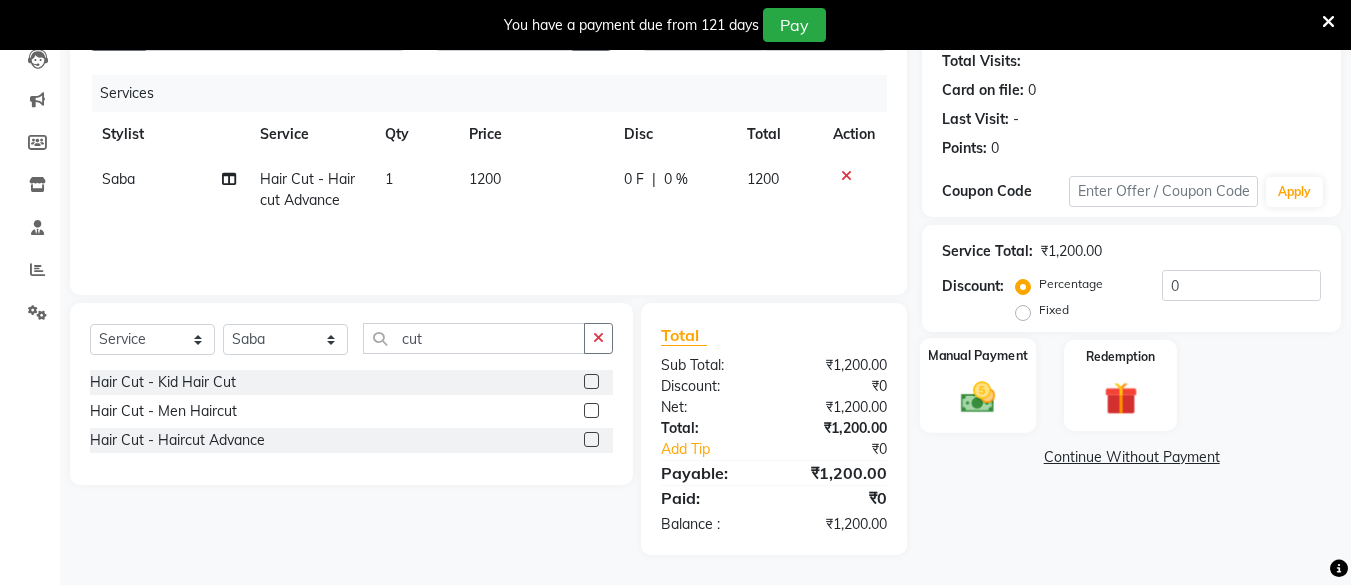 click on "Manual Payment" 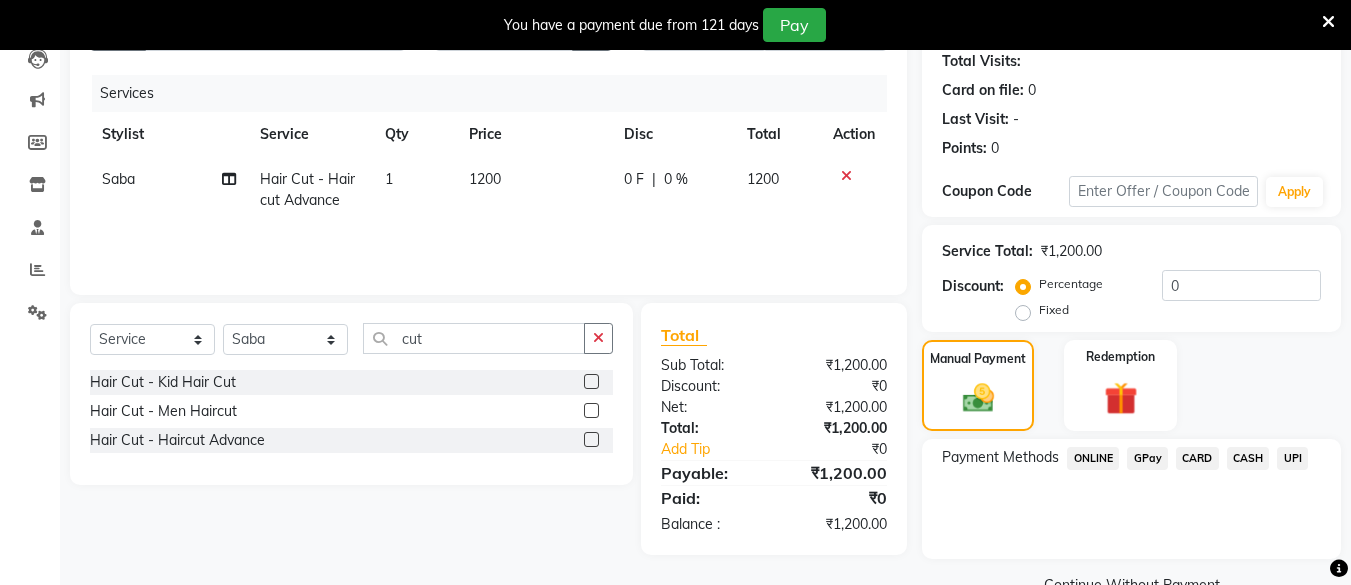 scroll, scrollTop: 268, scrollLeft: 0, axis: vertical 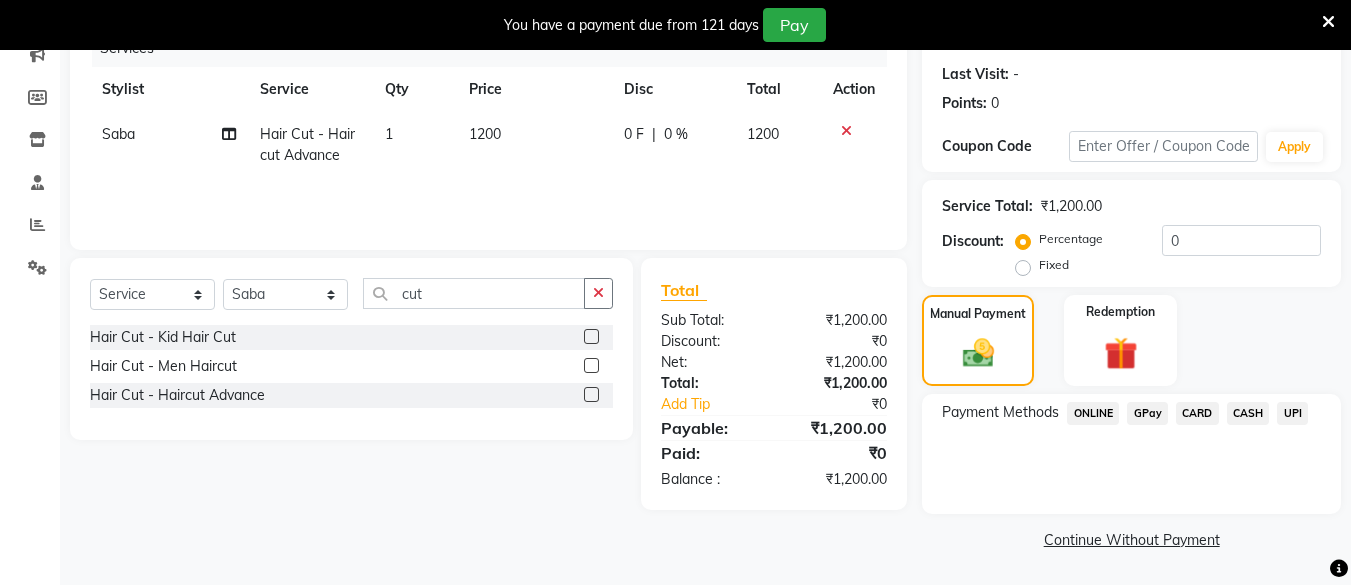 click on "UPI" 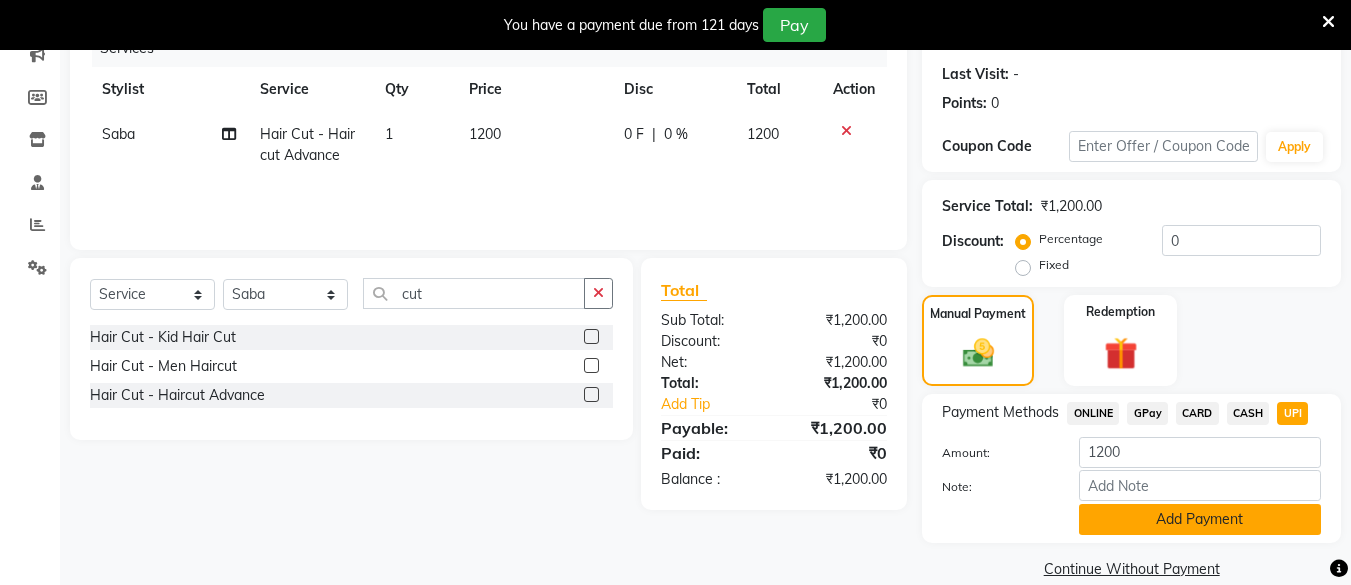click on "Add Payment" 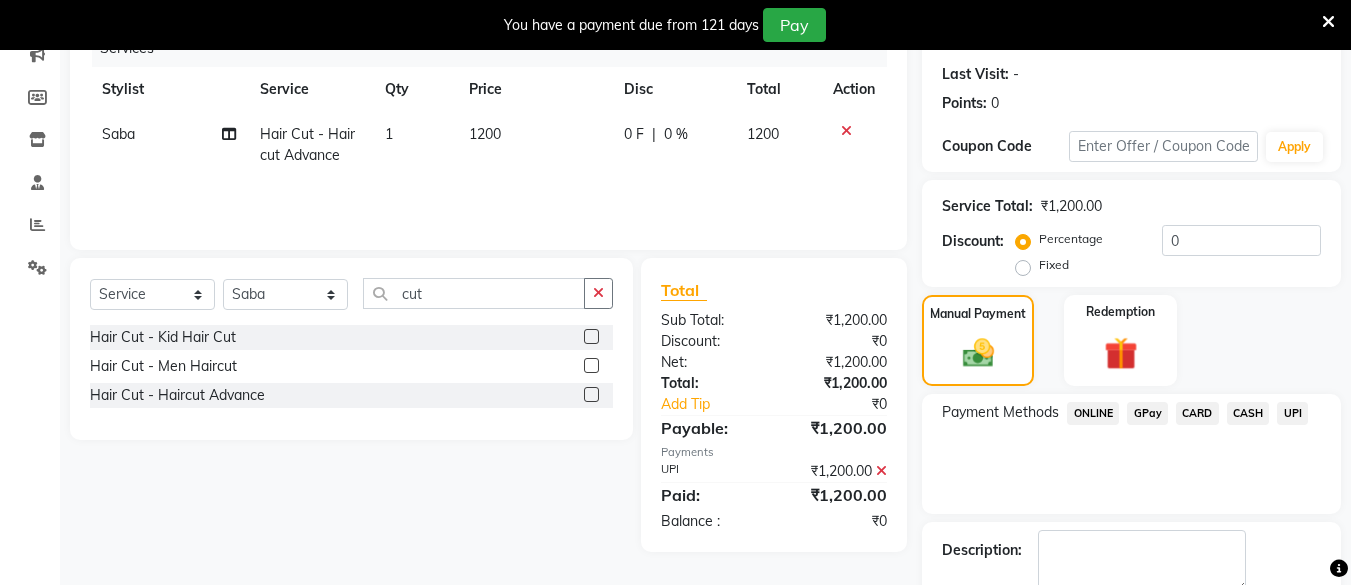 scroll, scrollTop: 381, scrollLeft: 0, axis: vertical 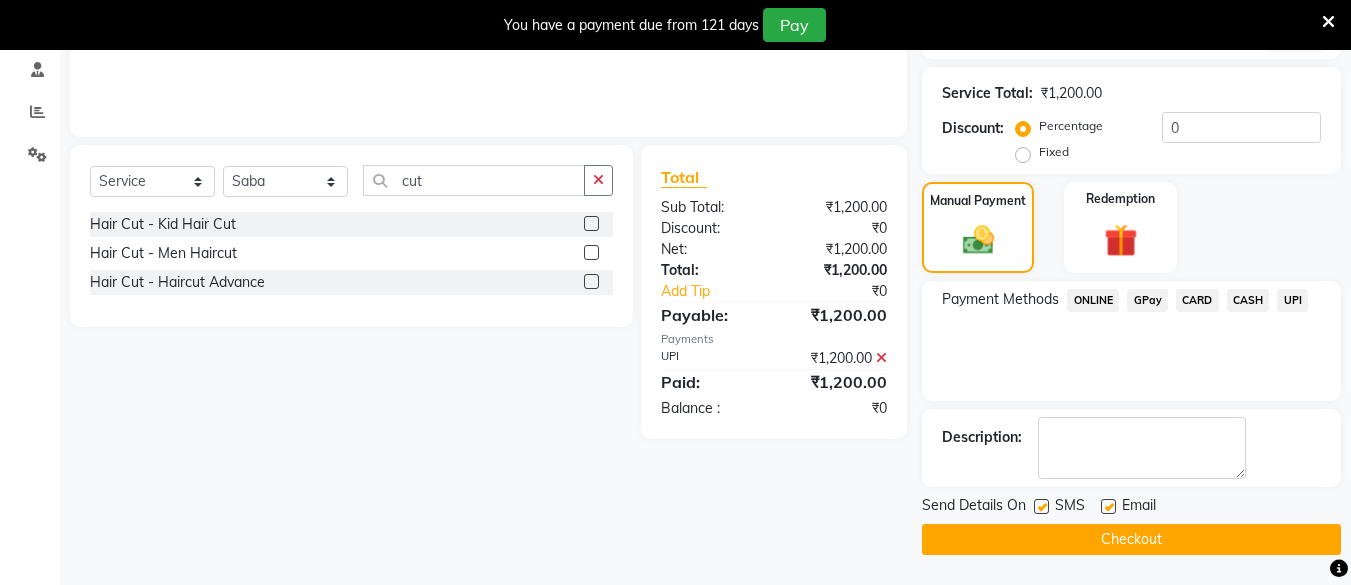 click on "Checkout" 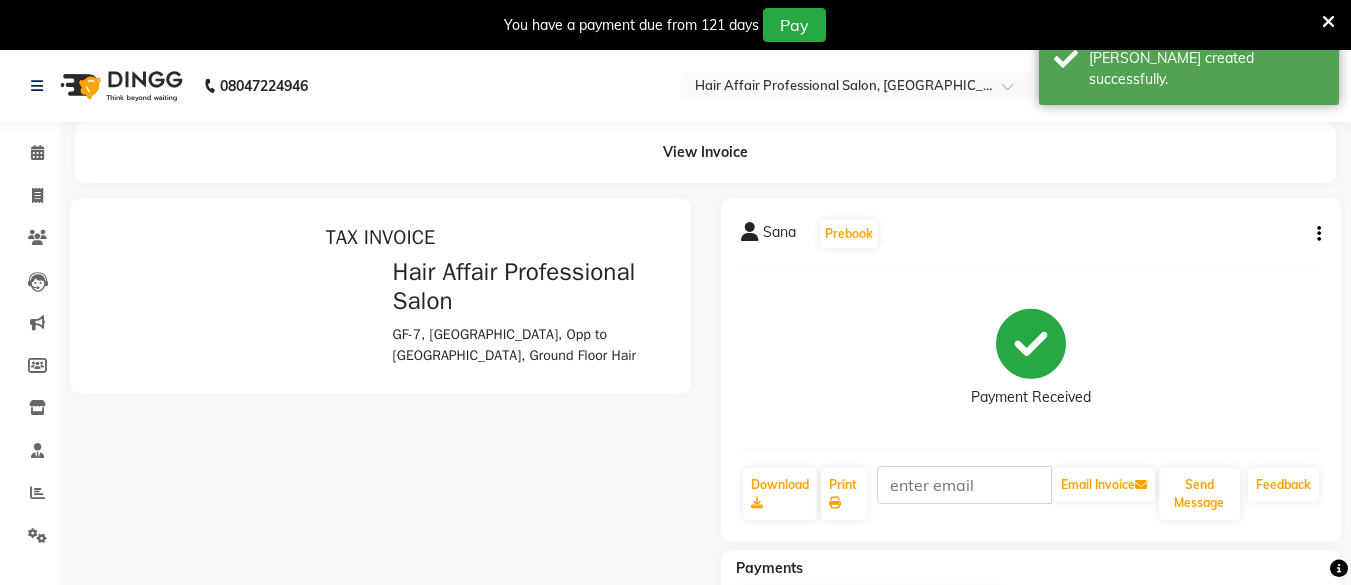 scroll, scrollTop: 0, scrollLeft: 0, axis: both 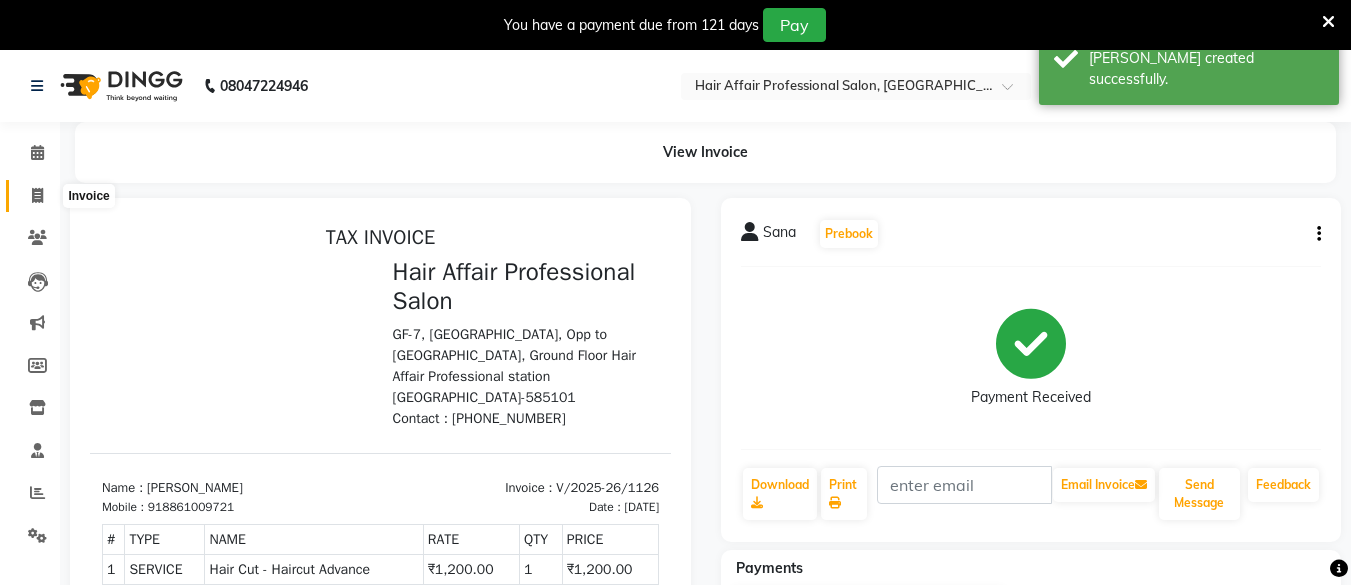 click 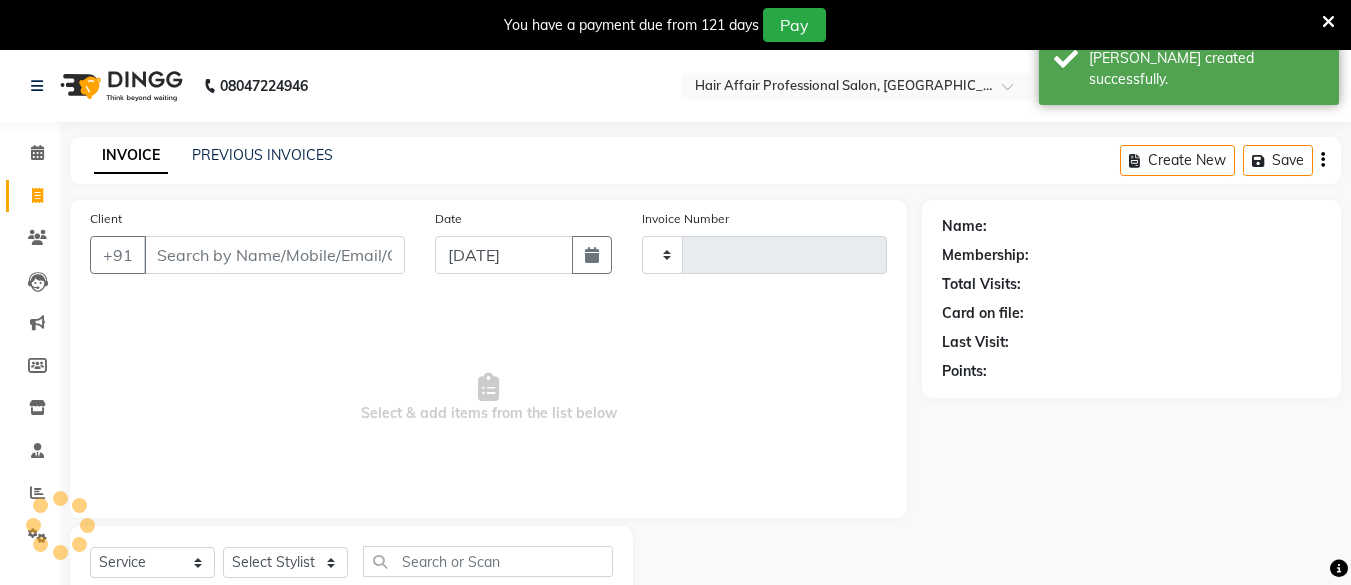 scroll, scrollTop: 66, scrollLeft: 0, axis: vertical 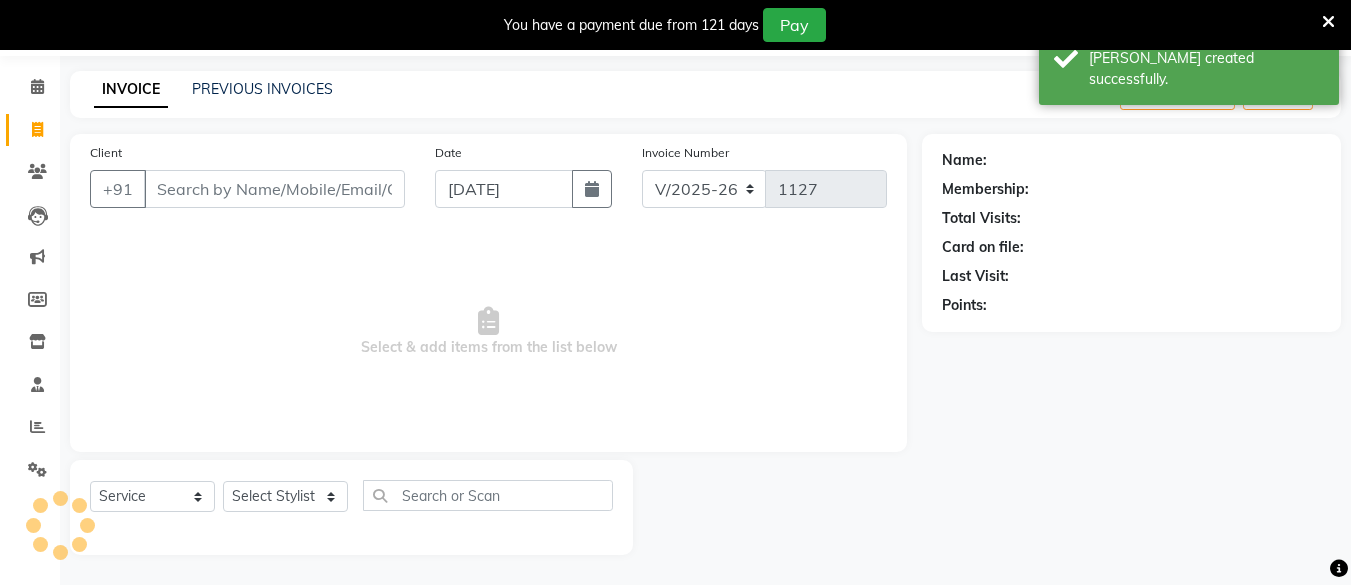 click on "Client" at bounding box center (274, 189) 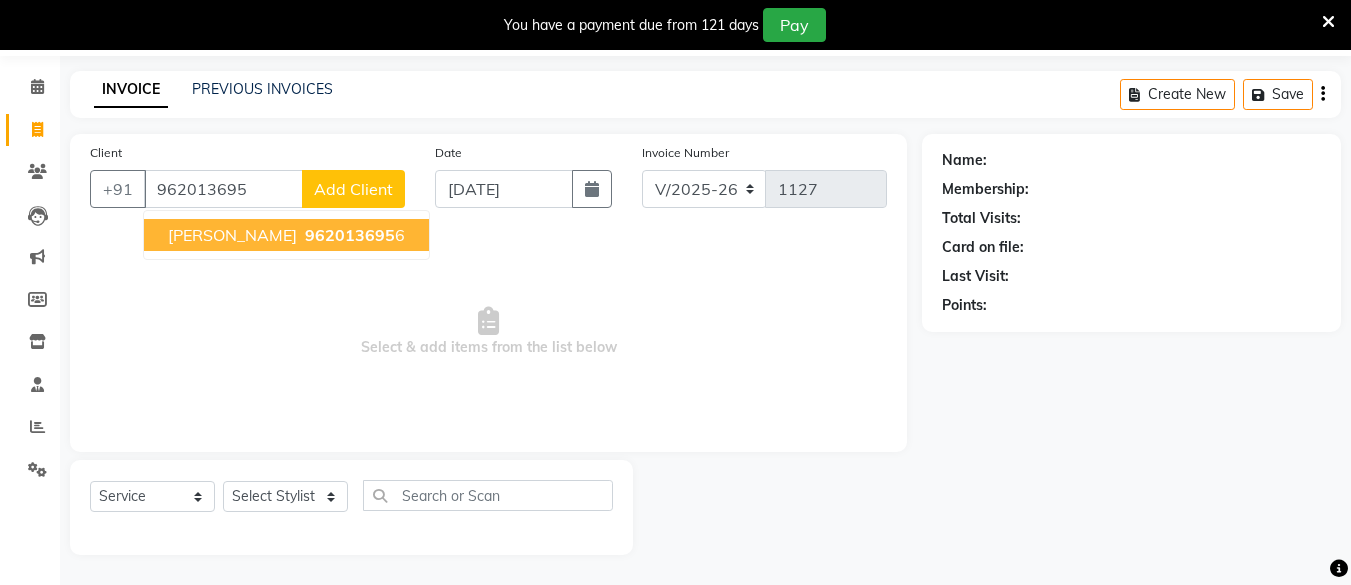 click on "962013695" at bounding box center [350, 235] 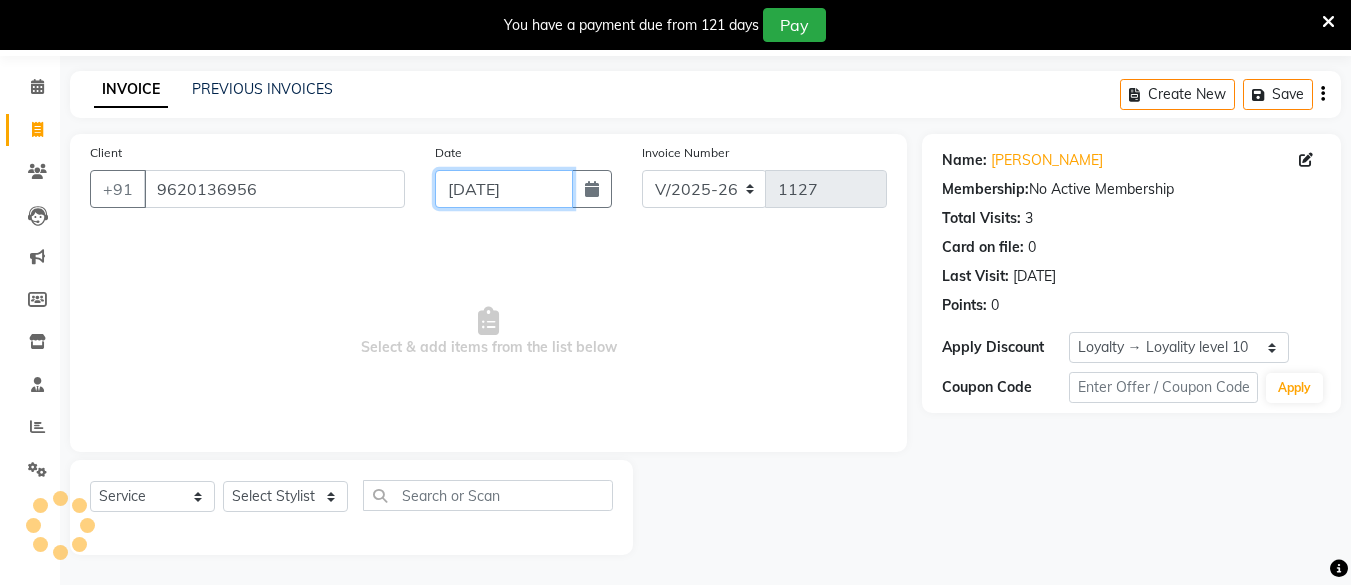 click on "[DATE]" 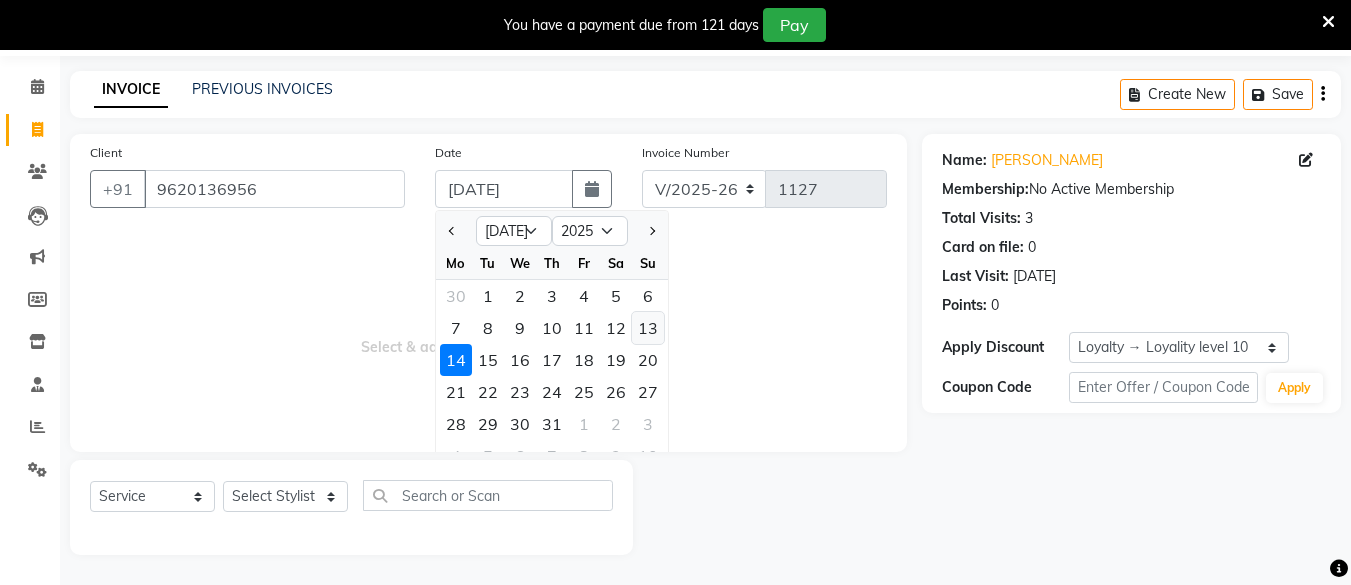 click on "13" 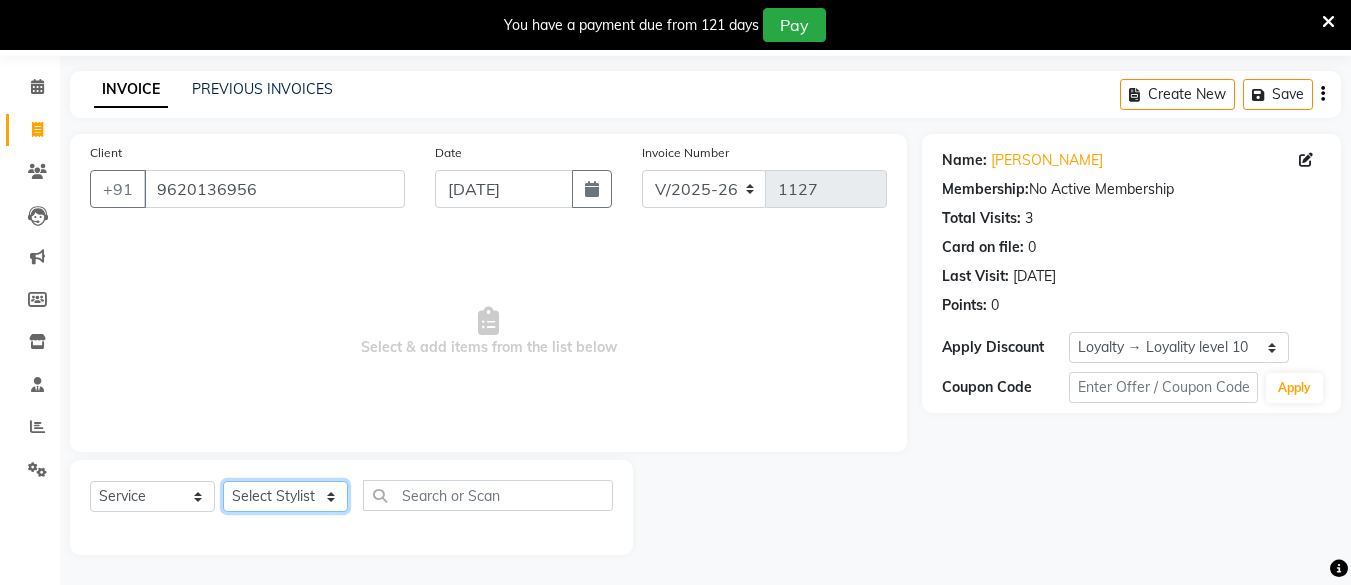 click on "Select Stylist [PERSON_NAME] Hair Affair [PERSON_NAME] [PERSON_NAME] [PERSON_NAME] sandhya [PERSON_NAME] [PERSON_NAME]" 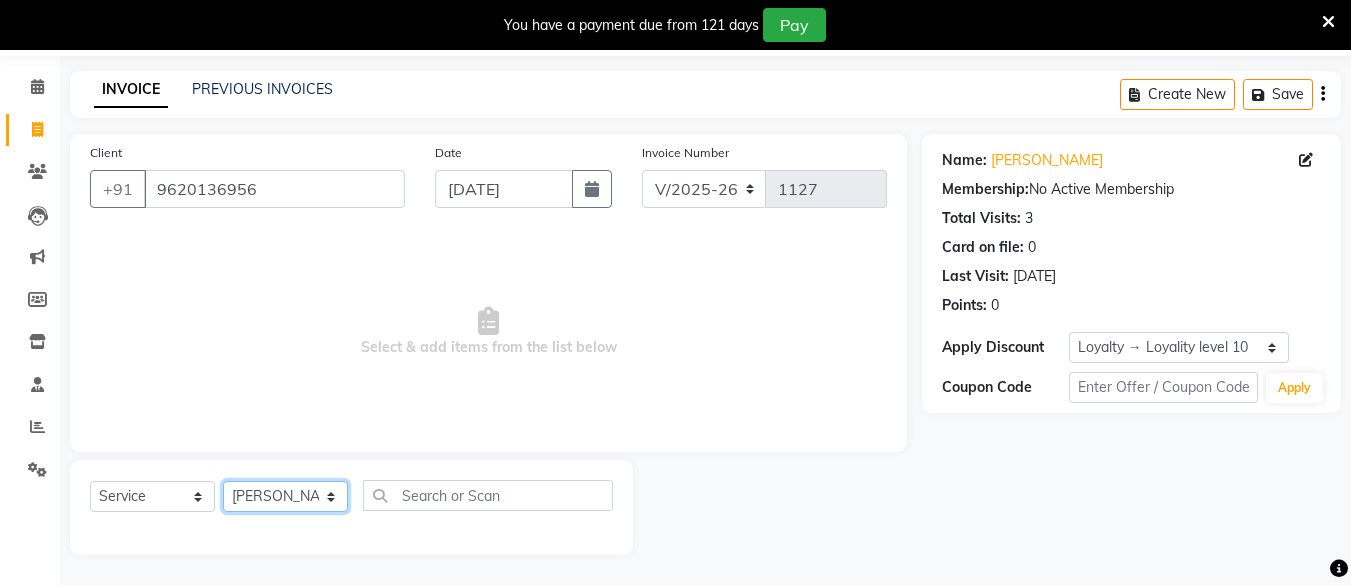 click on "Select Stylist [PERSON_NAME] Hair Affair [PERSON_NAME] [PERSON_NAME] [PERSON_NAME] sandhya [PERSON_NAME] [PERSON_NAME]" 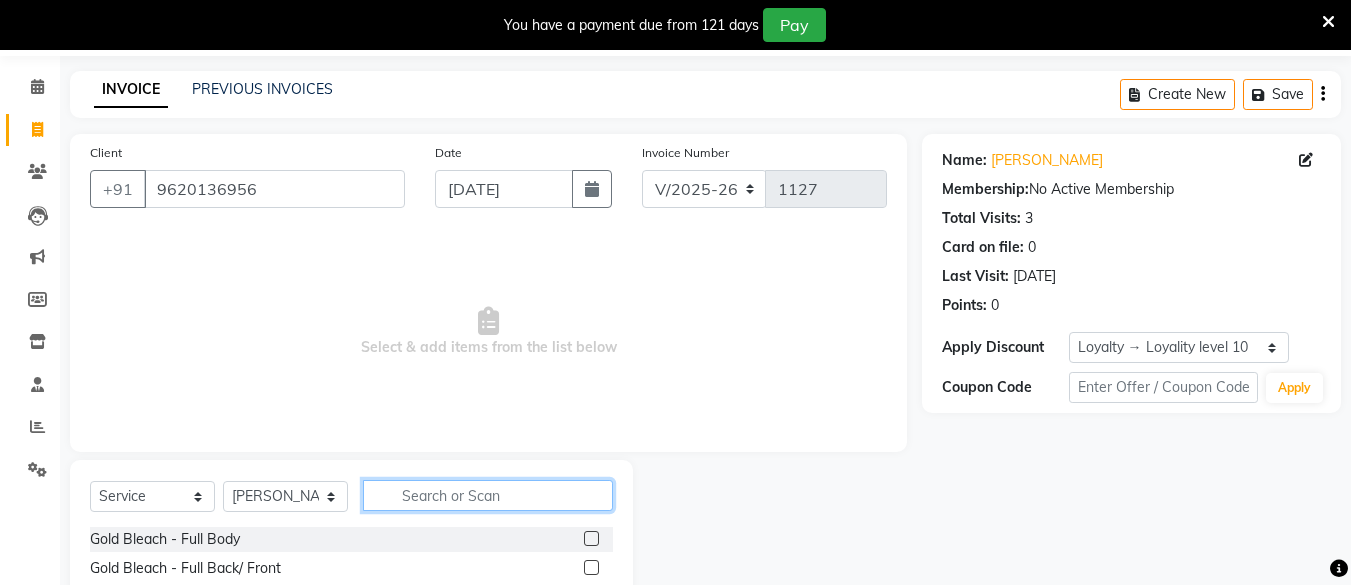 click 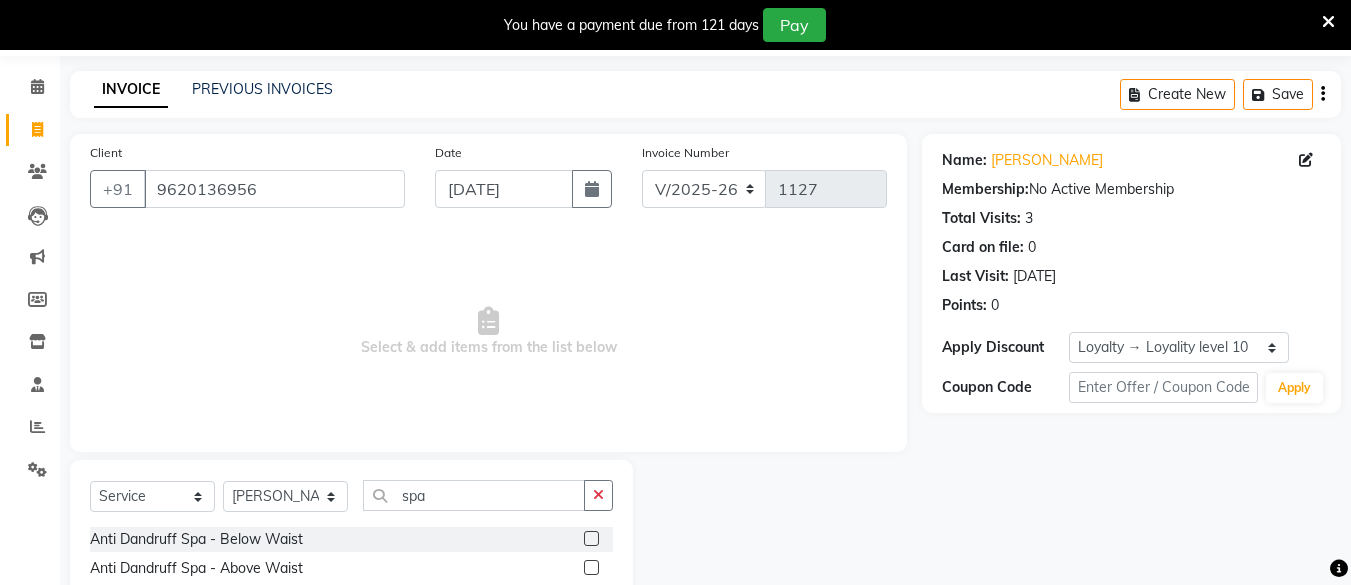 click 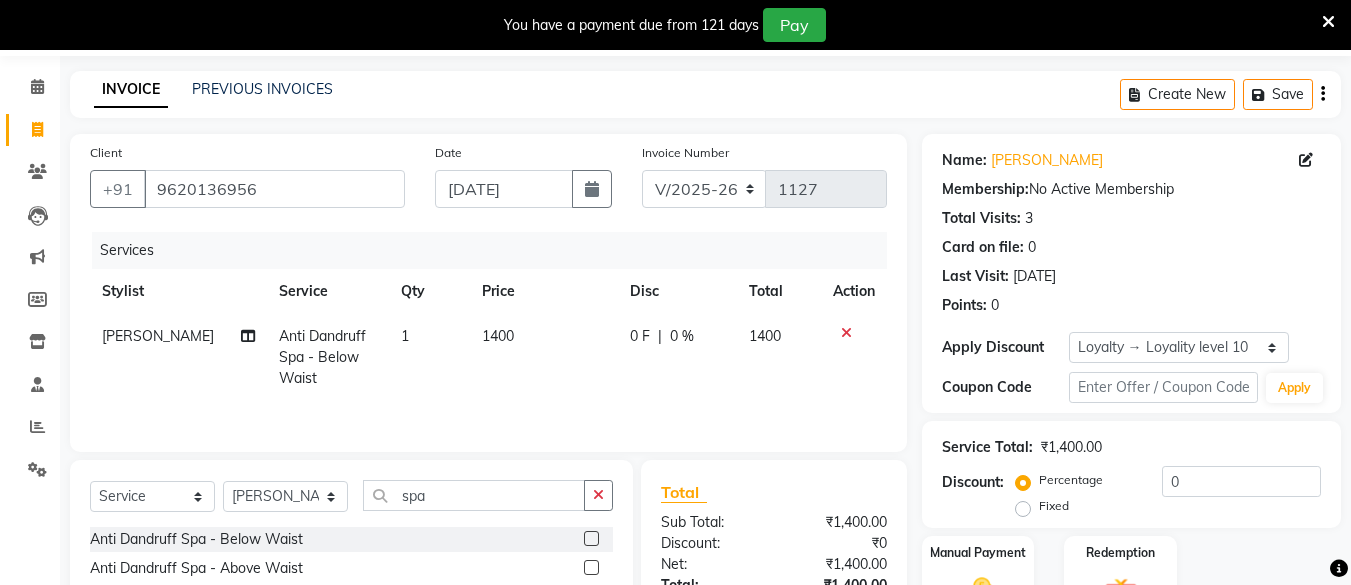 click on "1400" 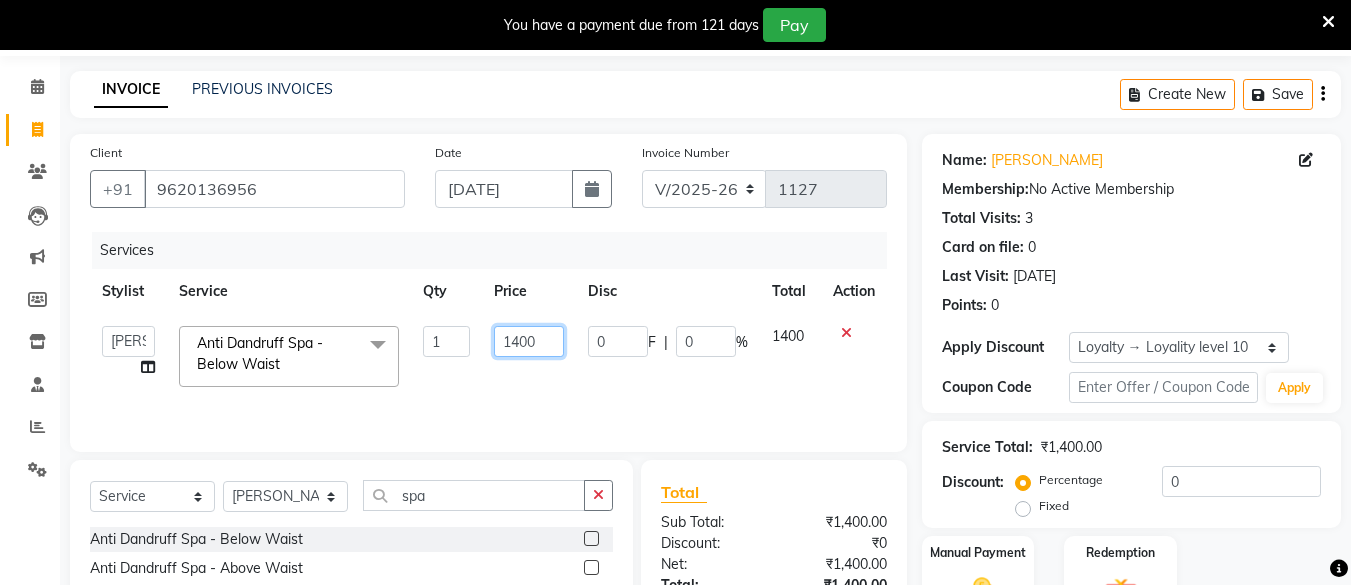 click on "1400" 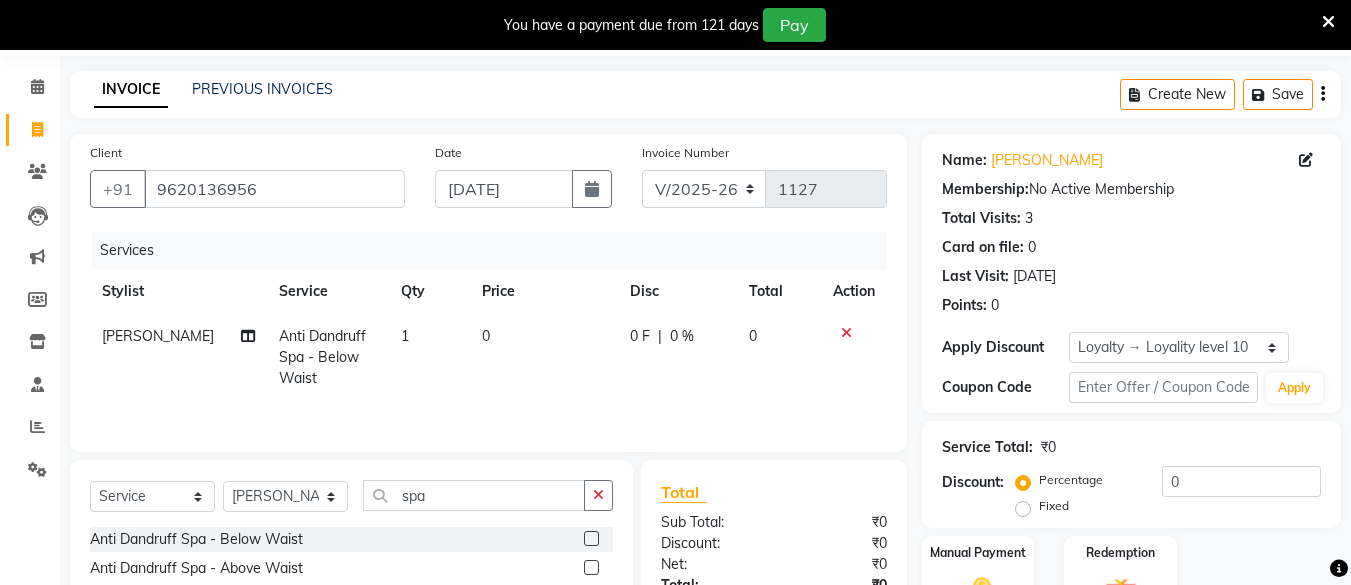 click 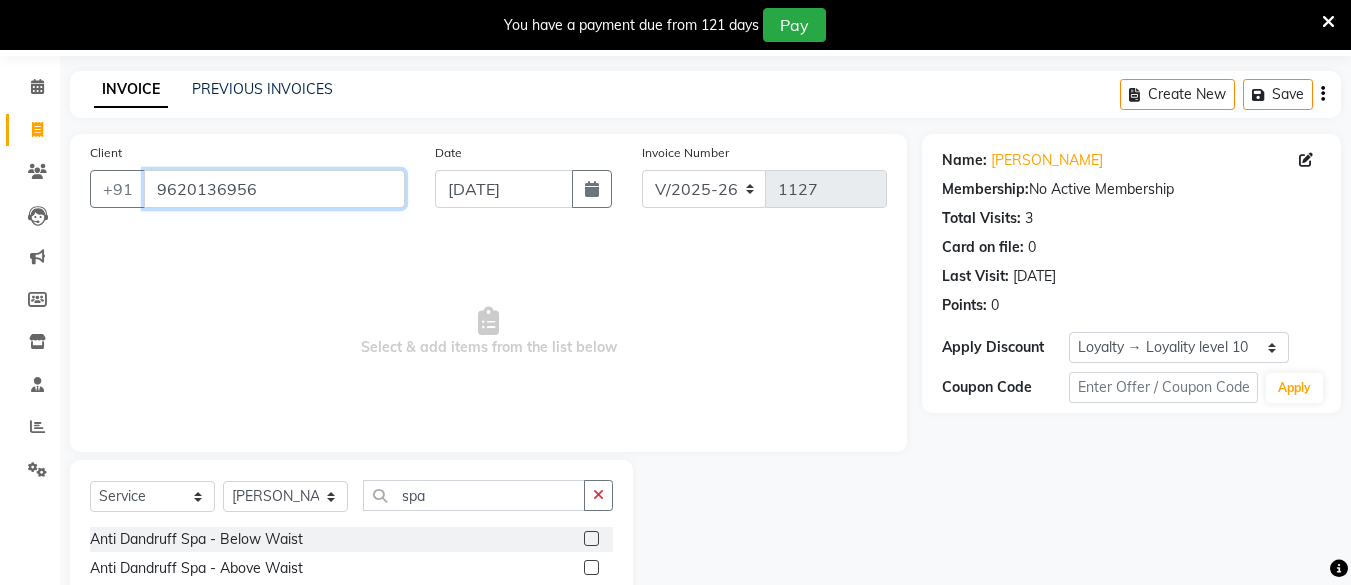 click on "9620136956" at bounding box center [274, 189] 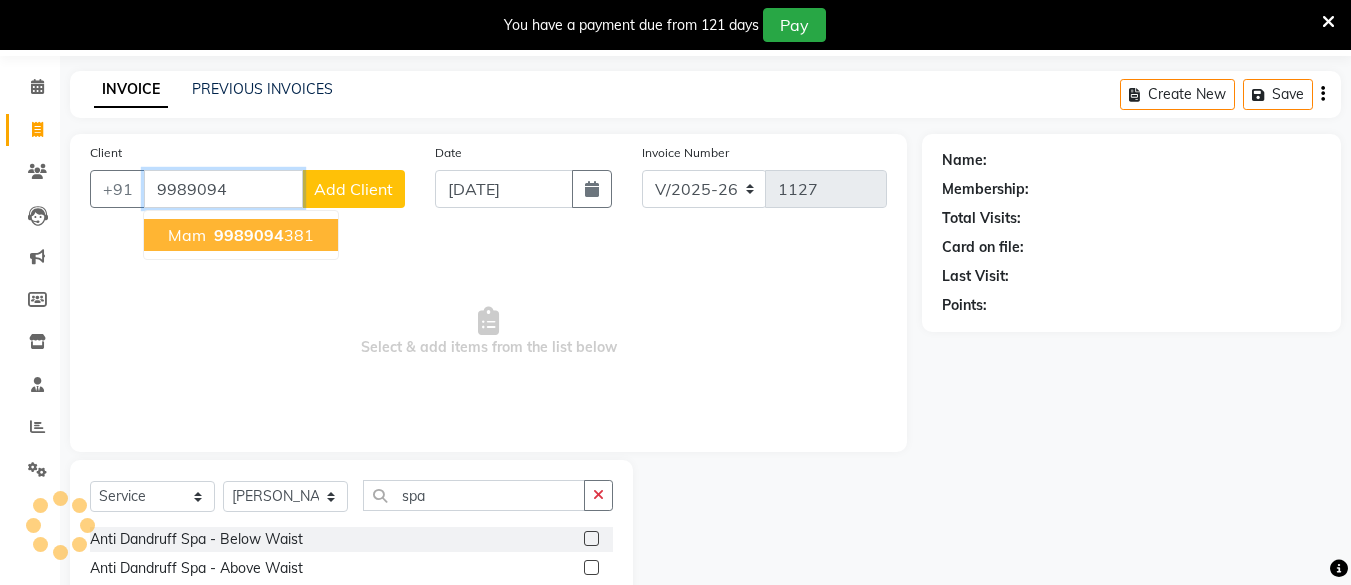 click on "Mam   9989094 381" at bounding box center (241, 235) 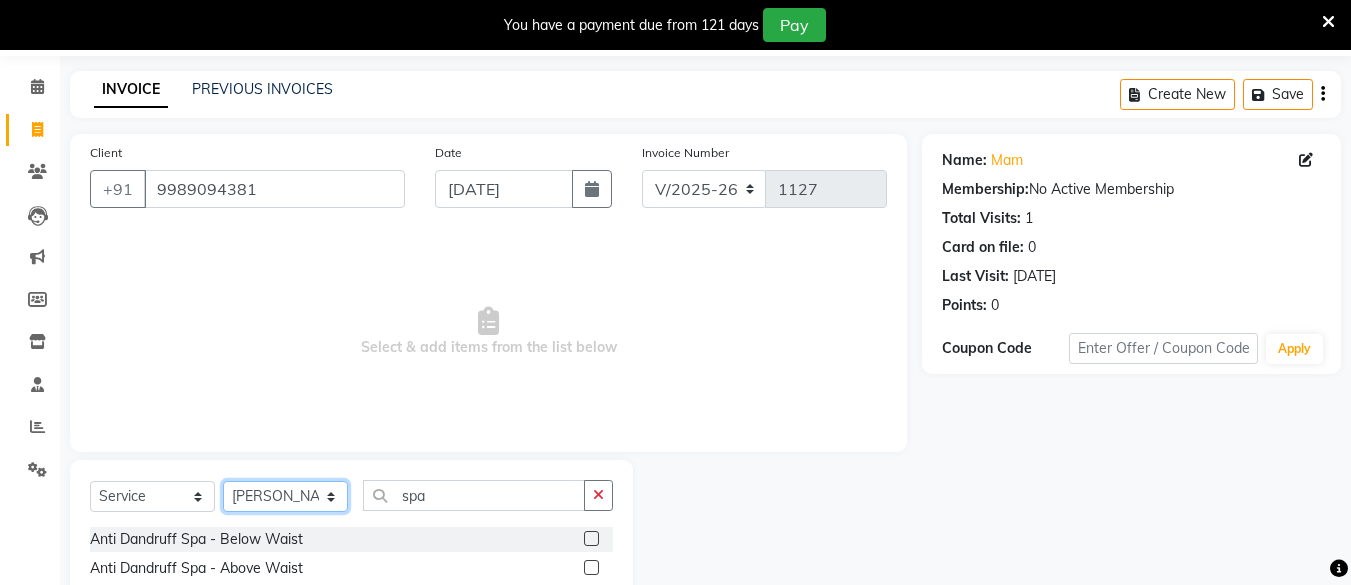 click on "Select Stylist [PERSON_NAME] Hair Affair [PERSON_NAME] [PERSON_NAME] [PERSON_NAME] sandhya [PERSON_NAME] [PERSON_NAME]" 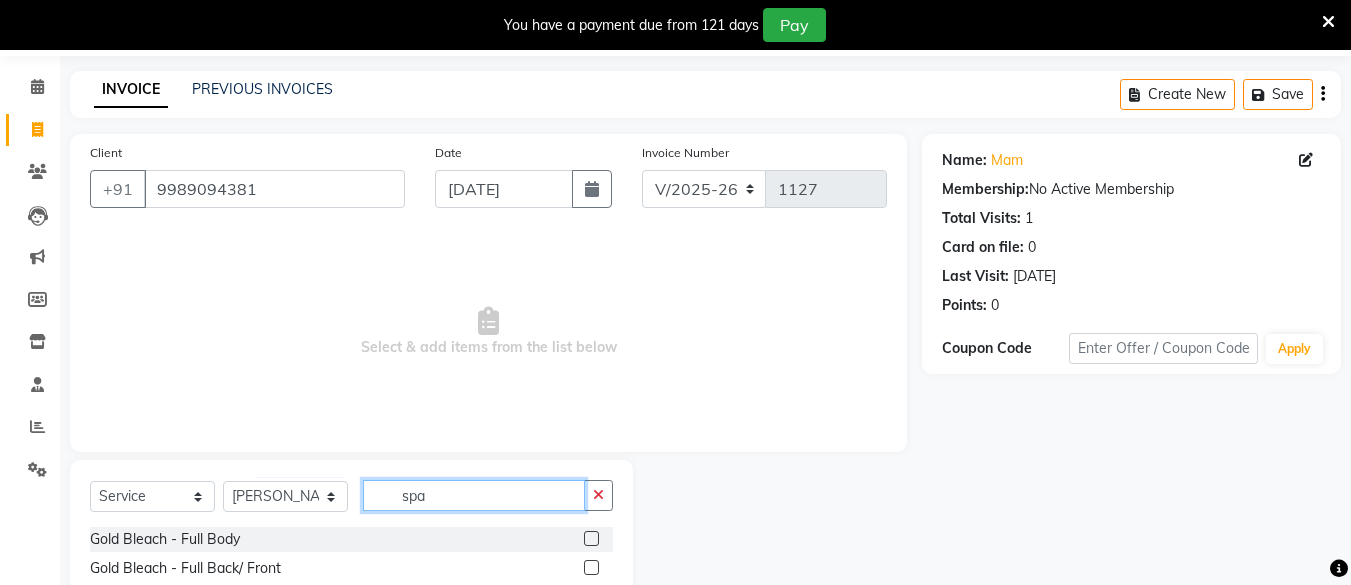 click on "spa" 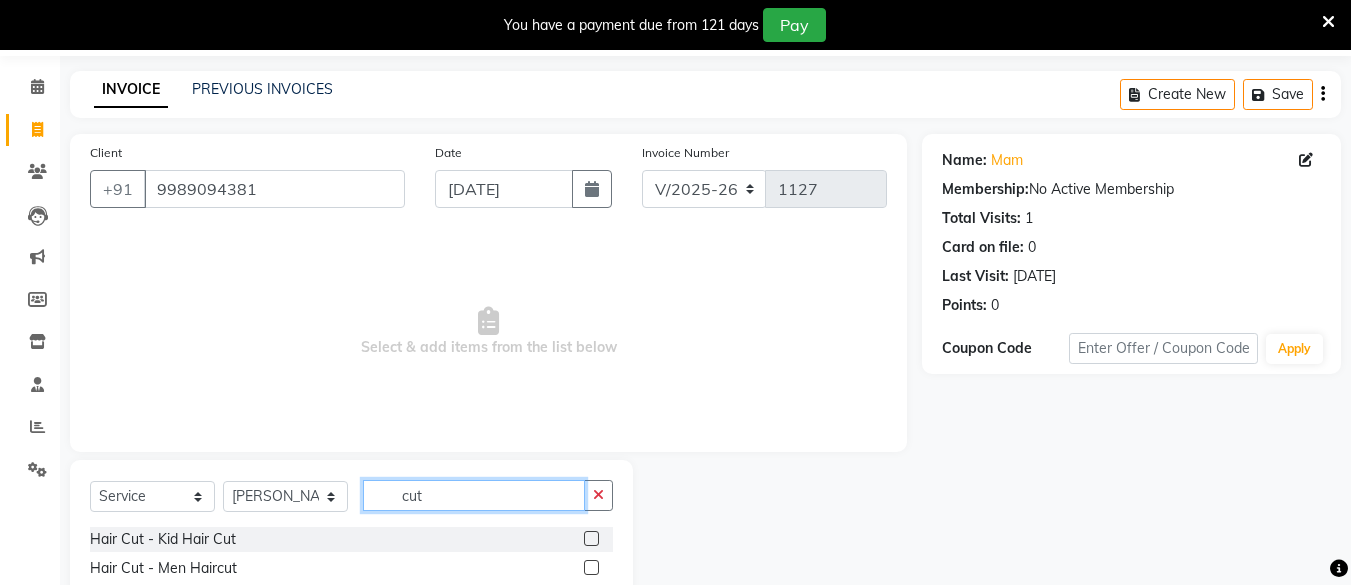 scroll, scrollTop: 153, scrollLeft: 0, axis: vertical 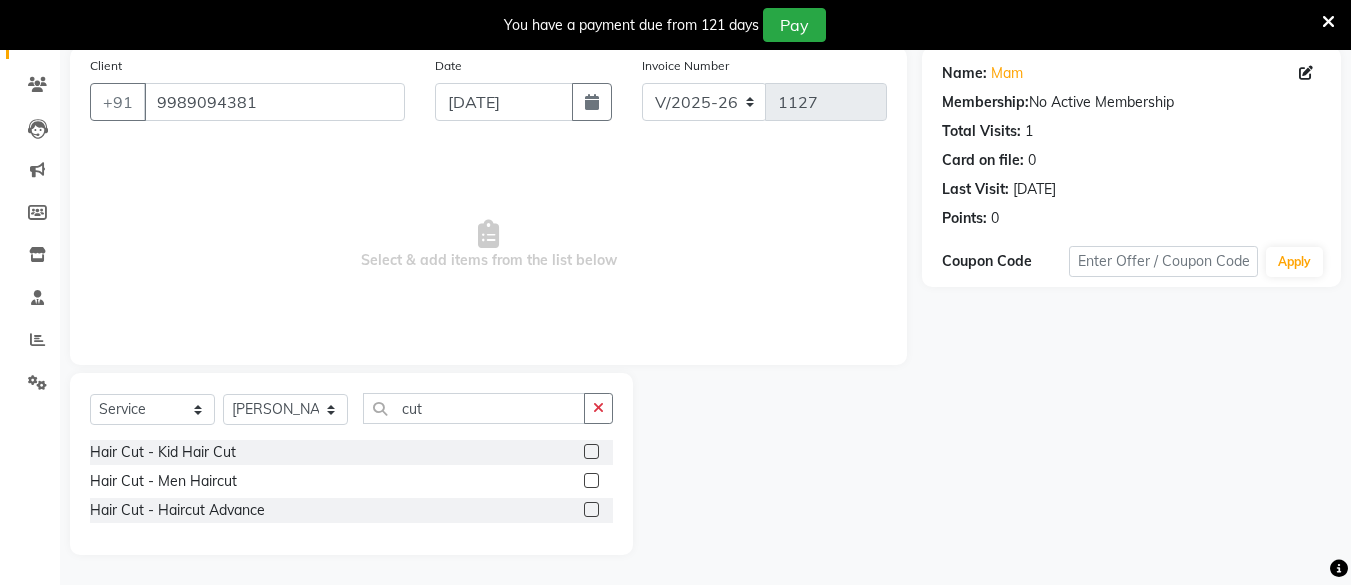 drag, startPoint x: 590, startPoint y: 509, endPoint x: 581, endPoint y: 434, distance: 75.53807 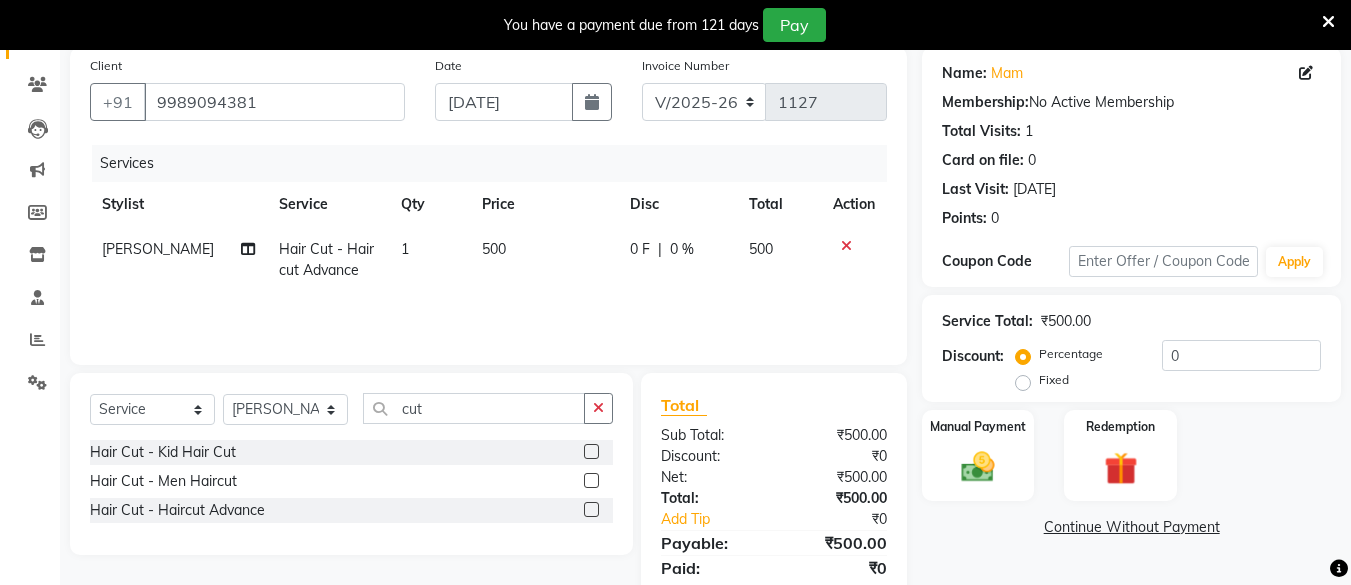click on "500" 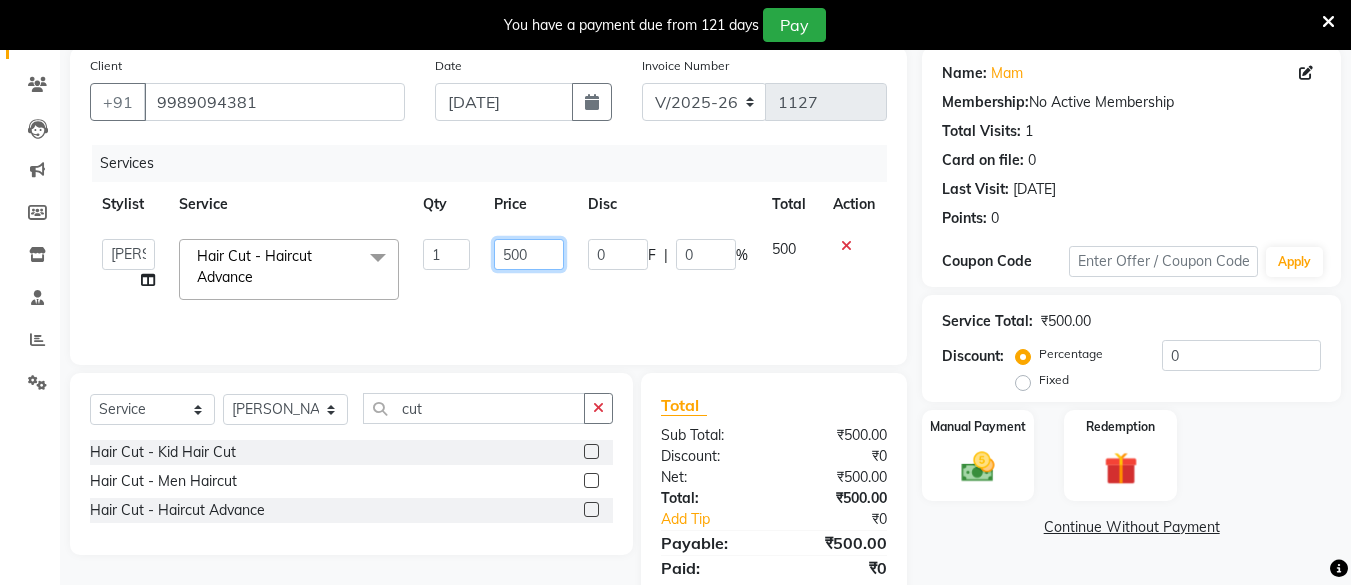 click on "500" 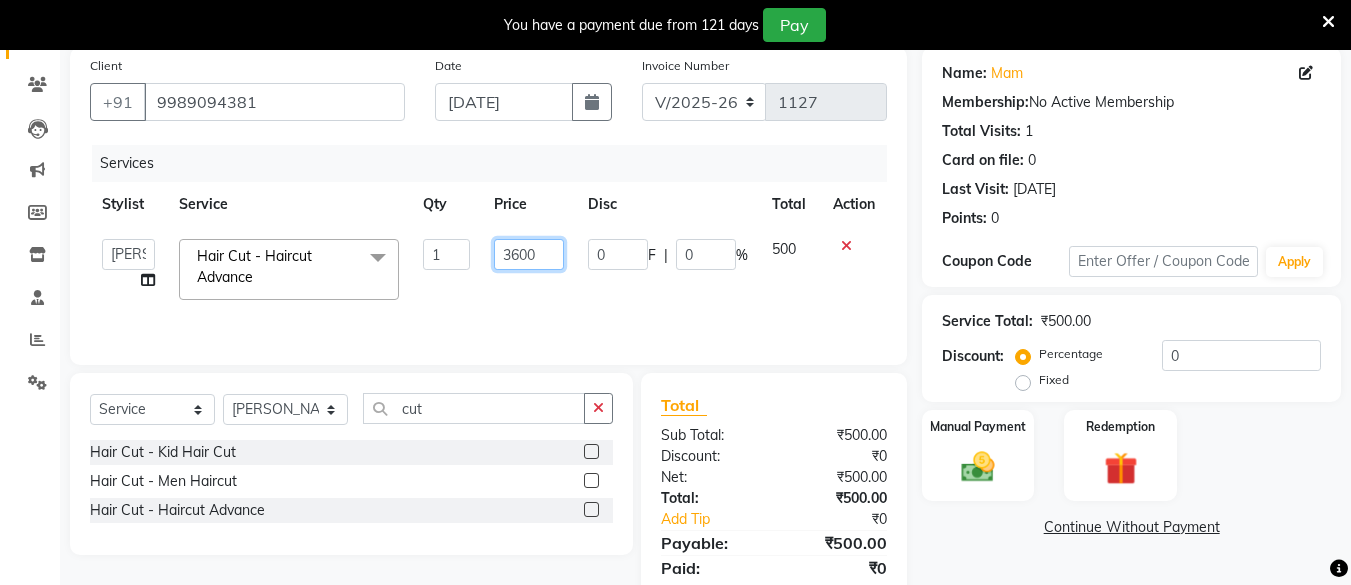 scroll, scrollTop: 223, scrollLeft: 0, axis: vertical 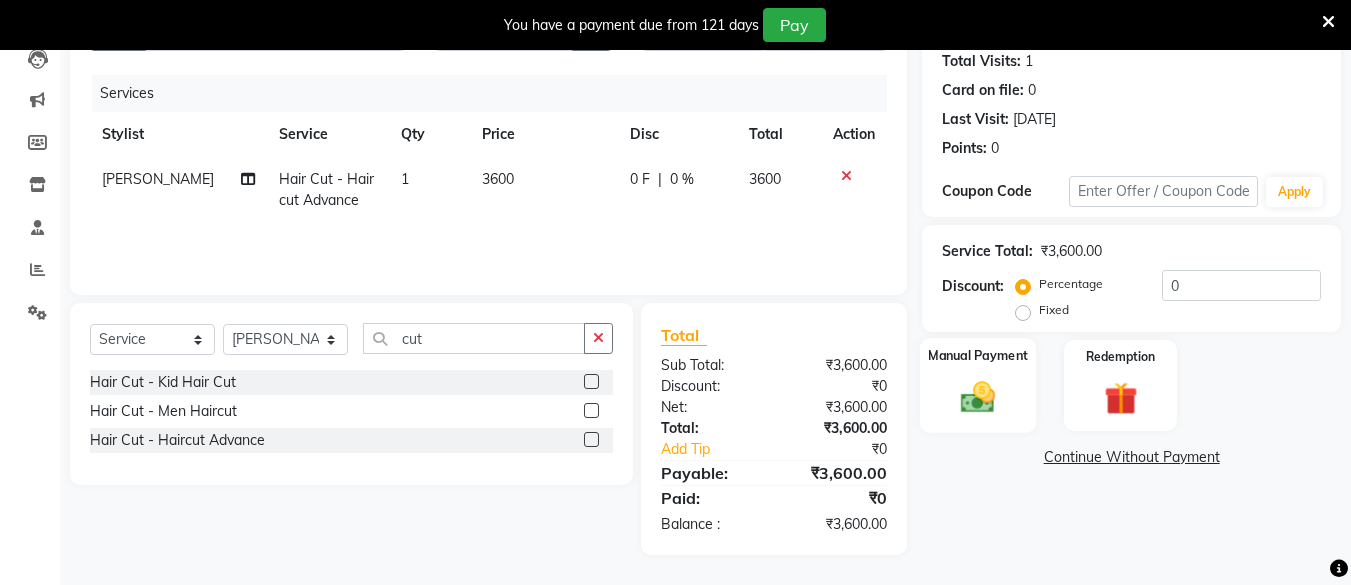 click 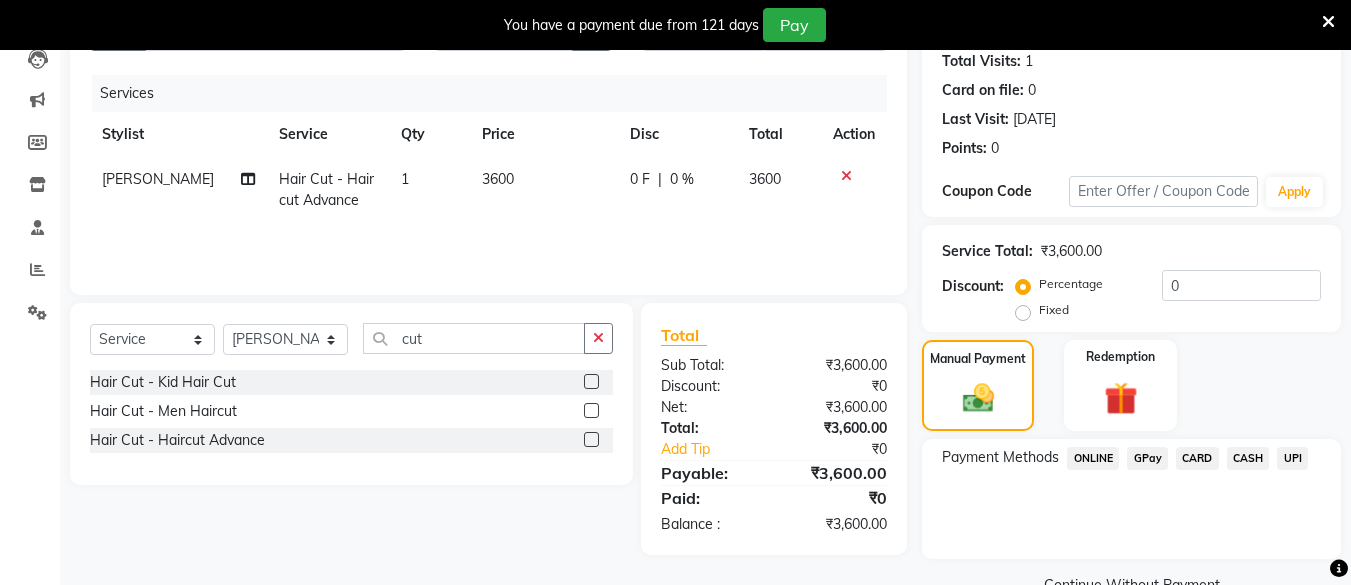 scroll, scrollTop: 268, scrollLeft: 0, axis: vertical 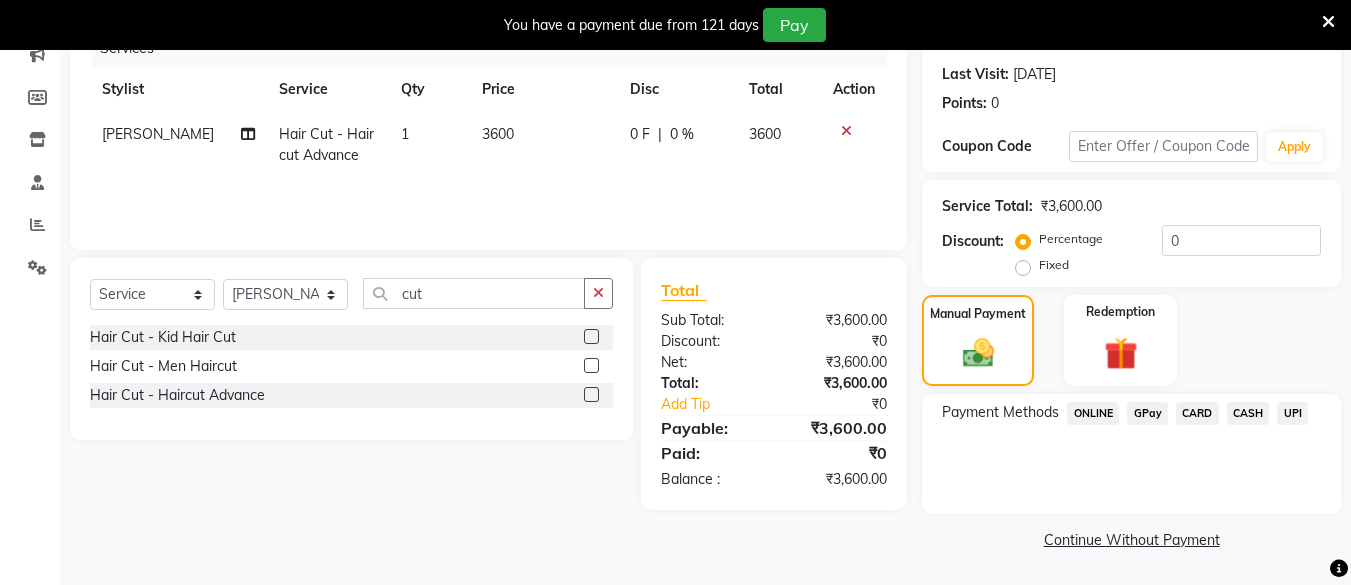 click on "UPI" 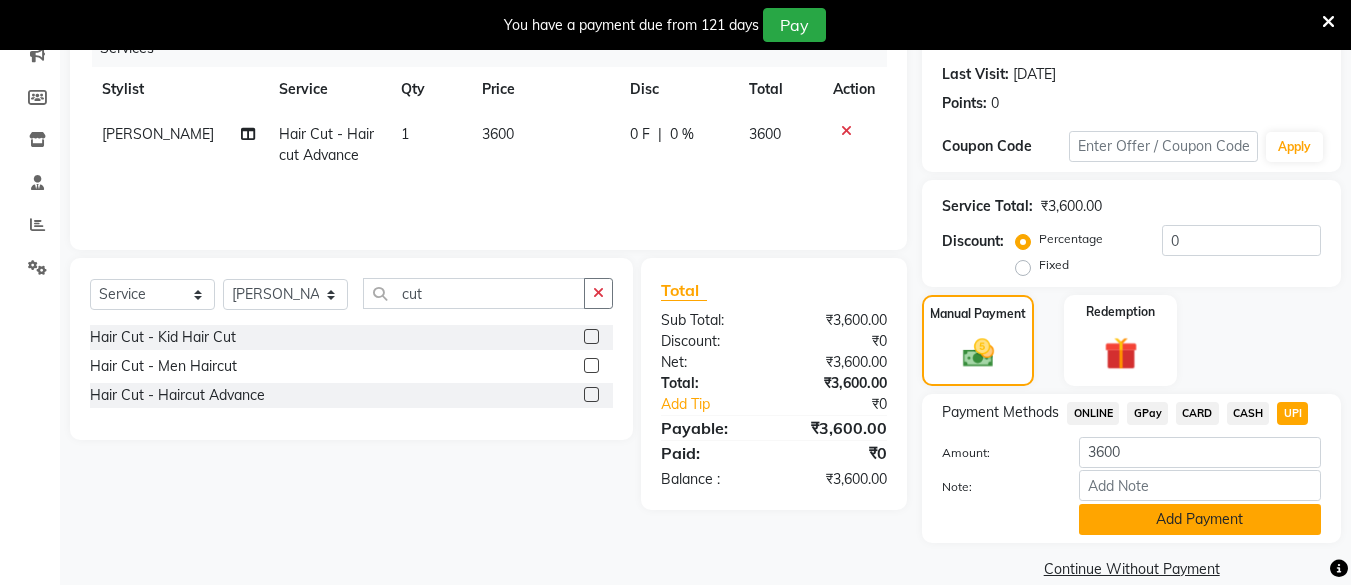 drag, startPoint x: 1276, startPoint y: 531, endPoint x: 1365, endPoint y: 408, distance: 151.82227 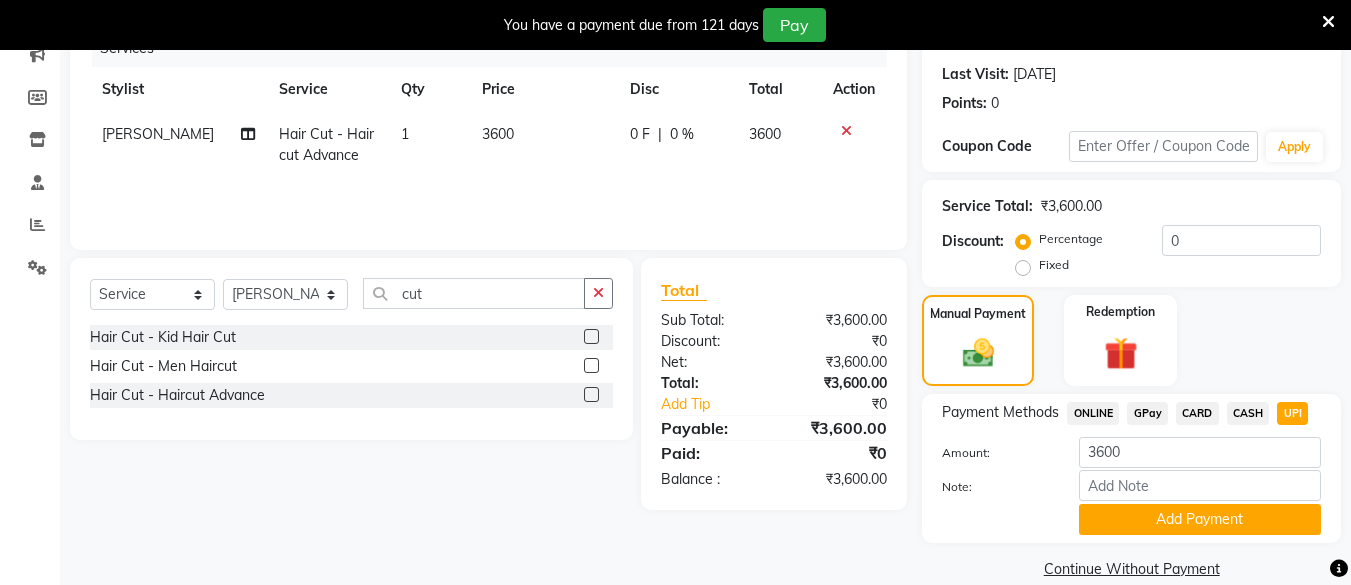 click on "Add Payment" 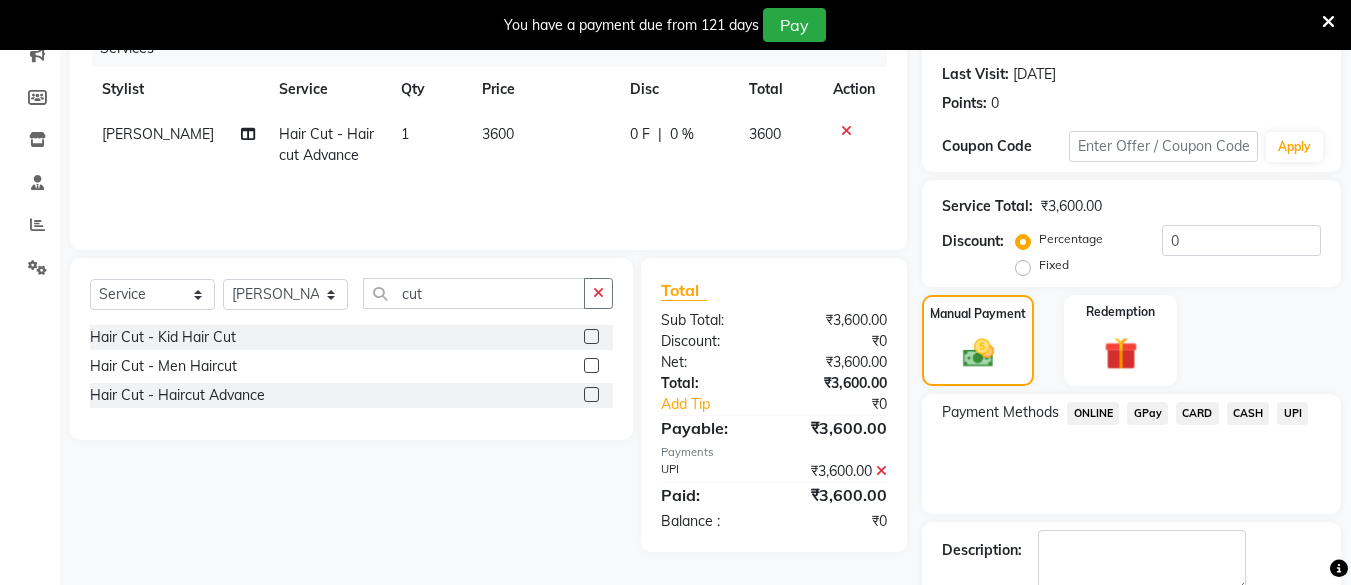 scroll, scrollTop: 381, scrollLeft: 0, axis: vertical 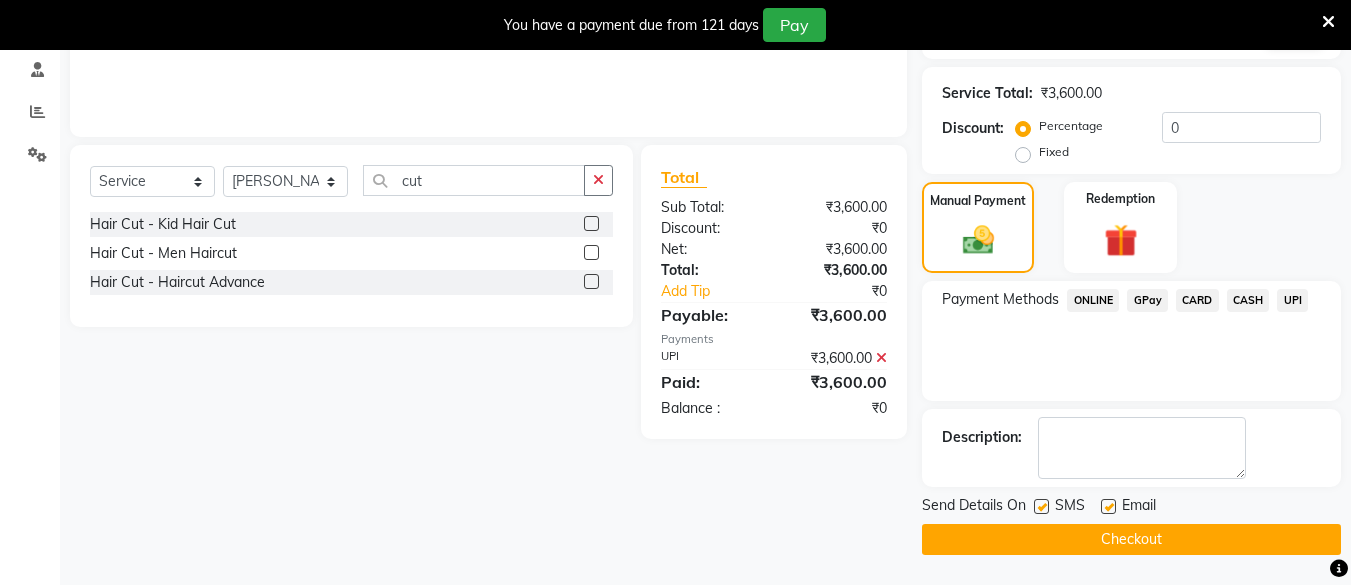 drag, startPoint x: 1279, startPoint y: 533, endPoint x: 1365, endPoint y: 440, distance: 126.66886 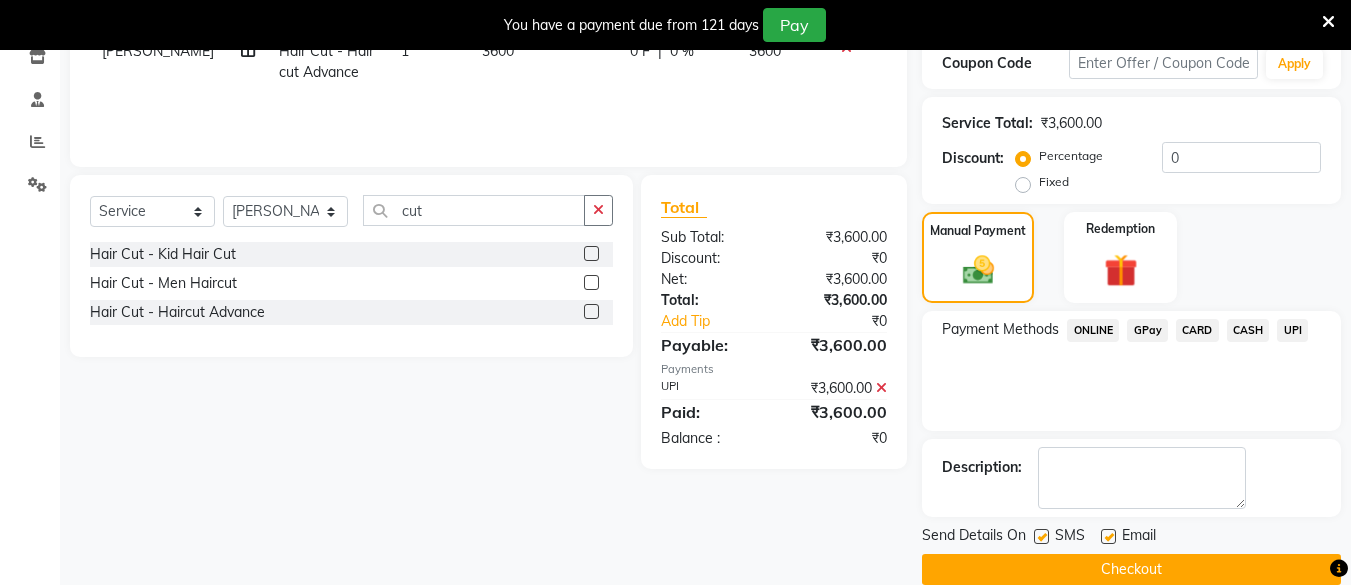 scroll, scrollTop: 381, scrollLeft: 0, axis: vertical 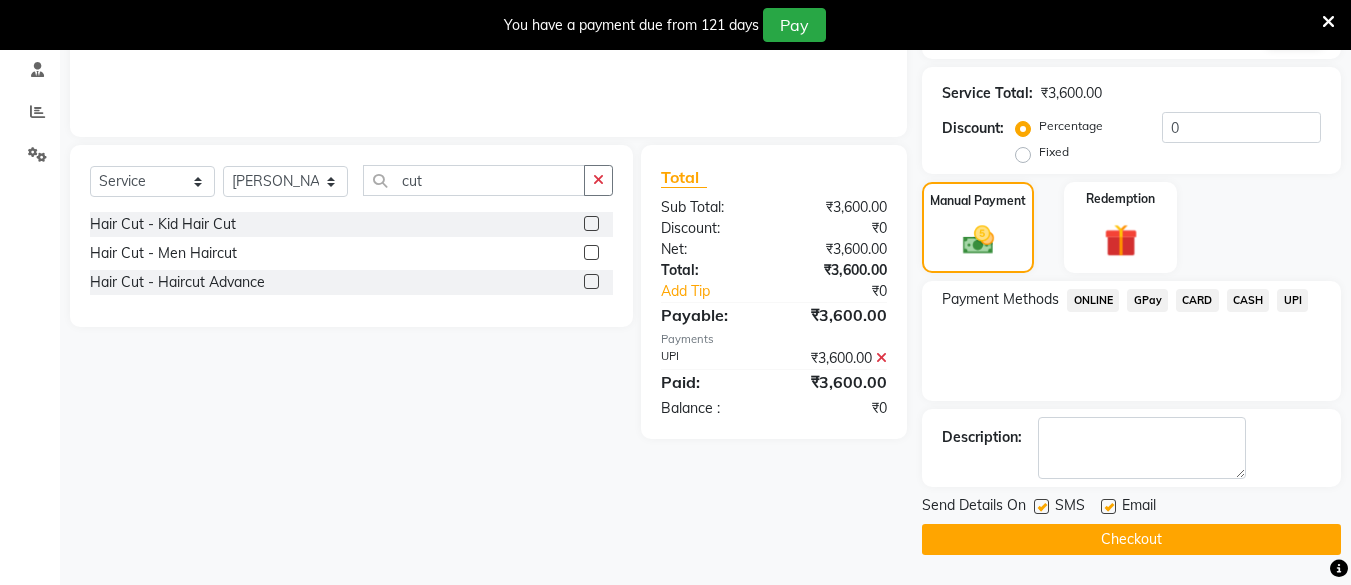 click on "Checkout" 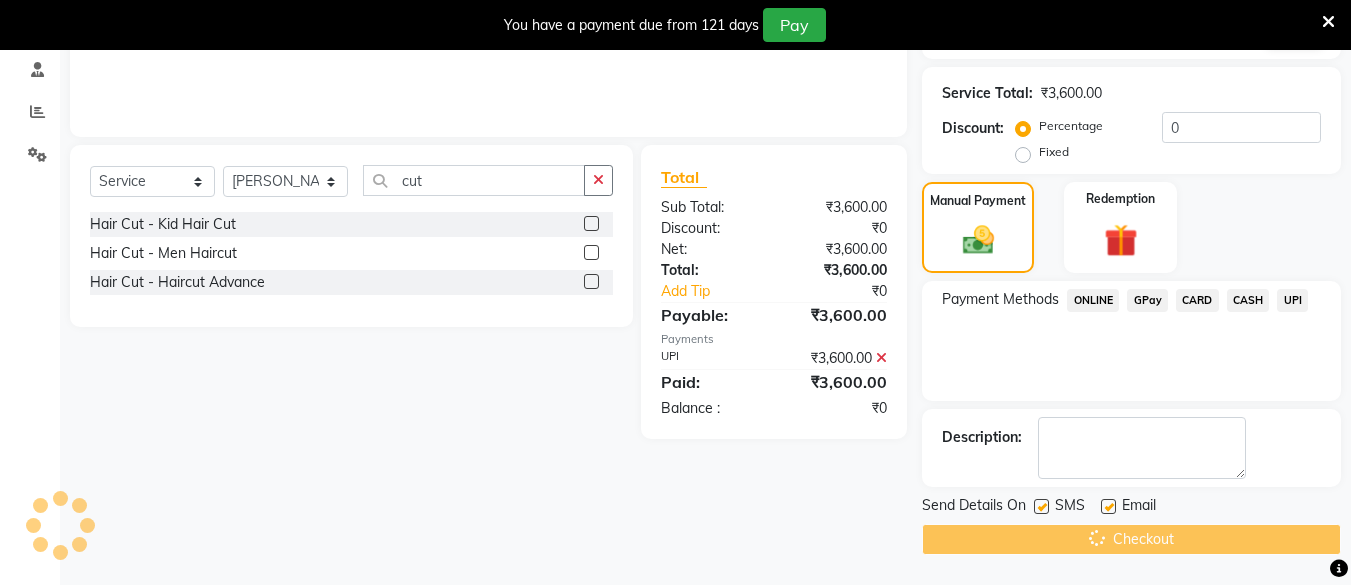 scroll, scrollTop: 0, scrollLeft: 0, axis: both 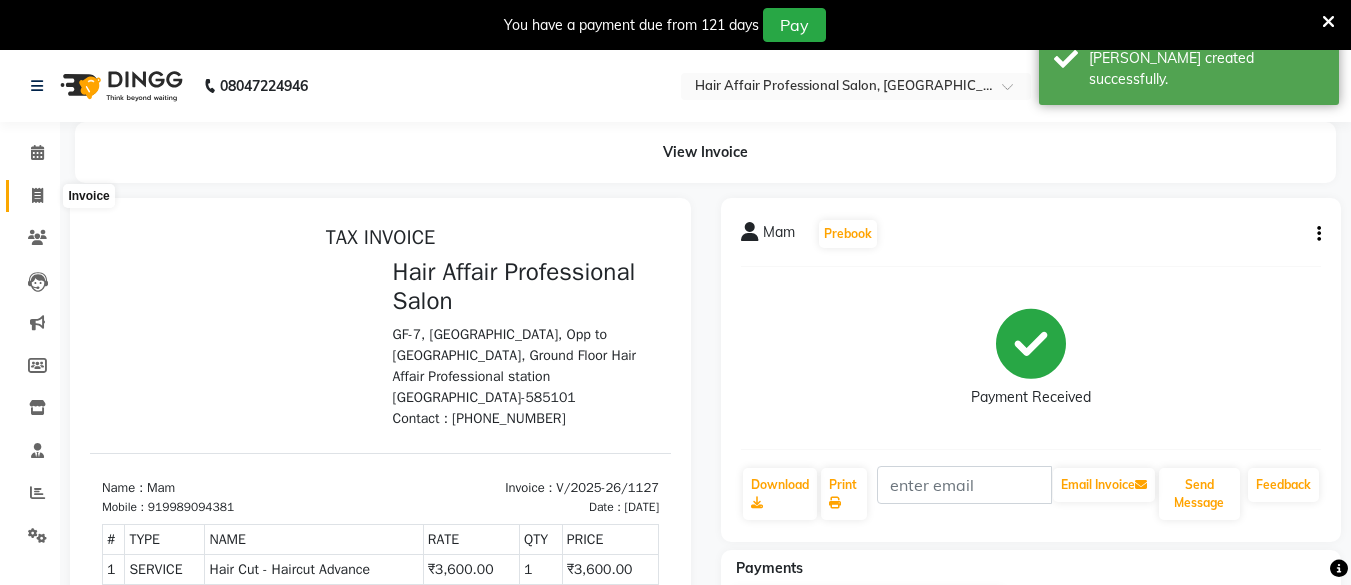 click 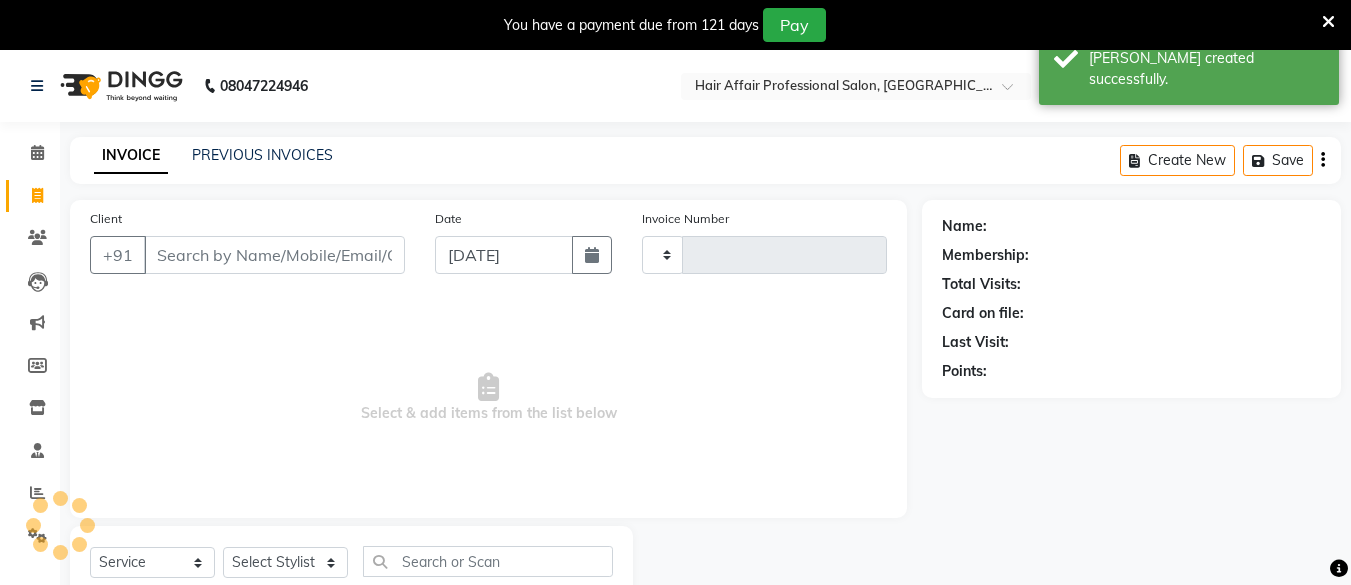 scroll, scrollTop: 66, scrollLeft: 0, axis: vertical 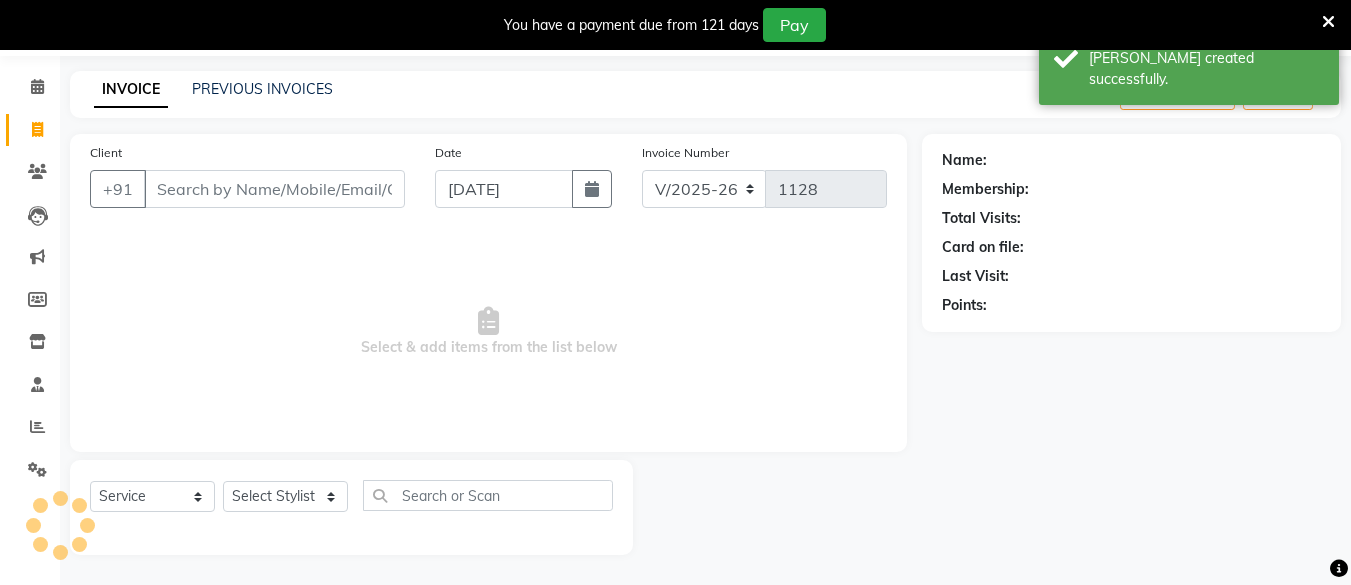 click on "Client" at bounding box center (274, 189) 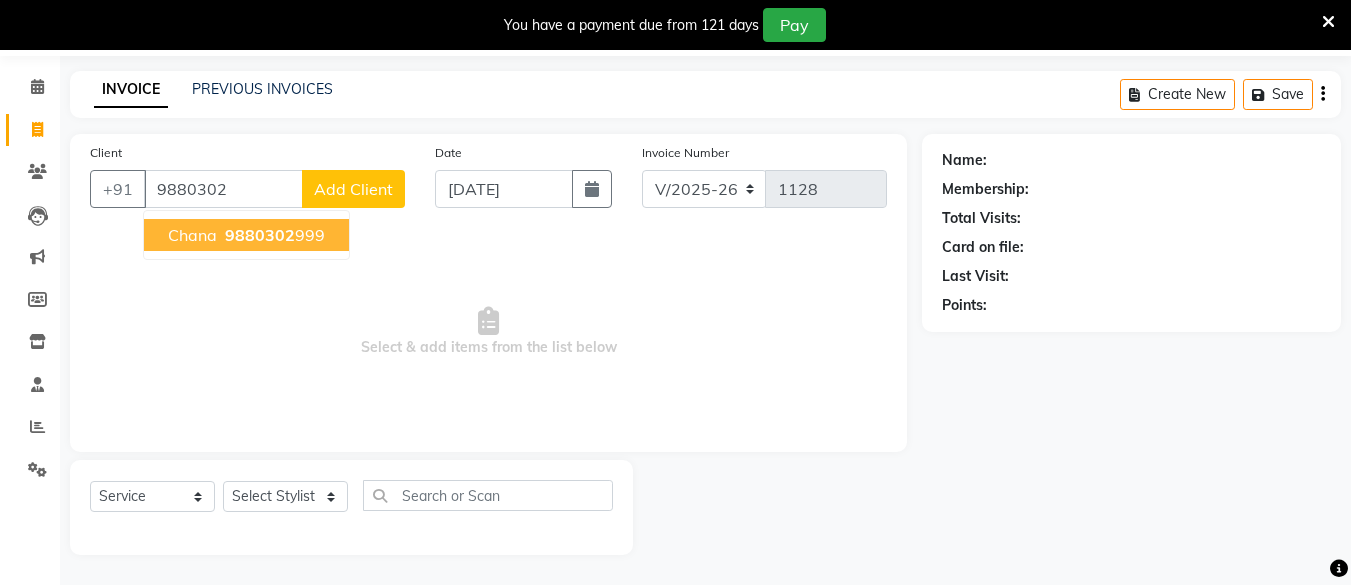 click on "9880302" at bounding box center [260, 235] 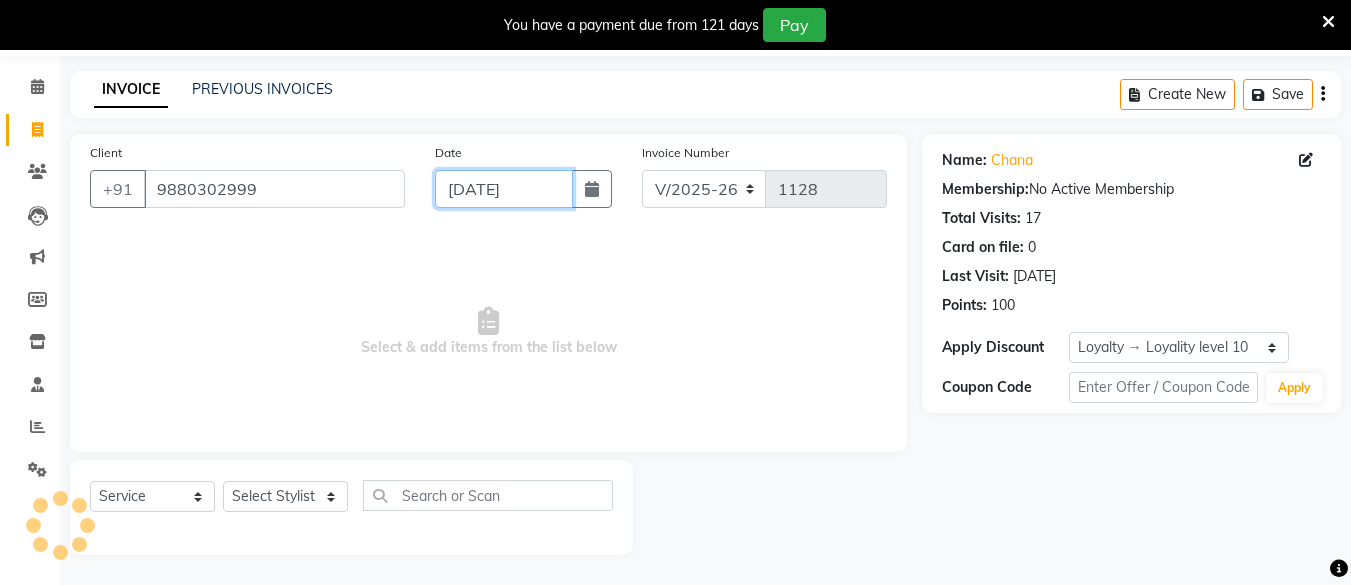 click on "[DATE]" 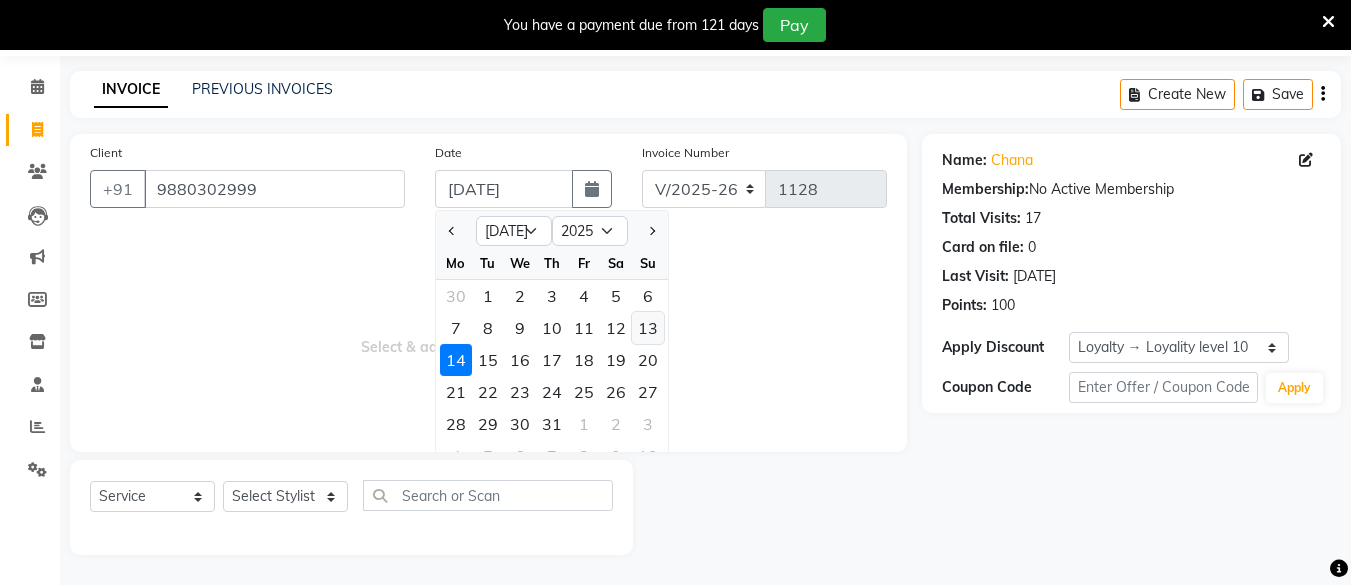 click on "13" 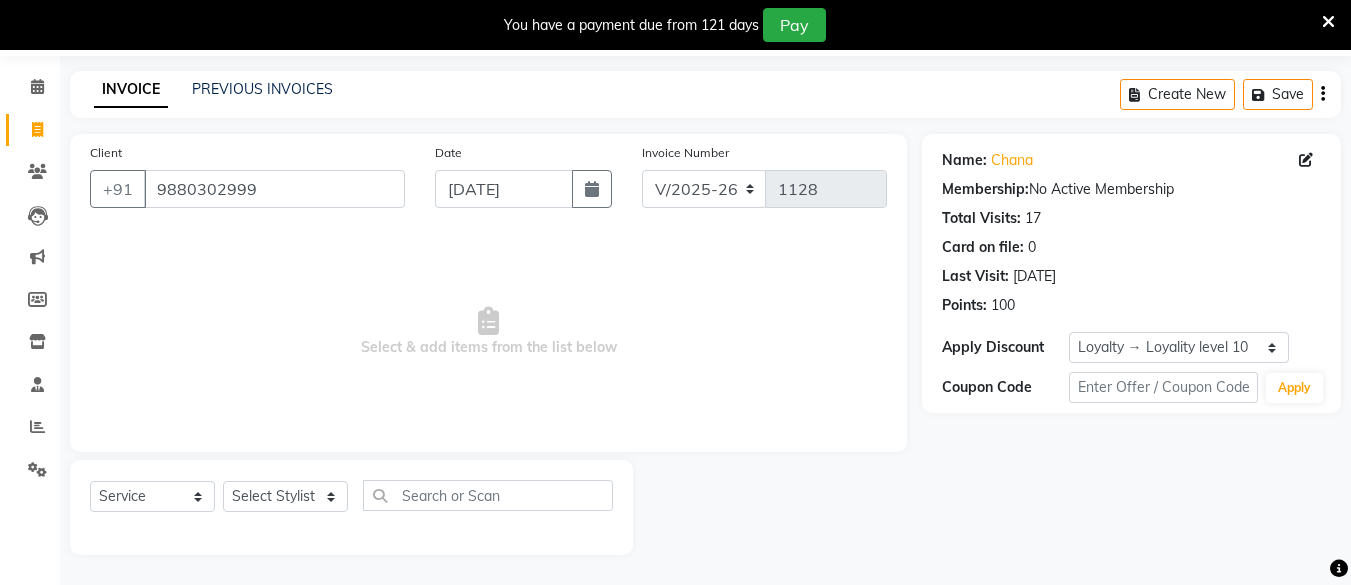 click on "Select  Service  Product  Membership  Package Voucher Prepaid Gift Card  Select Stylist [PERSON_NAME] Hair Affair [PERSON_NAME] [PERSON_NAME] [PERSON_NAME] [PERSON_NAME] [PERSON_NAME]" 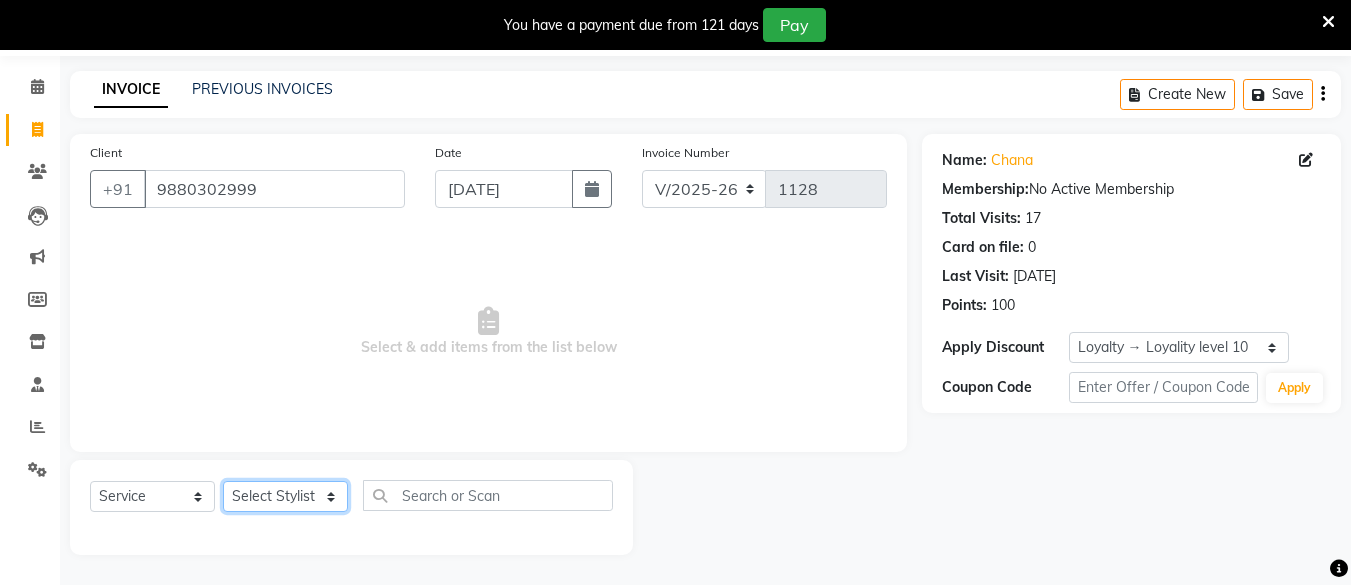 click on "Select Stylist [PERSON_NAME] Hair Affair [PERSON_NAME] [PERSON_NAME] [PERSON_NAME] sandhya [PERSON_NAME] [PERSON_NAME]" 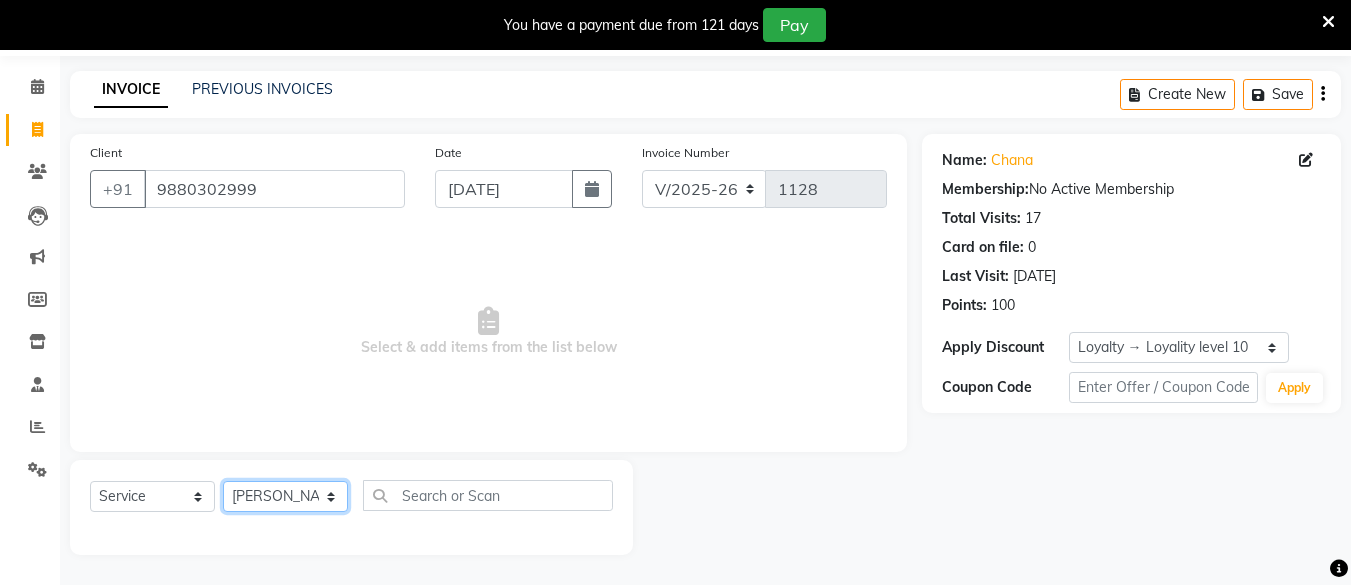 click on "Select Stylist [PERSON_NAME] Hair Affair [PERSON_NAME] [PERSON_NAME] [PERSON_NAME] sandhya [PERSON_NAME] [PERSON_NAME]" 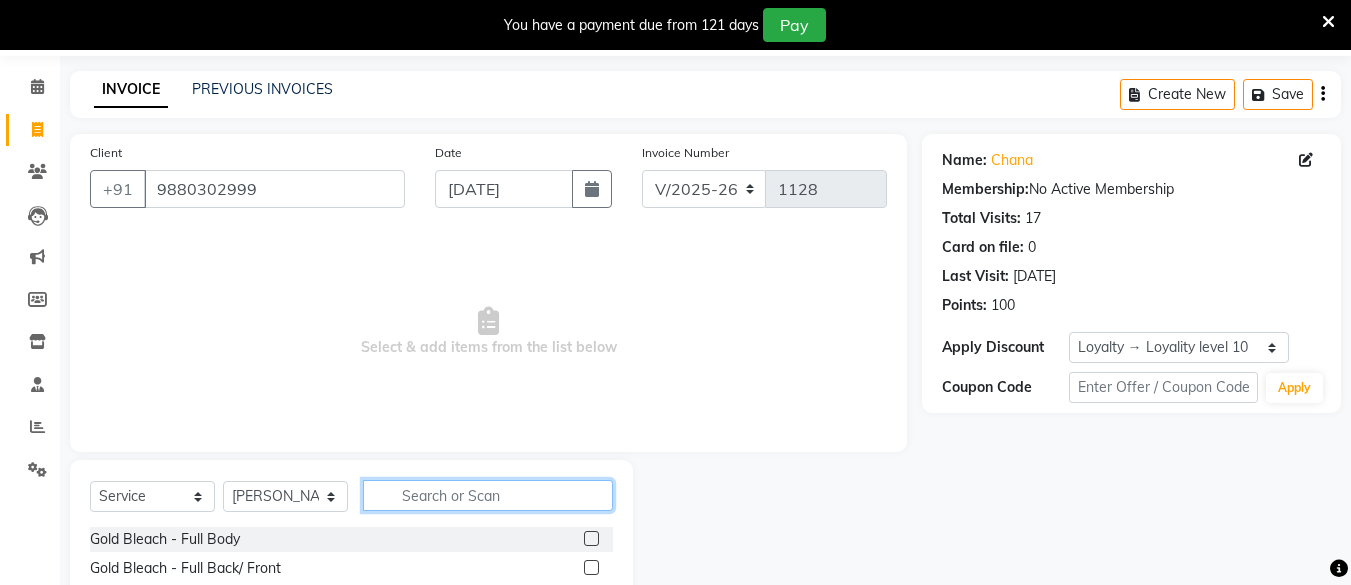 click 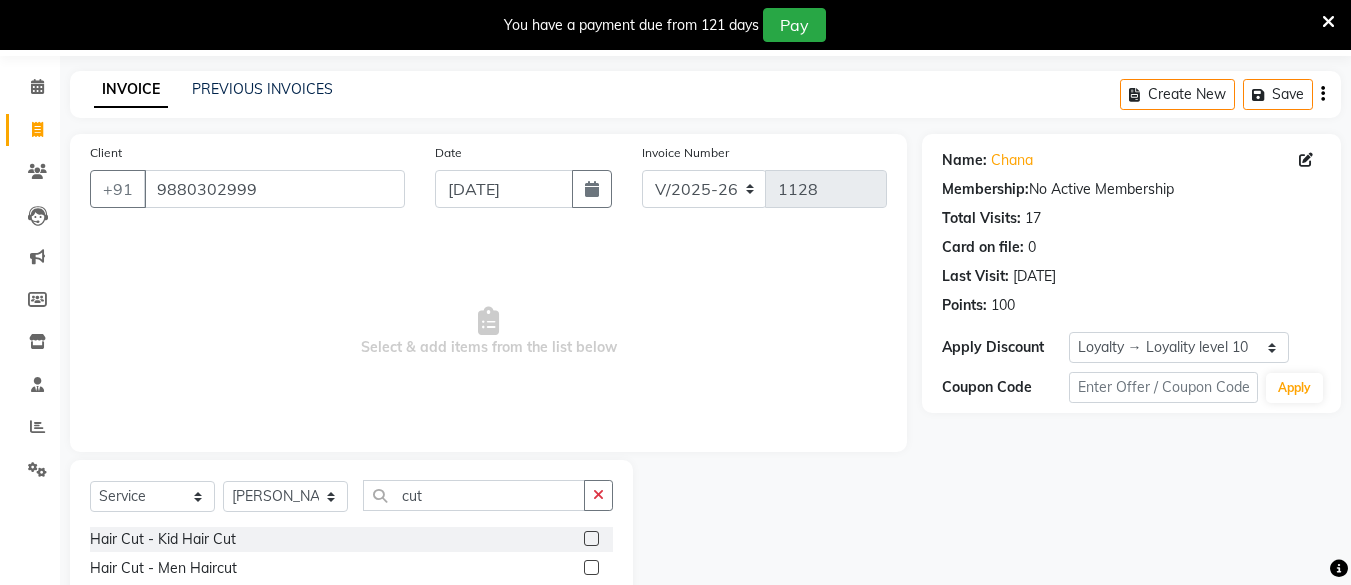 click 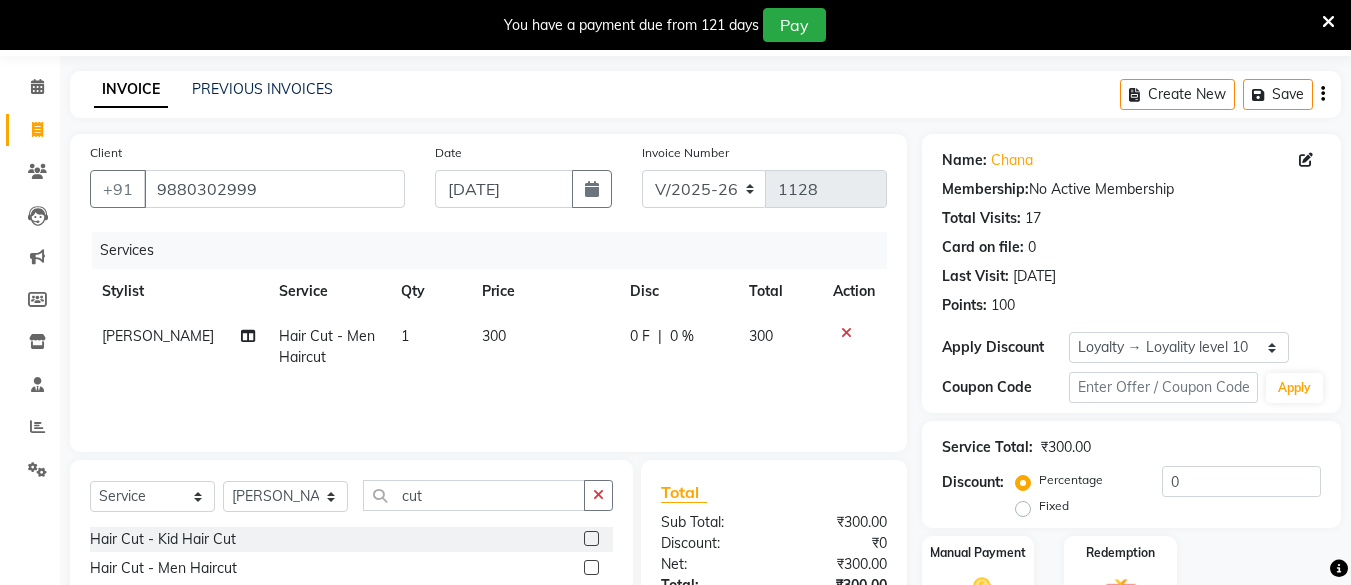 scroll, scrollTop: 223, scrollLeft: 0, axis: vertical 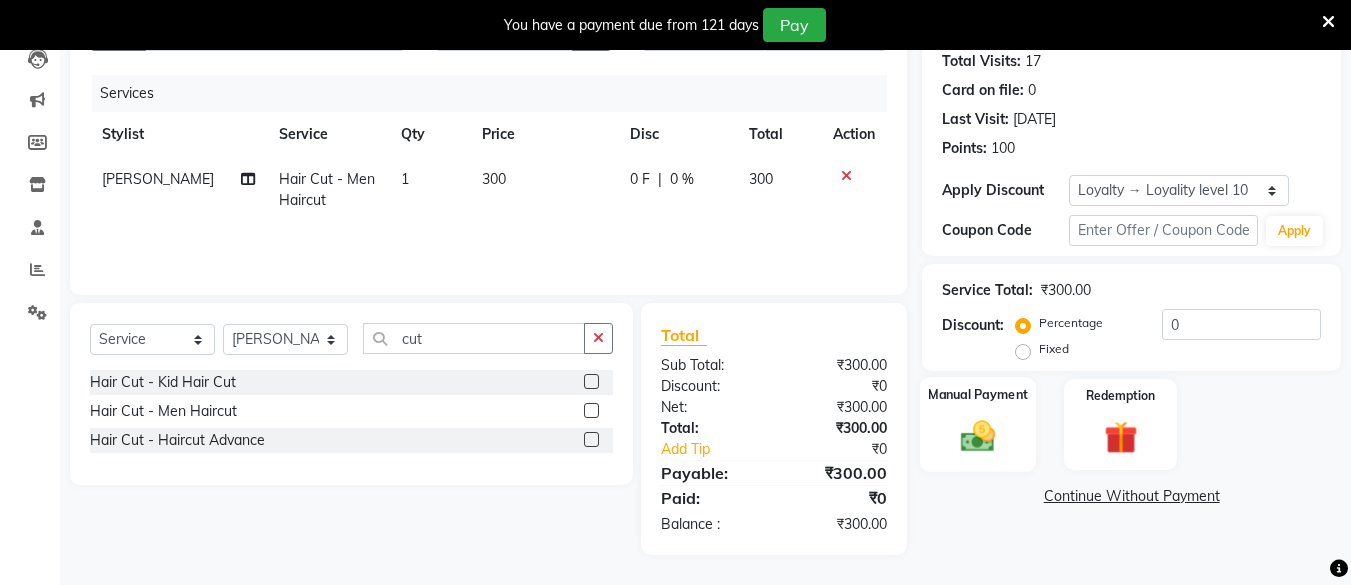 click 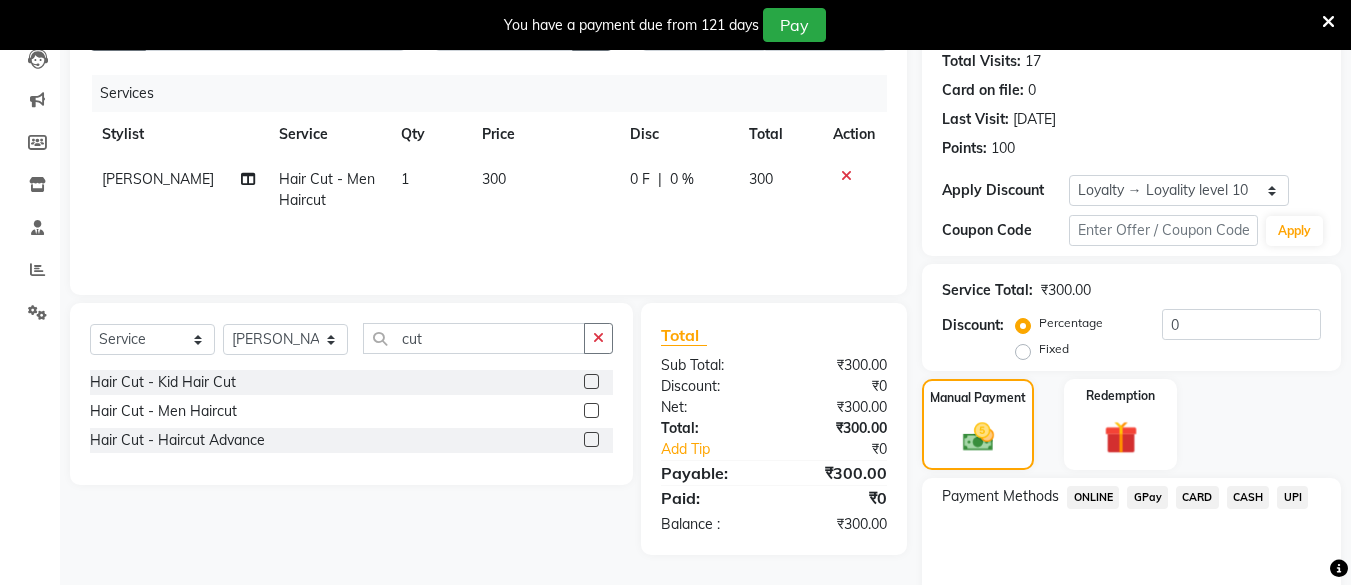 scroll, scrollTop: 307, scrollLeft: 0, axis: vertical 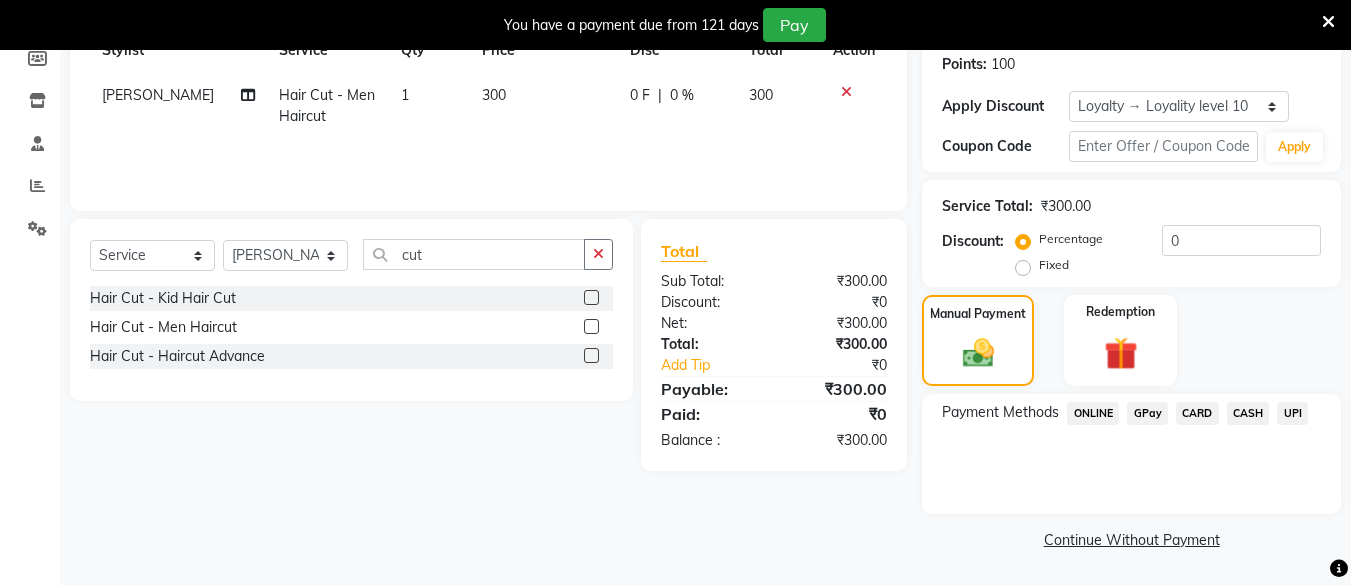 drag, startPoint x: 1285, startPoint y: 420, endPoint x: 1282, endPoint y: 430, distance: 10.440307 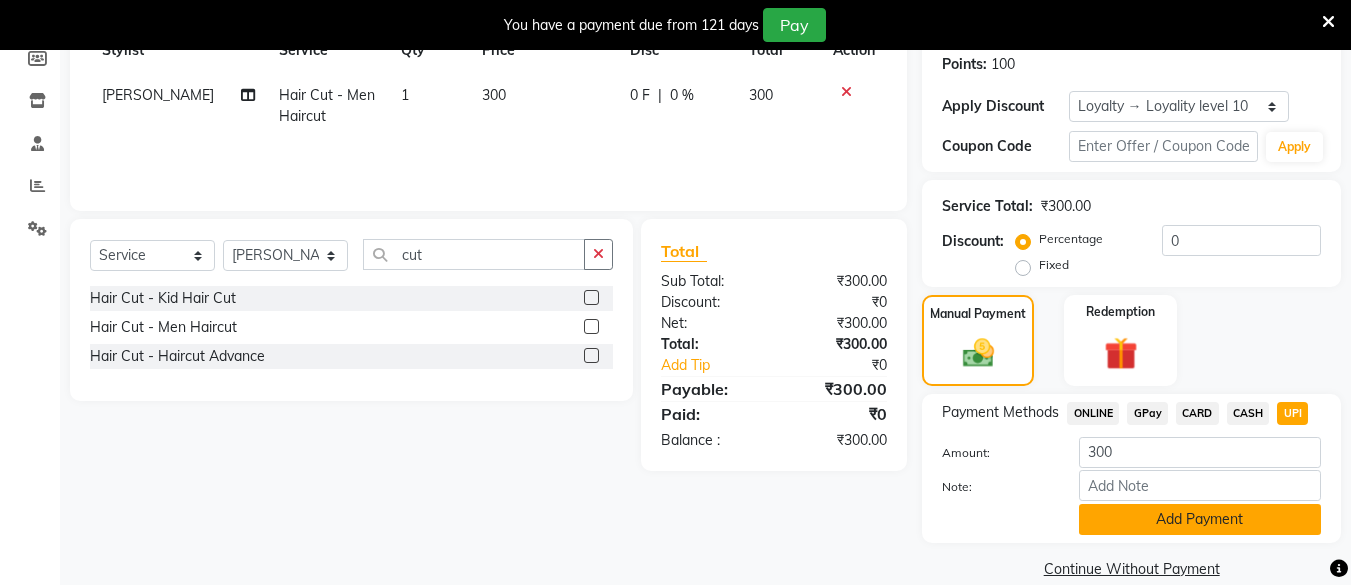 click on "Add Payment" 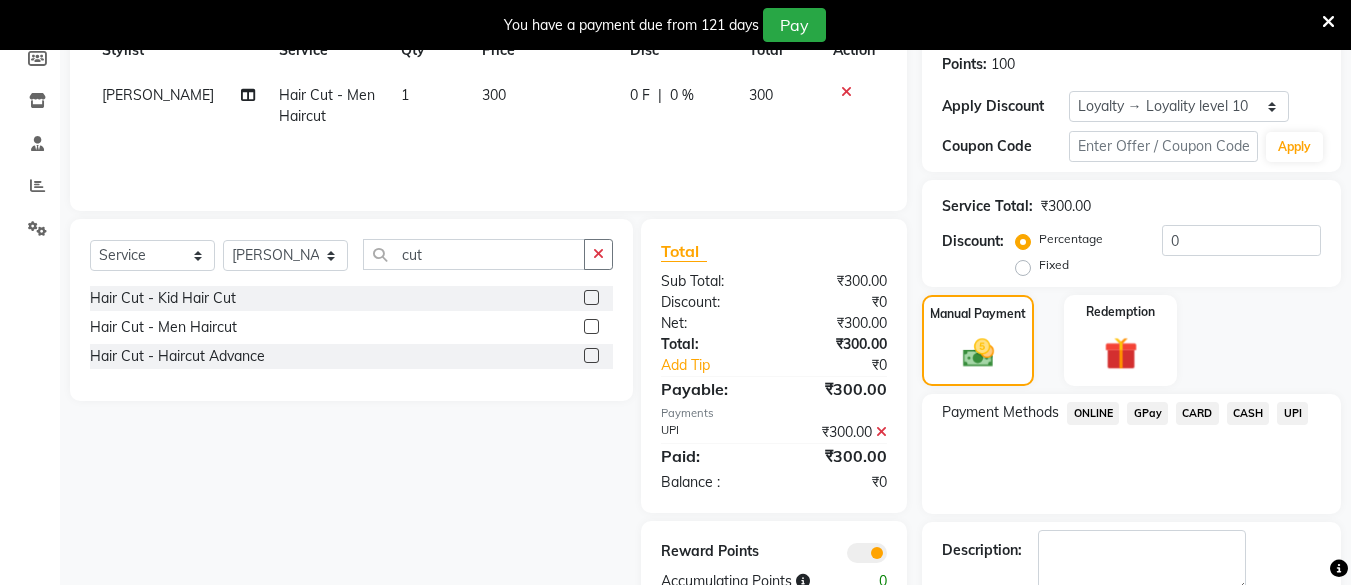 scroll, scrollTop: 420, scrollLeft: 0, axis: vertical 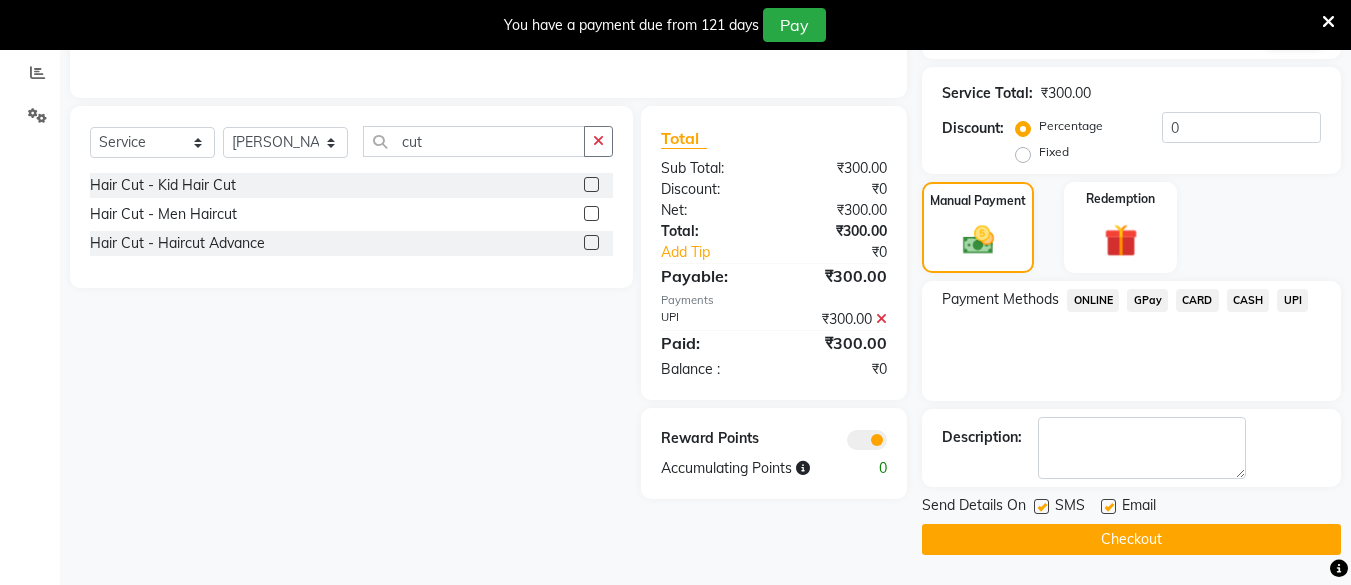 click on "Checkout" 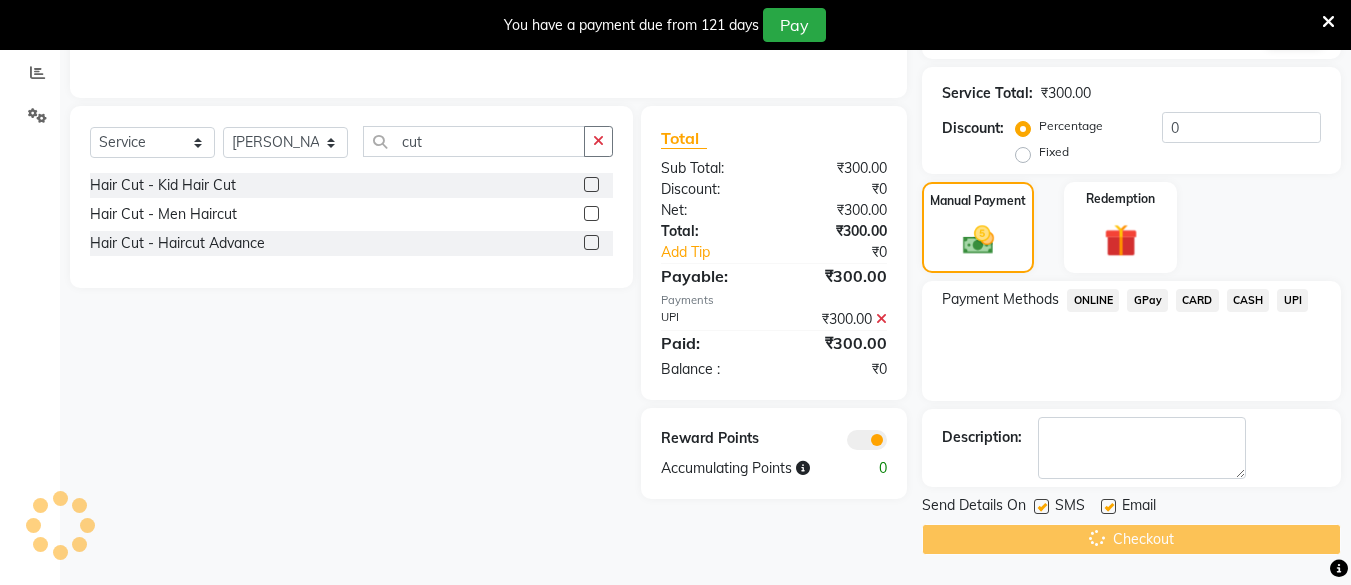 scroll, scrollTop: 95, scrollLeft: 0, axis: vertical 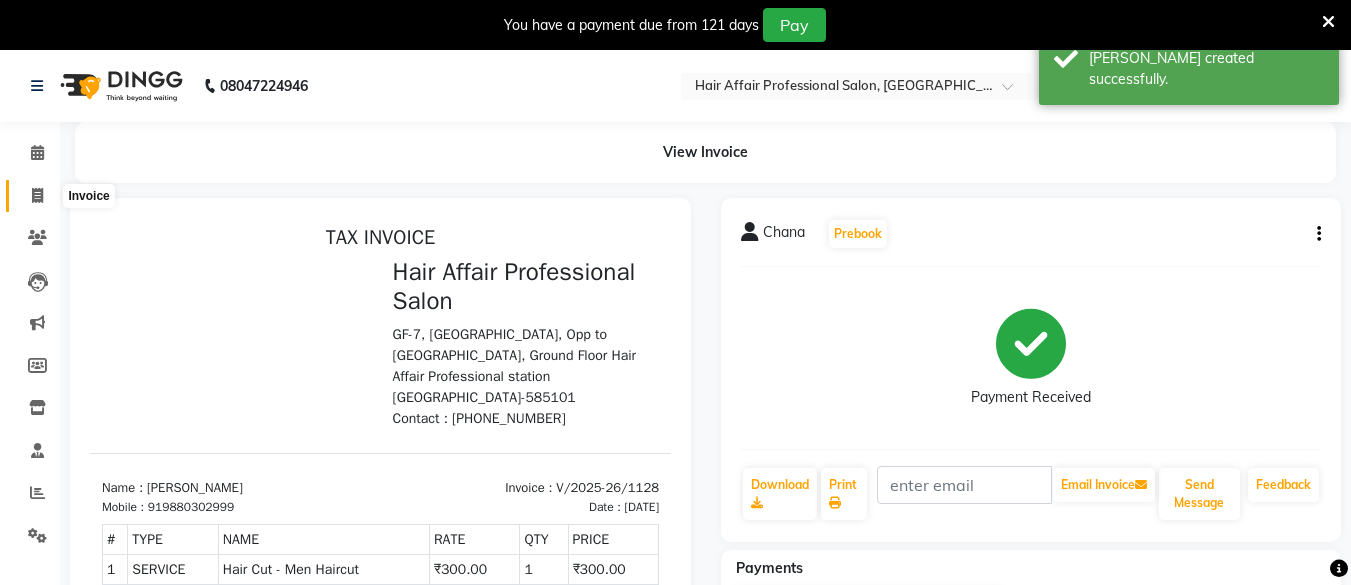 click 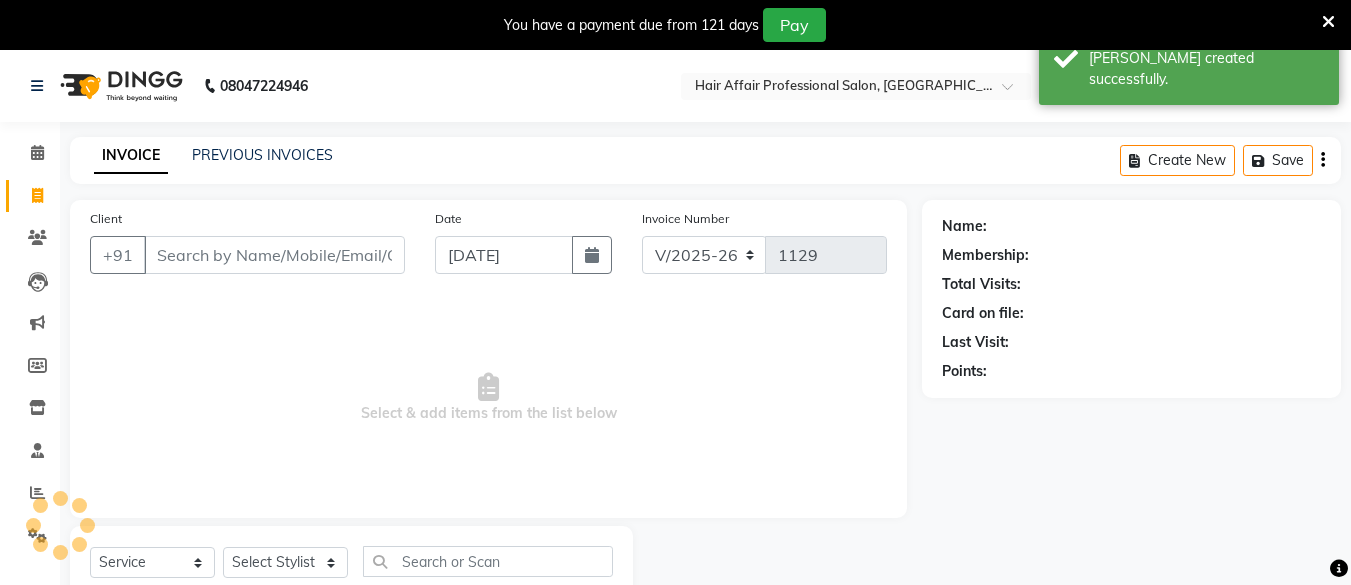 scroll, scrollTop: 66, scrollLeft: 0, axis: vertical 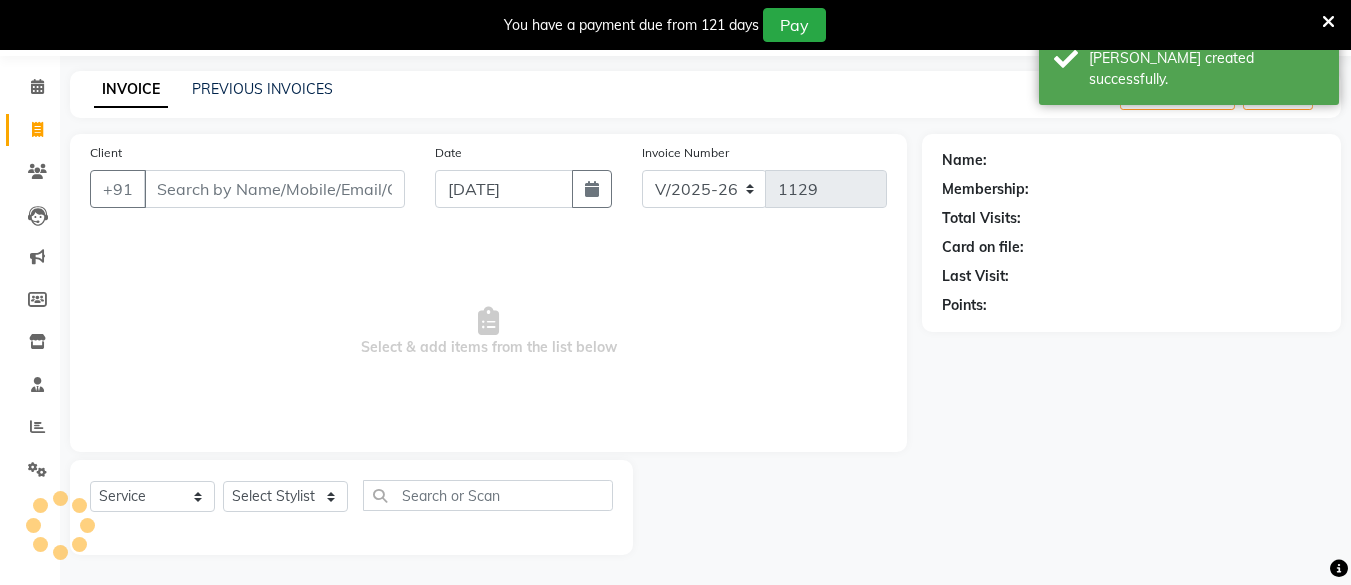 drag, startPoint x: 117, startPoint y: 188, endPoint x: 201, endPoint y: 184, distance: 84.095184 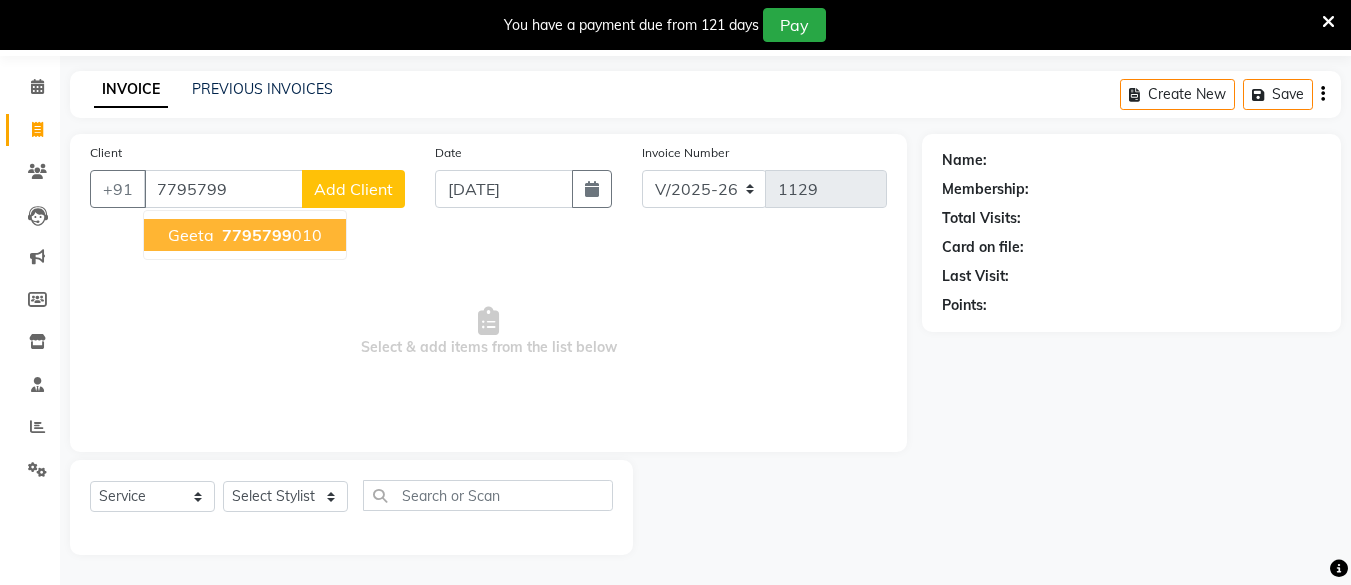 click on "geeta   7795799 010" at bounding box center [245, 235] 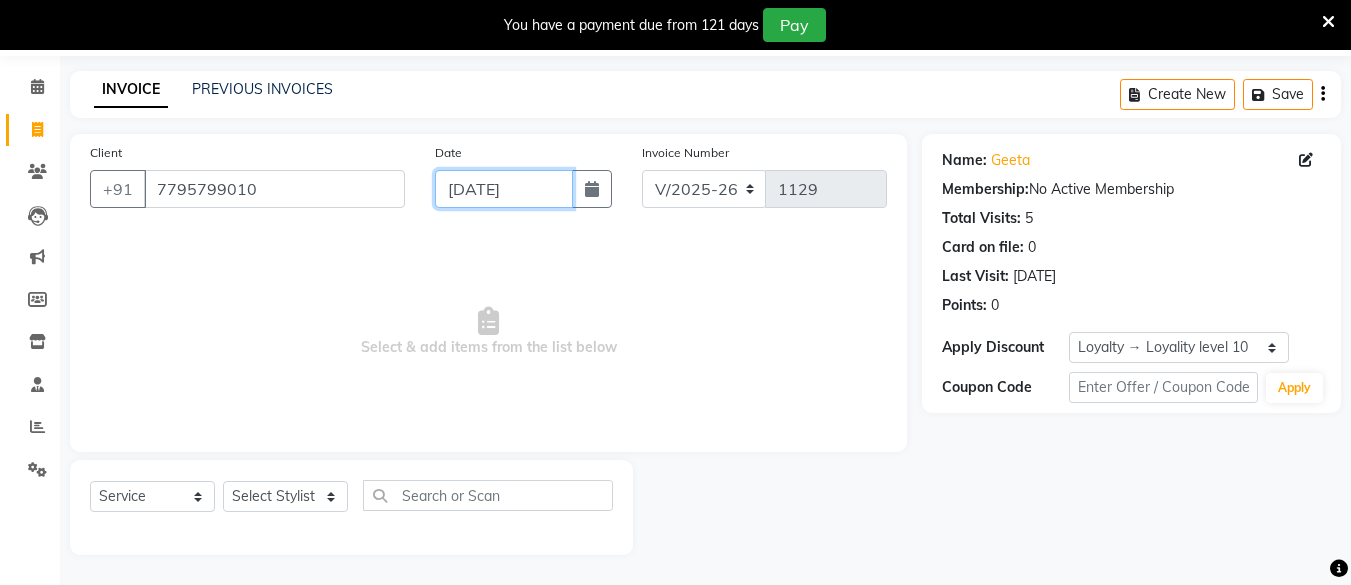 click on "[DATE]" 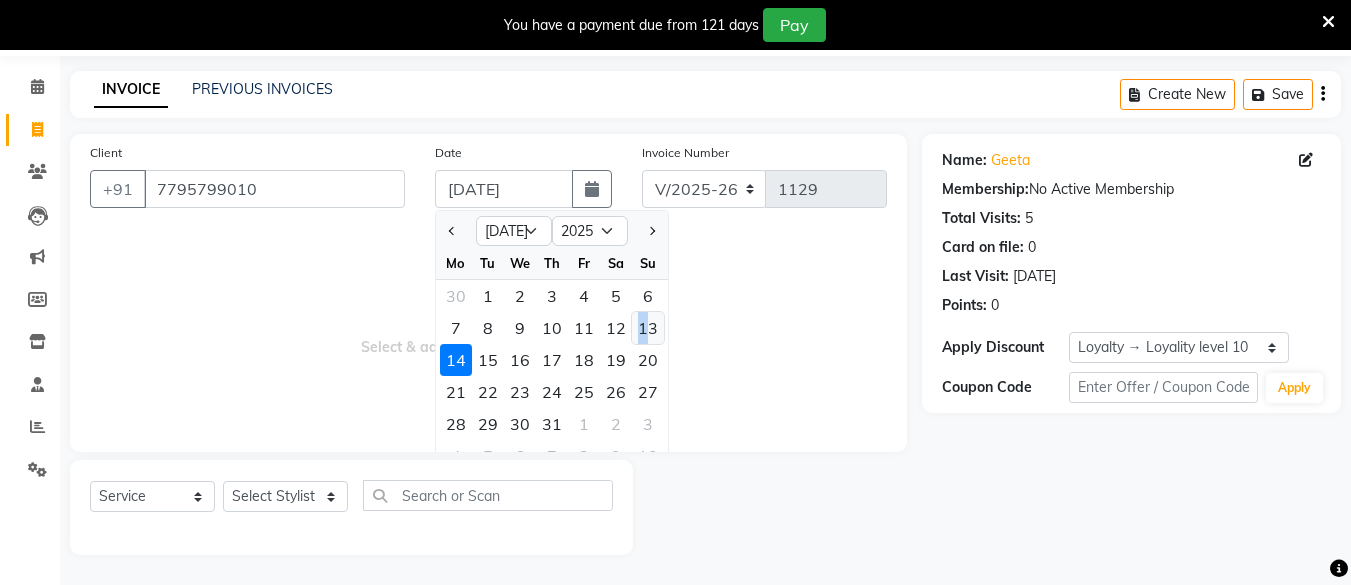 click on "13" 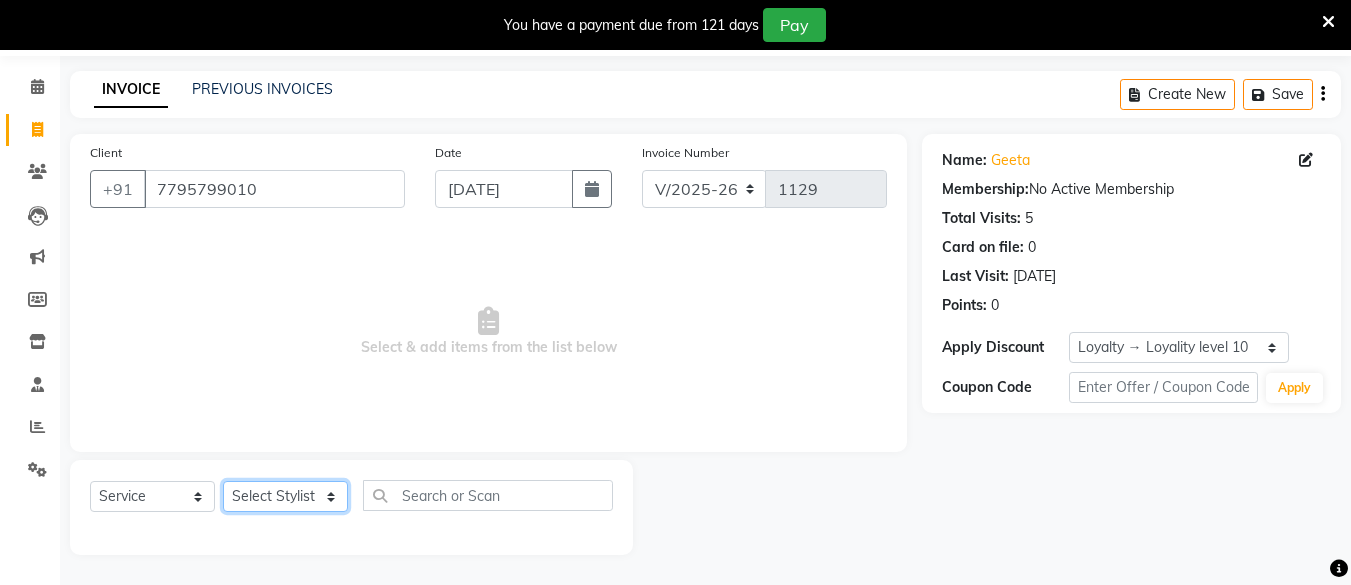 click on "Select Stylist [PERSON_NAME] Hair Affair [PERSON_NAME] [PERSON_NAME] [PERSON_NAME] sandhya [PERSON_NAME] [PERSON_NAME]" 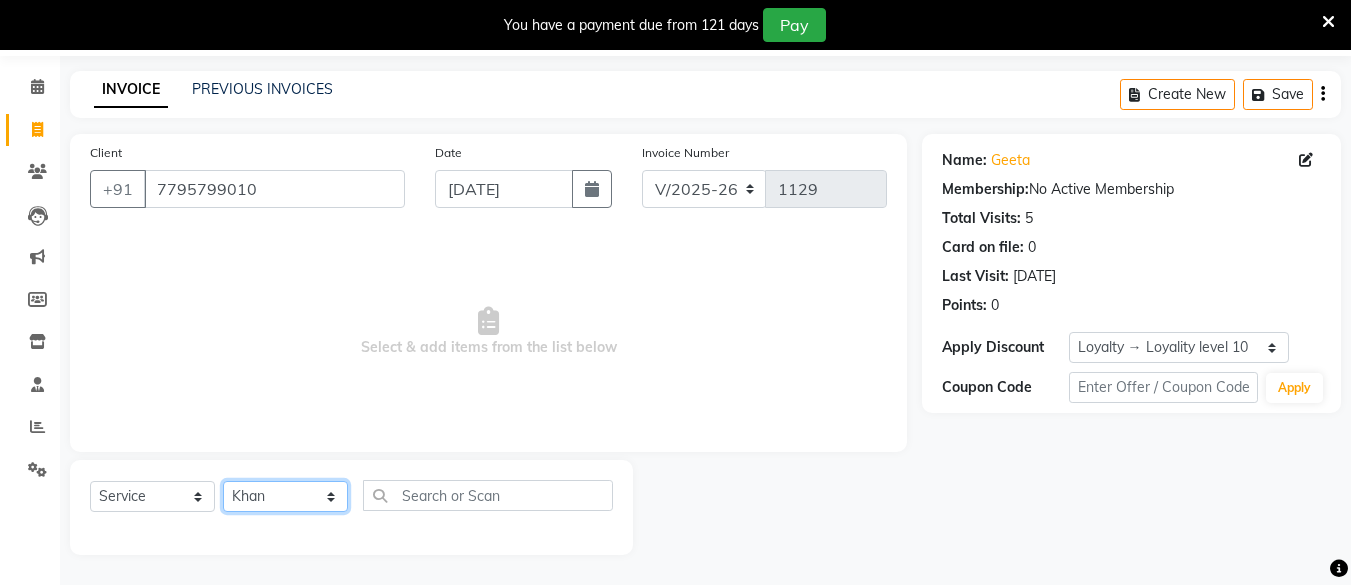 click on "Select Stylist [PERSON_NAME] Hair Affair [PERSON_NAME] [PERSON_NAME] [PERSON_NAME] sandhya [PERSON_NAME] [PERSON_NAME]" 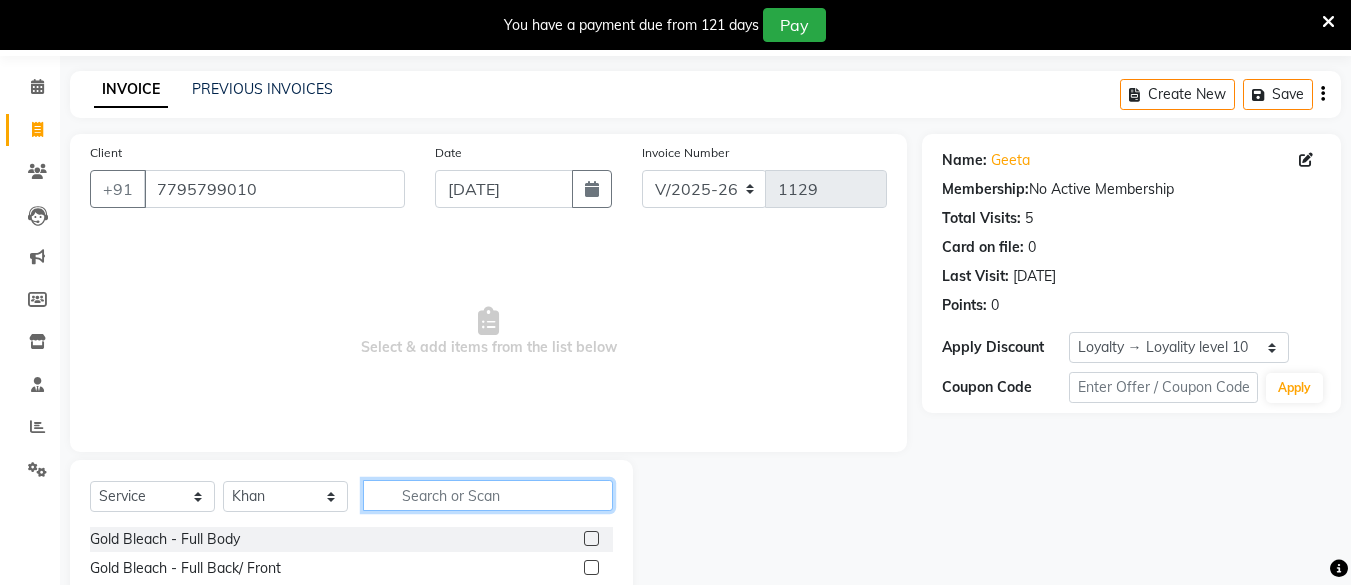 click 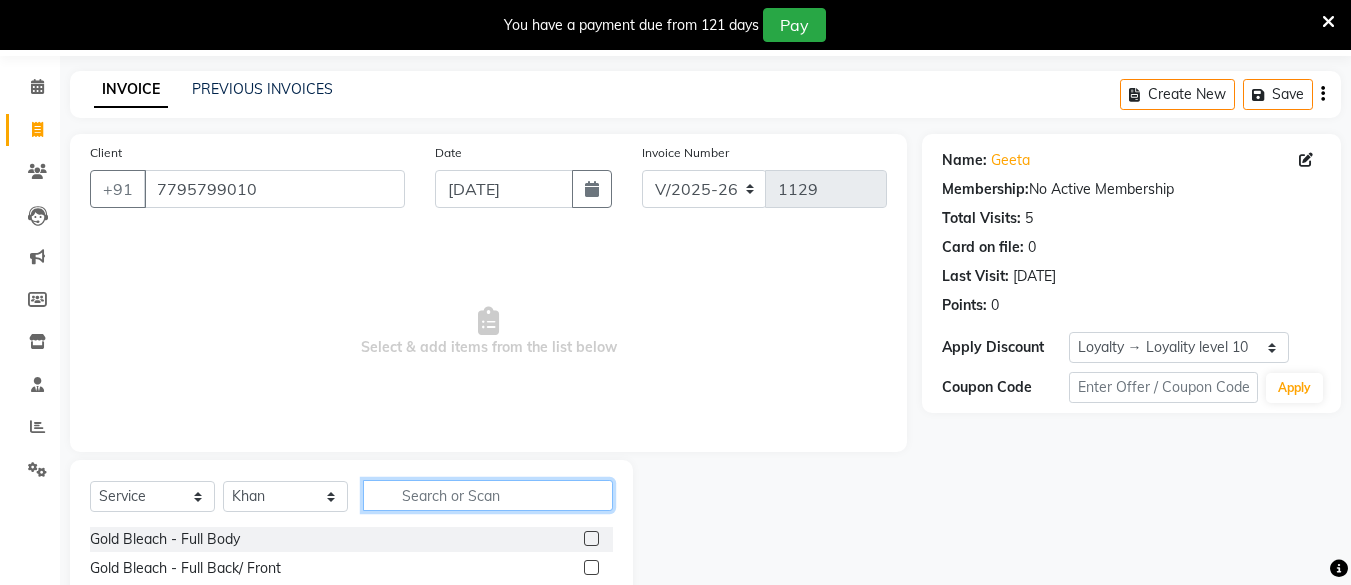 scroll, scrollTop: 266, scrollLeft: 0, axis: vertical 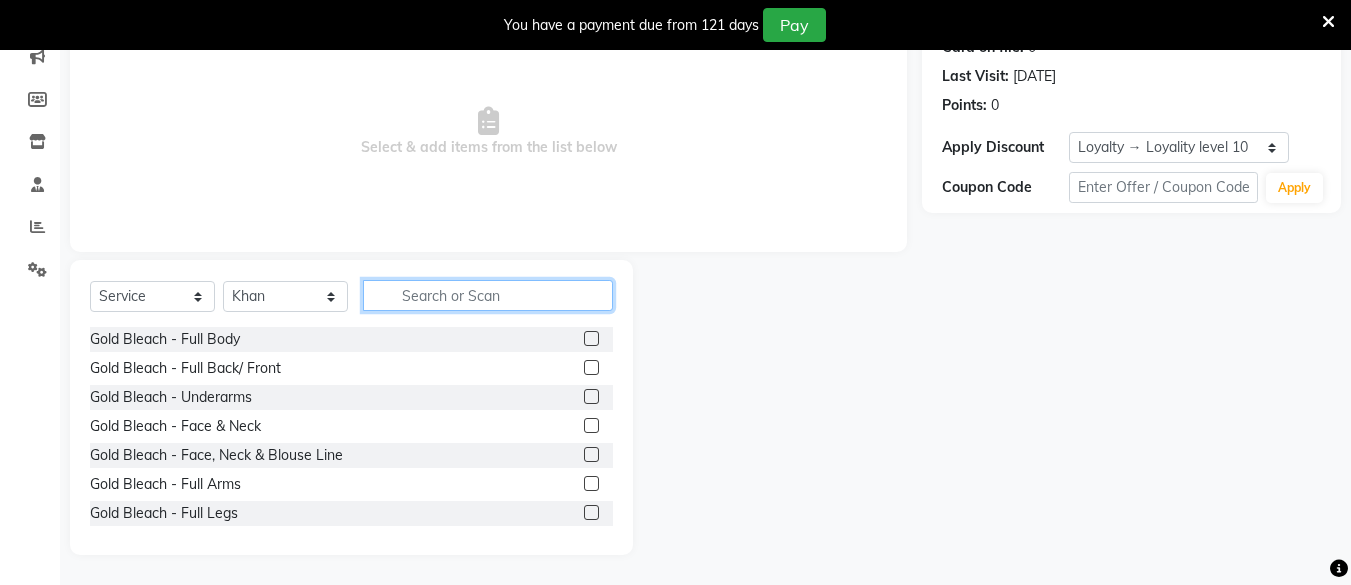 click 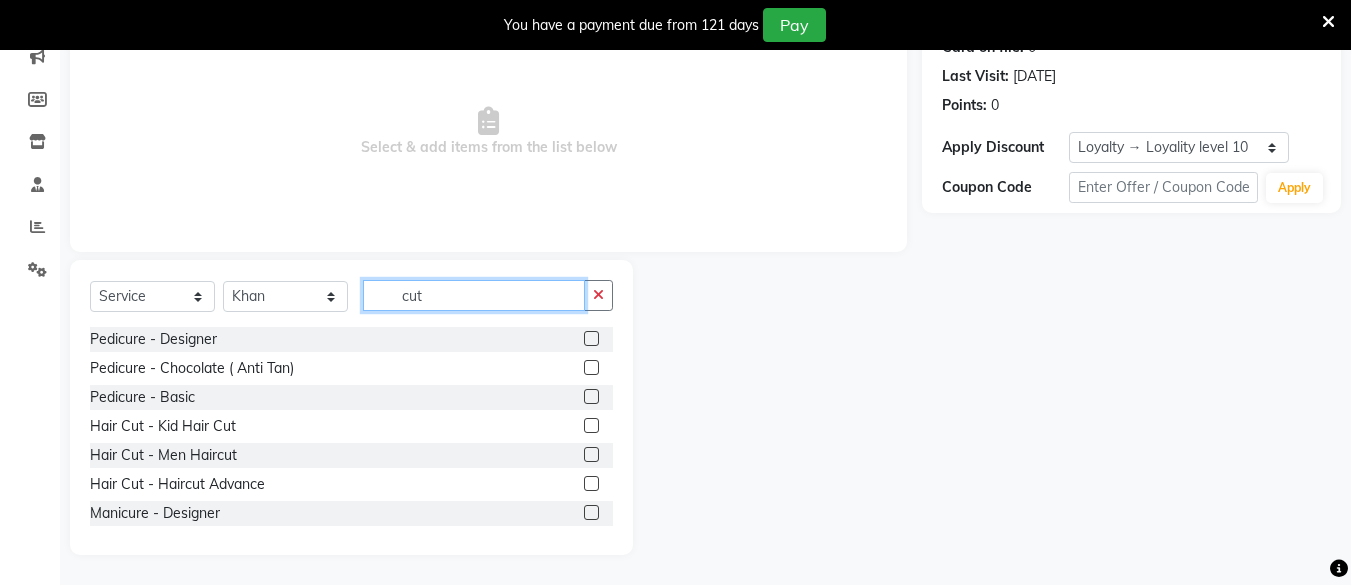 scroll, scrollTop: 153, scrollLeft: 0, axis: vertical 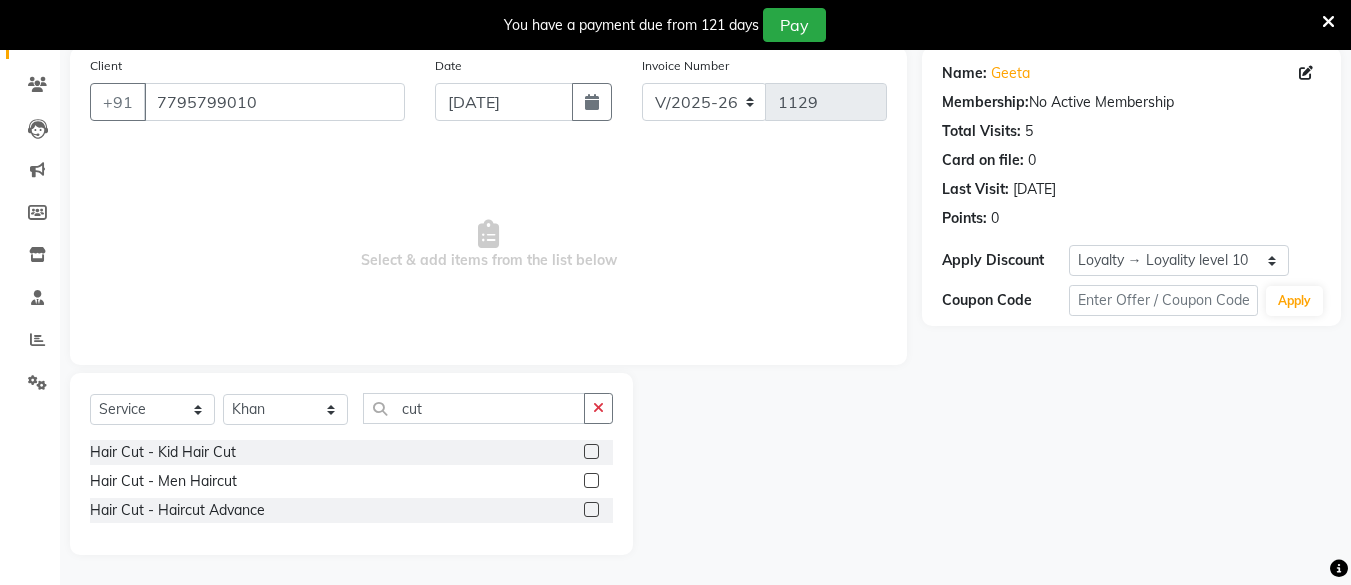 click 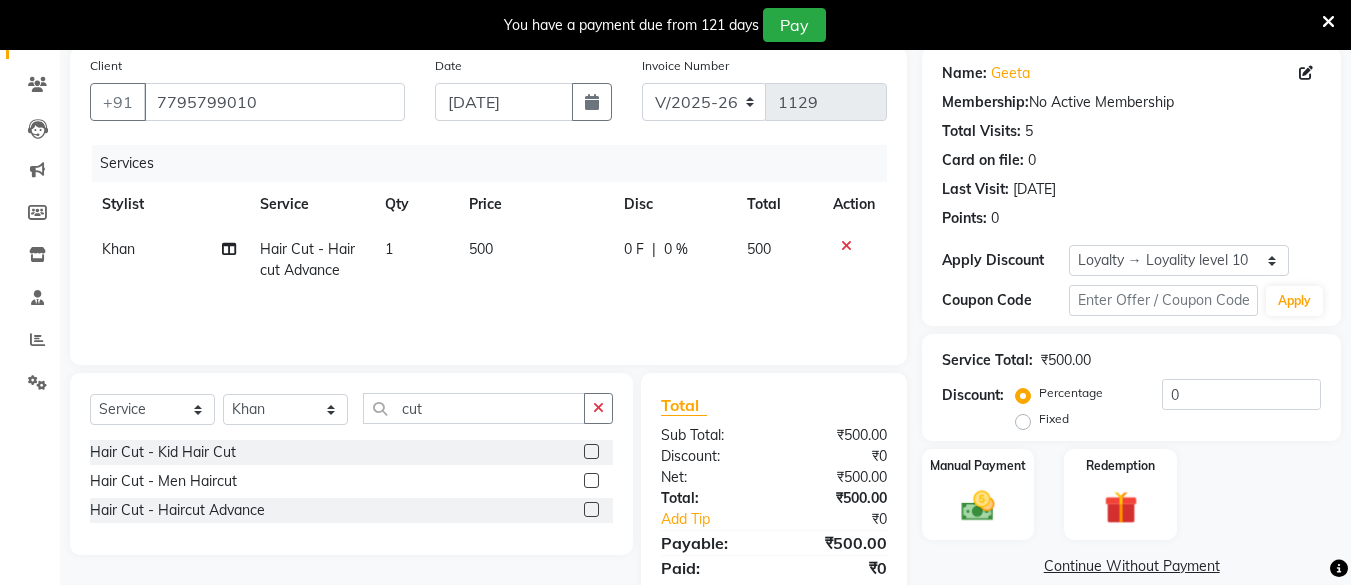 click on "500" 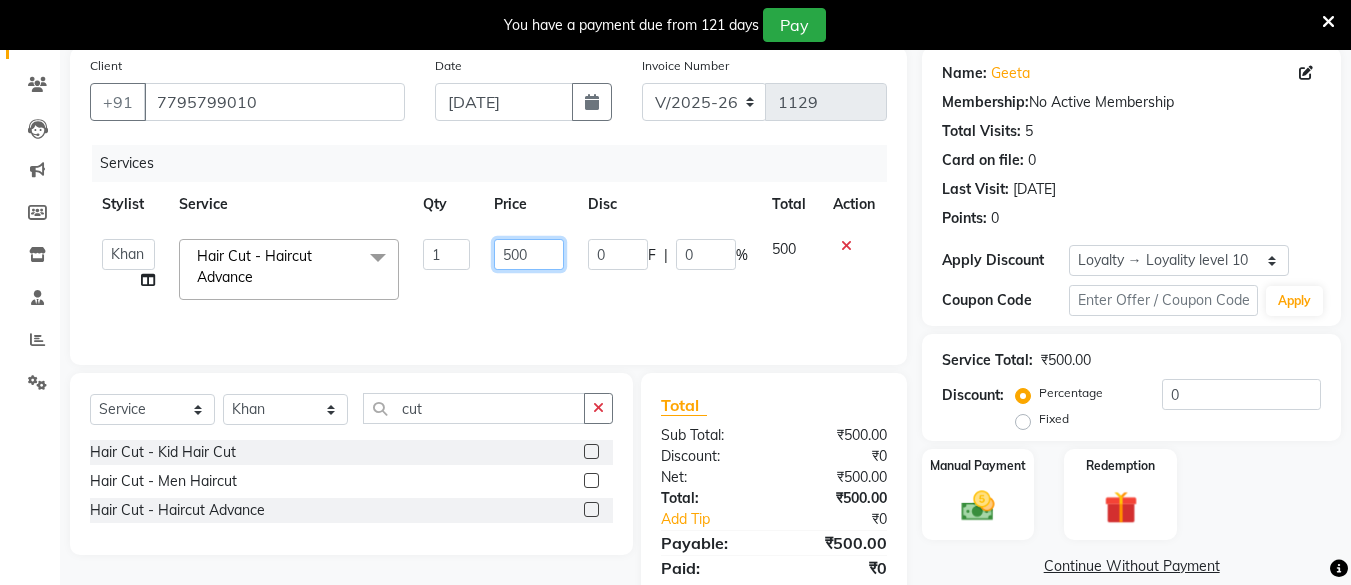 click on "500" 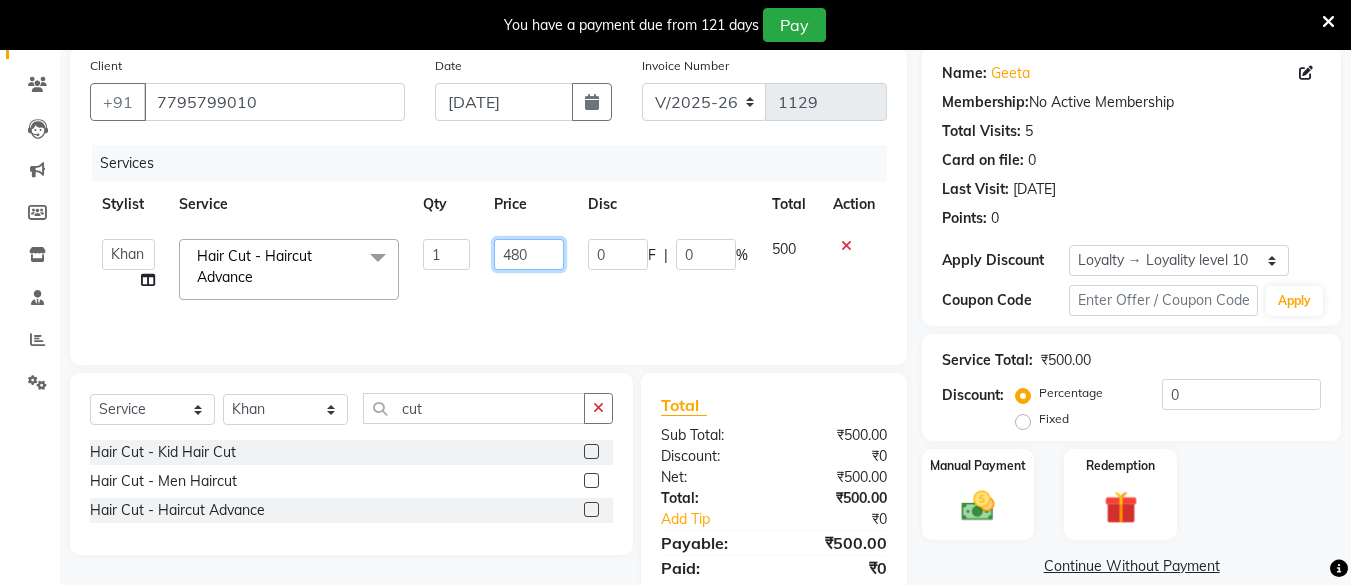 scroll, scrollTop: 223, scrollLeft: 0, axis: vertical 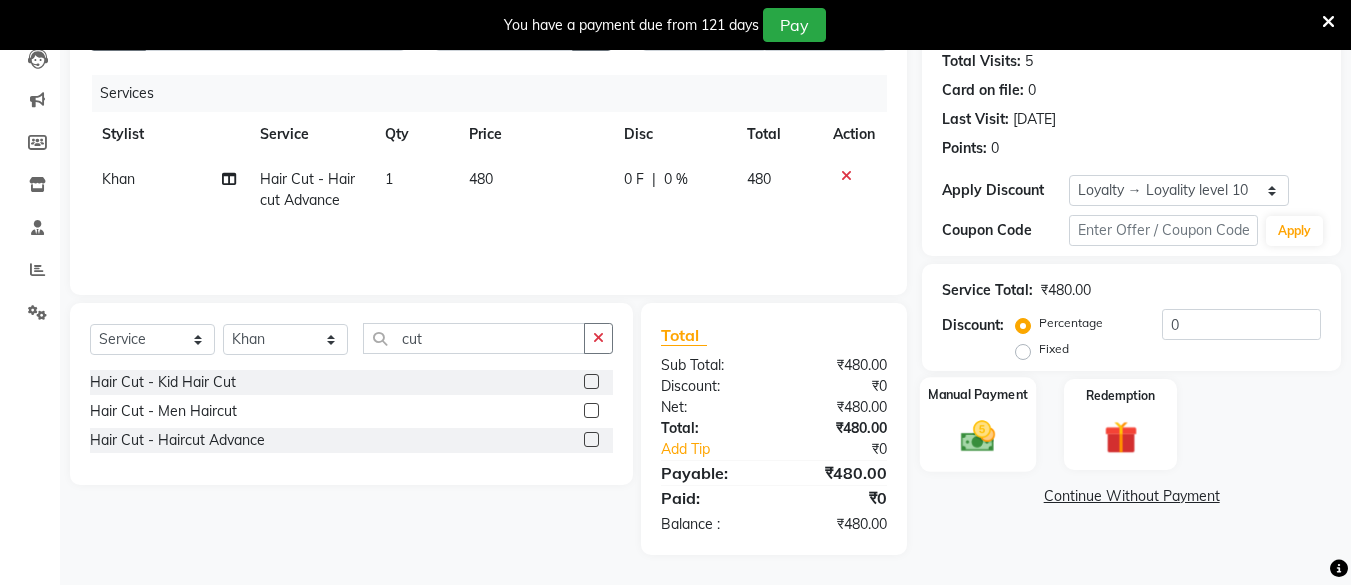 click on "Manual Payment" 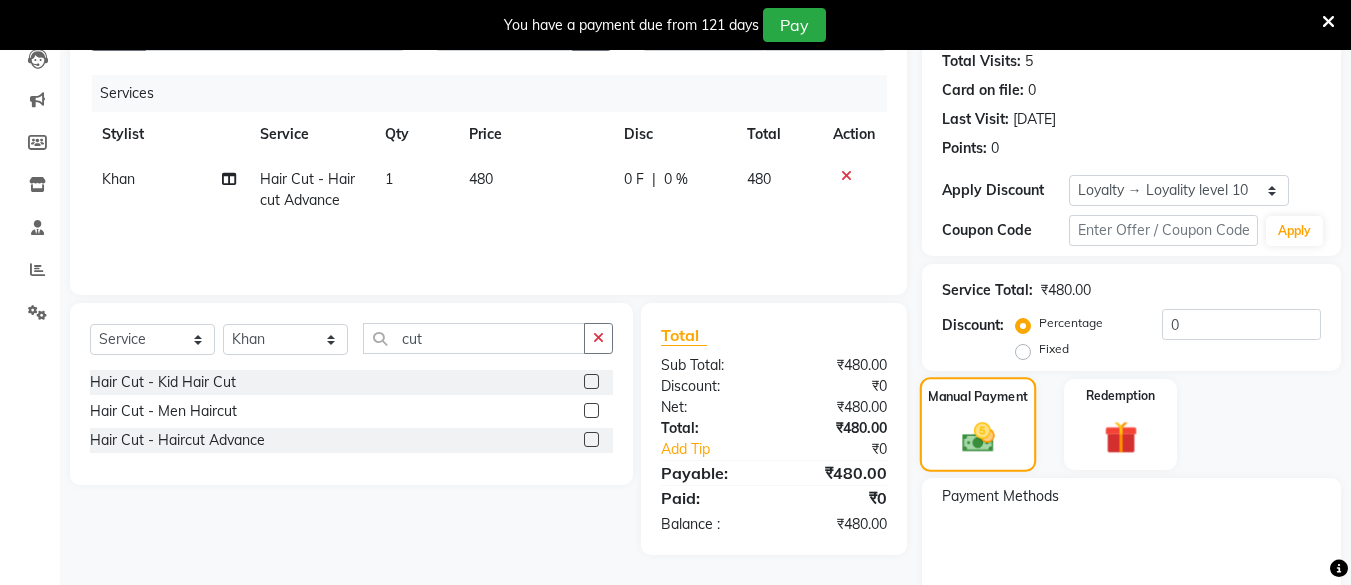 click on "Manual Payment" 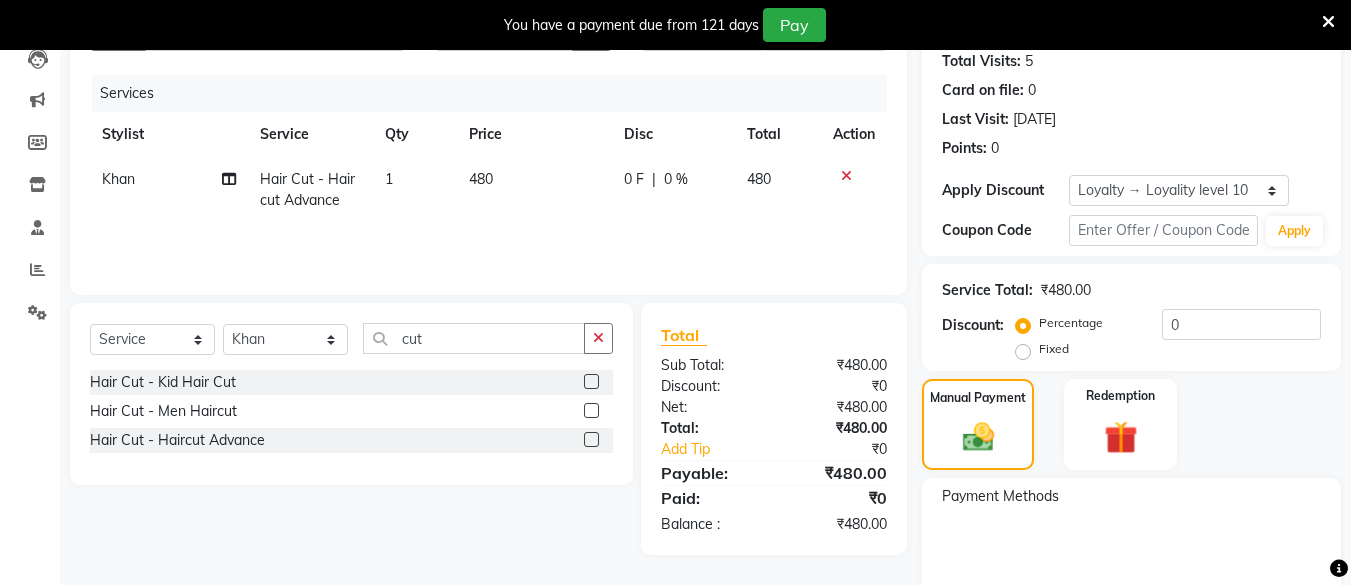 scroll, scrollTop: 352, scrollLeft: 0, axis: vertical 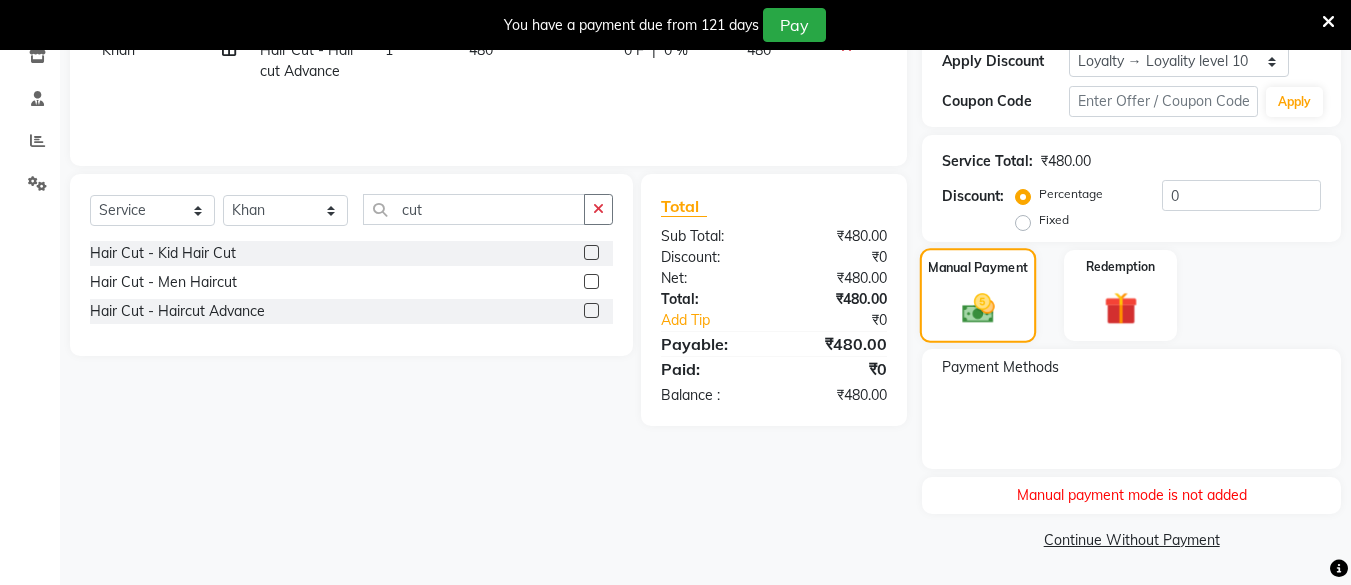 click 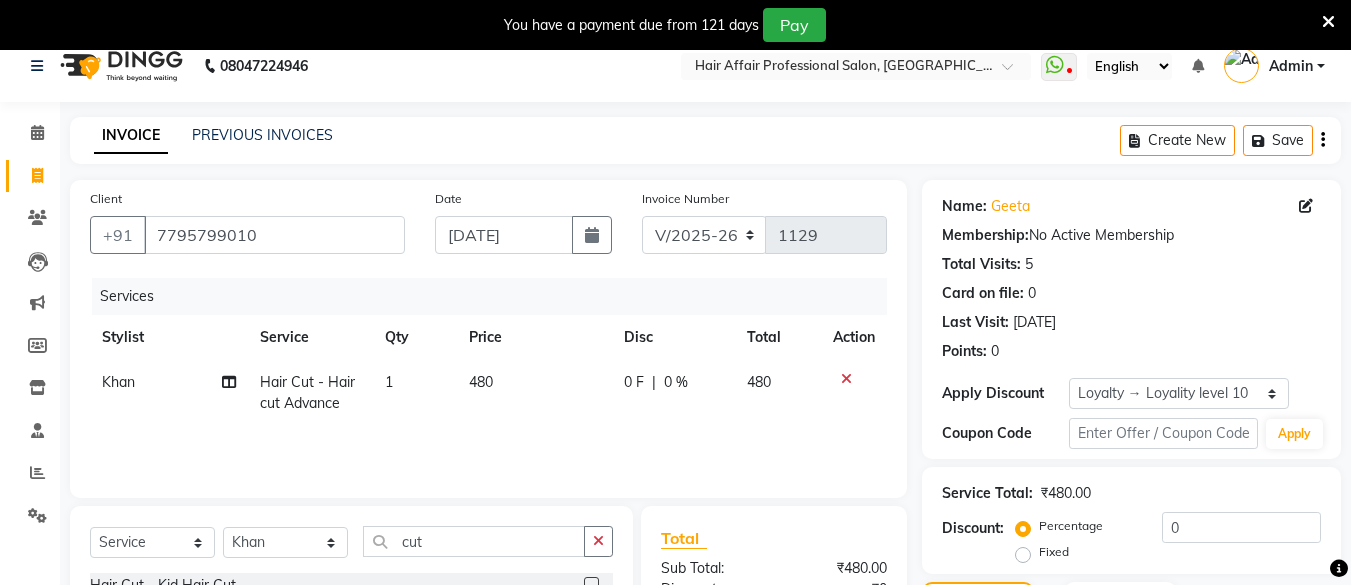 scroll, scrollTop: 0, scrollLeft: 0, axis: both 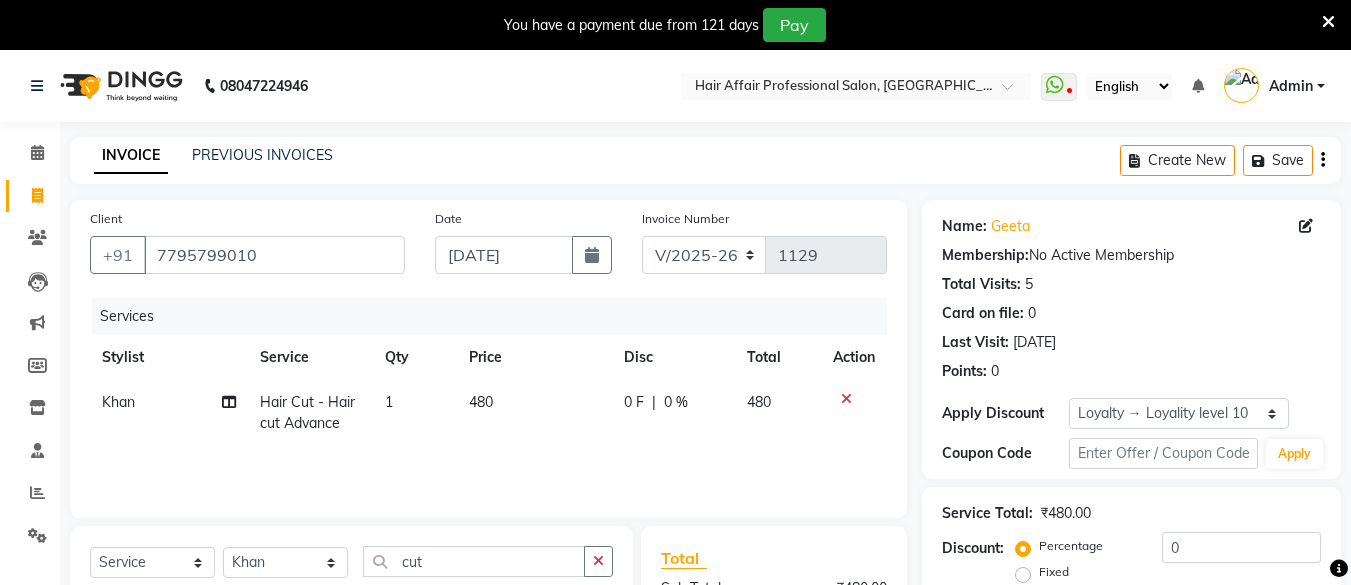click on "480" 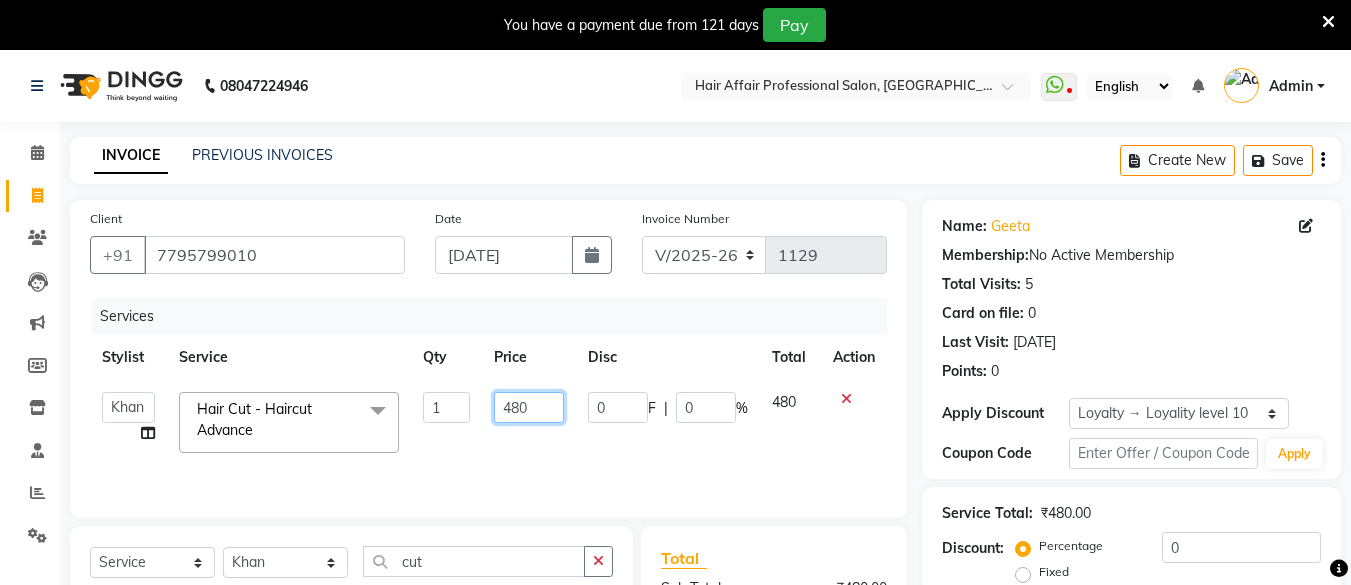 click on "480" 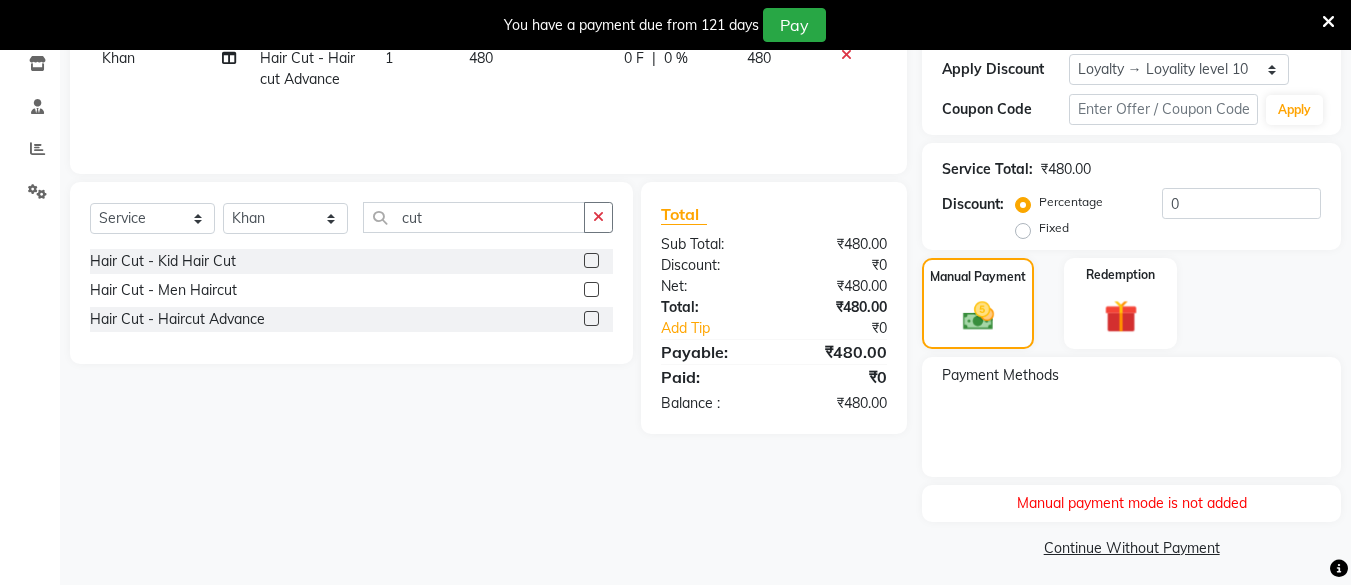 drag, startPoint x: 1331, startPoint y: 278, endPoint x: 1340, endPoint y: 639, distance: 361.11218 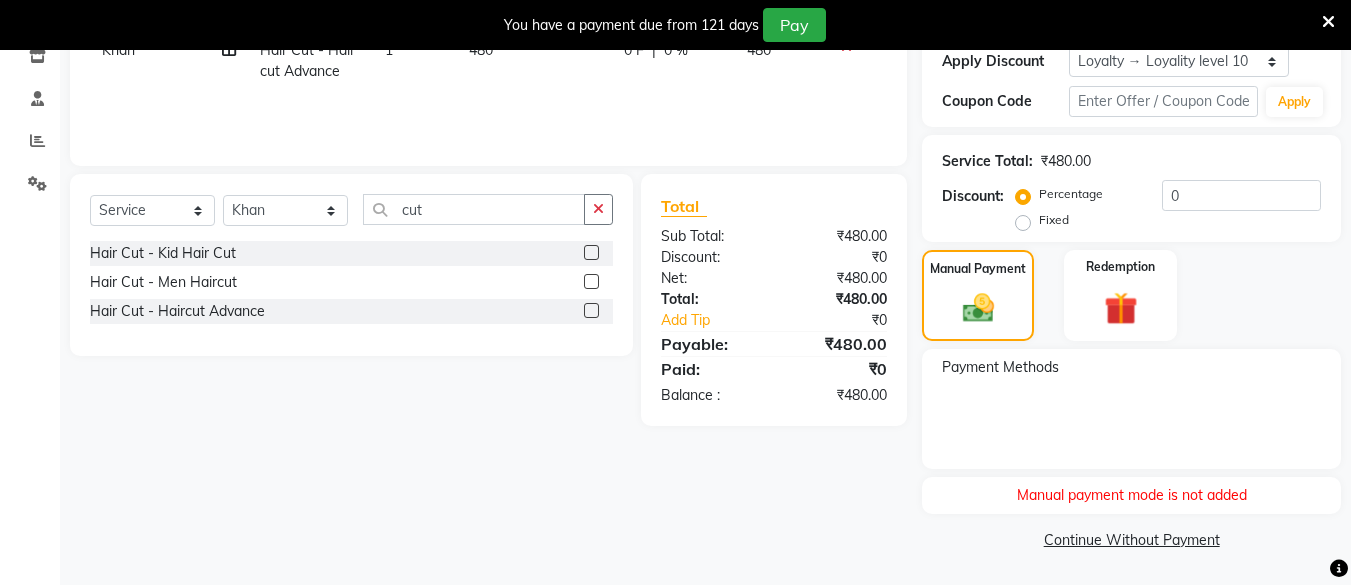 click on "Payment Methods" 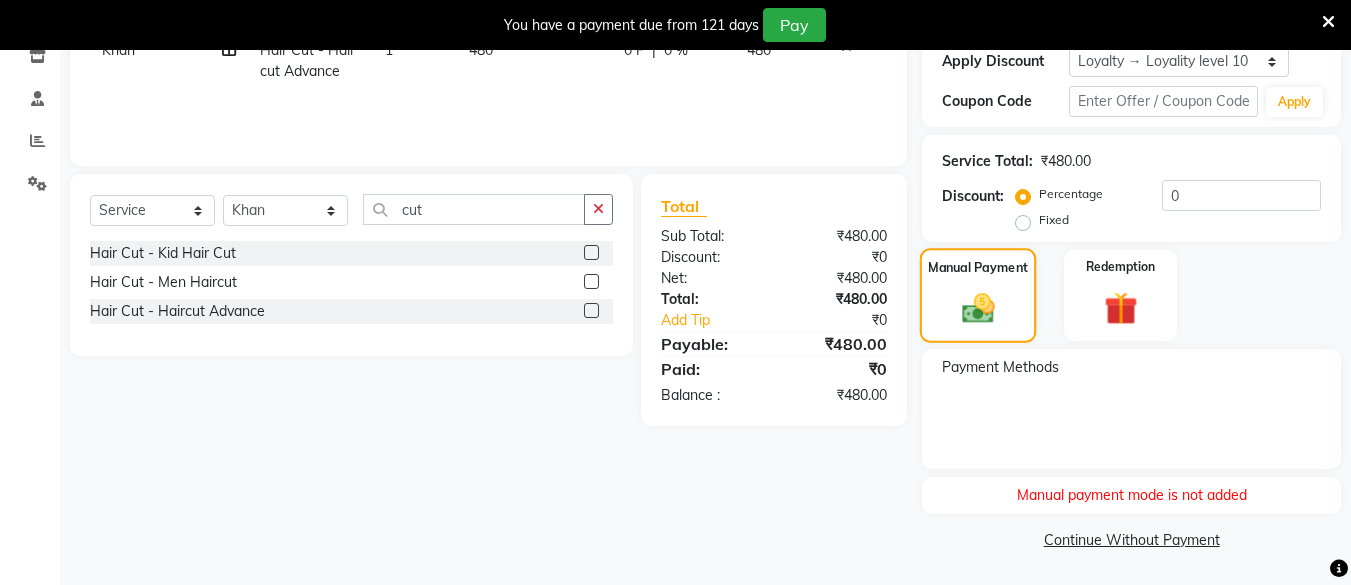 click 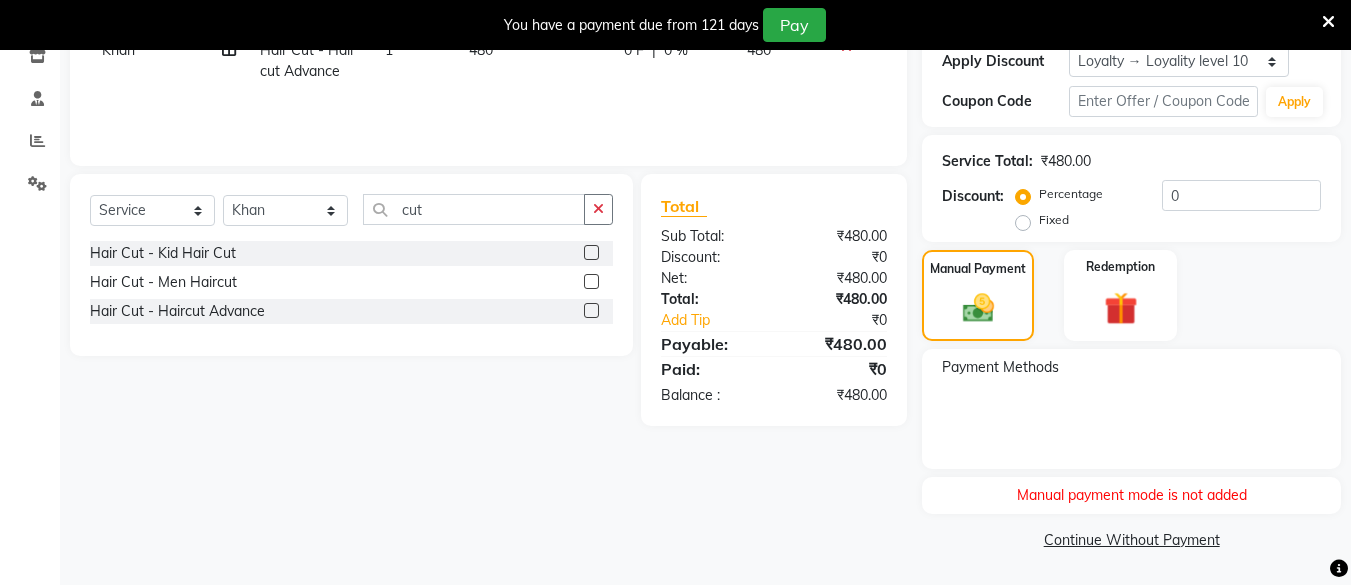 click on "Manual payment mode is not added" 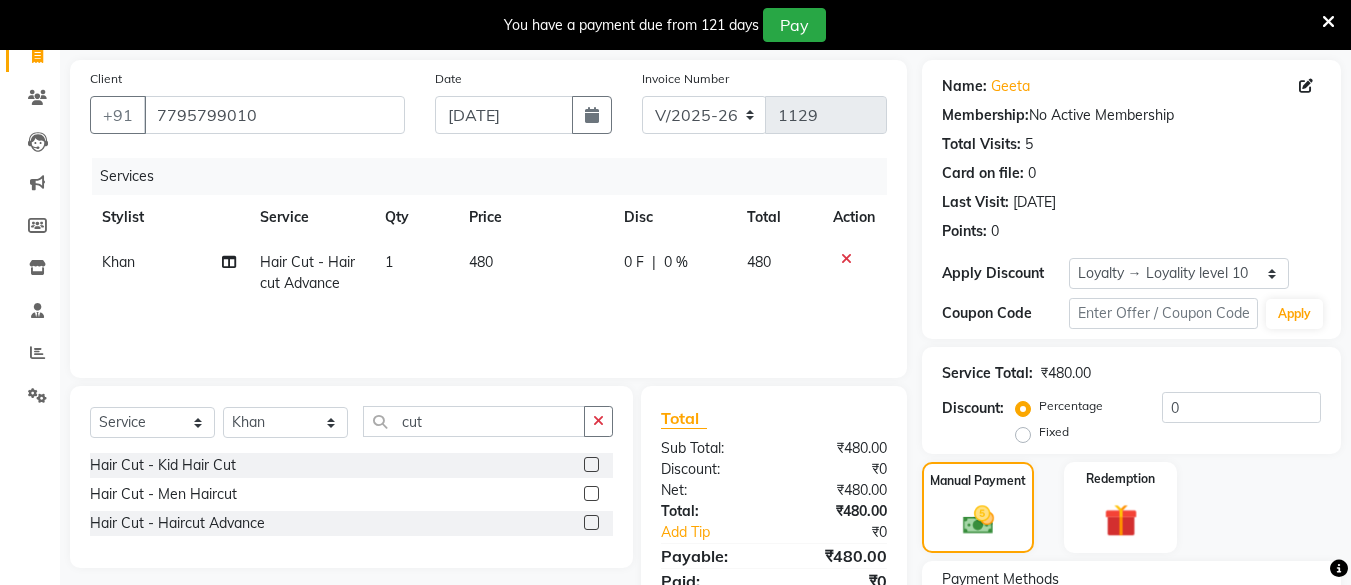 scroll, scrollTop: 0, scrollLeft: 0, axis: both 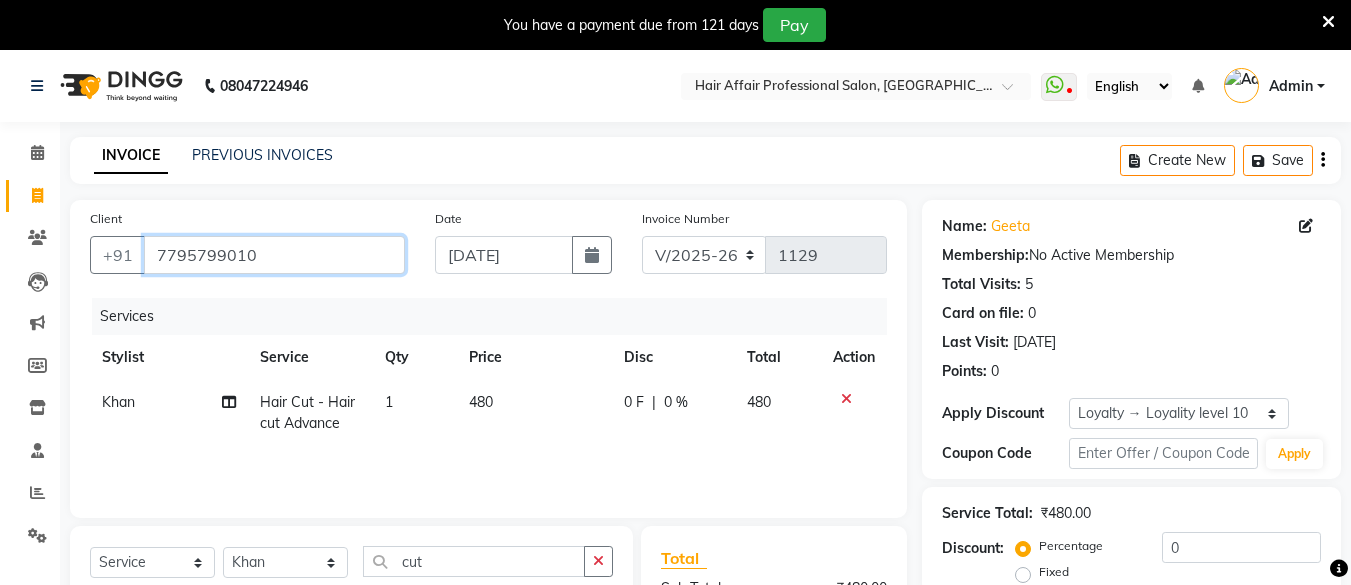 click on "7795799010" at bounding box center [274, 255] 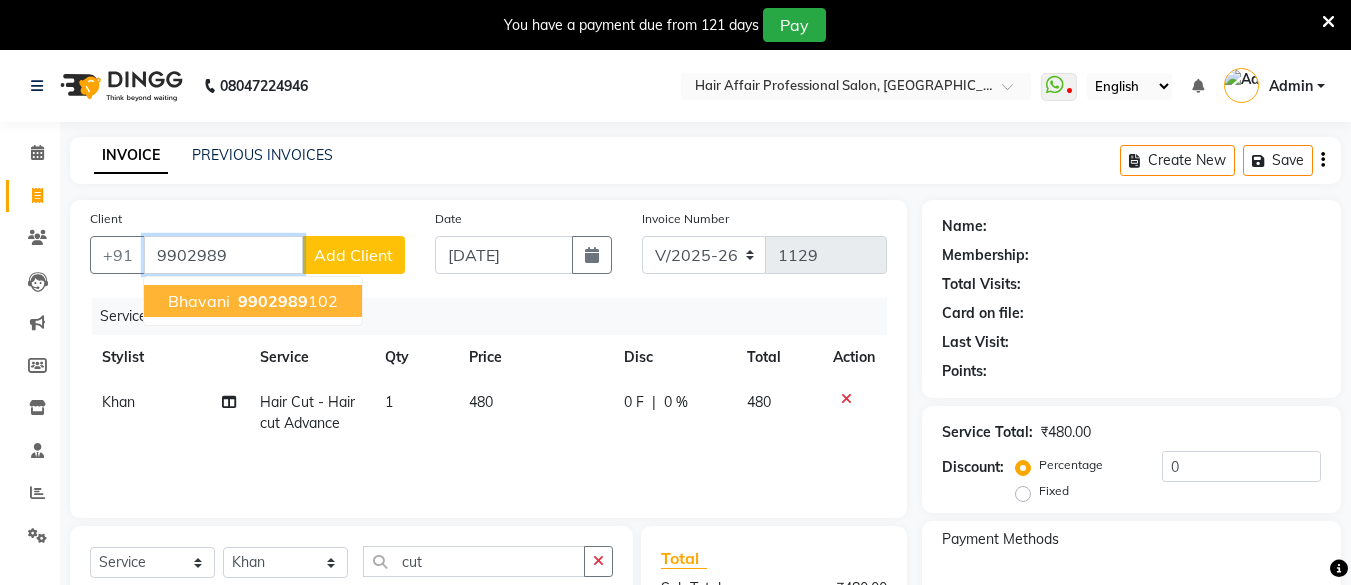 click on "9902989 102" at bounding box center (286, 301) 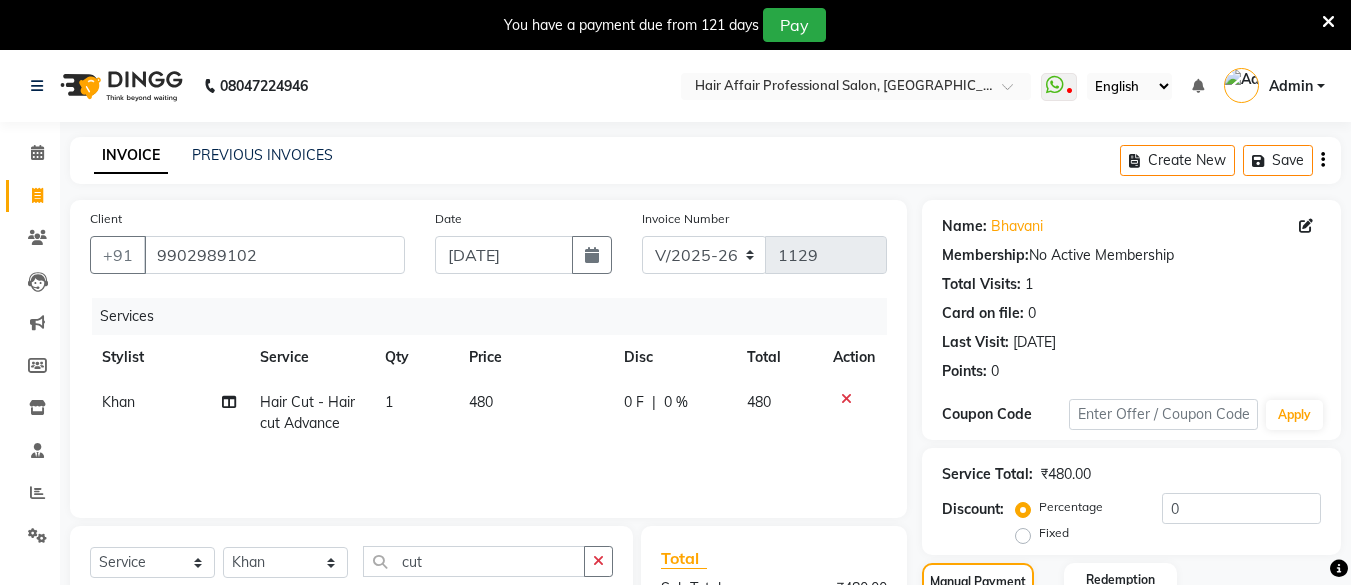 click on "480" 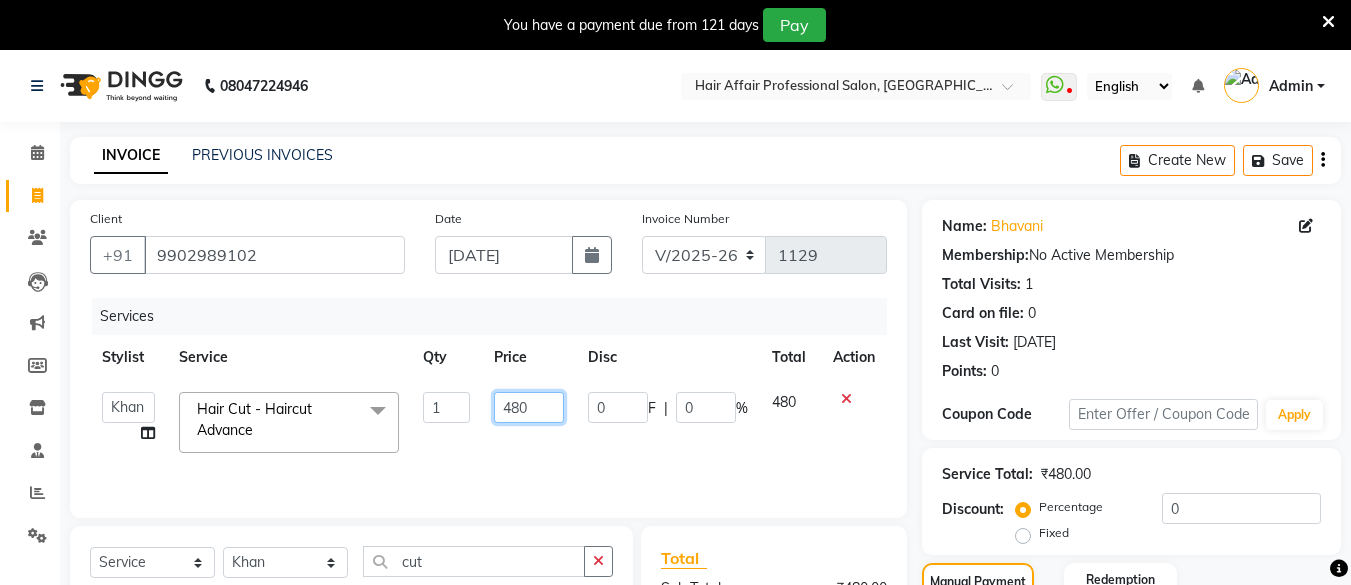 click on "480" 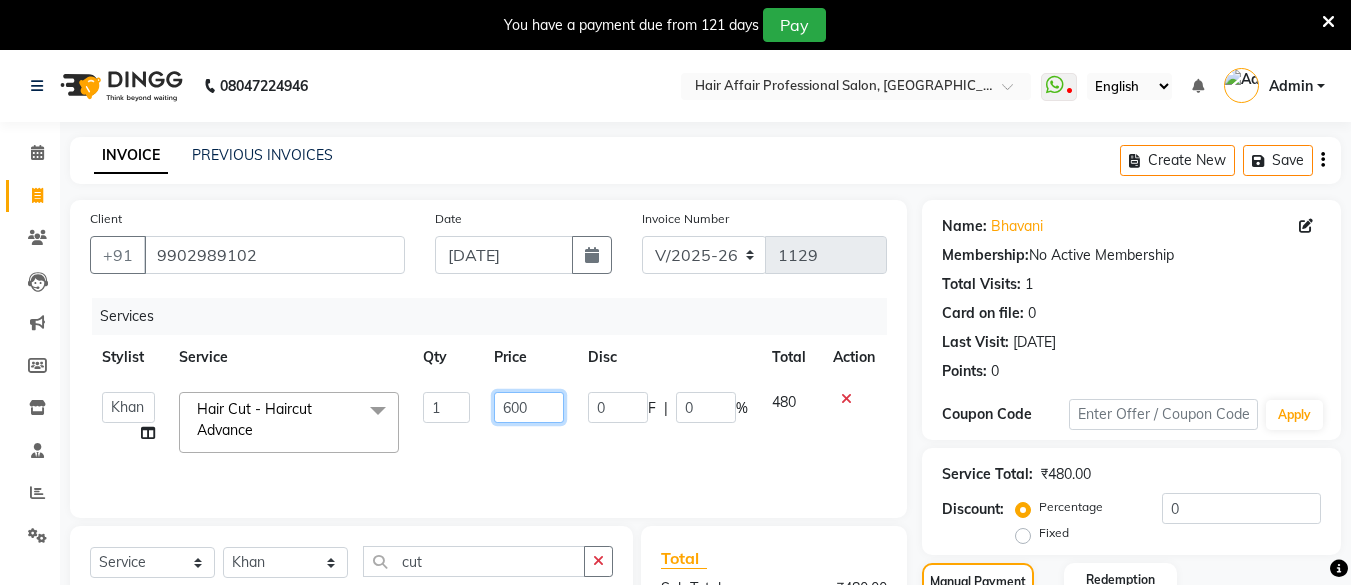 scroll, scrollTop: 313, scrollLeft: 0, axis: vertical 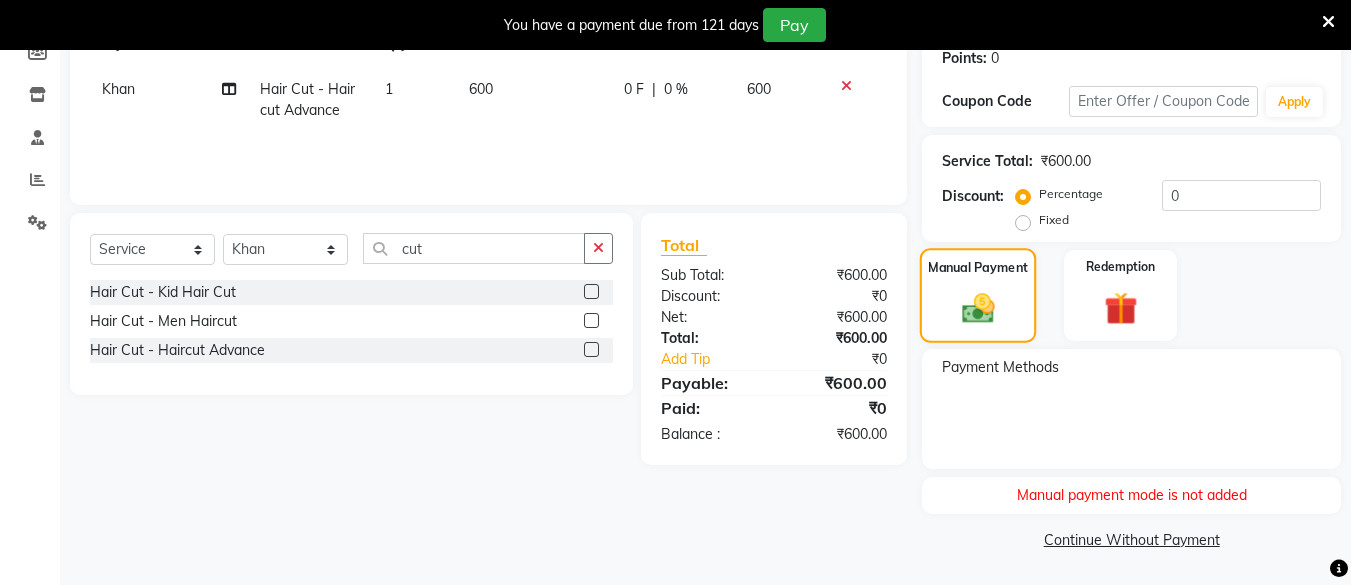 click on "Manual Payment" 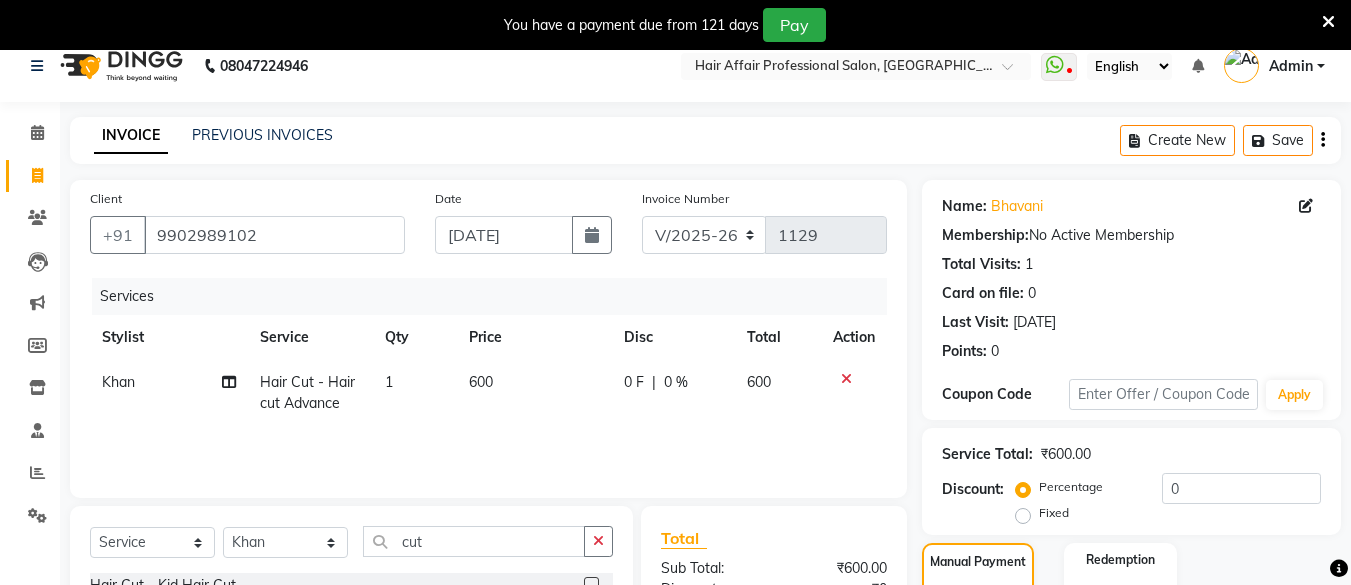scroll, scrollTop: 0, scrollLeft: 0, axis: both 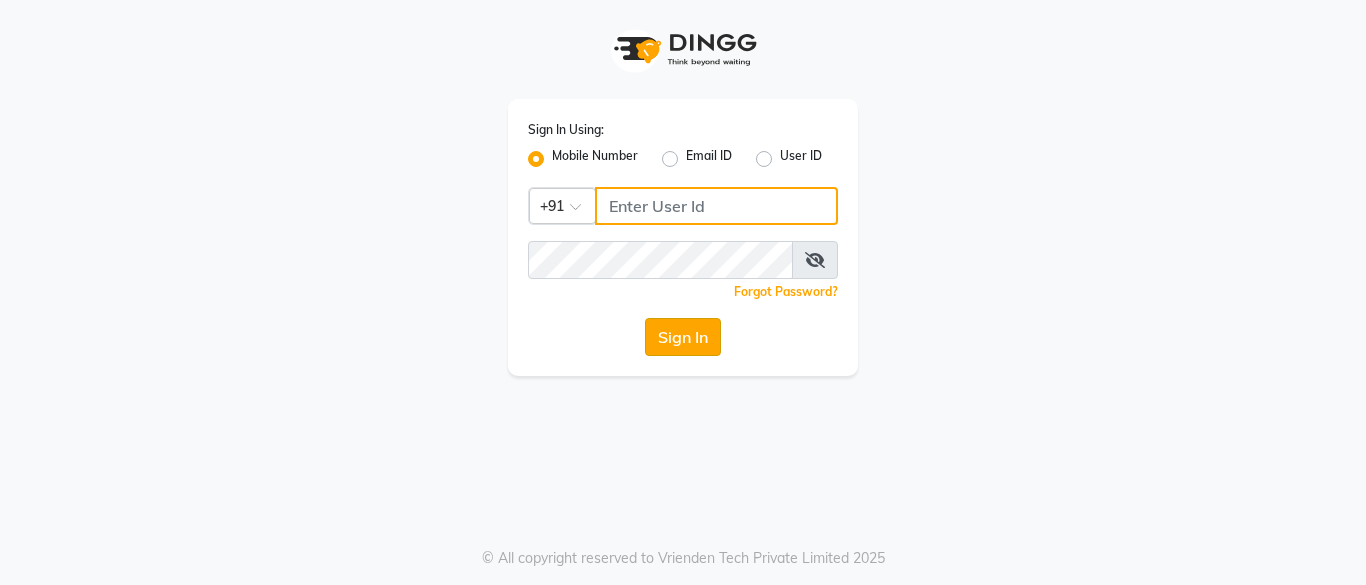 type on "9850267337" 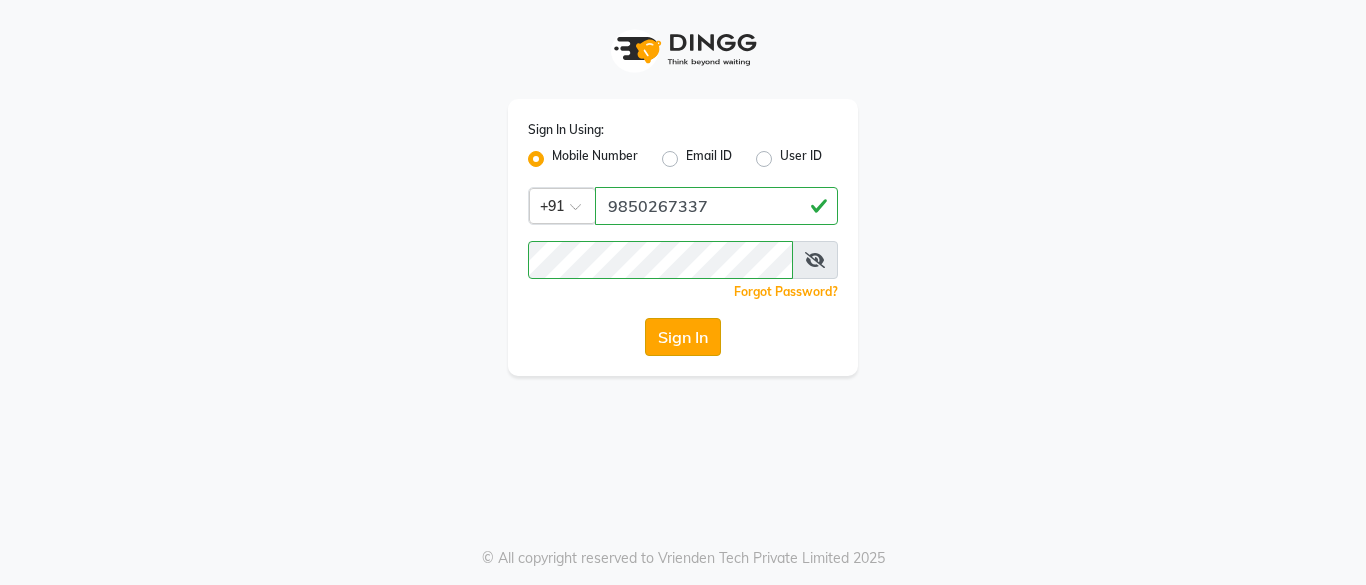 click on "Sign In" 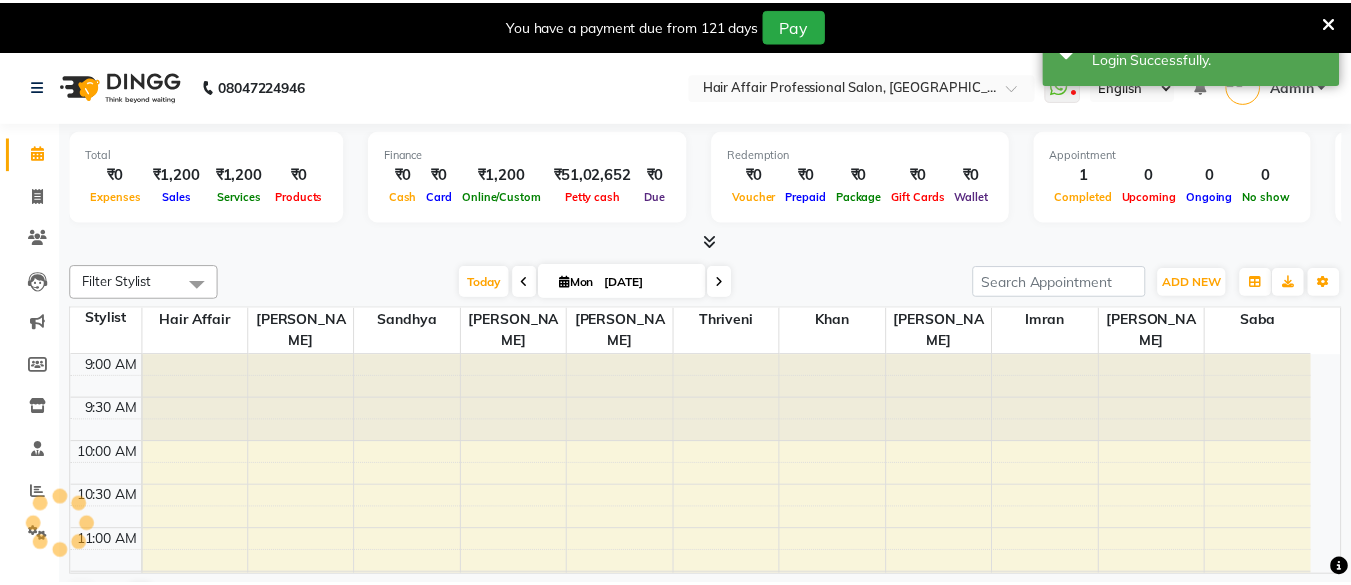 scroll, scrollTop: 0, scrollLeft: 0, axis: both 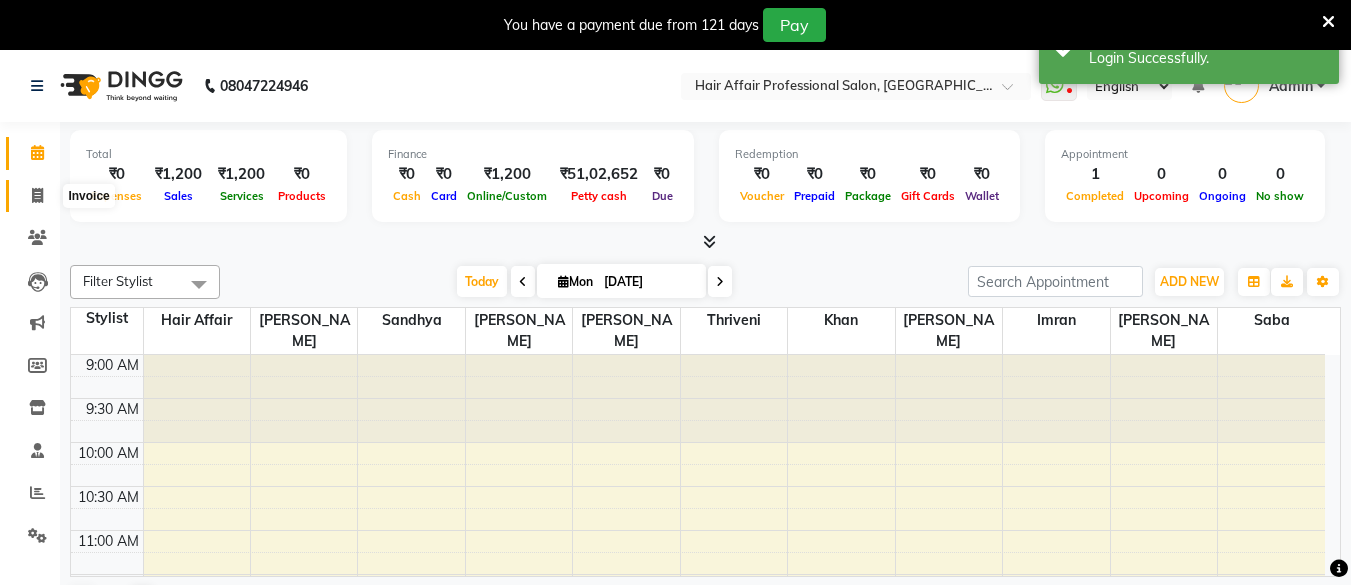 click 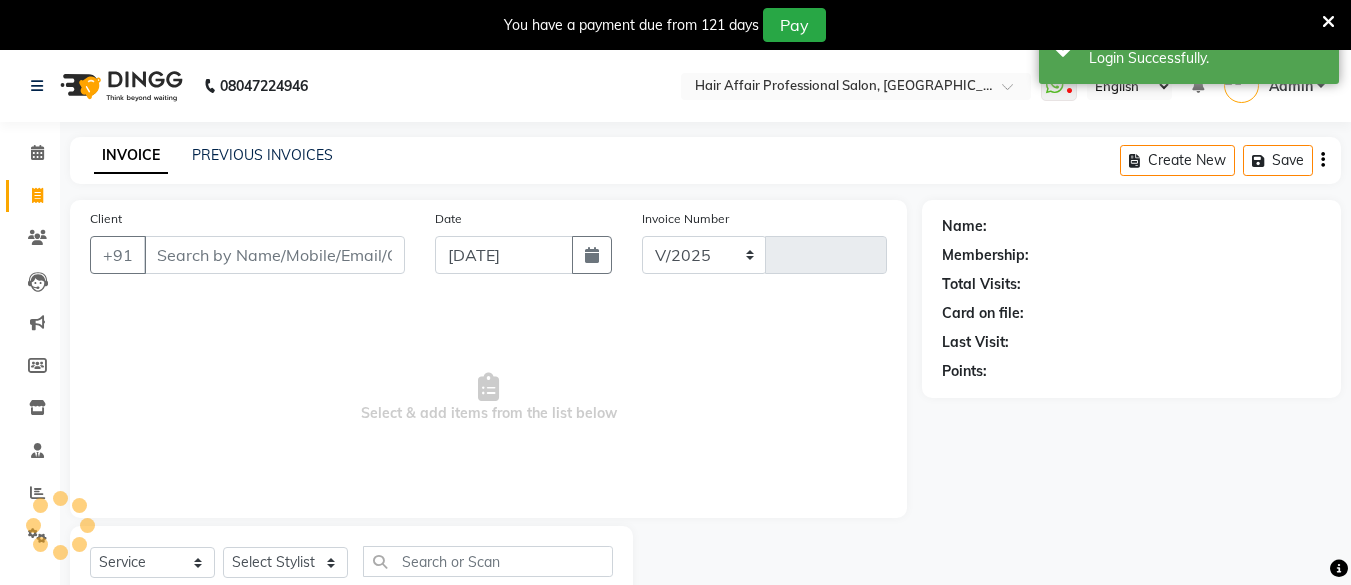select on "657" 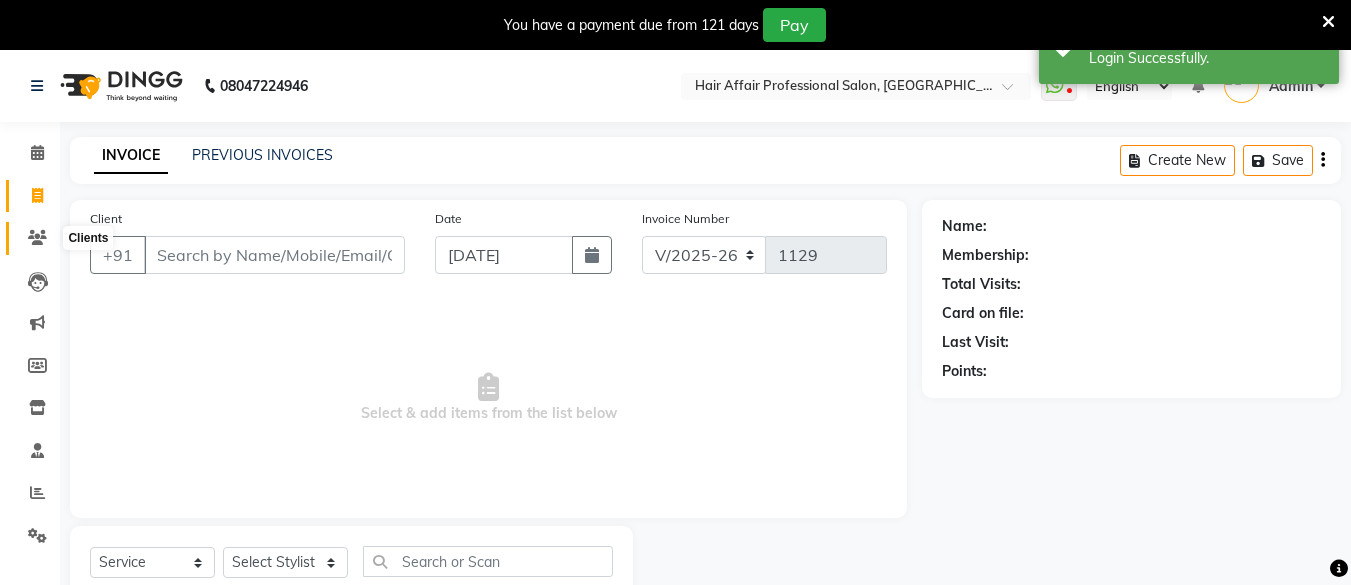scroll, scrollTop: 0, scrollLeft: 0, axis: both 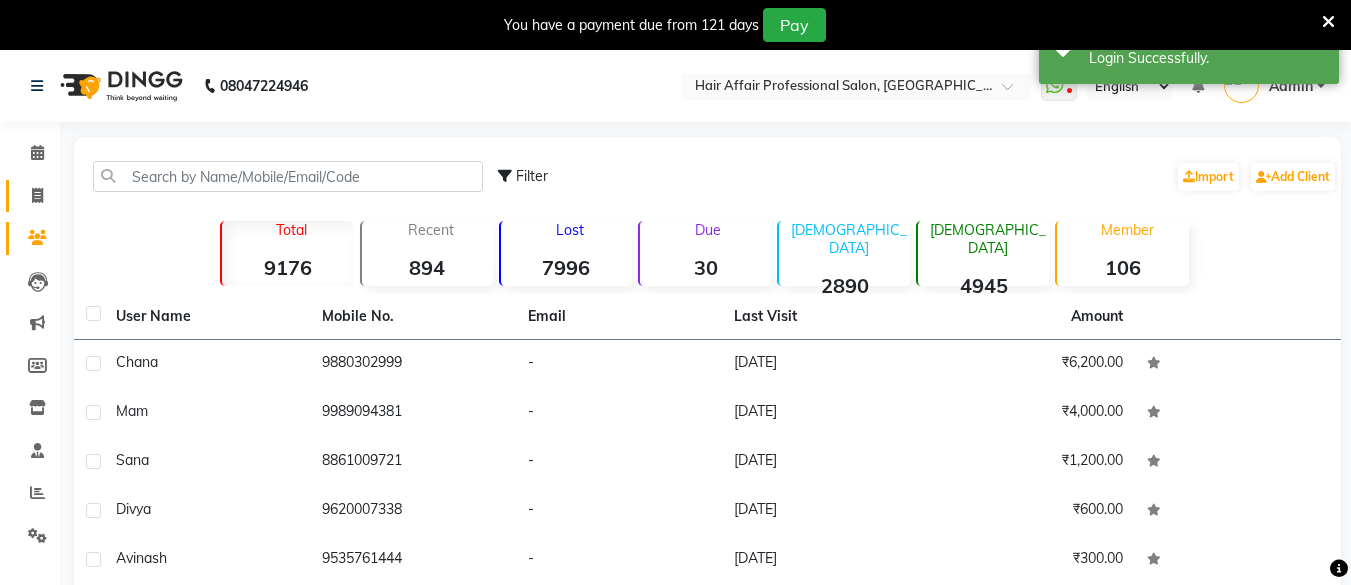 click on "Invoice" 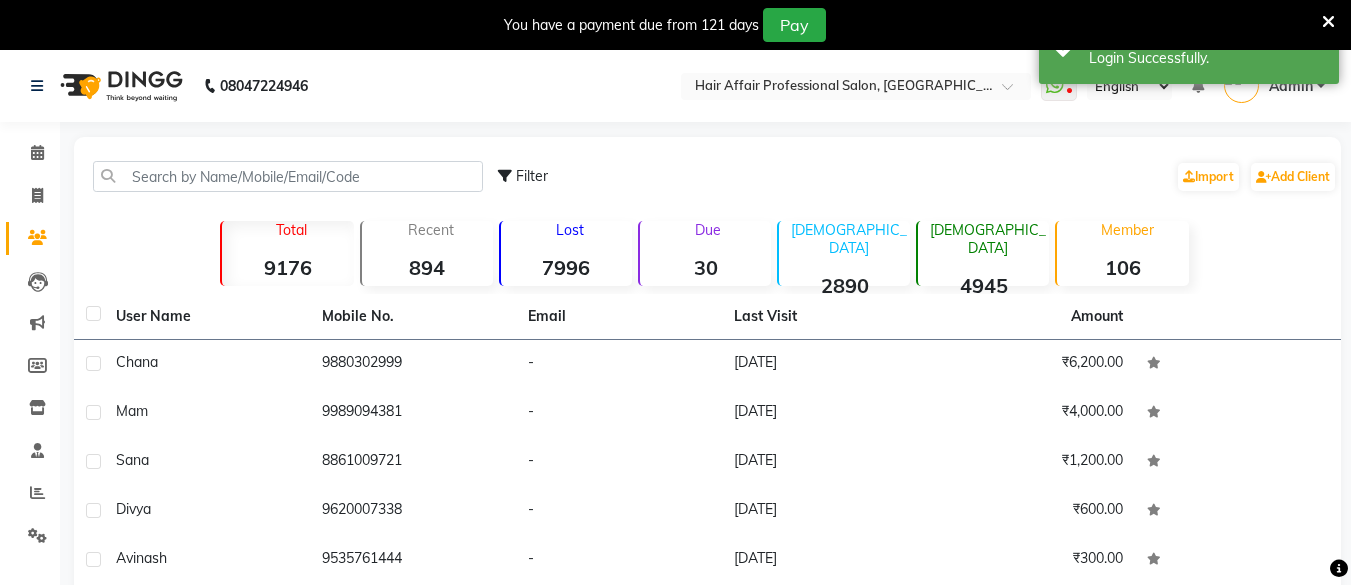 select on "service" 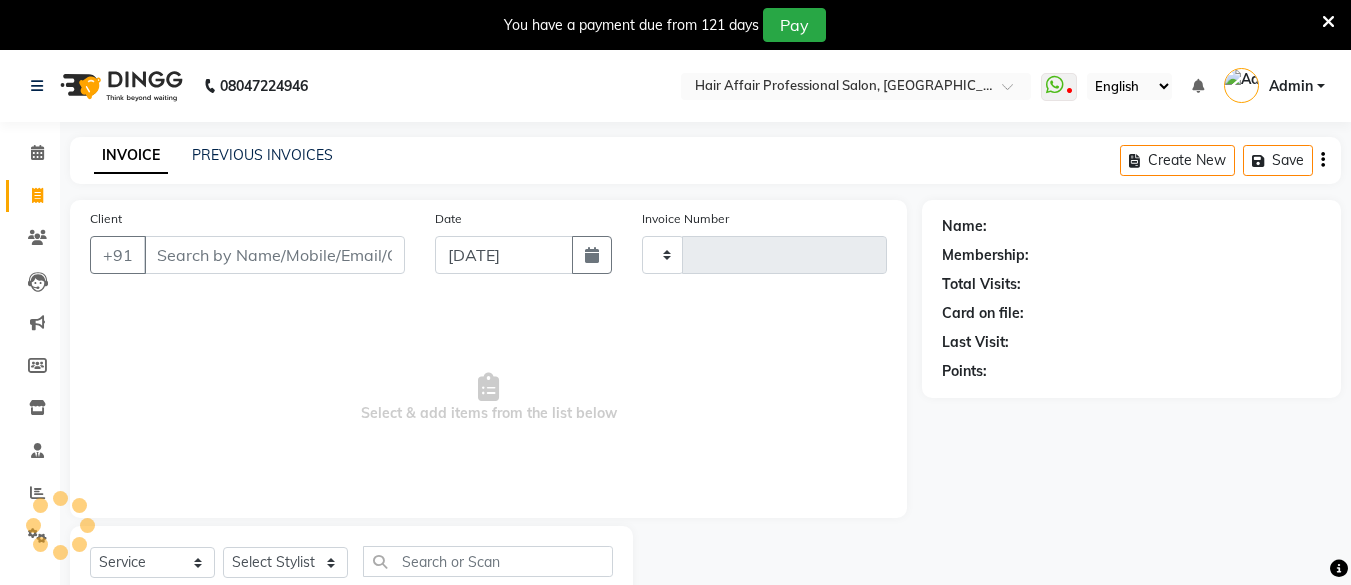 type on "1129" 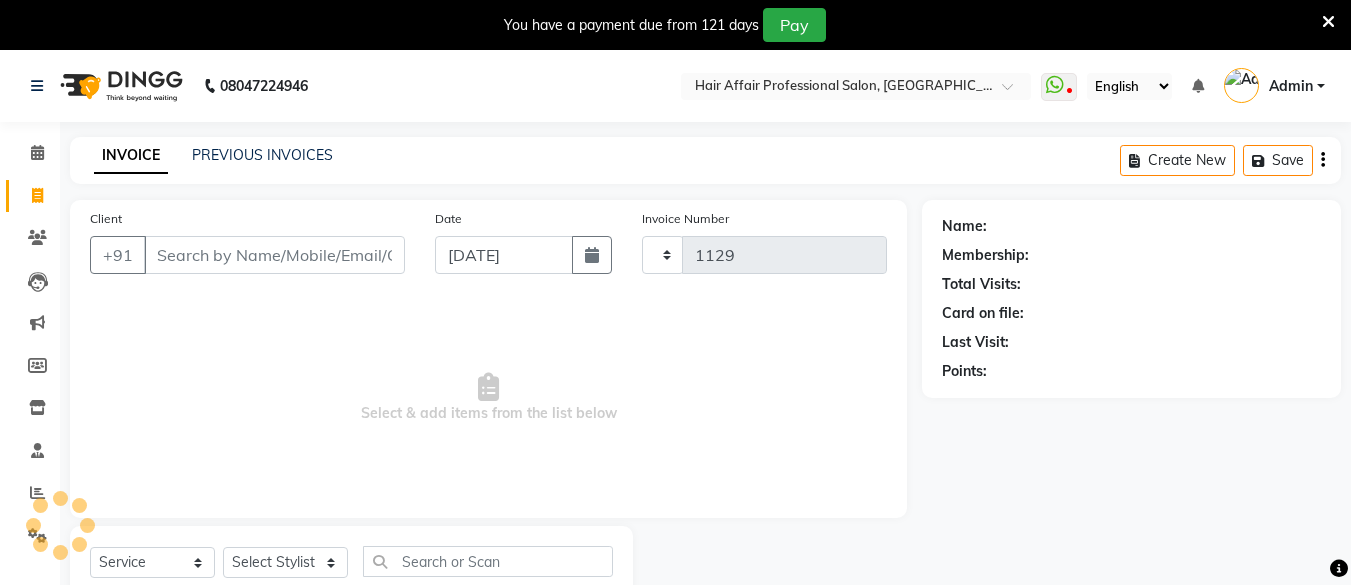 scroll, scrollTop: 66, scrollLeft: 0, axis: vertical 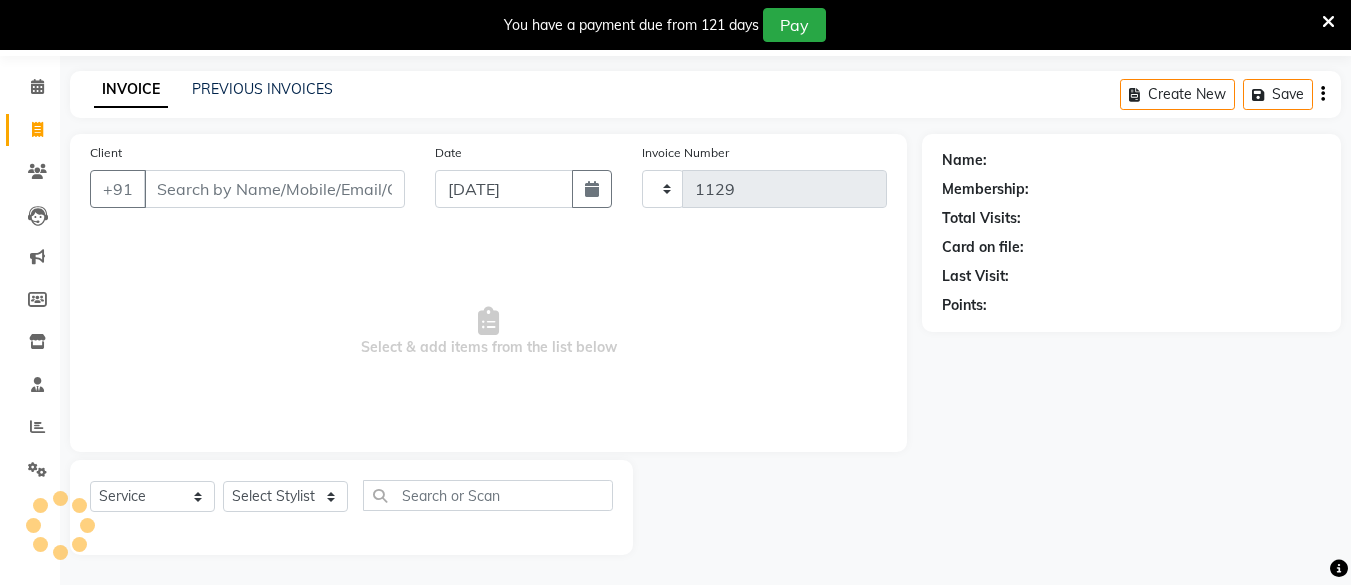 select on "657" 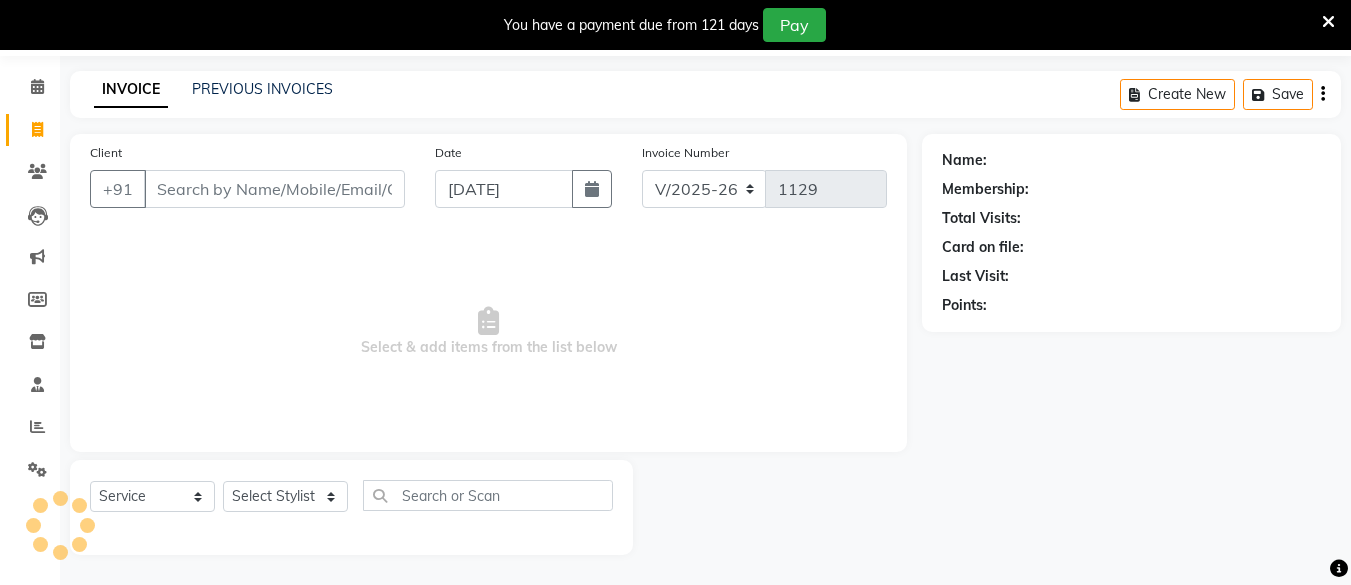 click on "Client" at bounding box center (274, 189) 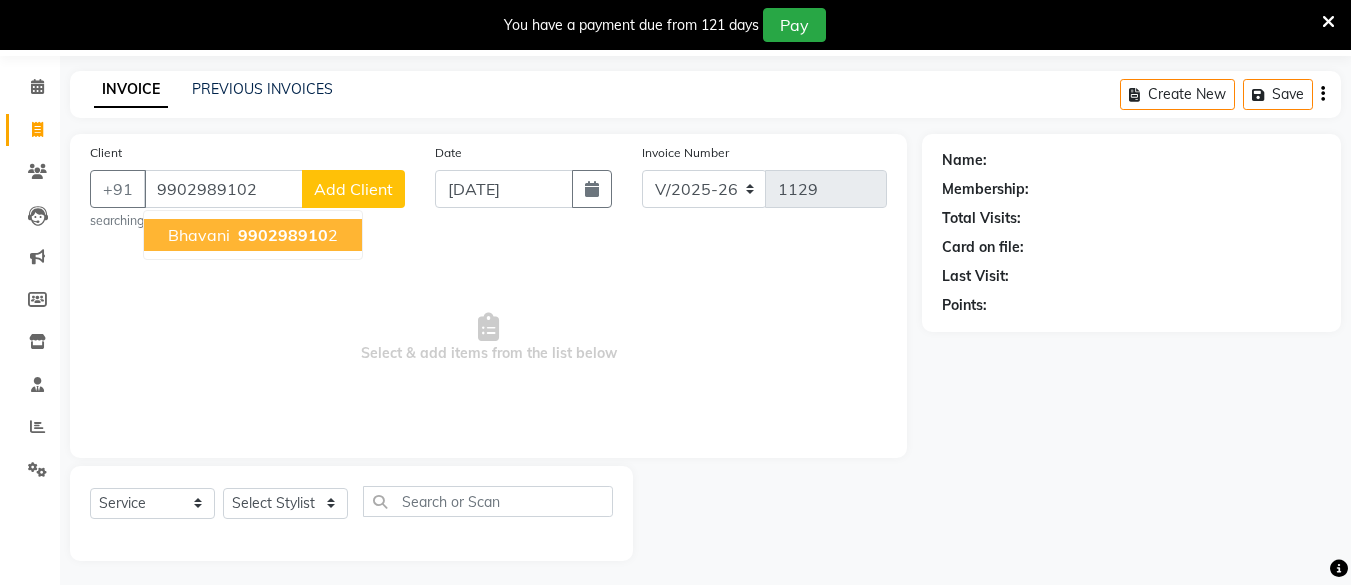type on "9902989102" 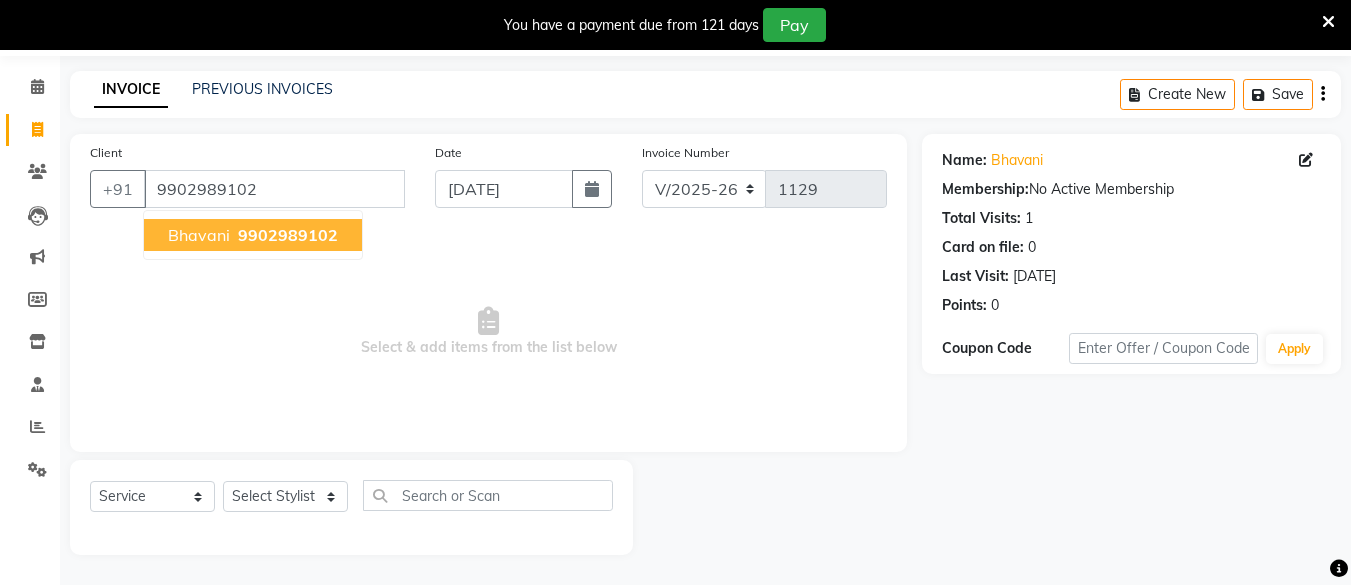 click on "bhavani" at bounding box center [199, 235] 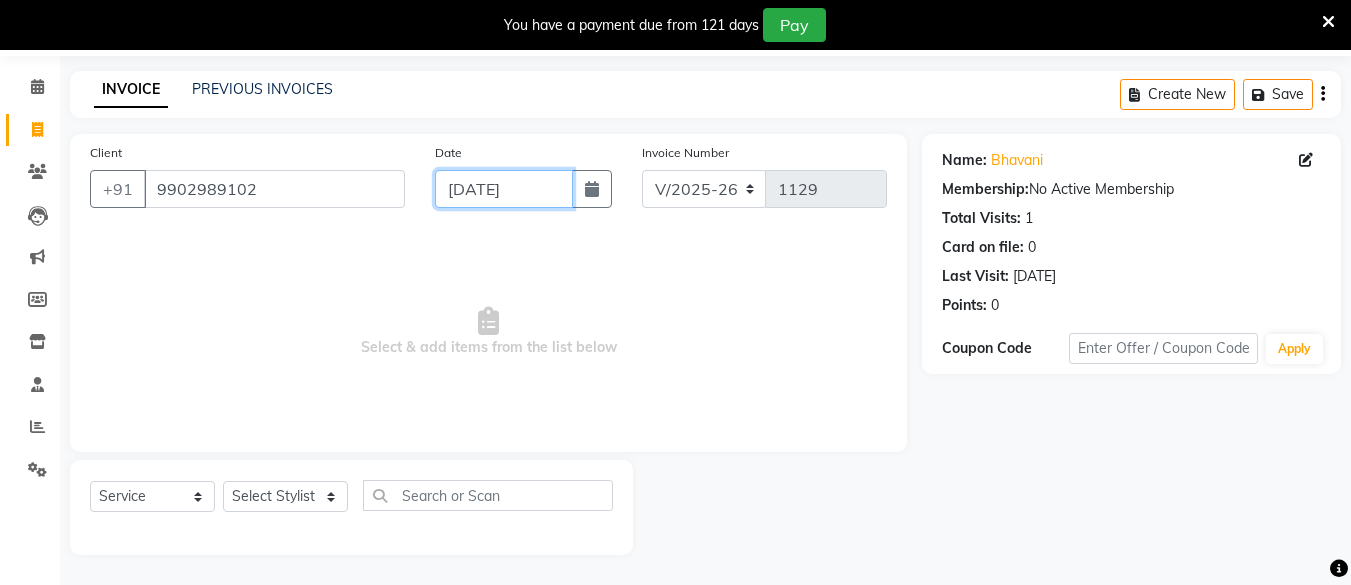 click on "[DATE]" 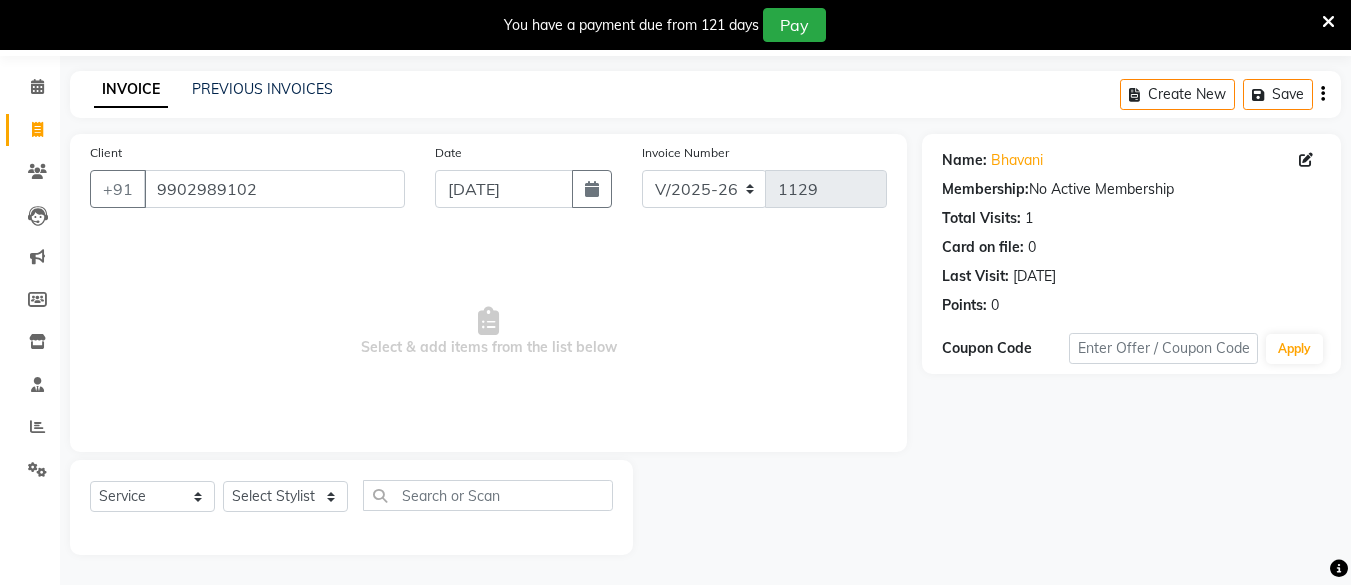 select on "7" 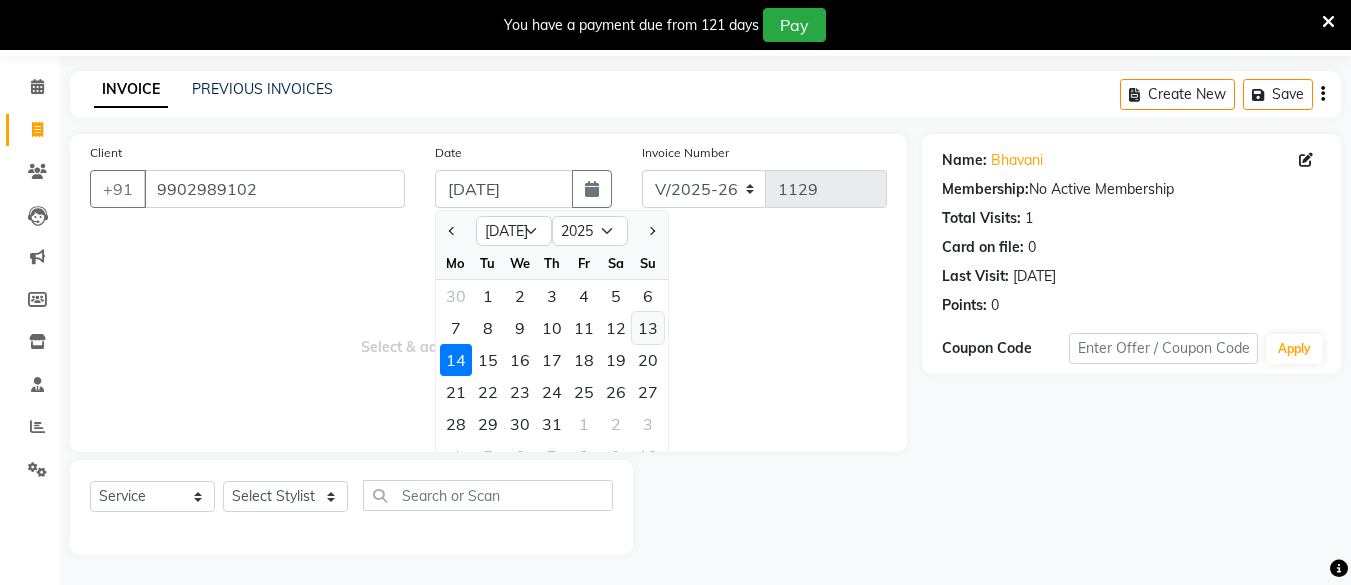 click on "13" 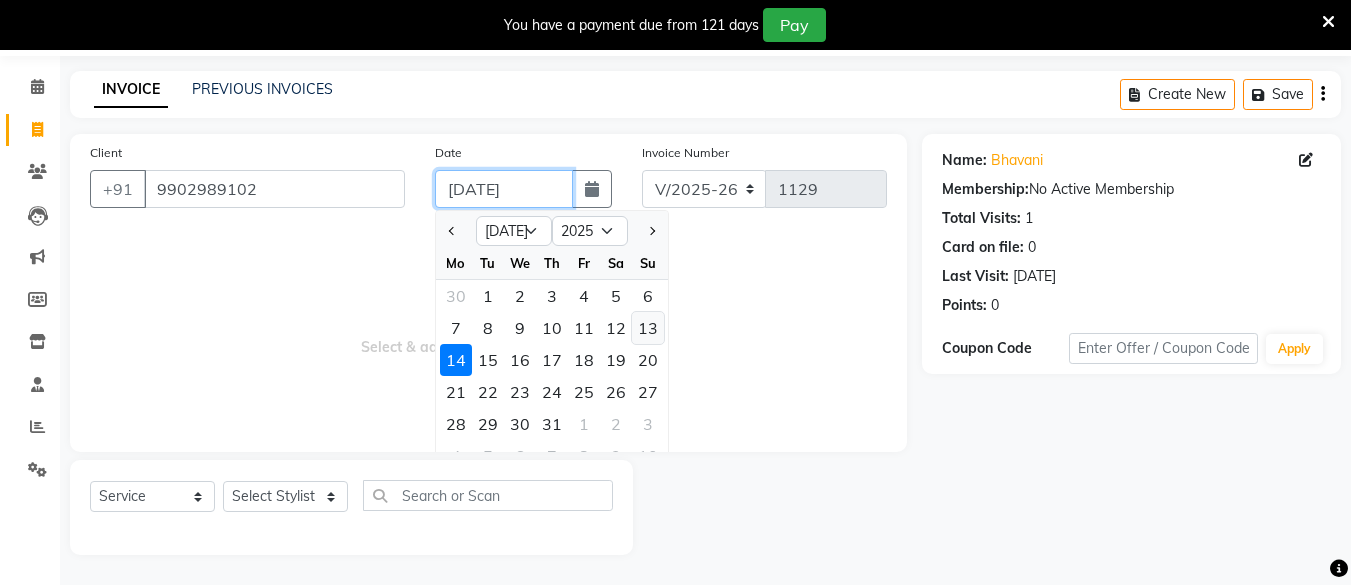 type on "[DATE]" 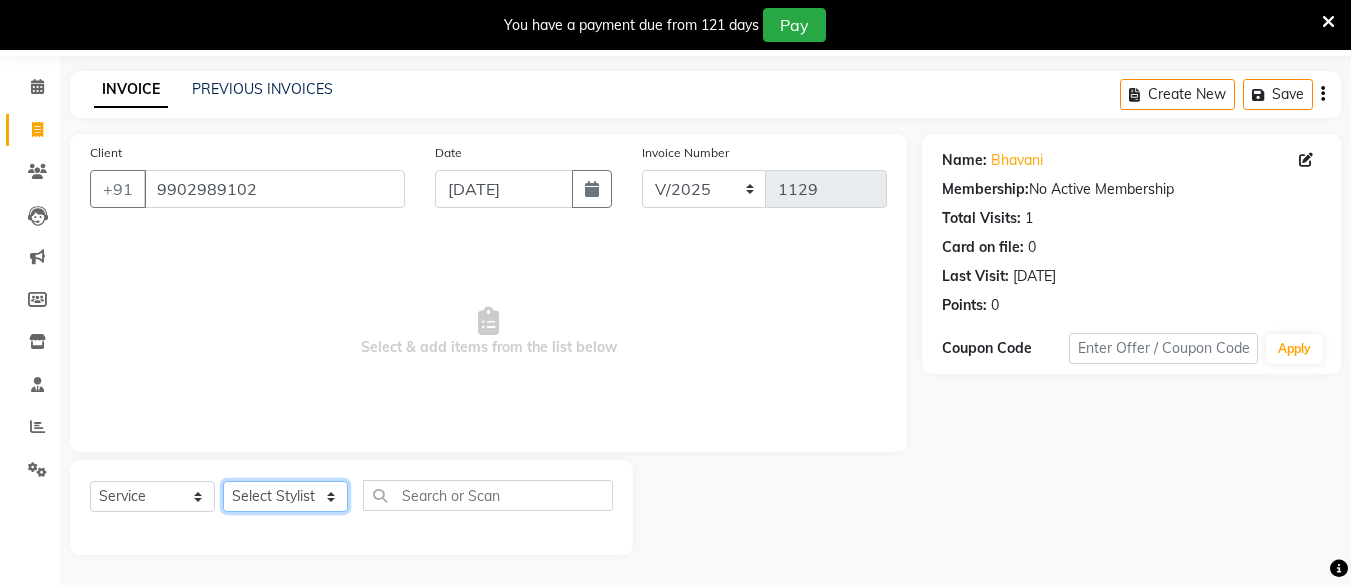 click on "Select Stylist [PERSON_NAME] Hair Affair [PERSON_NAME] [PERSON_NAME] [PERSON_NAME] sandhya [PERSON_NAME] [PERSON_NAME]" 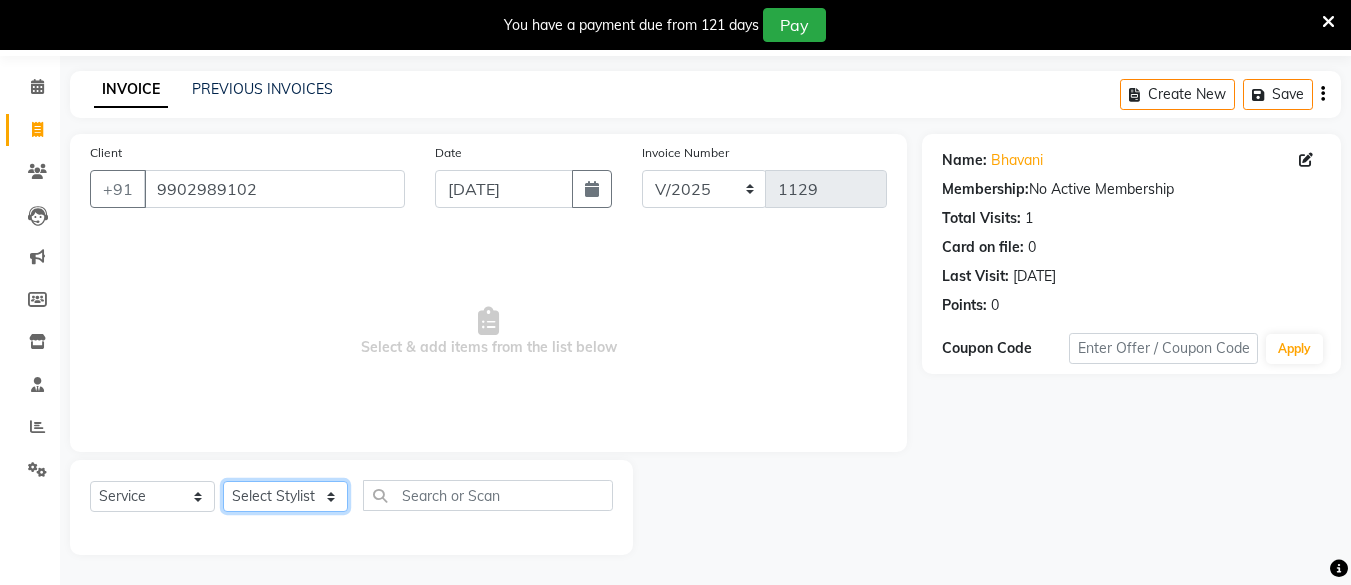 select on "57355" 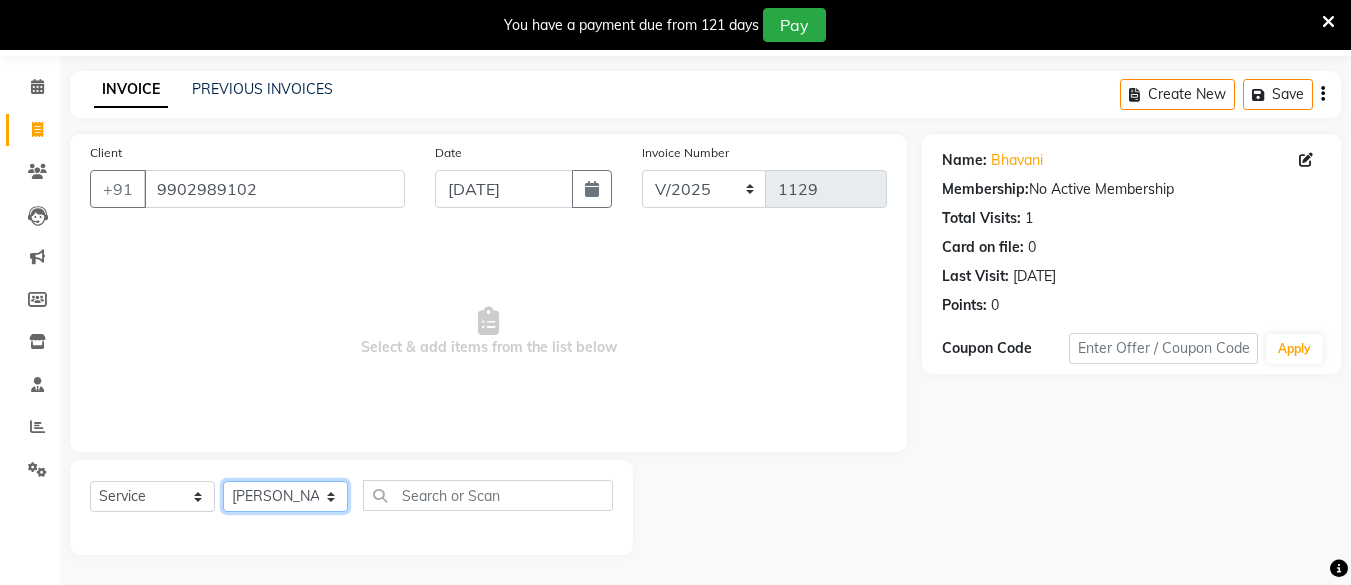 click on "Select Stylist [PERSON_NAME] Hair Affair [PERSON_NAME] [PERSON_NAME] [PERSON_NAME] sandhya [PERSON_NAME] [PERSON_NAME]" 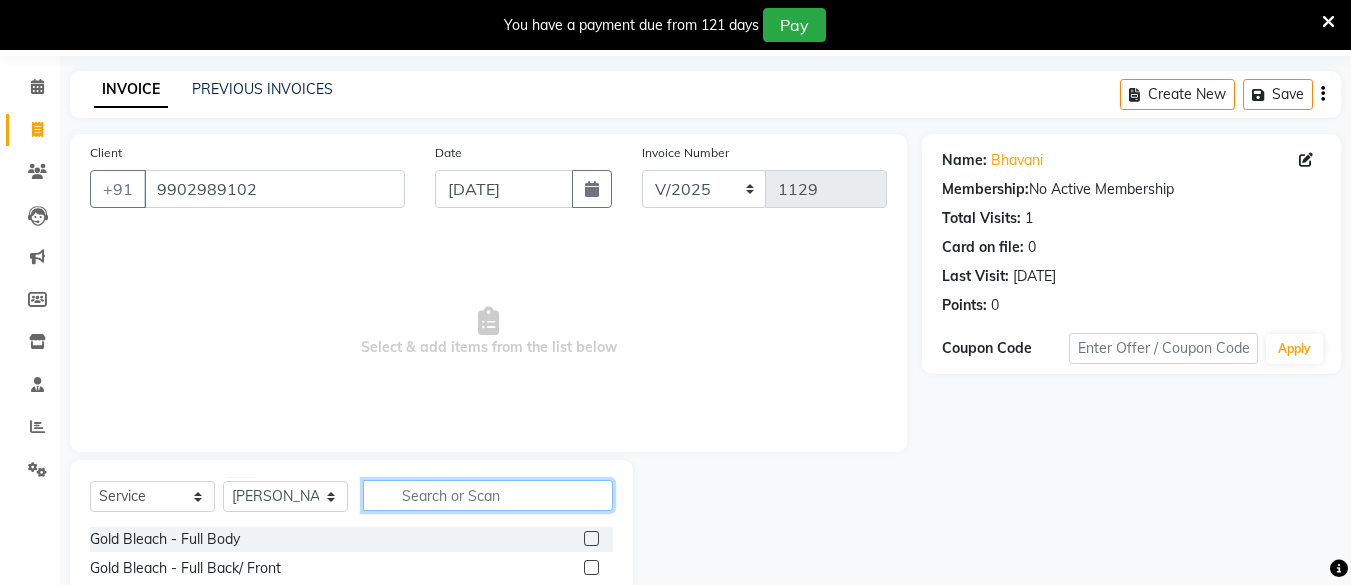 click 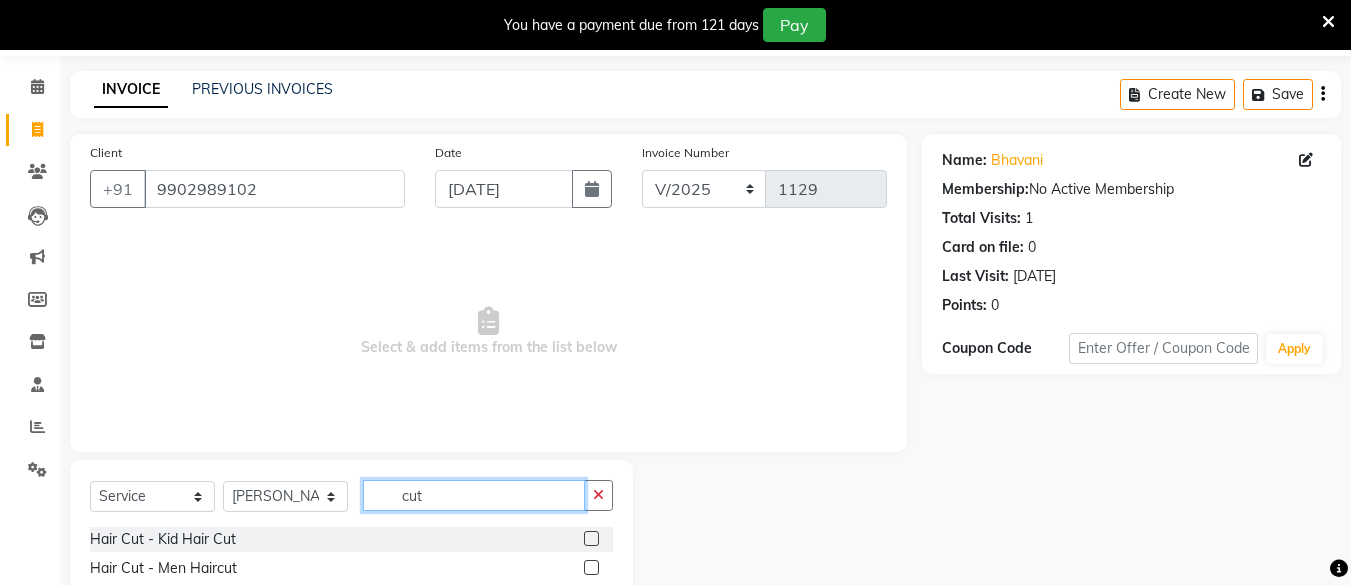 type on "cut" 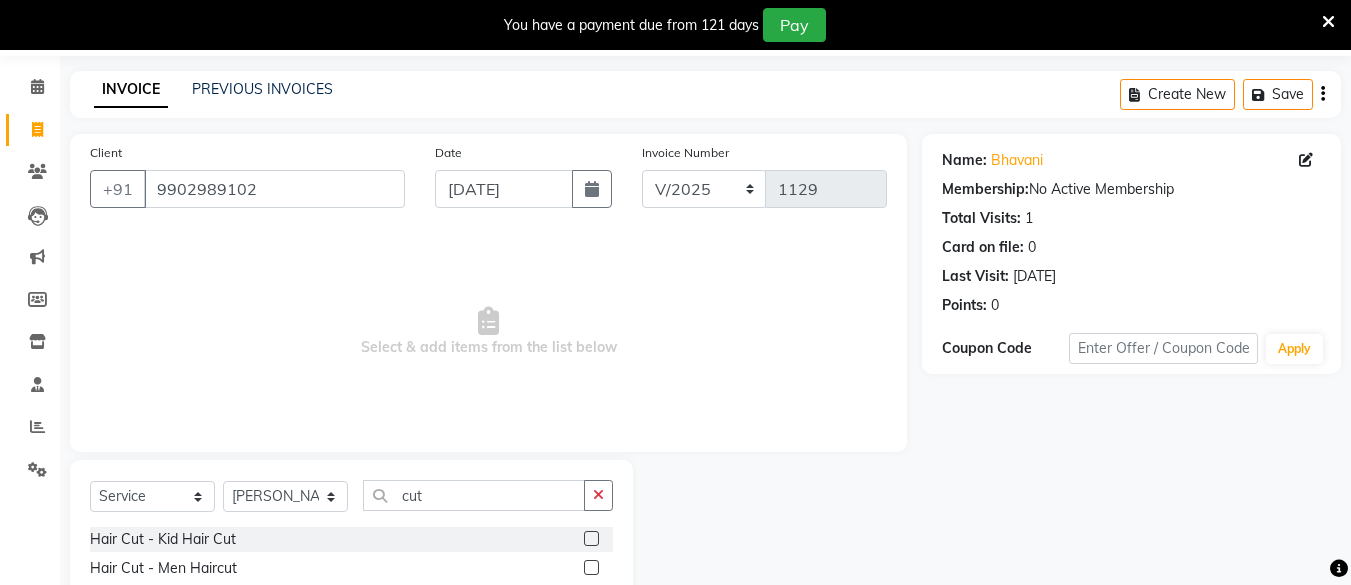 click on "08047224946 Select Location × Hair Affair Professional Salon, Solapur  WhatsApp Status  ✕ Status:  Disconnected Most Recent Message: 13-03-2025     08:49 PM Recent Service Activity: 13-03-2025     08:42 PM  08047224946 Whatsapp Settings English ENGLISH Español العربية मराठी हिंदी ગુજરાતી தமிழ் 中文 Notifications nothing to show Admin Manage Profile Change Password Sign out  Version:3.15.4  ☀ Hair Affair Professional Salon, Solapur  Calendar  Invoice  Clients  Leads   Marketing  Members  Inventory  Staff  Reports  Settings Completed InProgress Upcoming Dropped Tentative Check-In Confirm Bookings Generate Report Segments Page Builder INVOICE PREVIOUS INVOICES Create New   Save  Client +91 9902989102 Date 13-07-2025 Invoice Number V/2025 V/2025-26 1129  Select & add items from the list below  Select  Service  Product  Membership  Package Voucher Prepaid Gift Card  Select Stylist Ali chandrika Hair Affair Imran Khan Preet Singh Raj Saba cut" at bounding box center [675, 226] 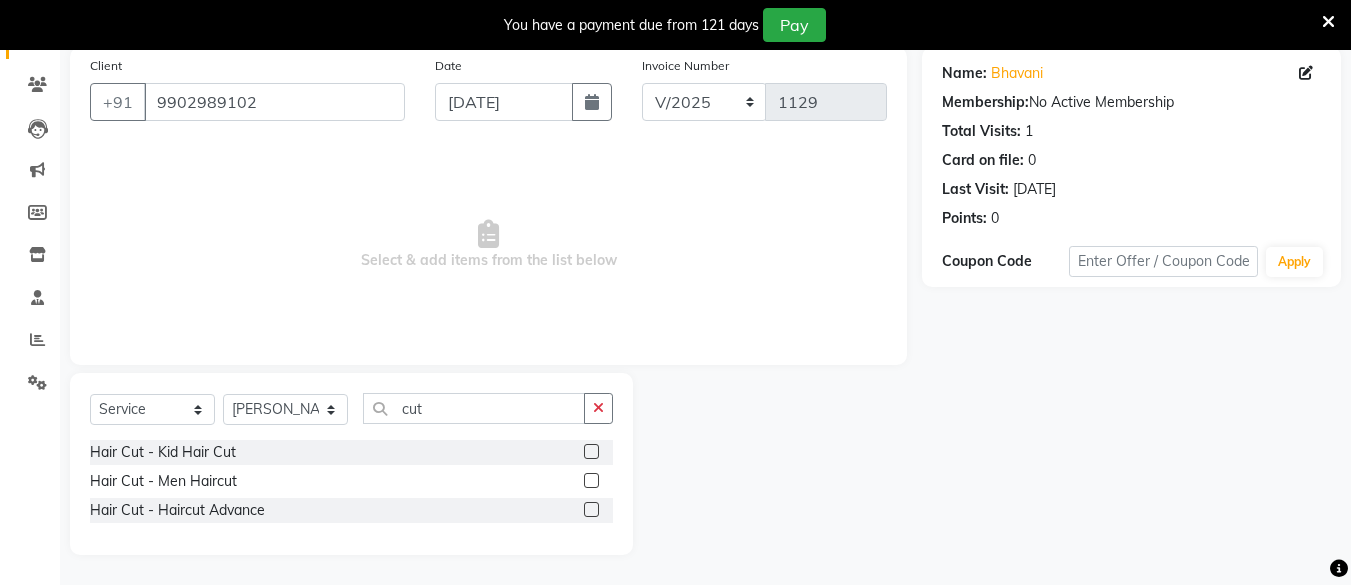 click 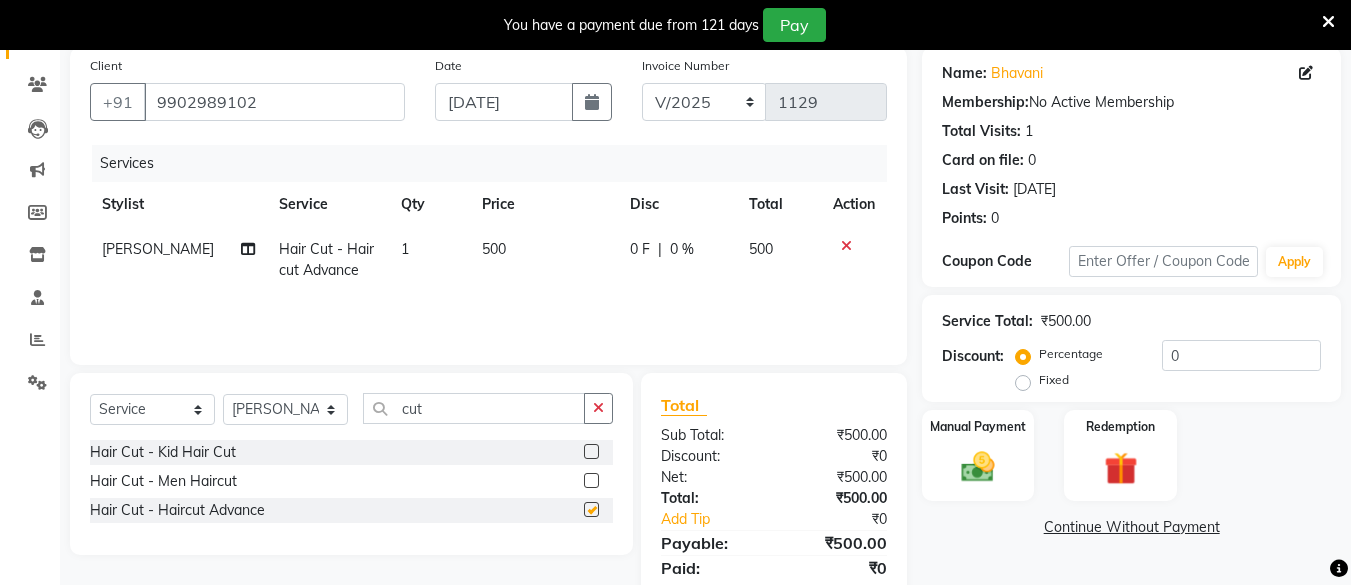 checkbox on "false" 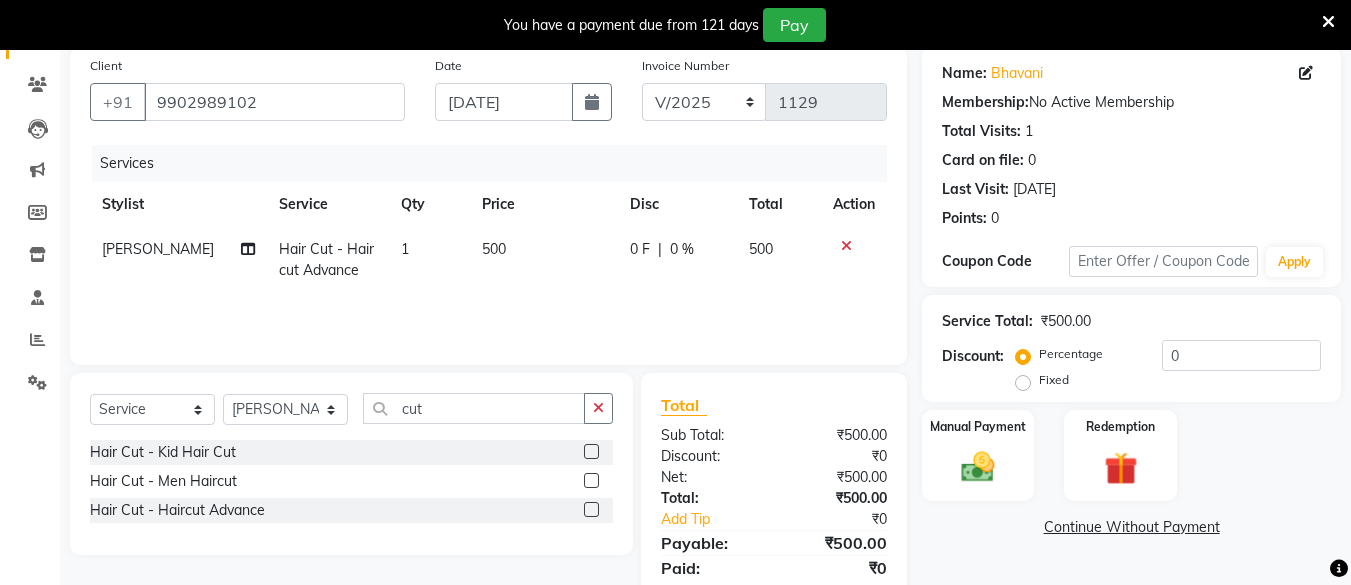 click on "500" 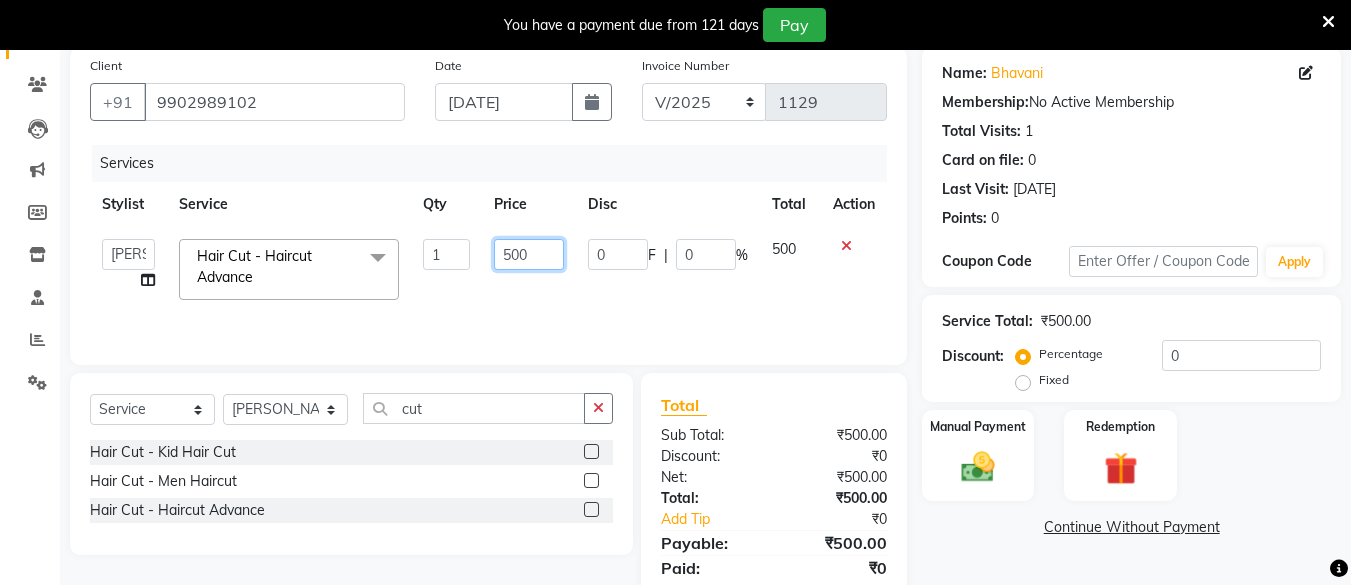 drag, startPoint x: 534, startPoint y: 270, endPoint x: 534, endPoint y: 257, distance: 13 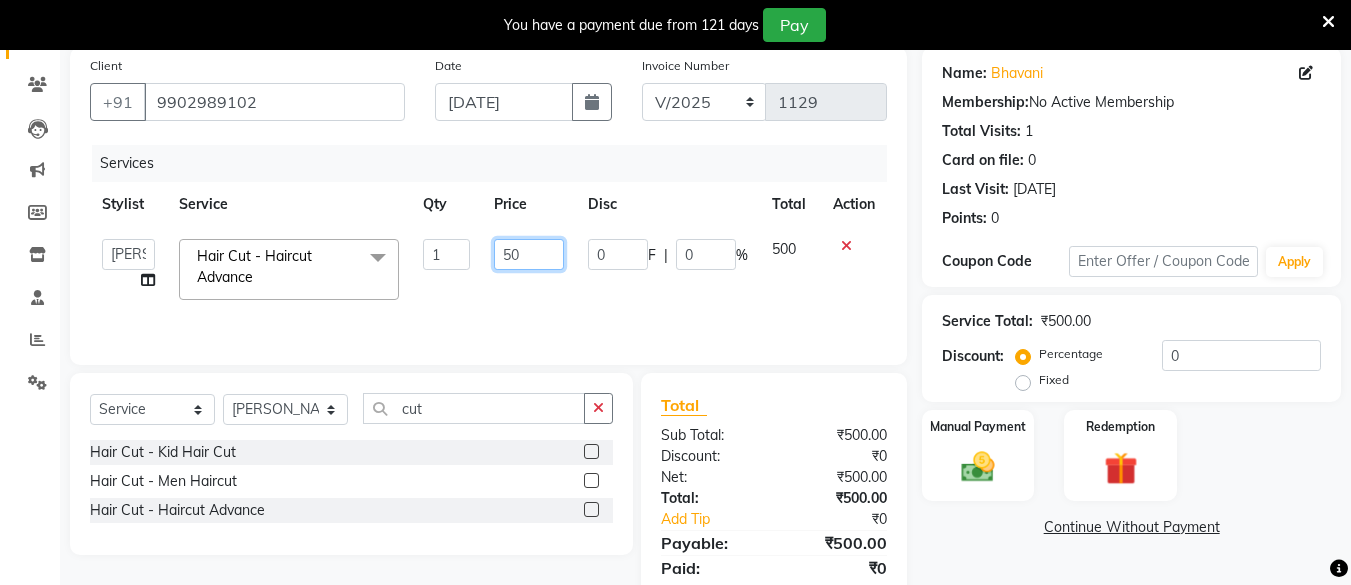 type on "5" 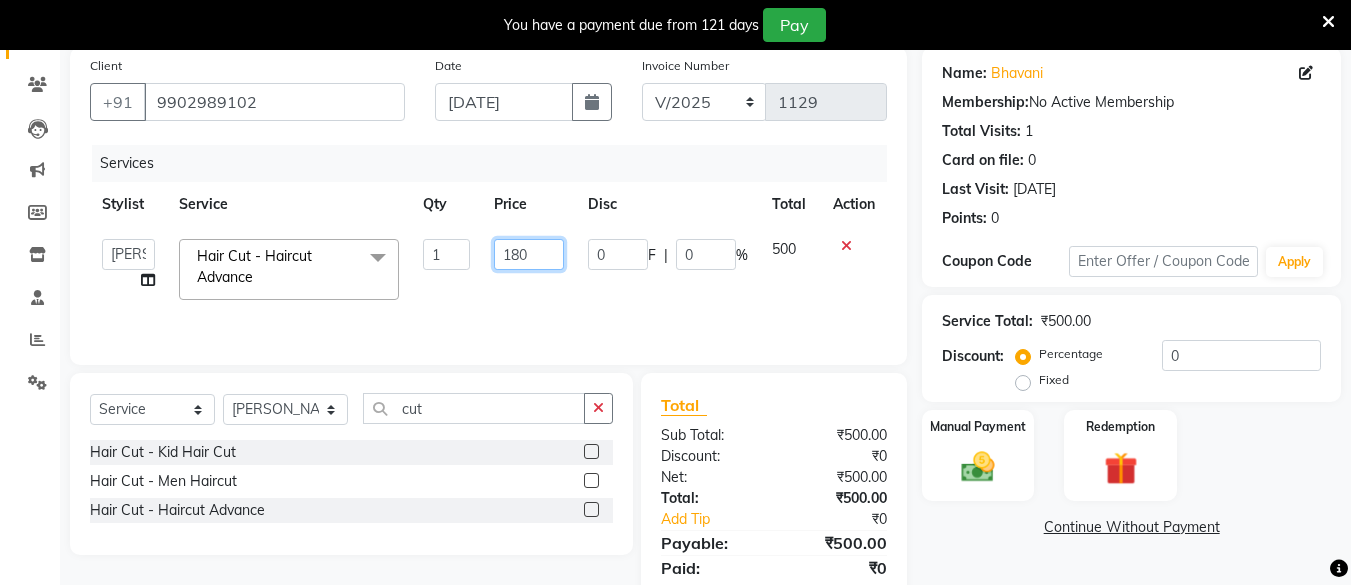 type on "1800" 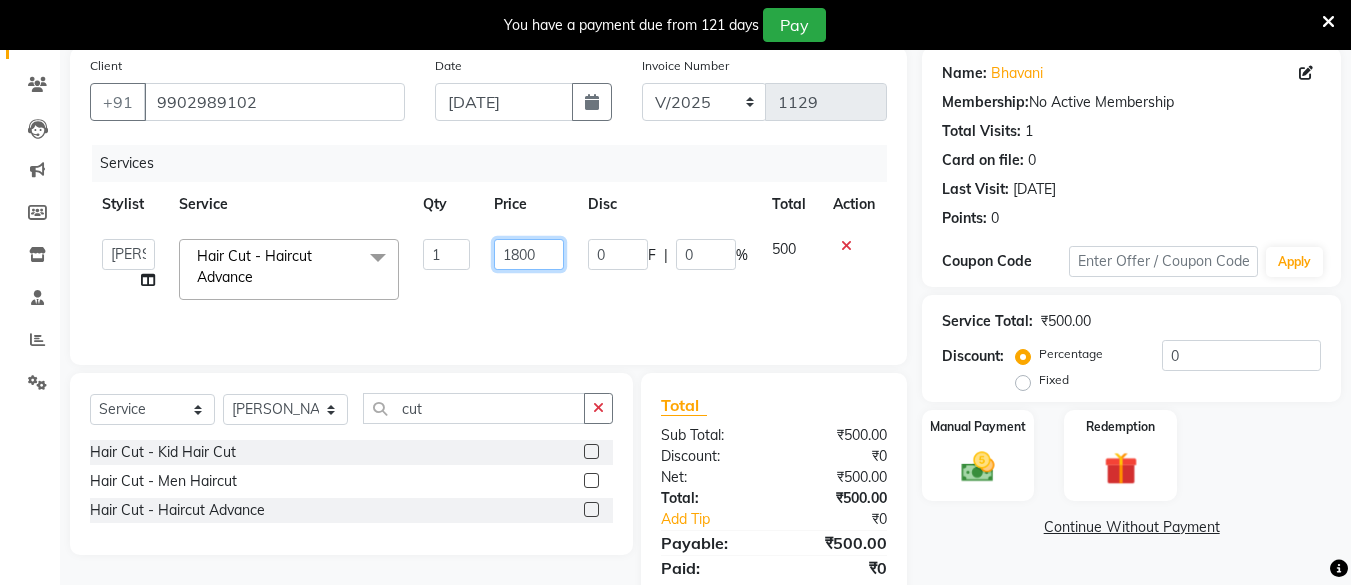 scroll, scrollTop: 223, scrollLeft: 0, axis: vertical 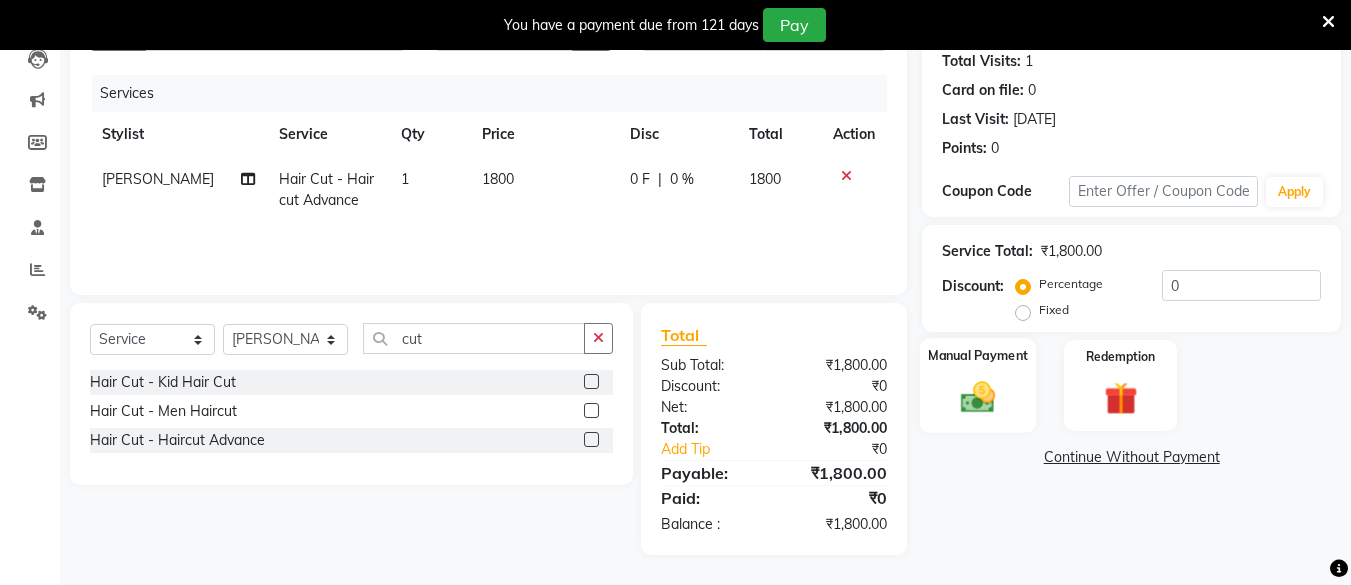 click 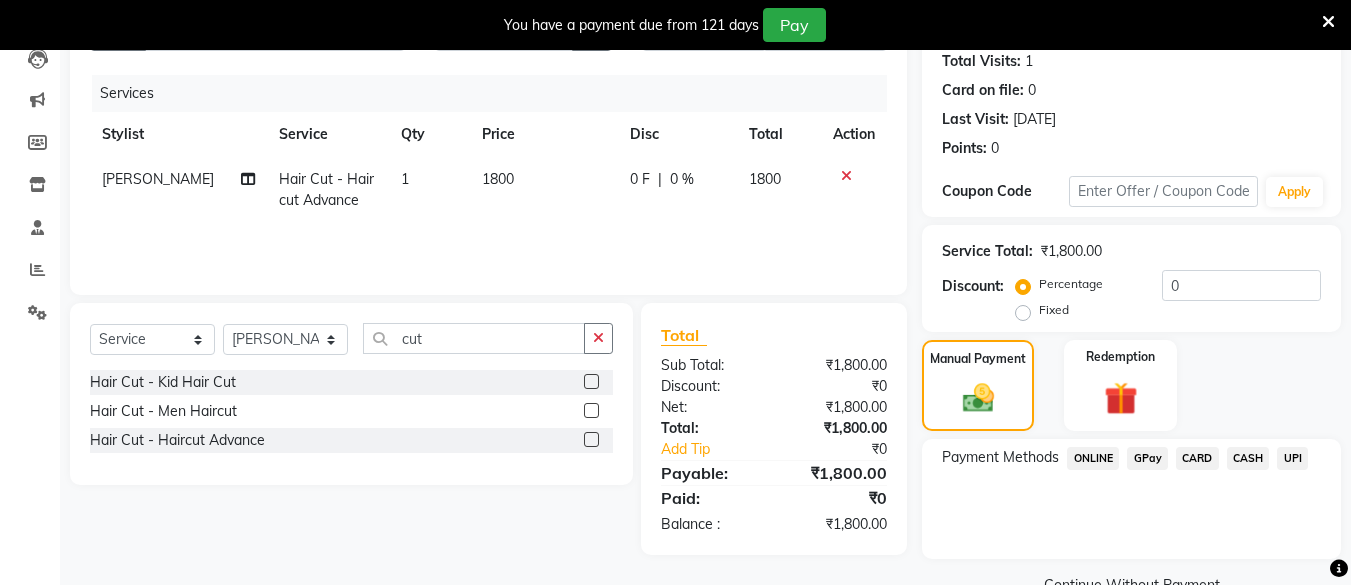 scroll, scrollTop: 268, scrollLeft: 0, axis: vertical 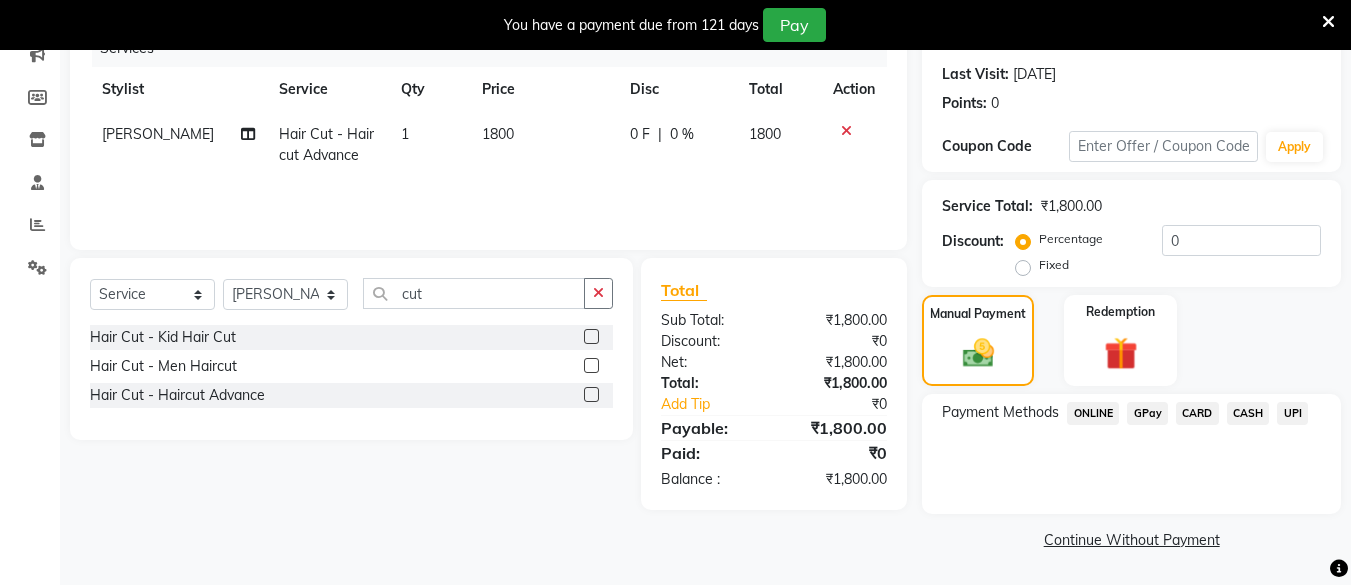click on "UPI" 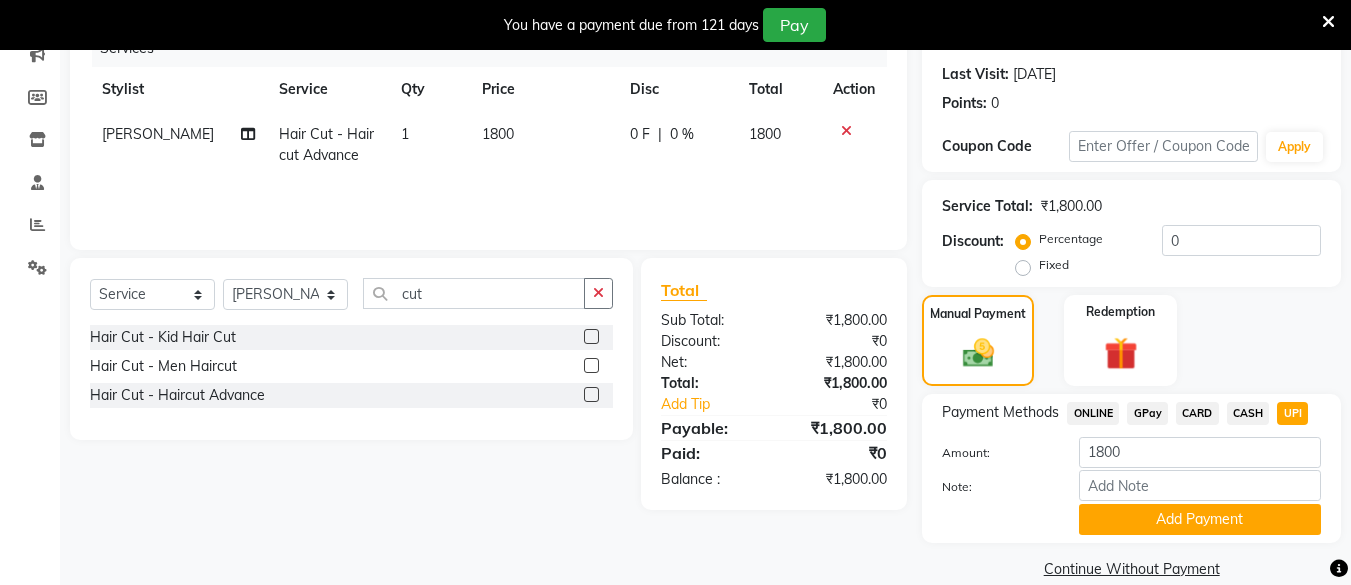 click on "CASH" 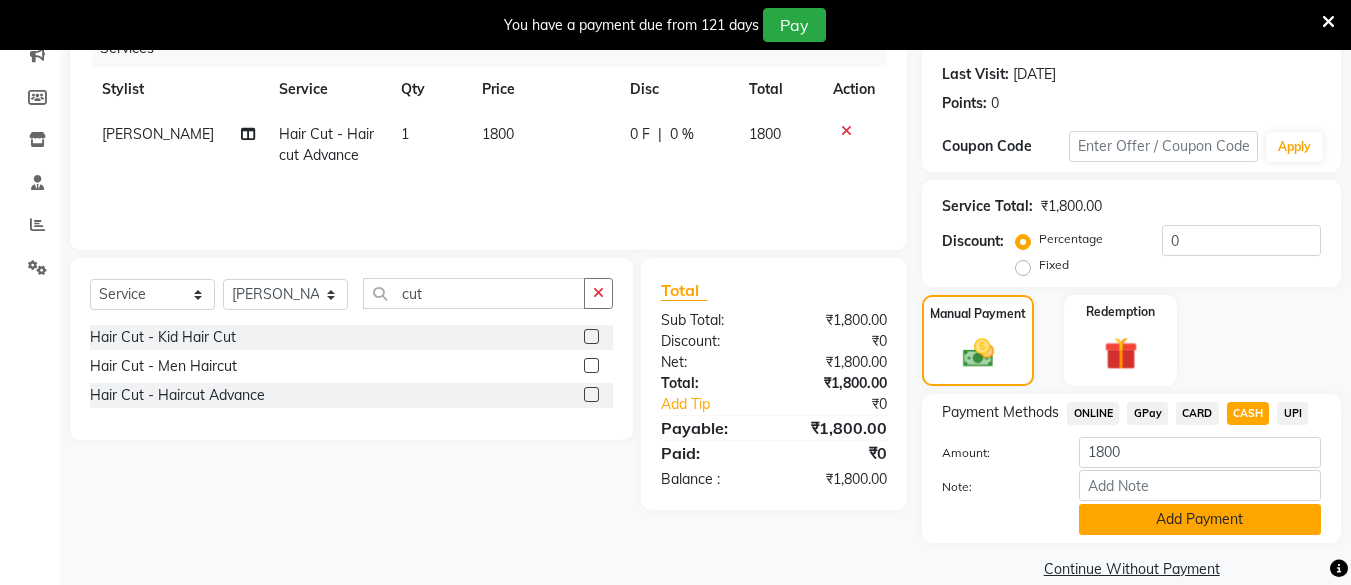 click on "Add Payment" 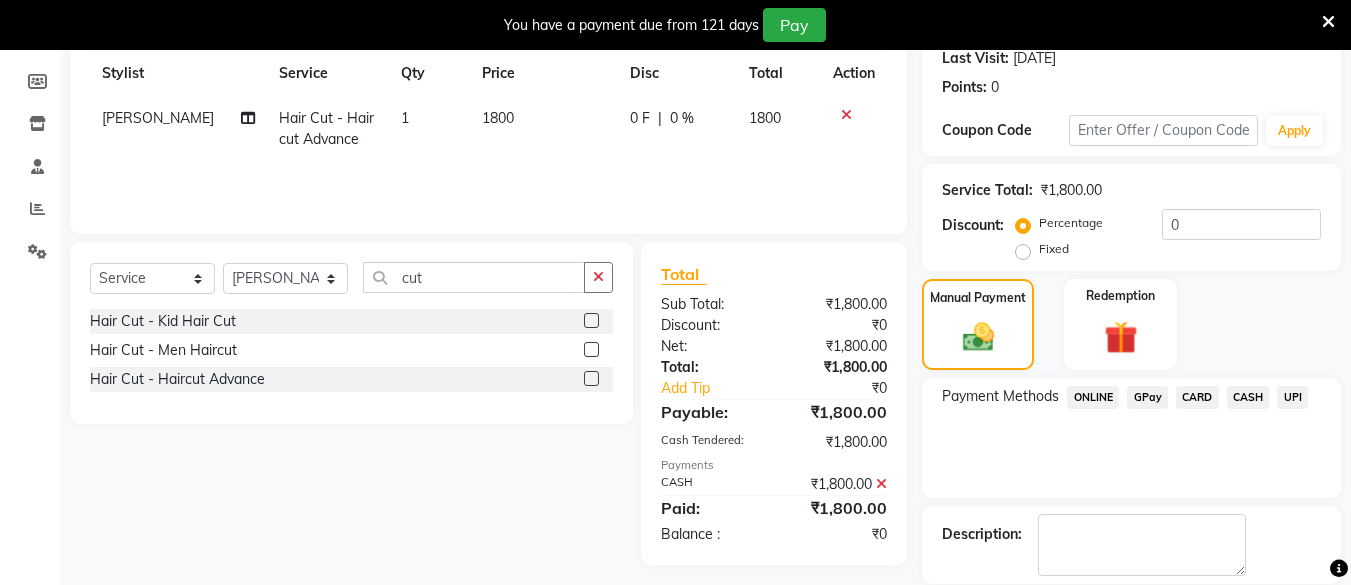 scroll, scrollTop: 368, scrollLeft: 0, axis: vertical 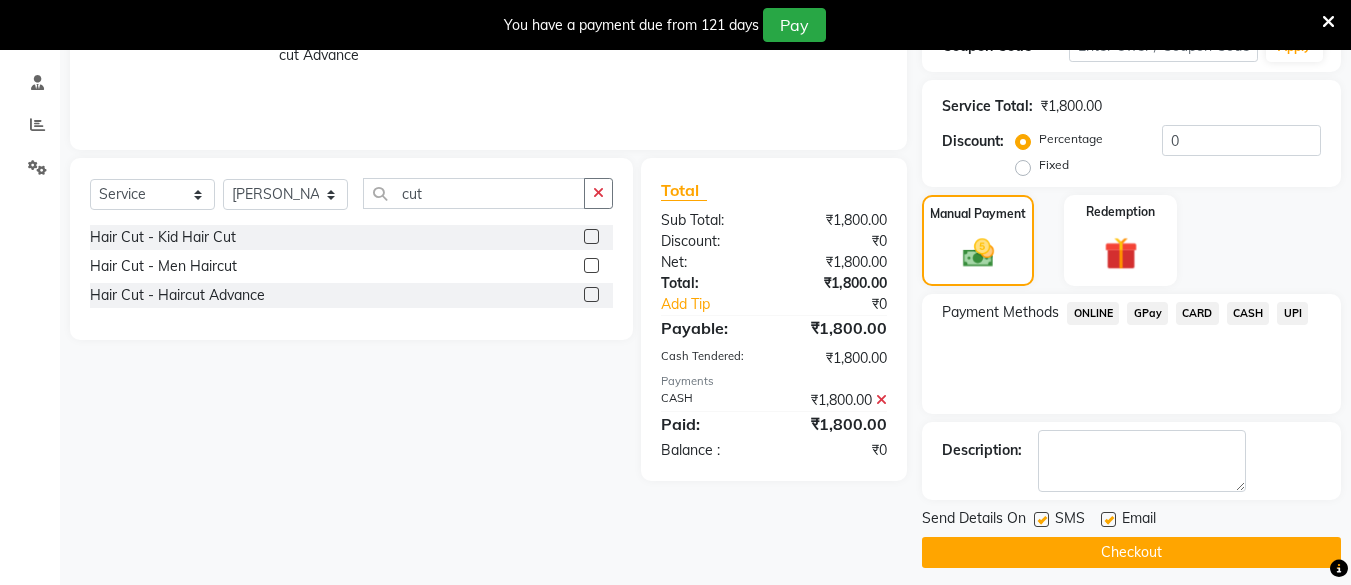 click on "Checkout" 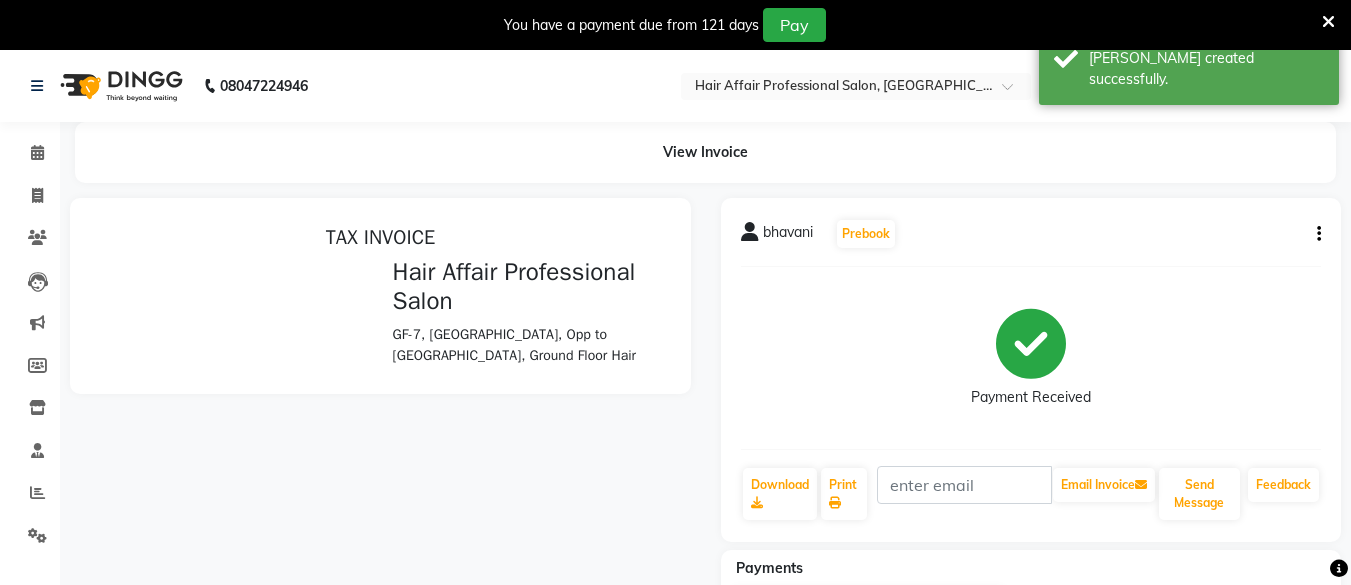 scroll, scrollTop: 0, scrollLeft: 0, axis: both 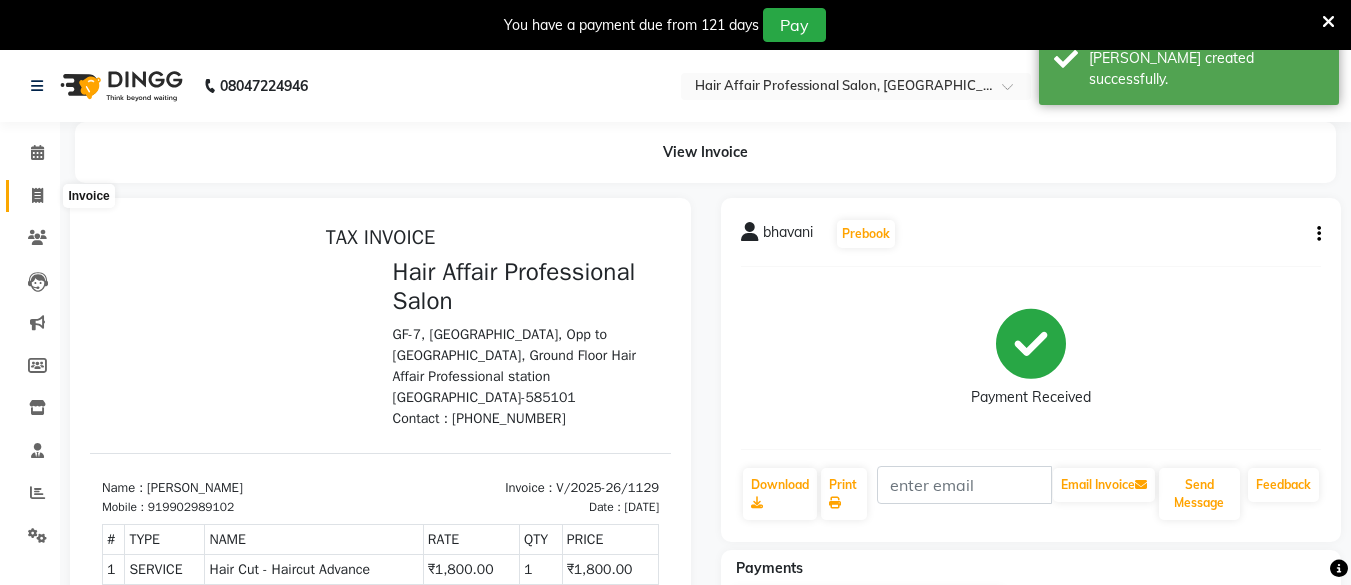 click 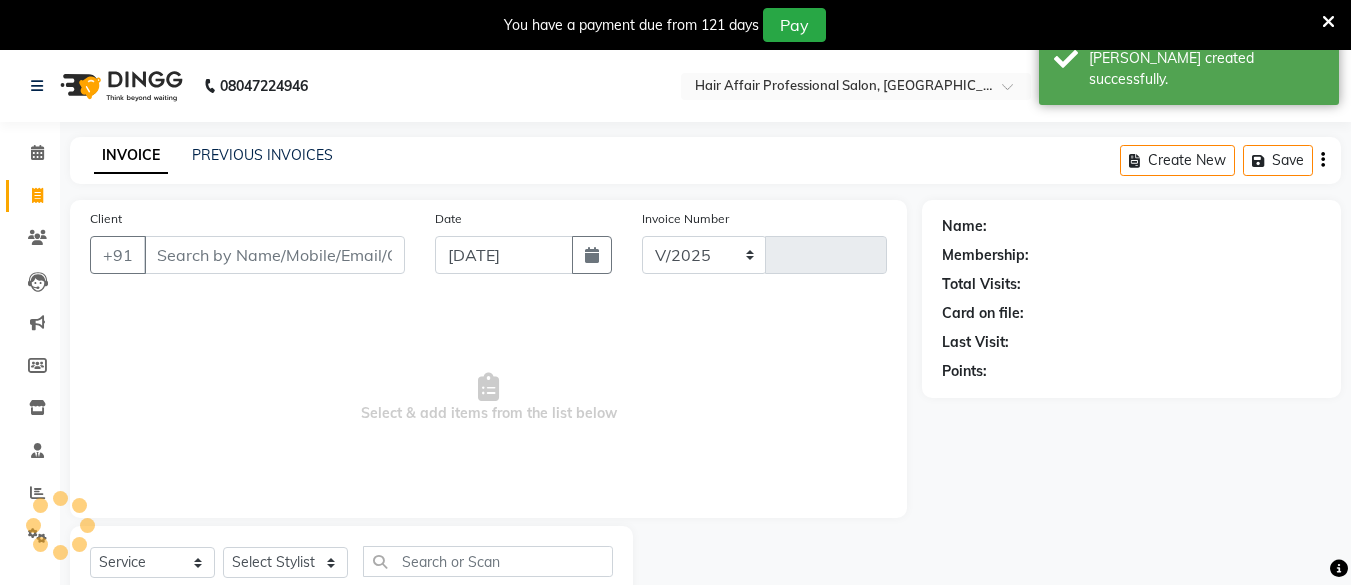 scroll, scrollTop: 66, scrollLeft: 0, axis: vertical 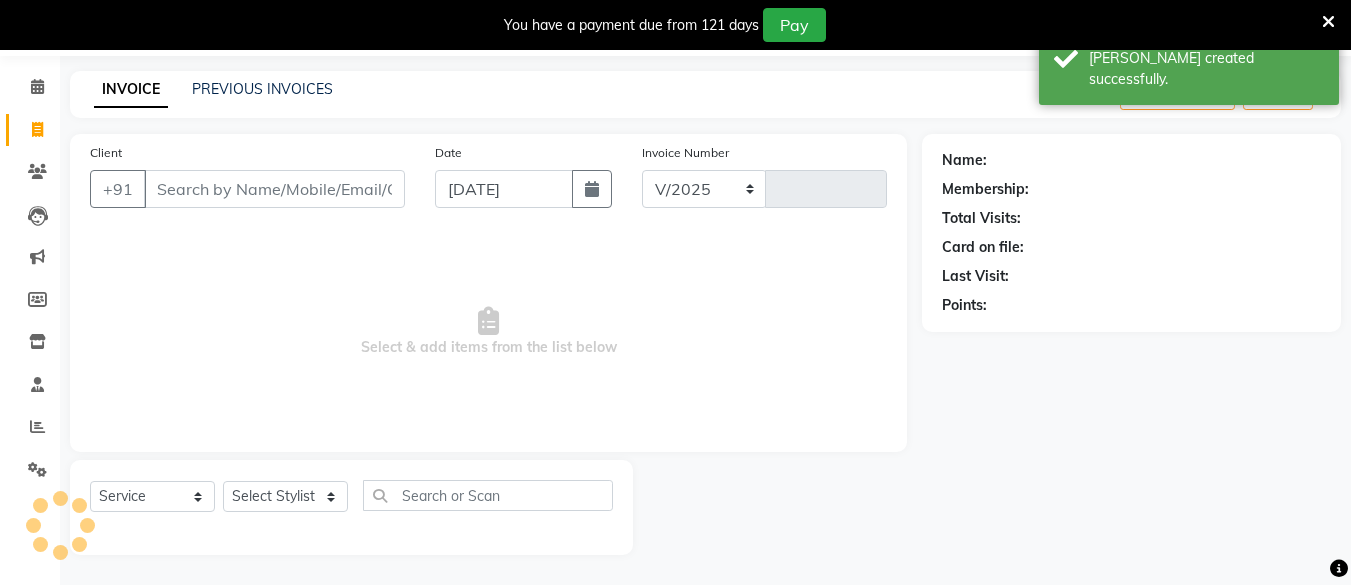 select on "657" 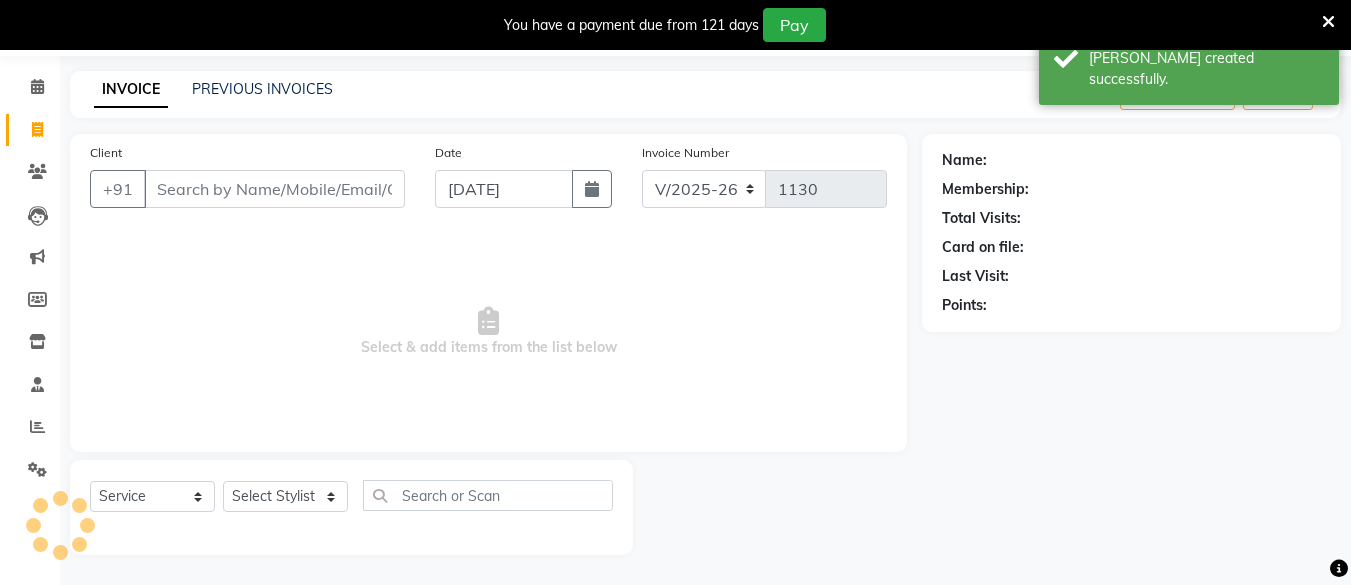 click on "Client" at bounding box center [274, 189] 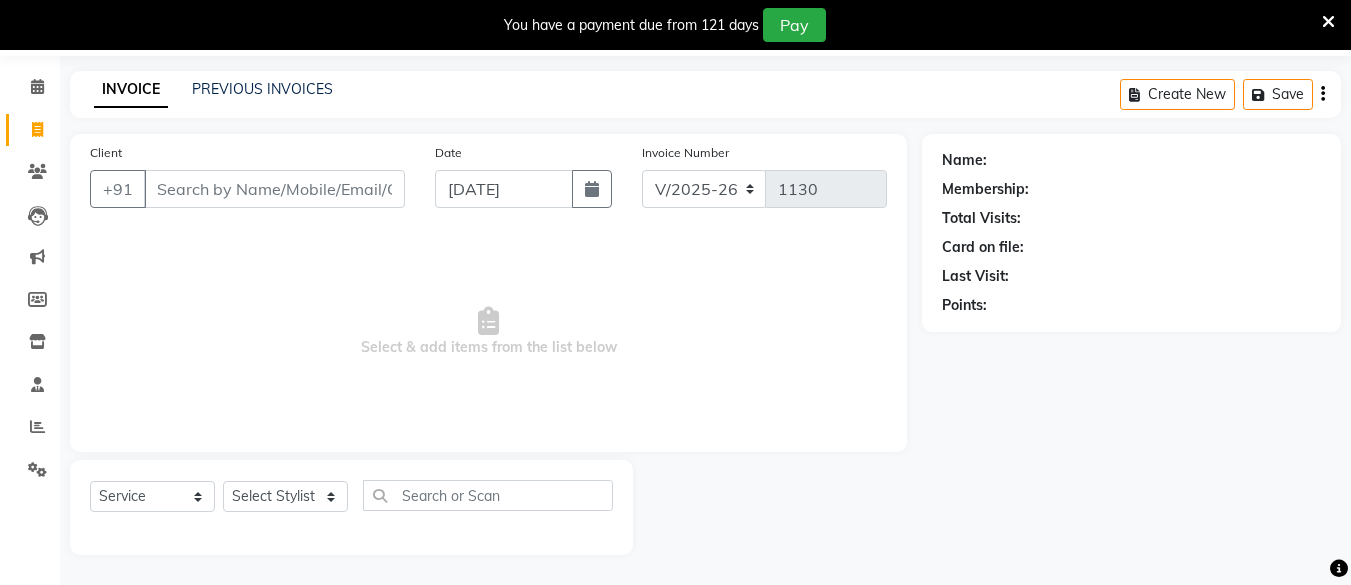 click on "Client" at bounding box center (274, 189) 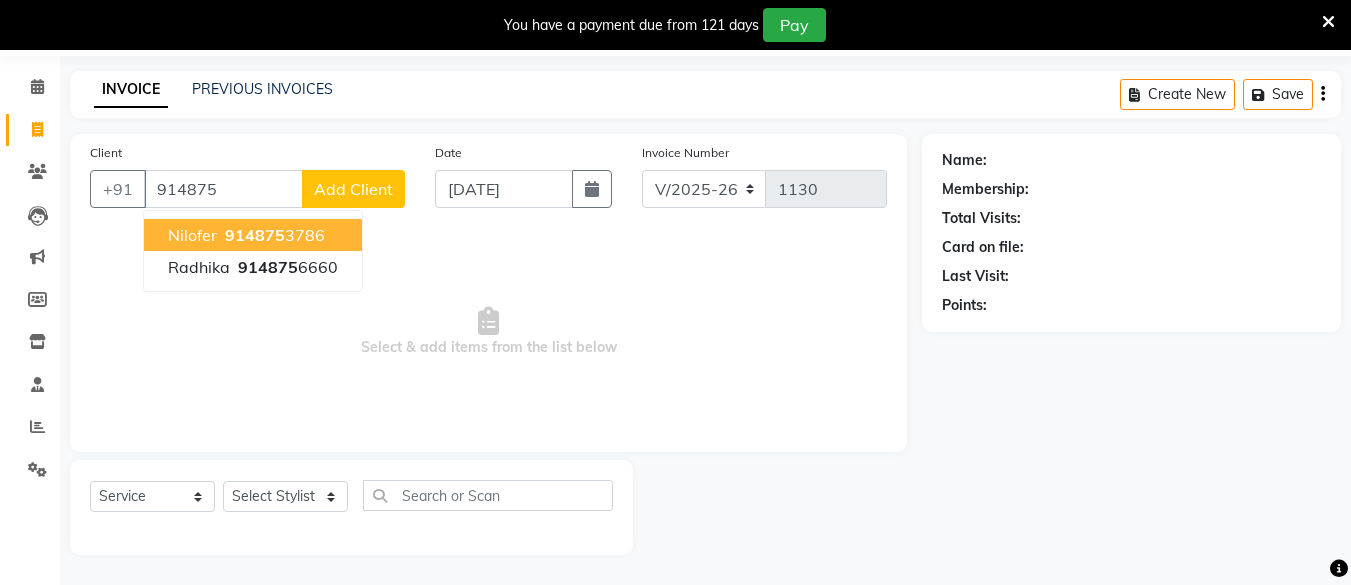 click on "nilofer   914875 3786" at bounding box center [253, 235] 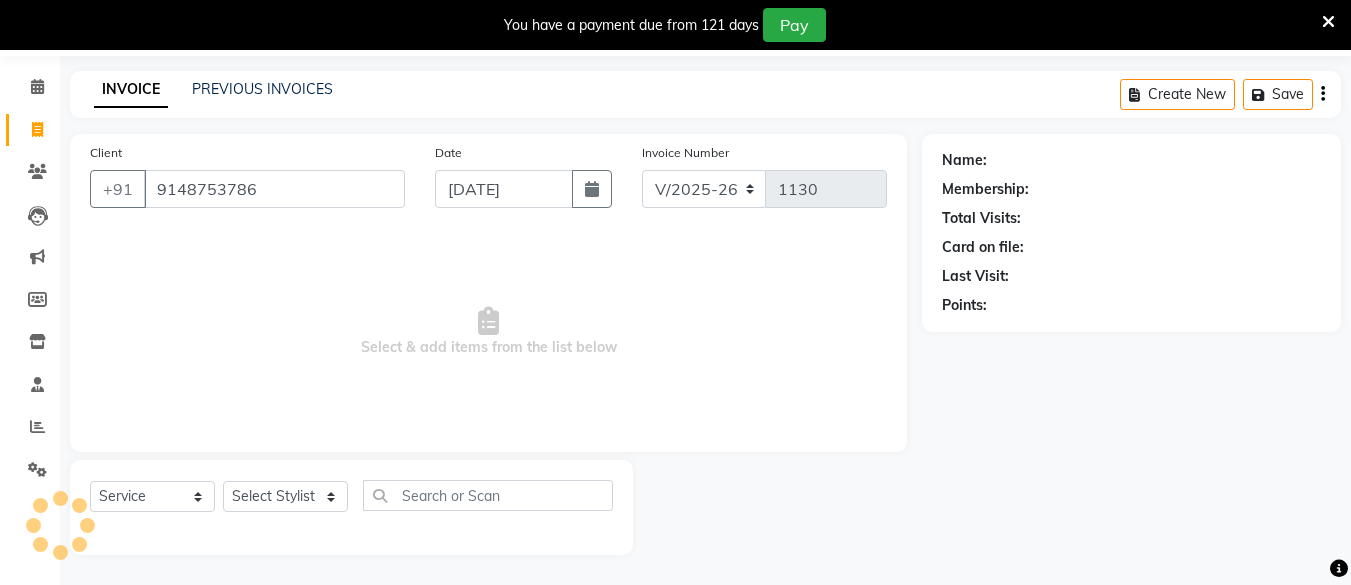 type on "9148753786" 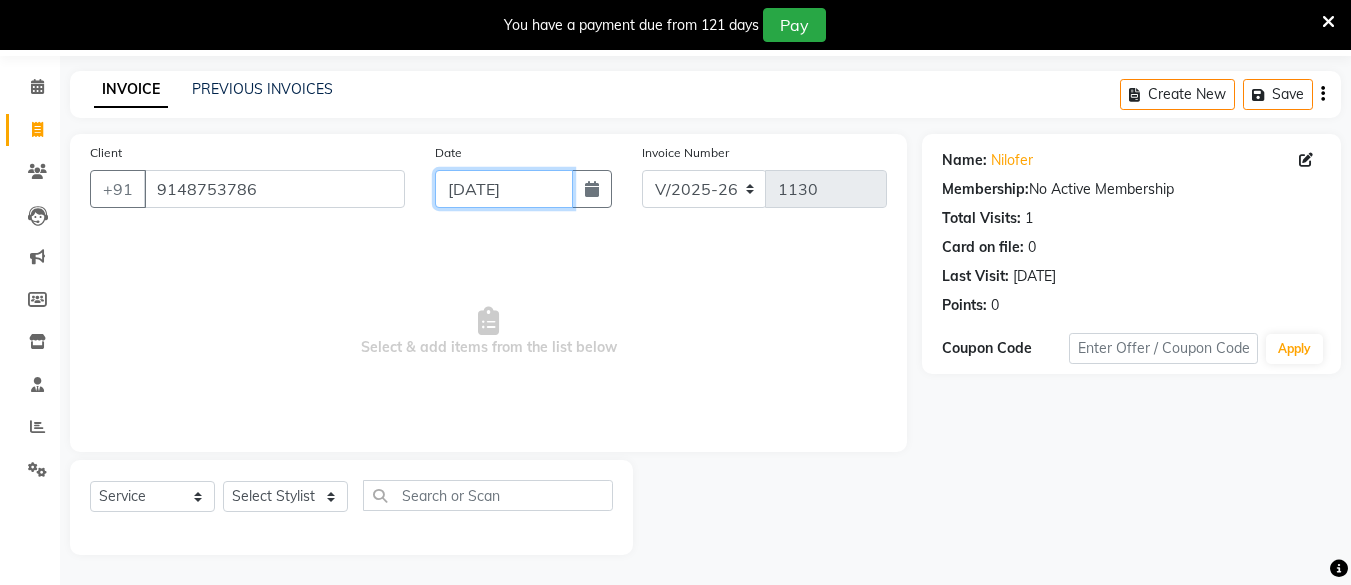 click on "[DATE]" 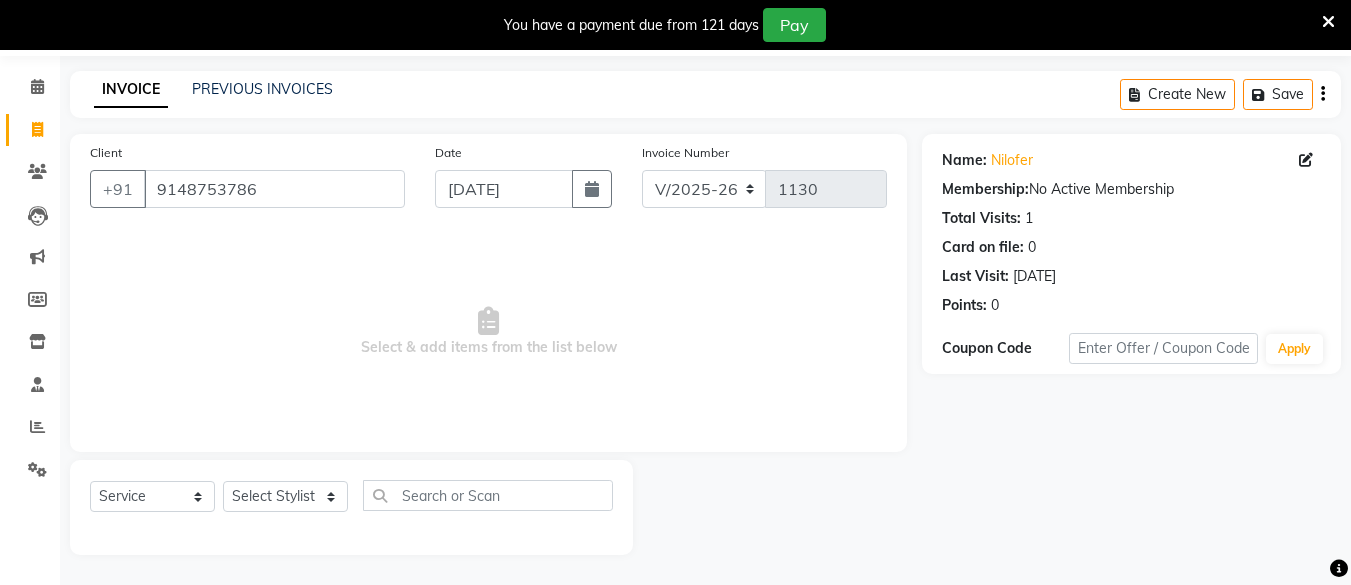 select on "7" 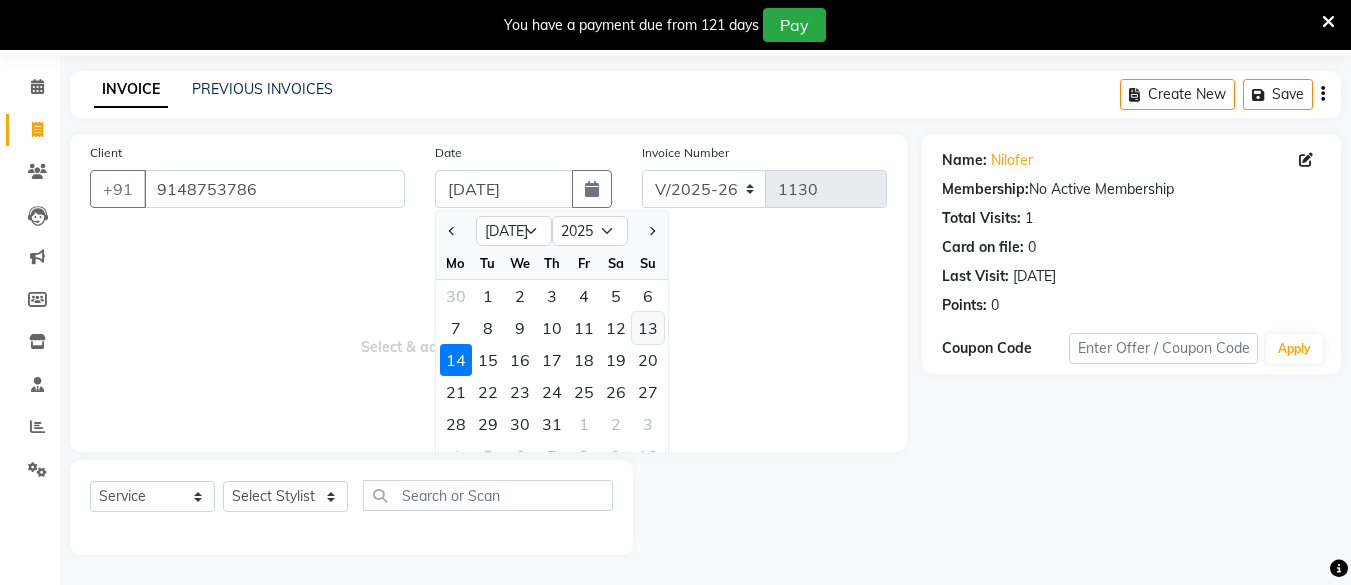 click on "13" 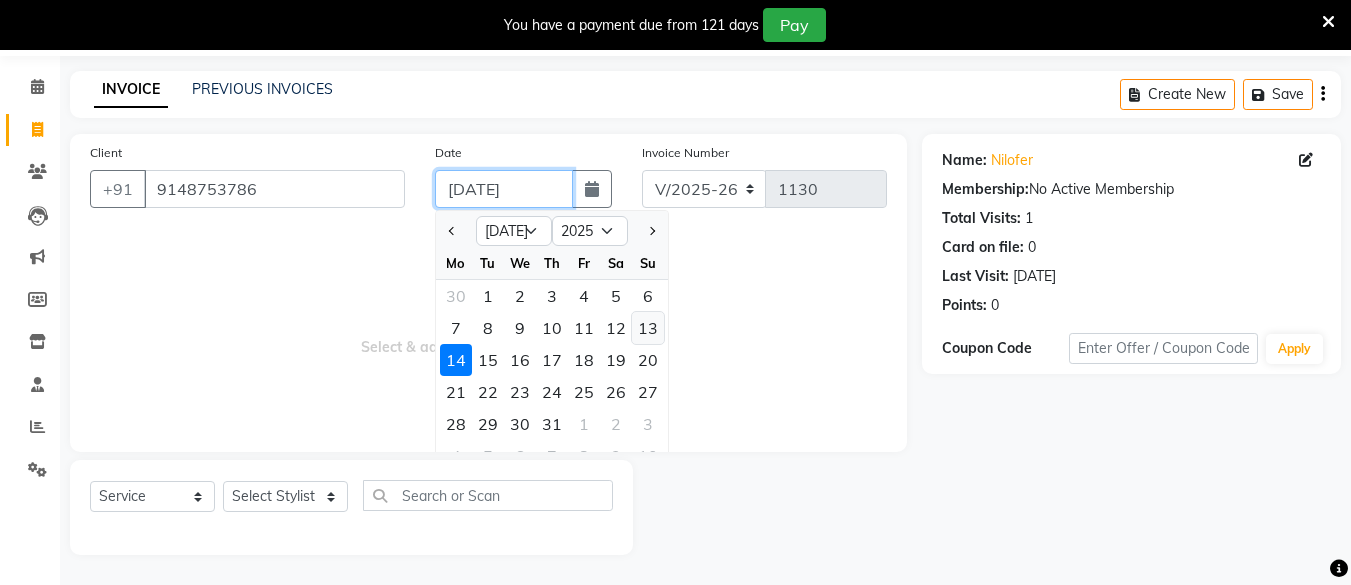 type on "[DATE]" 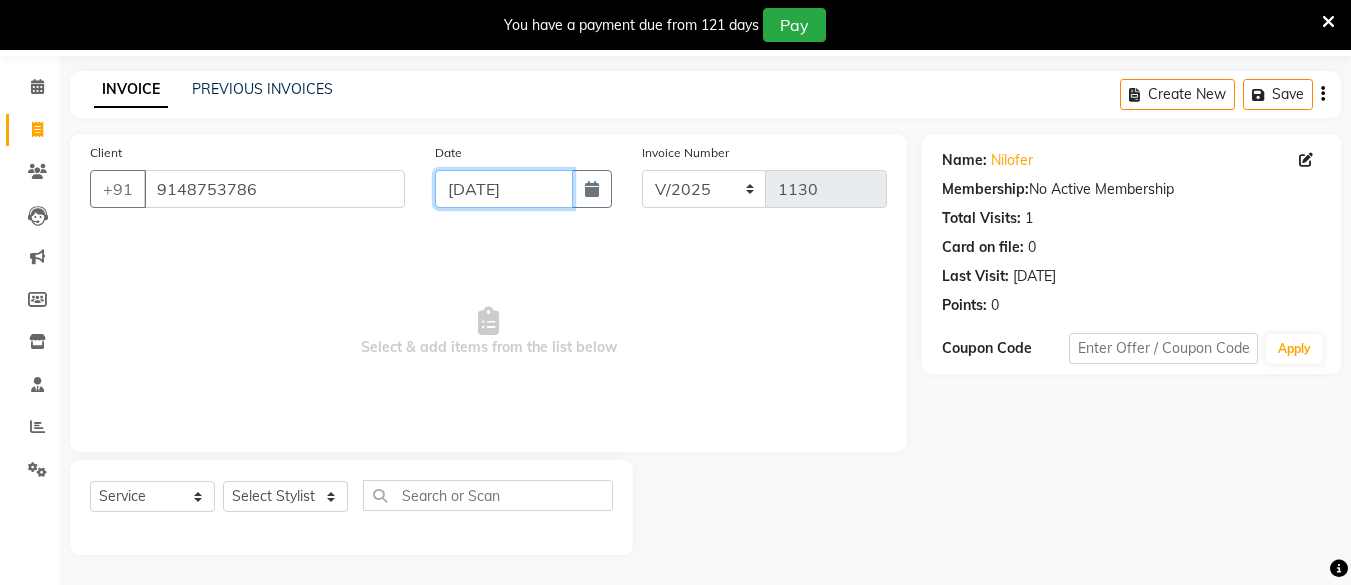 click on "[DATE]" 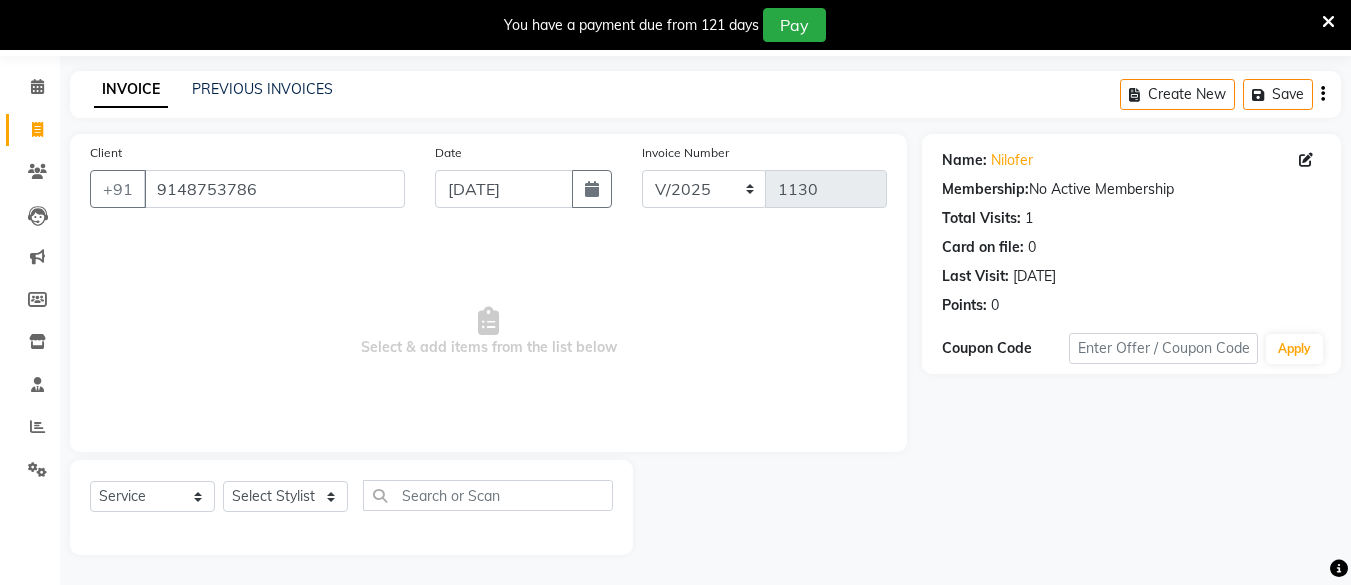 select on "7" 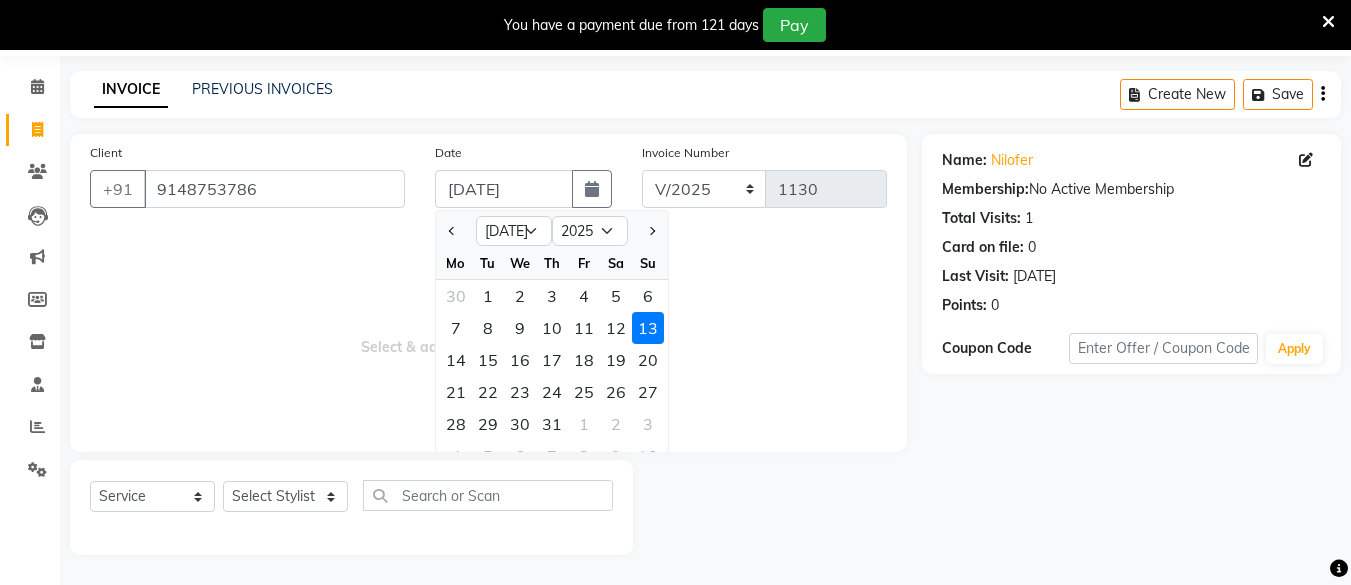 drag, startPoint x: 327, startPoint y: 371, endPoint x: 307, endPoint y: 422, distance: 54.781384 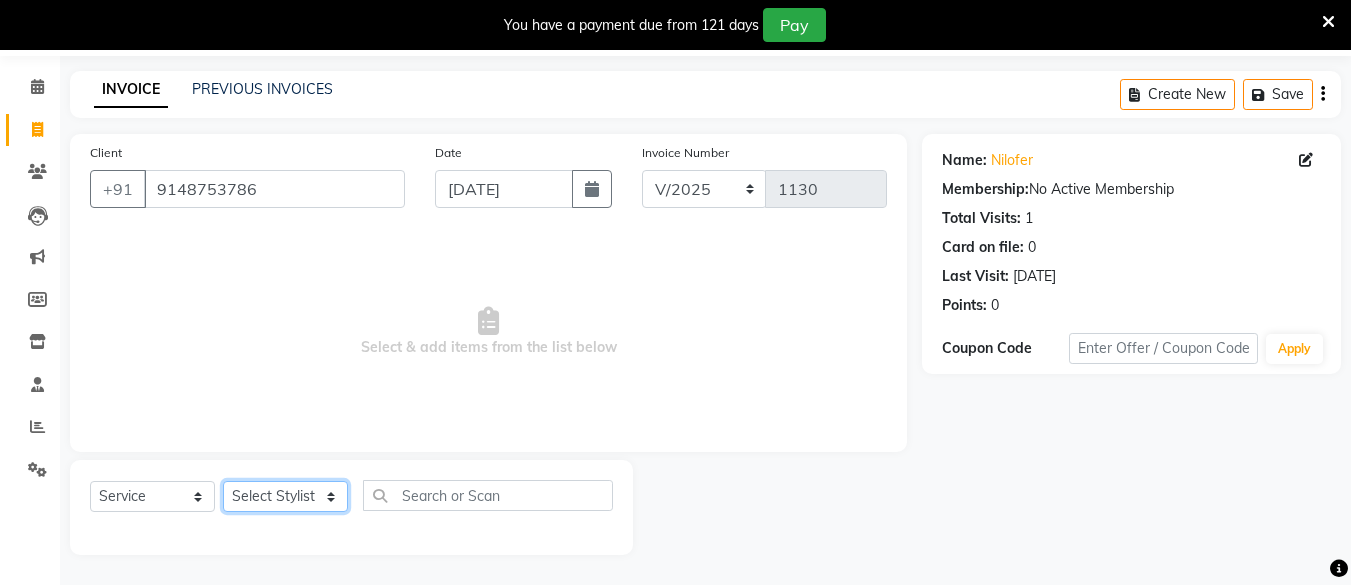 click on "Select Stylist [PERSON_NAME] Hair Affair [PERSON_NAME] [PERSON_NAME] [PERSON_NAME] sandhya [PERSON_NAME] [PERSON_NAME]" 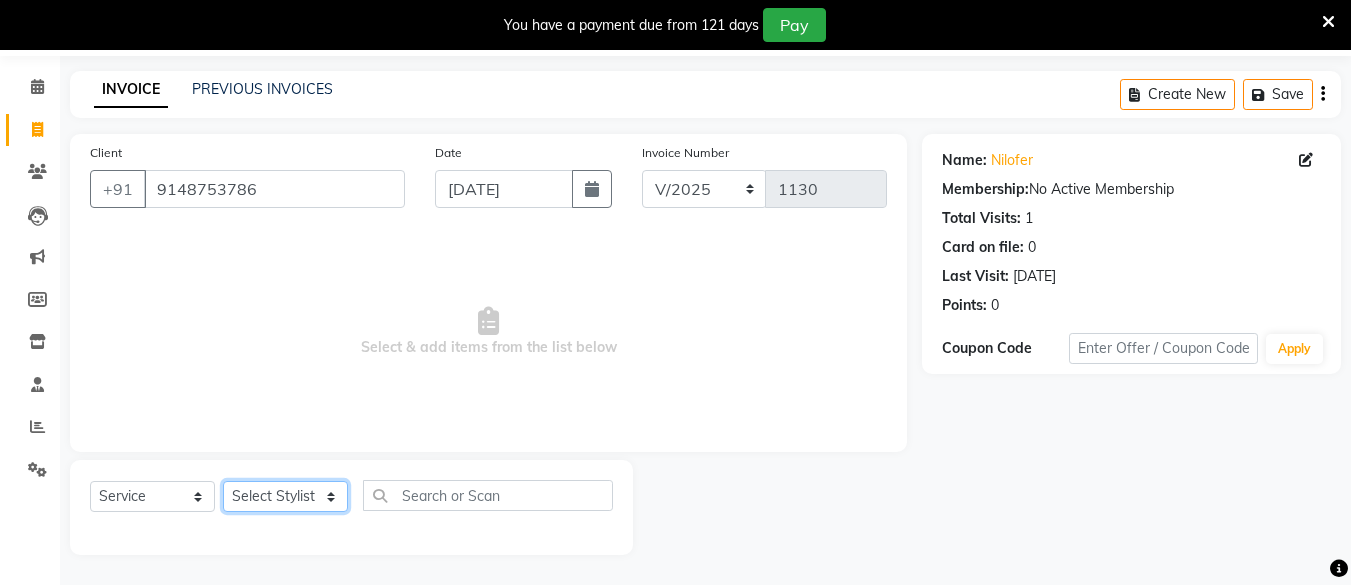 select on "79405" 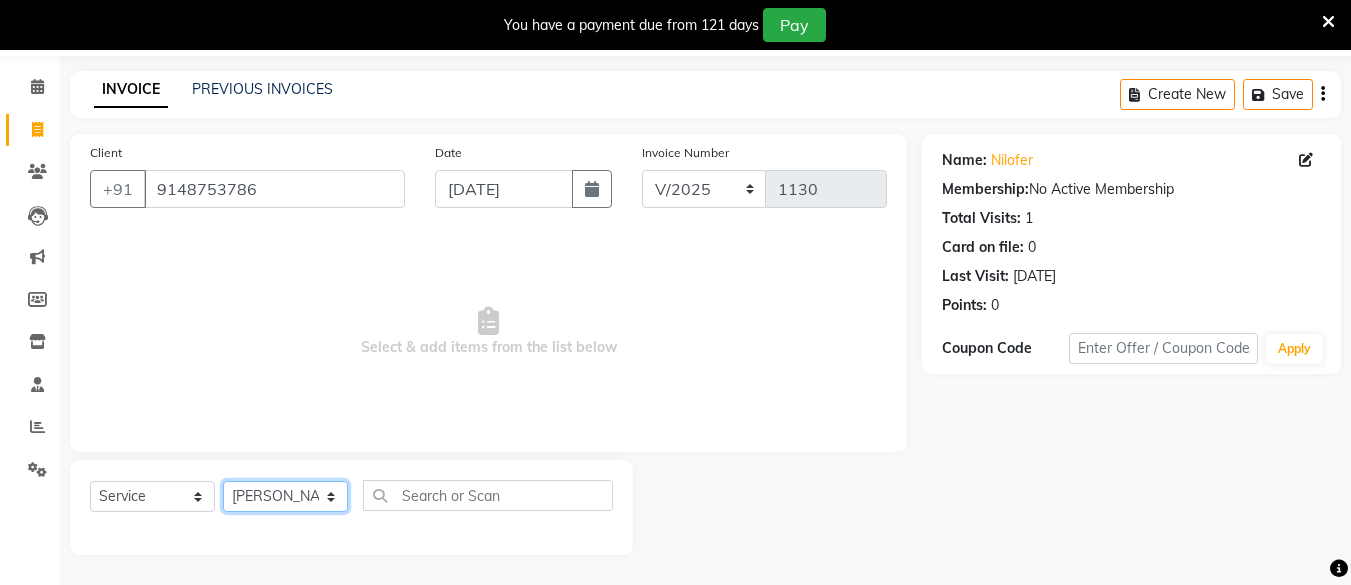 click on "Select Stylist [PERSON_NAME] Hair Affair [PERSON_NAME] [PERSON_NAME] [PERSON_NAME] sandhya [PERSON_NAME] [PERSON_NAME]" 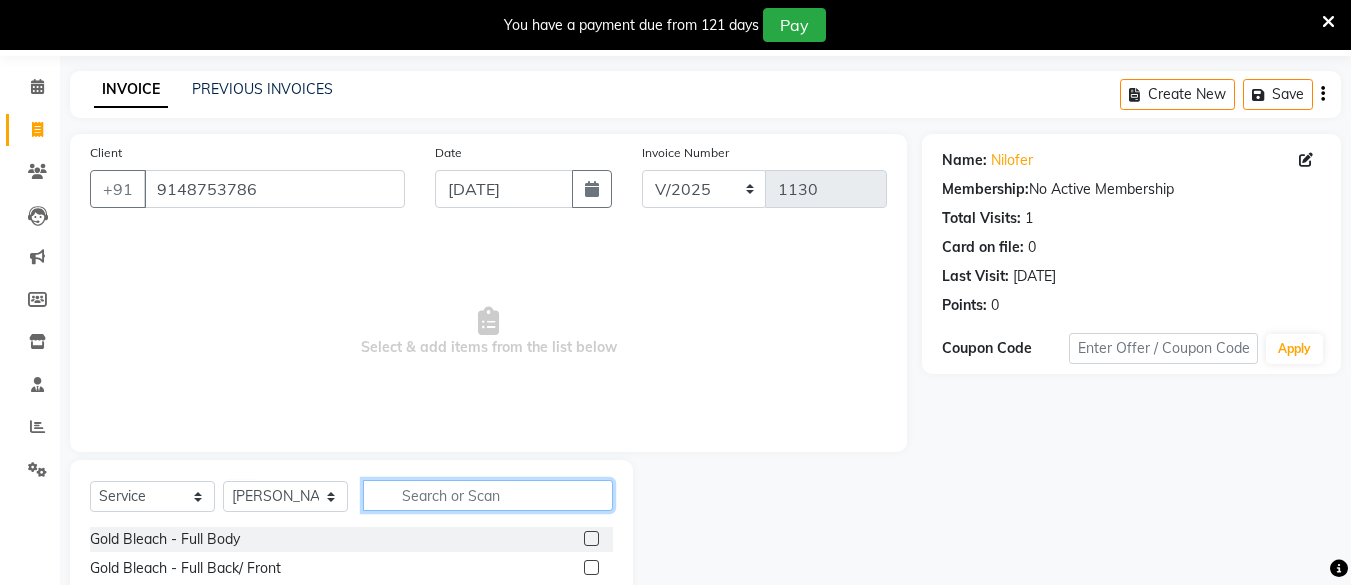 click 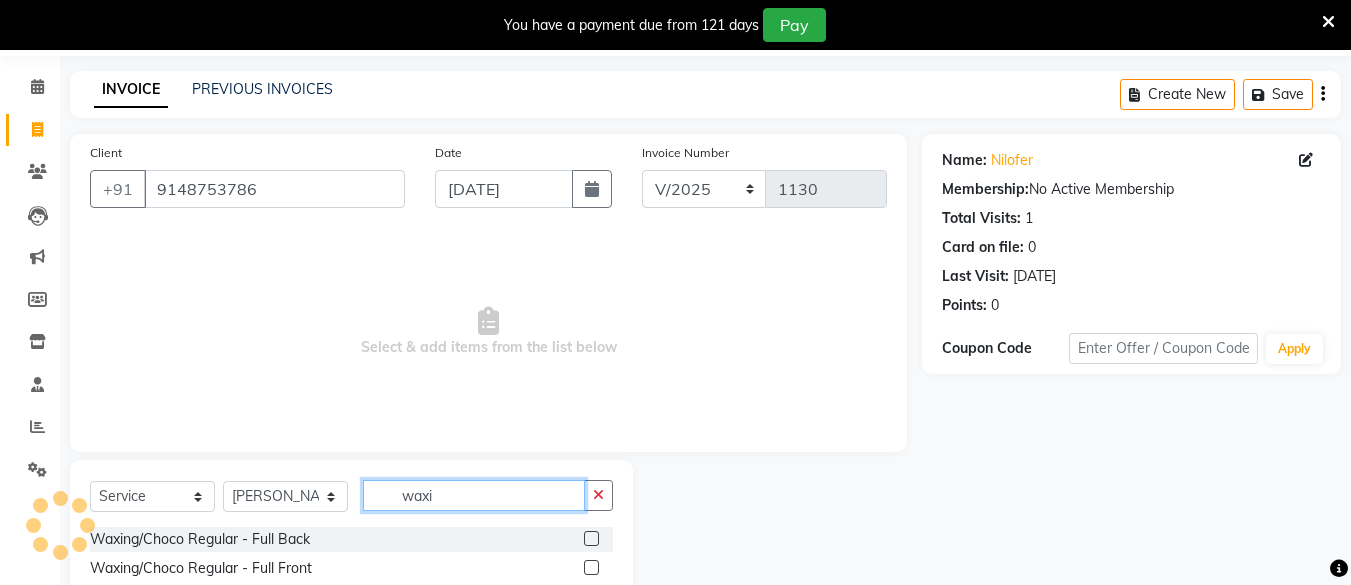 scroll, scrollTop: 266, scrollLeft: 0, axis: vertical 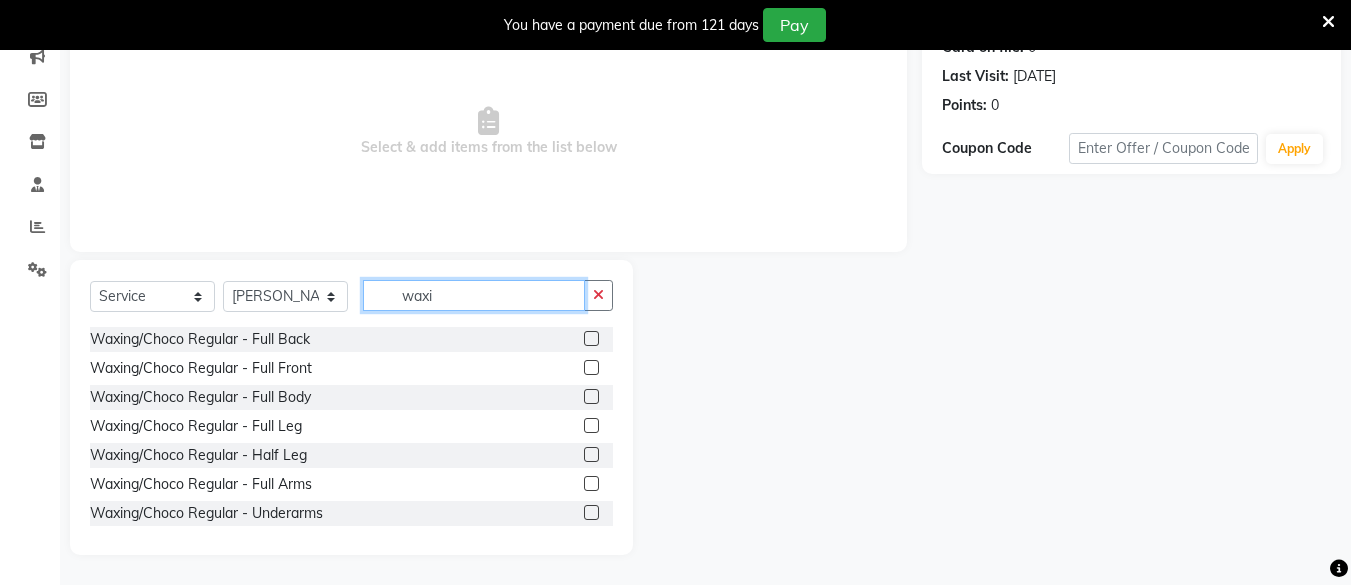 type on "waxi" 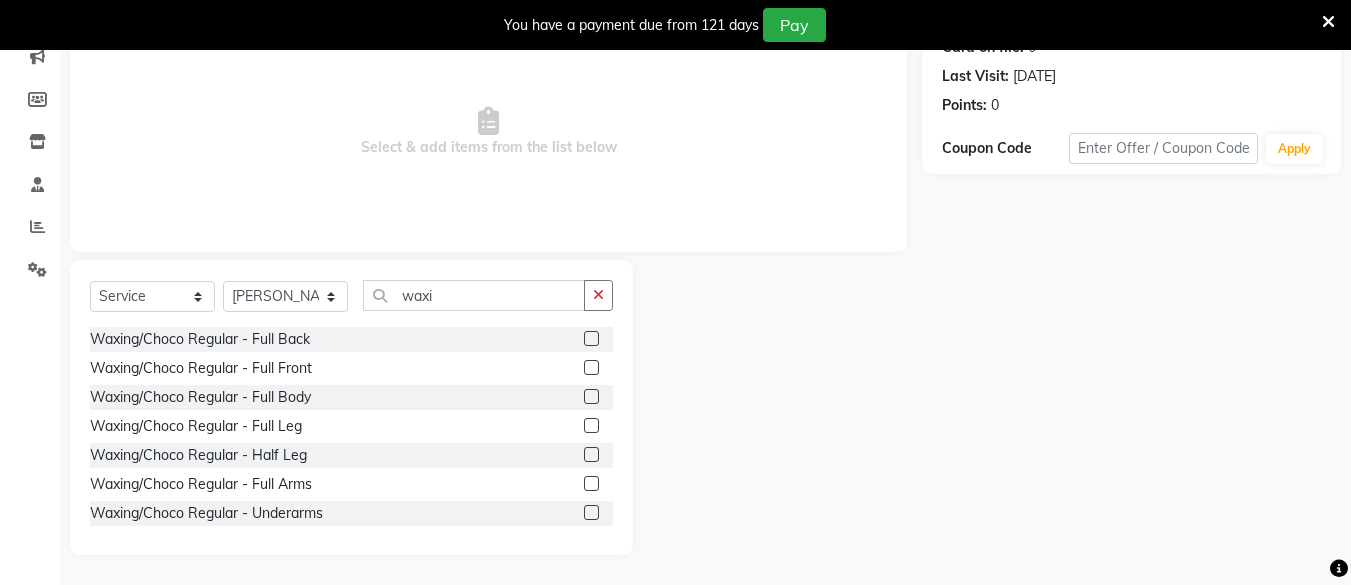 click 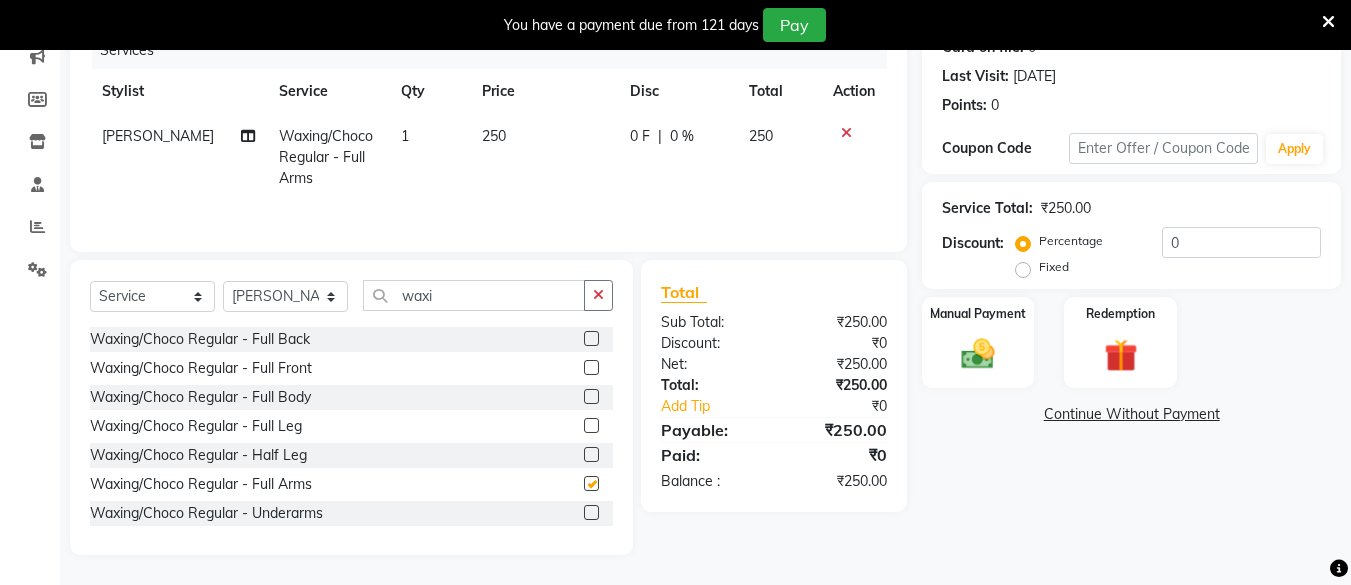 checkbox on "false" 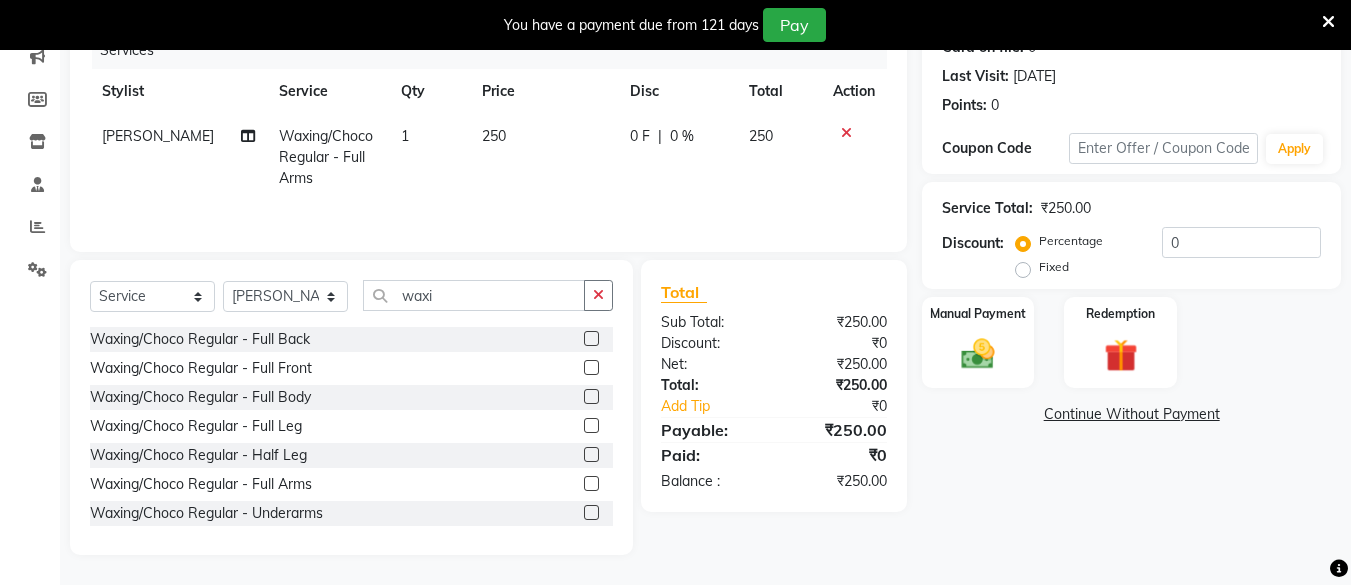 click on "250" 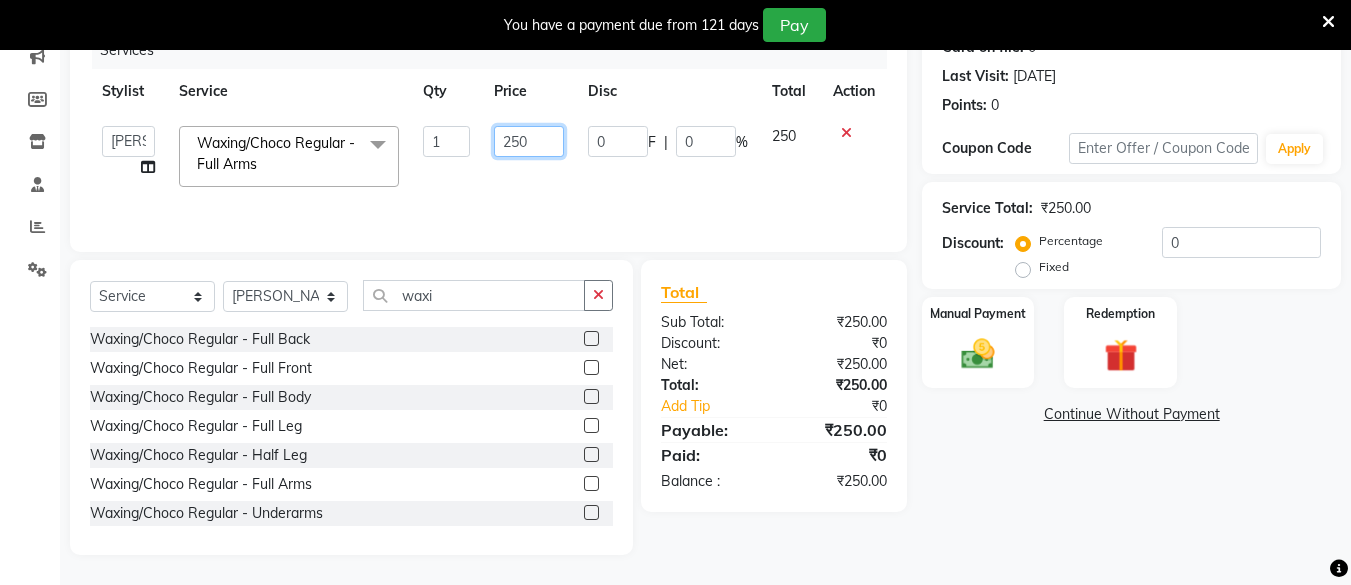 click on "250" 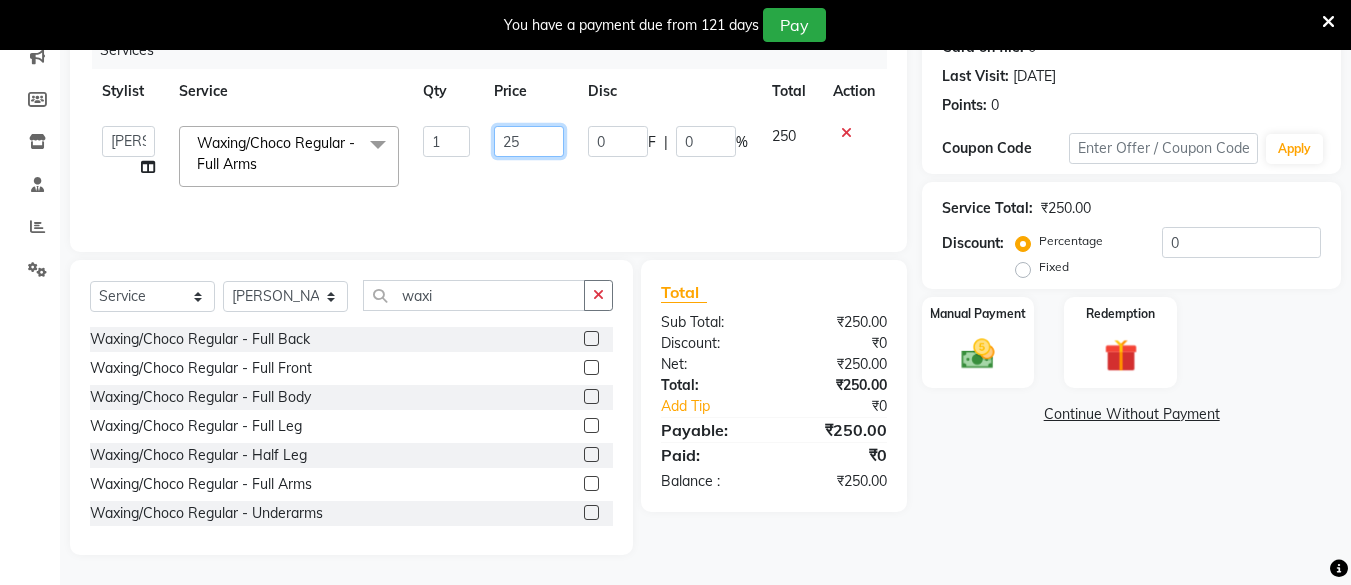 type on "2" 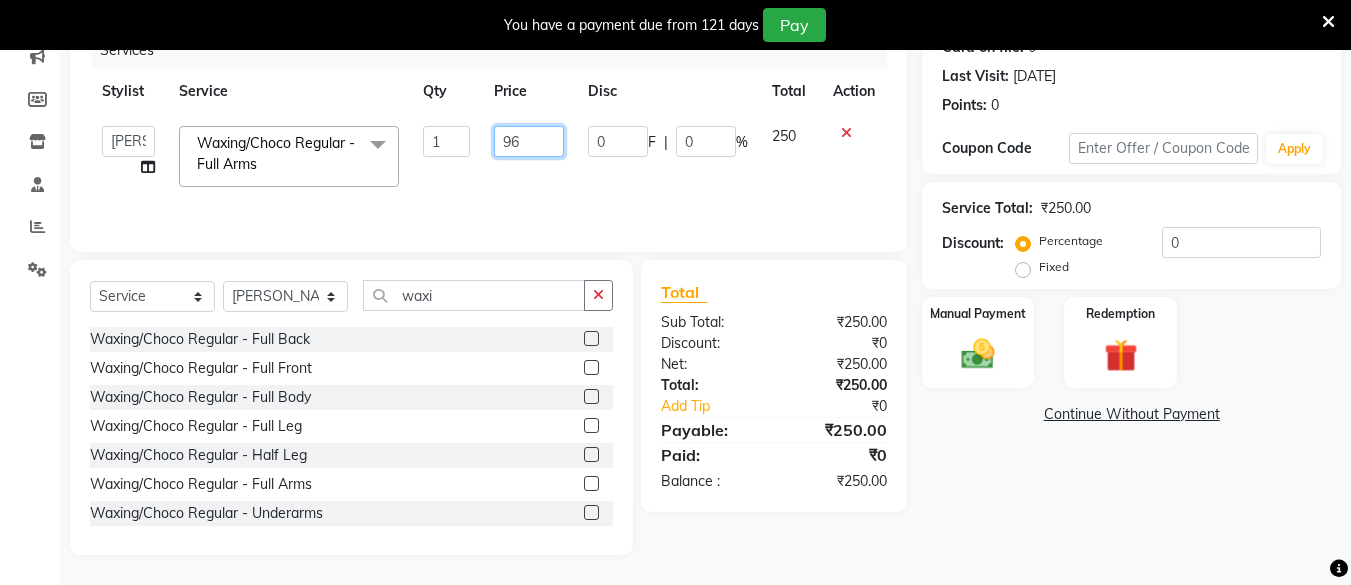 type on "960" 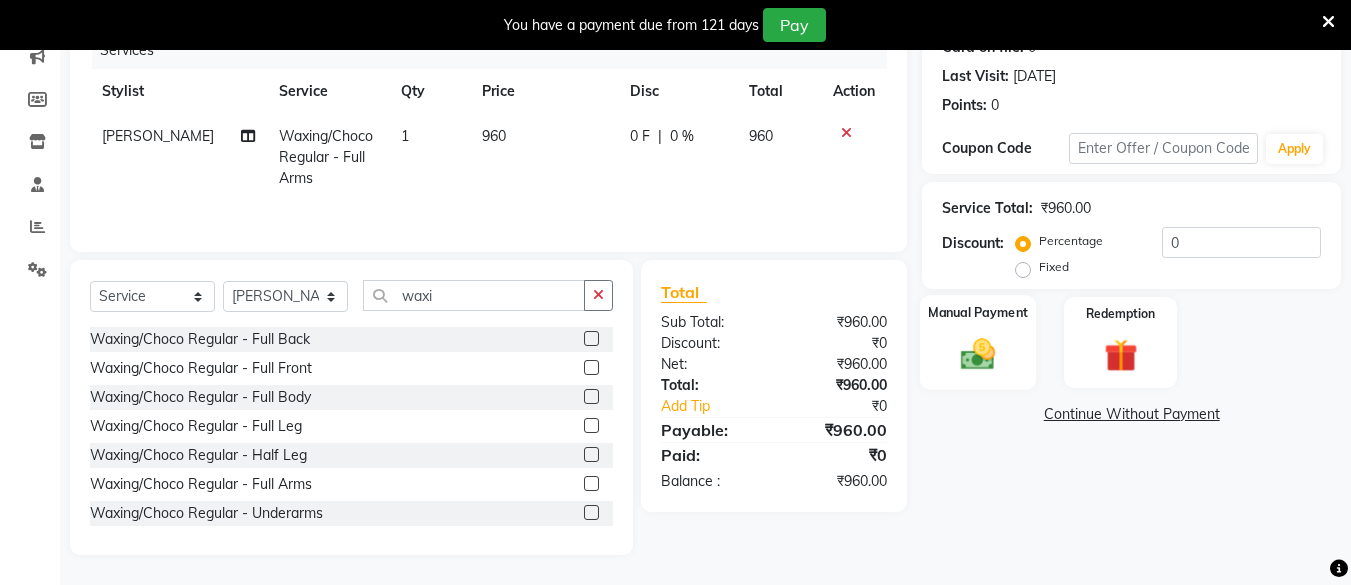 click 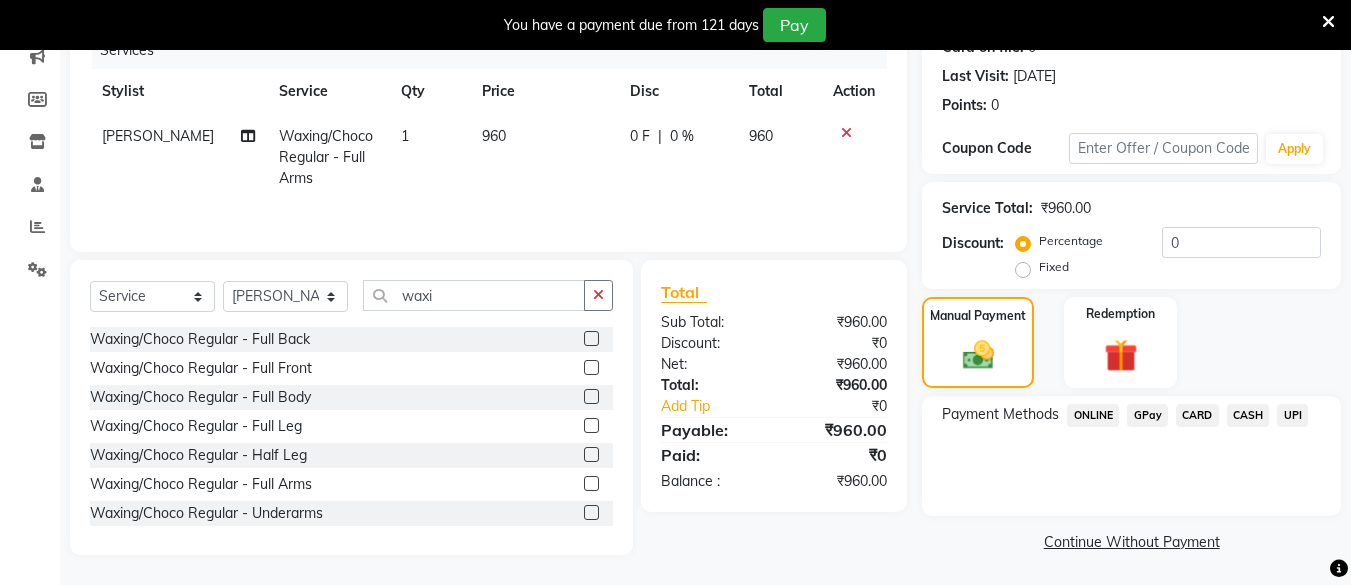 scroll, scrollTop: 268, scrollLeft: 0, axis: vertical 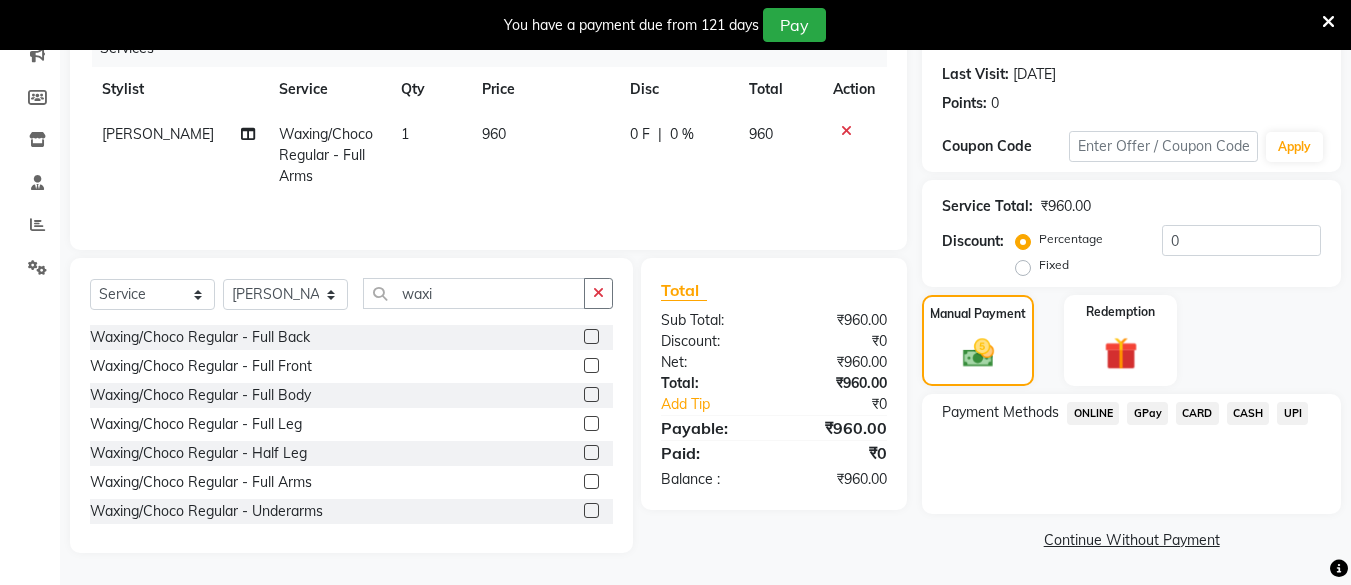 click on "UPI" 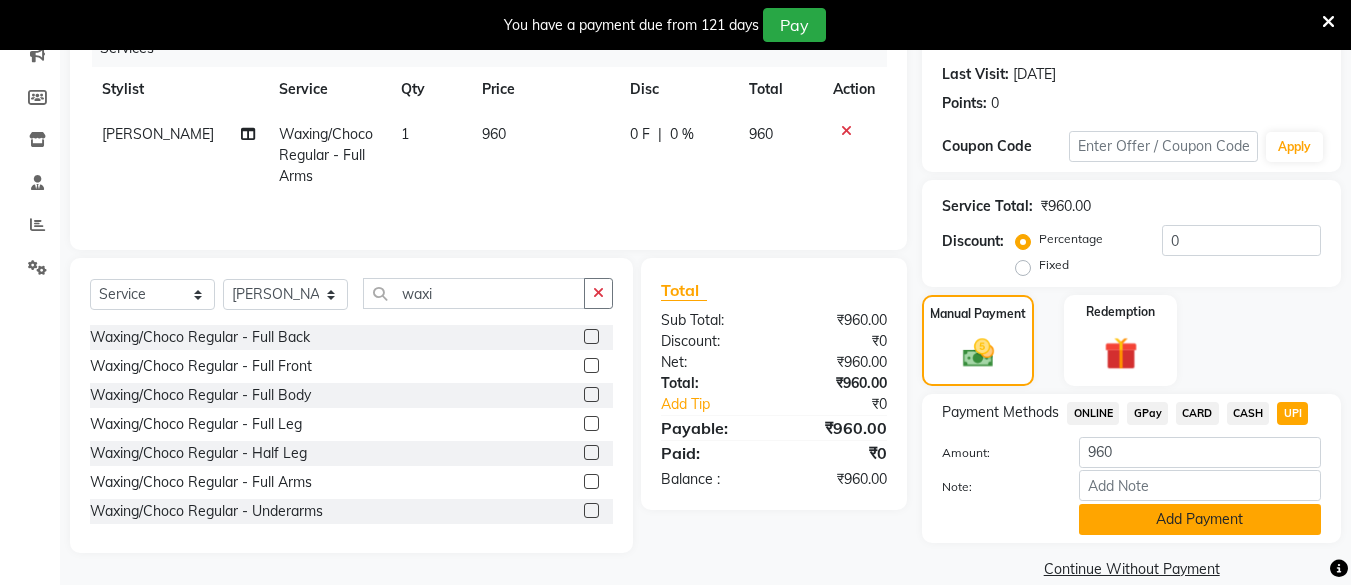click on "Add Payment" 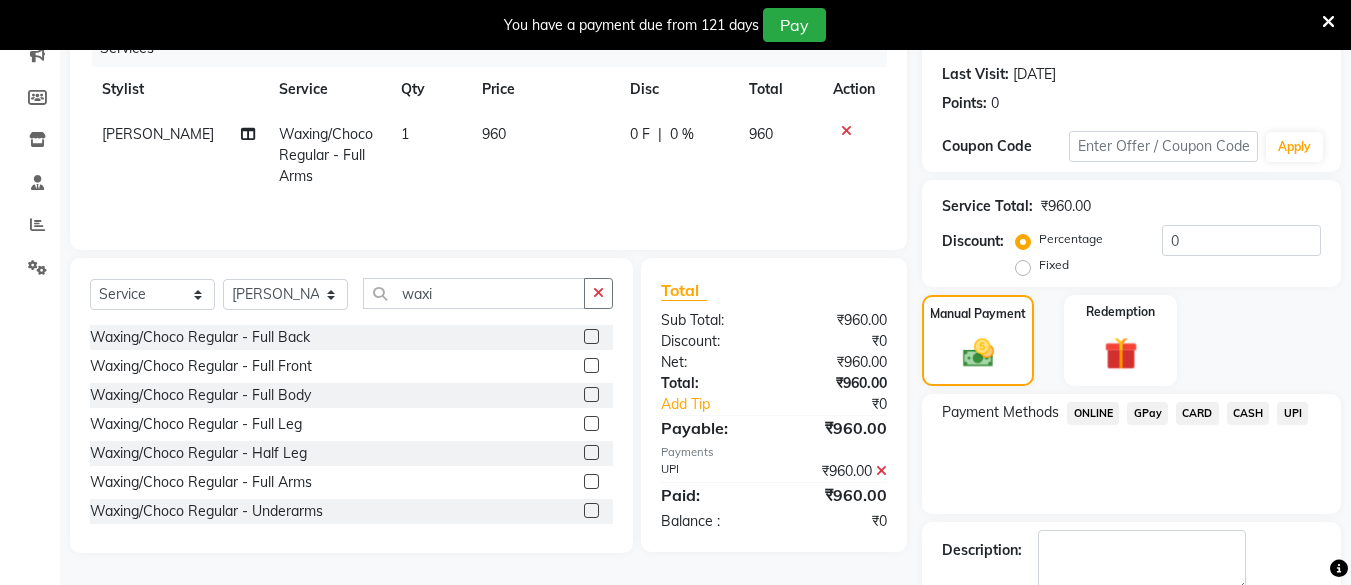 scroll, scrollTop: 381, scrollLeft: 0, axis: vertical 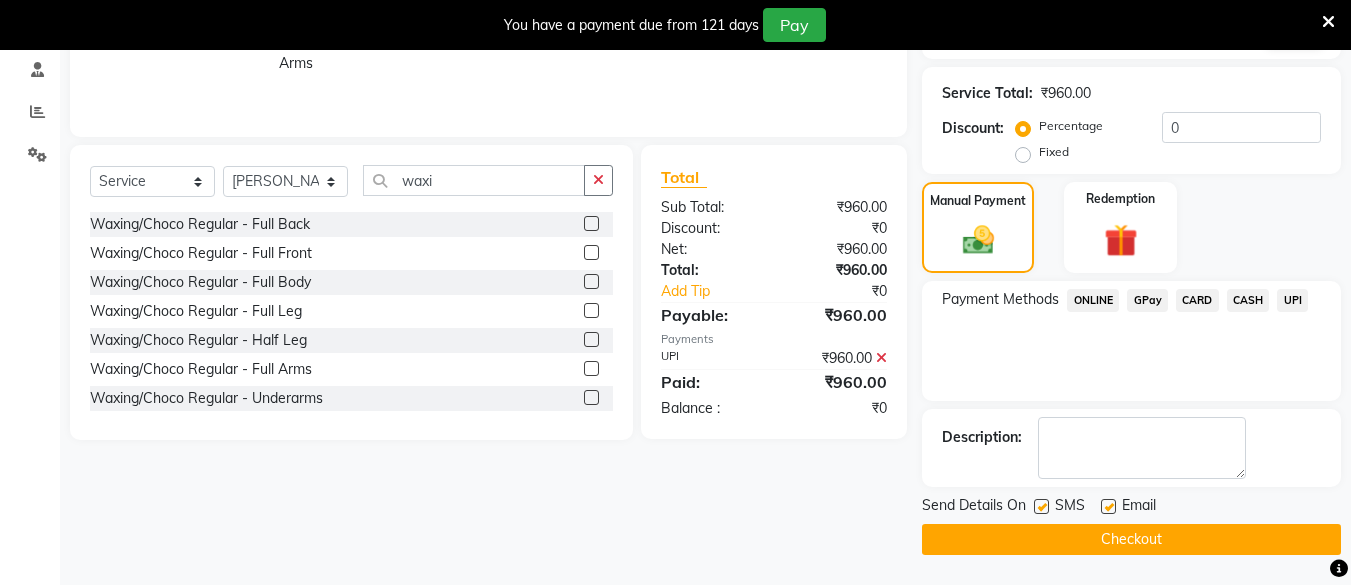 click on "Checkout" 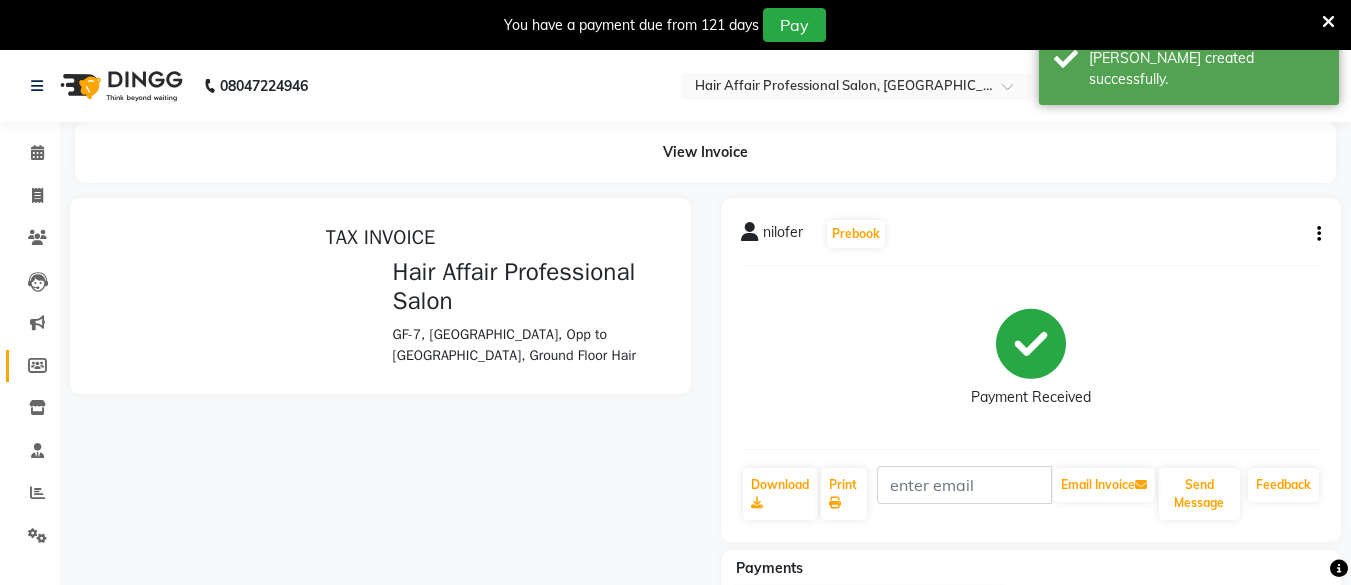 scroll, scrollTop: 0, scrollLeft: 0, axis: both 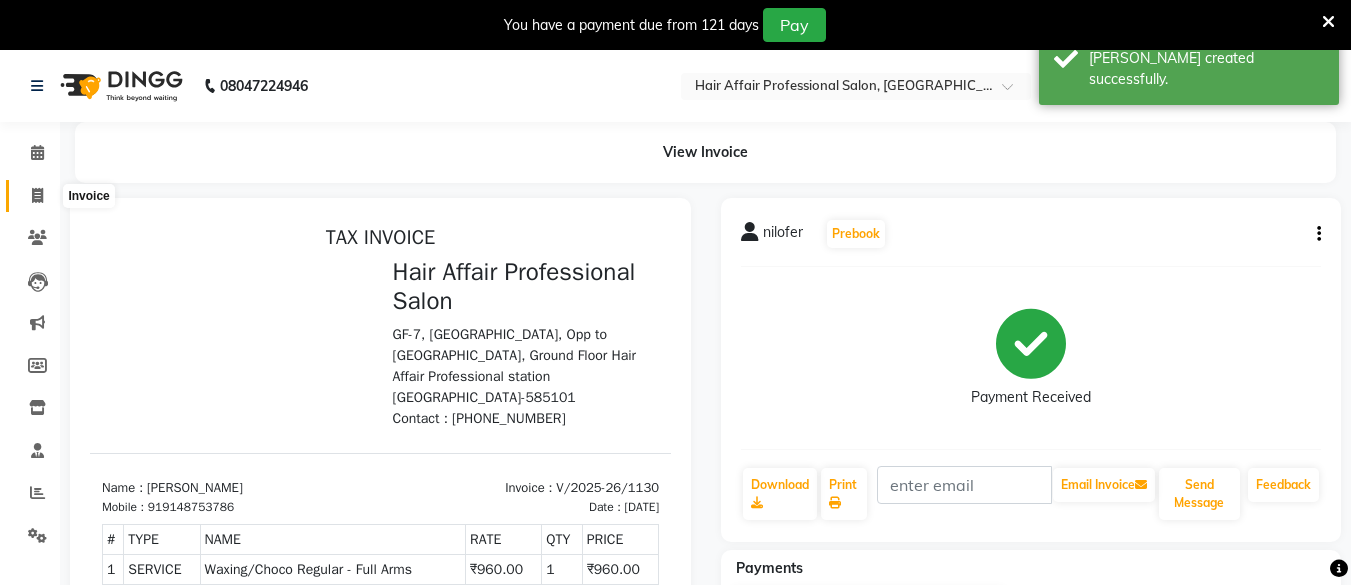 click 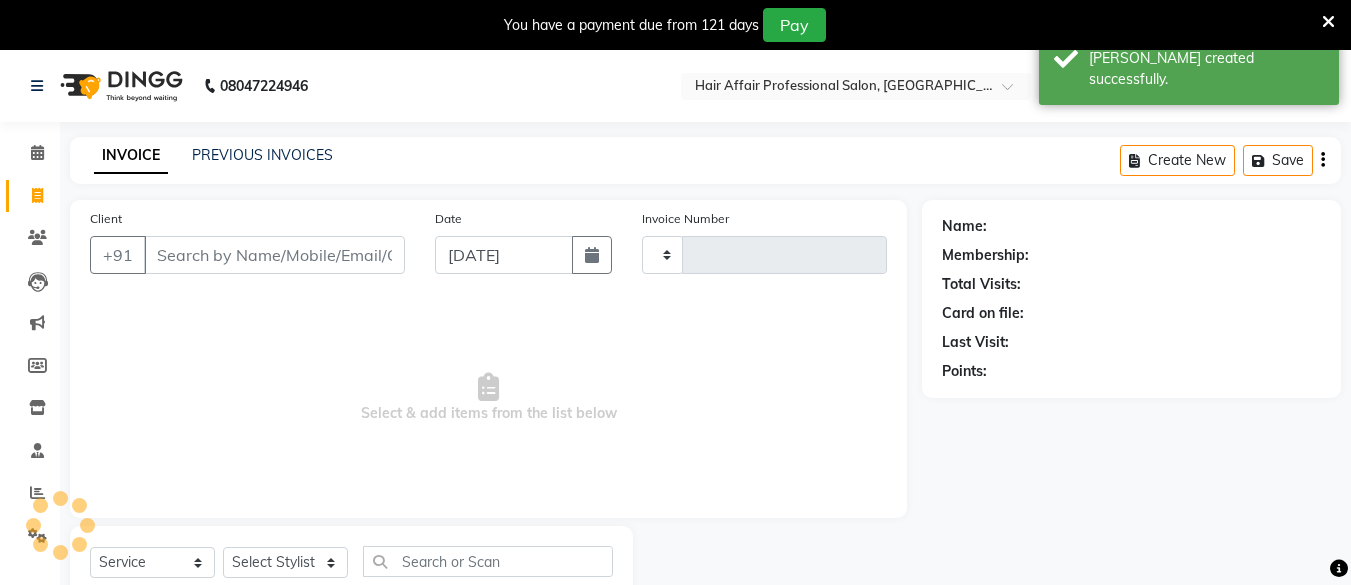 scroll, scrollTop: 66, scrollLeft: 0, axis: vertical 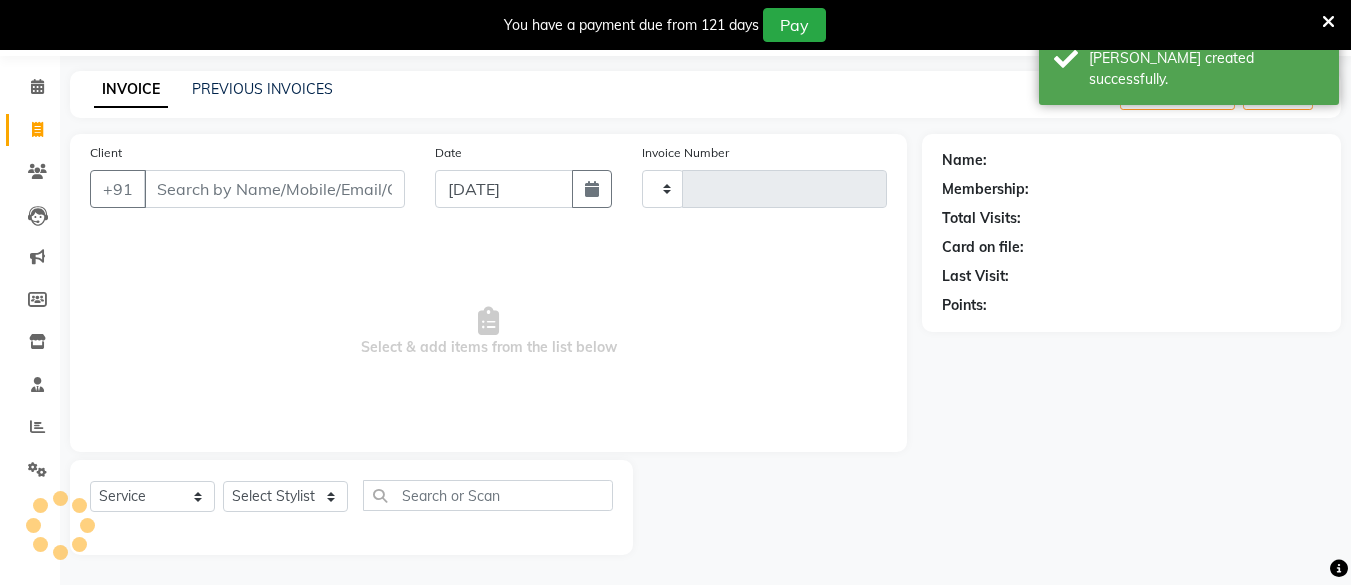 click on "Client" at bounding box center [274, 189] 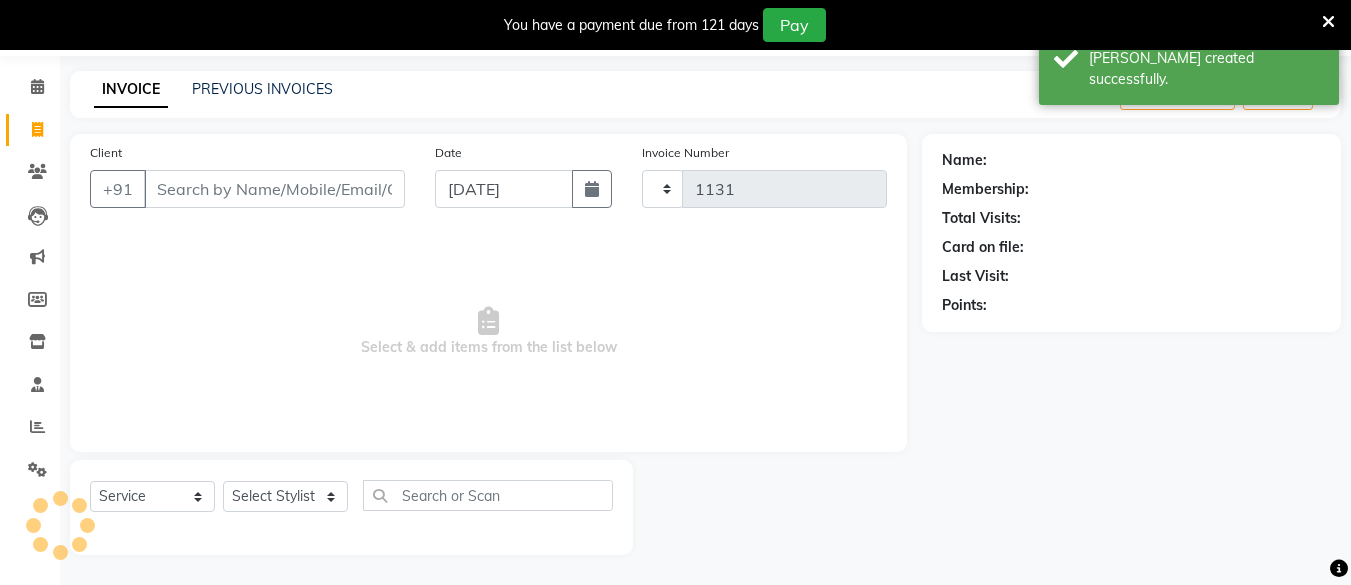 select on "657" 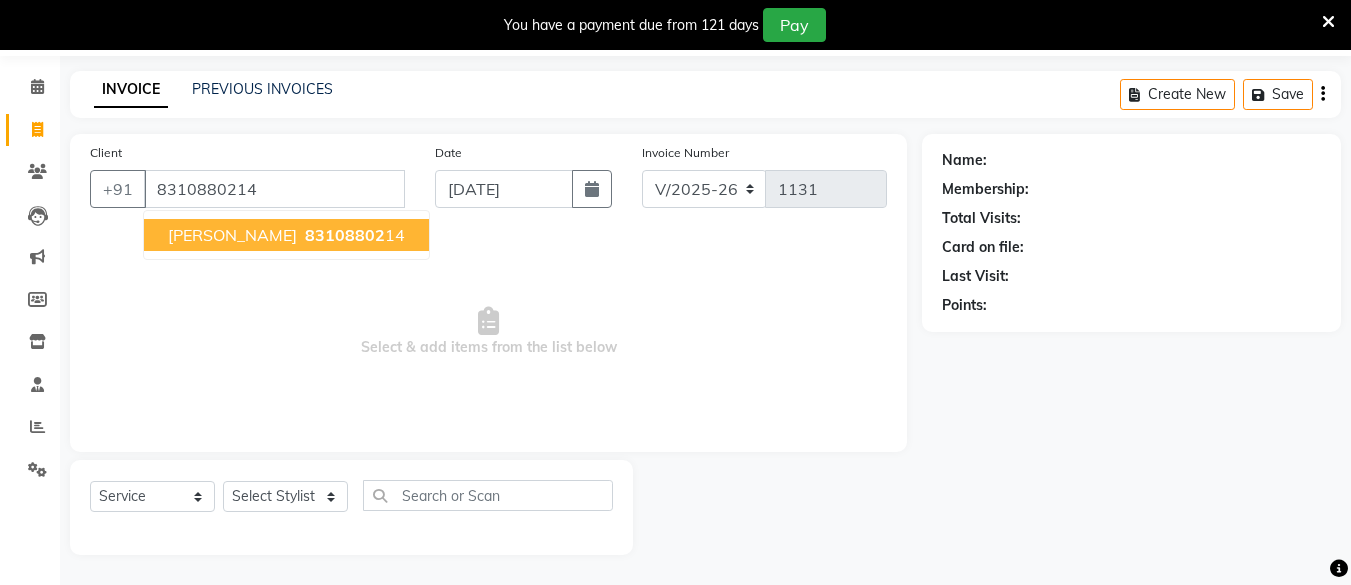 type on "8310880214" 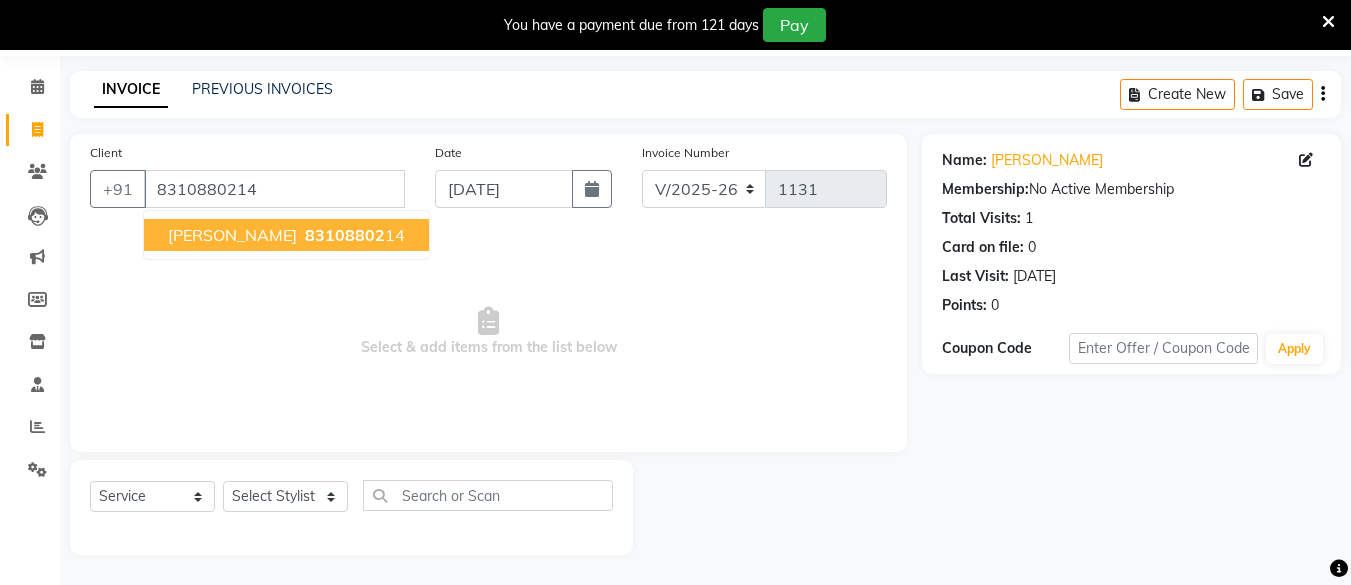 click on "83108802" at bounding box center (345, 235) 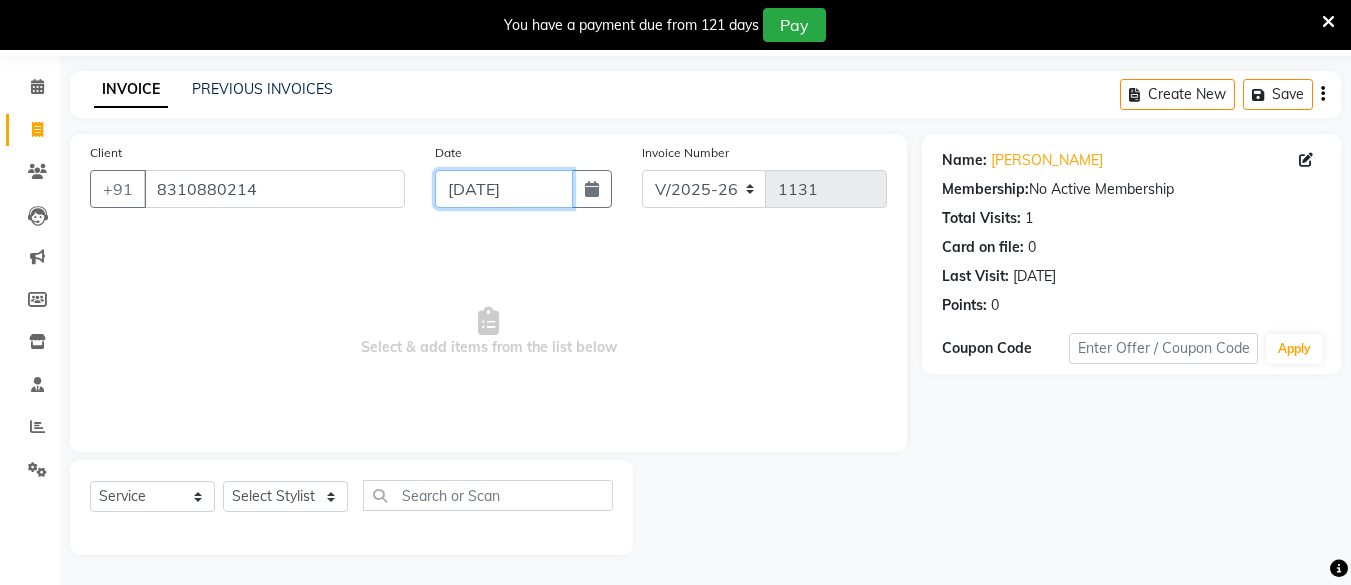 click on "[DATE]" 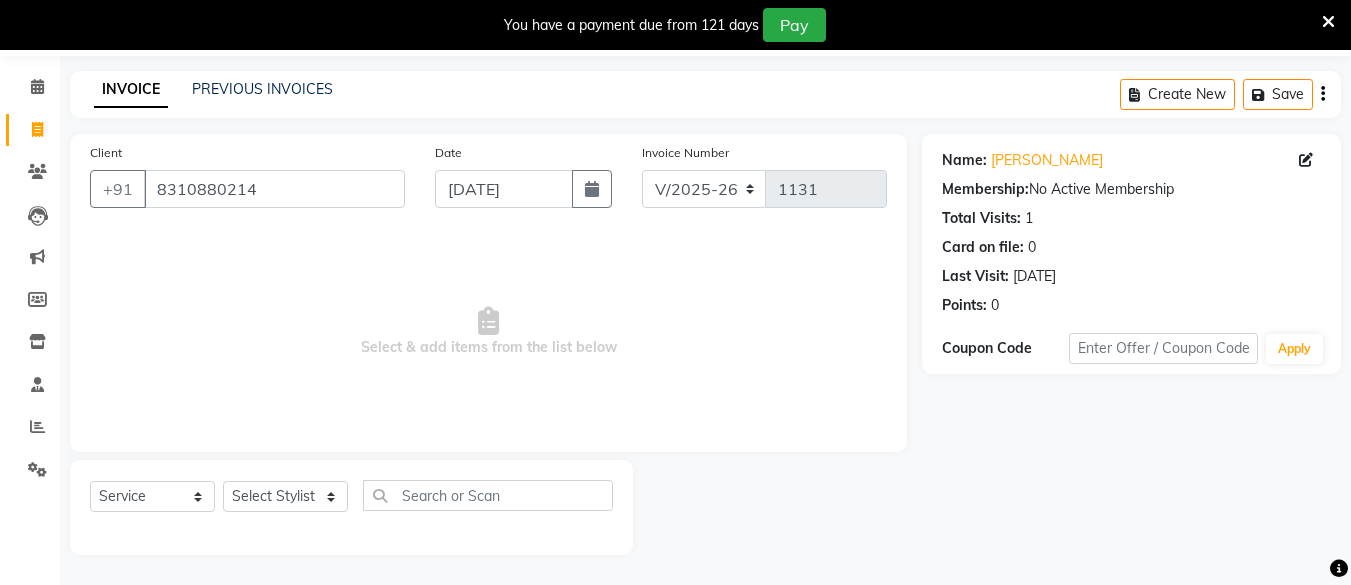 select on "7" 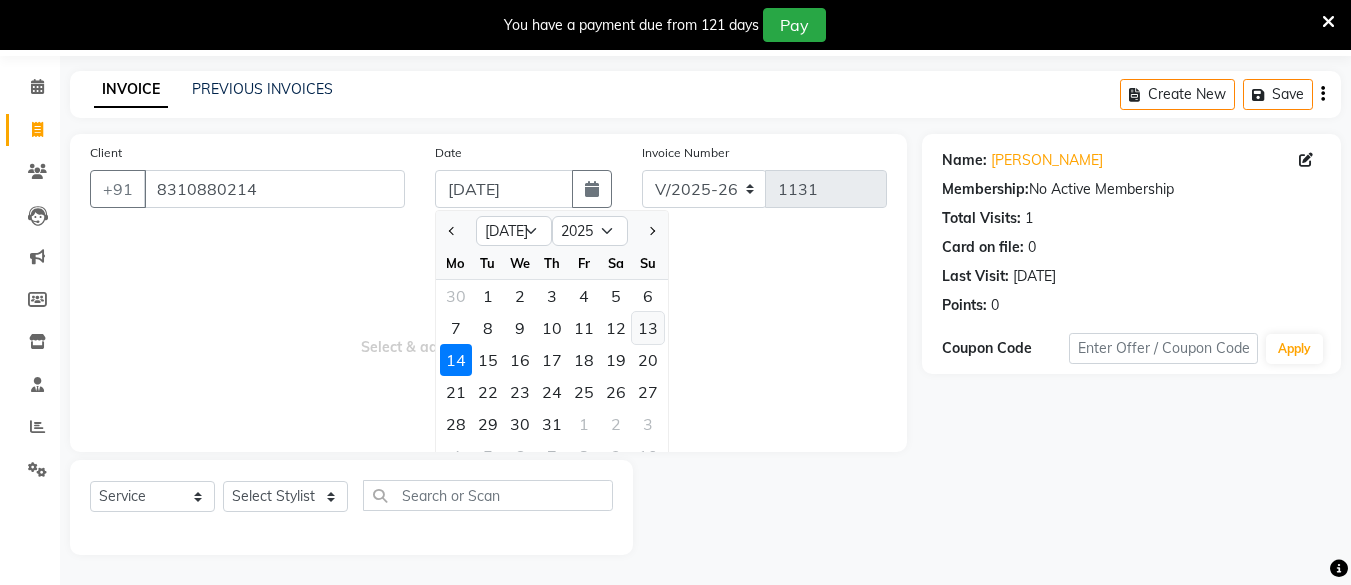 click on "13" 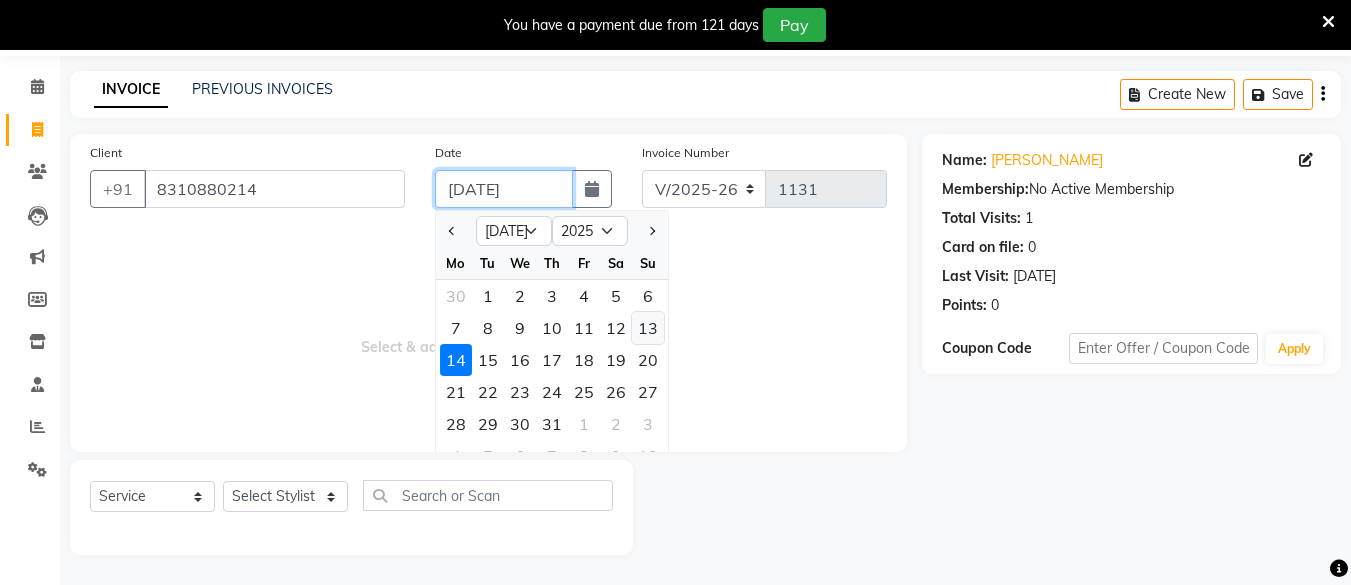 type on "[DATE]" 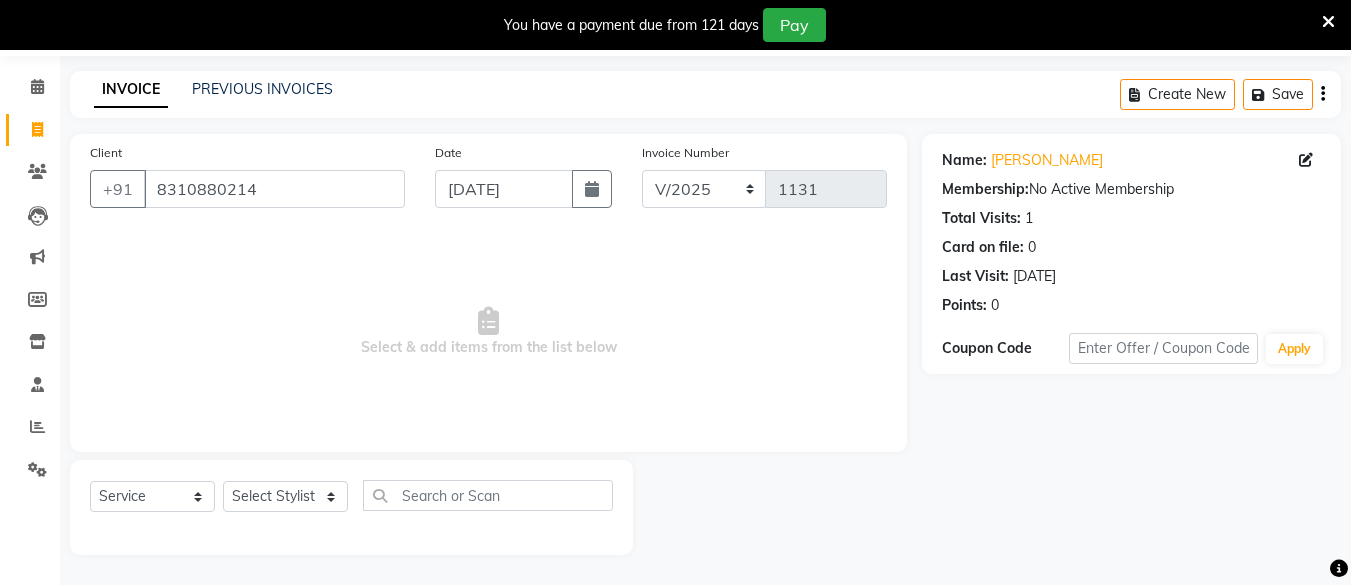 click on "Select  Service  Product  Membership  Package Voucher Prepaid Gift Card  Select Stylist [PERSON_NAME] Hair Affair [PERSON_NAME] [PERSON_NAME] [PERSON_NAME] [PERSON_NAME] [PERSON_NAME]" 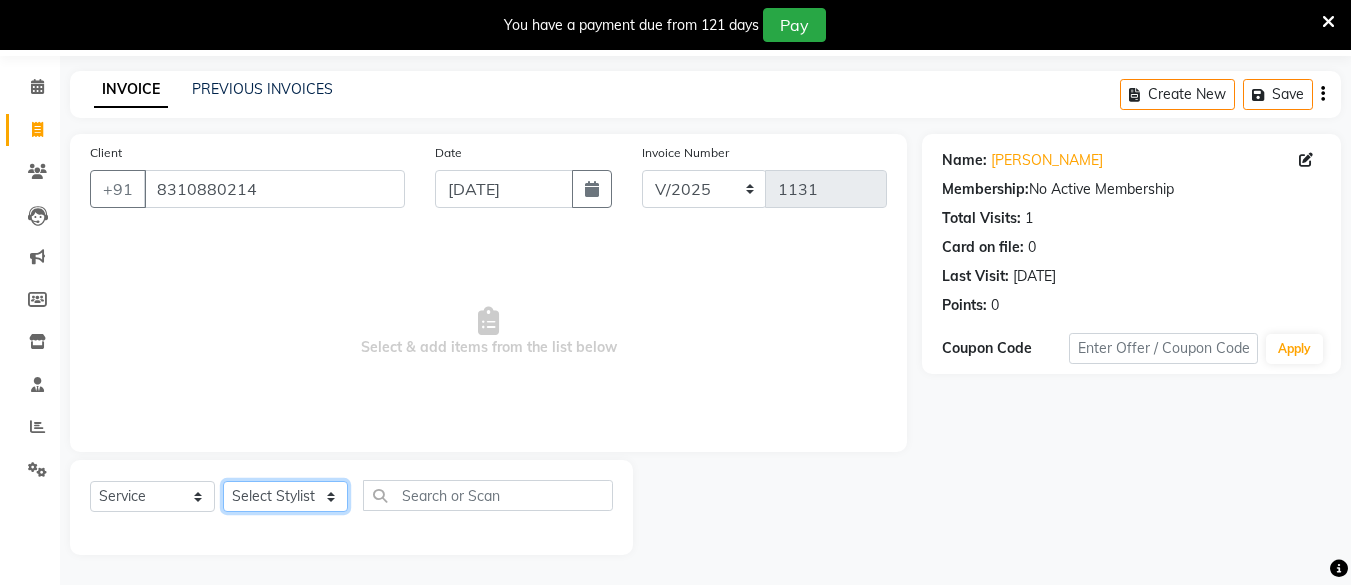 click on "Select Stylist [PERSON_NAME] Hair Affair [PERSON_NAME] [PERSON_NAME] [PERSON_NAME] sandhya [PERSON_NAME] [PERSON_NAME]" 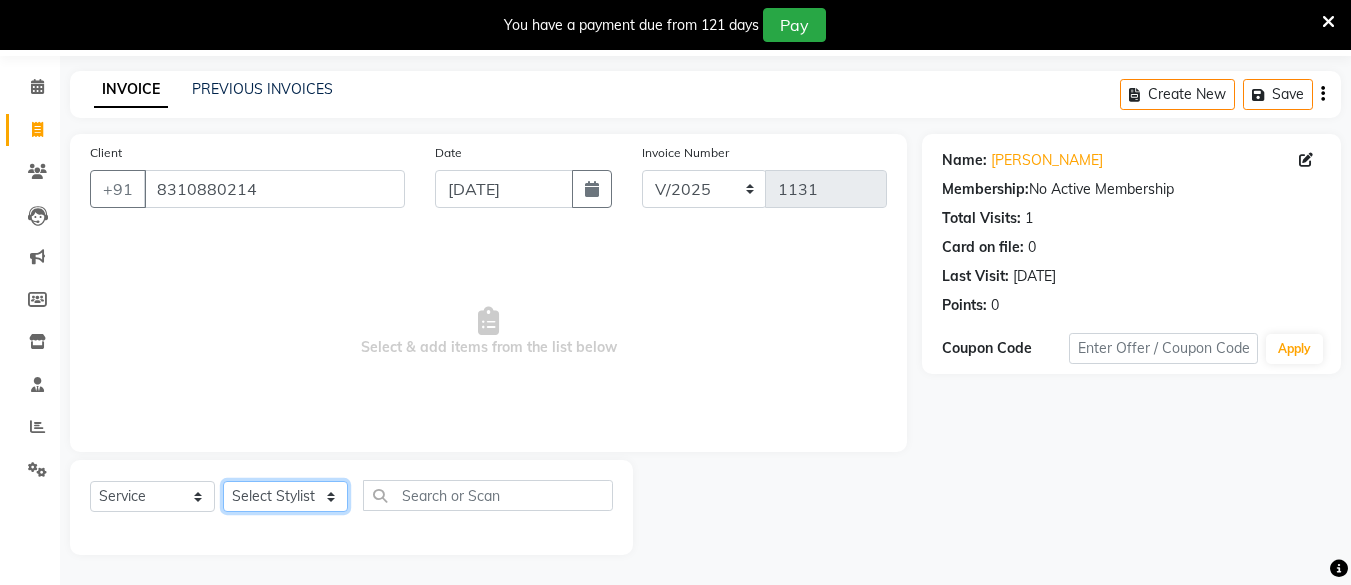 select on "68094" 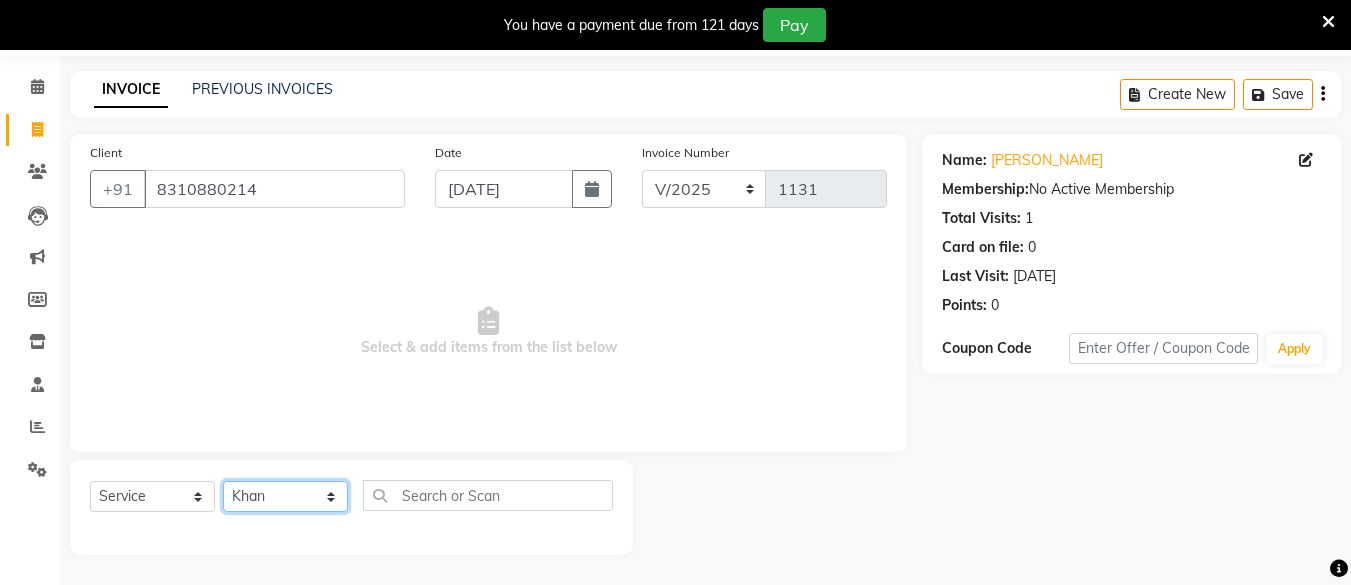 click on "Select Stylist [PERSON_NAME] Hair Affair [PERSON_NAME] [PERSON_NAME] [PERSON_NAME] sandhya [PERSON_NAME] [PERSON_NAME]" 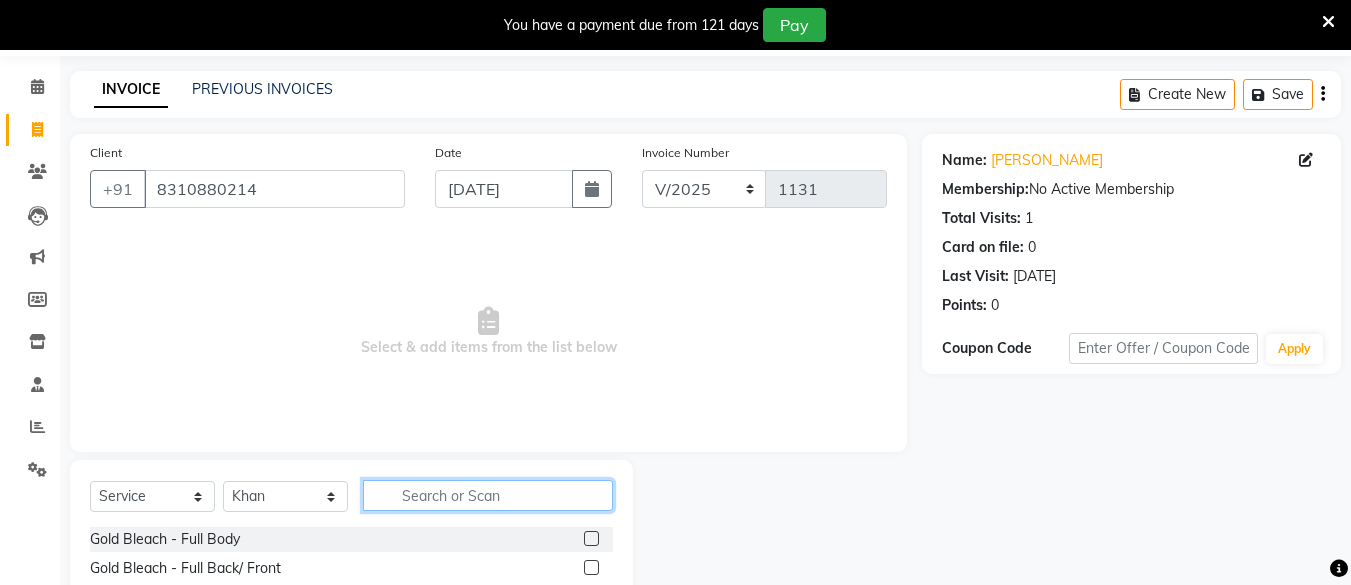 click 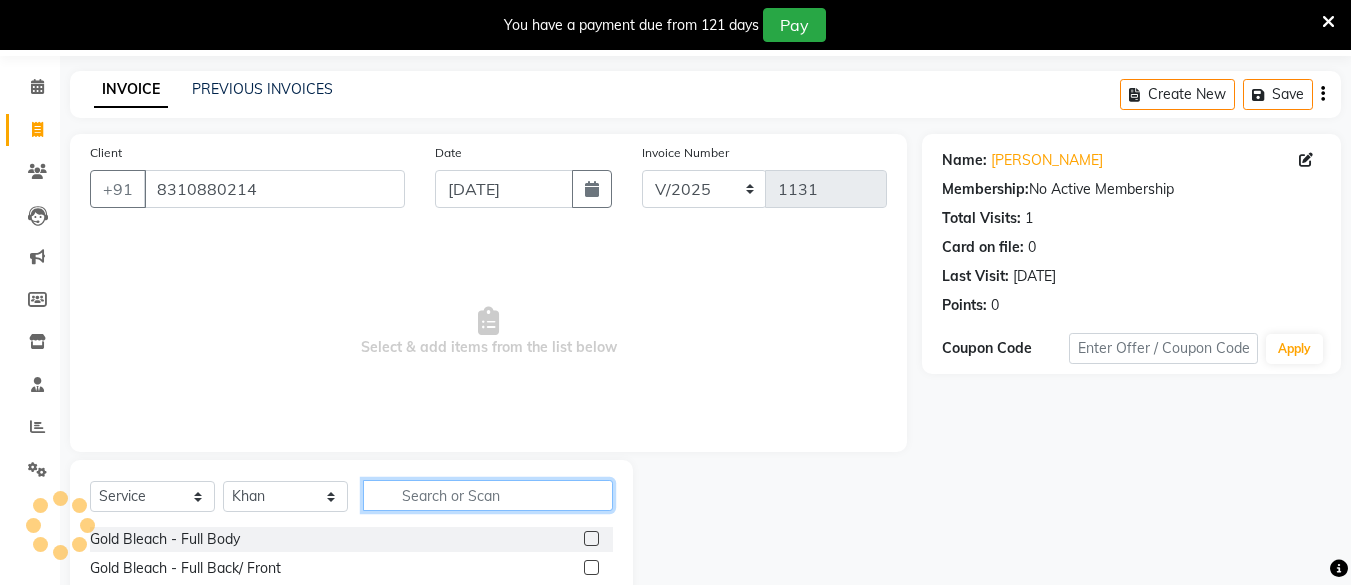 type on "d" 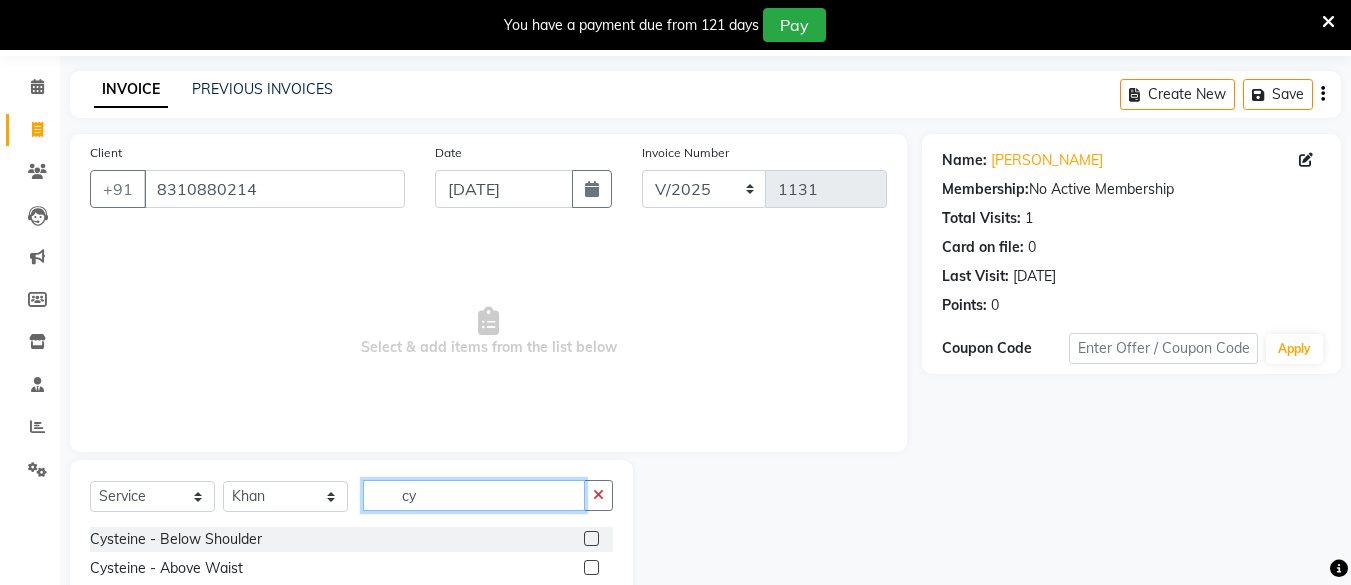 type on "cy" 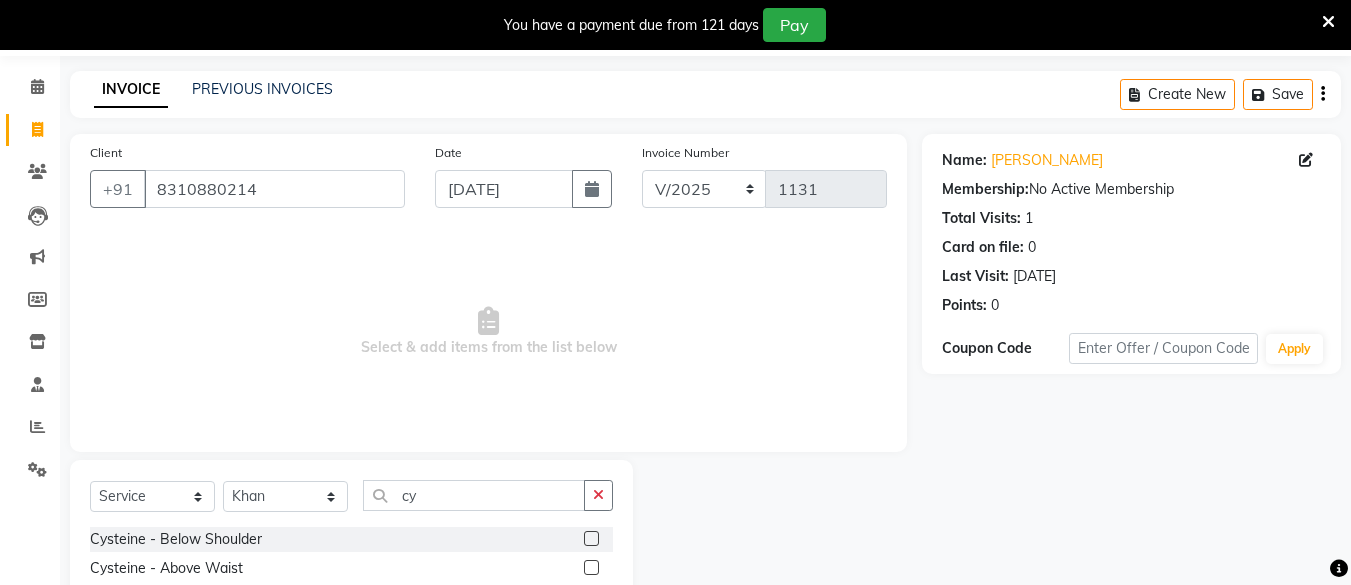 click 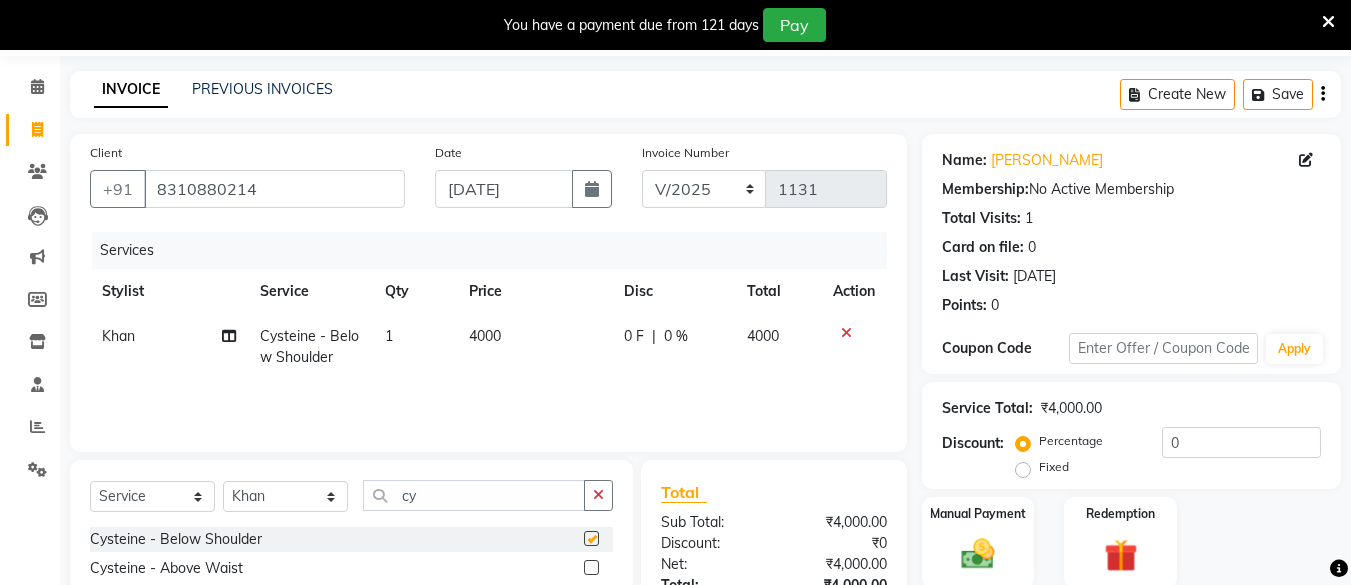 checkbox on "false" 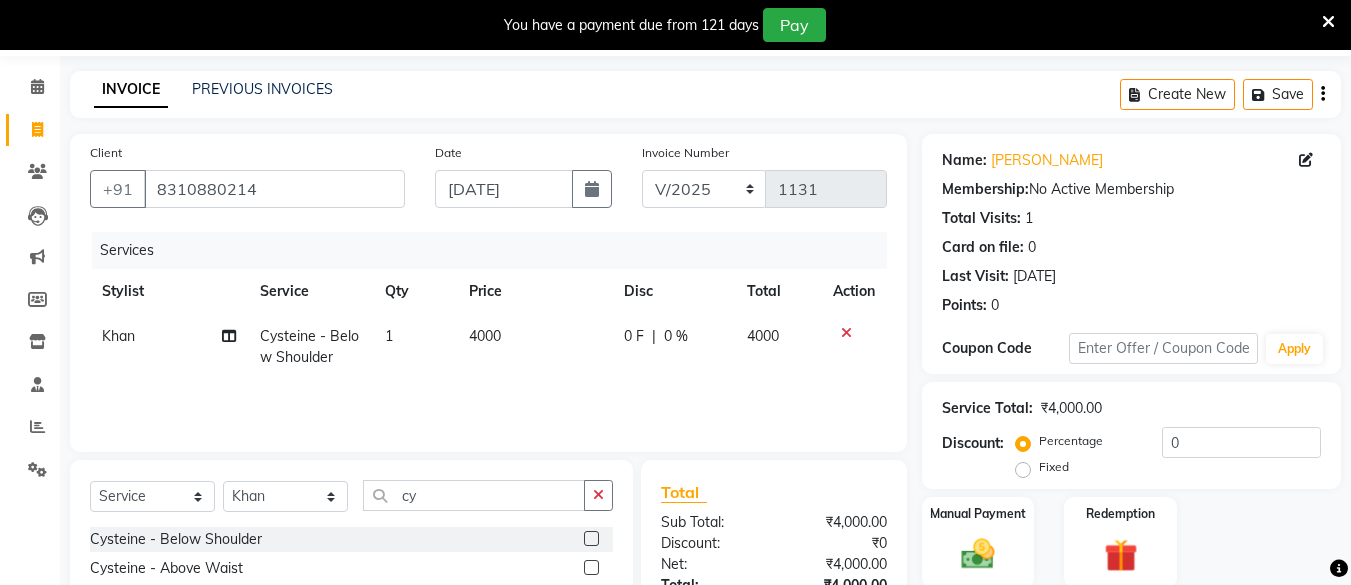 click on "Price" 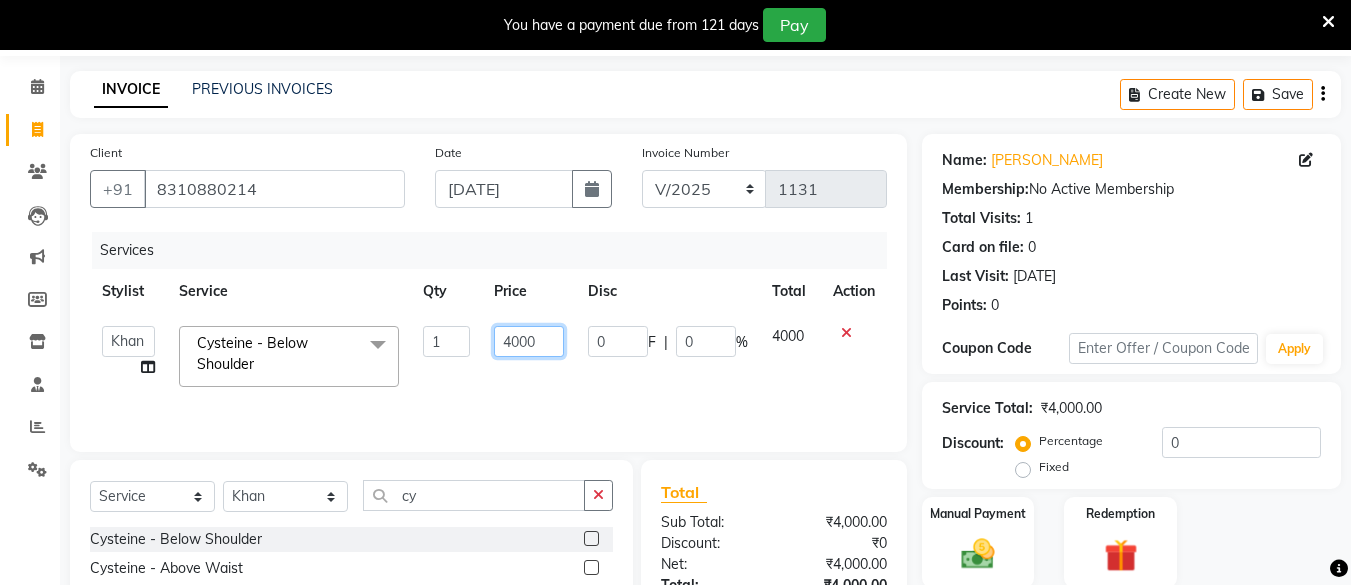click on "4000" 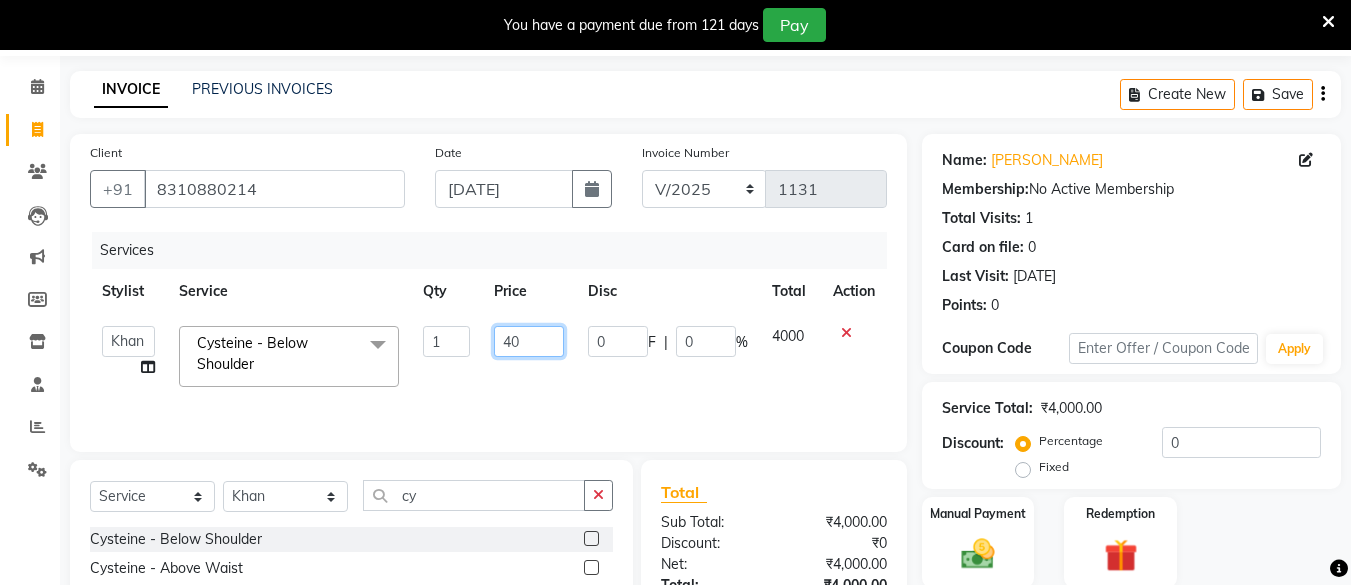 type on "4" 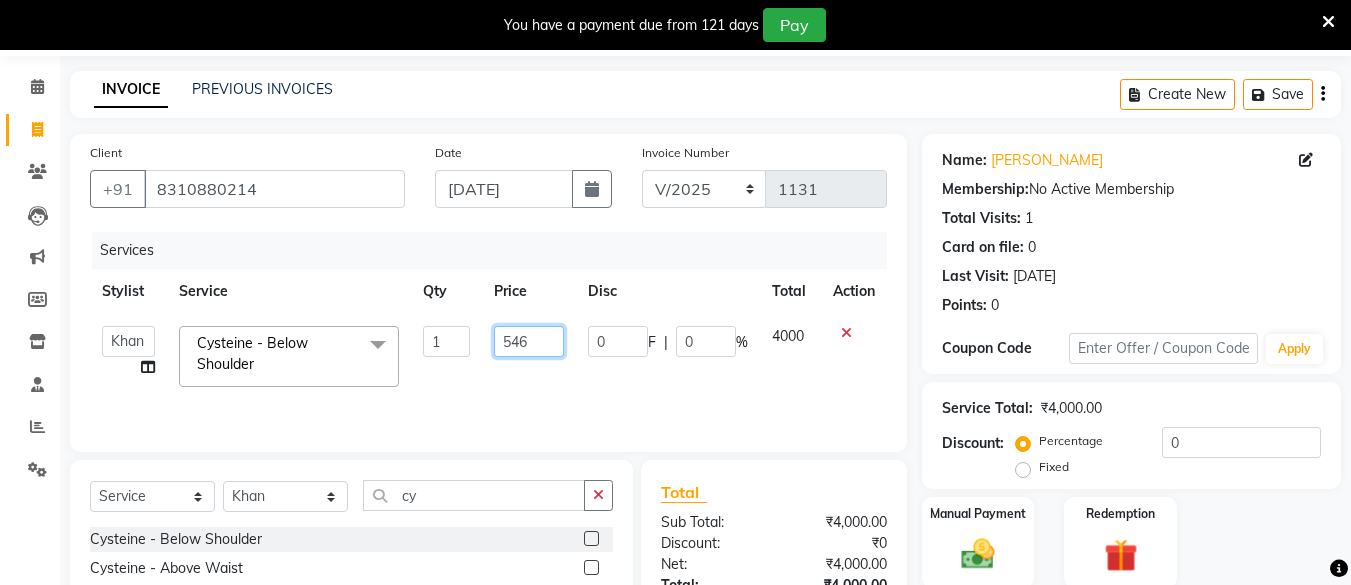 type on "5460" 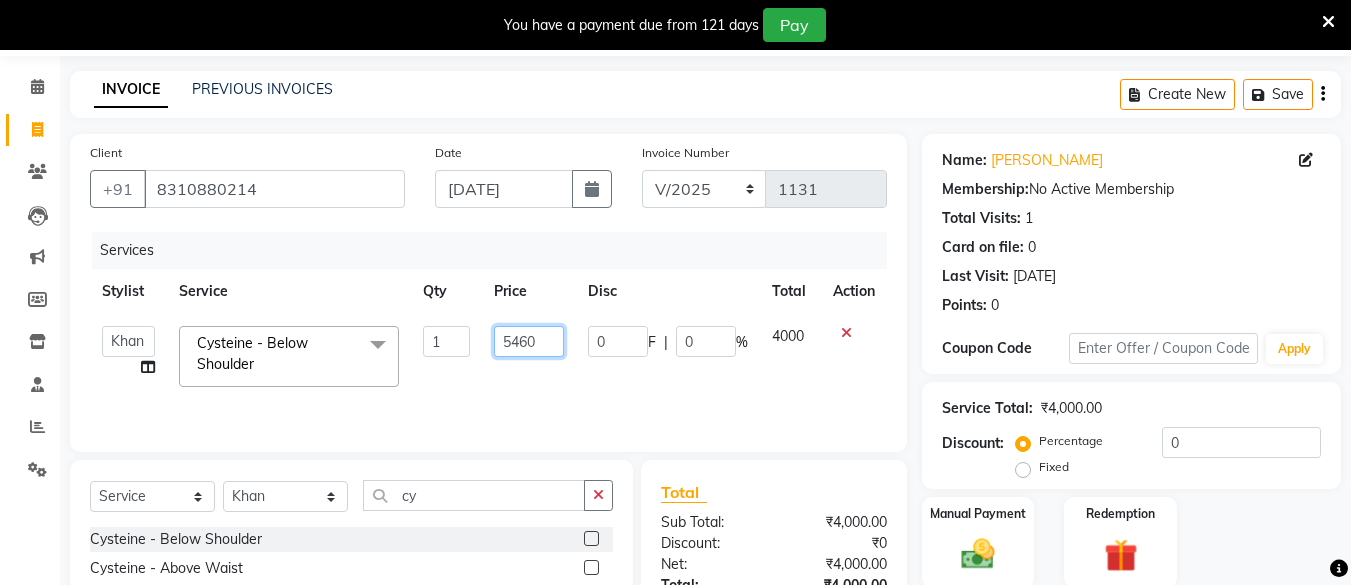 scroll, scrollTop: 223, scrollLeft: 0, axis: vertical 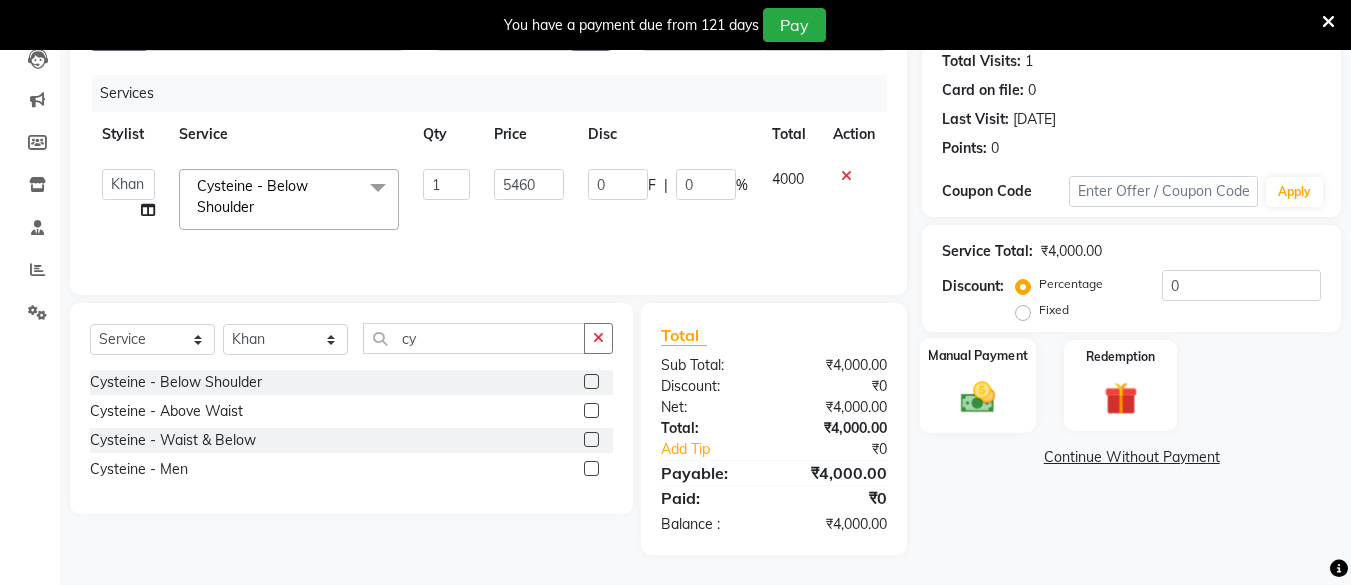 click 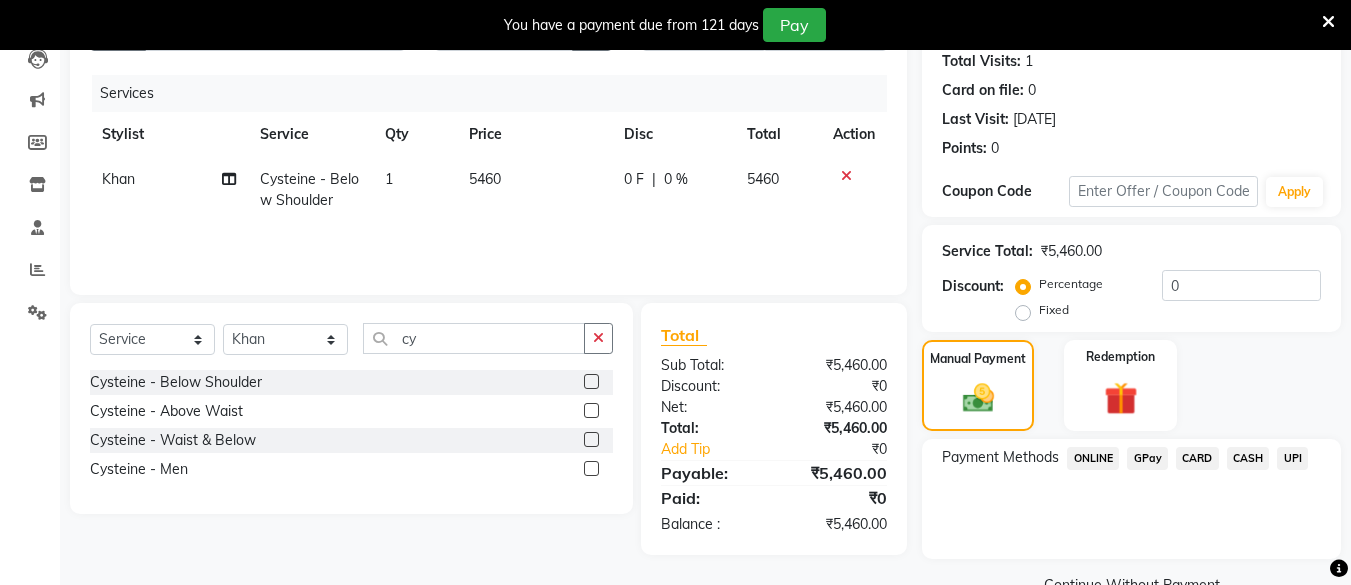 scroll, scrollTop: 268, scrollLeft: 0, axis: vertical 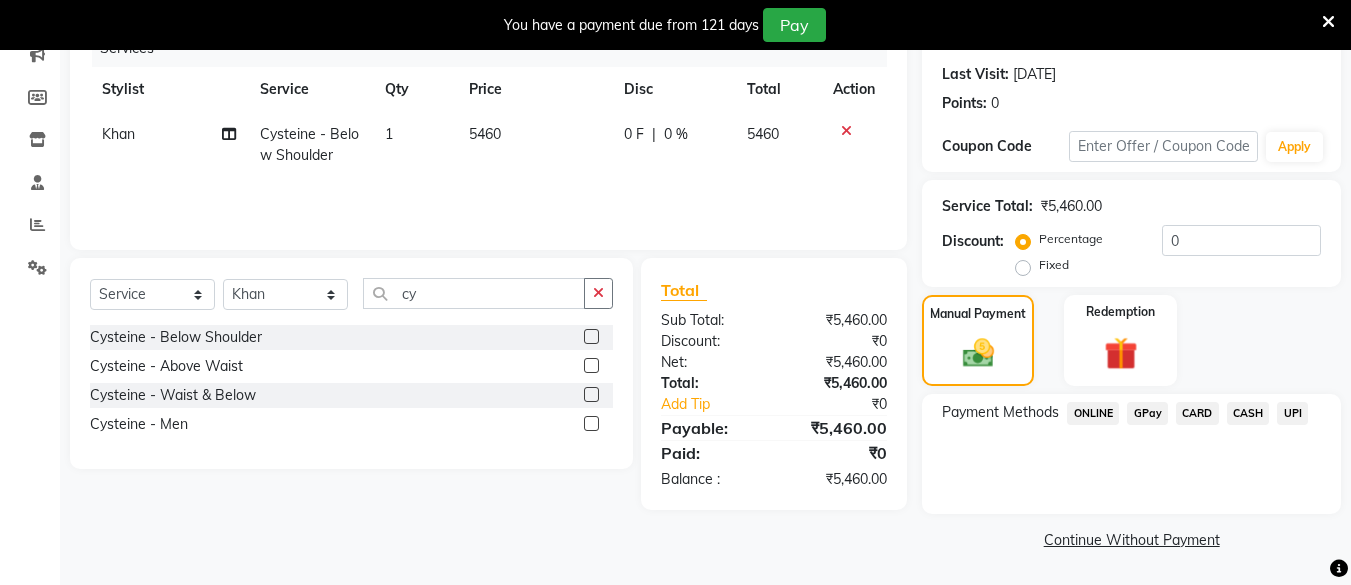 click on "CASH" 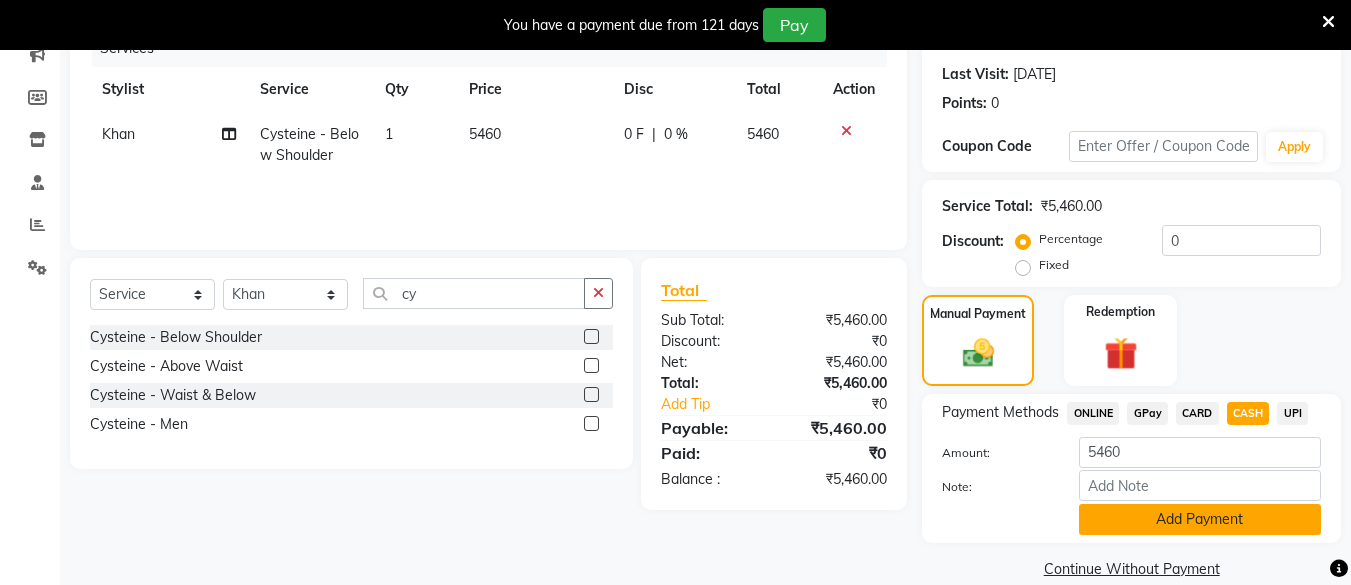 click on "Add Payment" 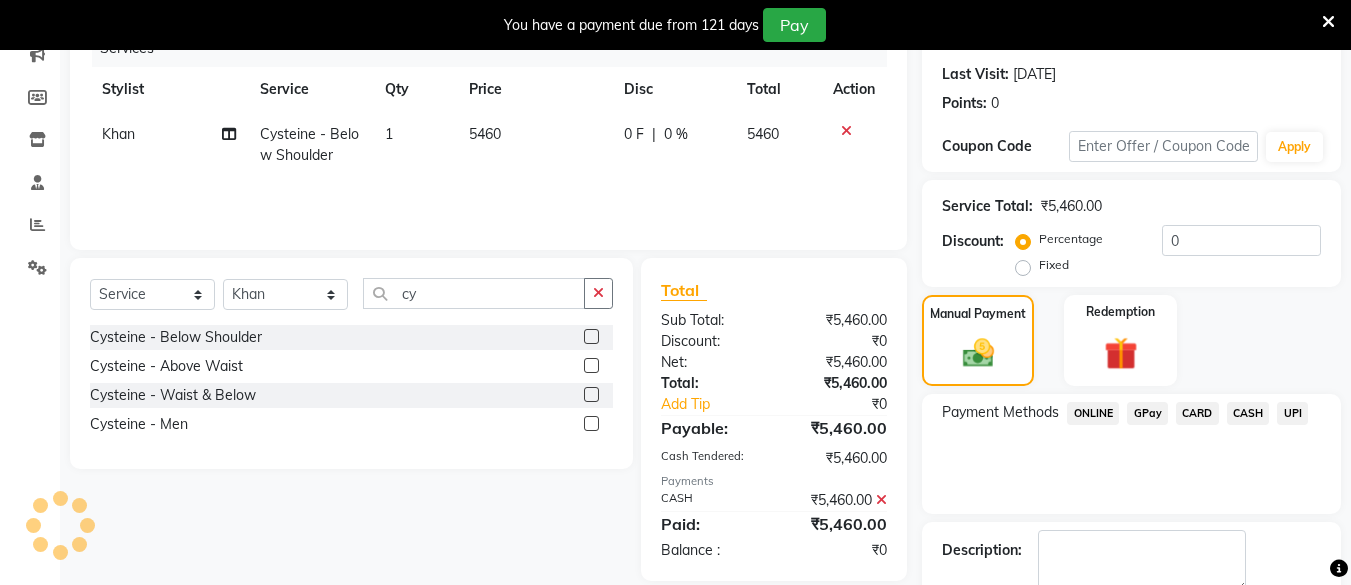 scroll, scrollTop: 381, scrollLeft: 0, axis: vertical 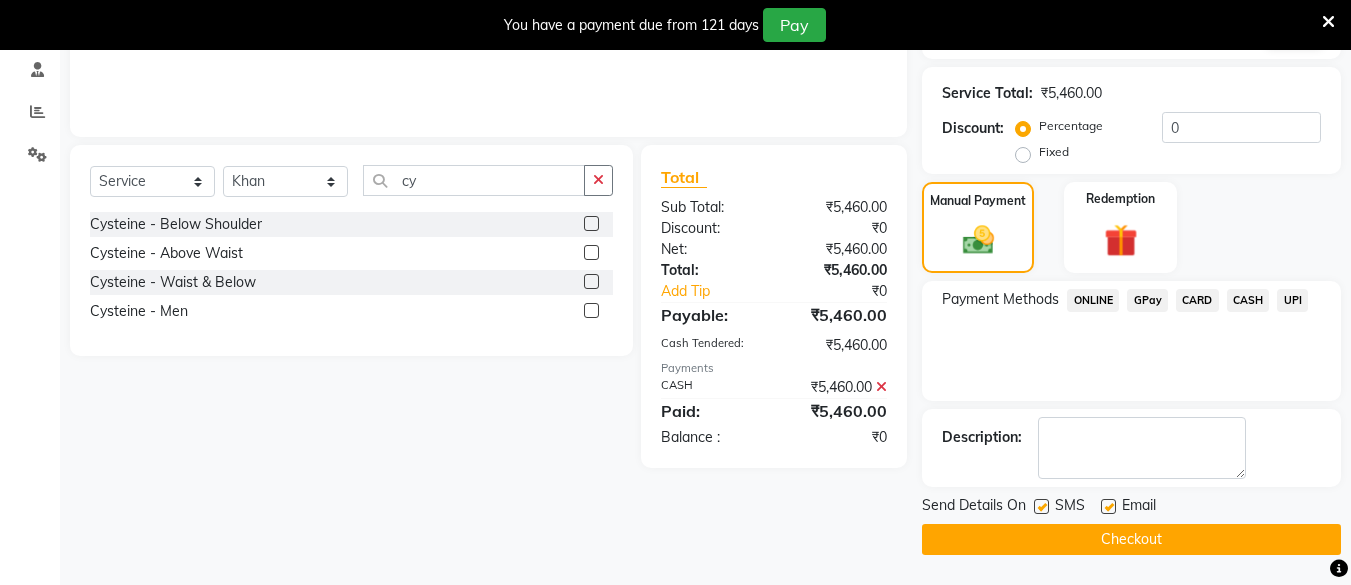 click on "Checkout" 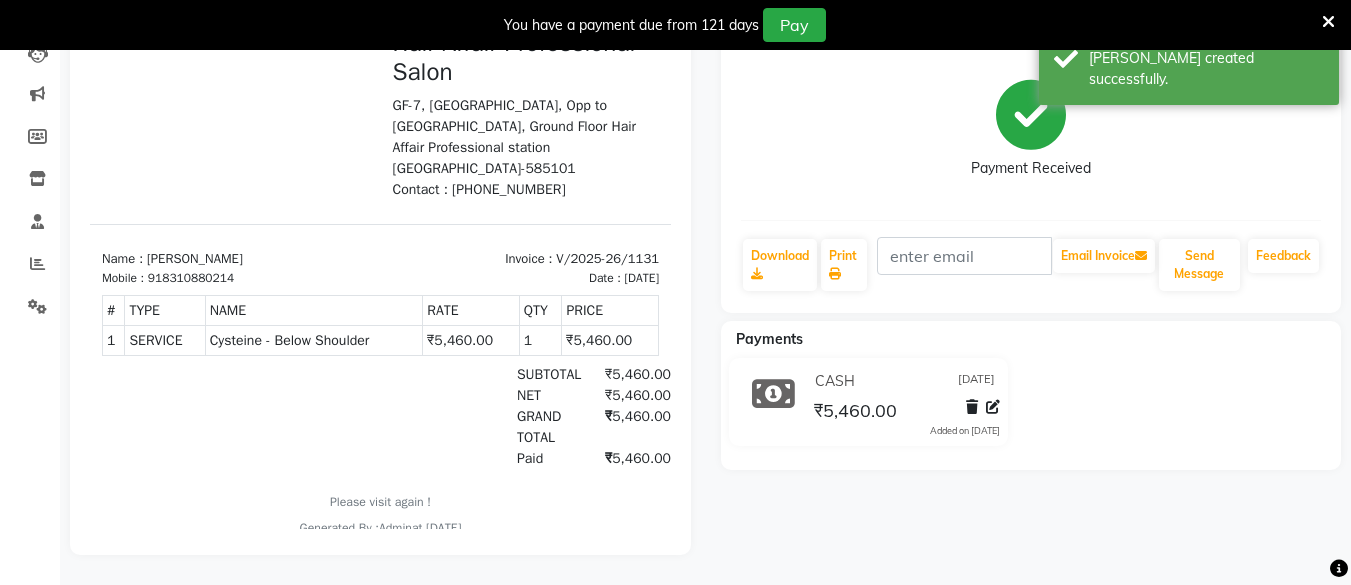 scroll, scrollTop: 0, scrollLeft: 0, axis: both 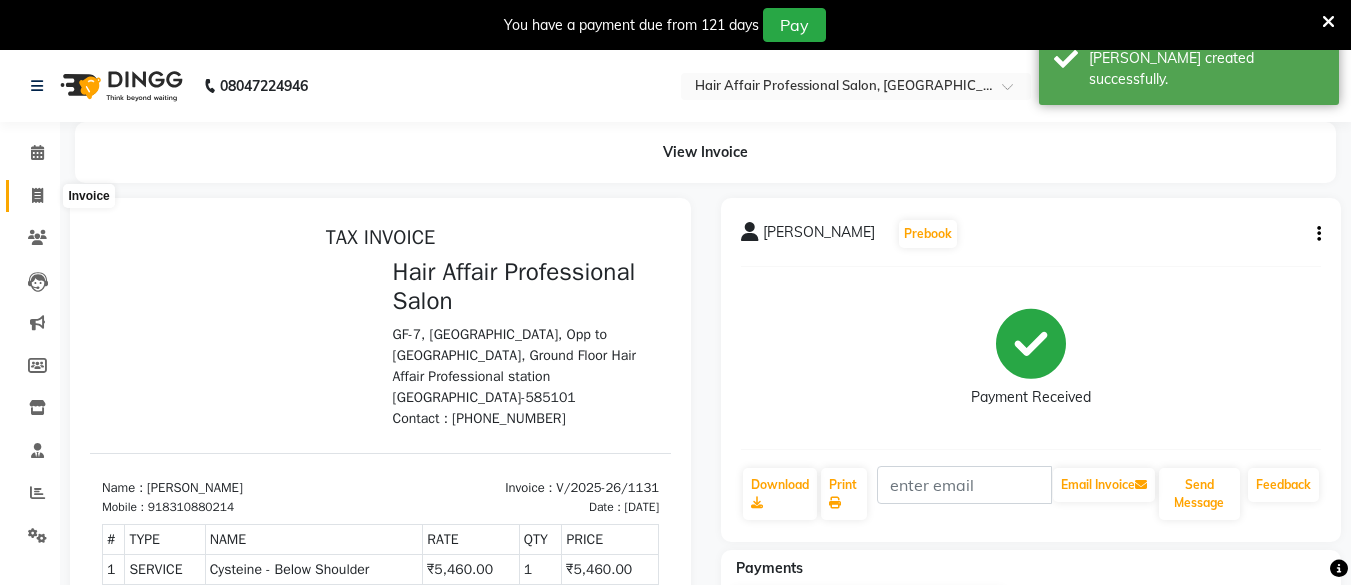 click 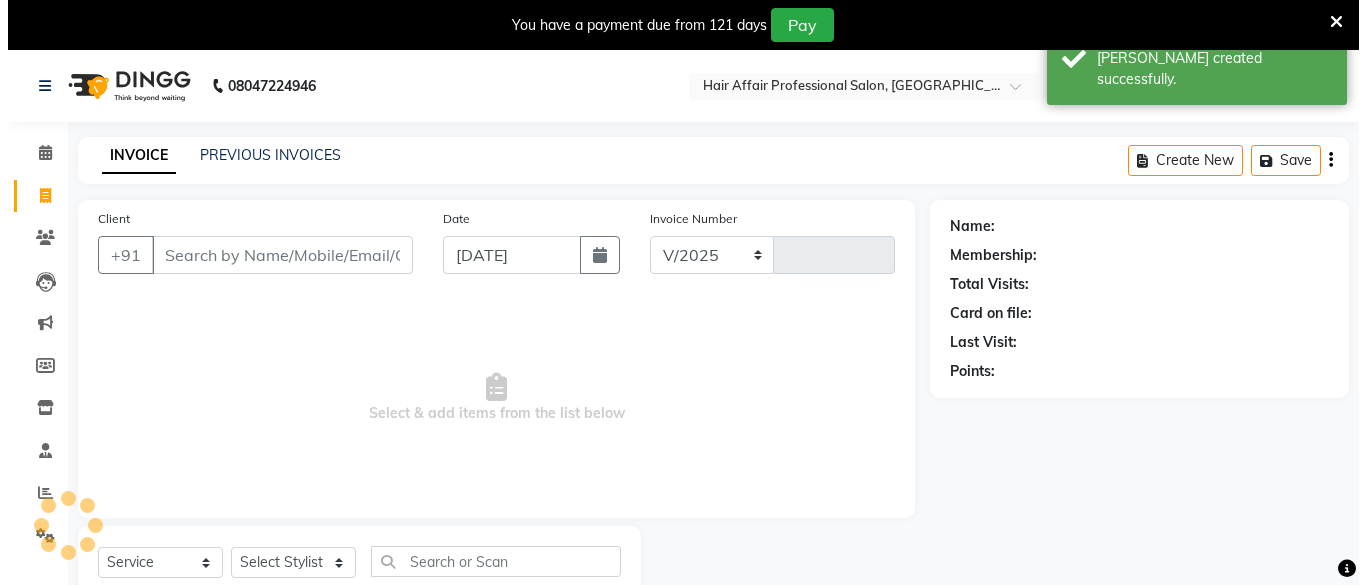 scroll, scrollTop: 66, scrollLeft: 0, axis: vertical 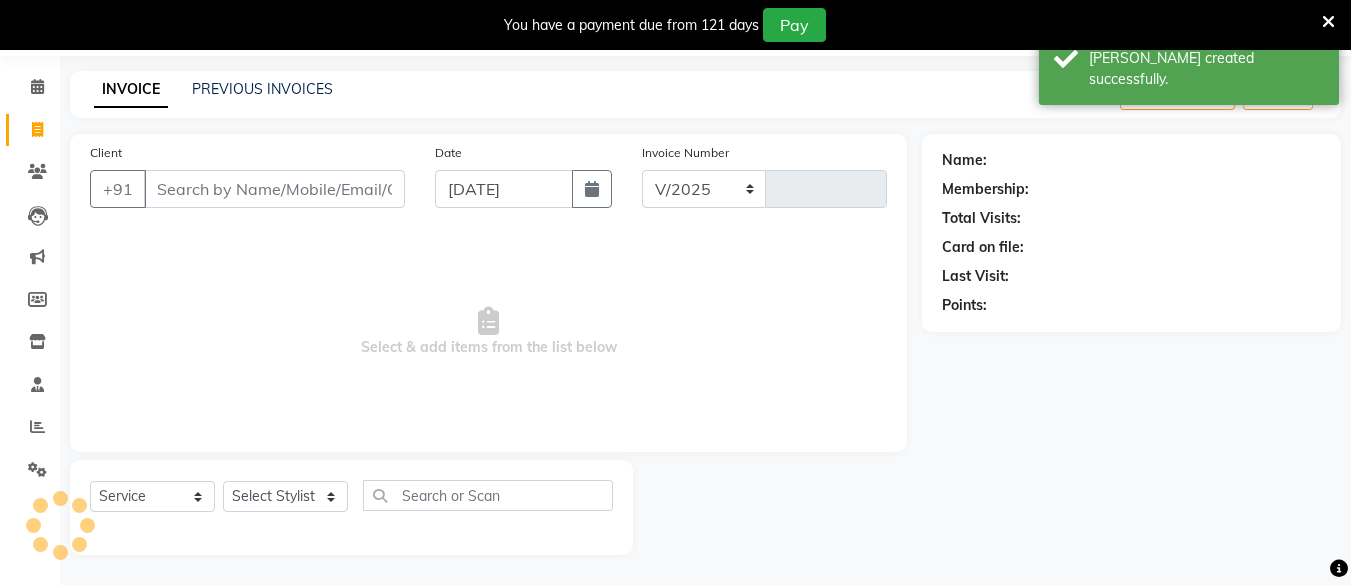 select on "657" 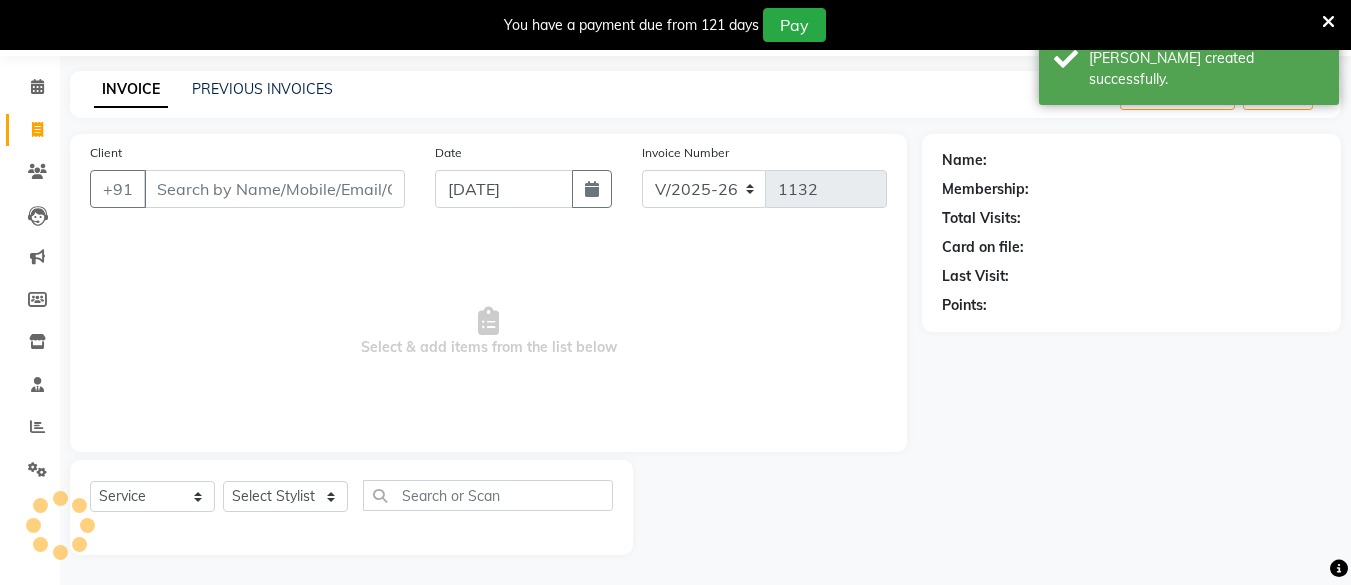 click on "Client" at bounding box center [274, 189] 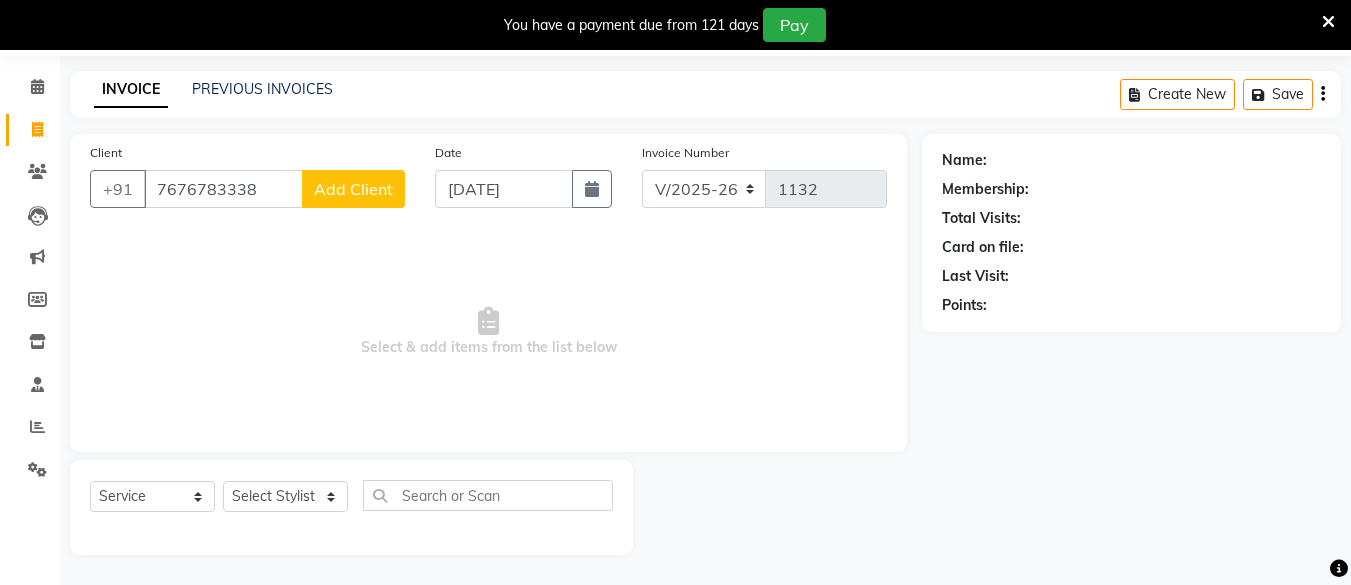type on "7676783338" 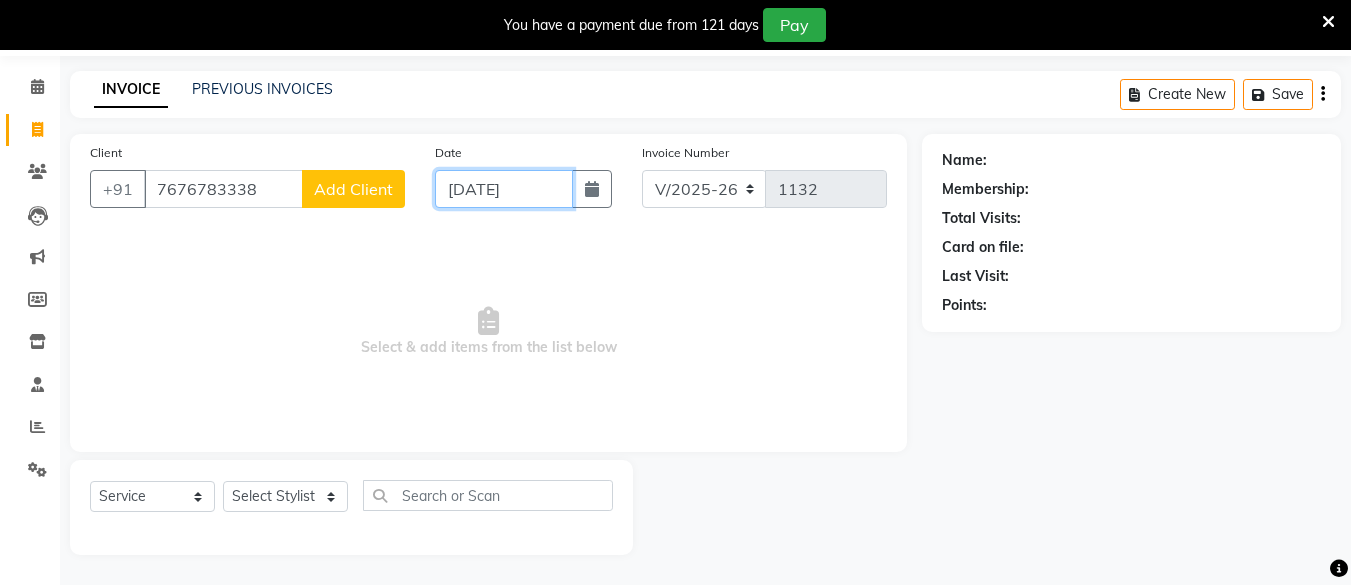 click on "[DATE]" 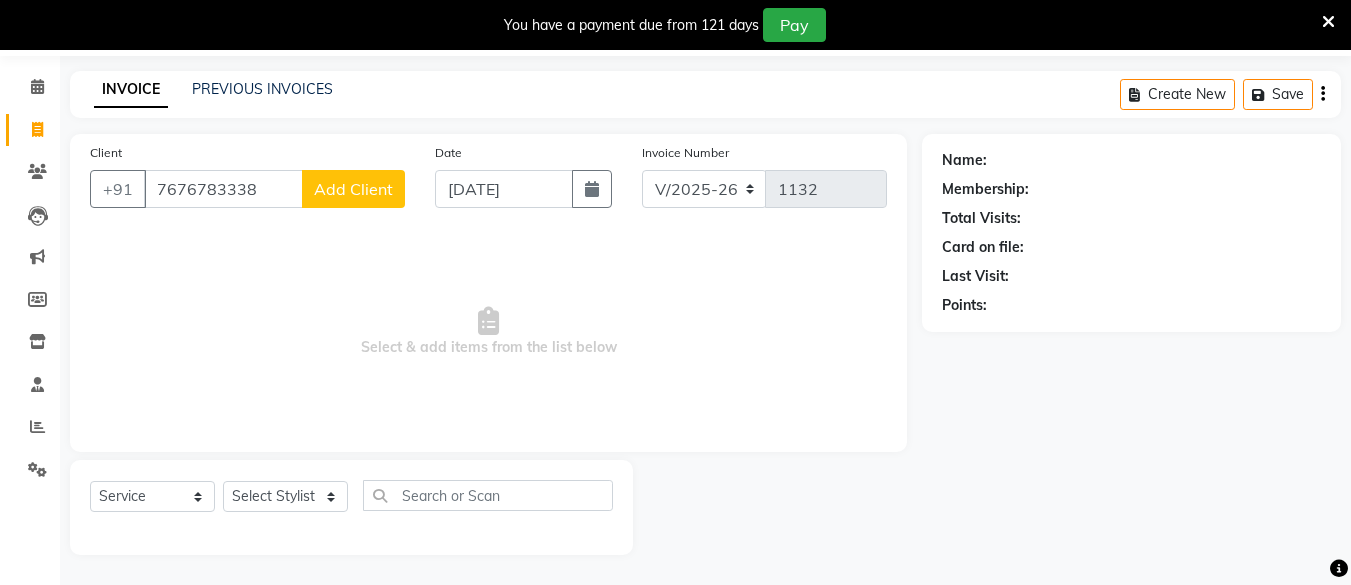 select on "7" 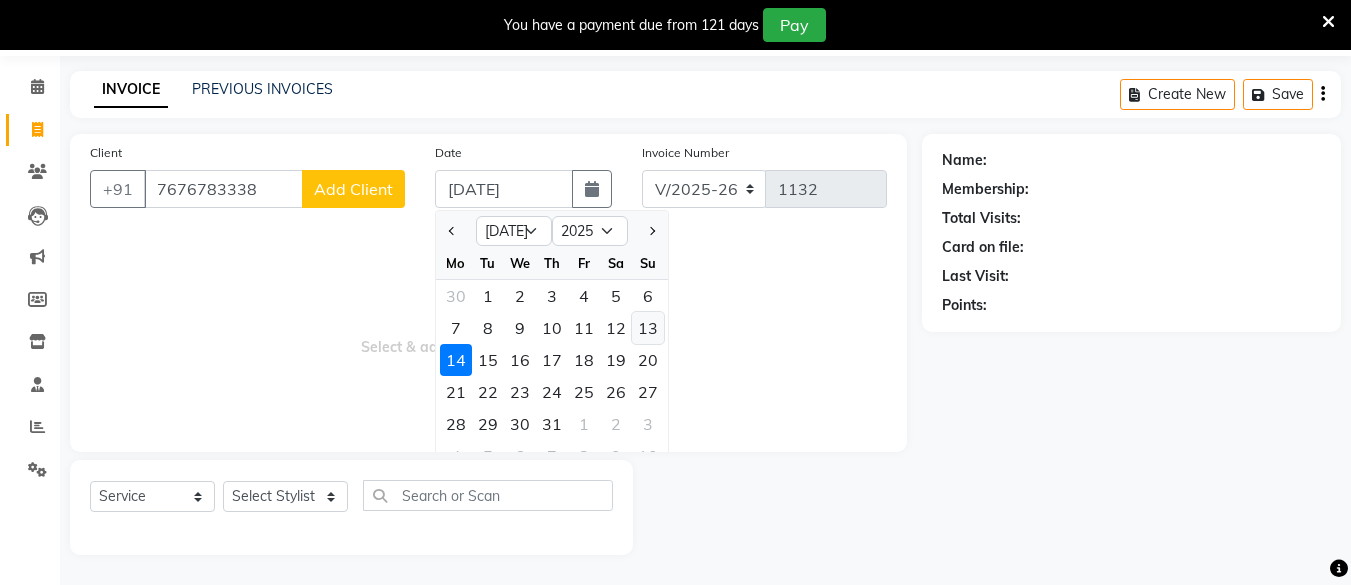 click on "13" 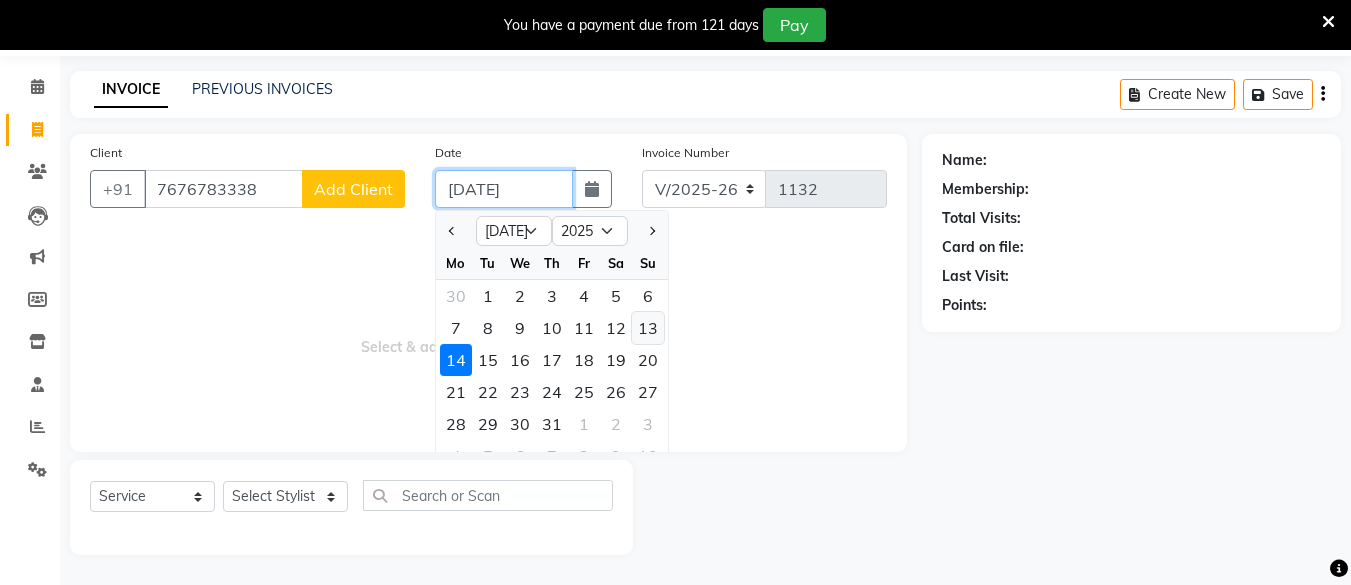 type on "[DATE]" 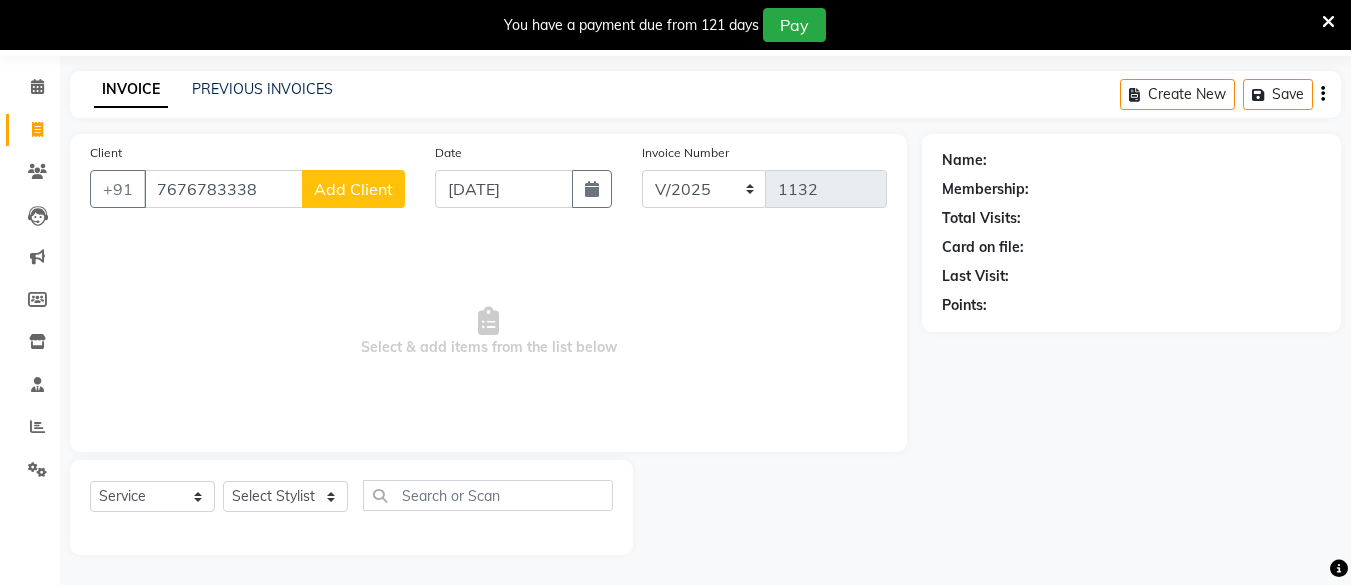 click on "Add Client" 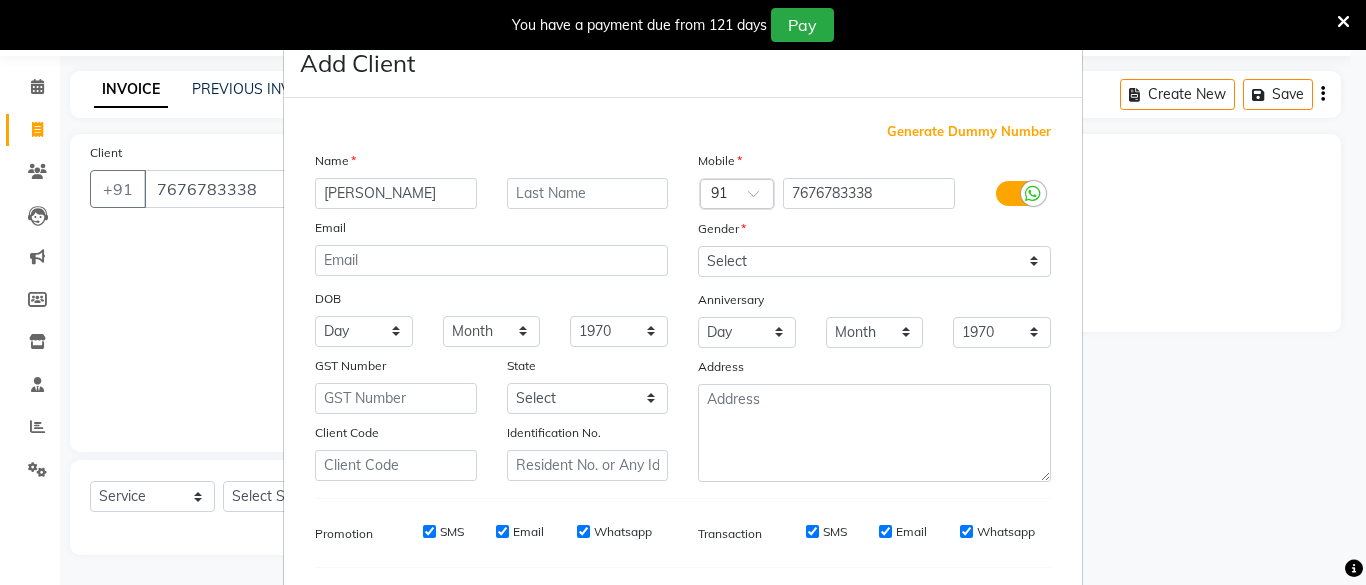 type on "Vashanavj" 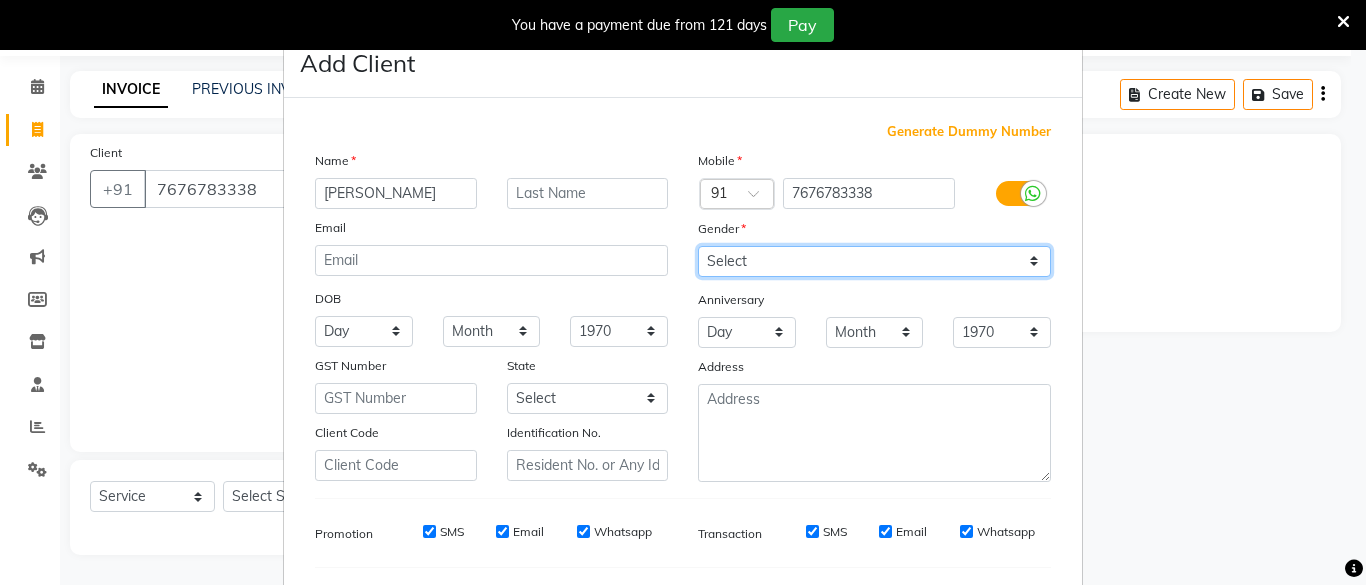 click on "Select [DEMOGRAPHIC_DATA] [DEMOGRAPHIC_DATA] Other Prefer Not To Say" at bounding box center (874, 261) 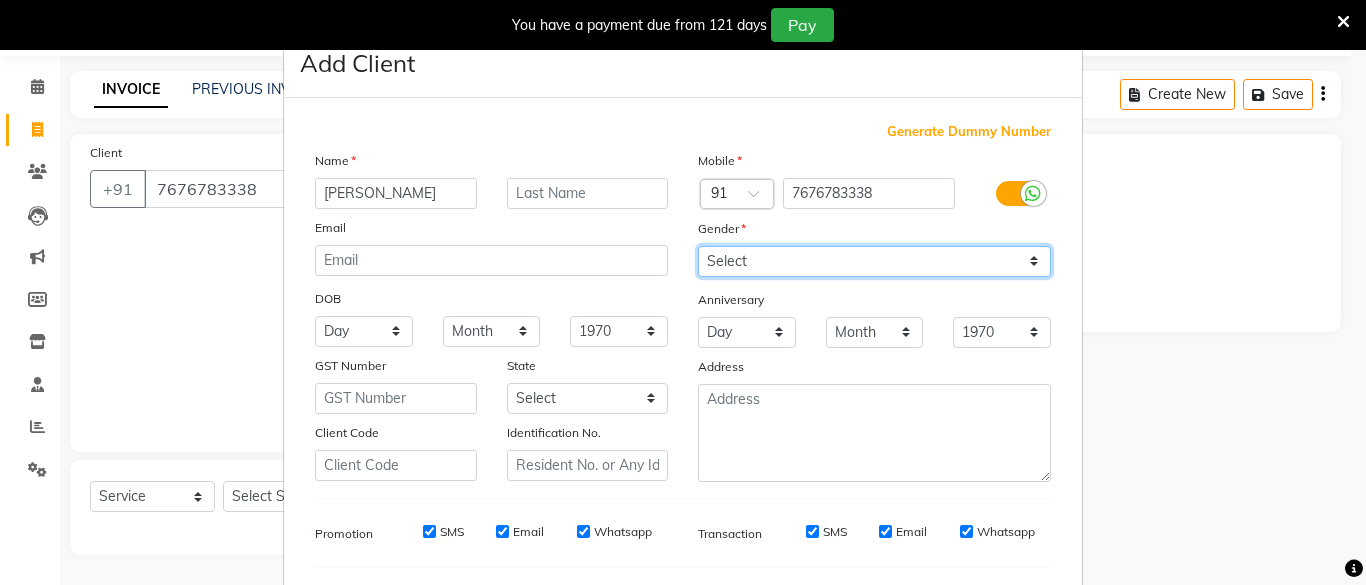 select on "[DEMOGRAPHIC_DATA]" 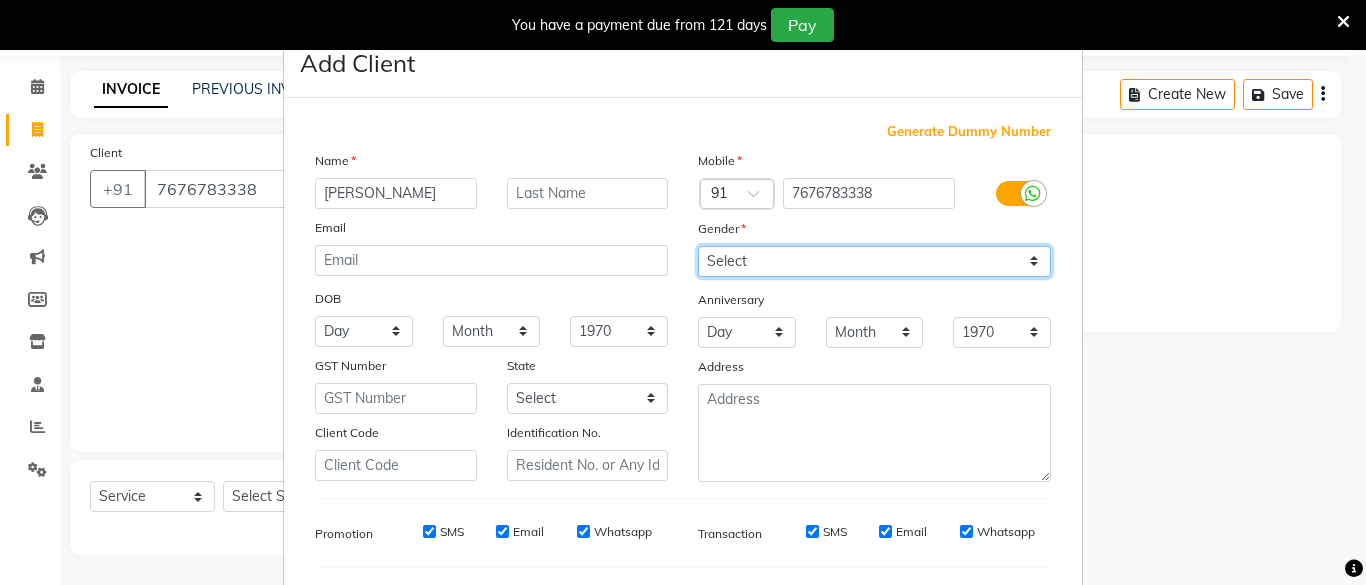 click on "Select [DEMOGRAPHIC_DATA] [DEMOGRAPHIC_DATA] Other Prefer Not To Say" at bounding box center (874, 261) 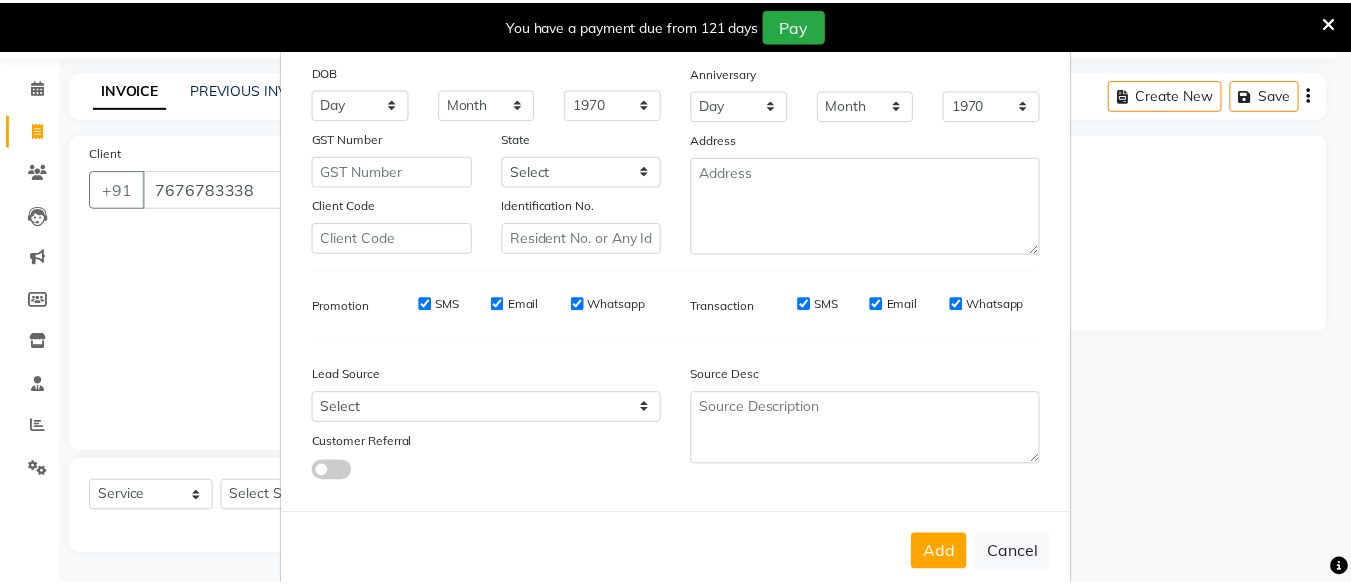 scroll, scrollTop: 264, scrollLeft: 0, axis: vertical 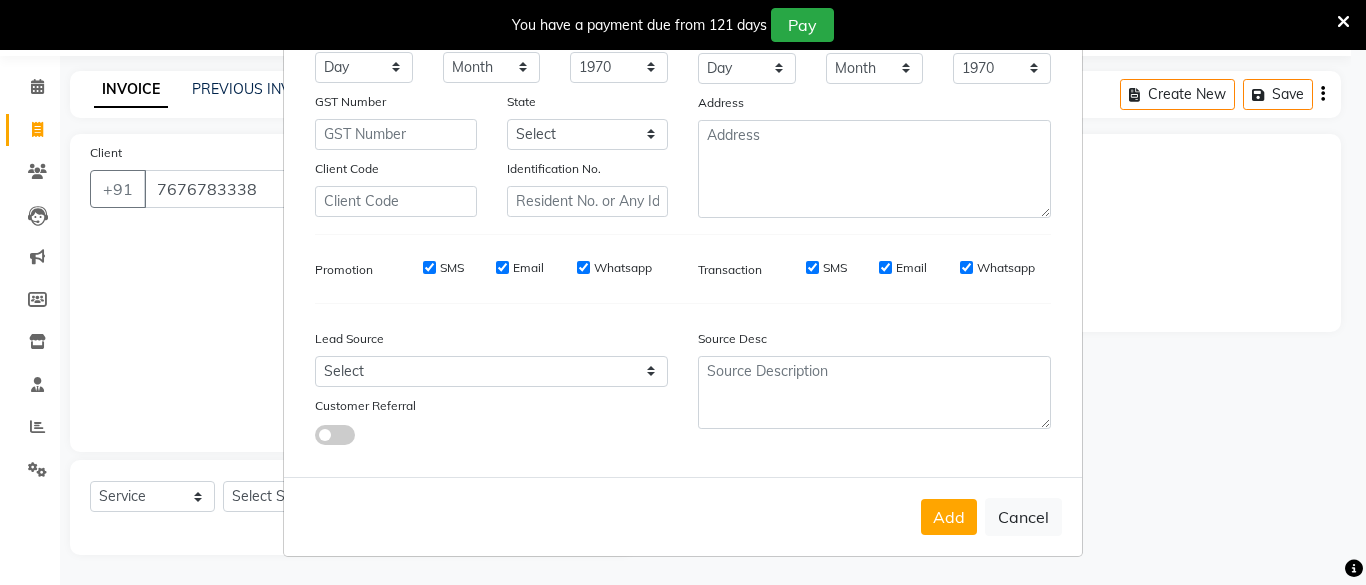 click on "Add   Cancel" at bounding box center [683, 516] 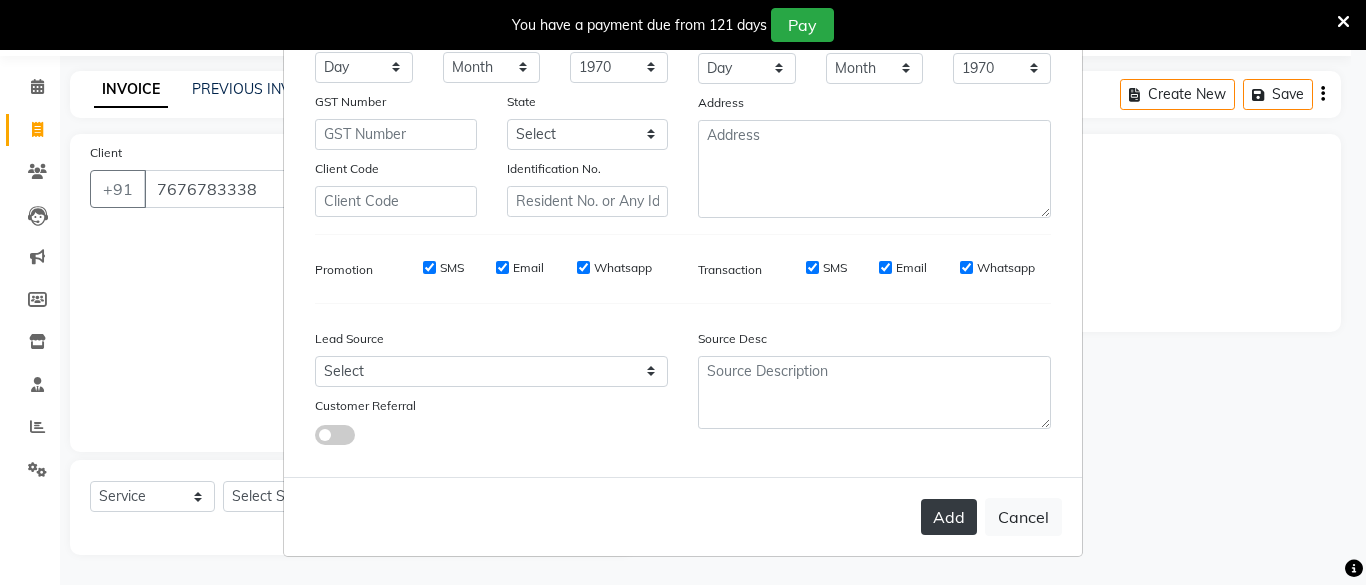 click on "Add" at bounding box center (949, 517) 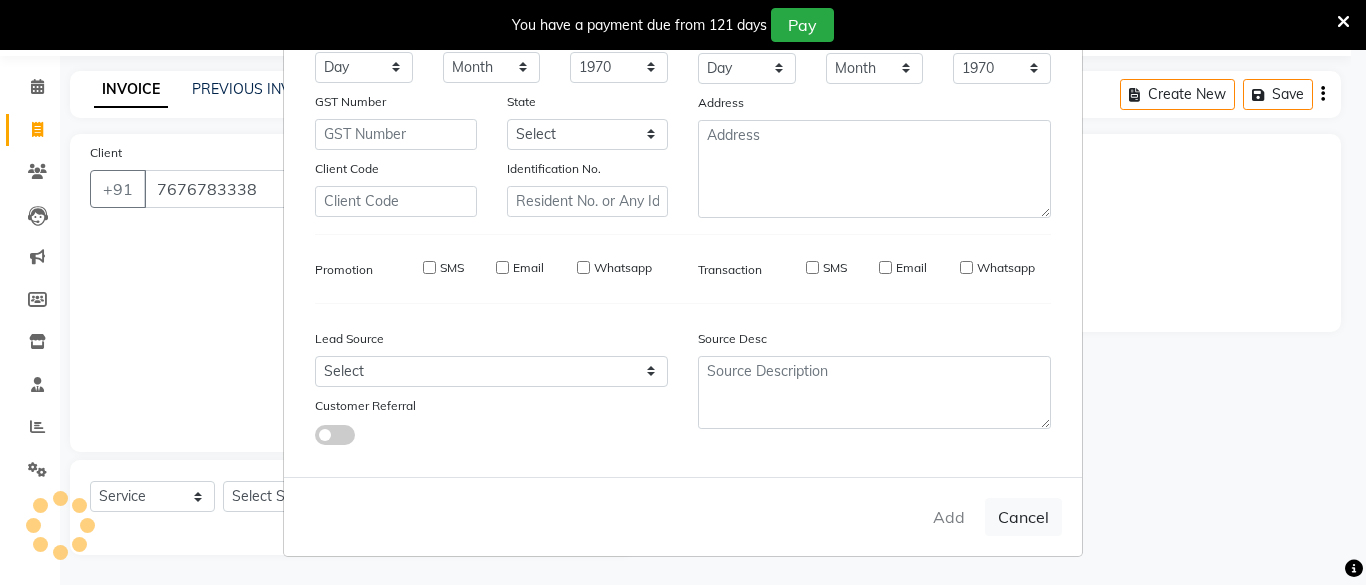type 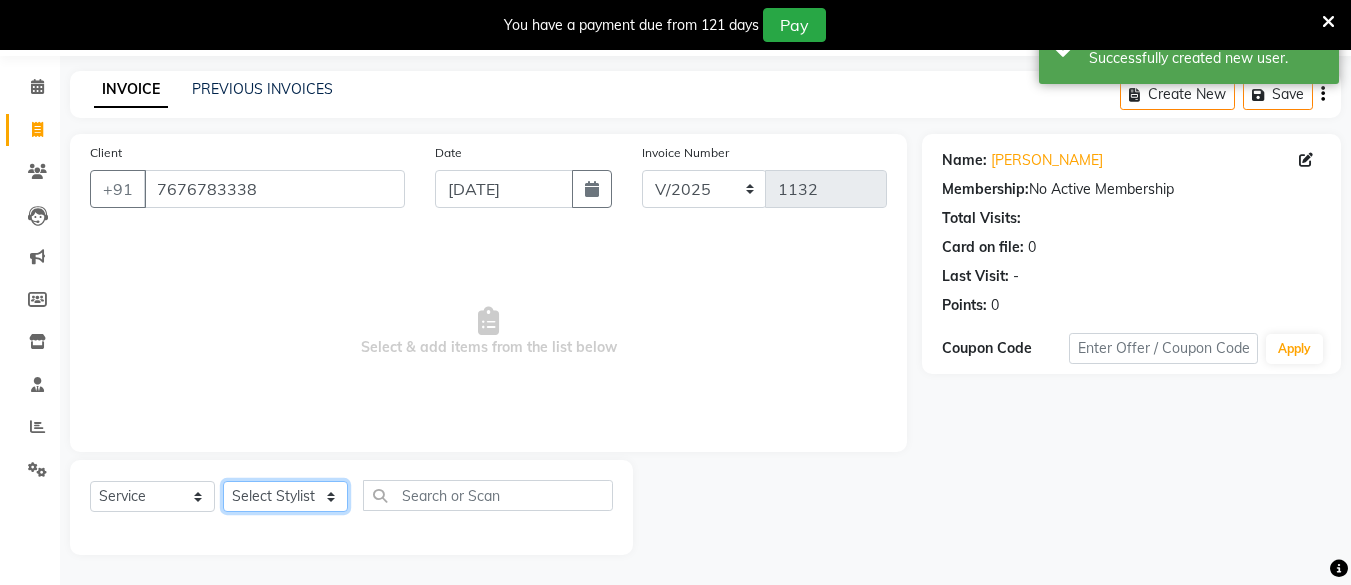 click on "Select Stylist [PERSON_NAME] Hair Affair [PERSON_NAME] [PERSON_NAME] [PERSON_NAME] sandhya [PERSON_NAME] [PERSON_NAME]" 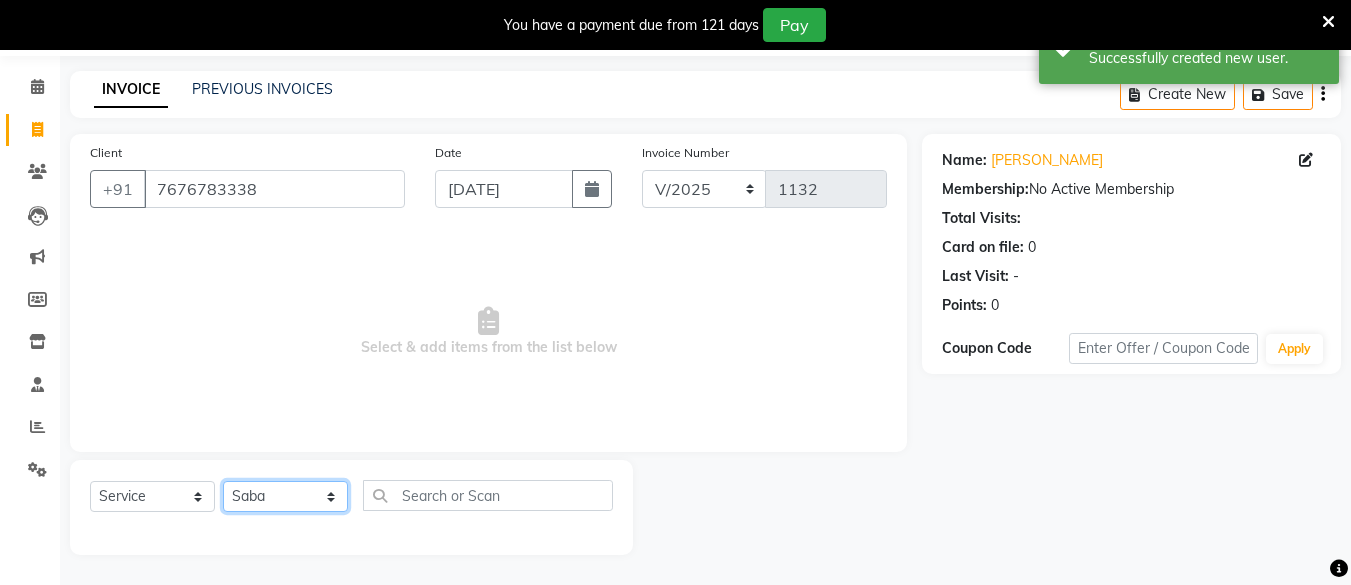 click on "Select Stylist [PERSON_NAME] Hair Affair [PERSON_NAME] [PERSON_NAME] [PERSON_NAME] sandhya [PERSON_NAME] [PERSON_NAME]" 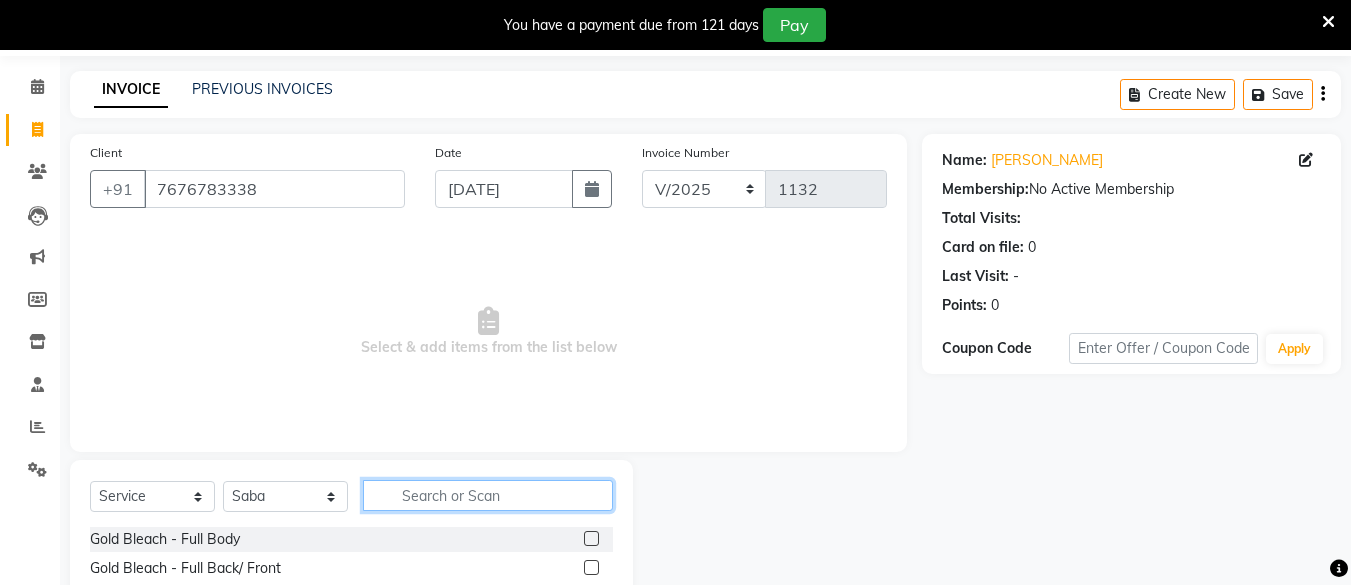 click 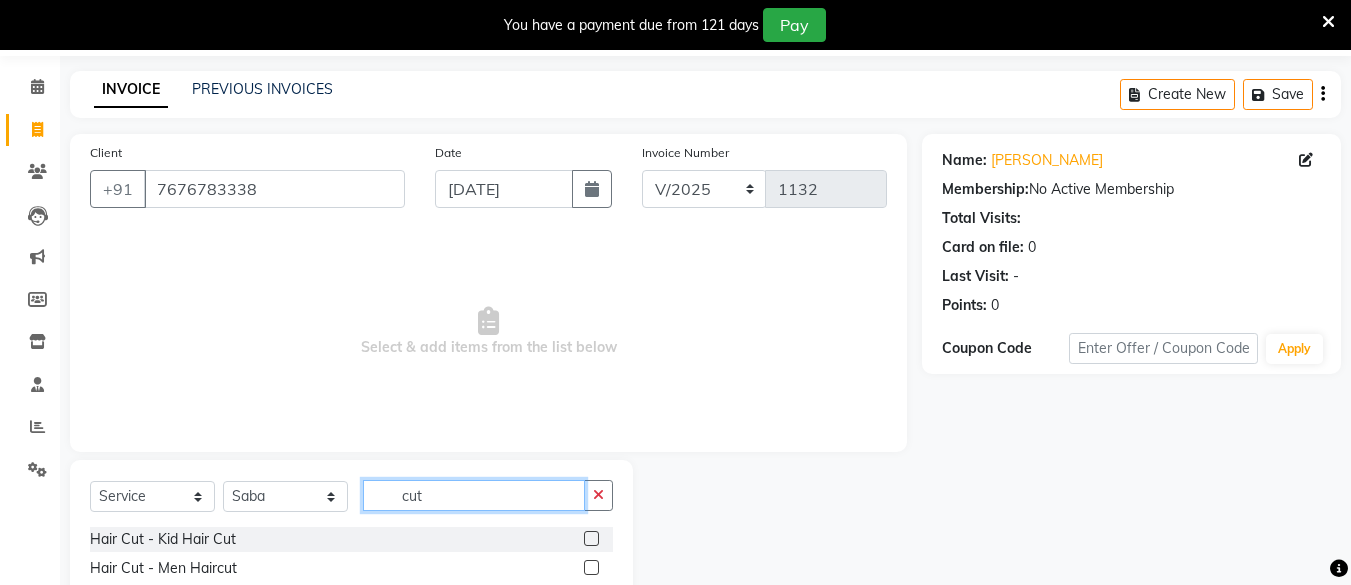 scroll, scrollTop: 153, scrollLeft: 0, axis: vertical 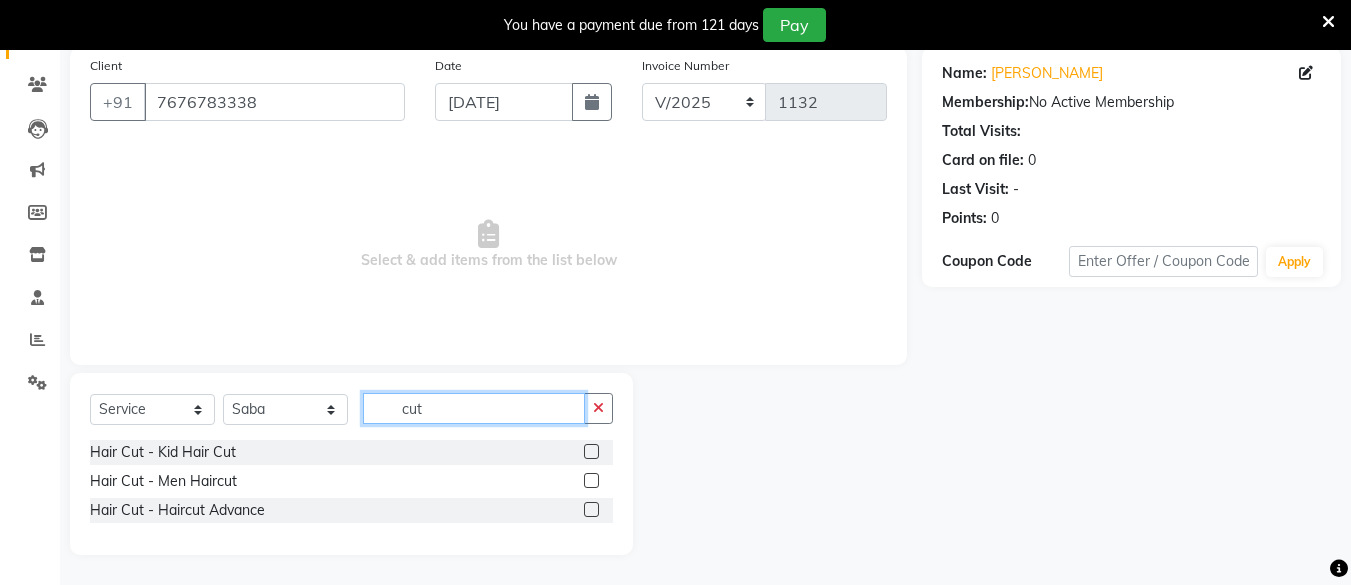 type on "cut" 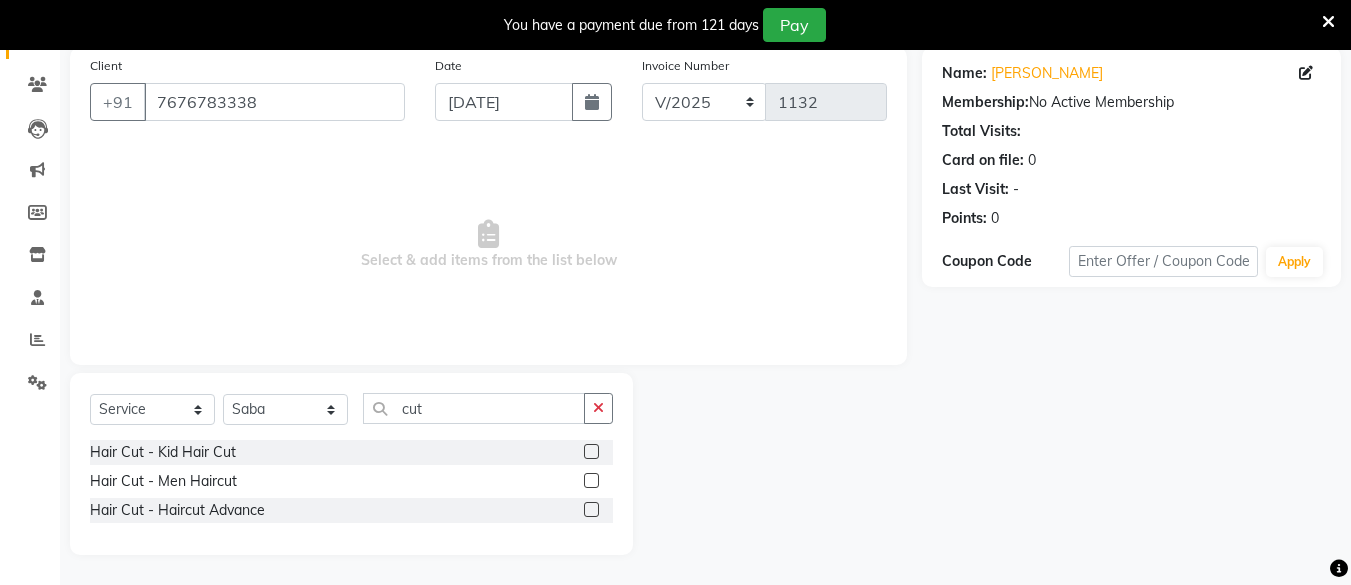 click 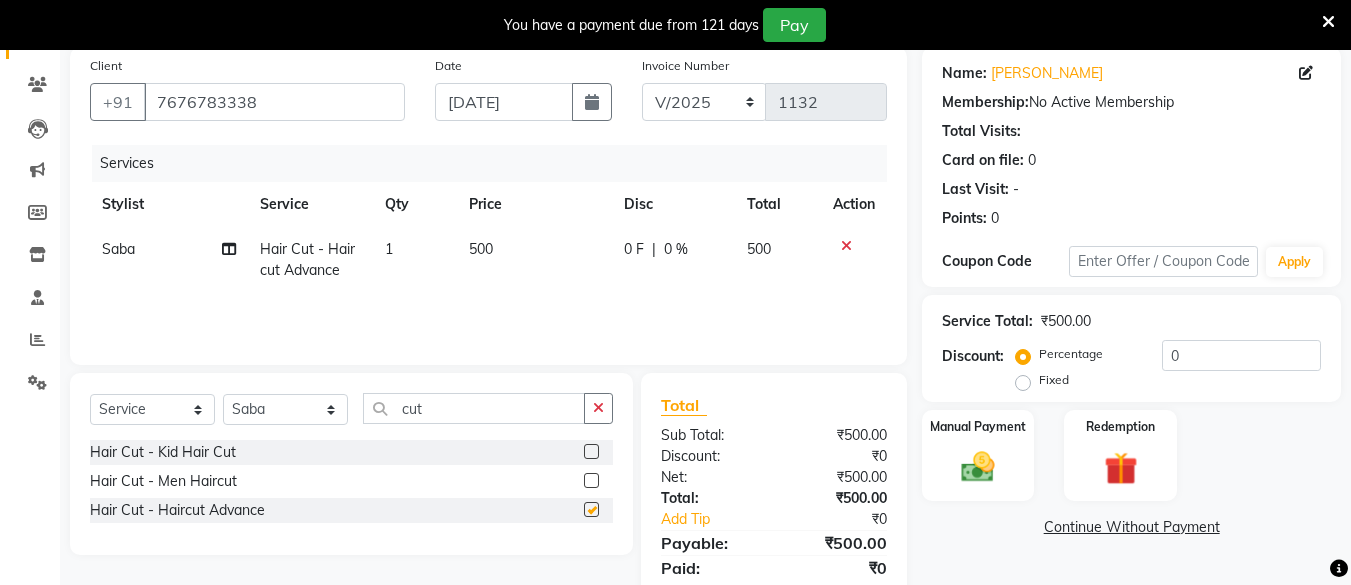 checkbox on "false" 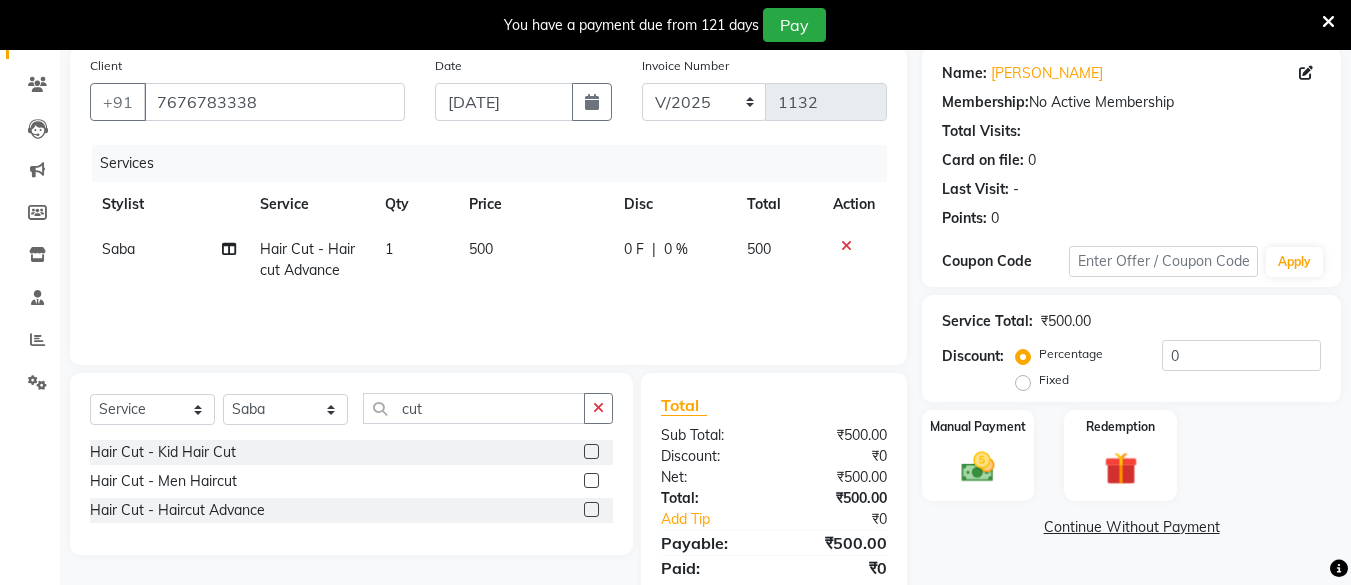 click on "500" 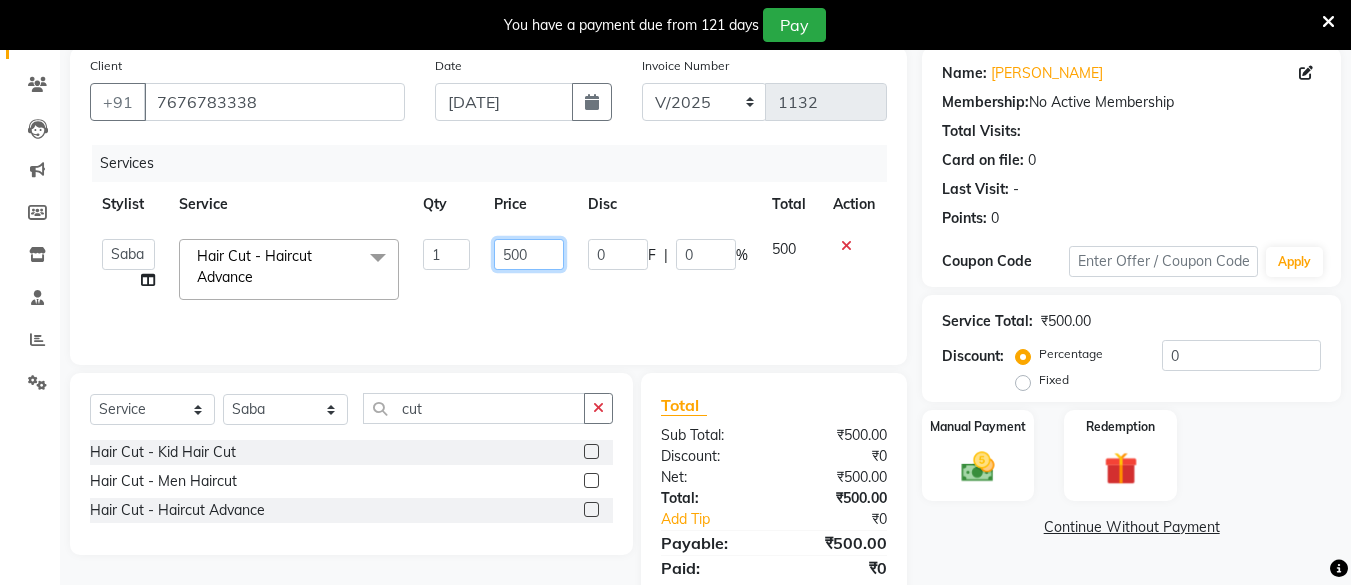 click on "500" 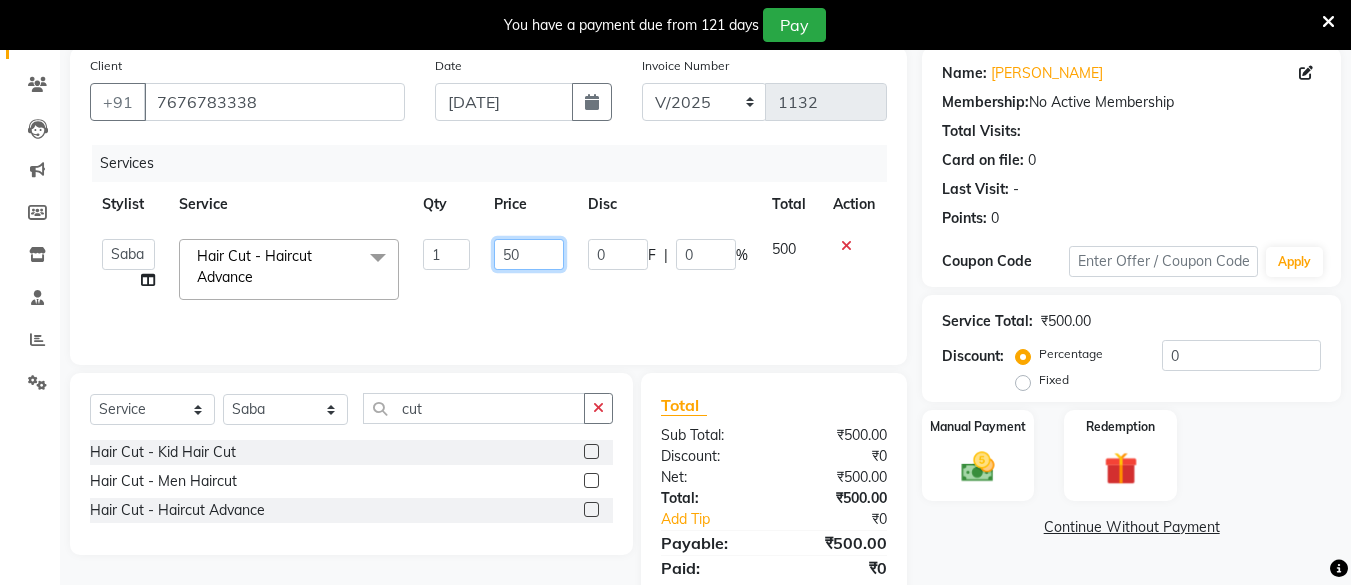 type on "5" 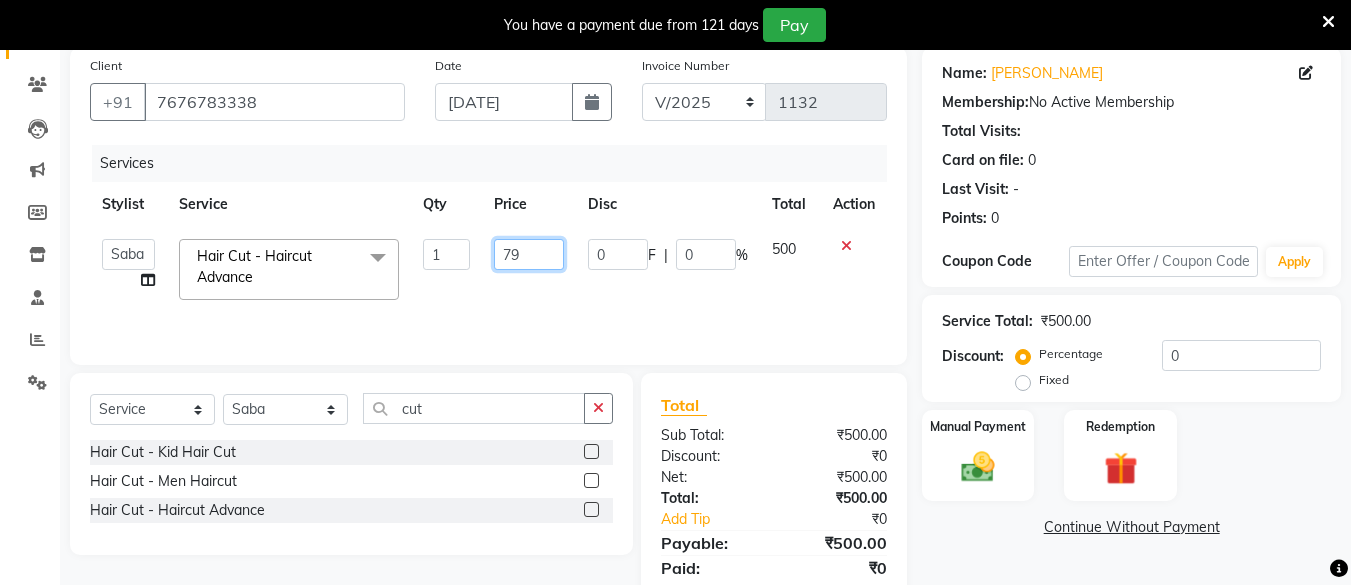 type on "790" 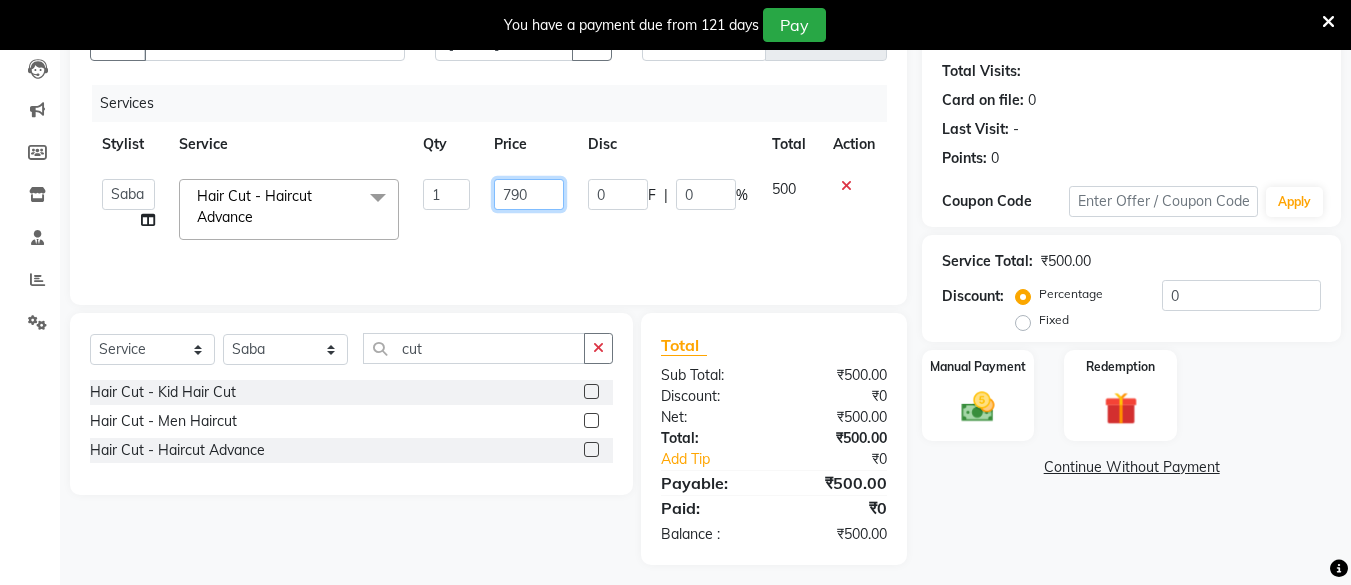 scroll, scrollTop: 223, scrollLeft: 0, axis: vertical 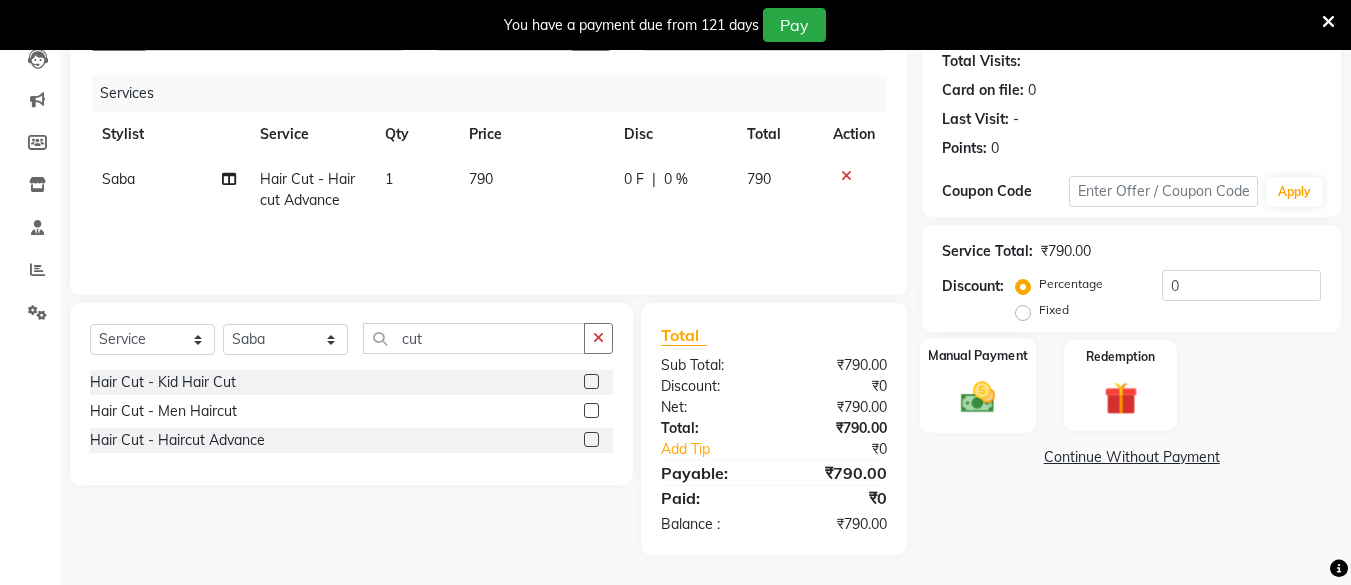 click 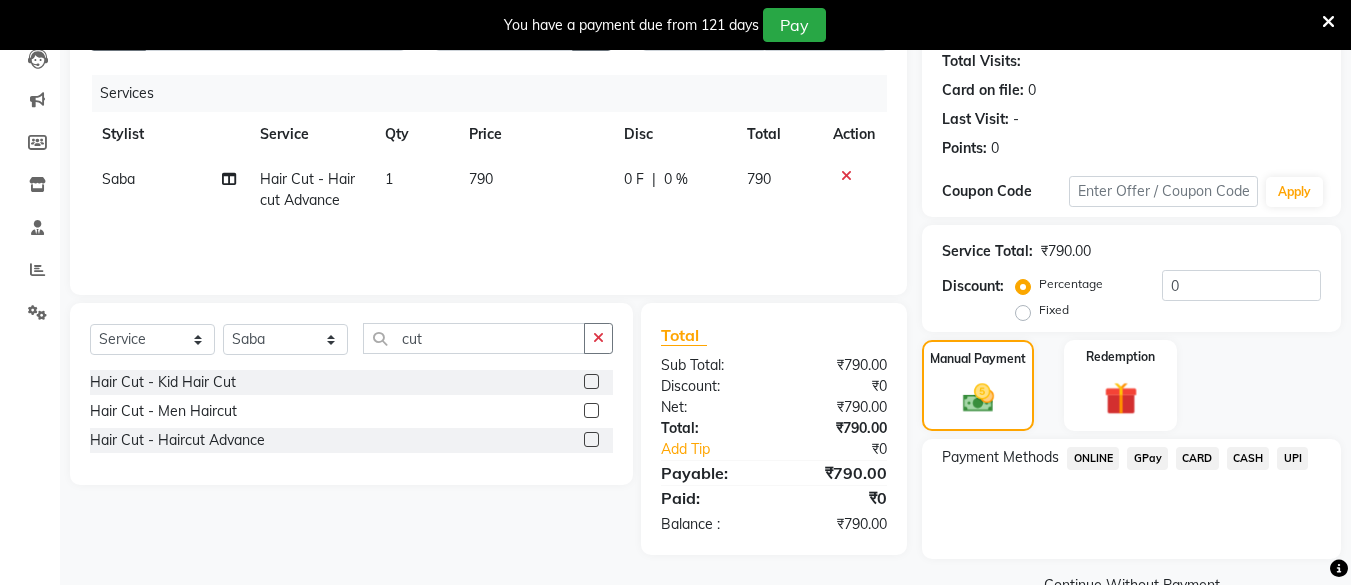 click on "UPI" 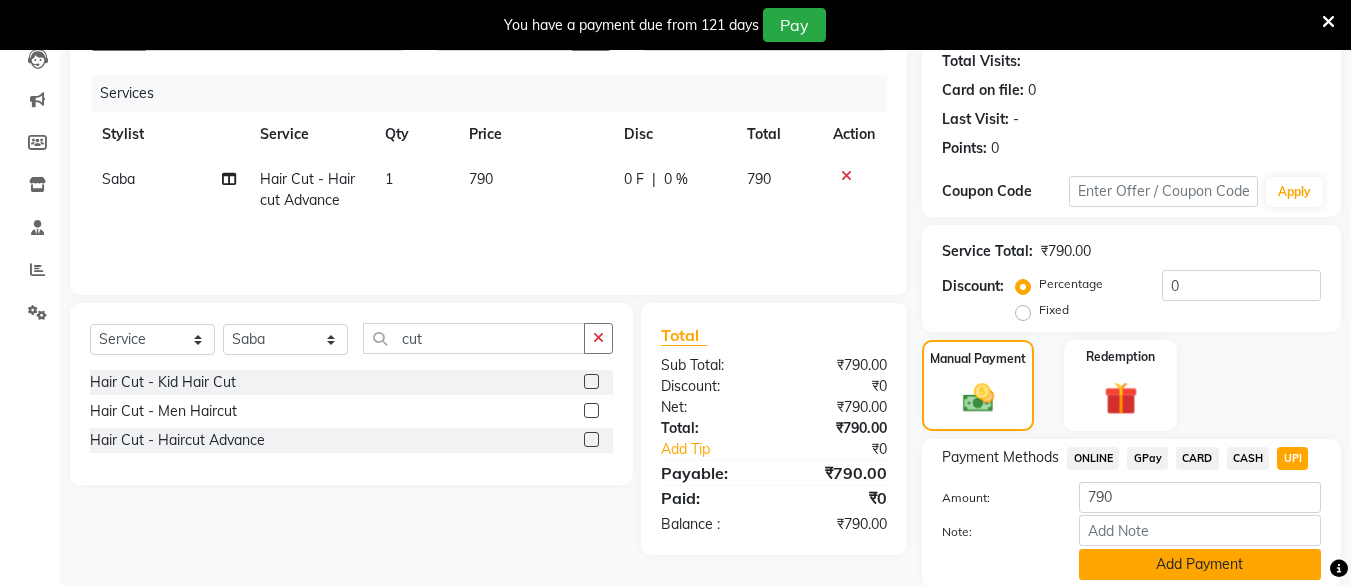 click on "Add Payment" 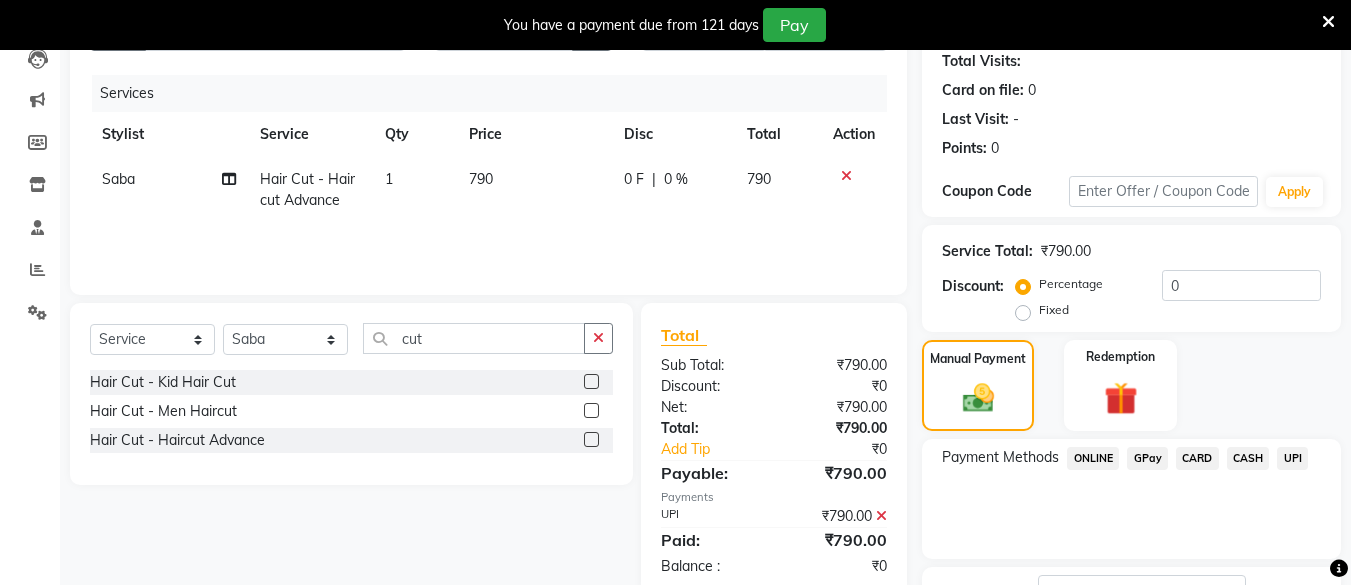 scroll, scrollTop: 381, scrollLeft: 0, axis: vertical 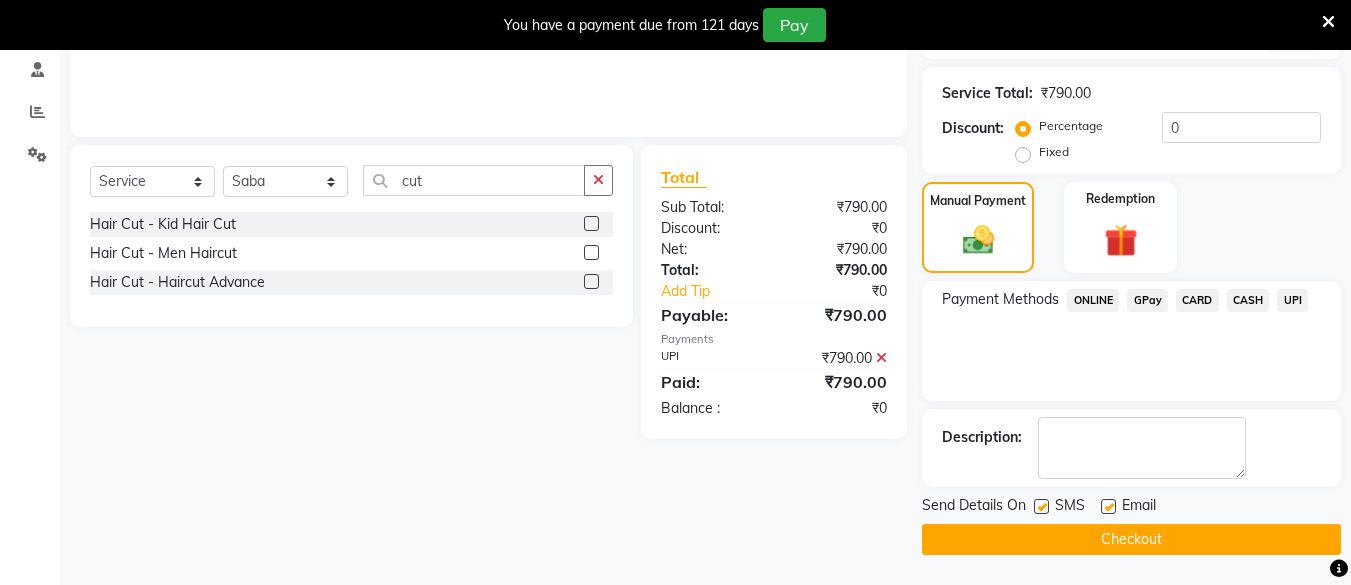click on "Checkout" 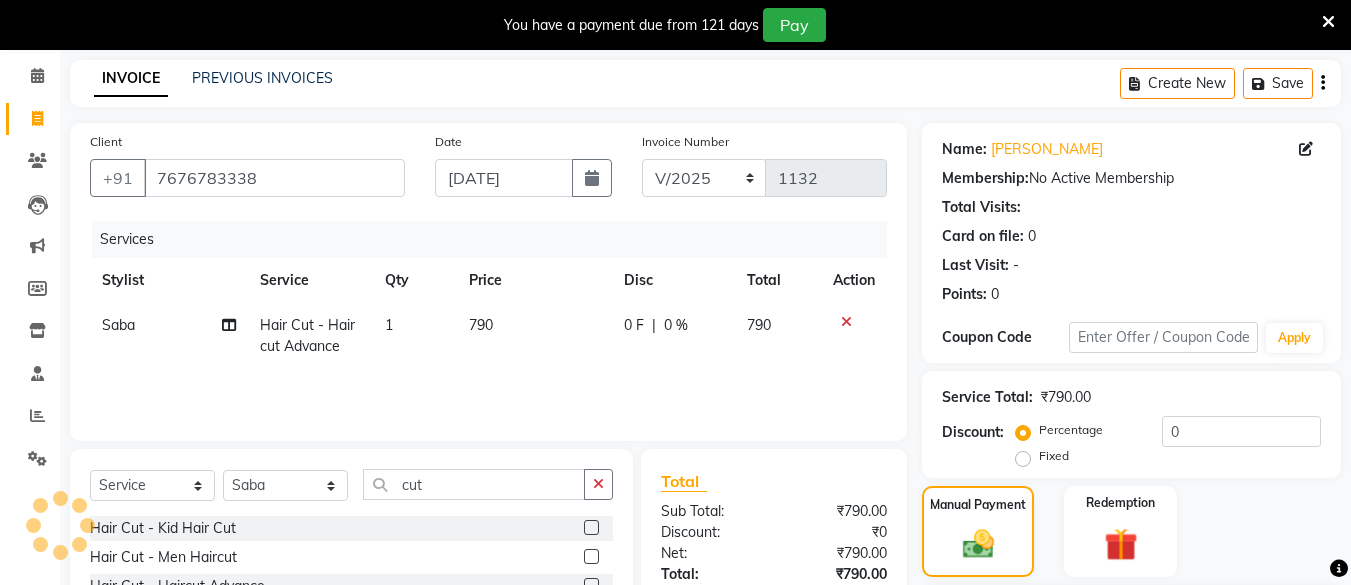scroll, scrollTop: 0, scrollLeft: 0, axis: both 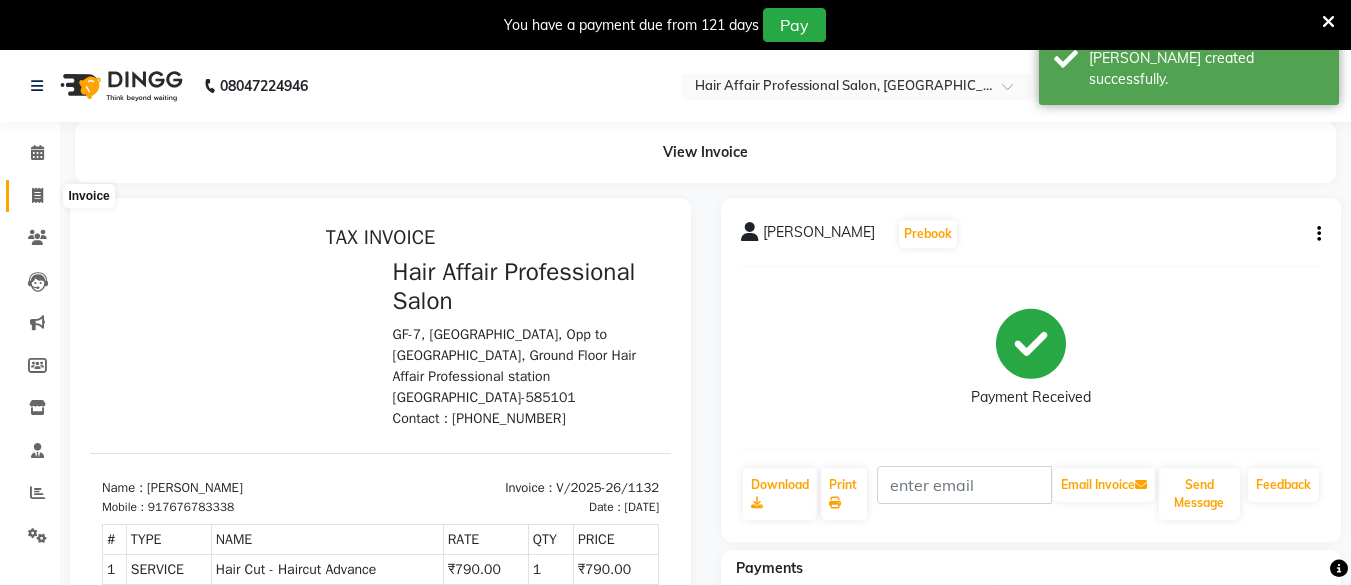 click 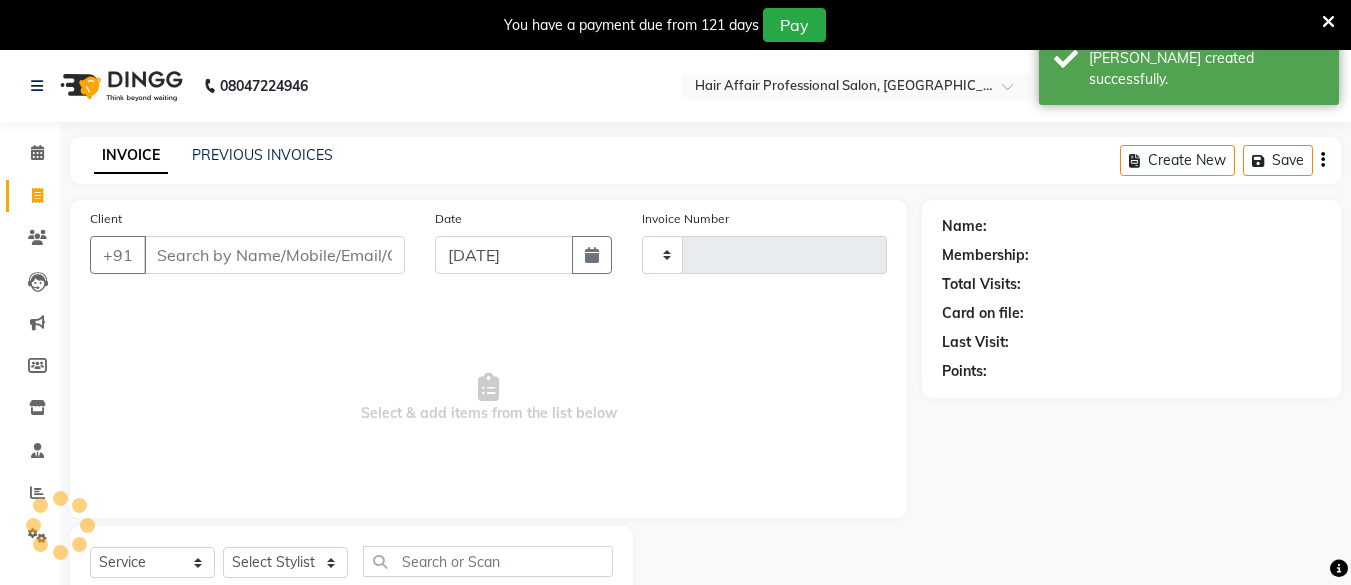type on "1133" 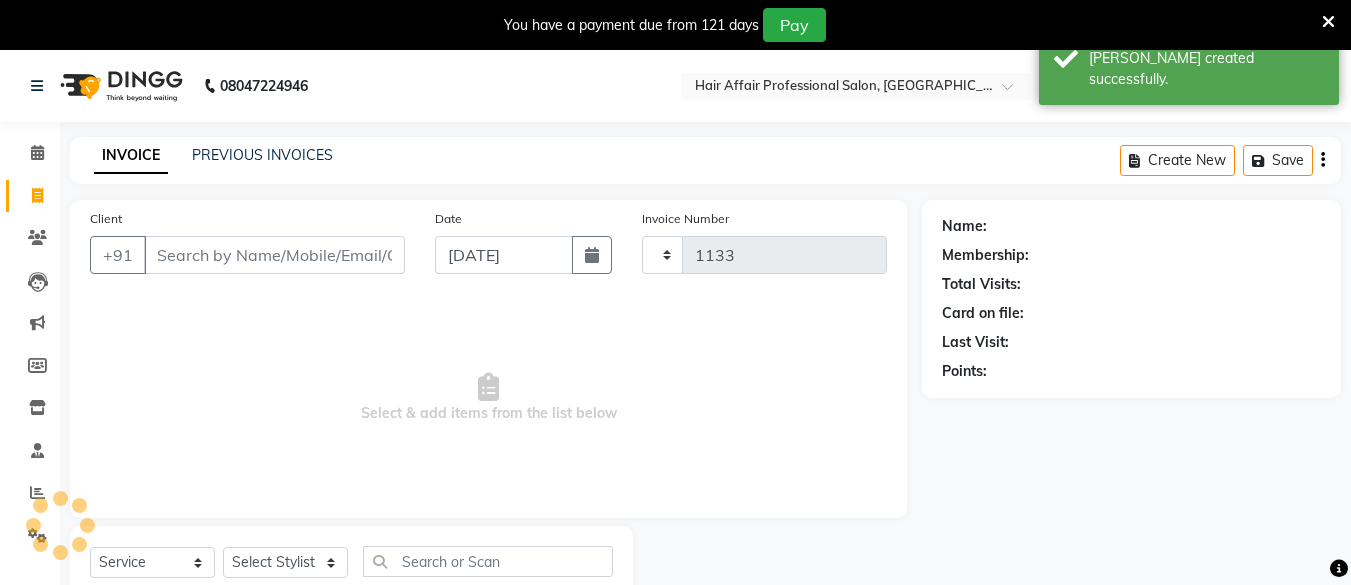 select on "657" 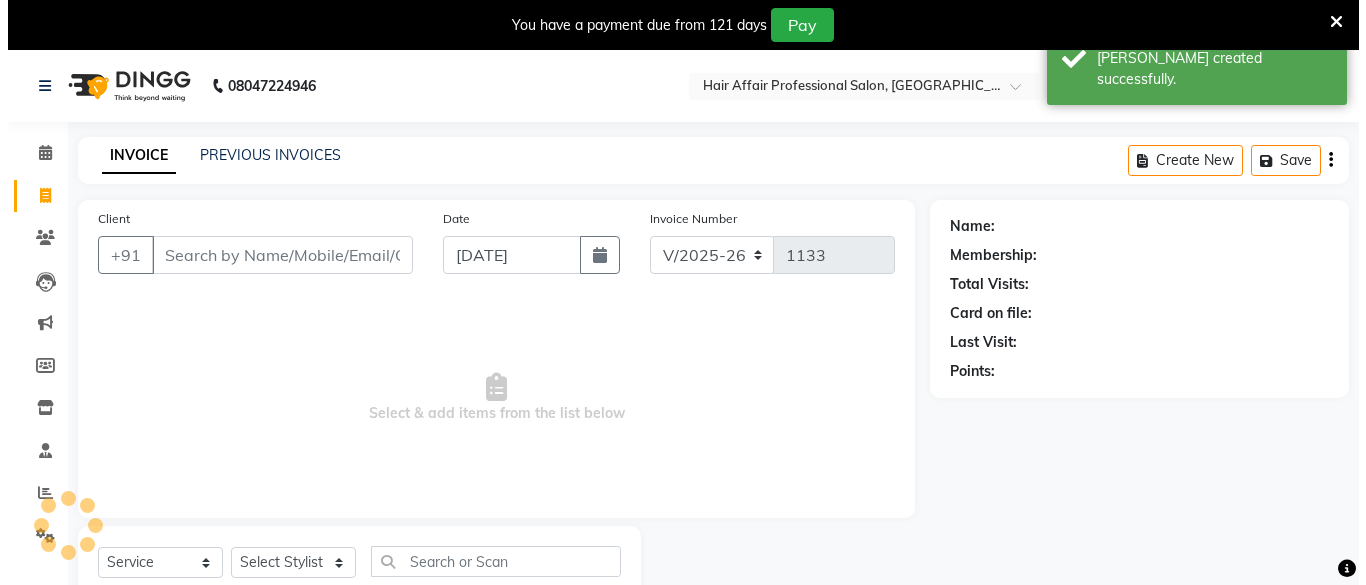 scroll, scrollTop: 66, scrollLeft: 0, axis: vertical 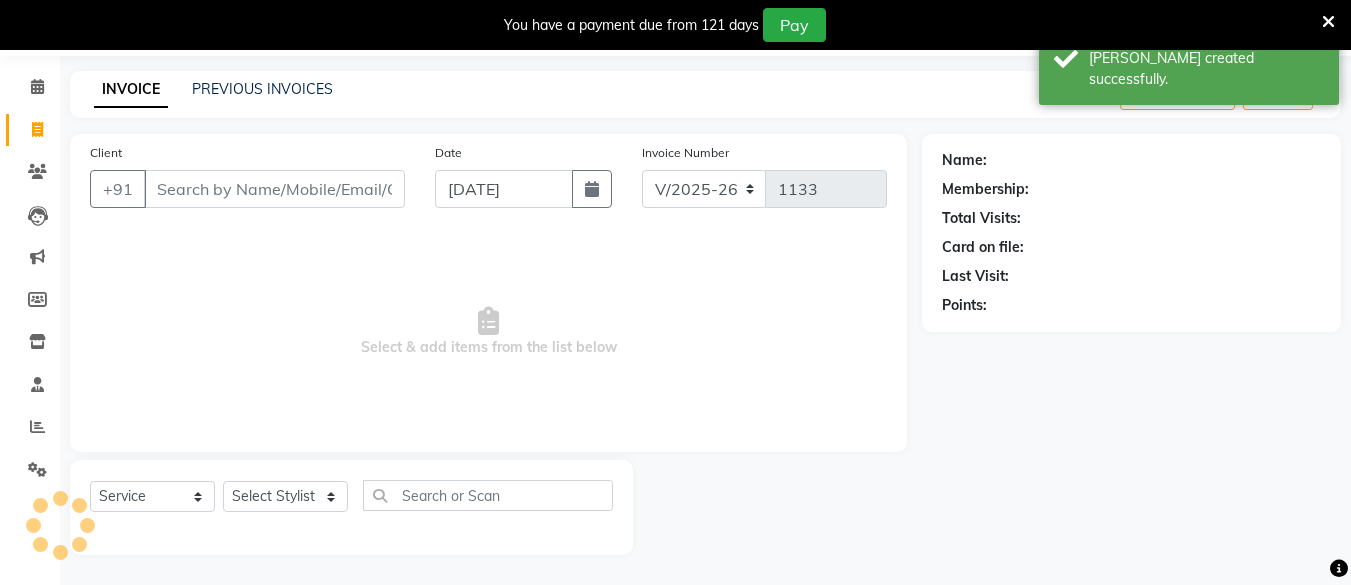 click on "Client" at bounding box center [274, 189] 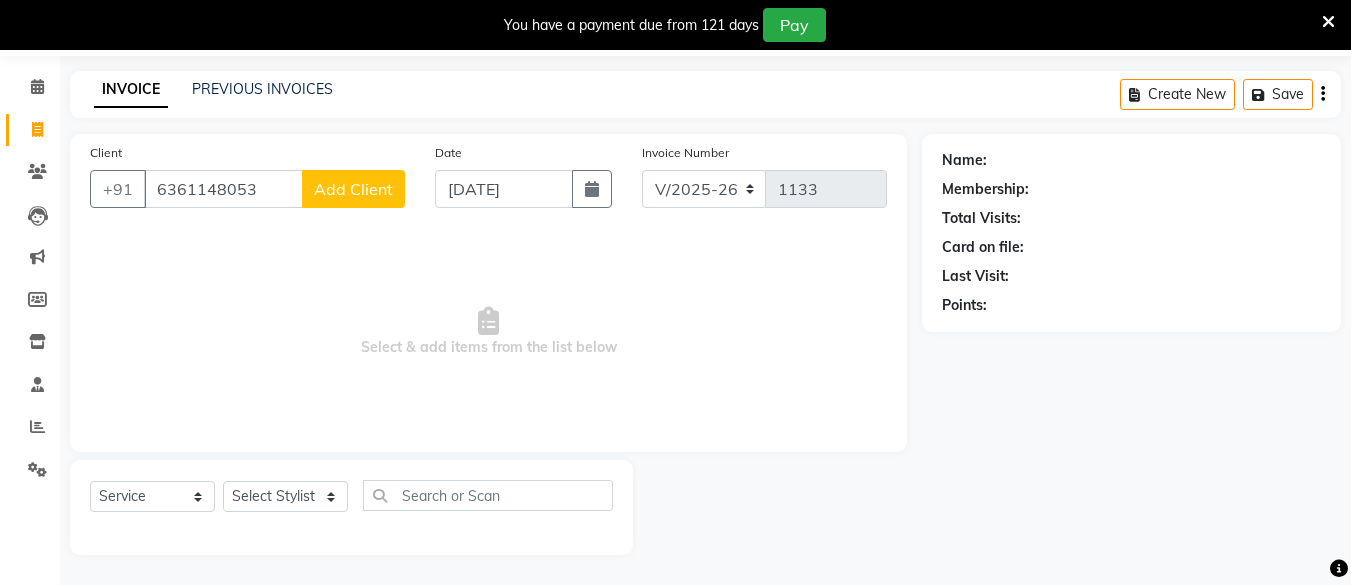 type on "6361148053" 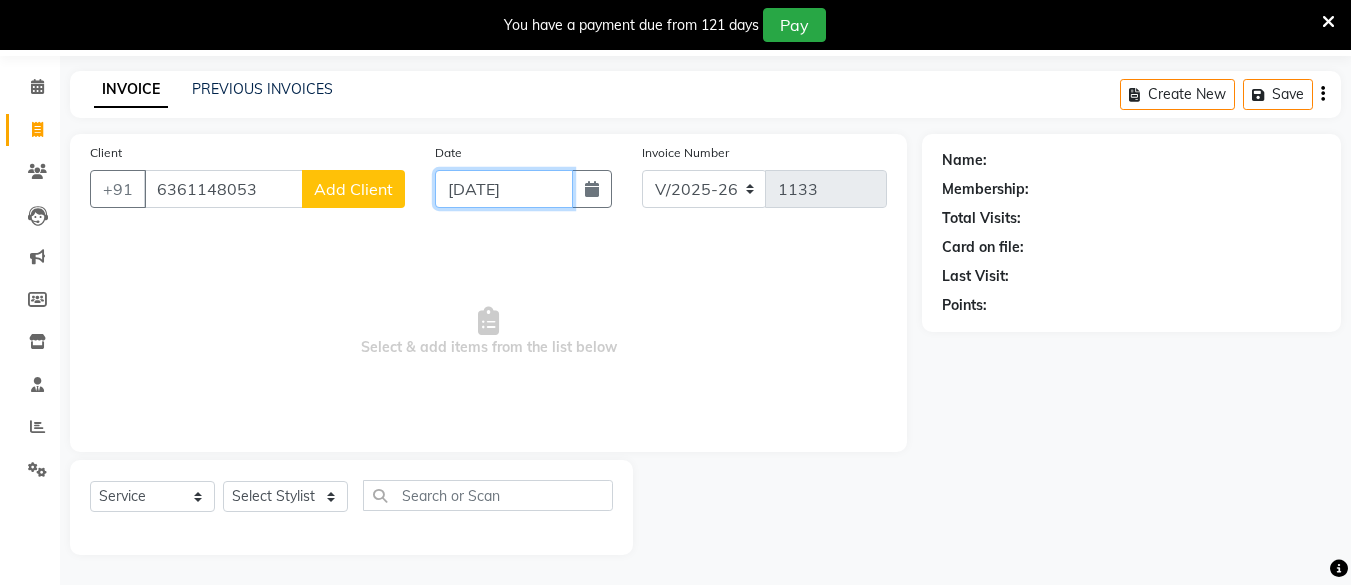 click on "[DATE]" 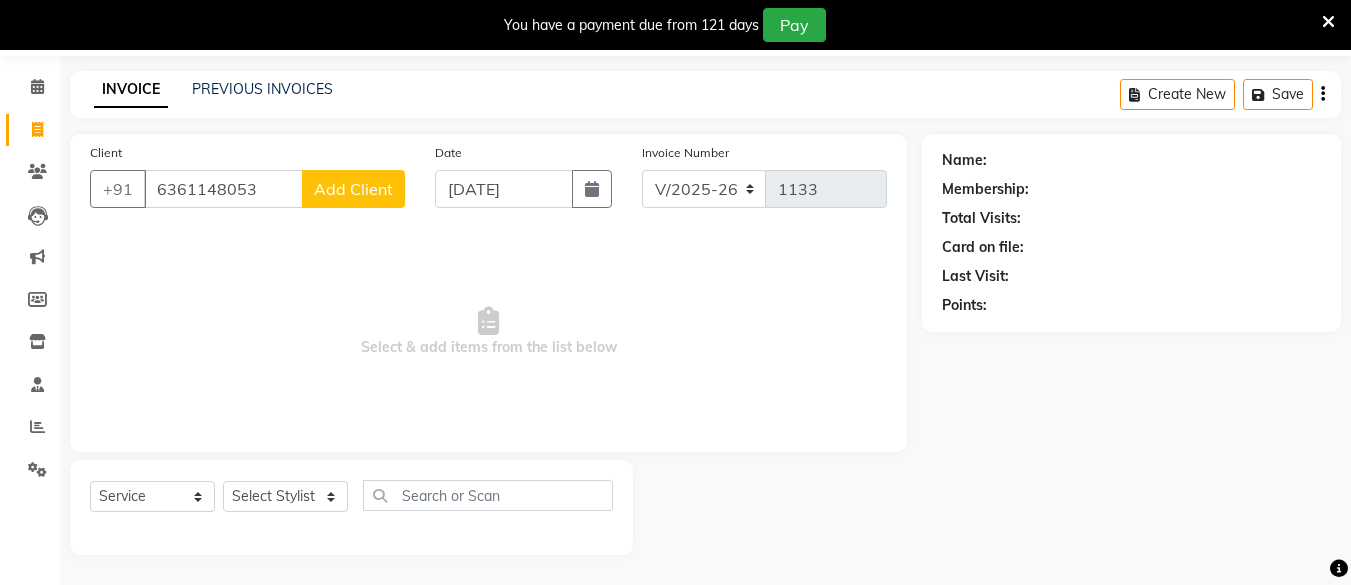 select on "7" 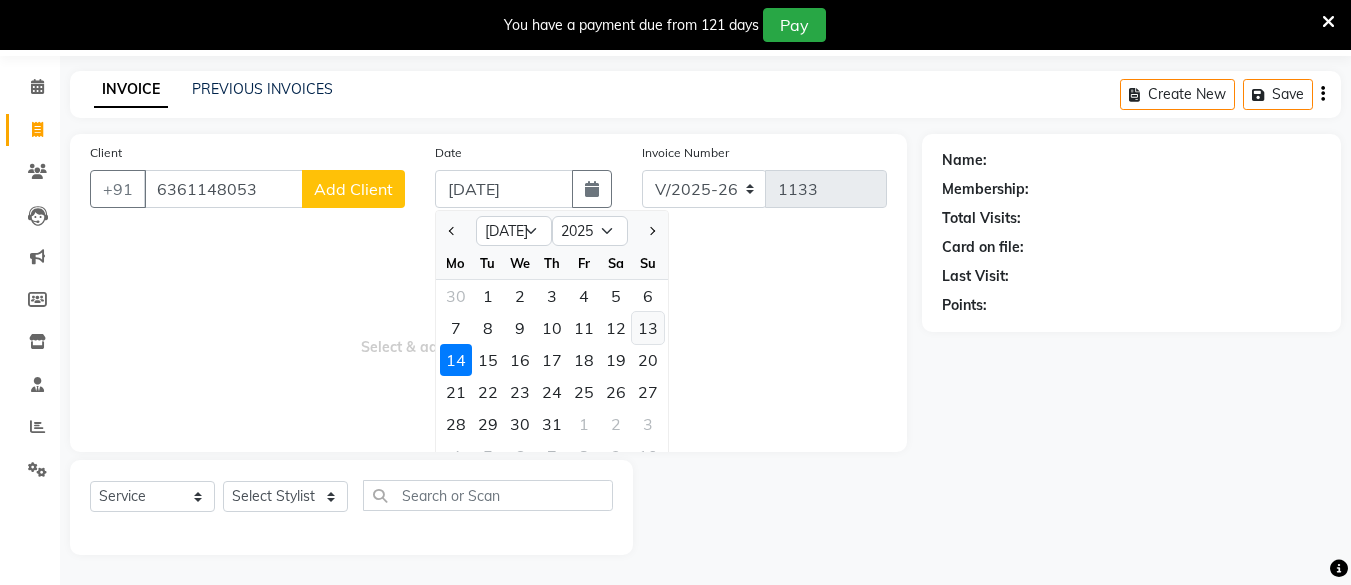 click on "13" 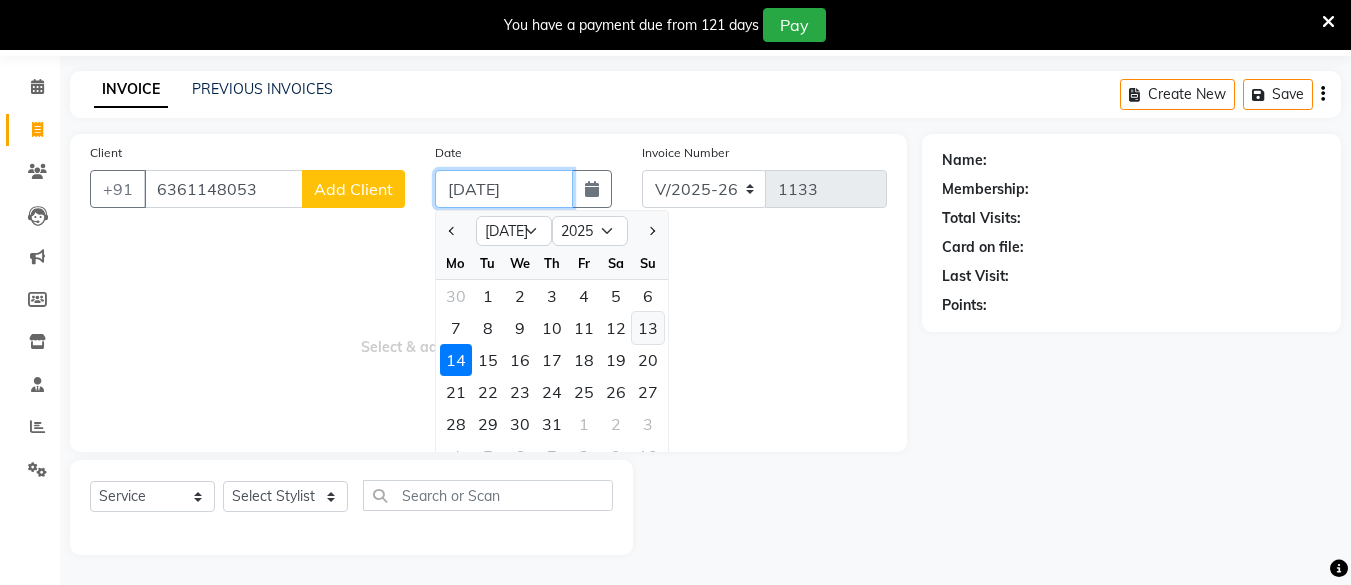 type on "[DATE]" 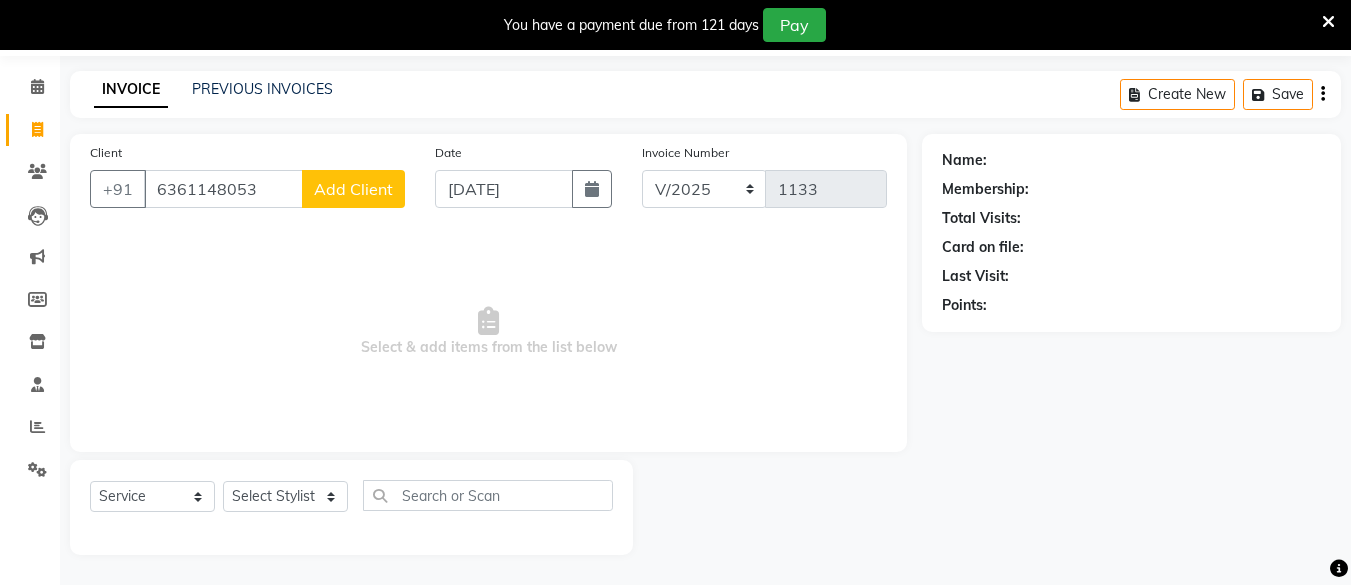 click on "Add Client" 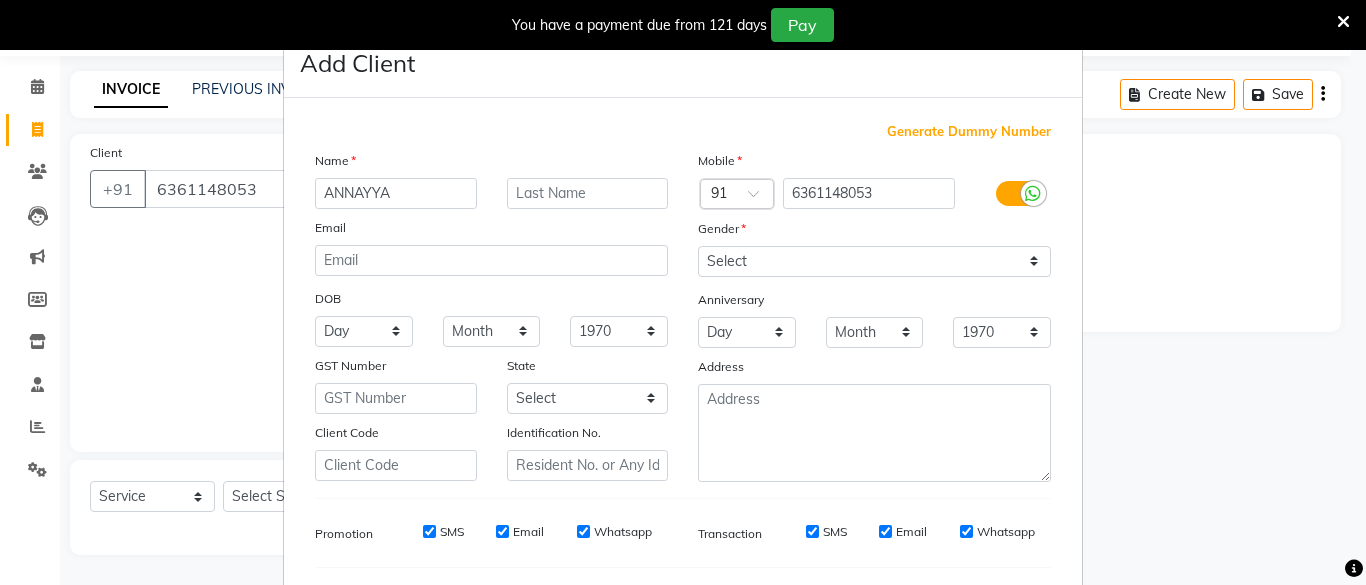 type on "ANNAYYA" 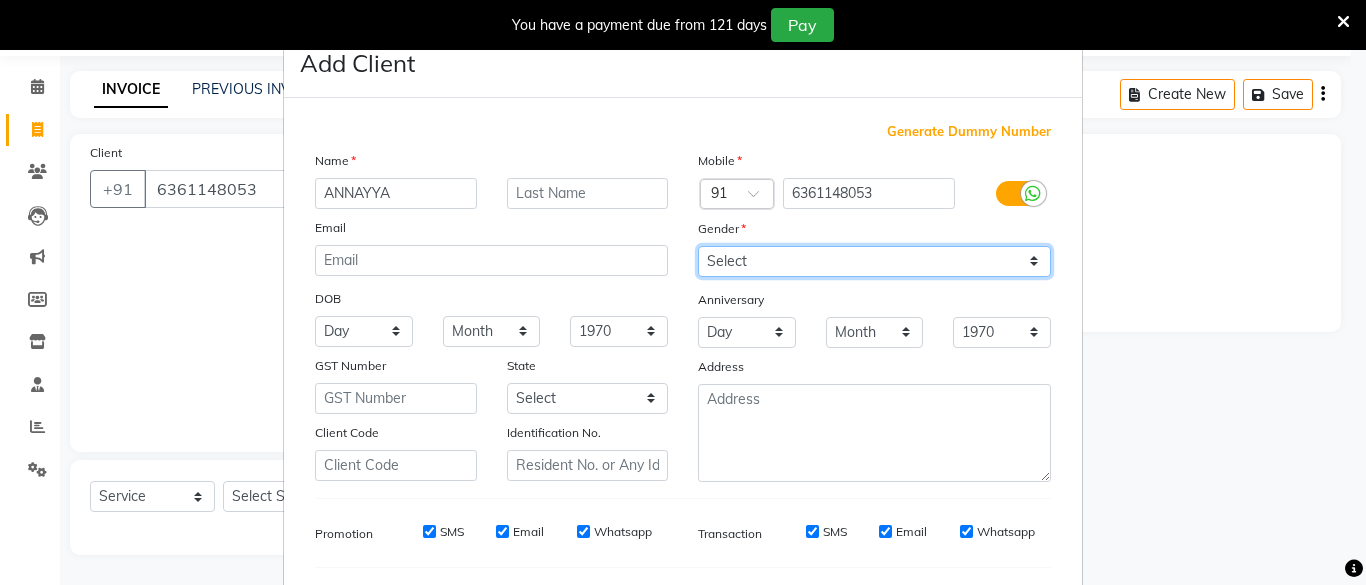 click on "Select [DEMOGRAPHIC_DATA] [DEMOGRAPHIC_DATA] Other Prefer Not To Say" at bounding box center [874, 261] 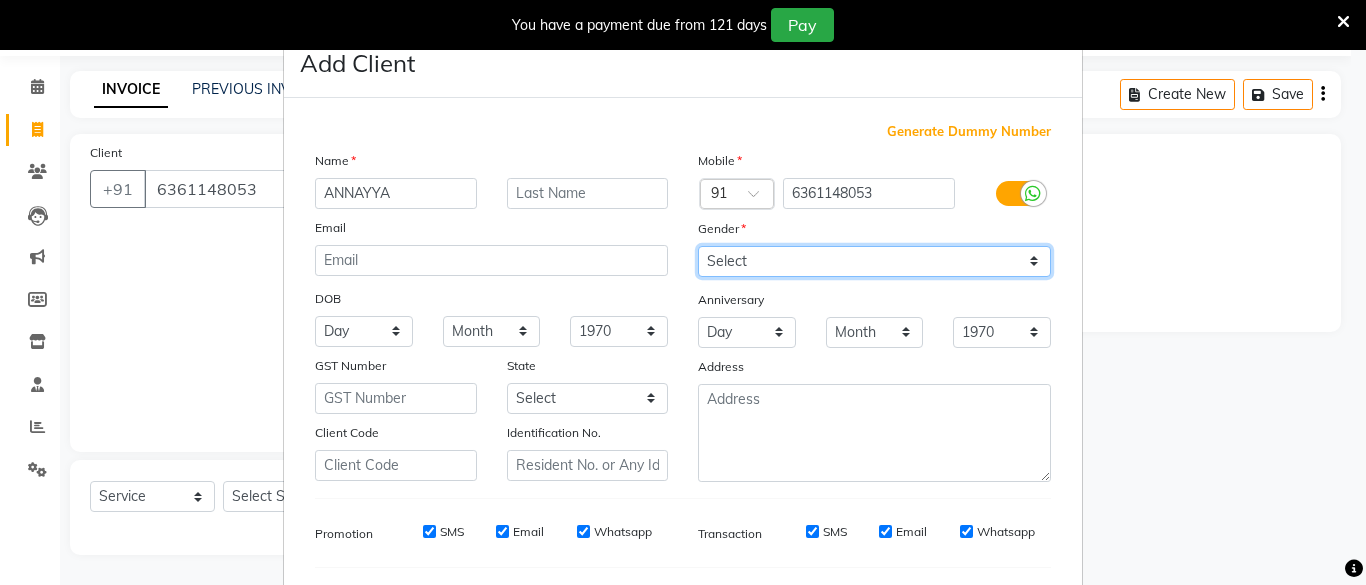 click on "Select [DEMOGRAPHIC_DATA] [DEMOGRAPHIC_DATA] Other Prefer Not To Say" at bounding box center [874, 261] 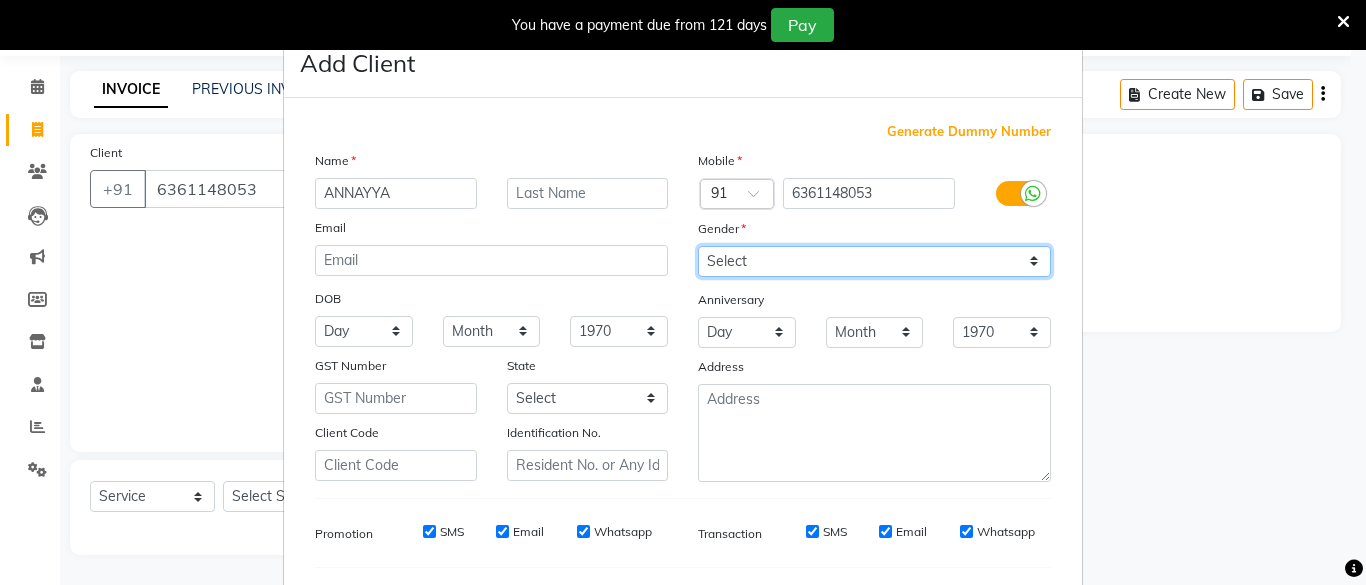 click on "Select [DEMOGRAPHIC_DATA] [DEMOGRAPHIC_DATA] Other Prefer Not To Say" at bounding box center (874, 261) 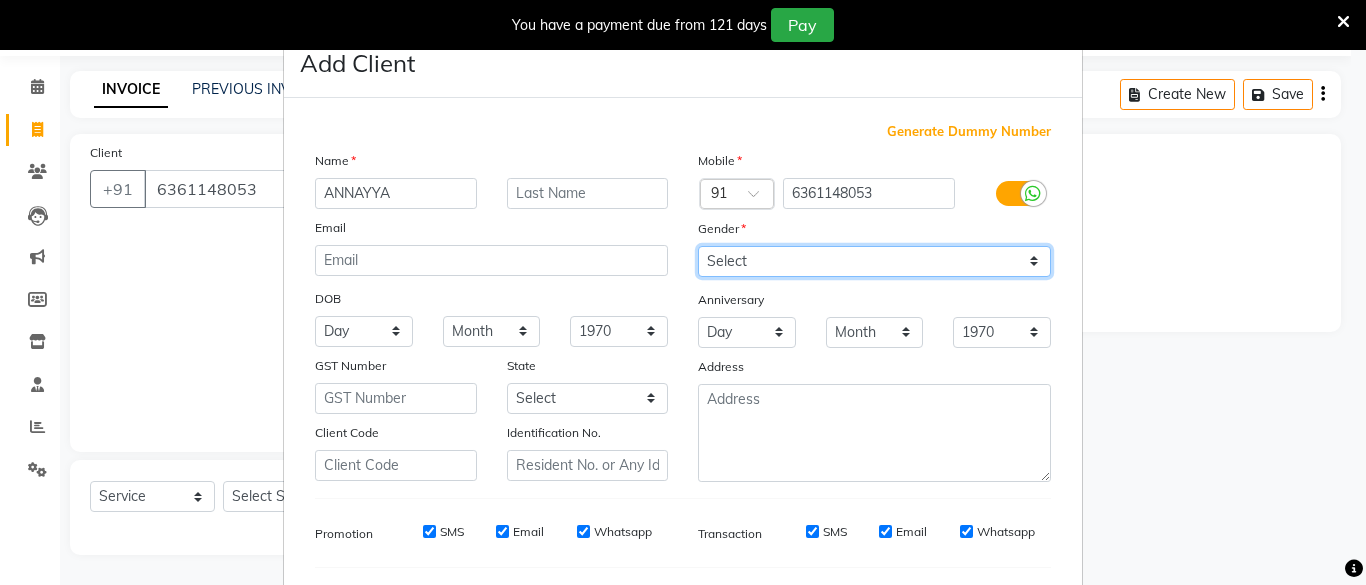 select on "[DEMOGRAPHIC_DATA]" 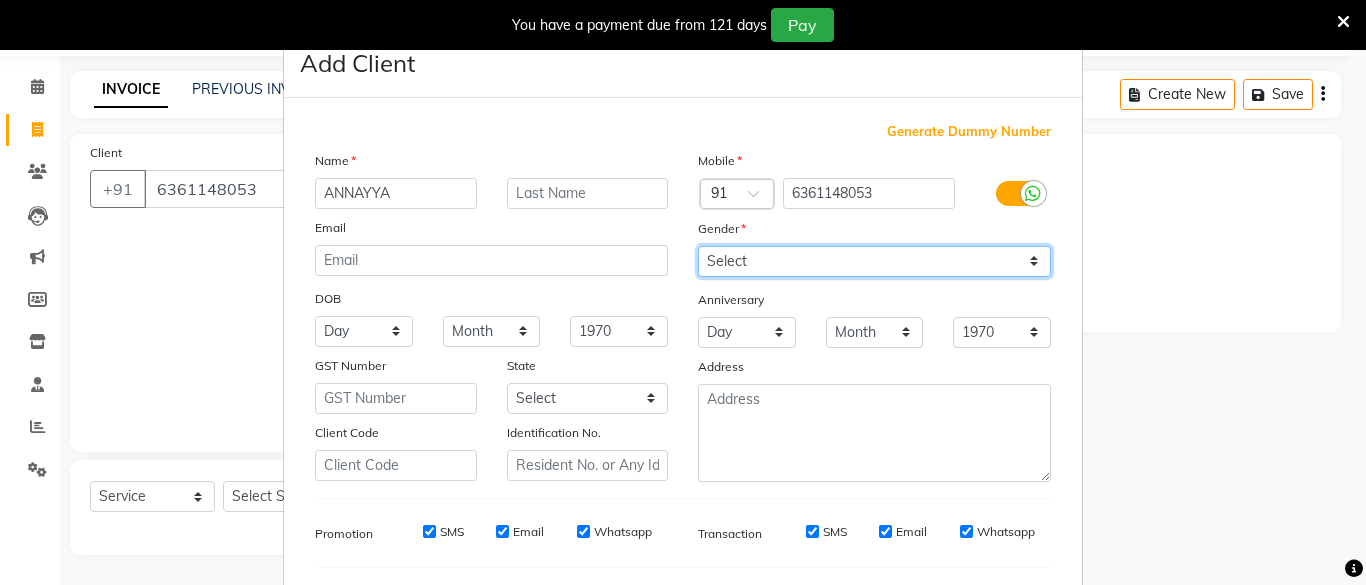 click on "Select [DEMOGRAPHIC_DATA] [DEMOGRAPHIC_DATA] Other Prefer Not To Say" at bounding box center (874, 261) 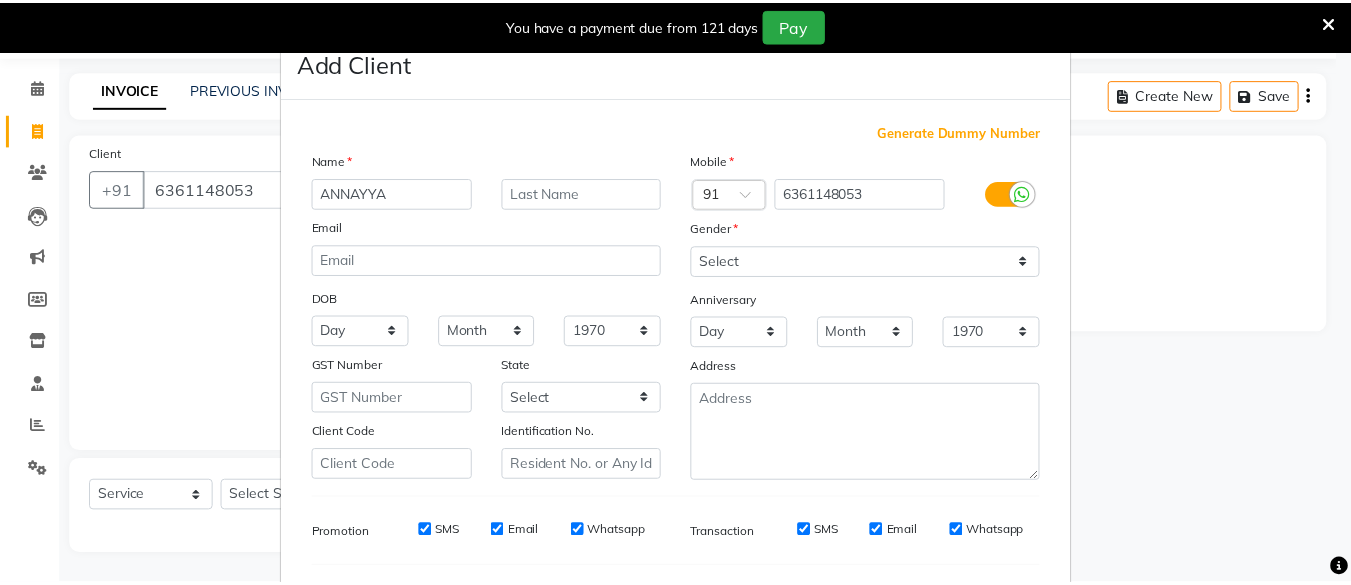 scroll, scrollTop: 264, scrollLeft: 0, axis: vertical 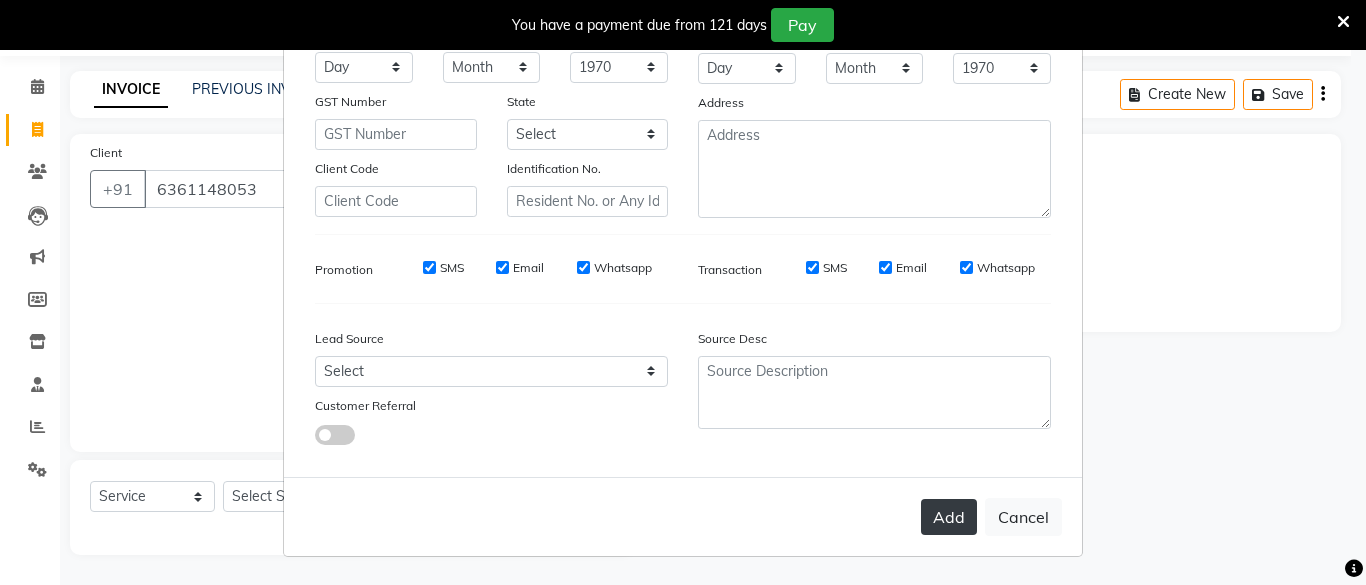 click on "Add" at bounding box center (949, 517) 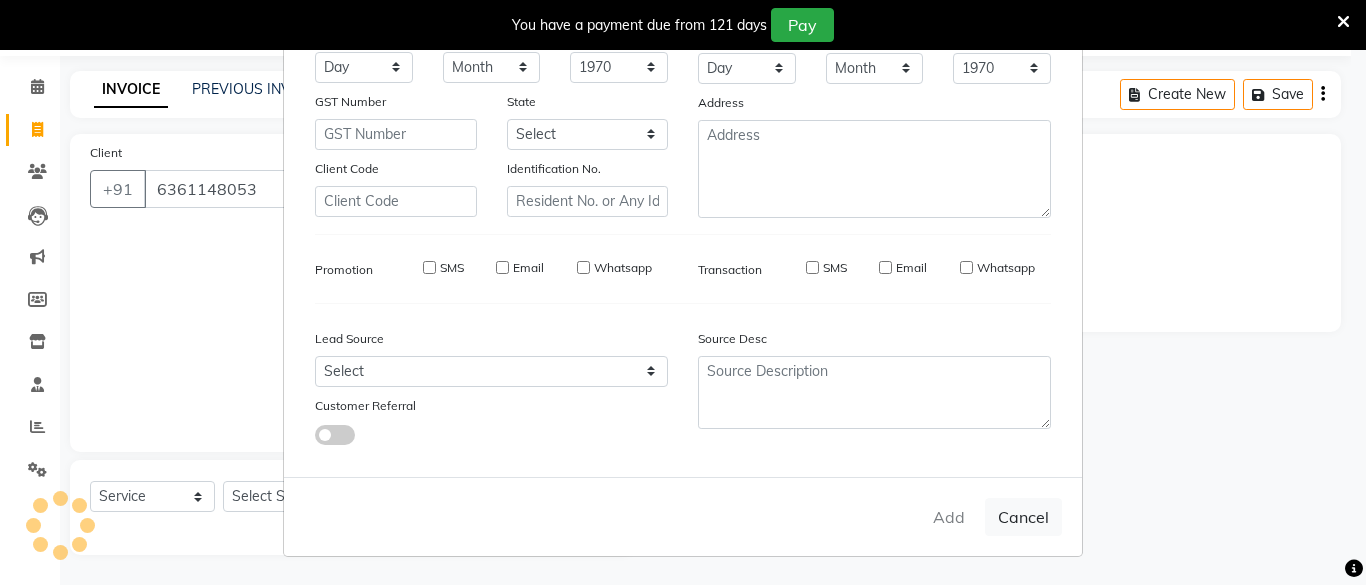 type 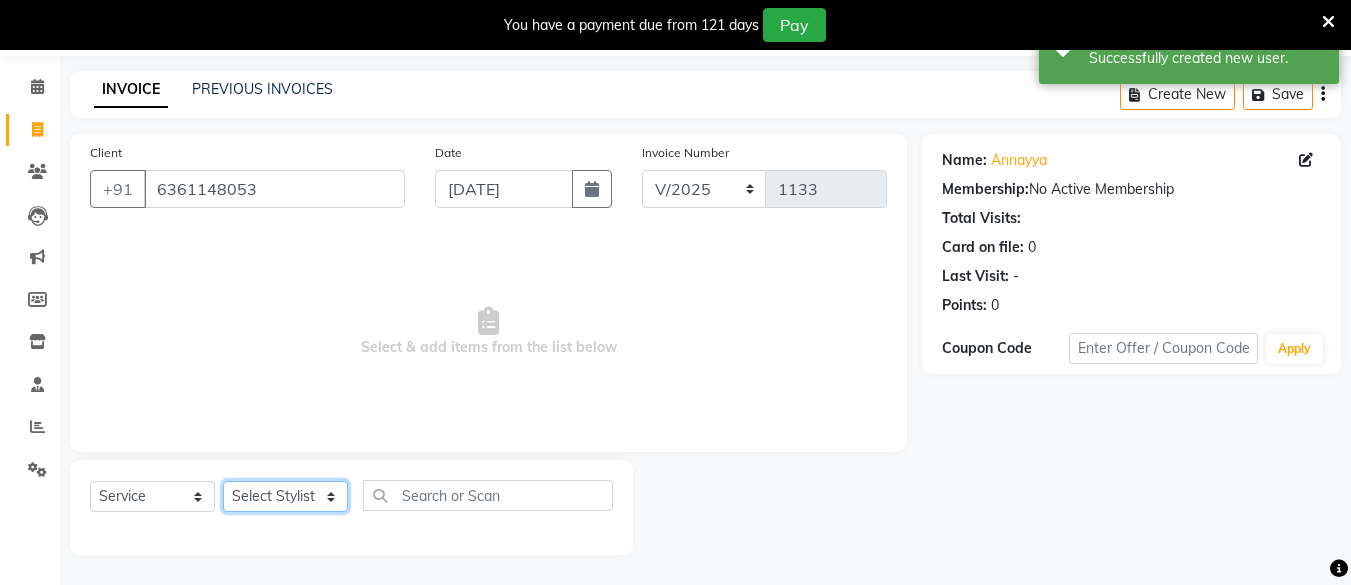 click on "Select Stylist [PERSON_NAME] Hair Affair [PERSON_NAME] [PERSON_NAME] [PERSON_NAME] sandhya [PERSON_NAME] [PERSON_NAME]" 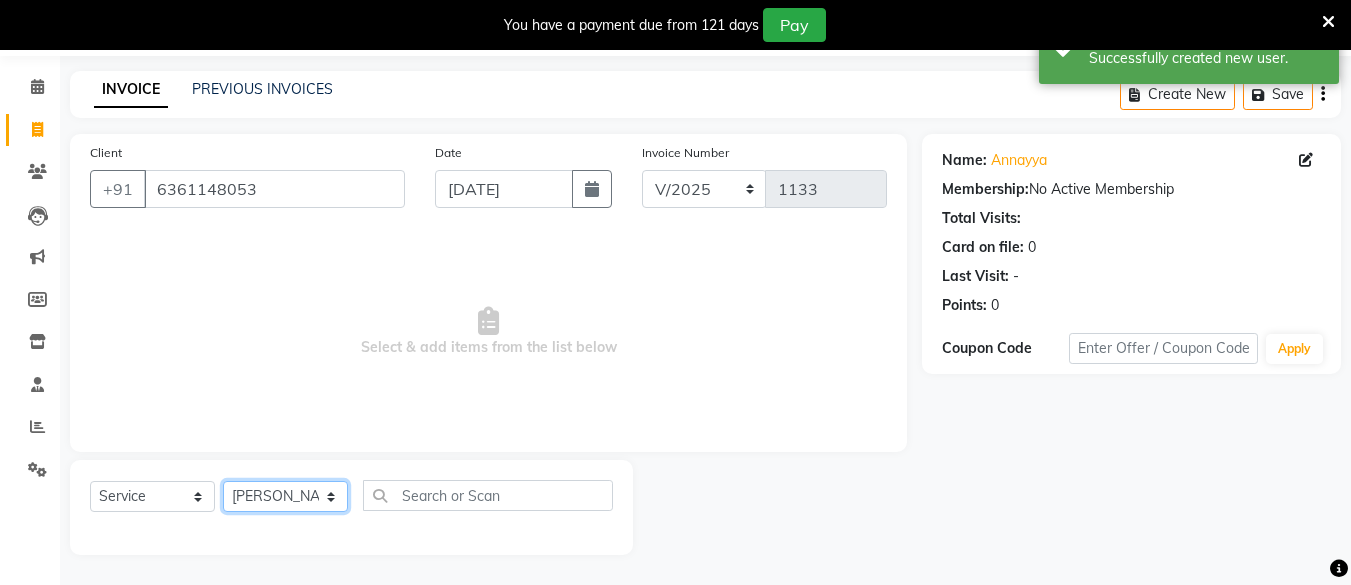 click on "Select Stylist [PERSON_NAME] Hair Affair [PERSON_NAME] [PERSON_NAME] [PERSON_NAME] sandhya [PERSON_NAME] [PERSON_NAME]" 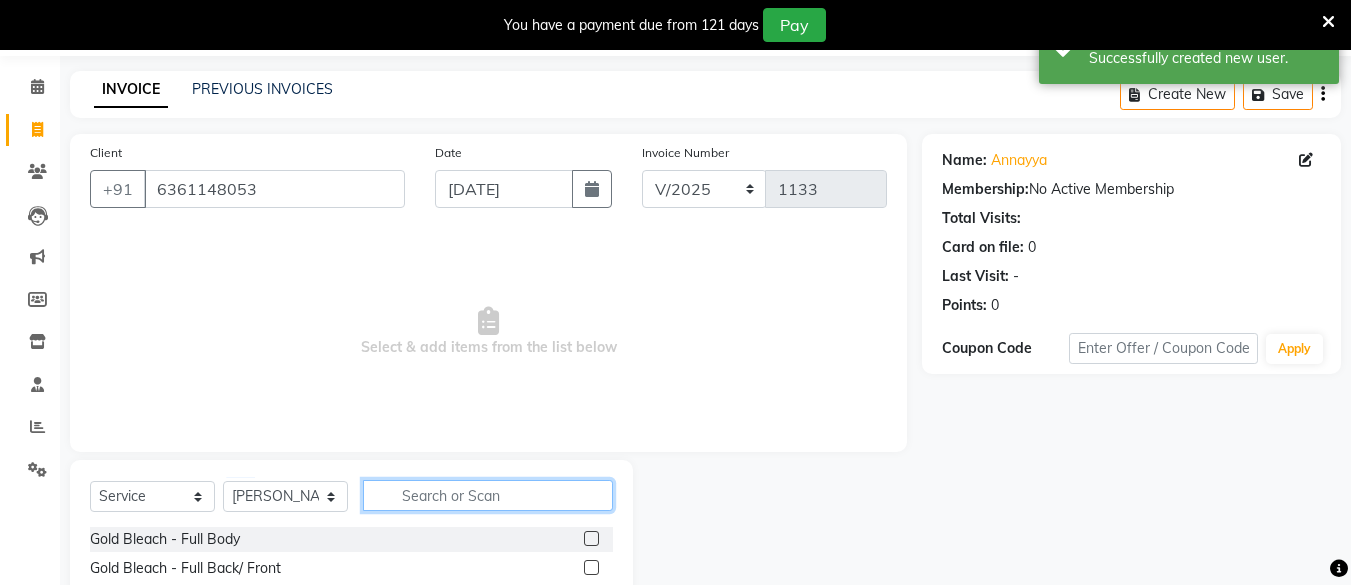 click 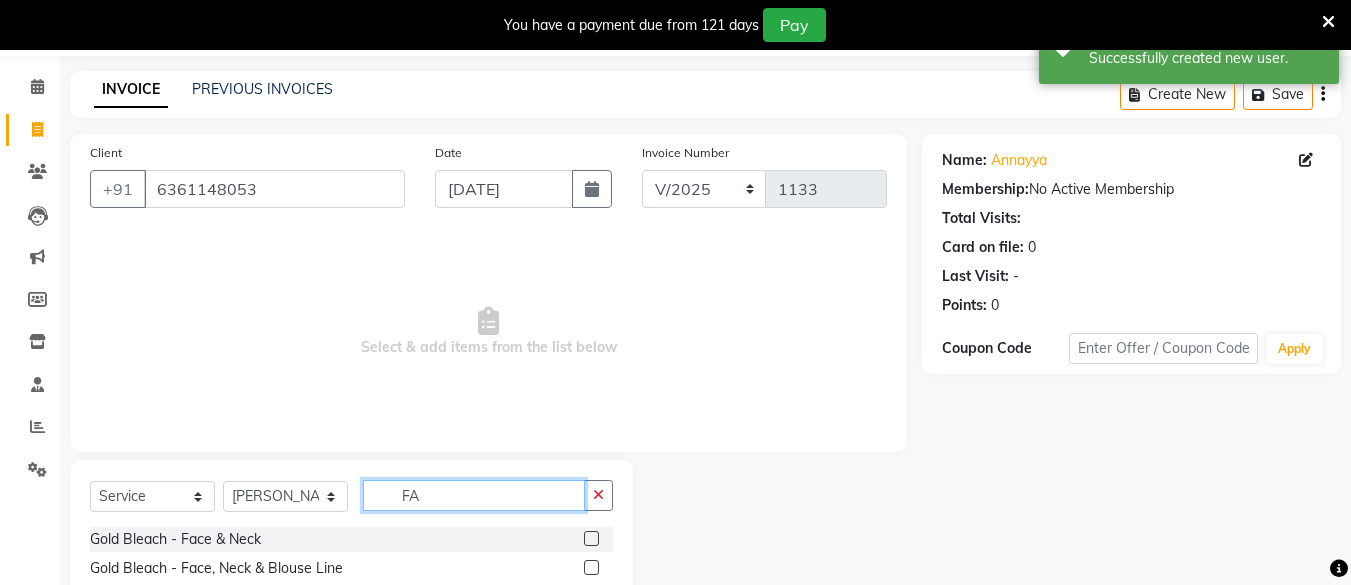 type on "F" 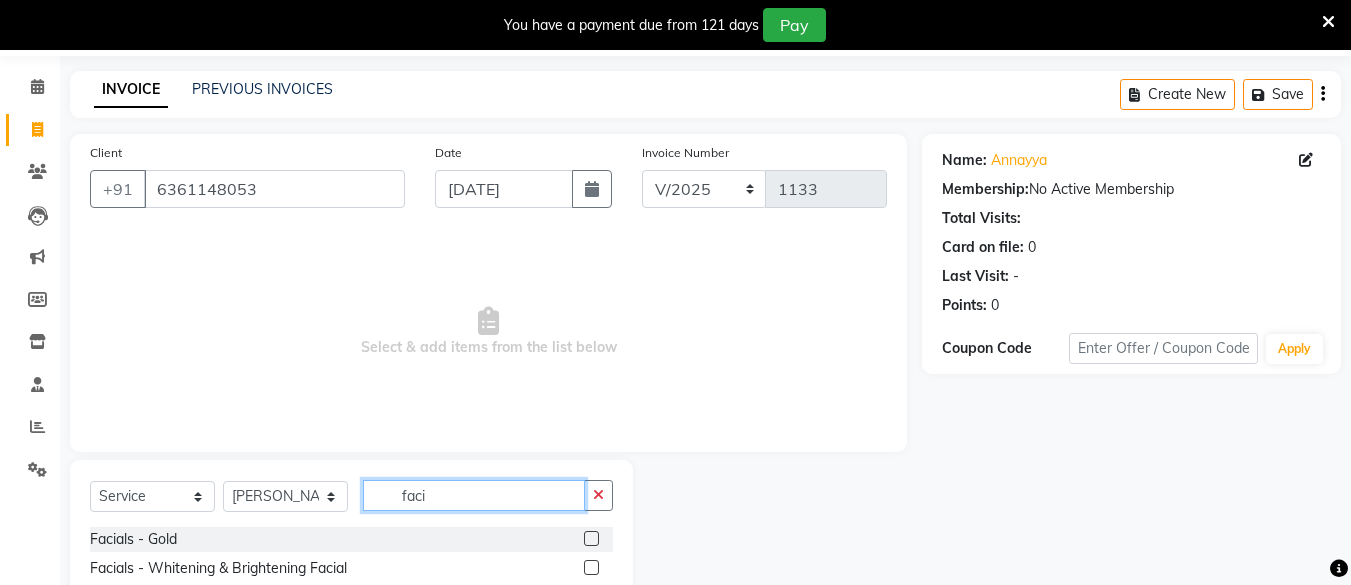 type on "faci" 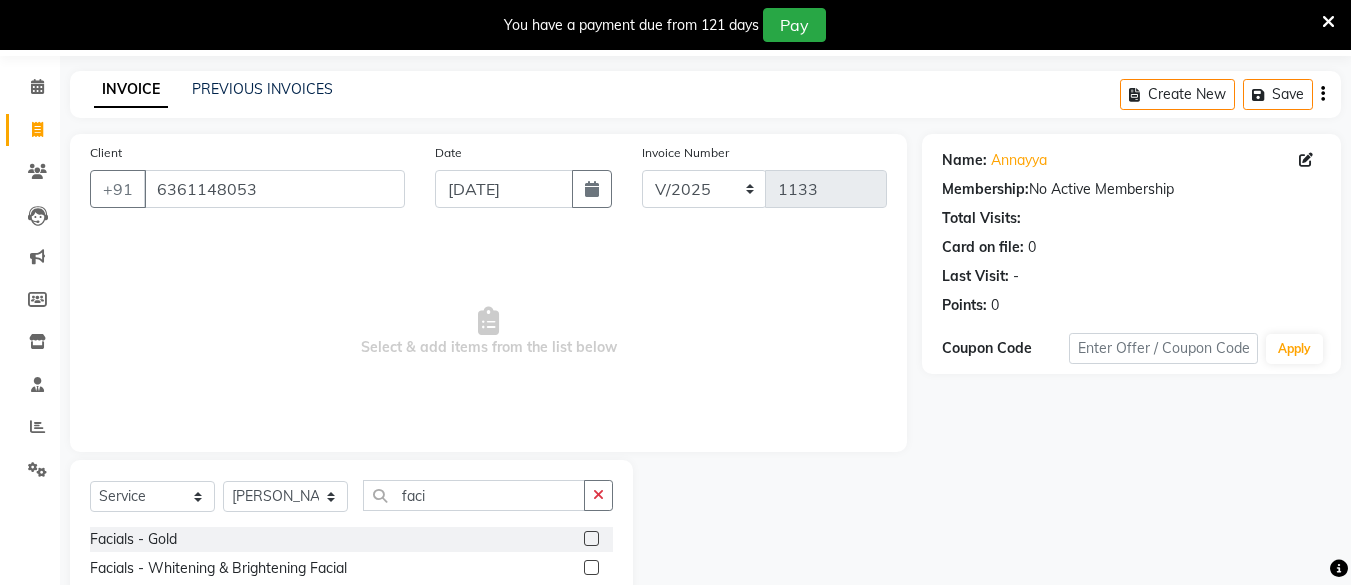 click 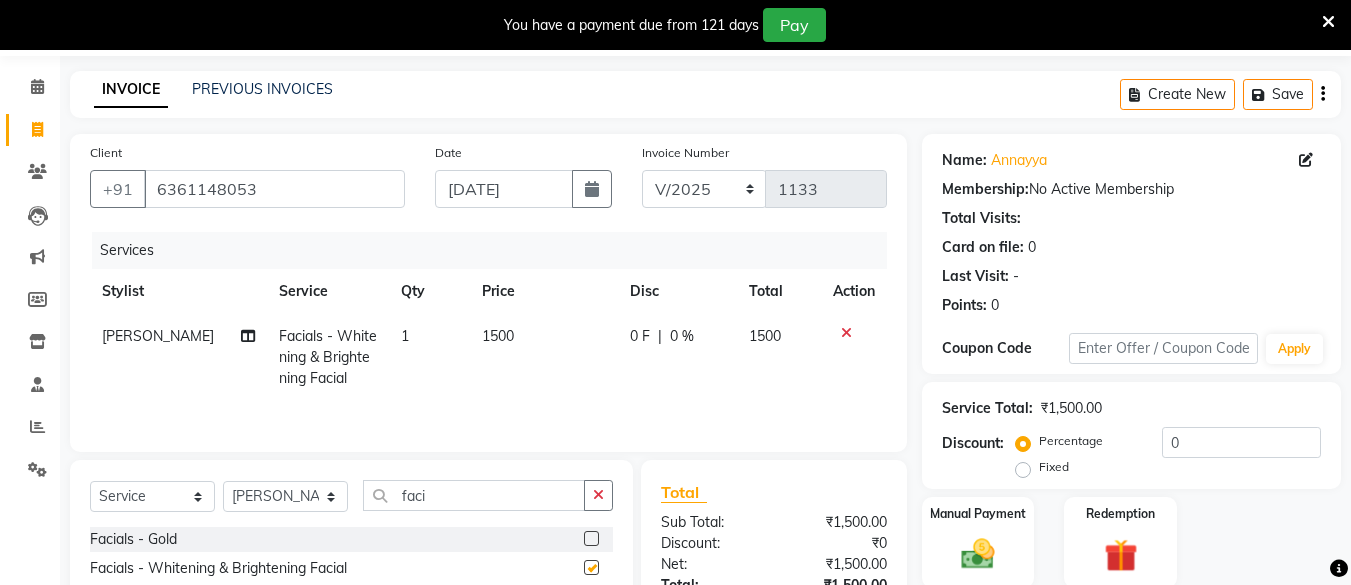 checkbox on "false" 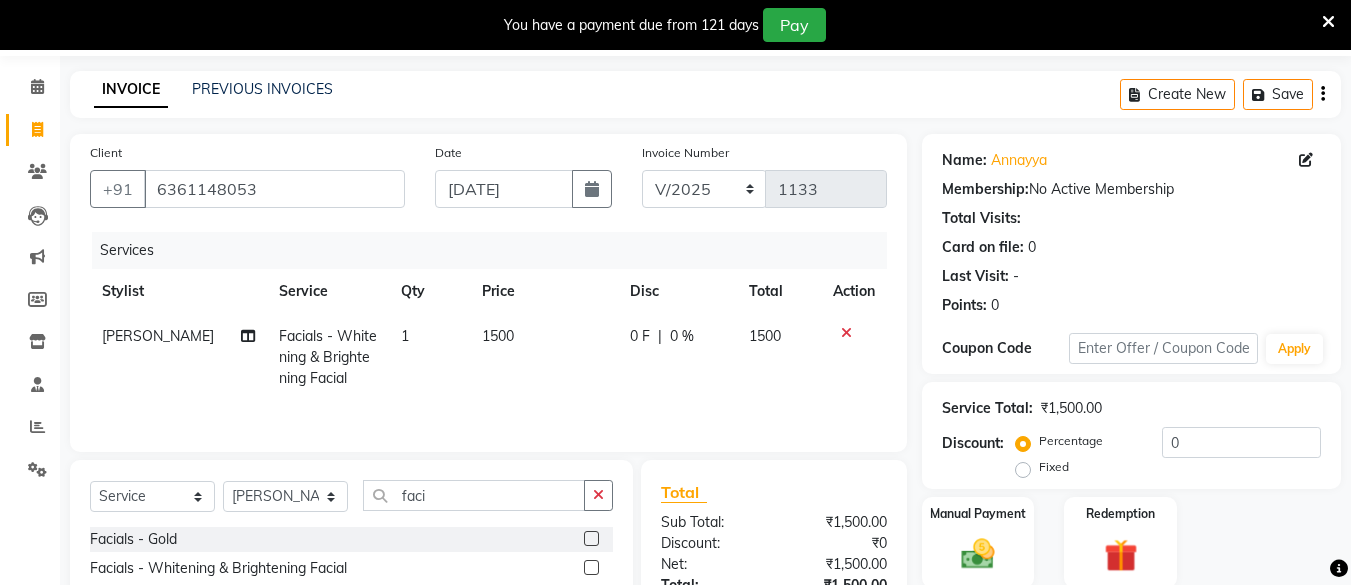 click on "1500" 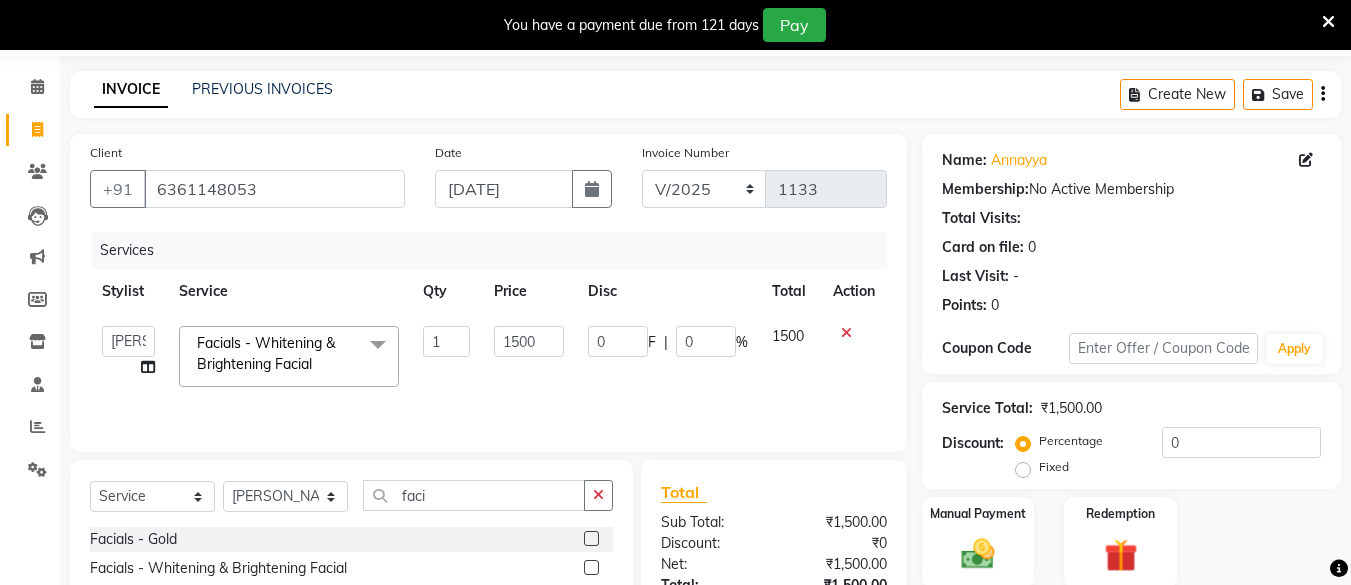 click on "1500" 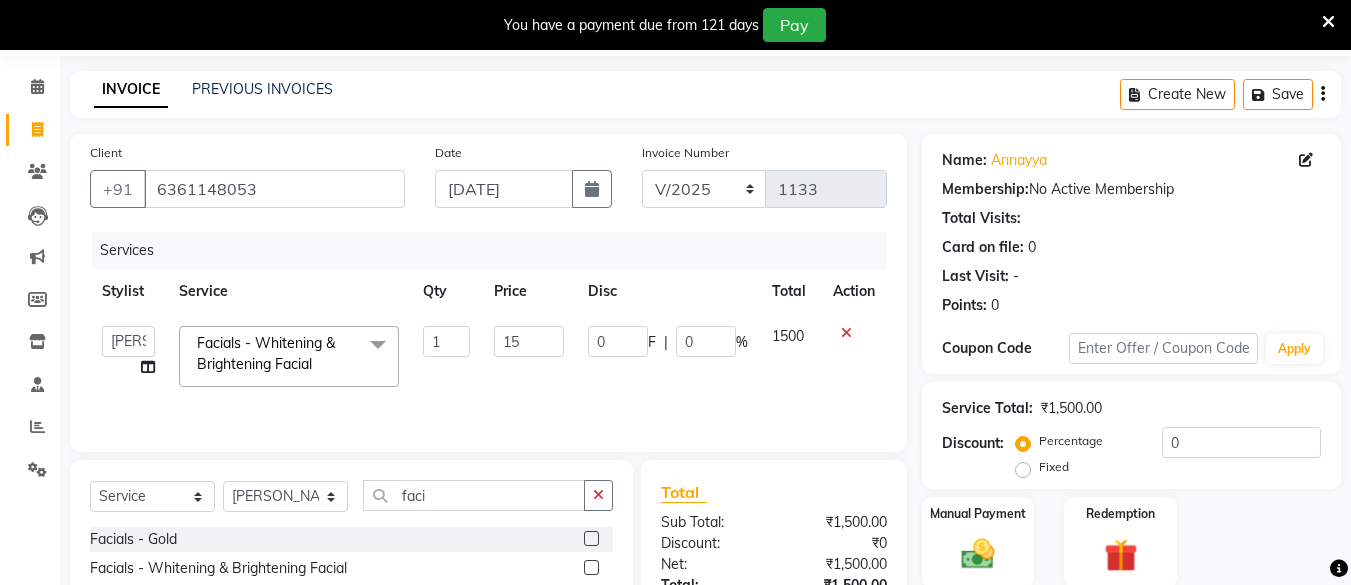 type on "1" 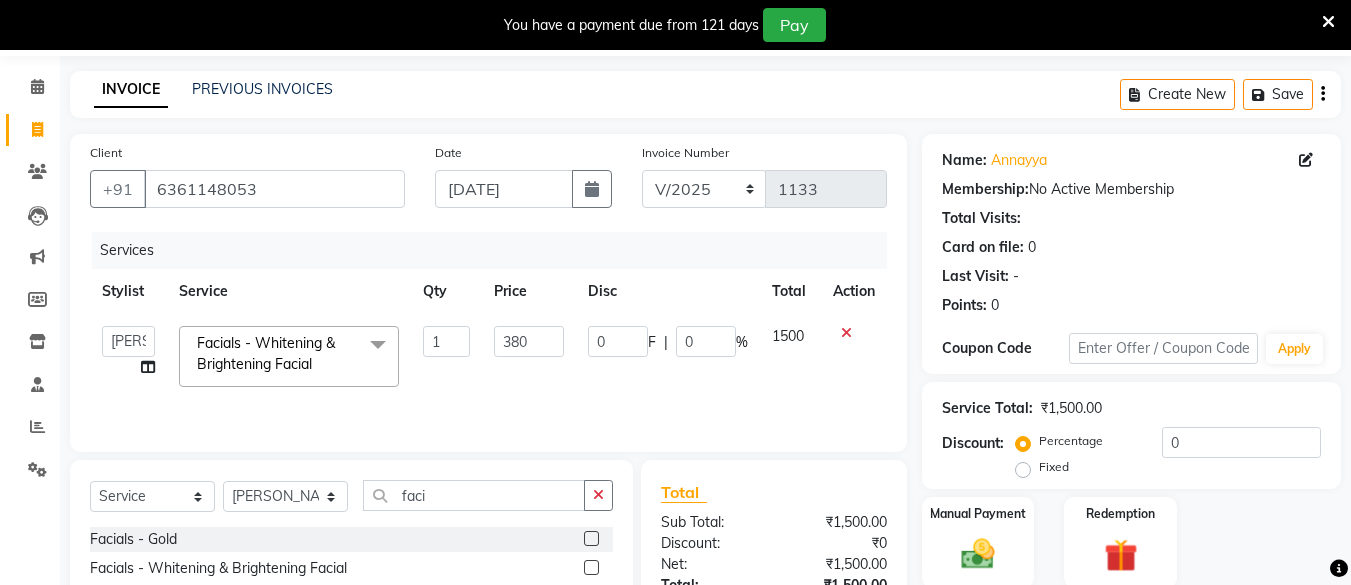 type on "3800" 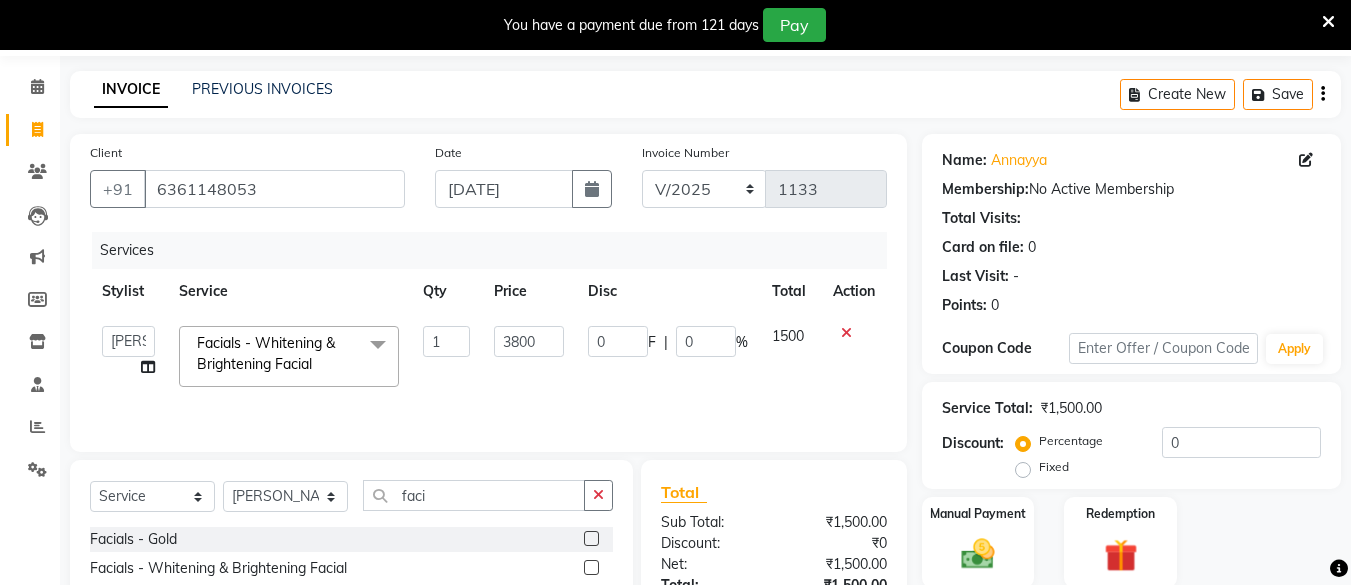 scroll, scrollTop: 266, scrollLeft: 0, axis: vertical 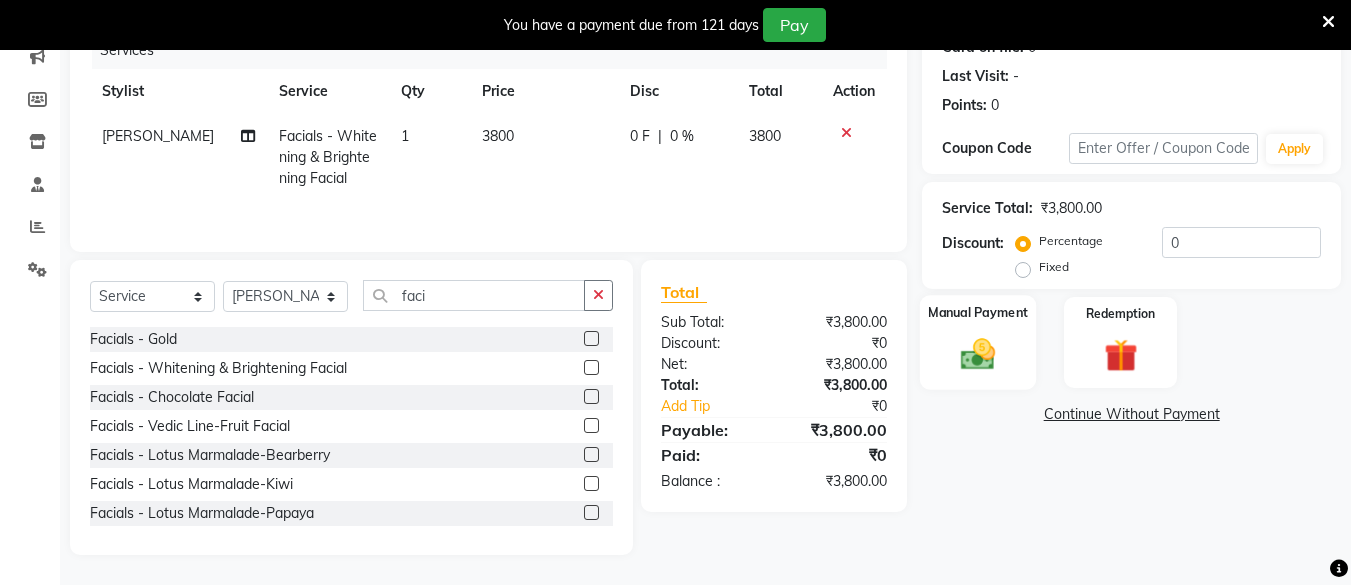 click 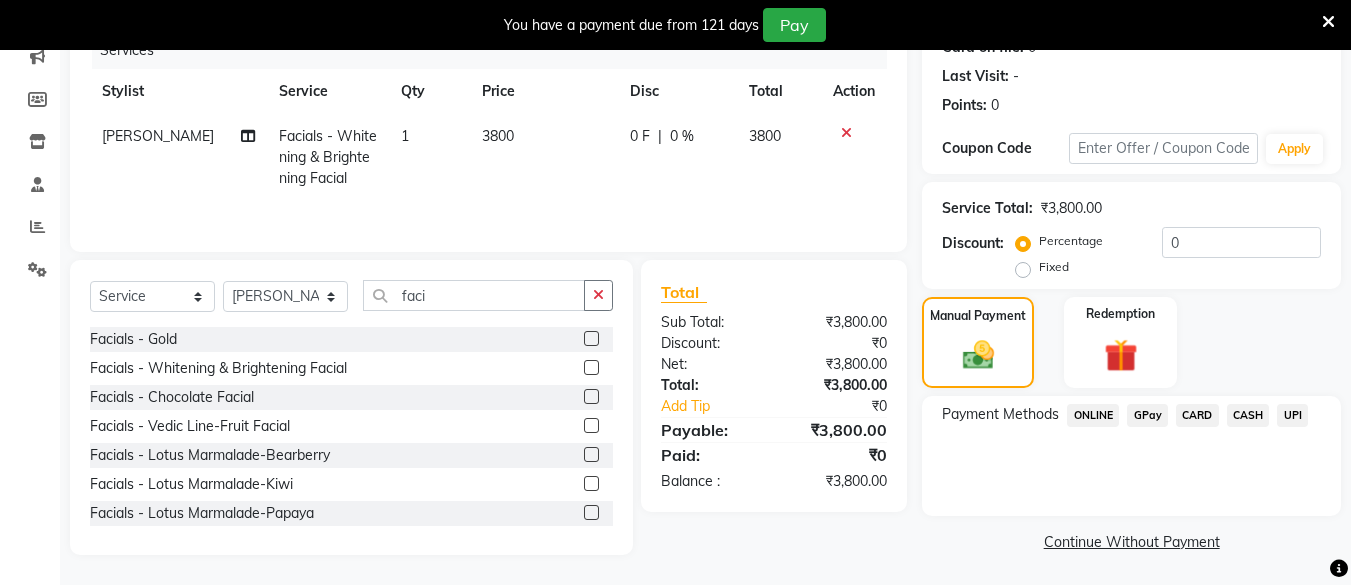 scroll, scrollTop: 268, scrollLeft: 0, axis: vertical 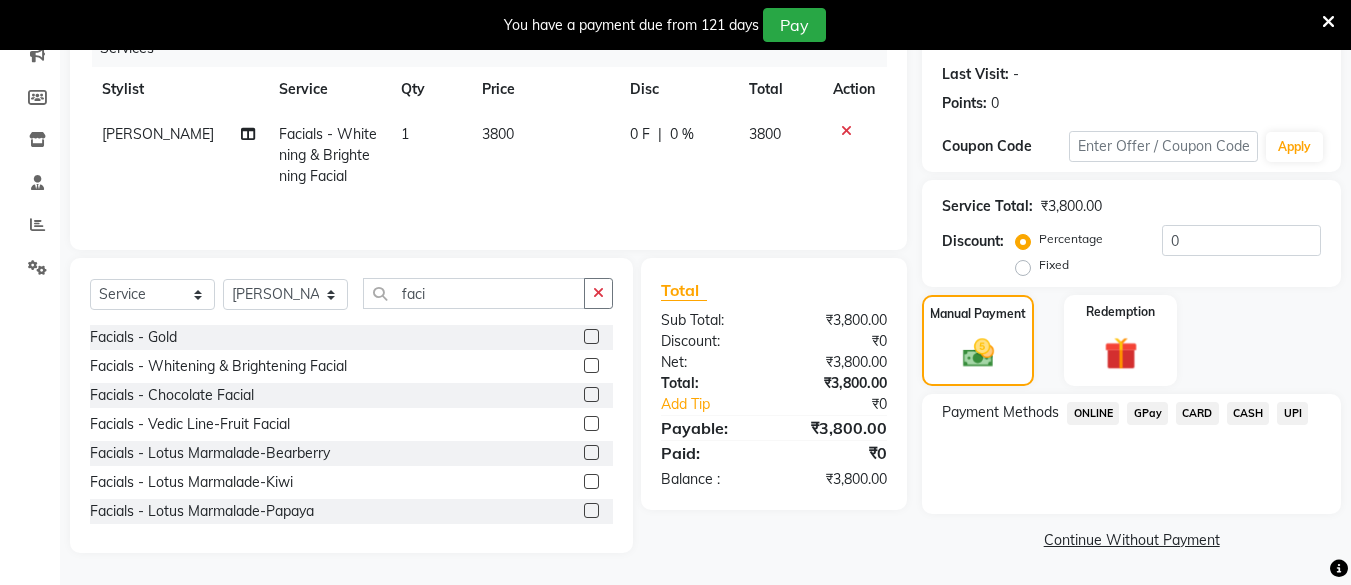 click on "CASH" 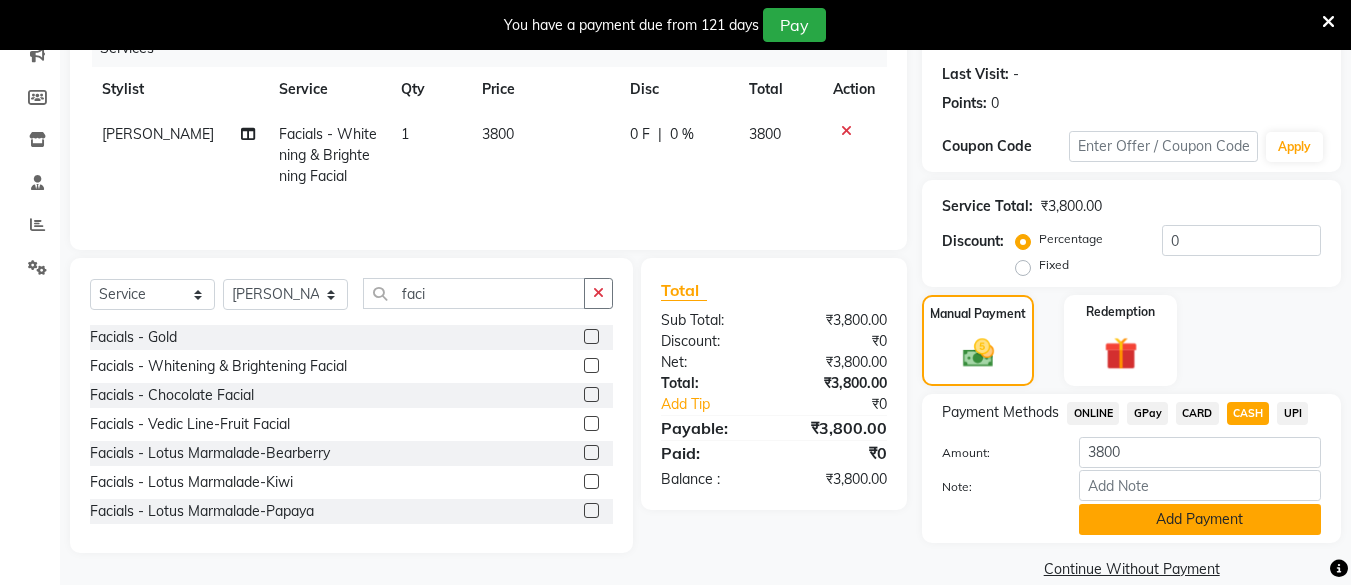 click on "Add Payment" 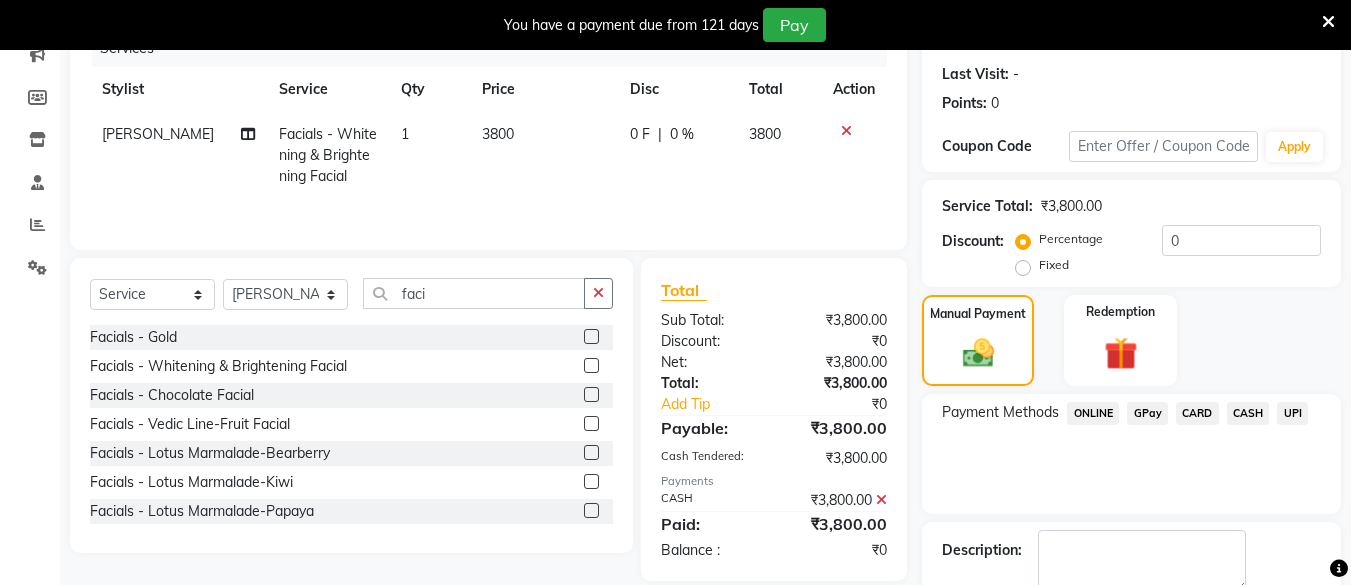 scroll, scrollTop: 381, scrollLeft: 0, axis: vertical 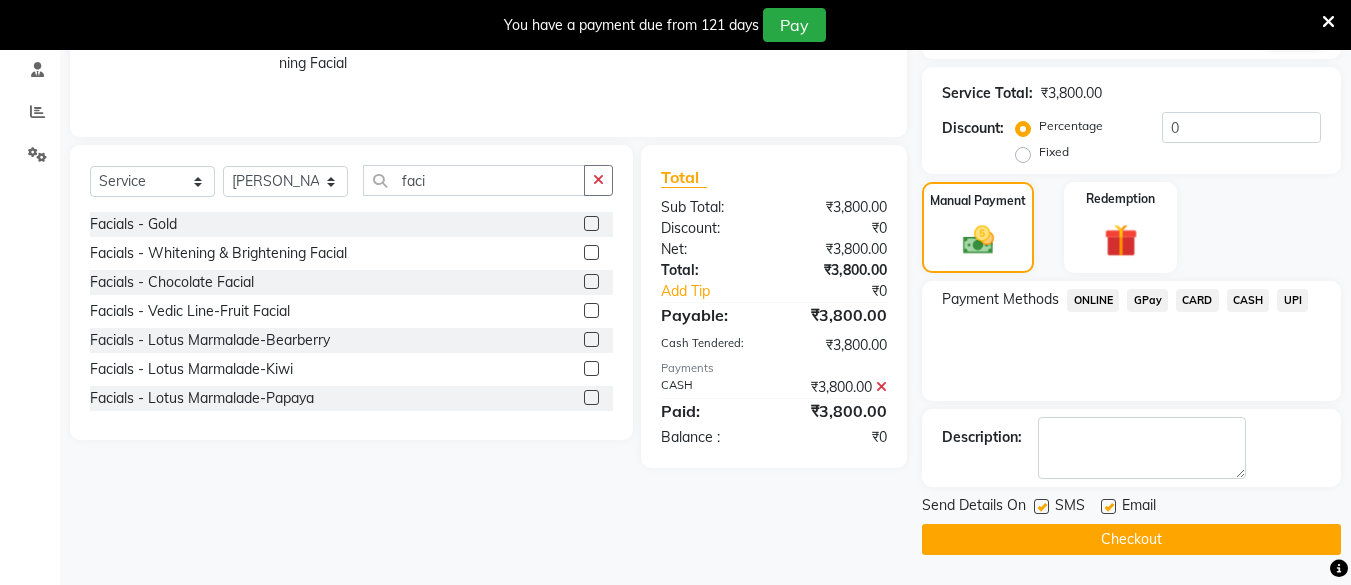 click on "INVOICE PREVIOUS INVOICES Create New   Save  Client +91 6361148053 Date 13-07-2025 Invoice Number V/2025 V/2025-26 1133 Services Stylist Service Qty Price Disc Total Action Ali Facials - Whitening & Brightening Facial 1 3800 0 F | 0 % 3800 Select  Service  Product  Membership  Package Voucher Prepaid Gift Card  Select Stylist Ali chandrika Hair Affair Imran Khan Preet Singh Raj Saba sandhya soniya thriveni thriveni faci Facials - Gold  Facials - Whitening & Brightening Facial  Facials - Chocolate Facial  Facials - Vedic Line-Fruit Facial  Facials - Lotus Marmalade-Bearberry  Facials - Lotus Marmalade-Kiwi  Facials - Lotus Marmalade-Papaya  Facials - Cheryls Facial-Anti Ageing  Facials - Cheryls Facial-Tan Clear  Facials - Cheryls Facial-Glow  Facials - Aroma Fruit Facial  Facials - Basic  Facials - Lotus Facial  Facials - Vlcc Facials-Pearl  Facials - Vlcc Facials-Gold  Christine Valmy - Instant Beauty Facial  Christine Valmy - Cv Signature Facial  Christine Valmy - Skin Brightening Facial  Total Sub Total:" 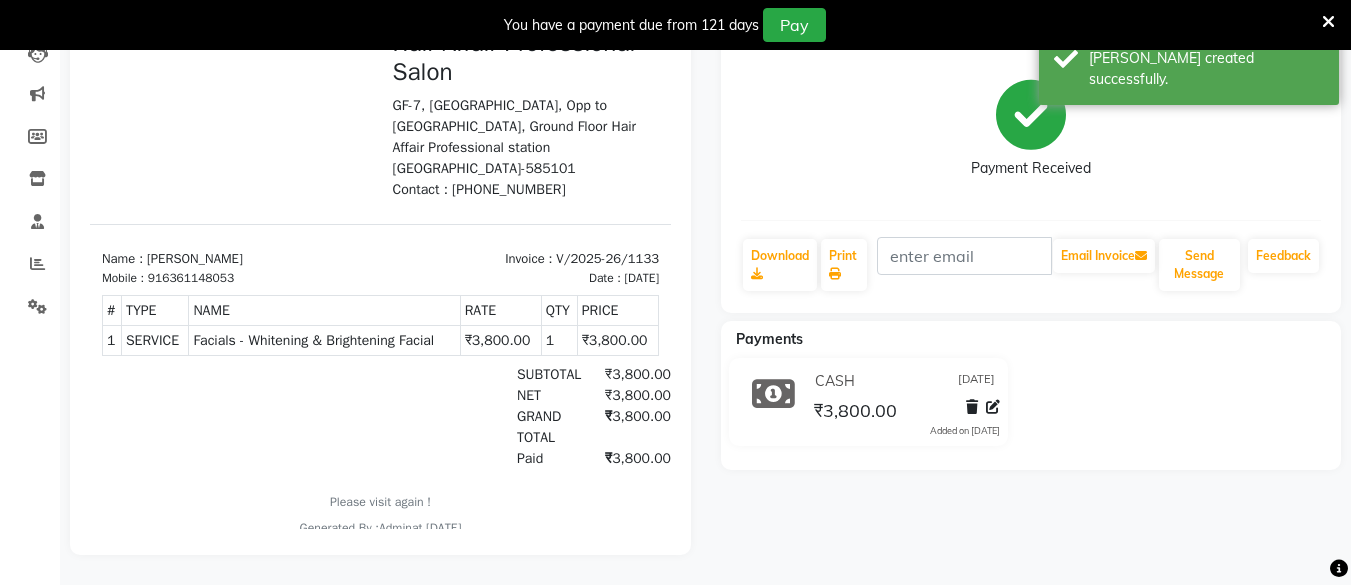 scroll, scrollTop: 0, scrollLeft: 0, axis: both 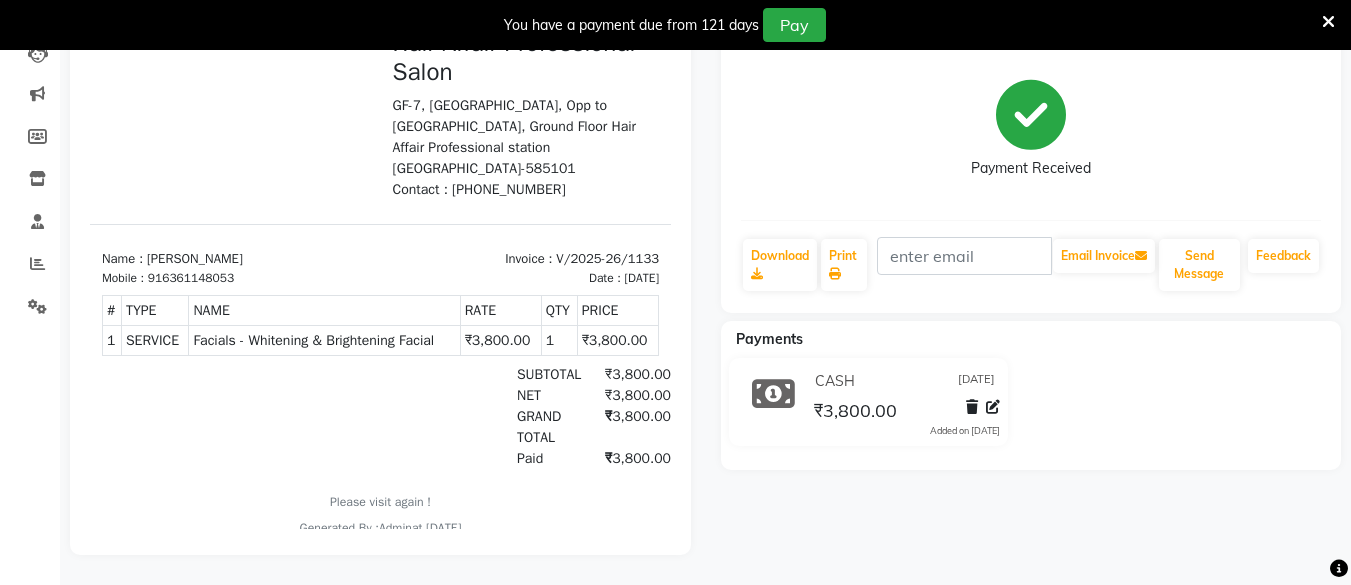 click on "ANNAYYA   Prebook   Payment Received  Download  Print   Email Invoice   Send Message Feedback  Payments CASH 13-07-2025 ₹3,800.00  Added on 14-07-2025" 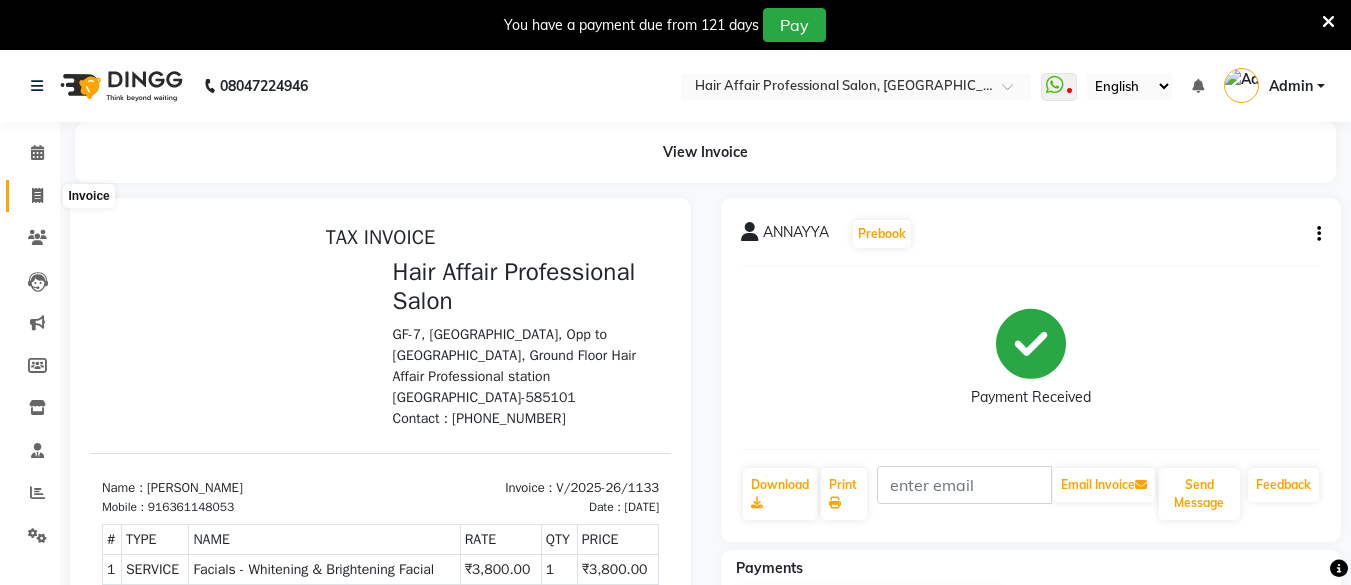 click 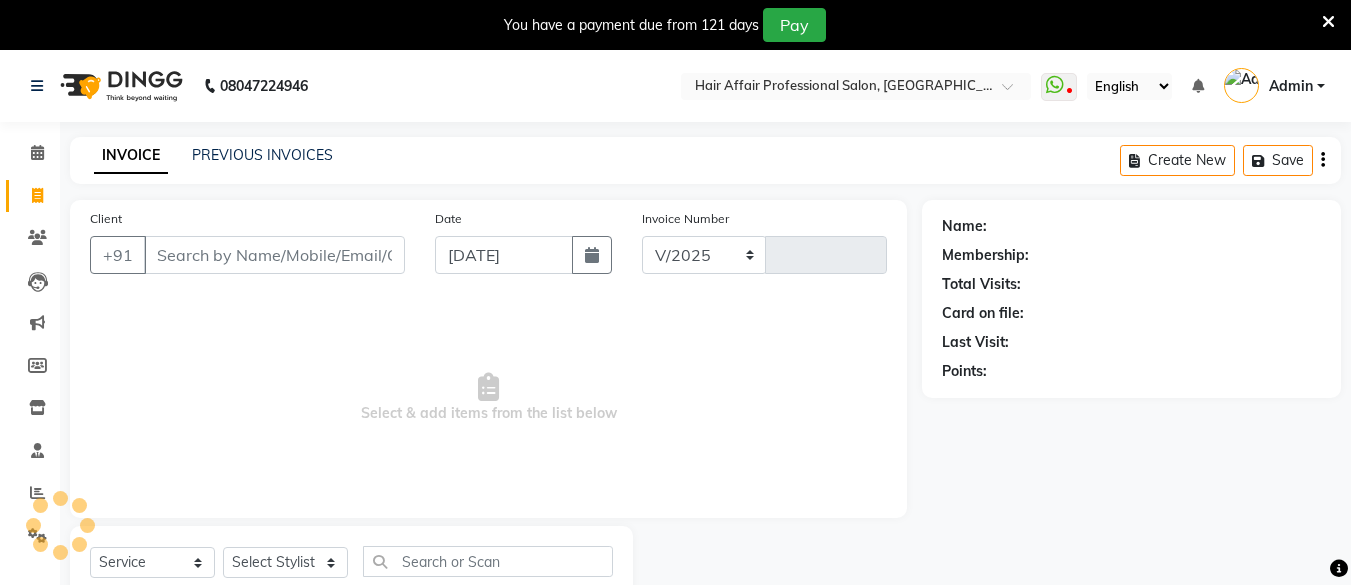 select on "657" 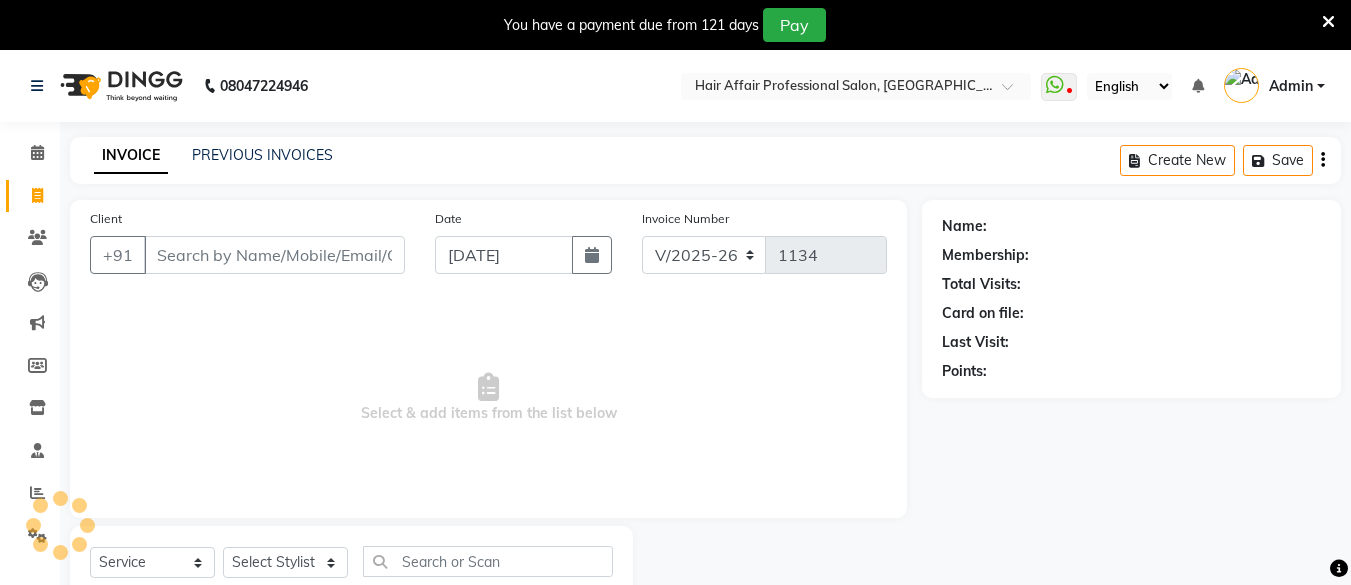 scroll, scrollTop: 66, scrollLeft: 0, axis: vertical 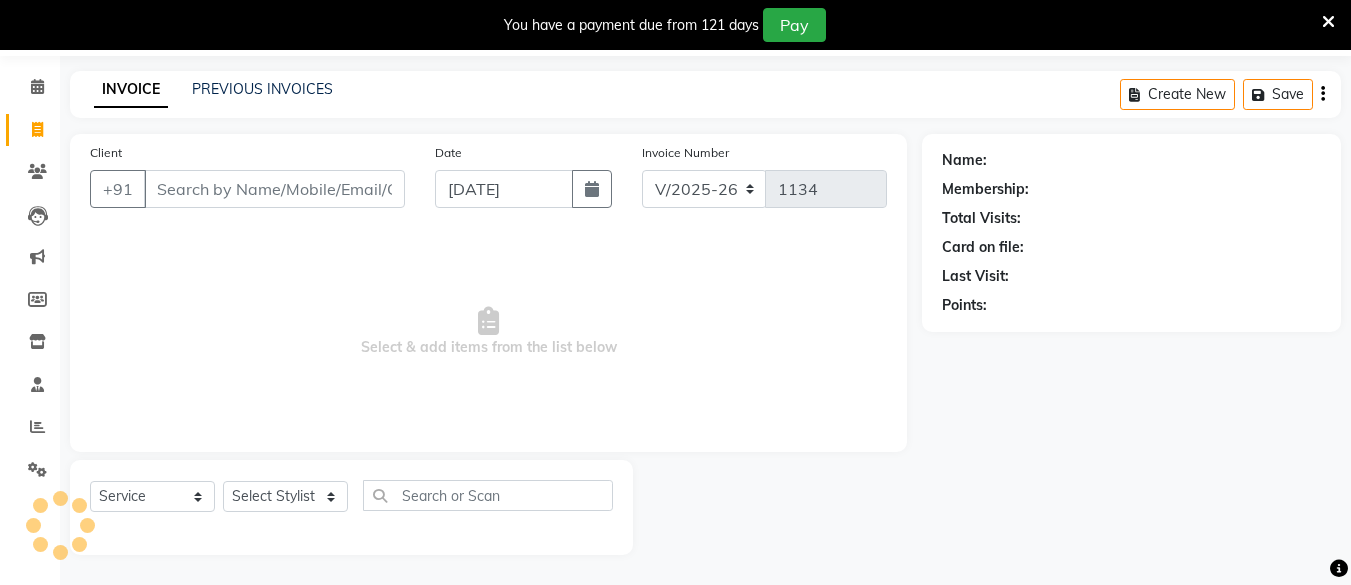 click on "Client" at bounding box center (274, 189) 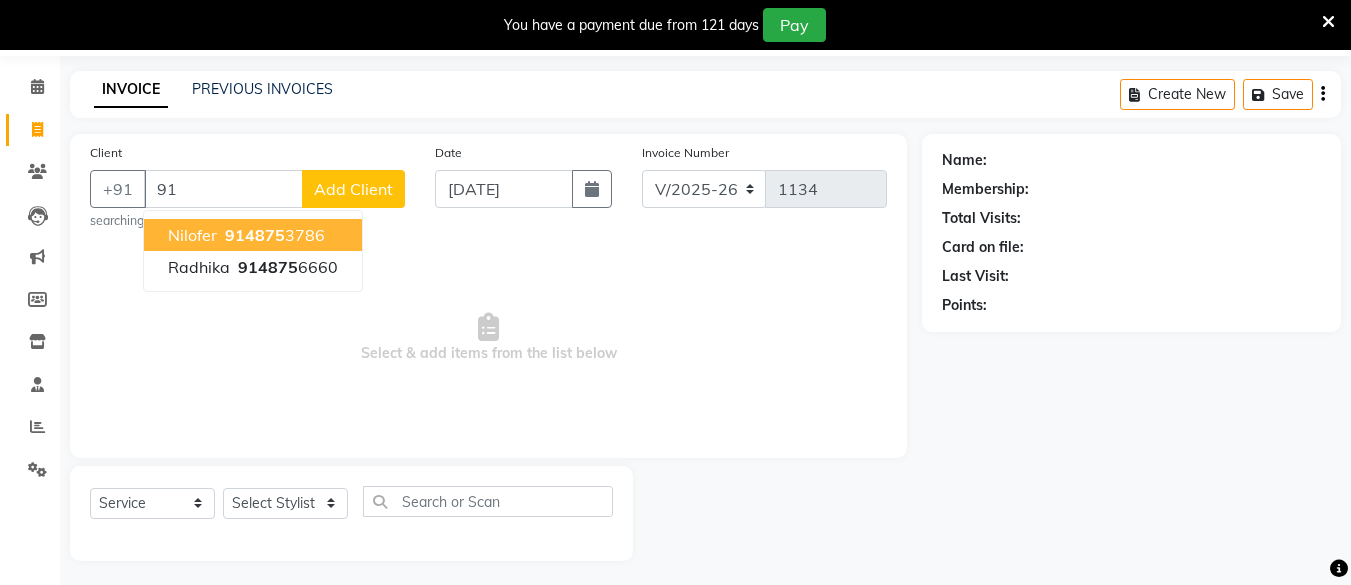 type on "9" 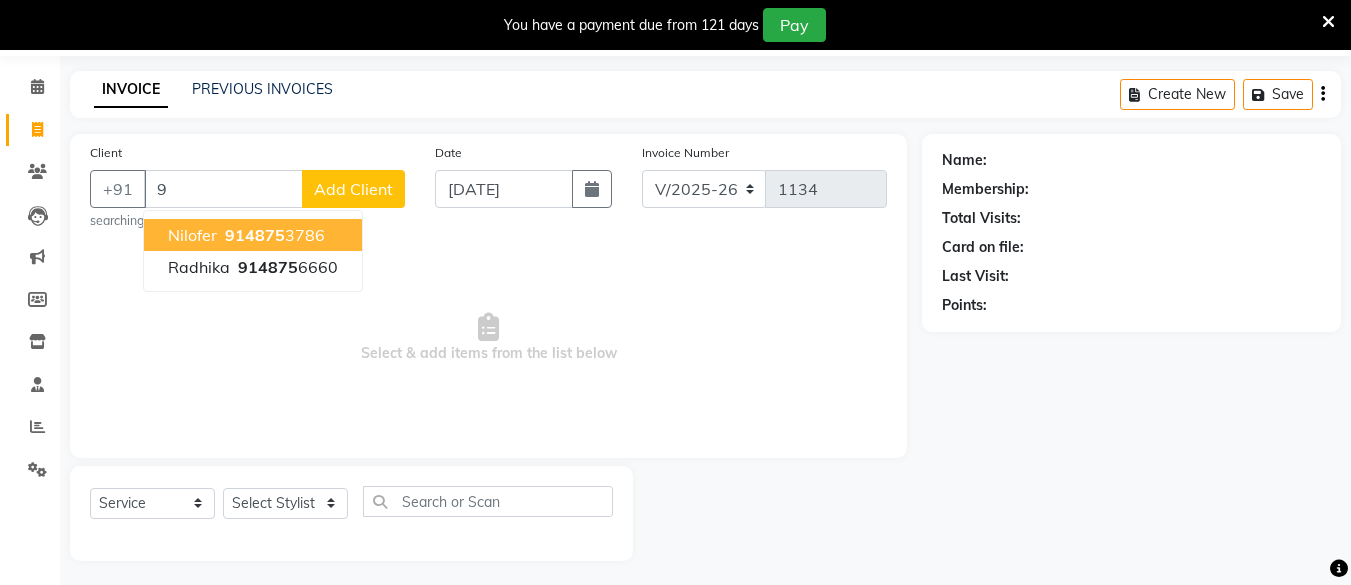 type 